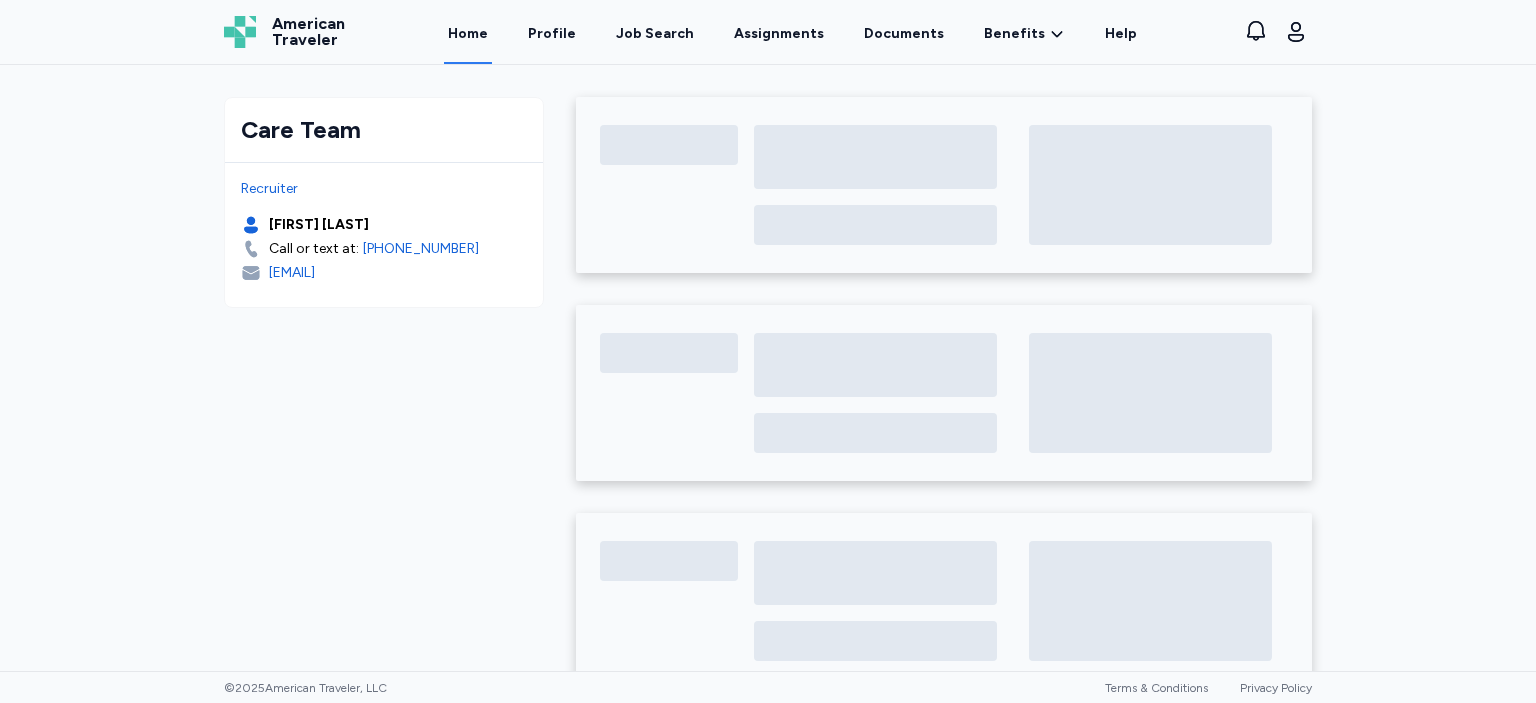 scroll, scrollTop: 0, scrollLeft: 0, axis: both 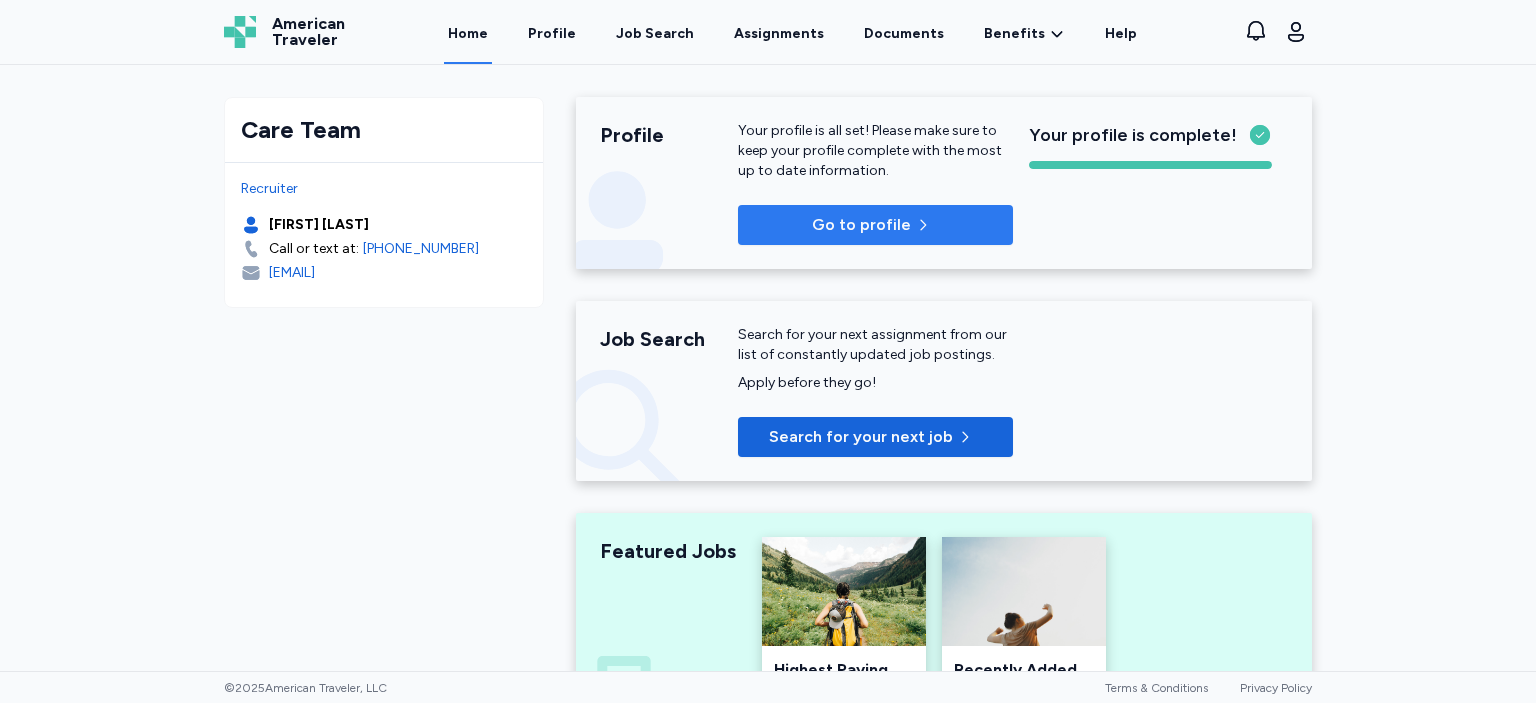 click on "Go to profile" at bounding box center [875, 225] 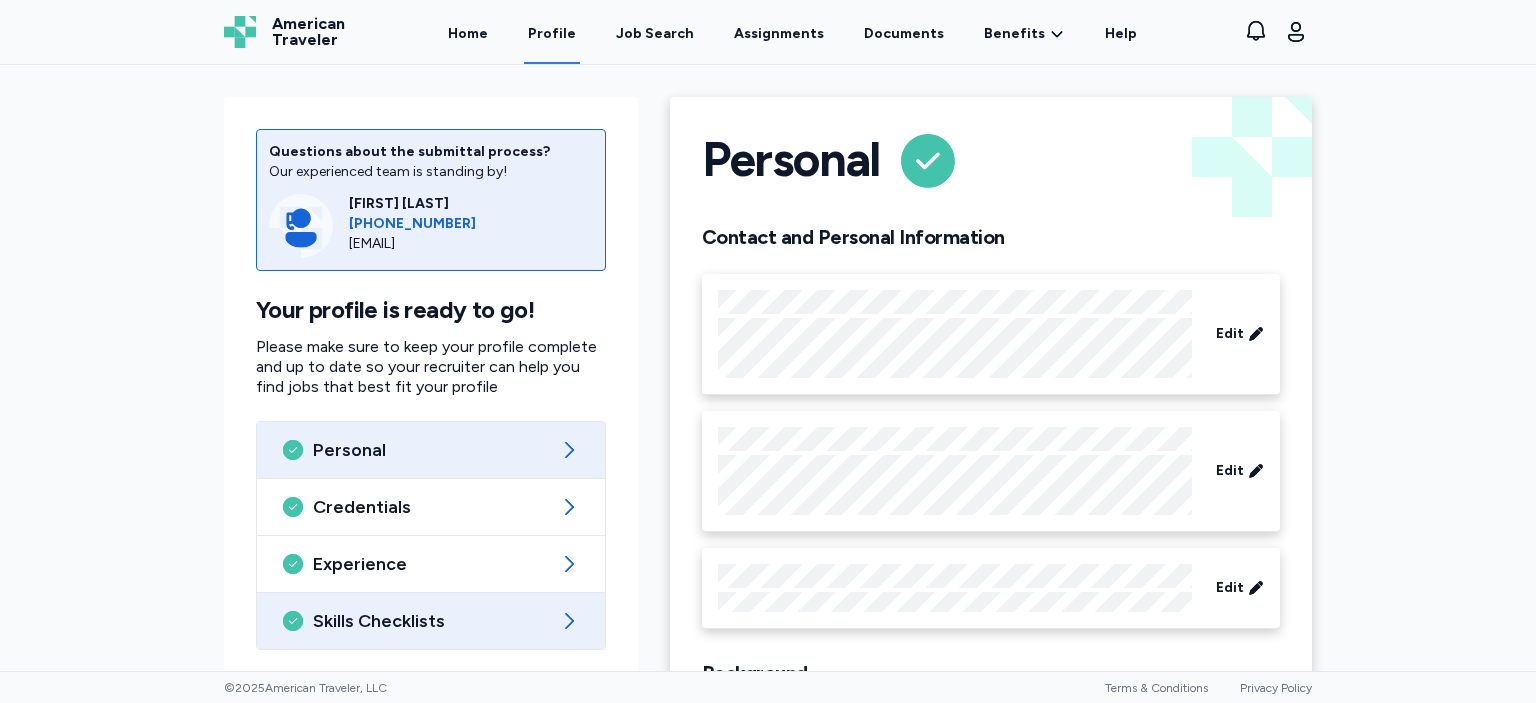 click on "Skills Checklists" at bounding box center [431, 621] 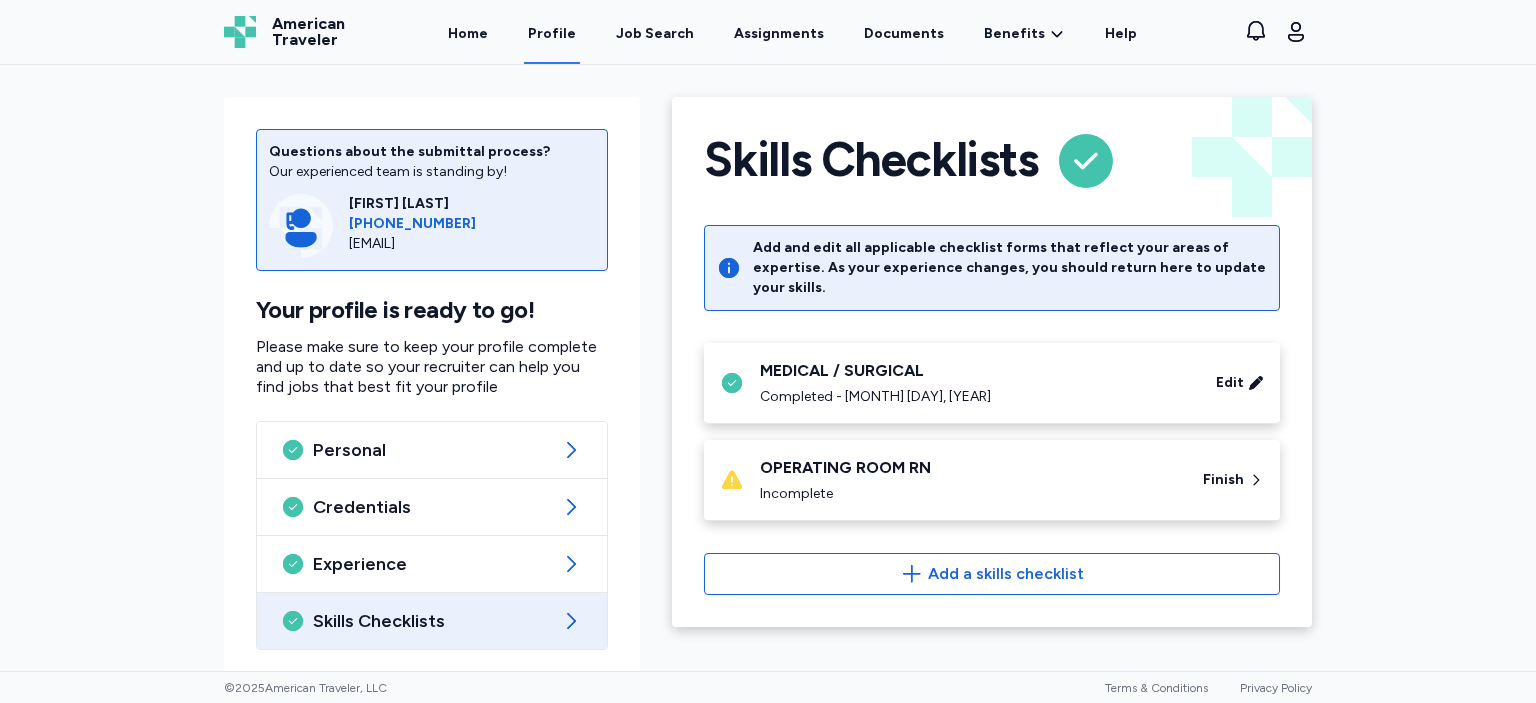 click on "OPERATING ROOM RN" at bounding box center [969, 468] 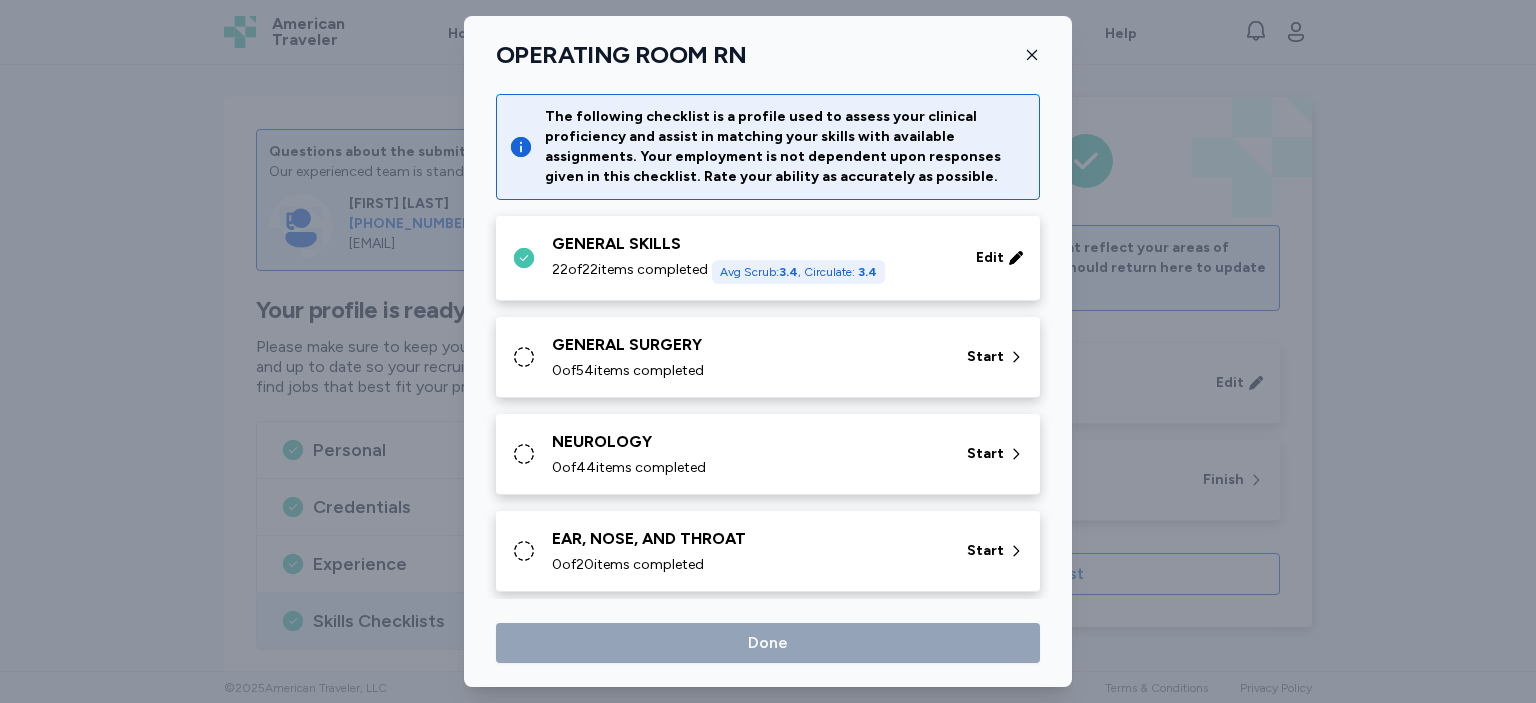 click on "GENERAL SURGERY" at bounding box center [747, 345] 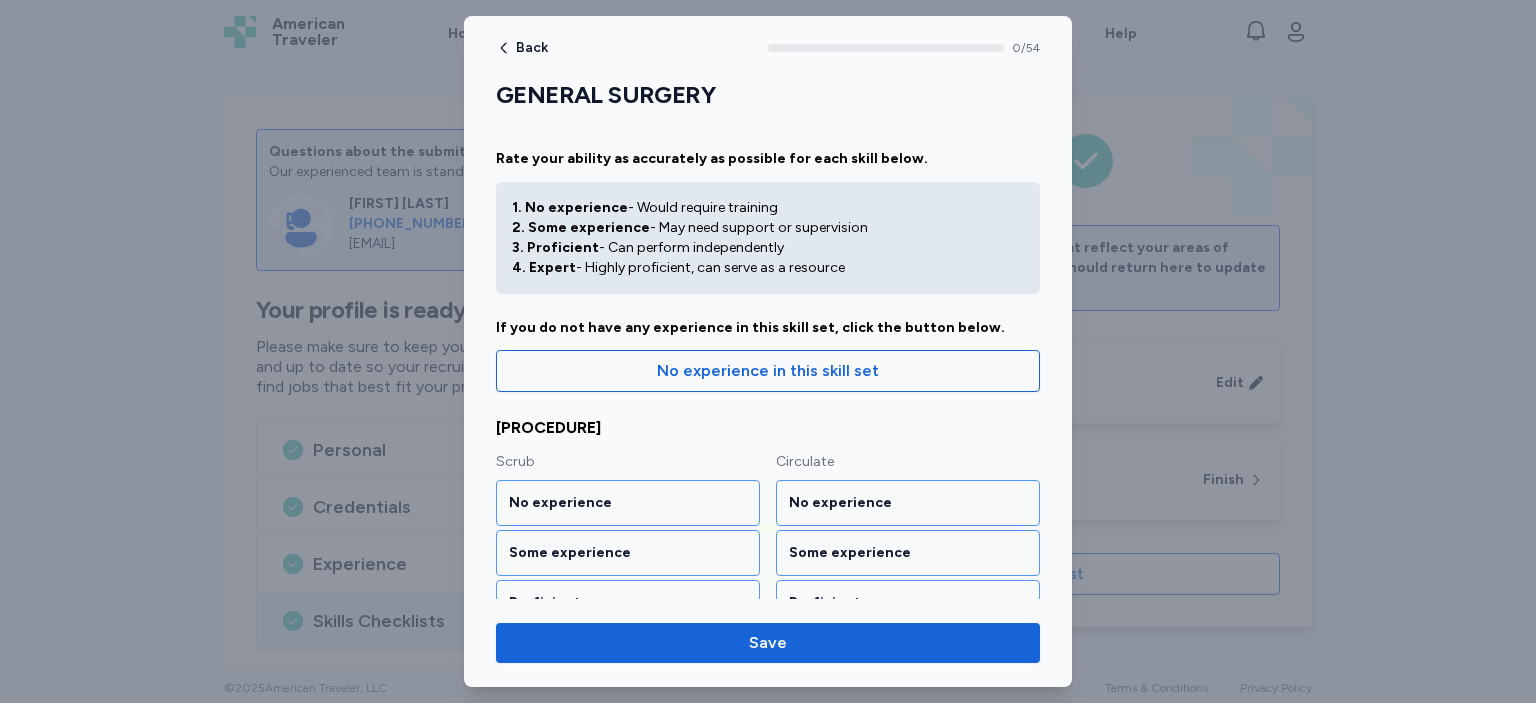 click on "[PROCEDURE]" at bounding box center [768, 428] 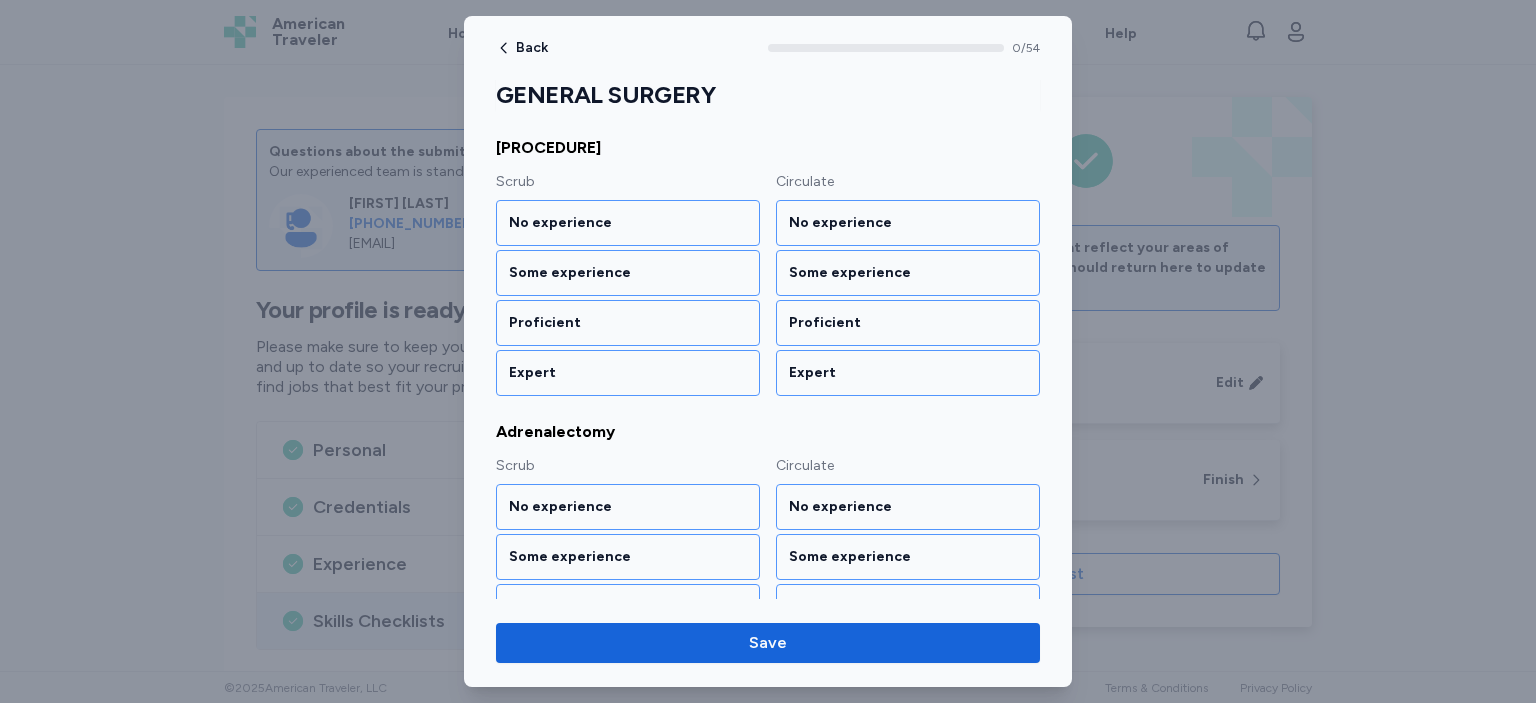 scroll, scrollTop: 267, scrollLeft: 0, axis: vertical 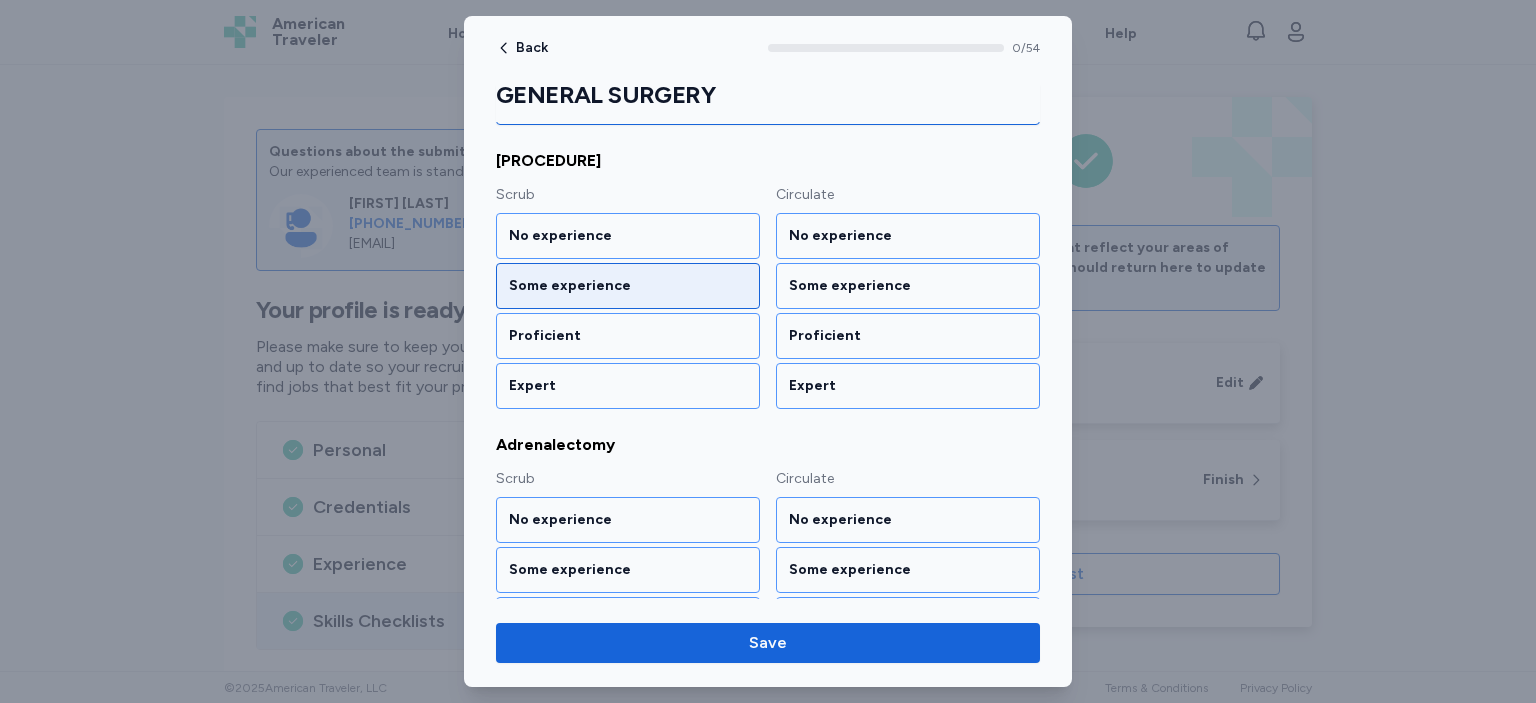 click on "Some experience" at bounding box center [628, 286] 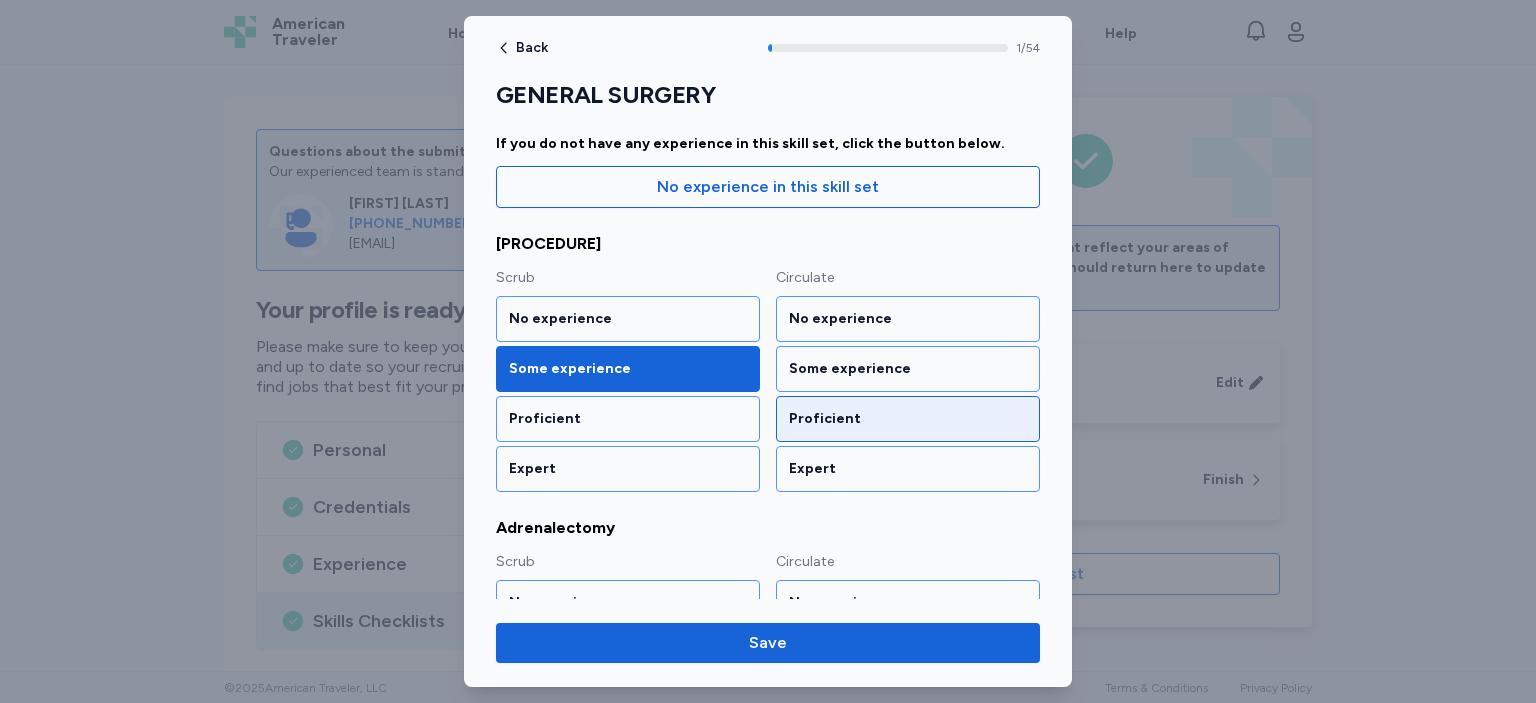 click on "Proficient" at bounding box center (908, 419) 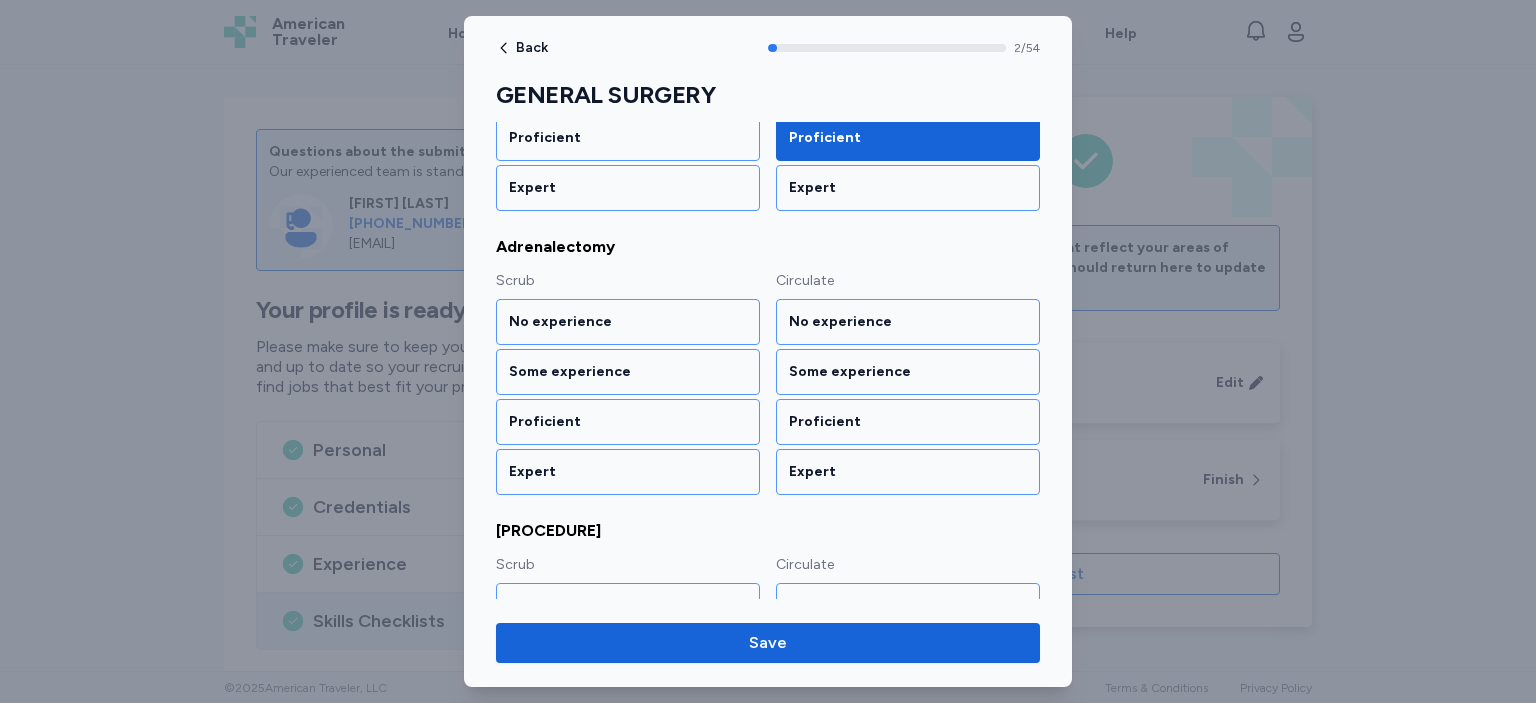 scroll, scrollTop: 466, scrollLeft: 0, axis: vertical 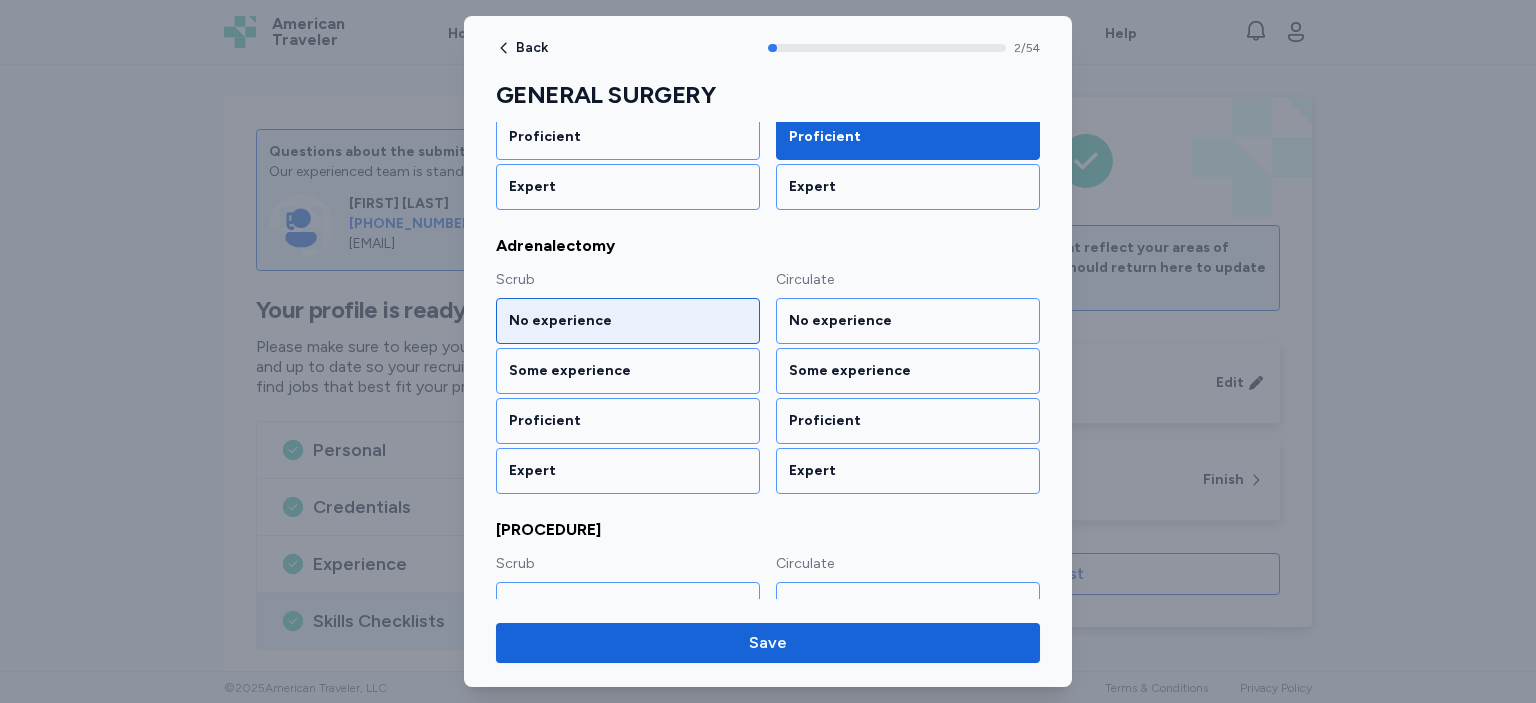 click on "No experience" at bounding box center [628, 321] 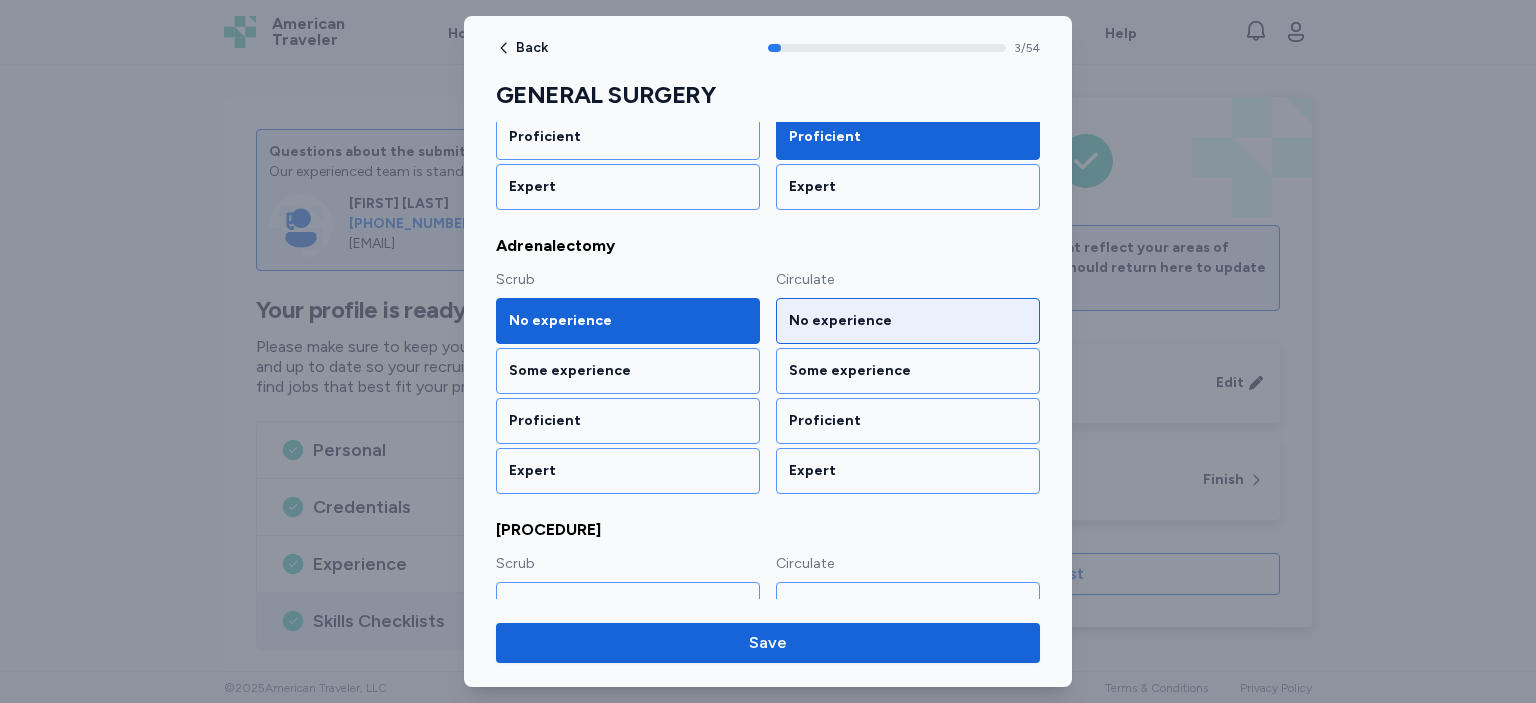 click on "No experience" at bounding box center [908, 321] 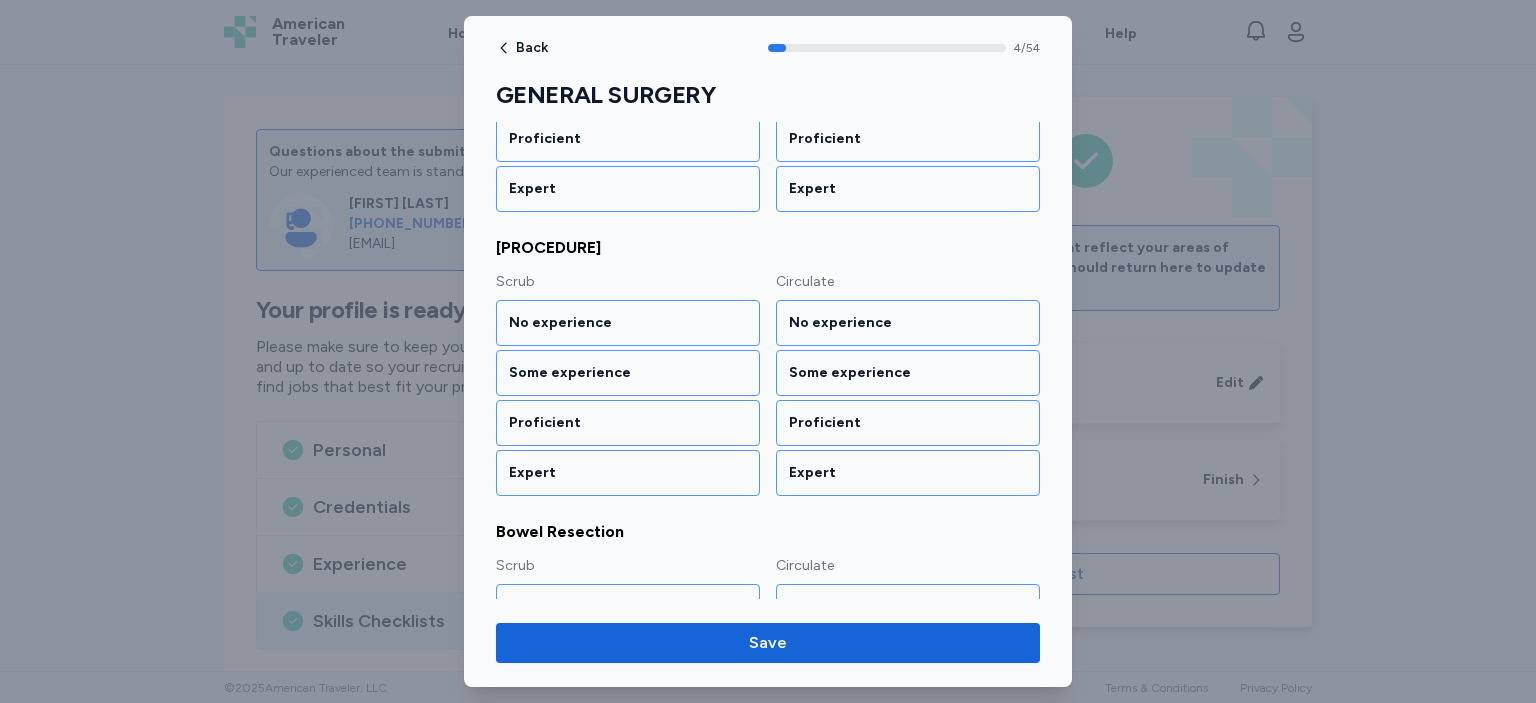 scroll, scrollTop: 749, scrollLeft: 0, axis: vertical 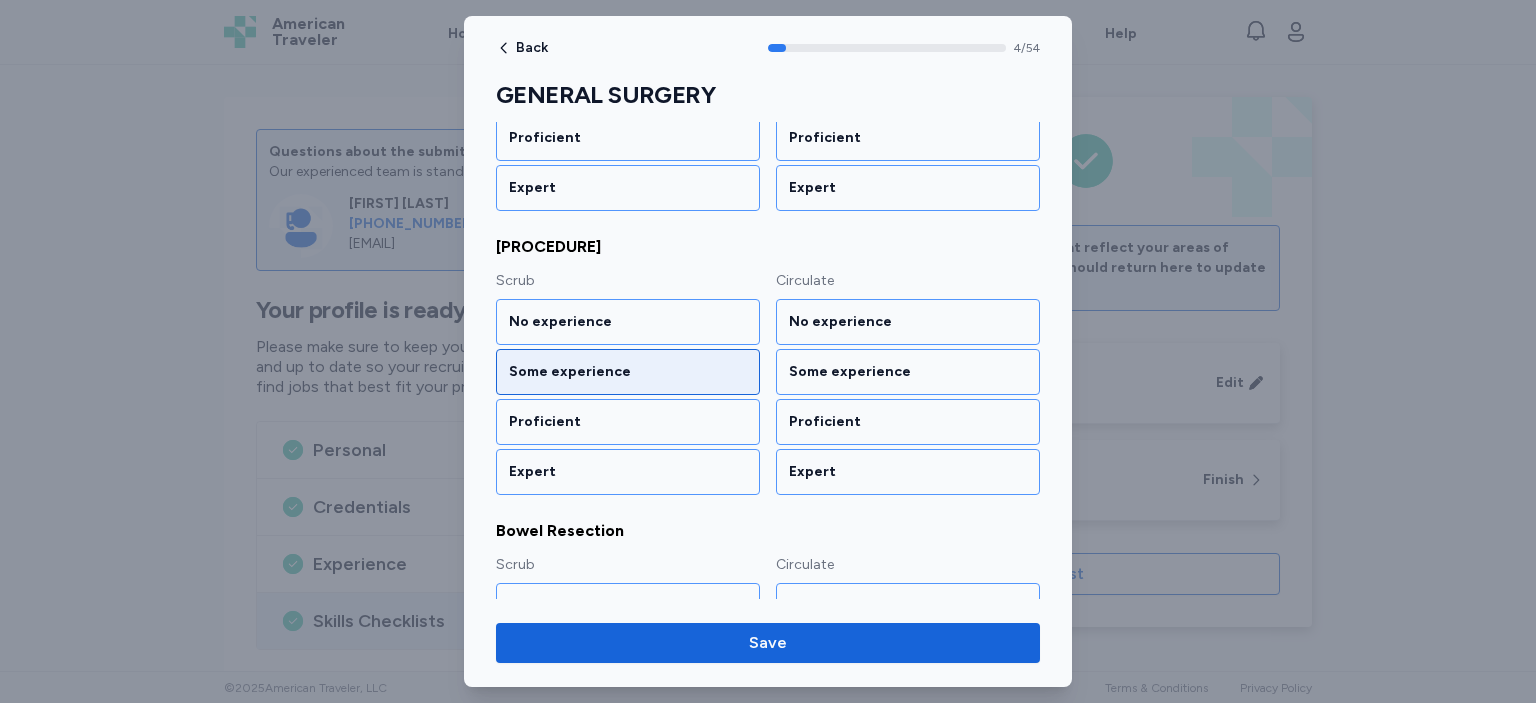click on "Some experience" at bounding box center (628, 372) 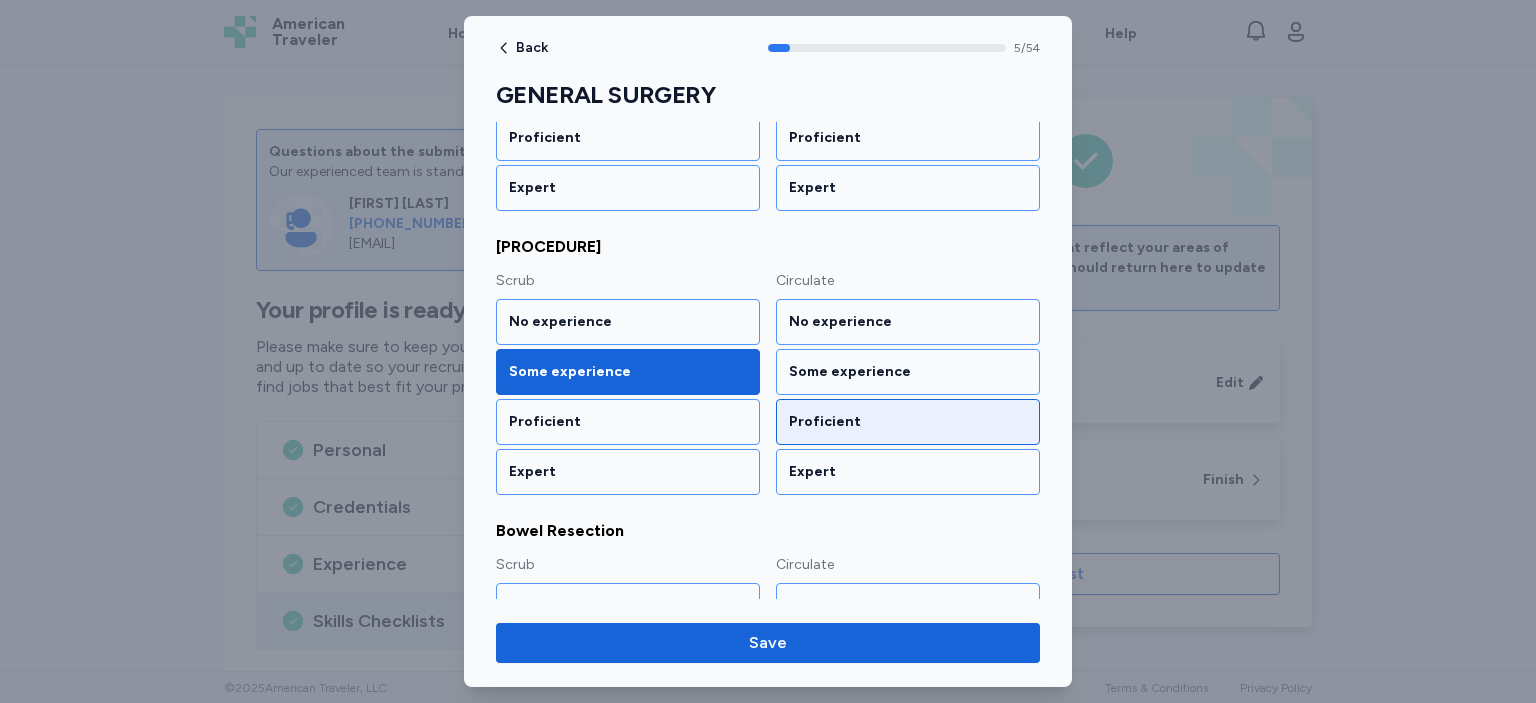click on "Proficient" at bounding box center [908, 422] 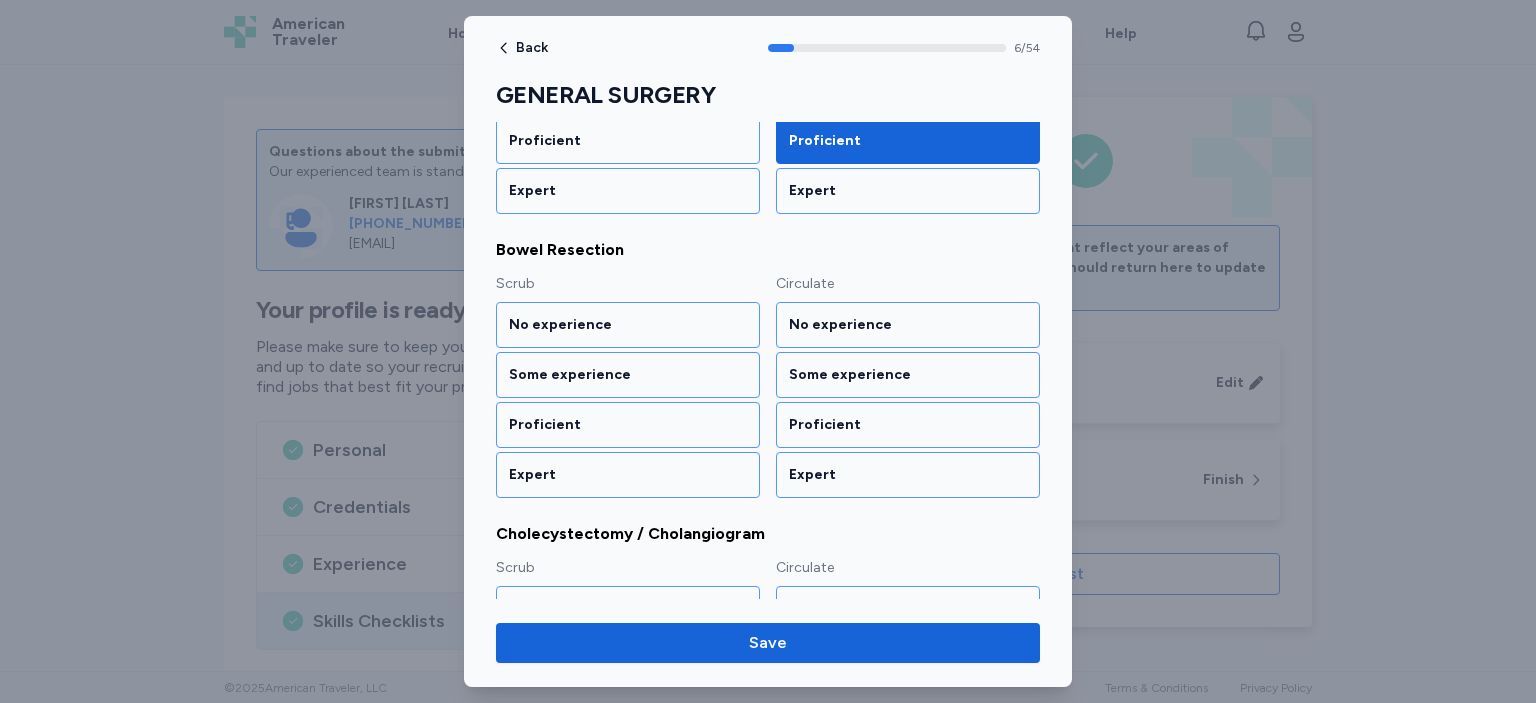 scroll, scrollTop: 1031, scrollLeft: 0, axis: vertical 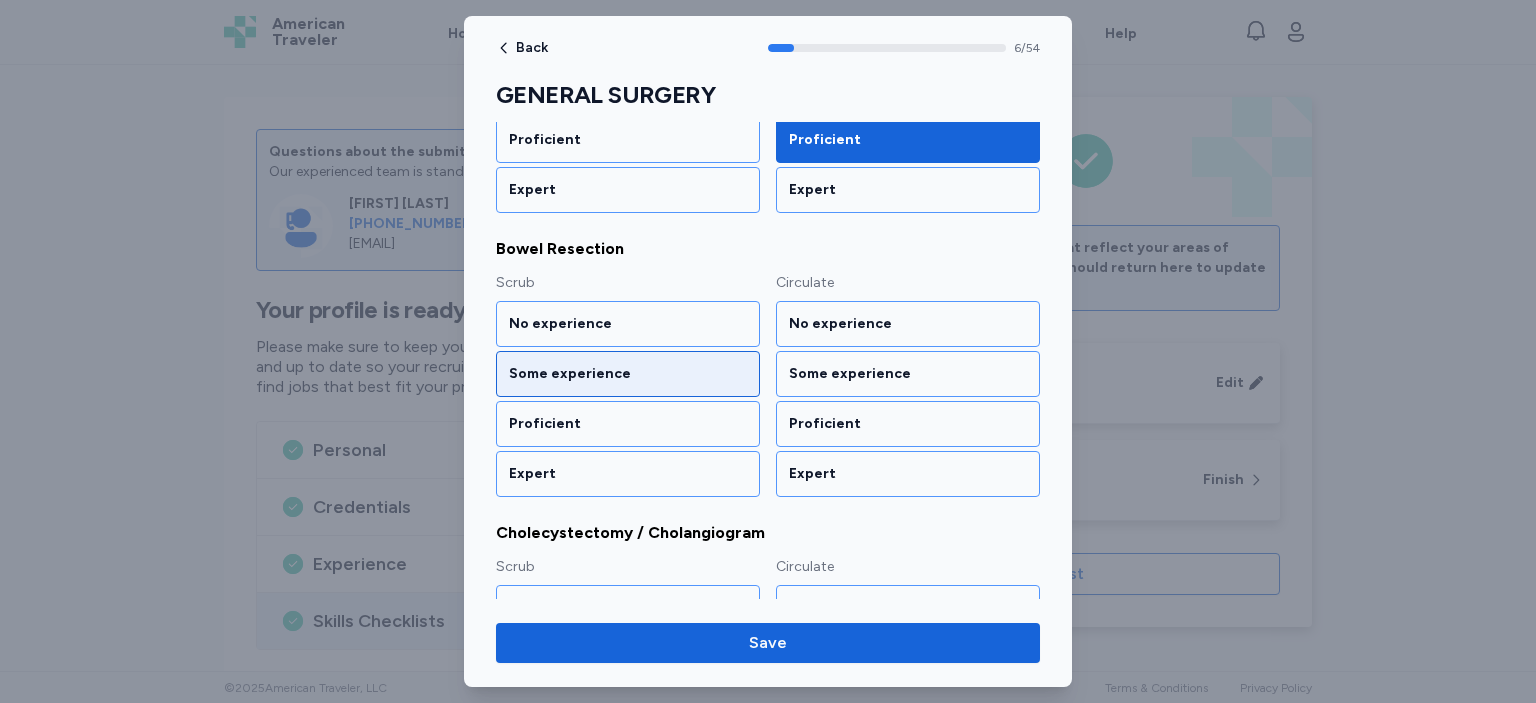 click on "Some experience" at bounding box center (628, 374) 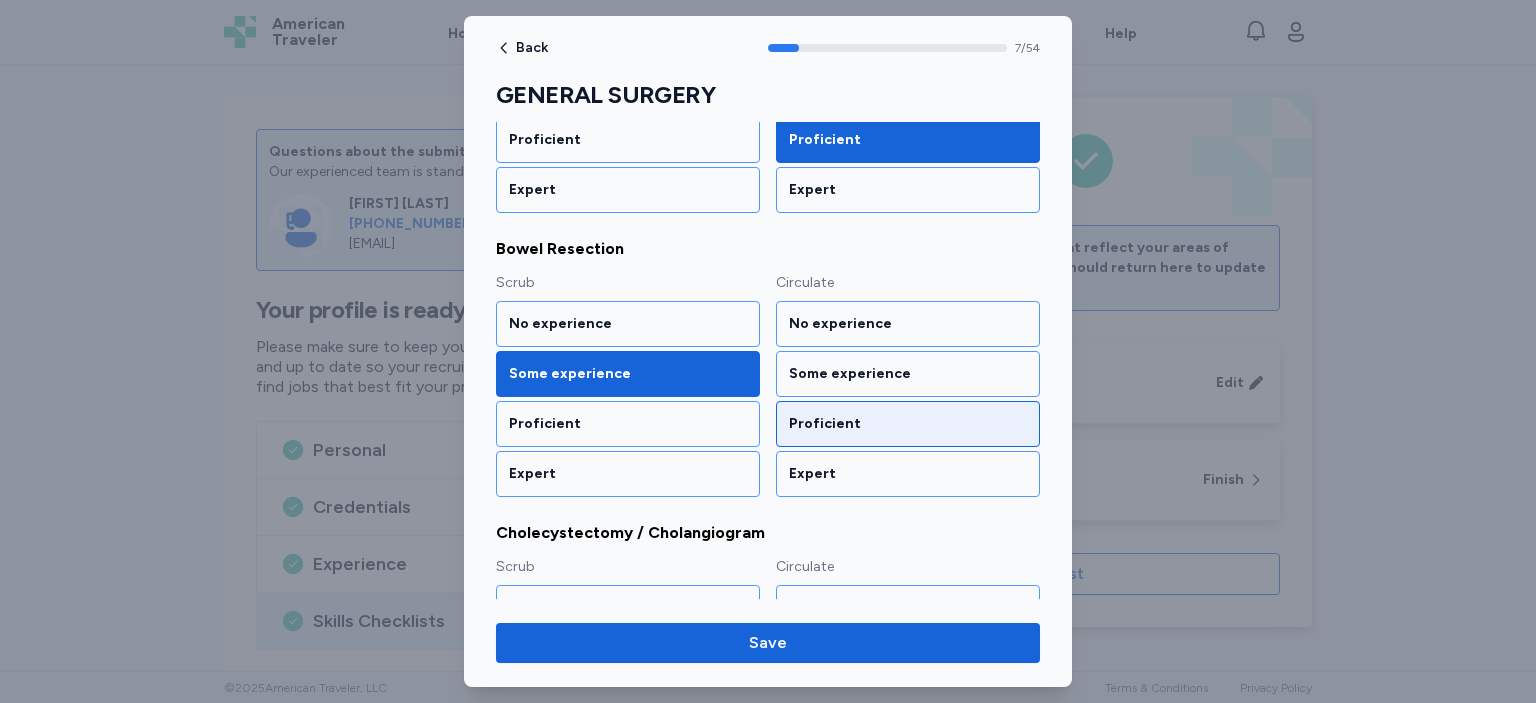 click on "Proficient" at bounding box center [908, 424] 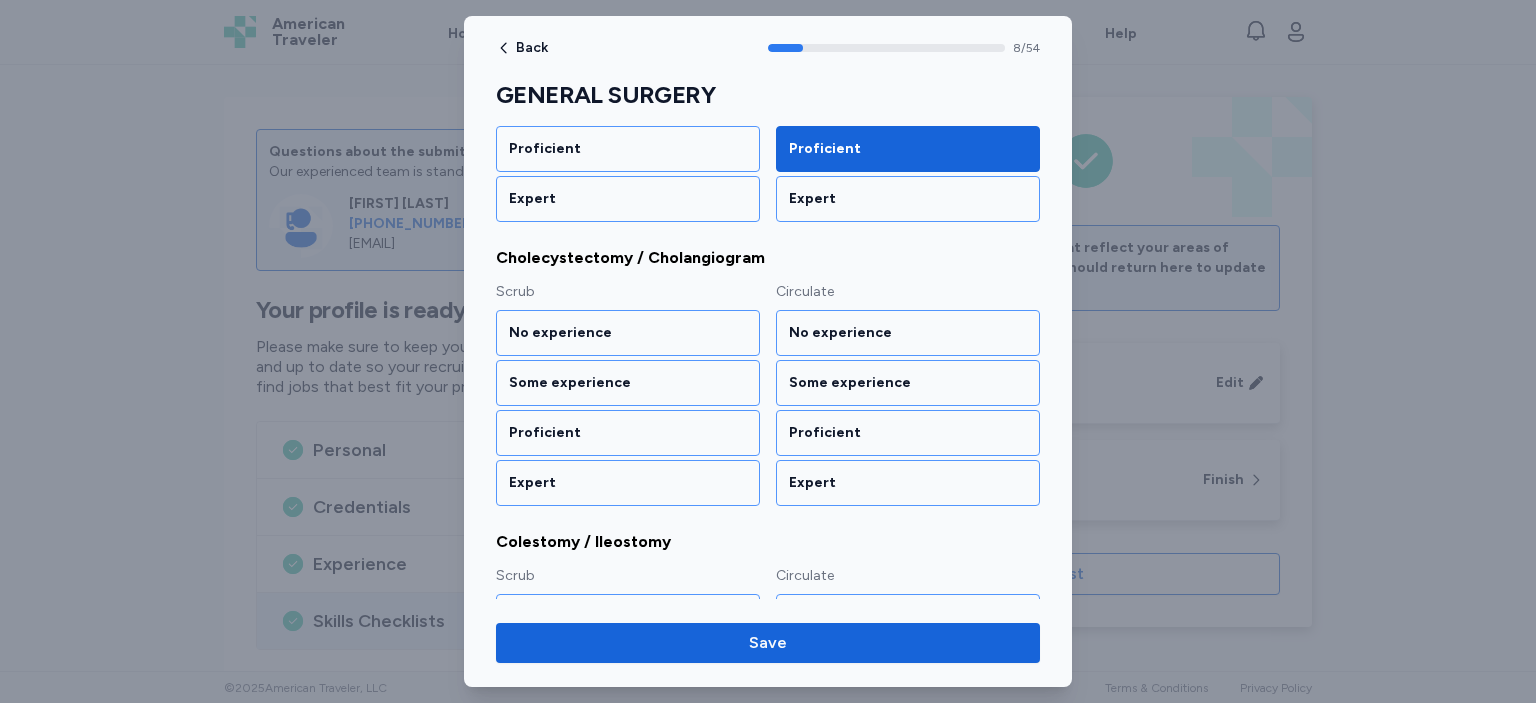 scroll, scrollTop: 1314, scrollLeft: 0, axis: vertical 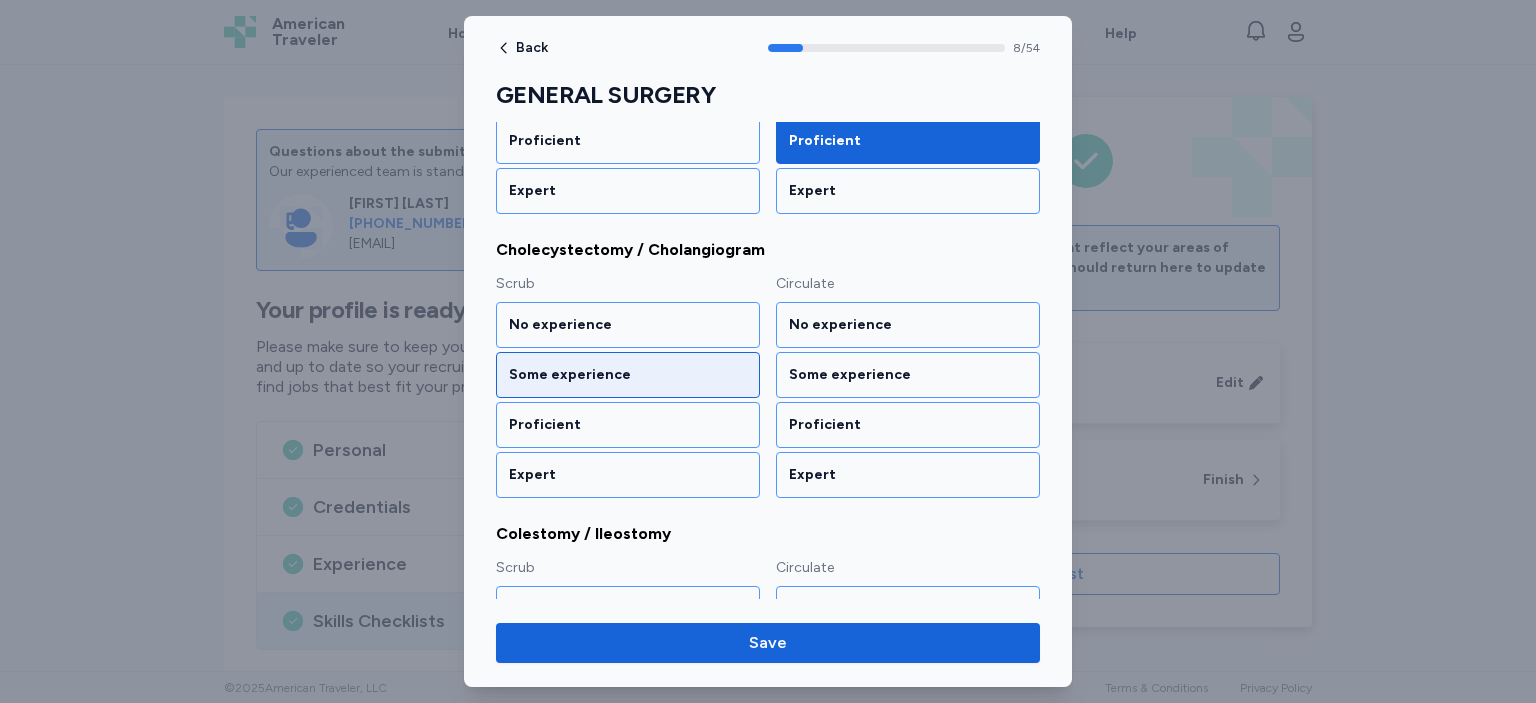 click on "Some experience" at bounding box center (628, 375) 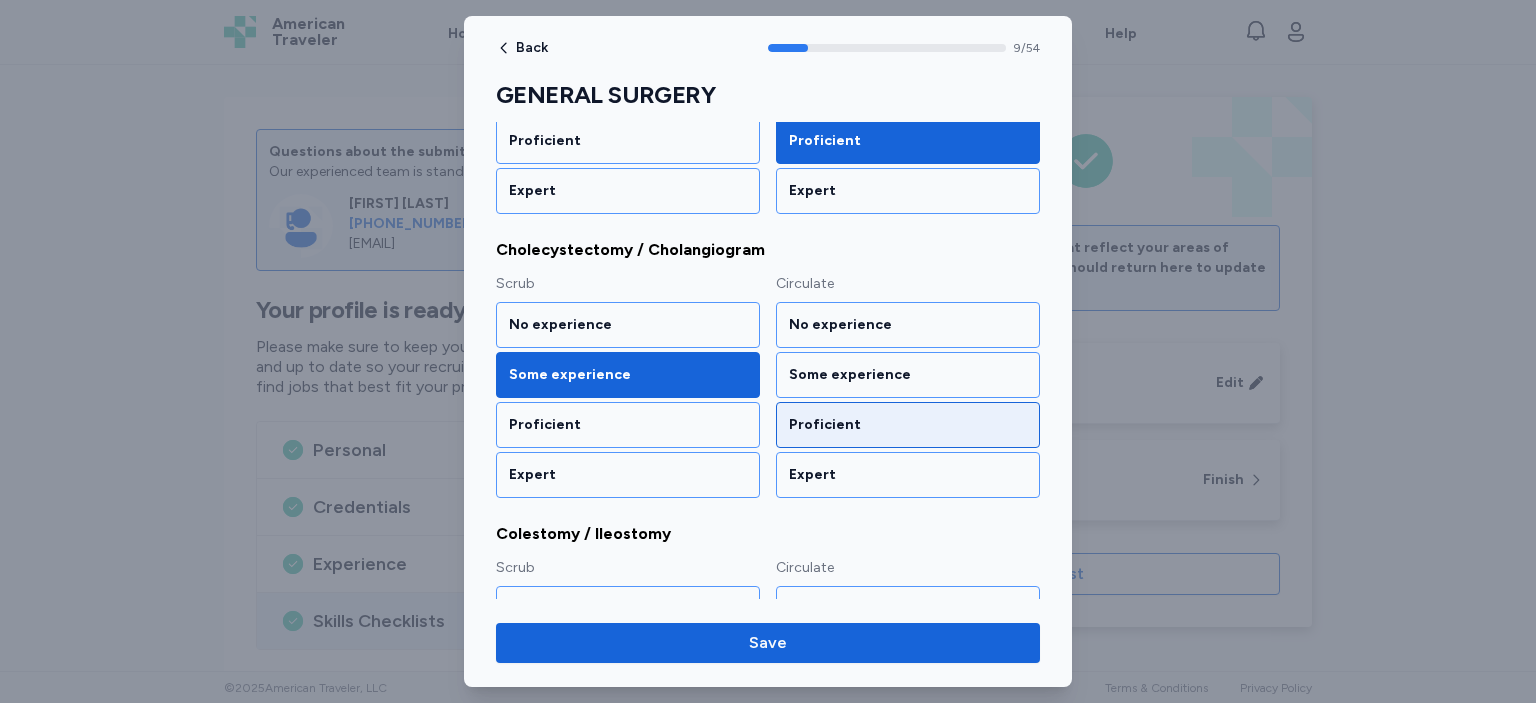 click on "Proficient" at bounding box center (908, 425) 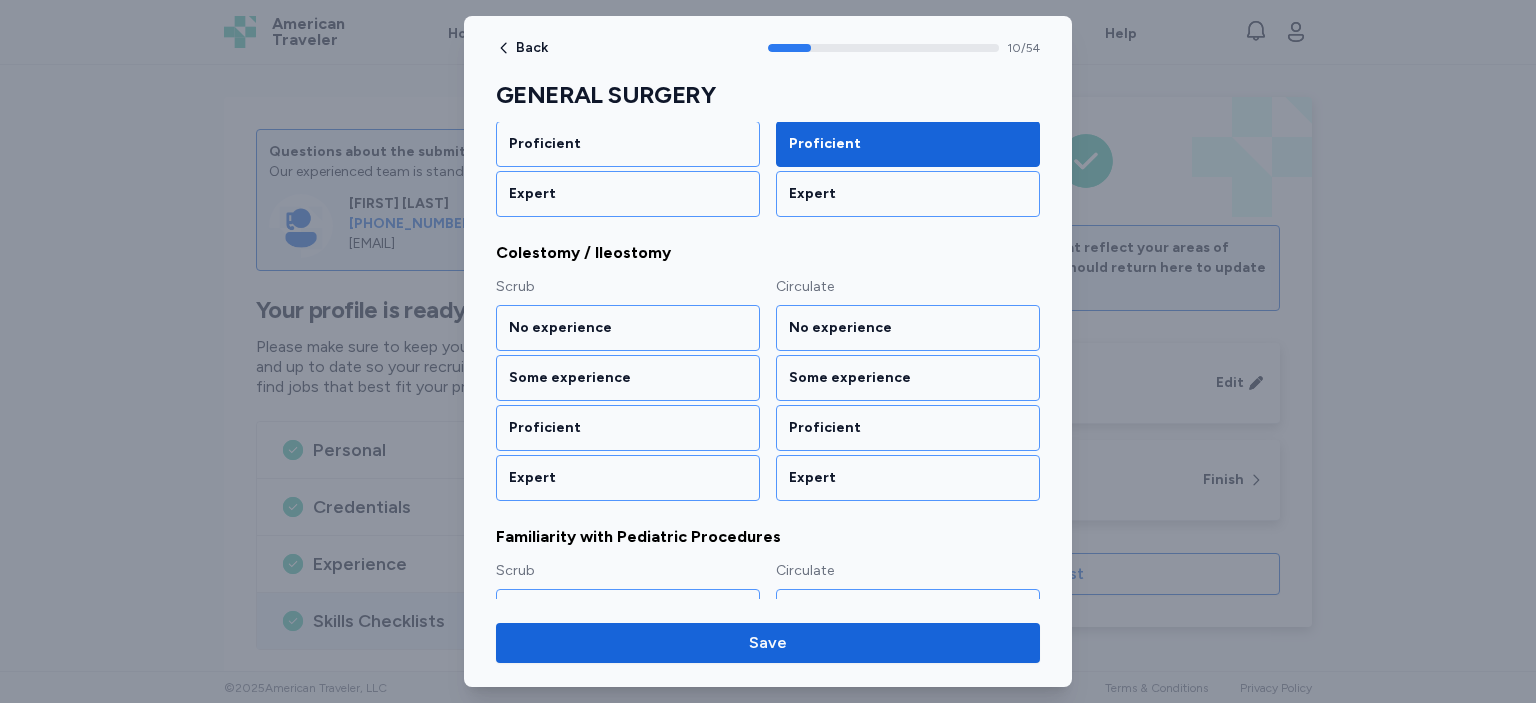 scroll, scrollTop: 1596, scrollLeft: 0, axis: vertical 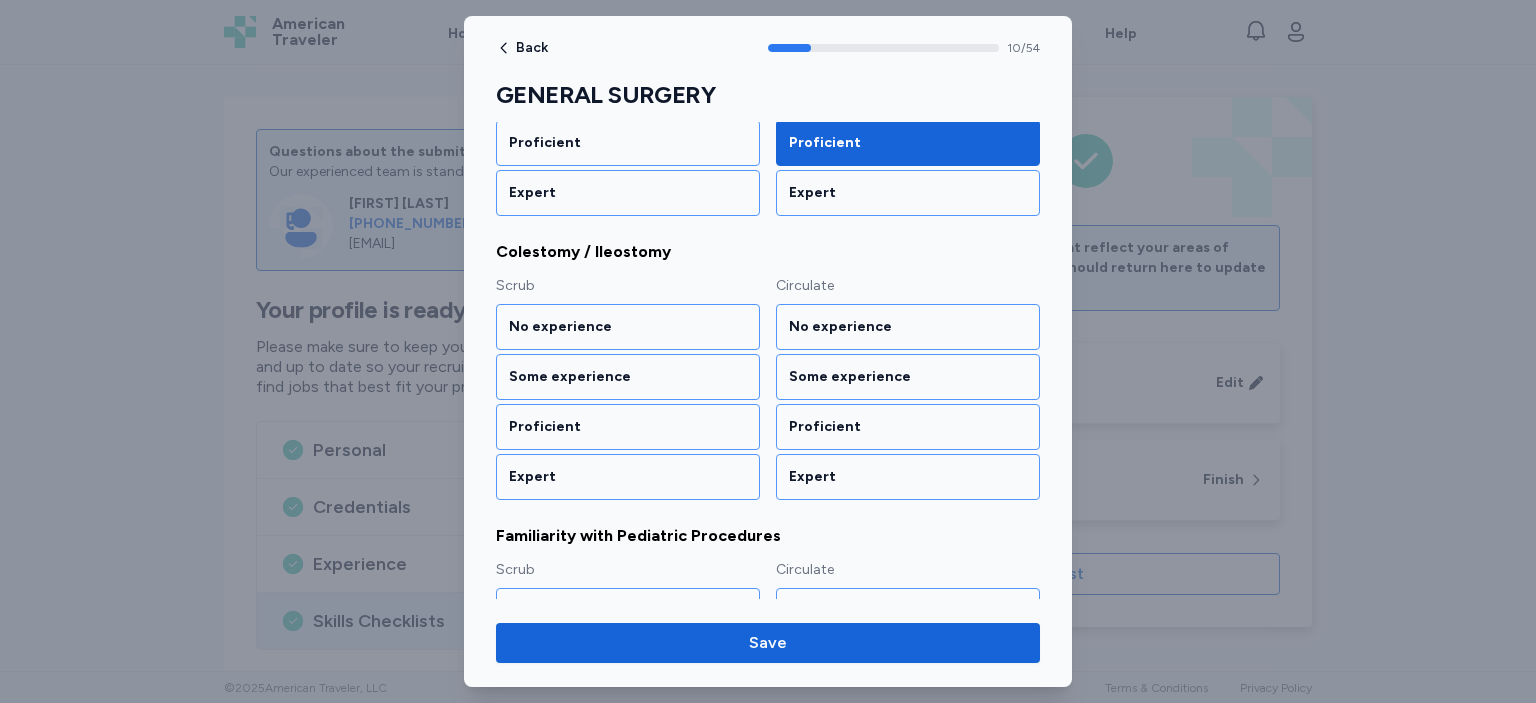 click on "Proficient" at bounding box center [908, 427] 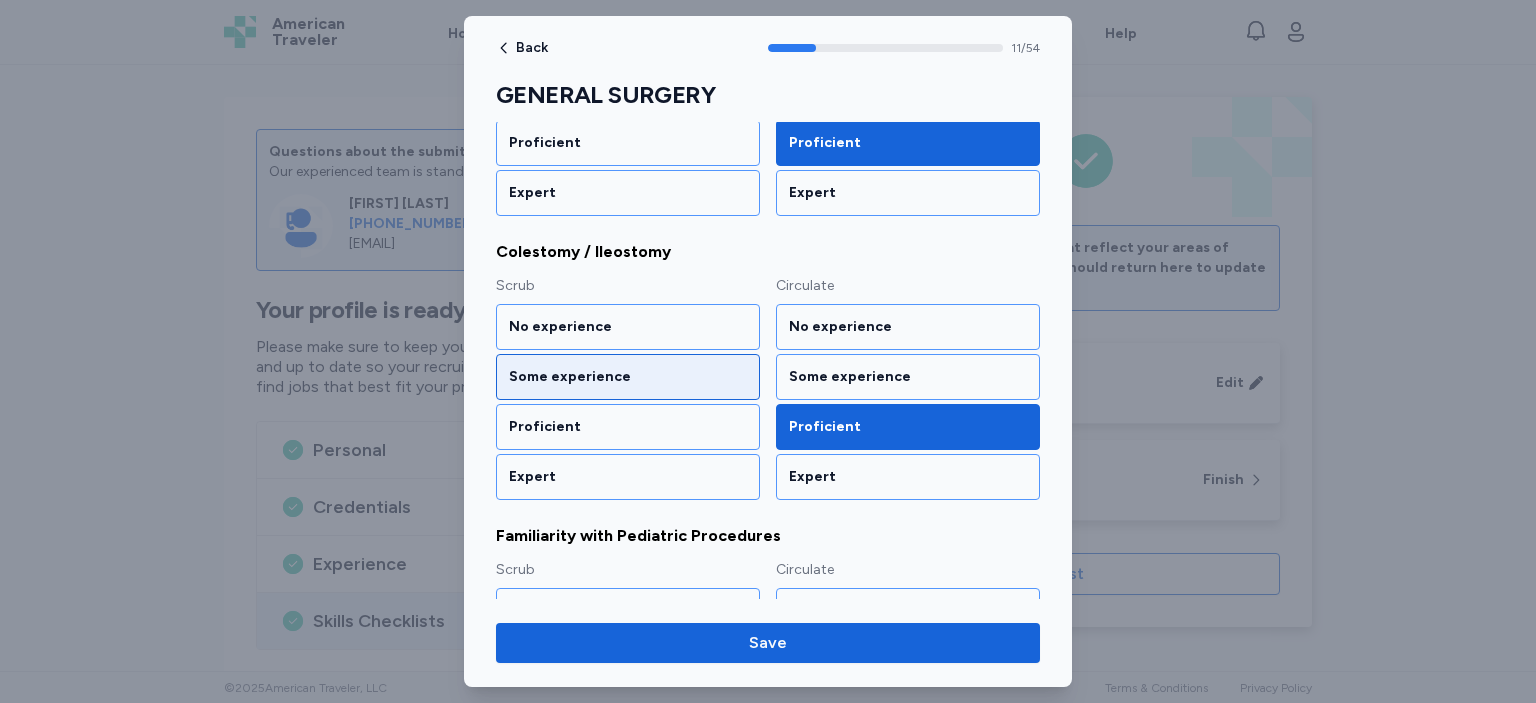 click on "Some experience" at bounding box center (628, 377) 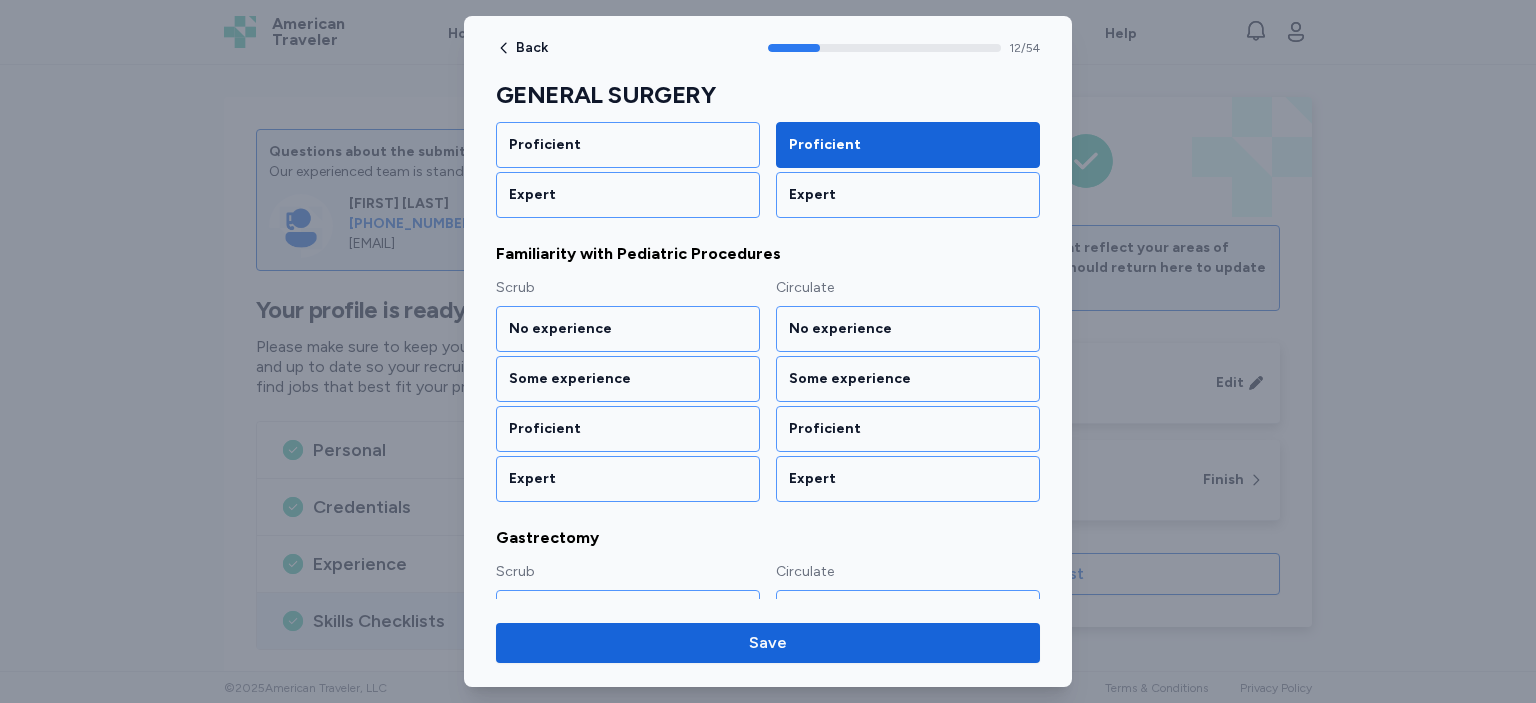 scroll, scrollTop: 1878, scrollLeft: 0, axis: vertical 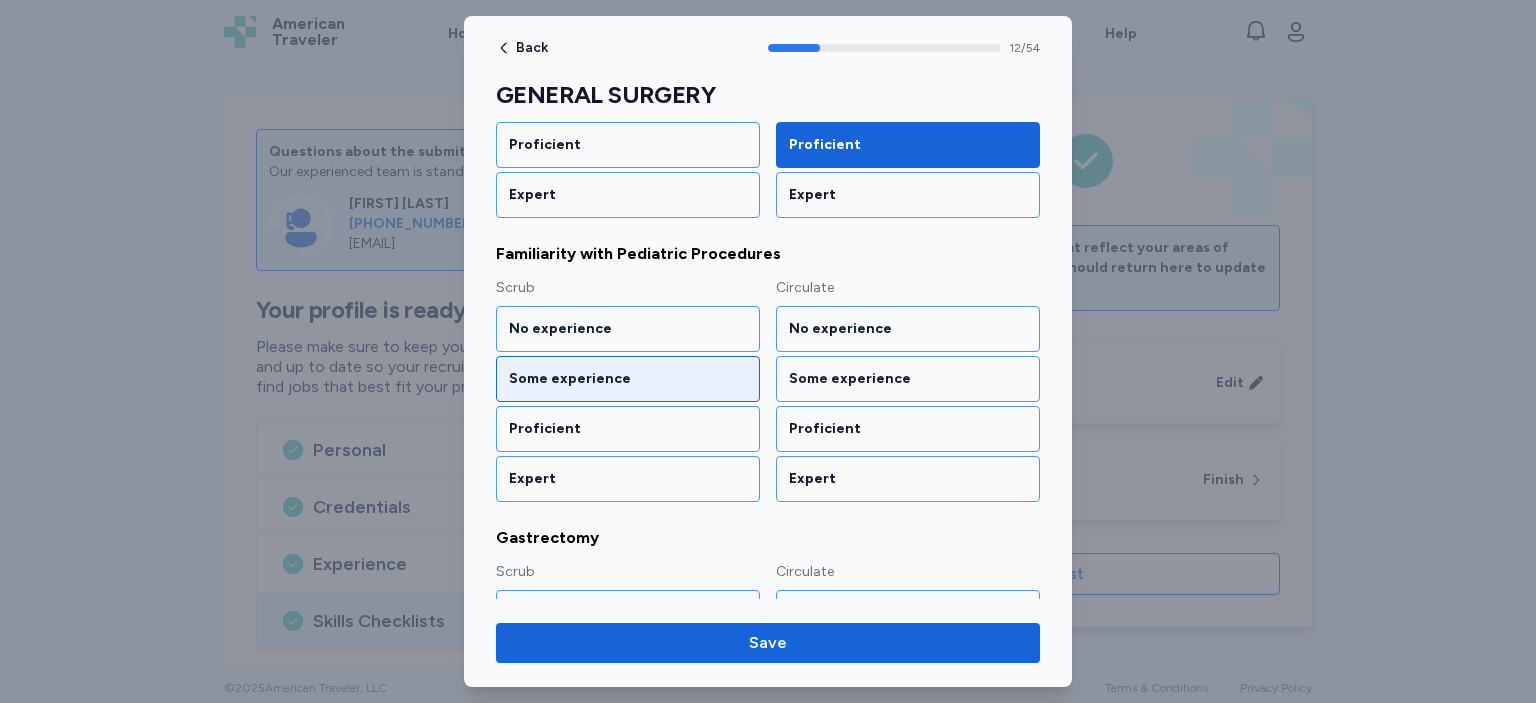 click on "Some experience" at bounding box center (628, 379) 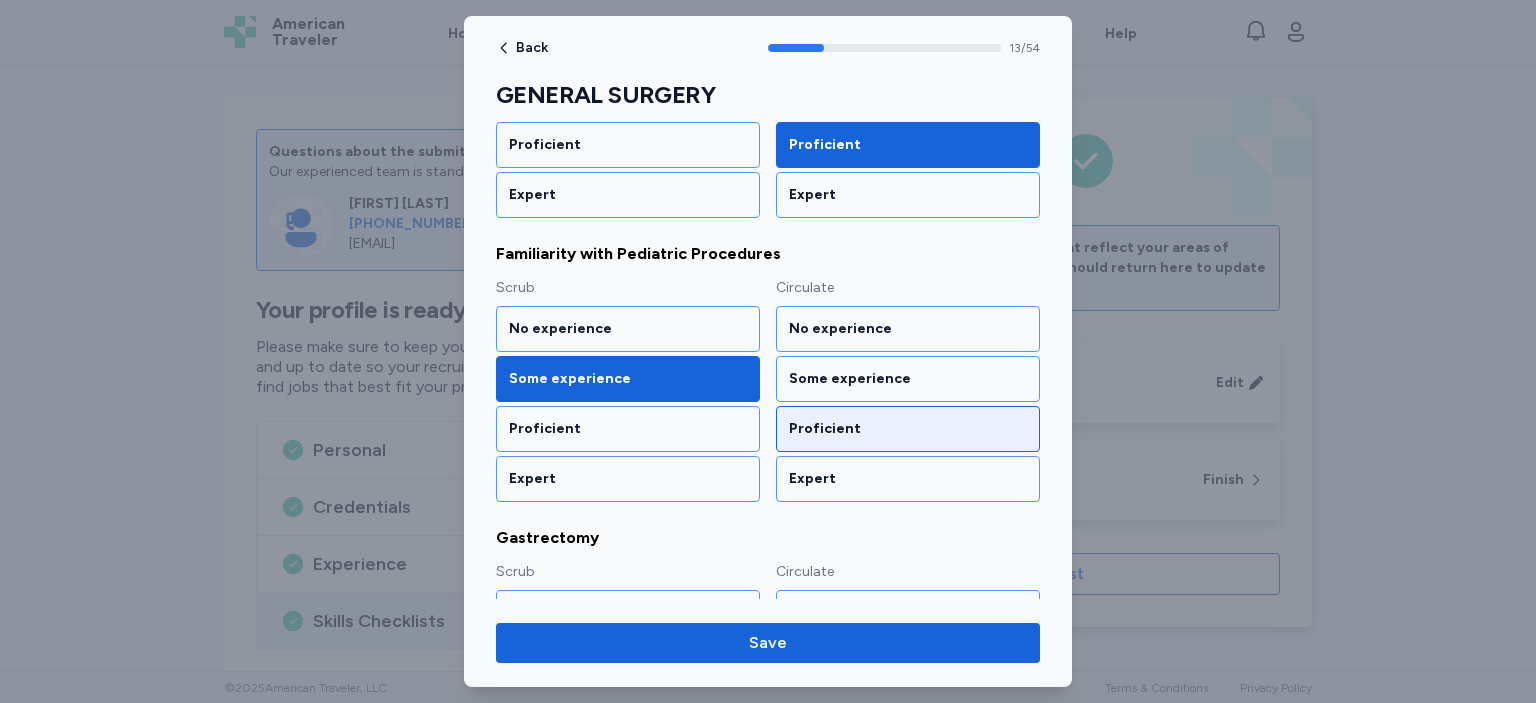click on "Proficient" at bounding box center (908, 429) 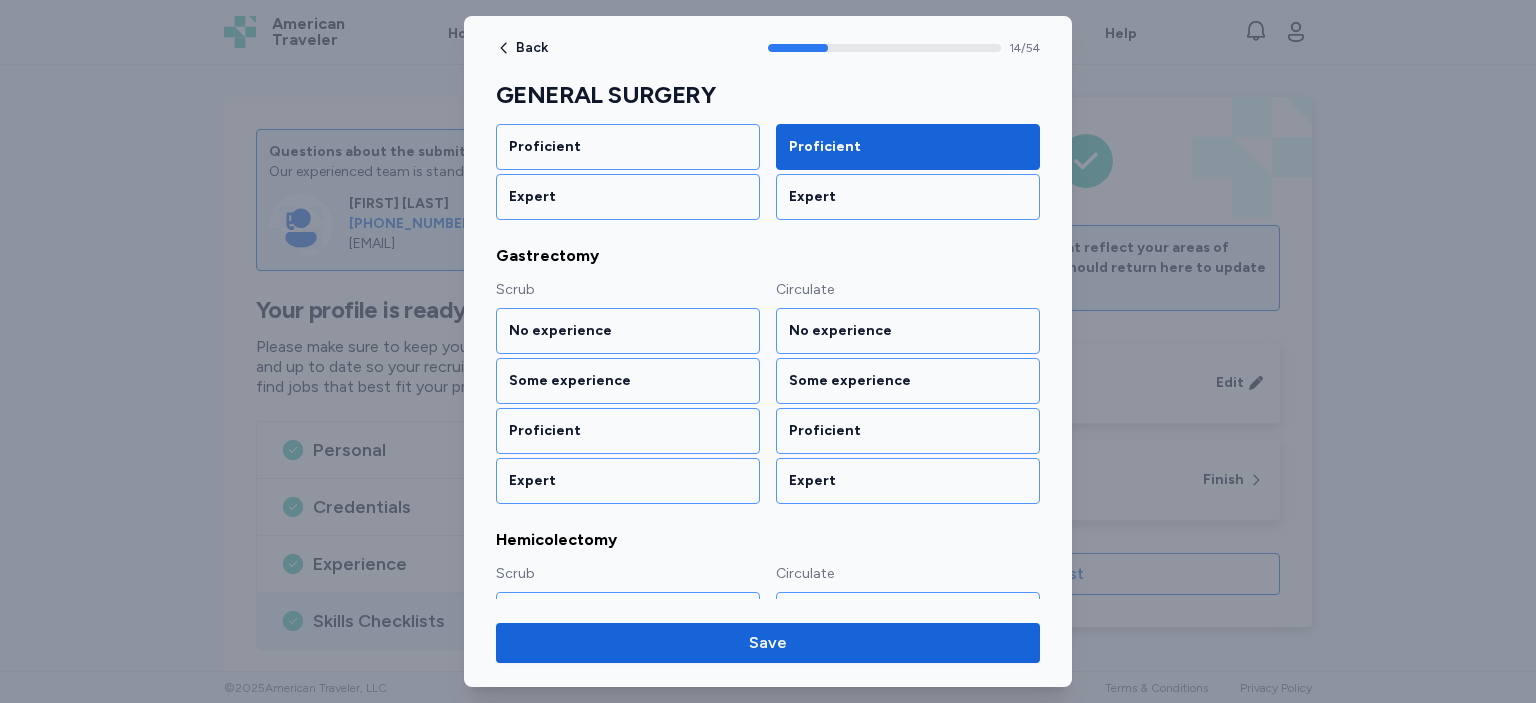 scroll, scrollTop: 2161, scrollLeft: 0, axis: vertical 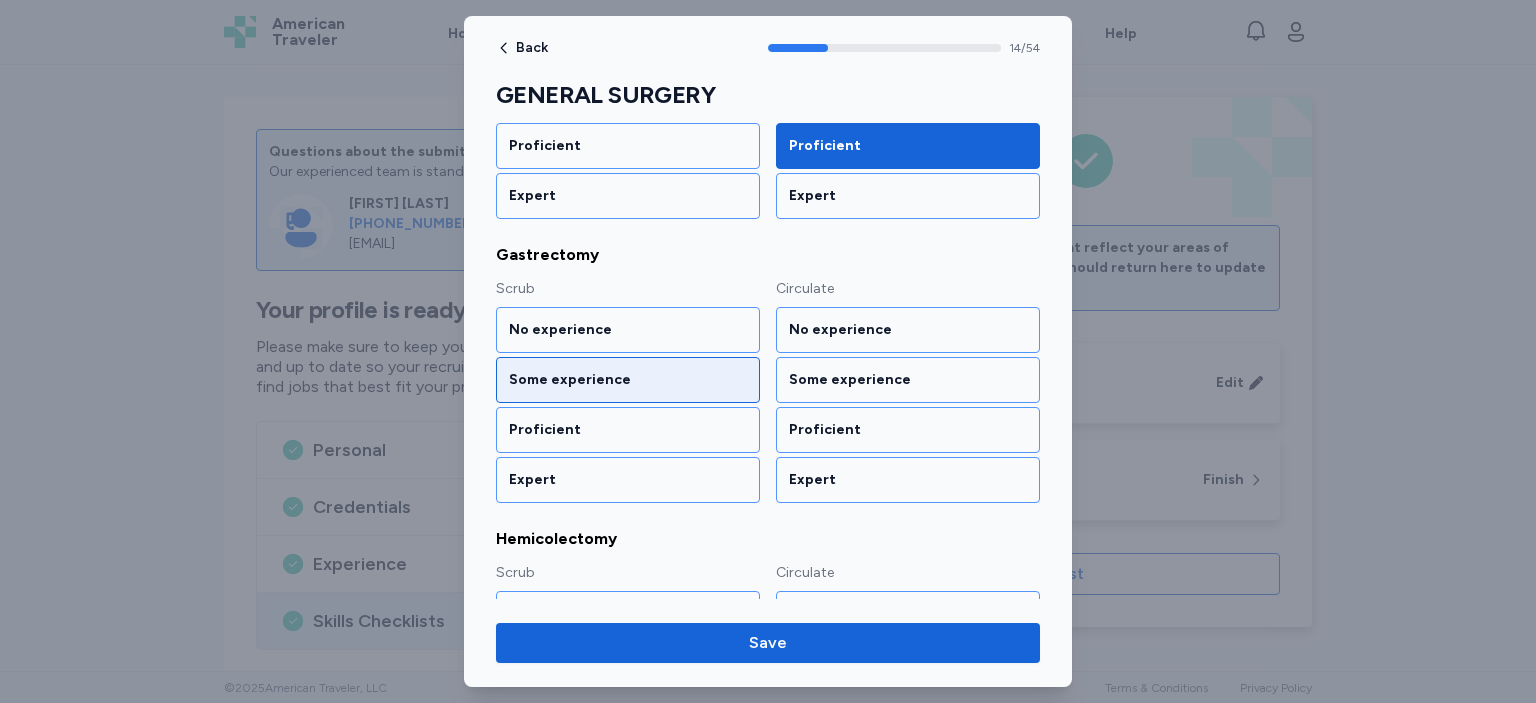 click on "Some experience" at bounding box center (628, 380) 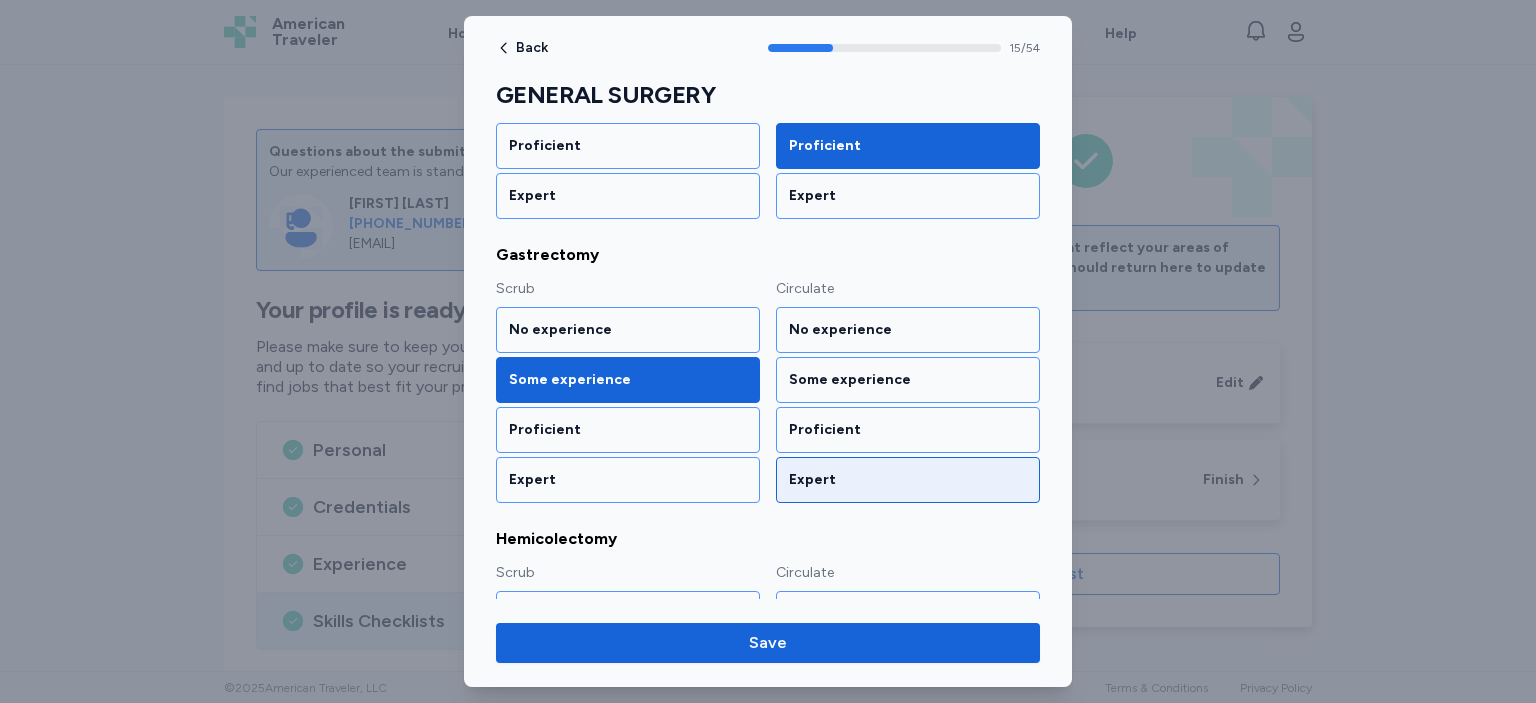 click on "Expert" at bounding box center [908, 480] 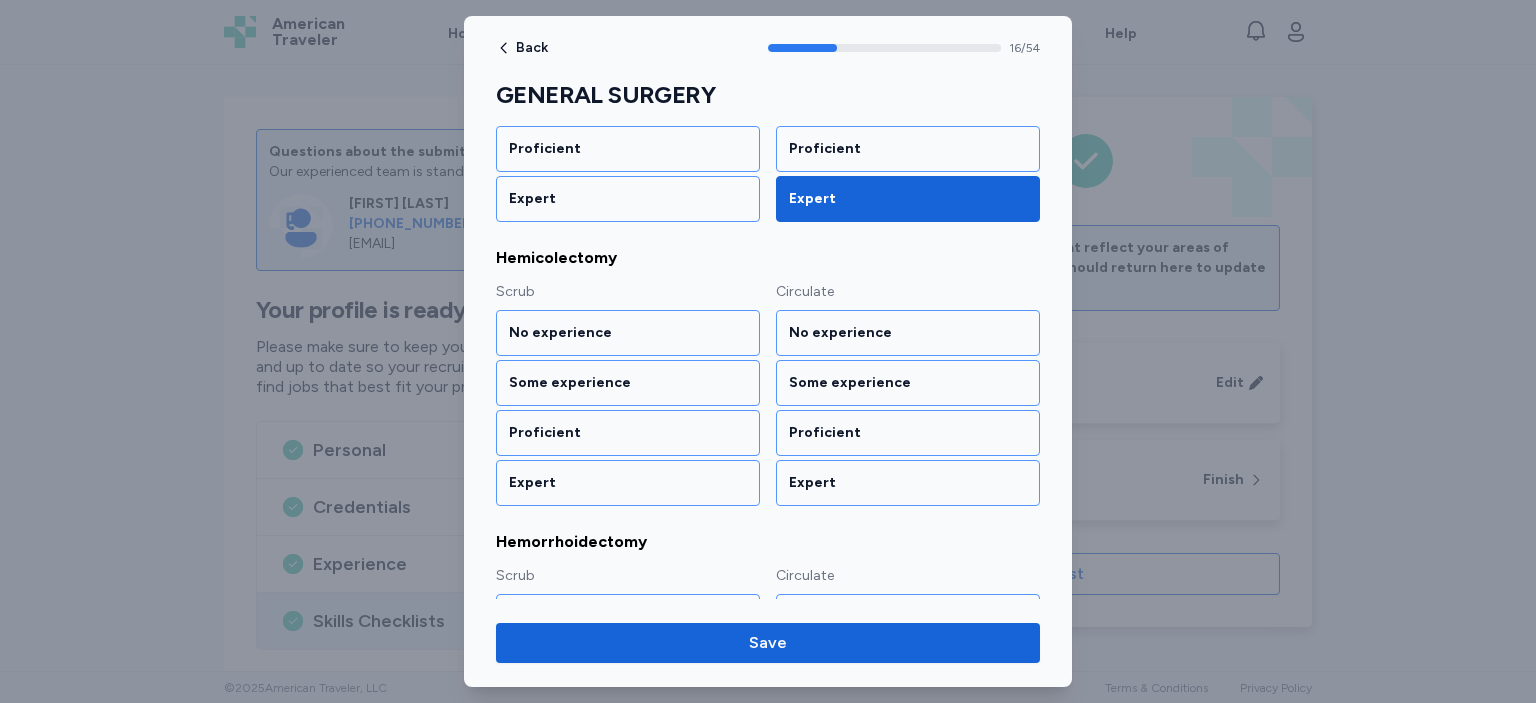 scroll, scrollTop: 2443, scrollLeft: 0, axis: vertical 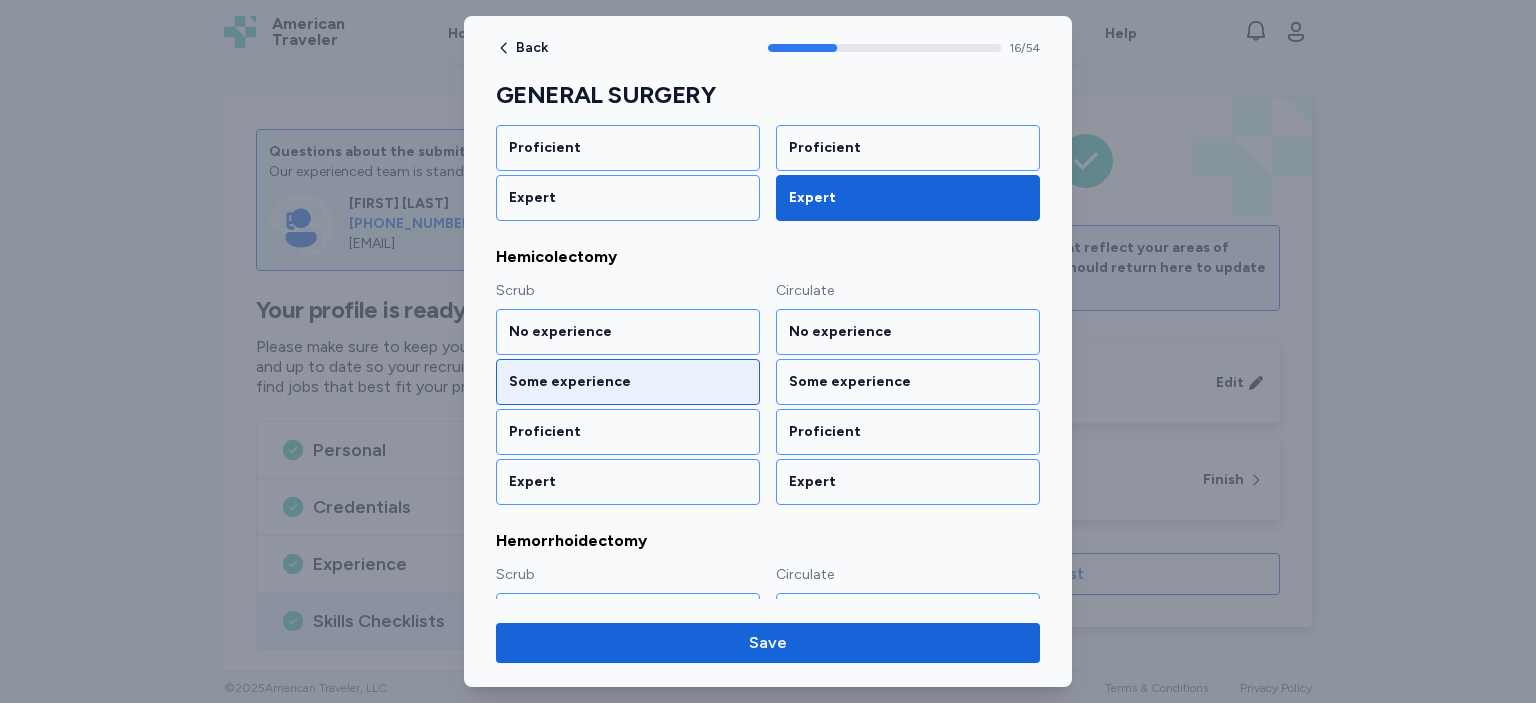 click on "Some experience" at bounding box center (628, 382) 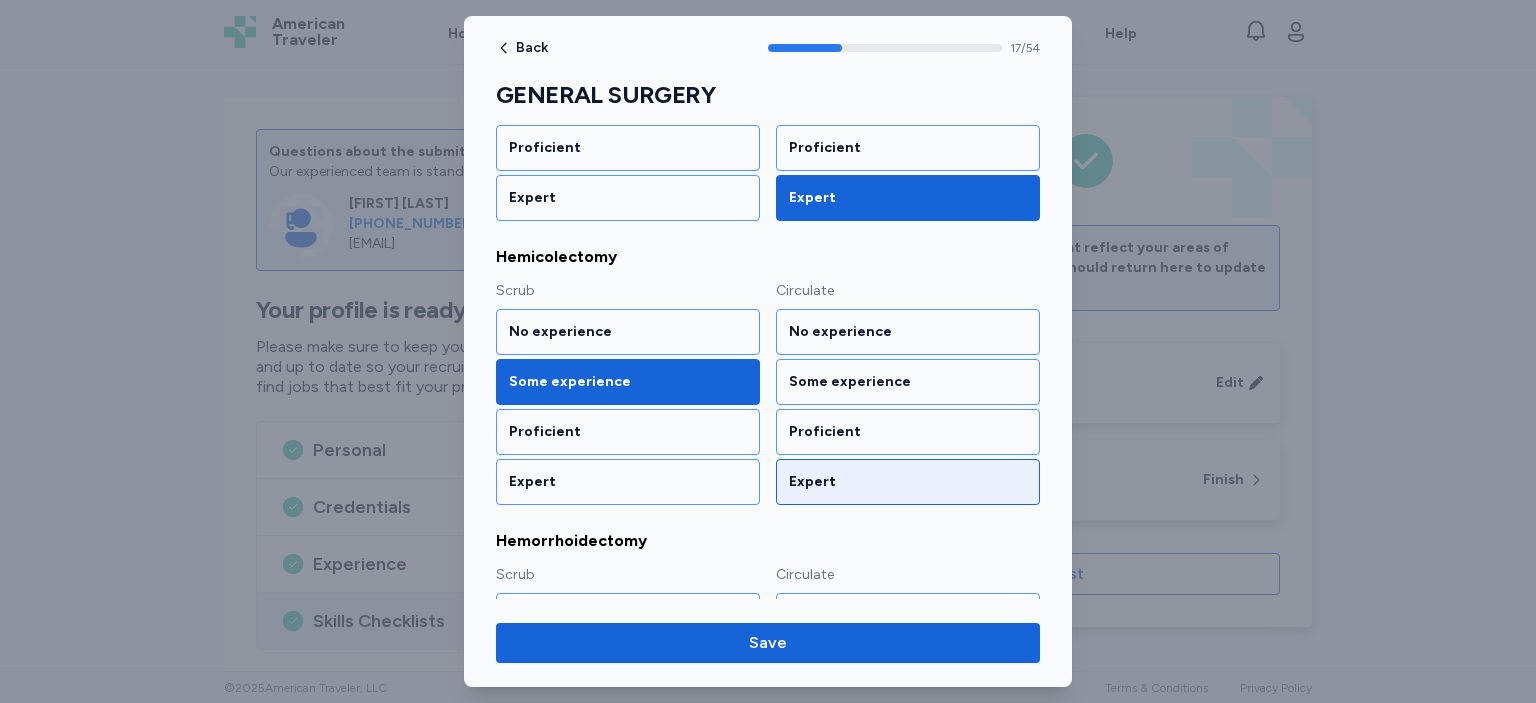 click on "Expert" at bounding box center (908, 482) 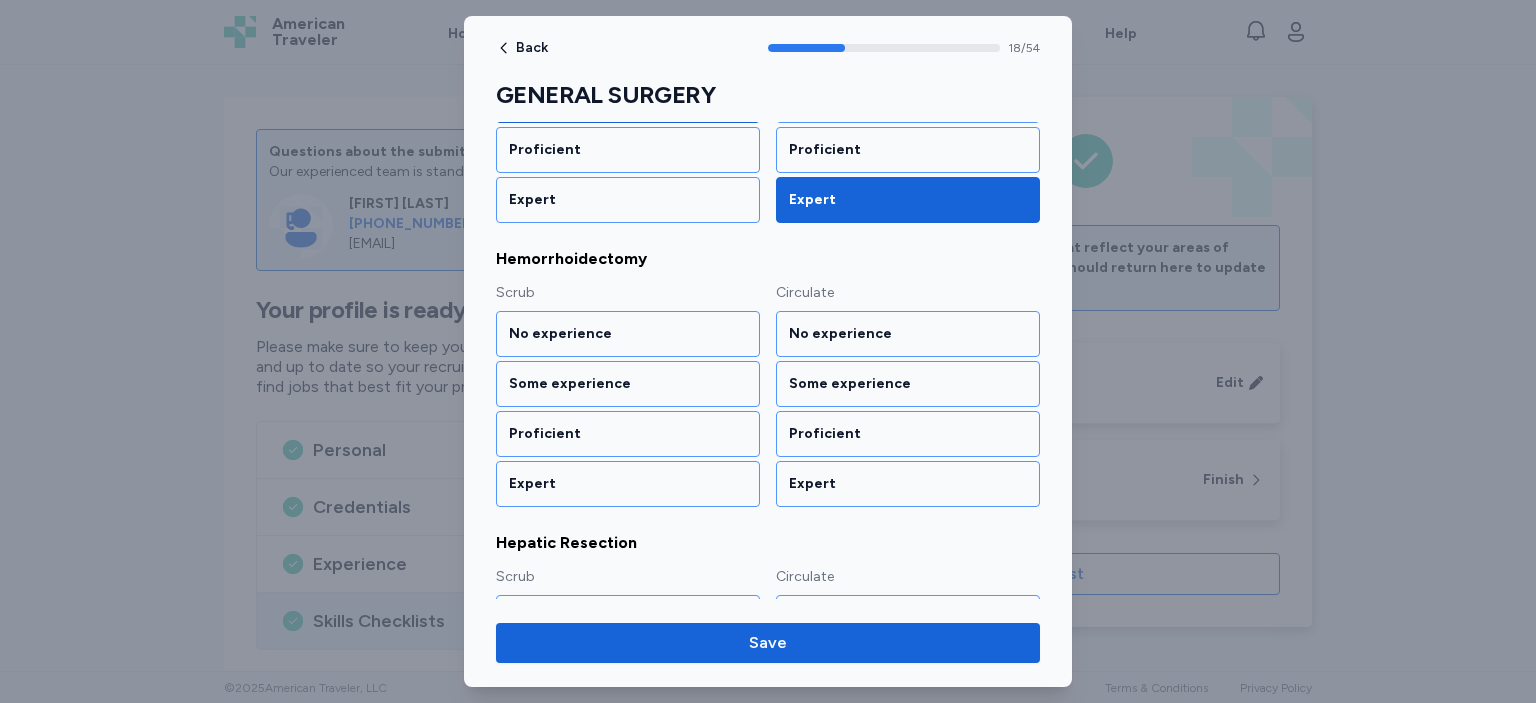 scroll, scrollTop: 2726, scrollLeft: 0, axis: vertical 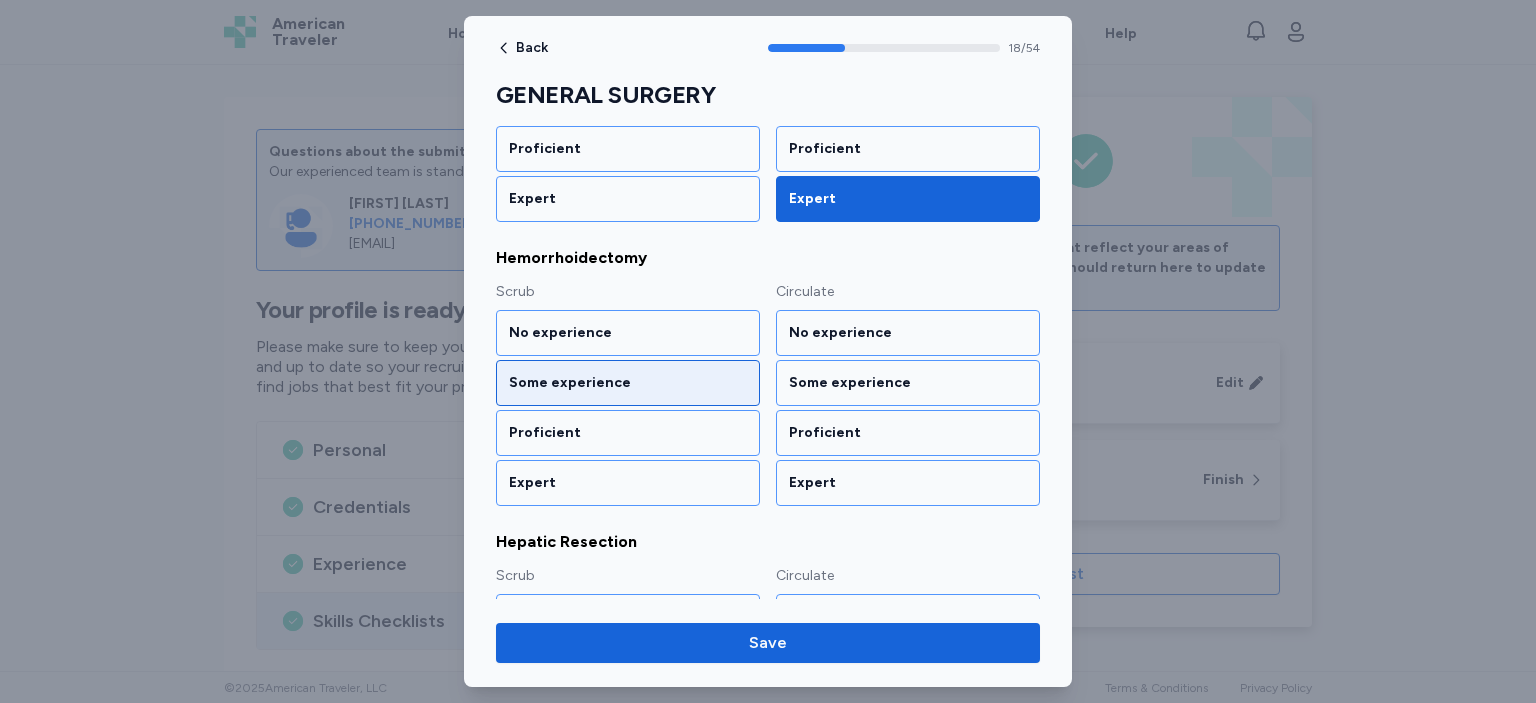 click on "Some experience" at bounding box center [628, 383] 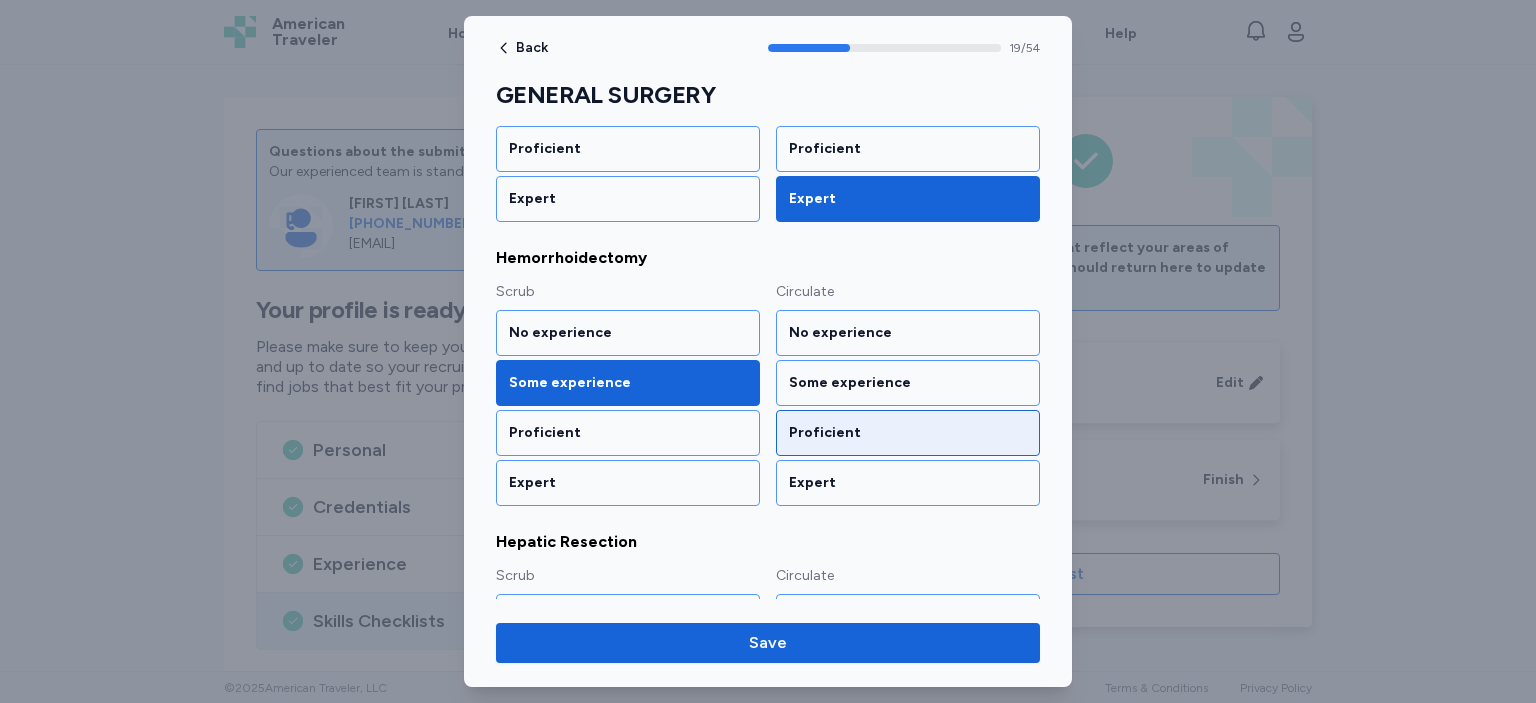 click on "Proficient" at bounding box center (908, 433) 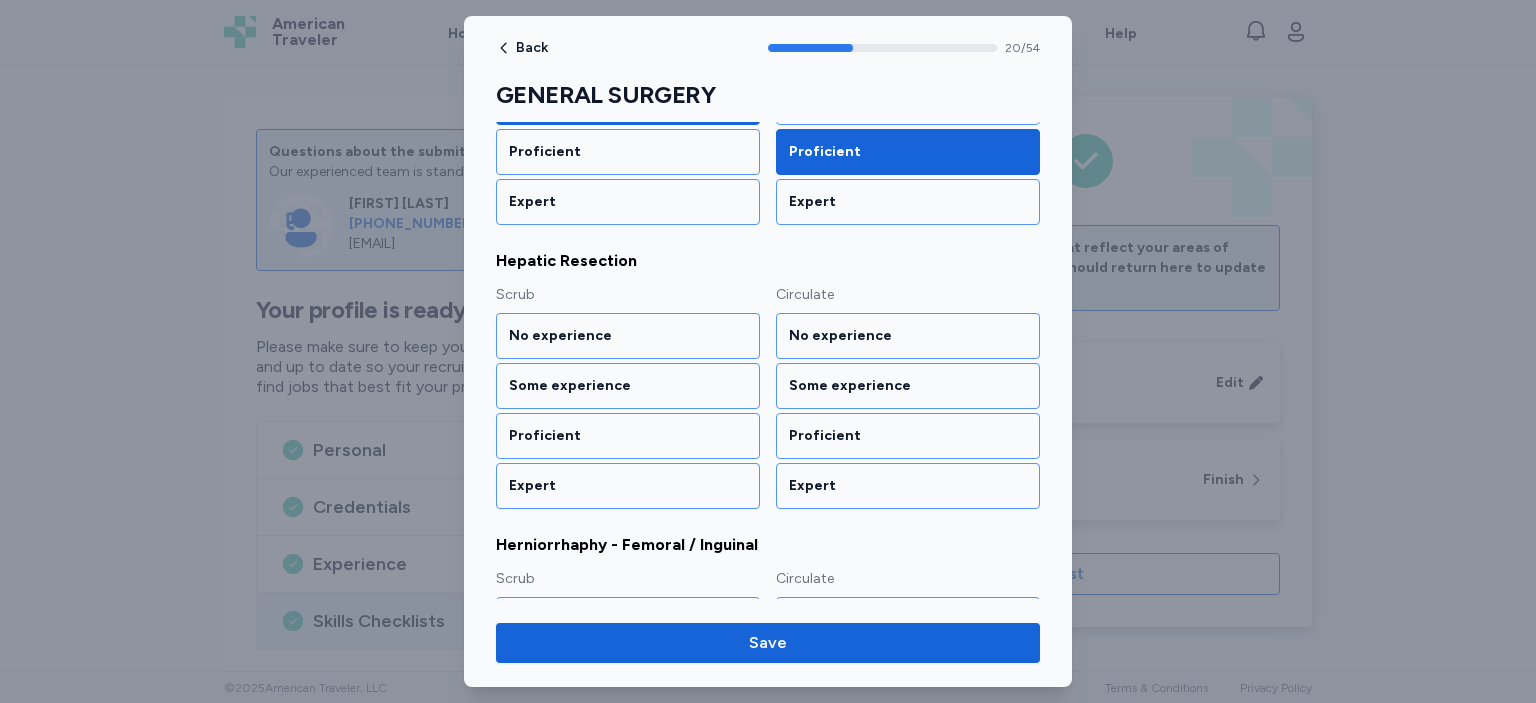 scroll, scrollTop: 3008, scrollLeft: 0, axis: vertical 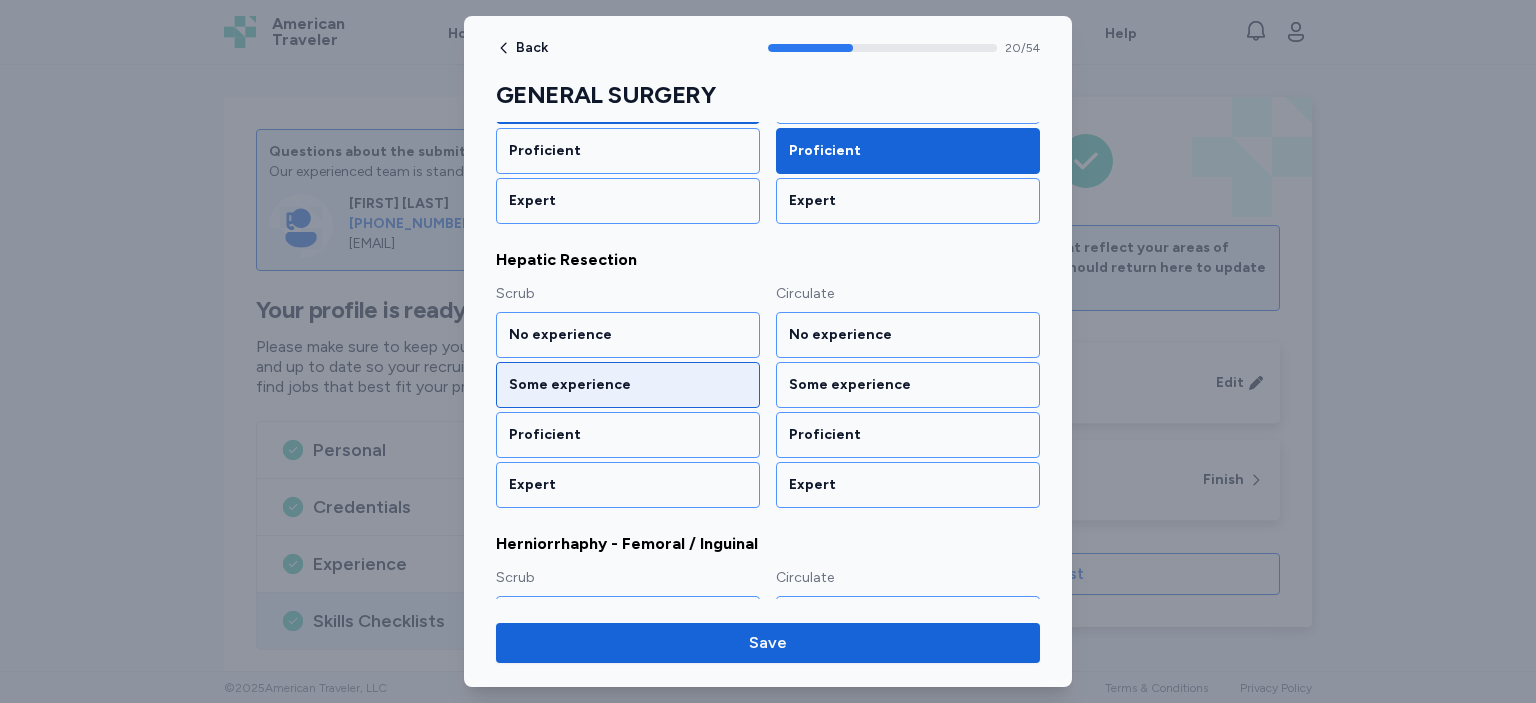click on "Some experience" at bounding box center (628, 385) 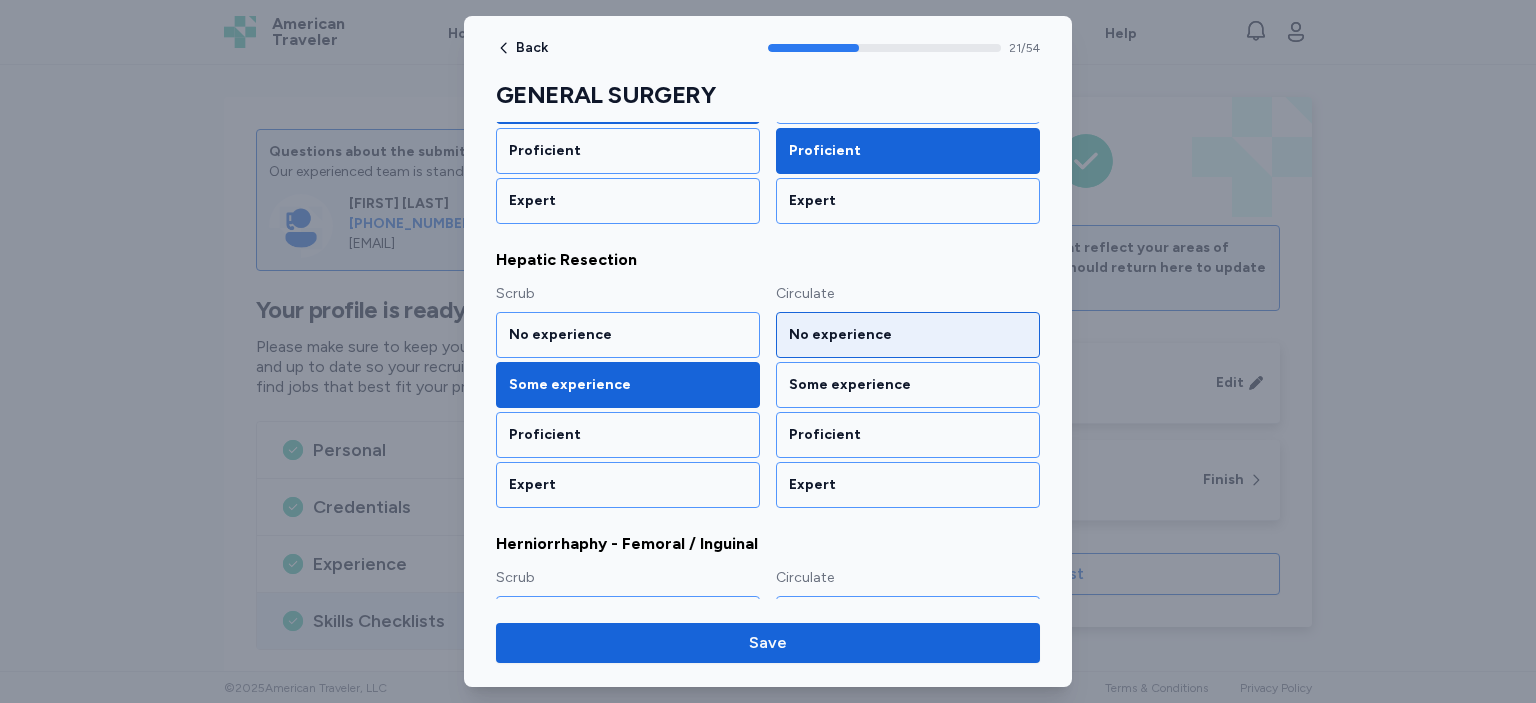 click on "No experience" at bounding box center (908, 335) 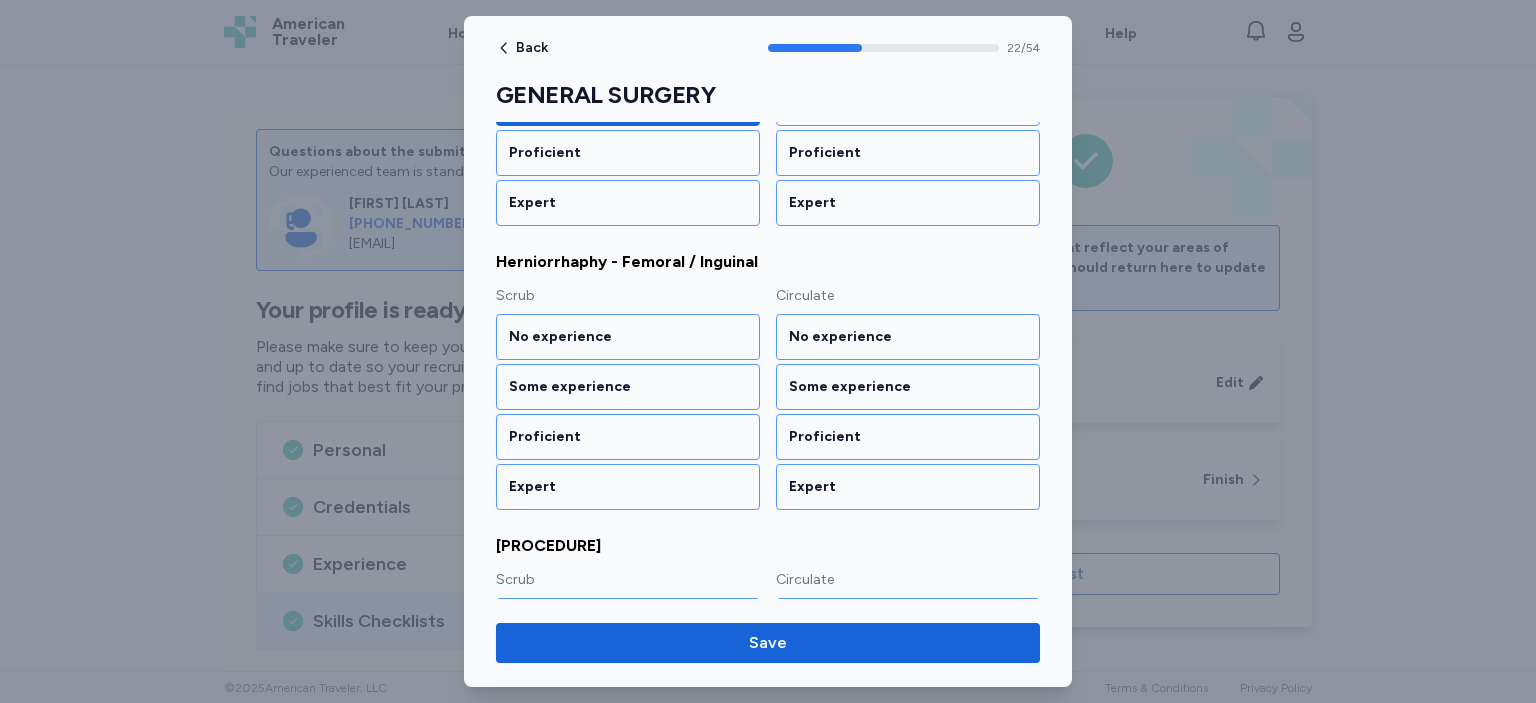 scroll, scrollTop: 3290, scrollLeft: 0, axis: vertical 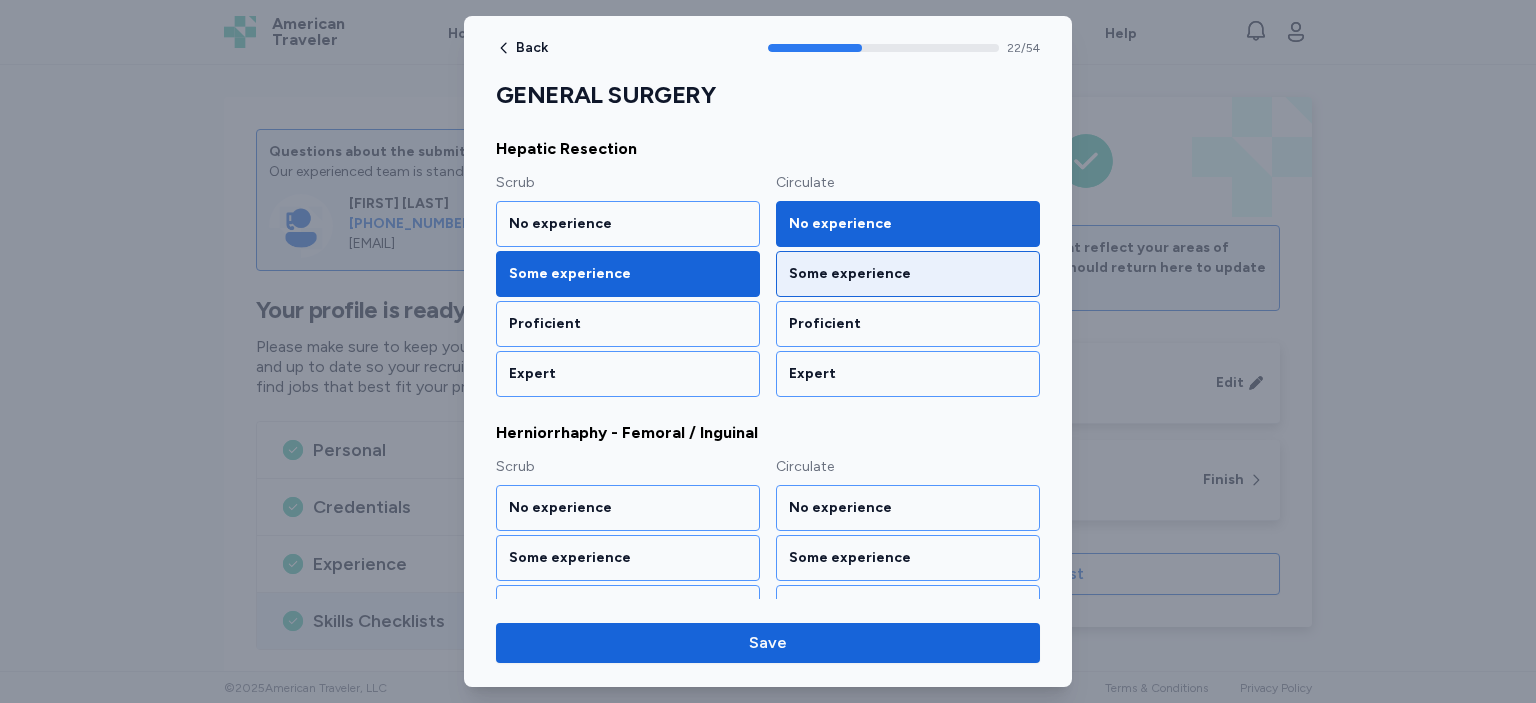 click on "Some experience" at bounding box center (908, 274) 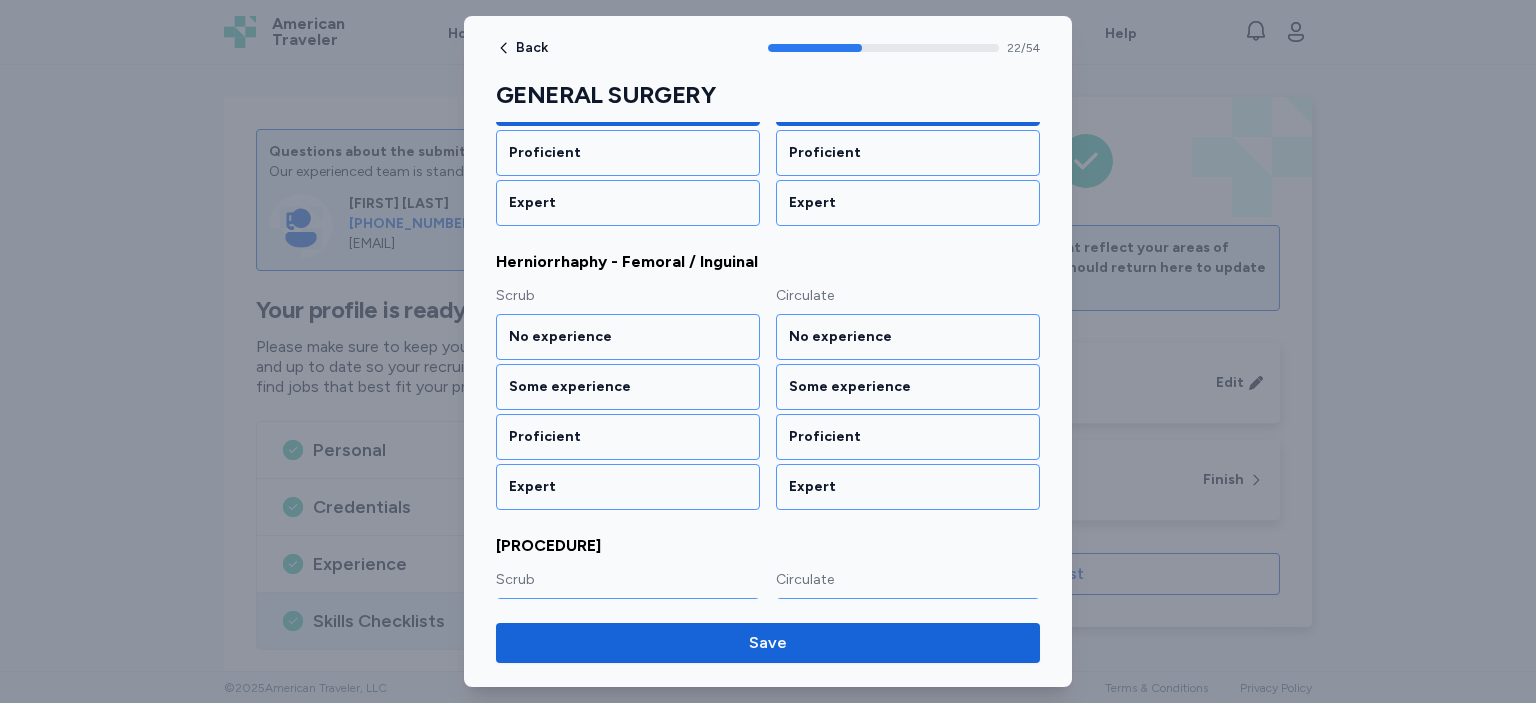 scroll, scrollTop: 3290, scrollLeft: 0, axis: vertical 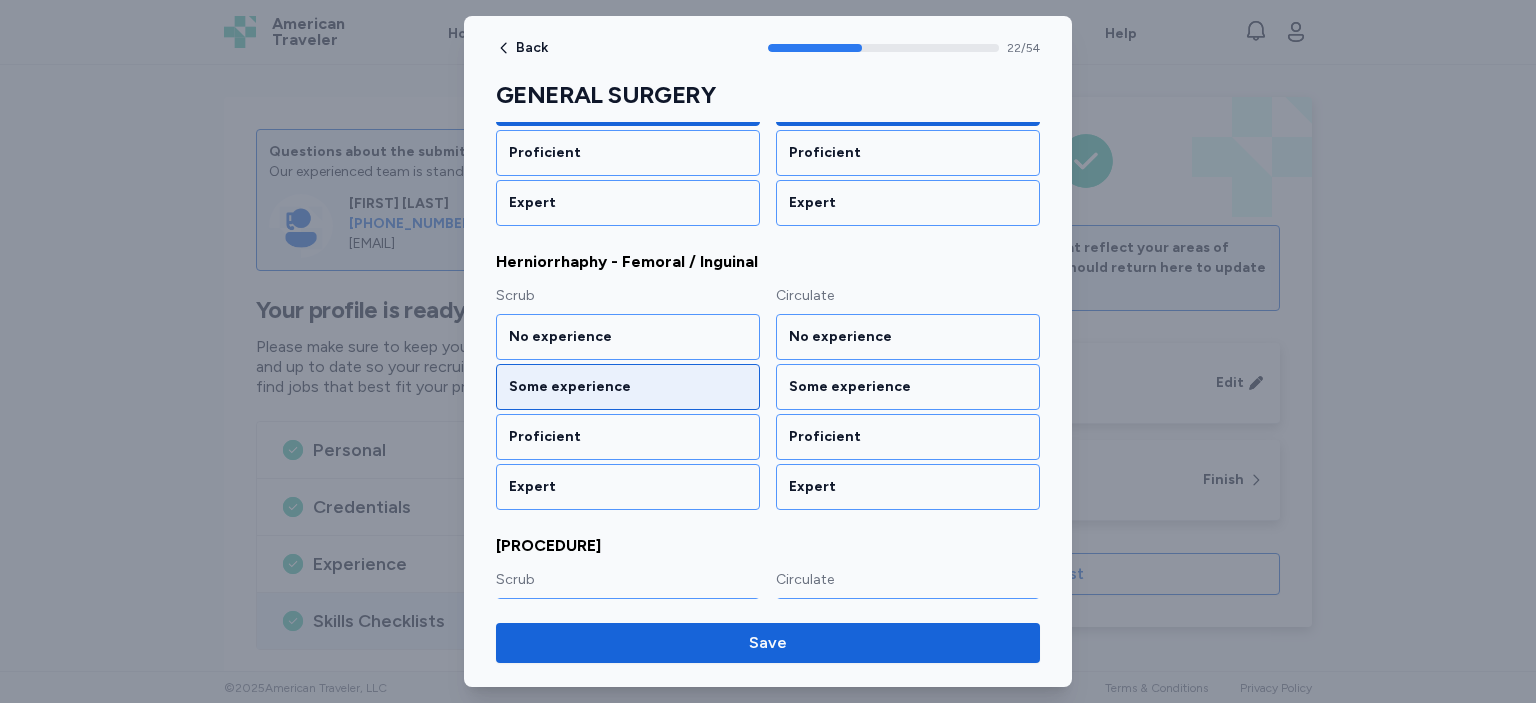 click on "Some experience" at bounding box center [628, 387] 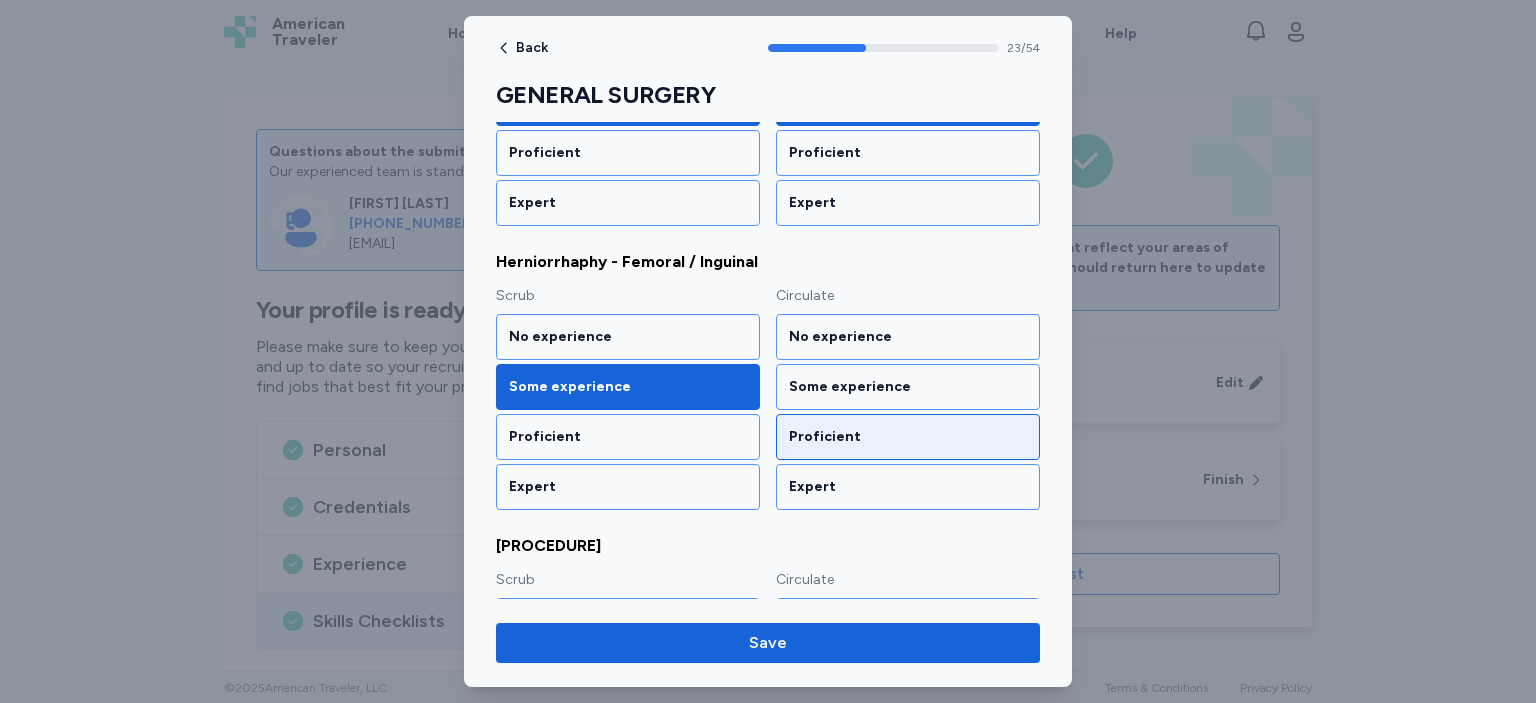 click on "Proficient" at bounding box center (908, 437) 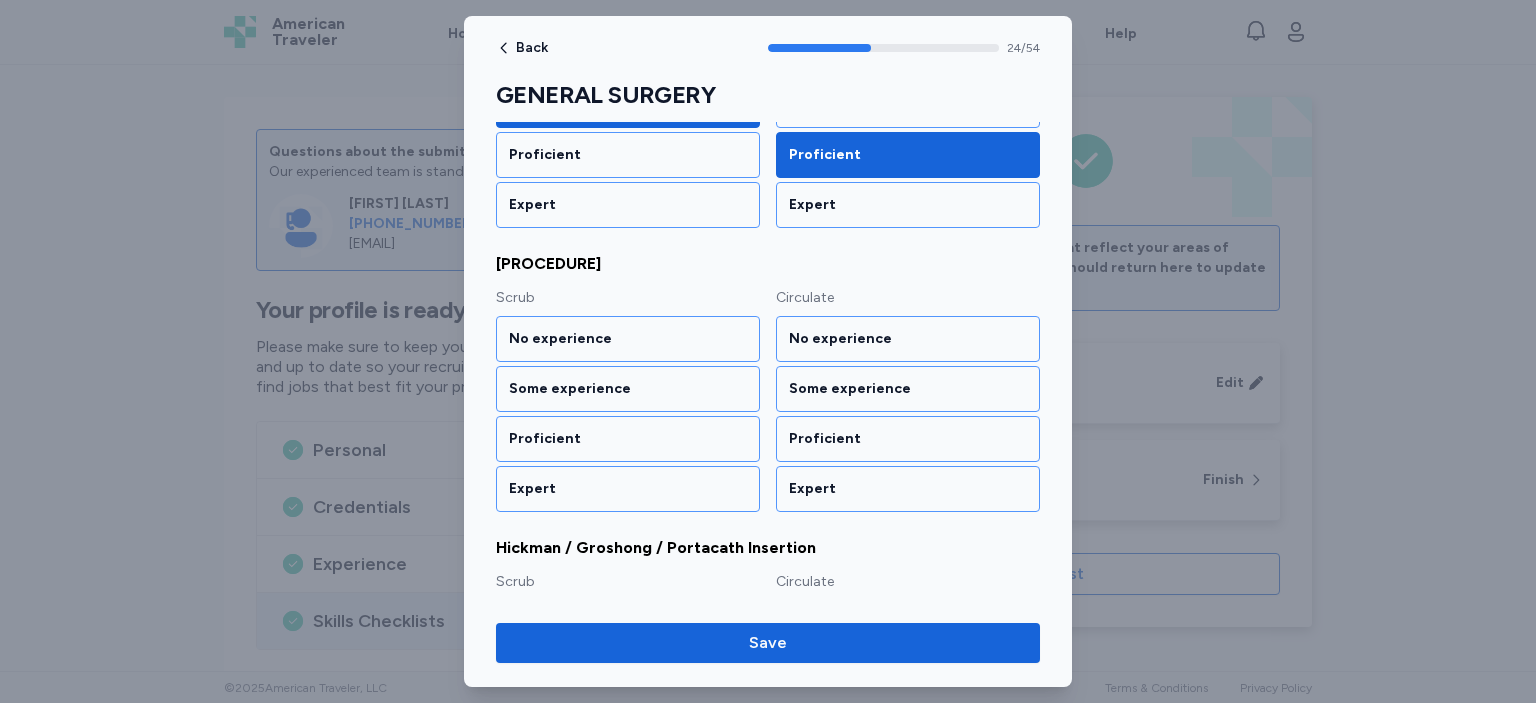scroll, scrollTop: 3573, scrollLeft: 0, axis: vertical 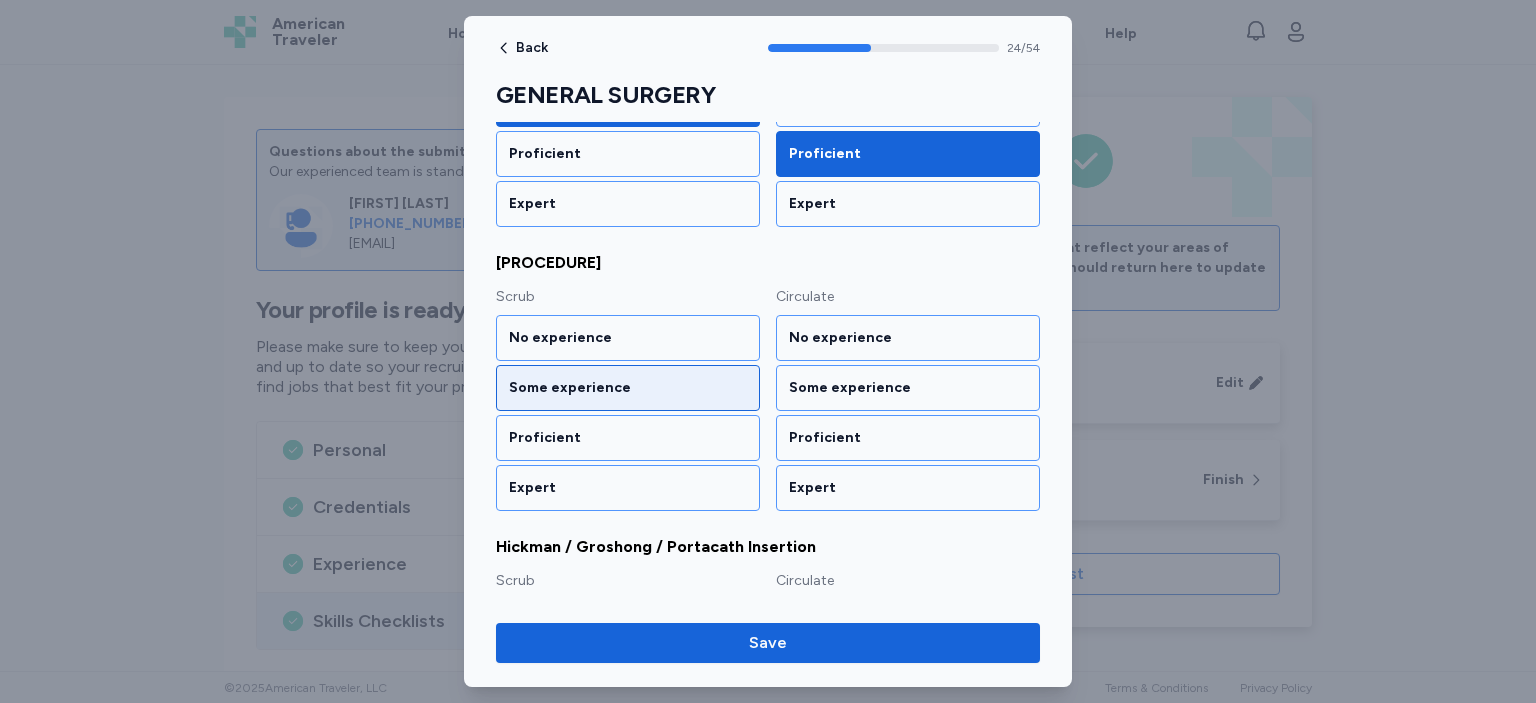 click on "Some experience" at bounding box center (628, 388) 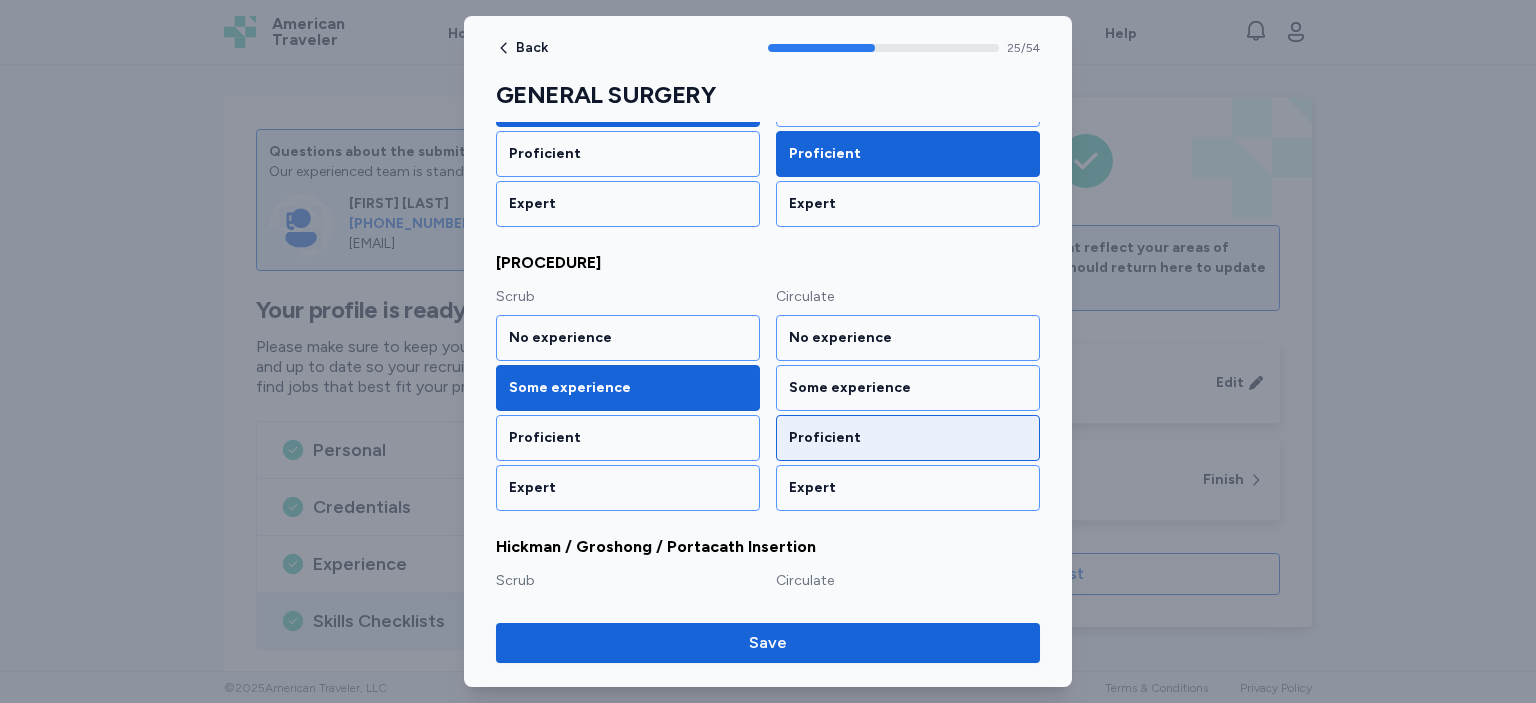 click on "Proficient" at bounding box center [908, 438] 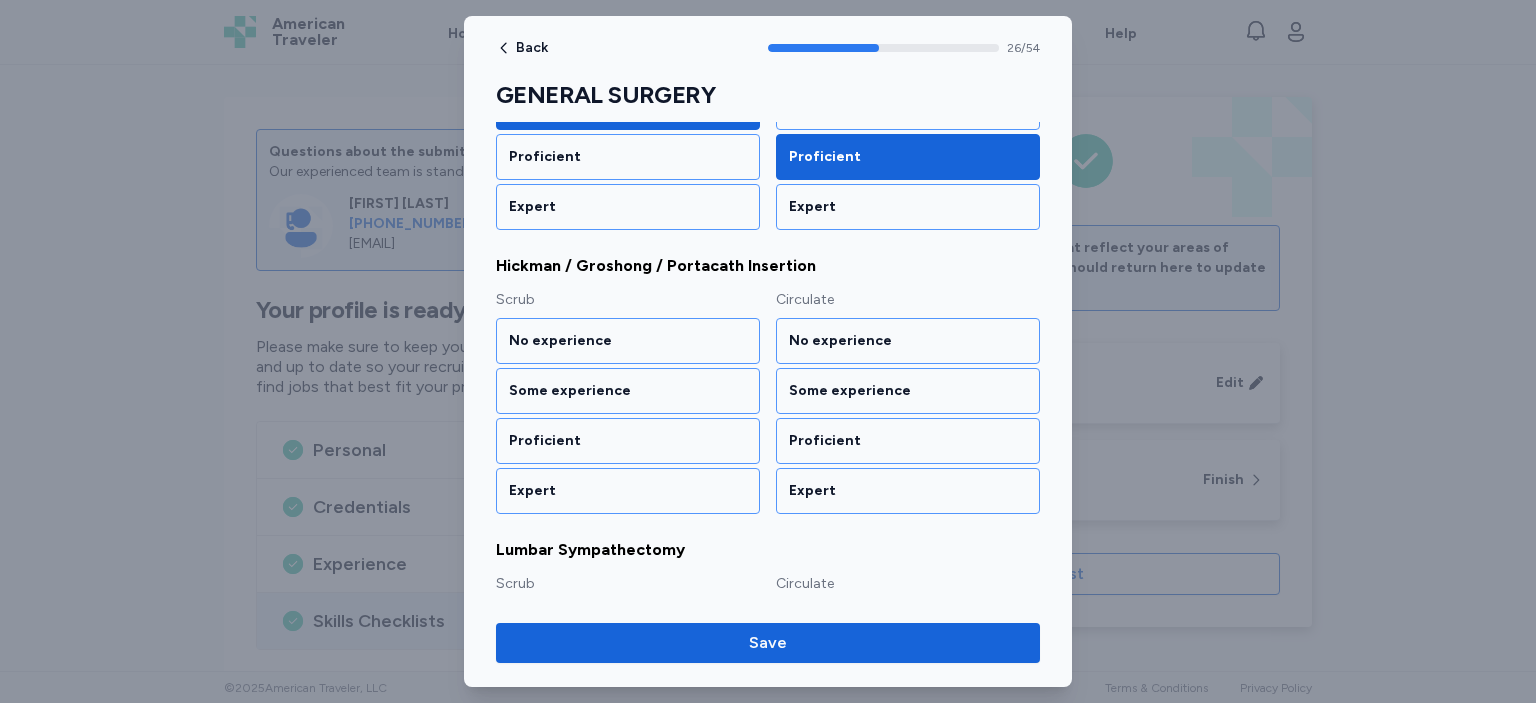 scroll, scrollTop: 3855, scrollLeft: 0, axis: vertical 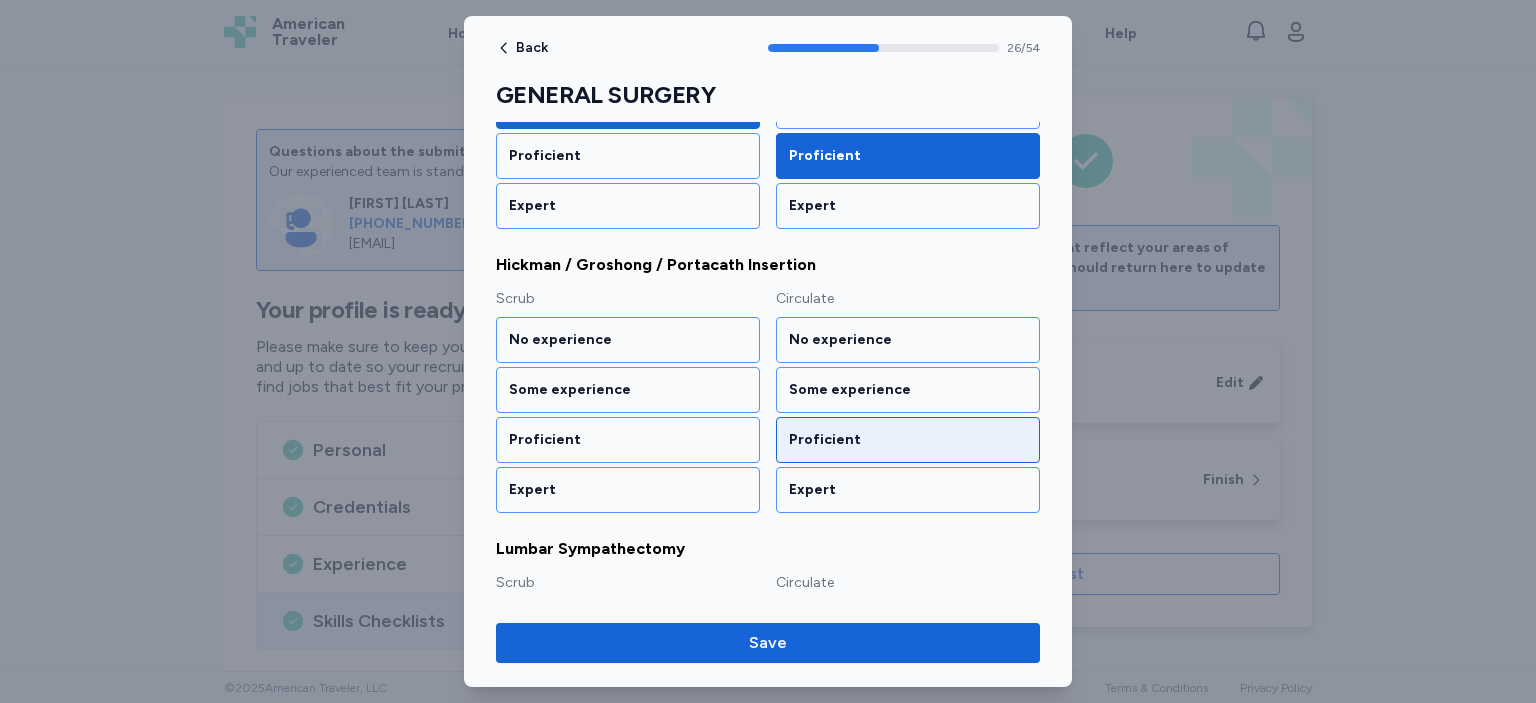 click on "Proficient" at bounding box center [908, 440] 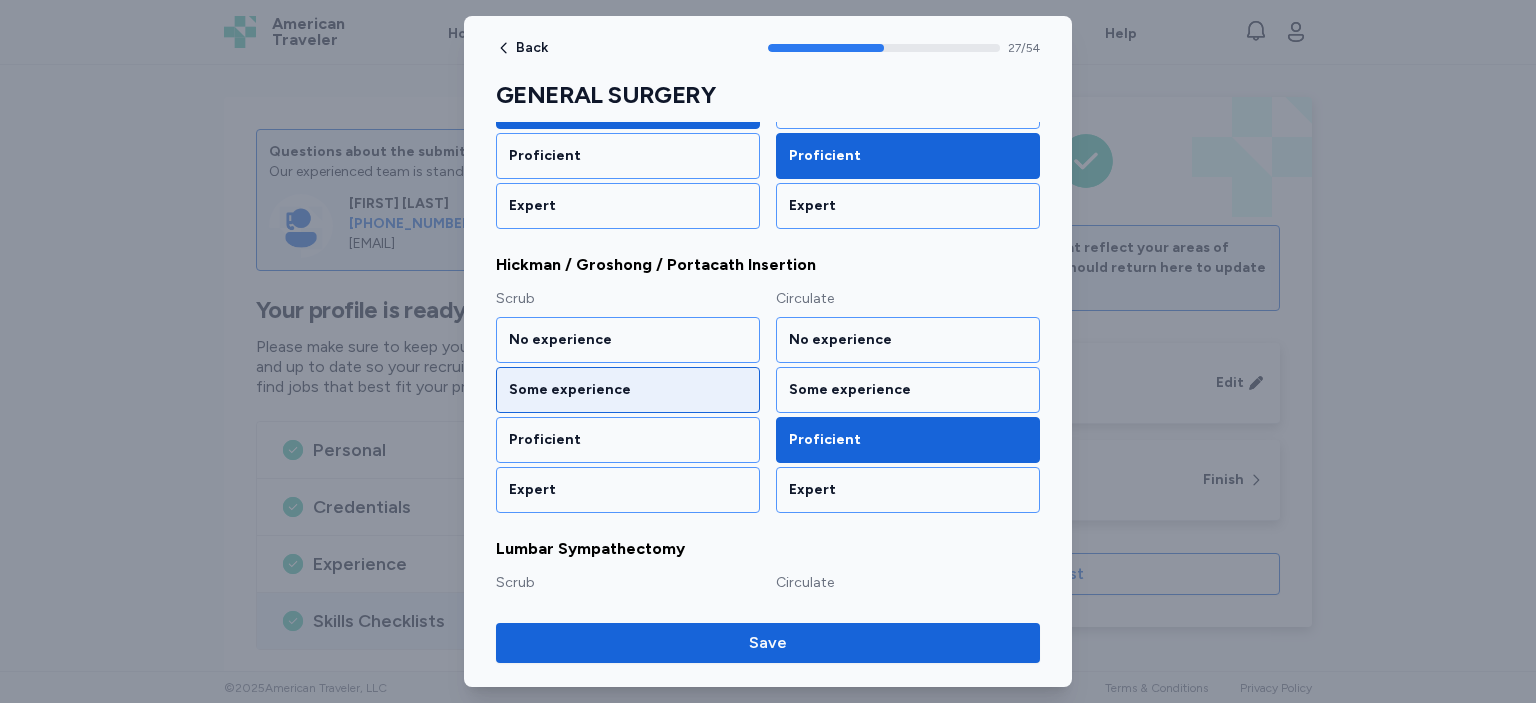 click on "Some experience" at bounding box center (628, 390) 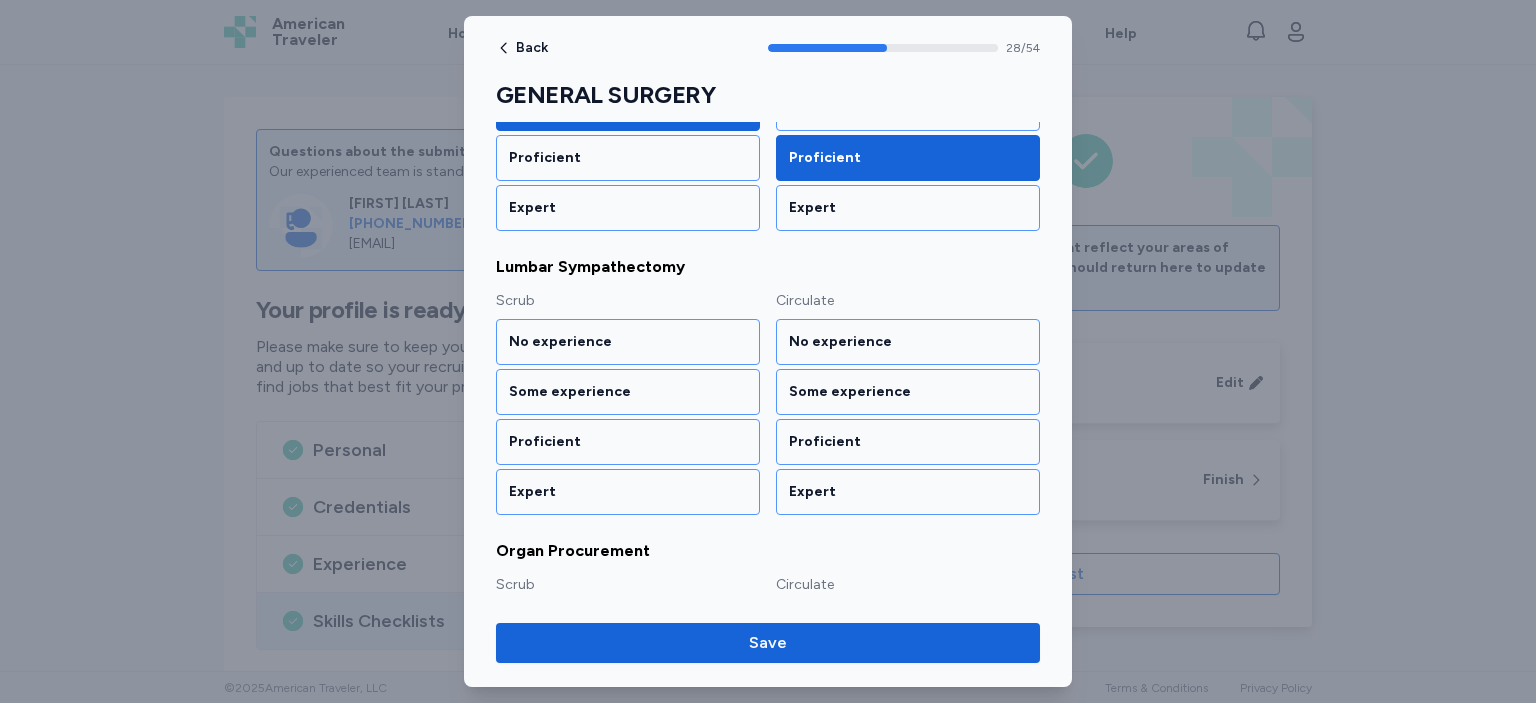 scroll, scrollTop: 4138, scrollLeft: 0, axis: vertical 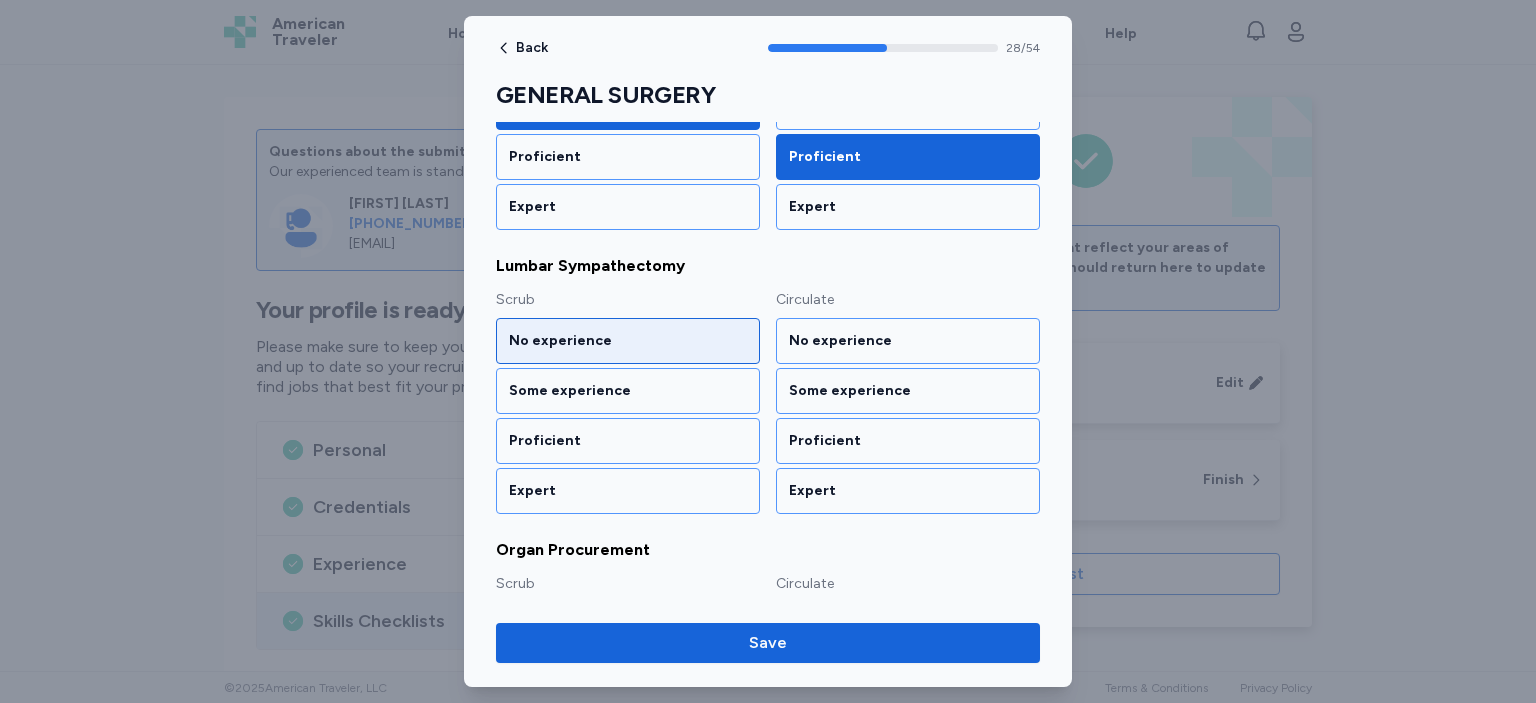 click on "No experience" at bounding box center [628, 341] 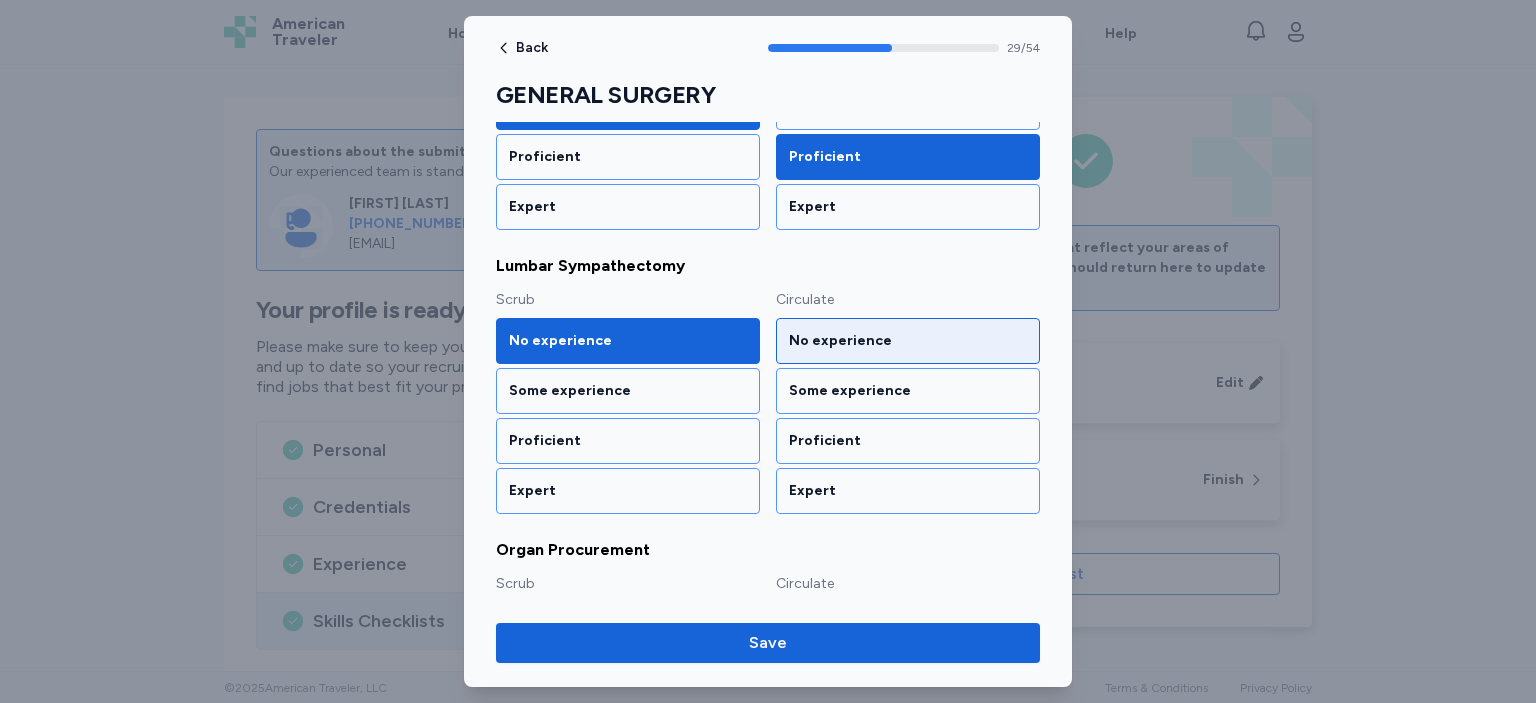 click on "No experience" at bounding box center [908, 341] 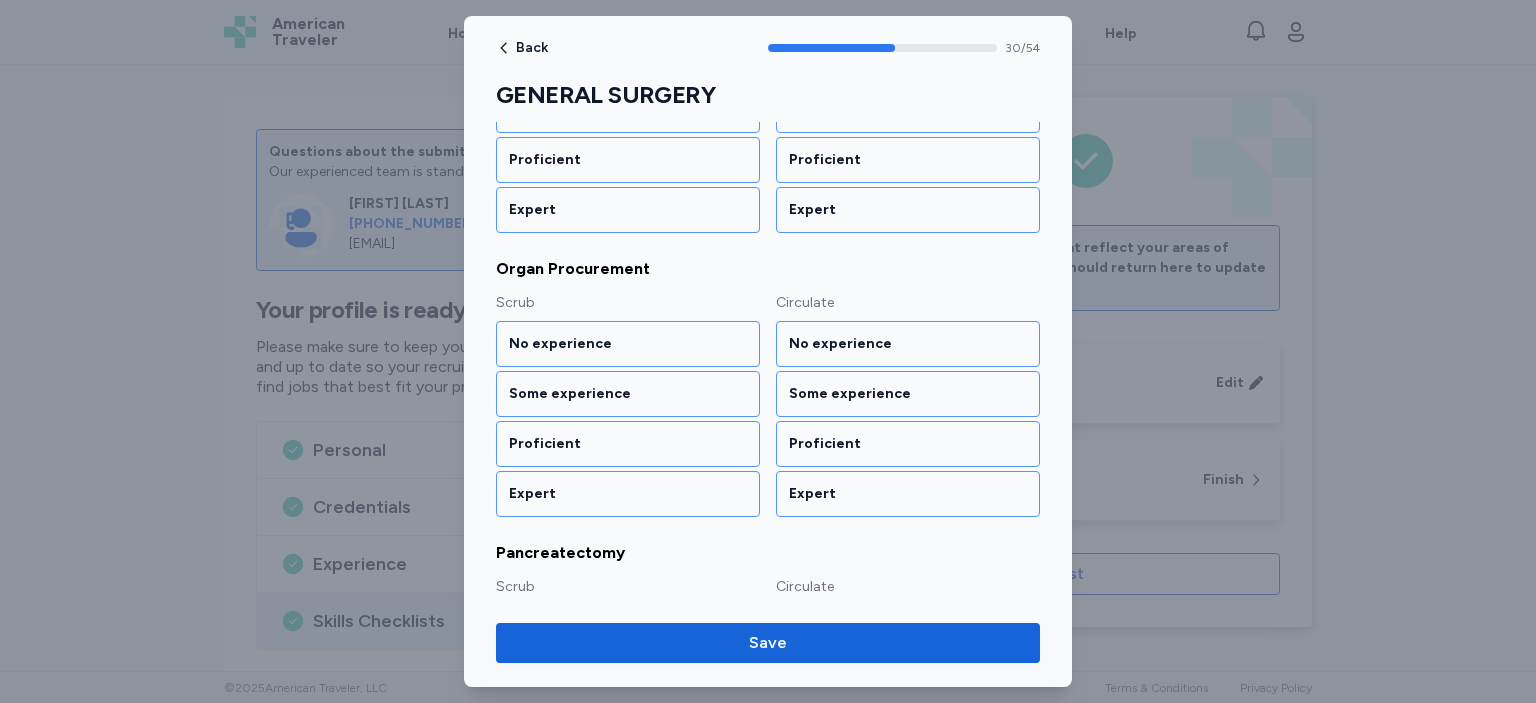 scroll, scrollTop: 4420, scrollLeft: 0, axis: vertical 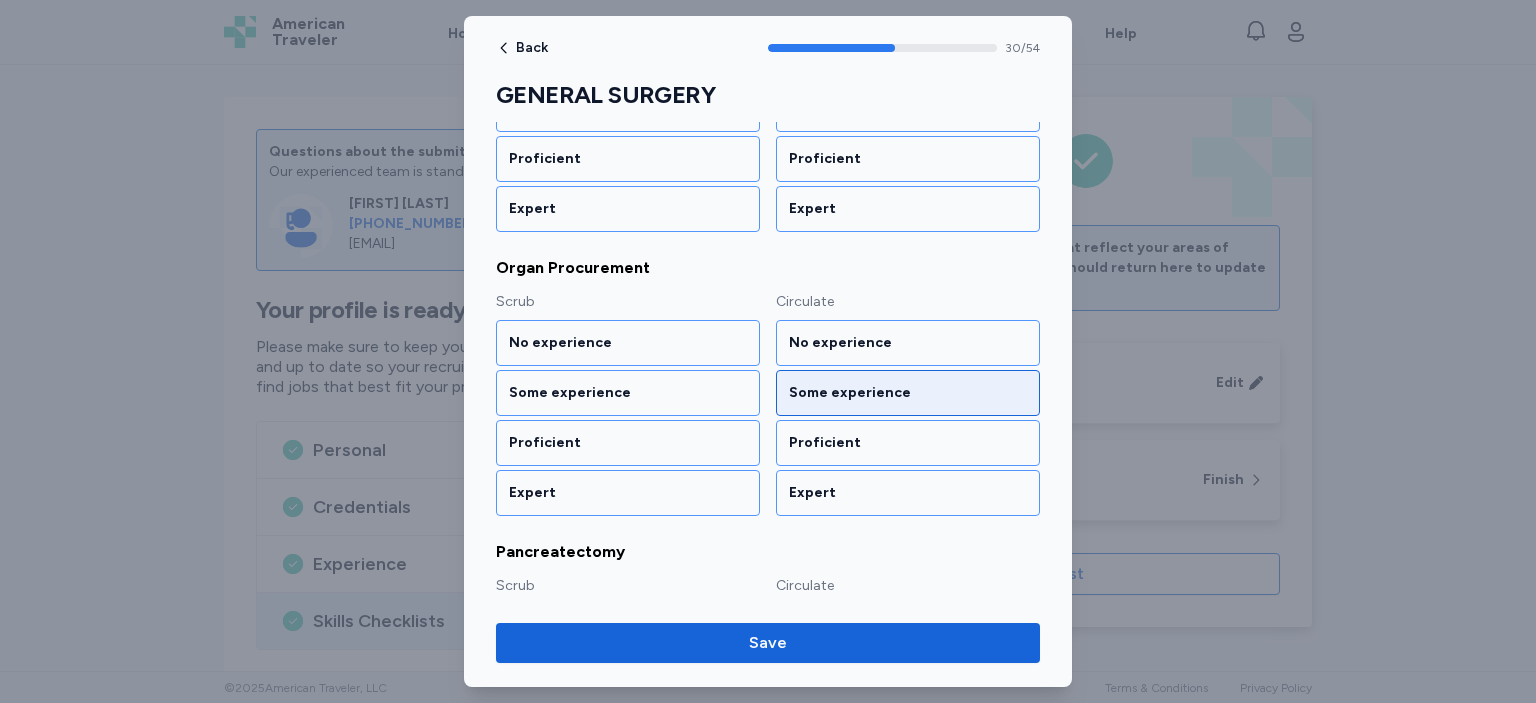 click on "Some experience" at bounding box center [908, 393] 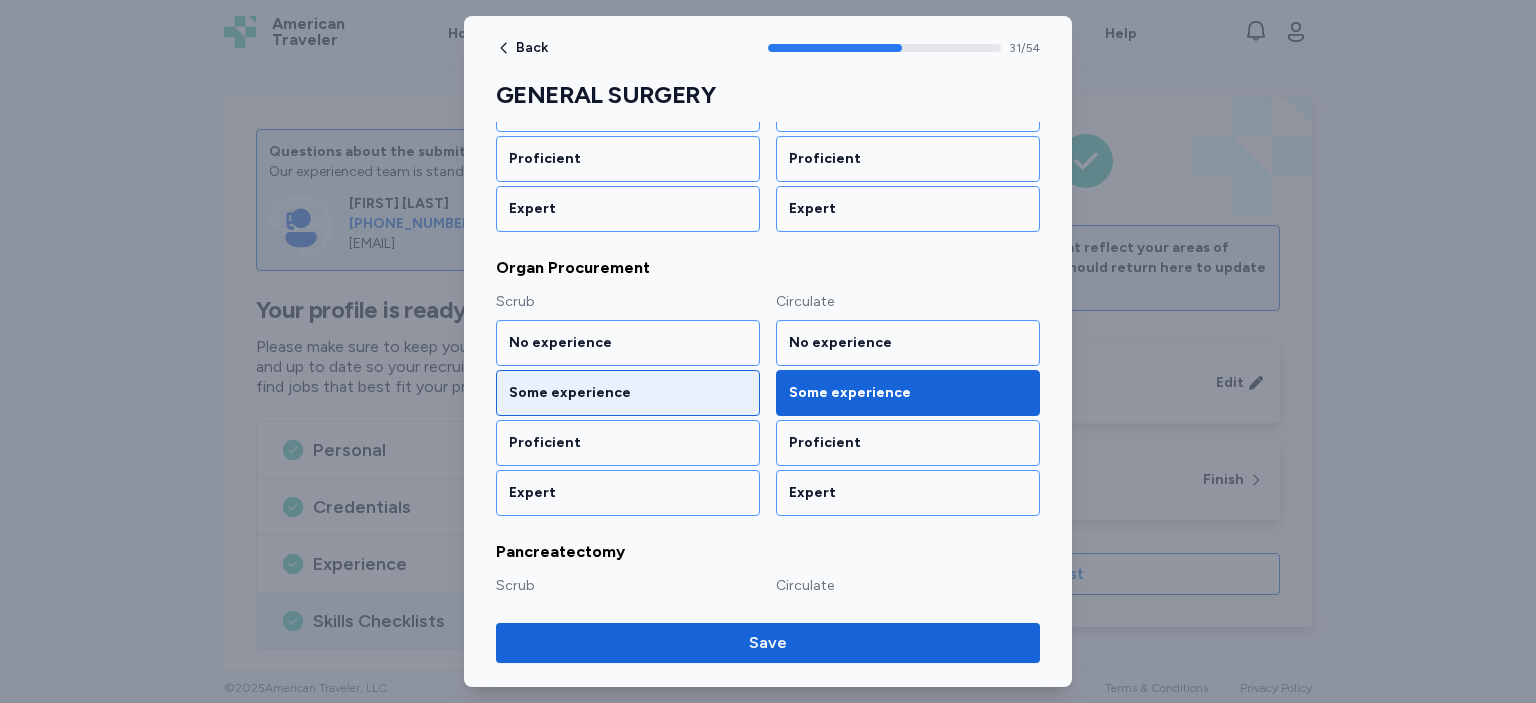 click on "Some experience" at bounding box center (628, 393) 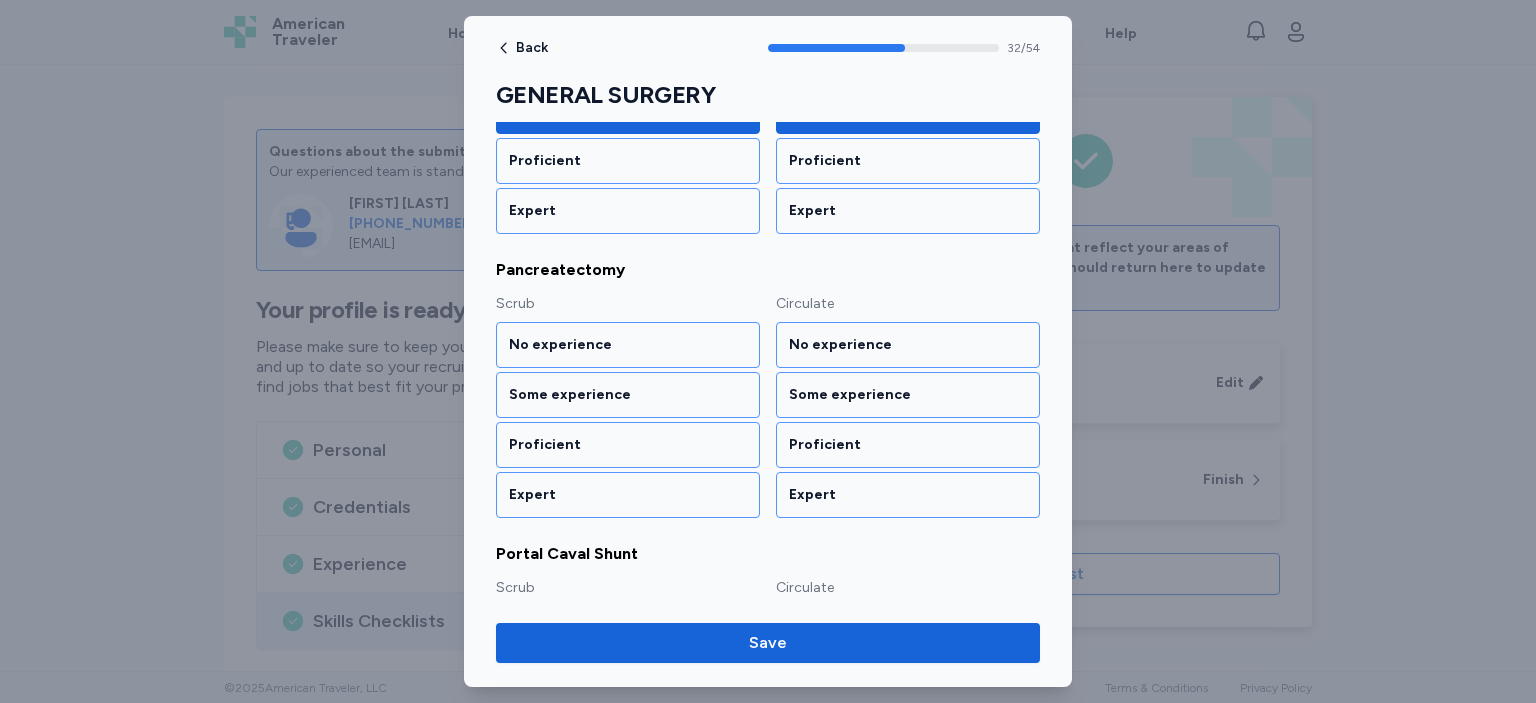 scroll, scrollTop: 4702, scrollLeft: 0, axis: vertical 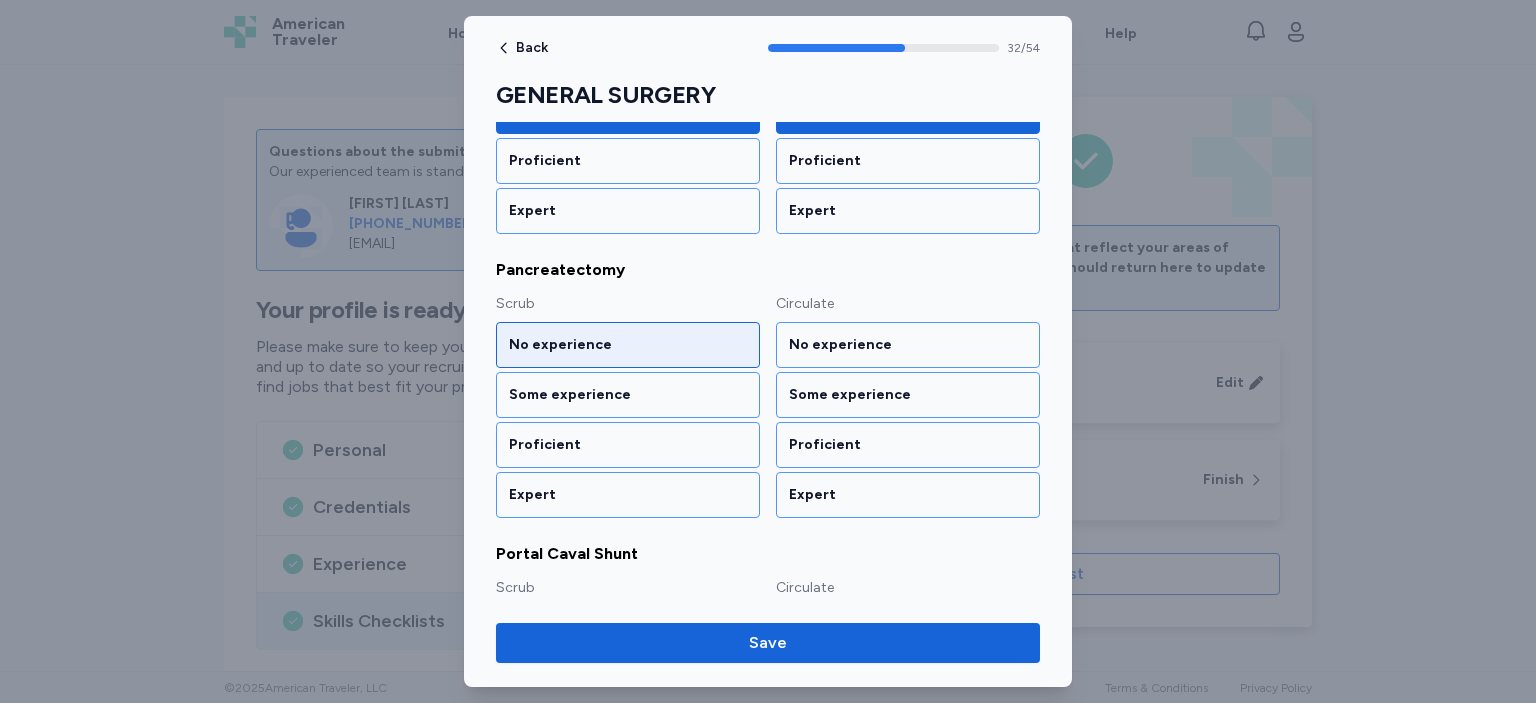 click on "No experience" at bounding box center [628, 345] 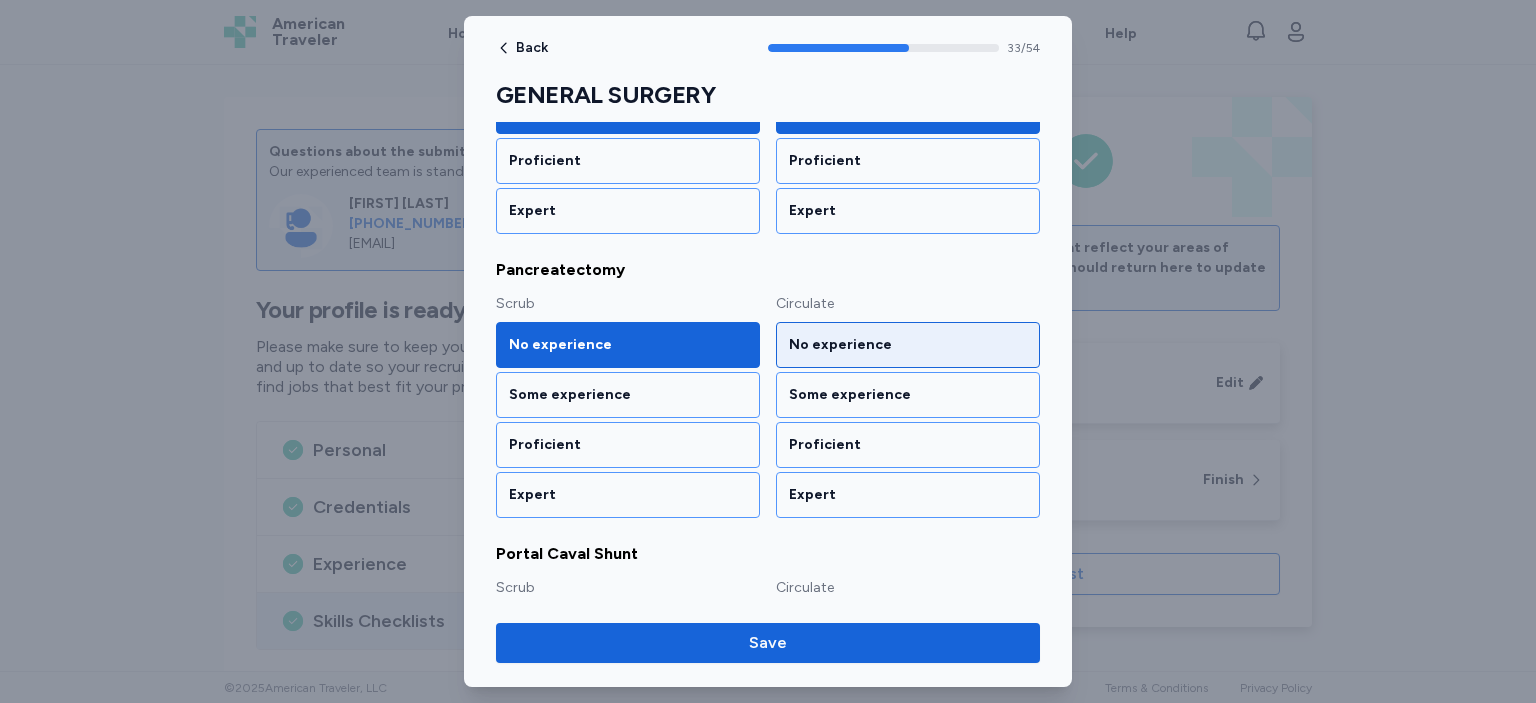 click on "No experience" at bounding box center [908, 345] 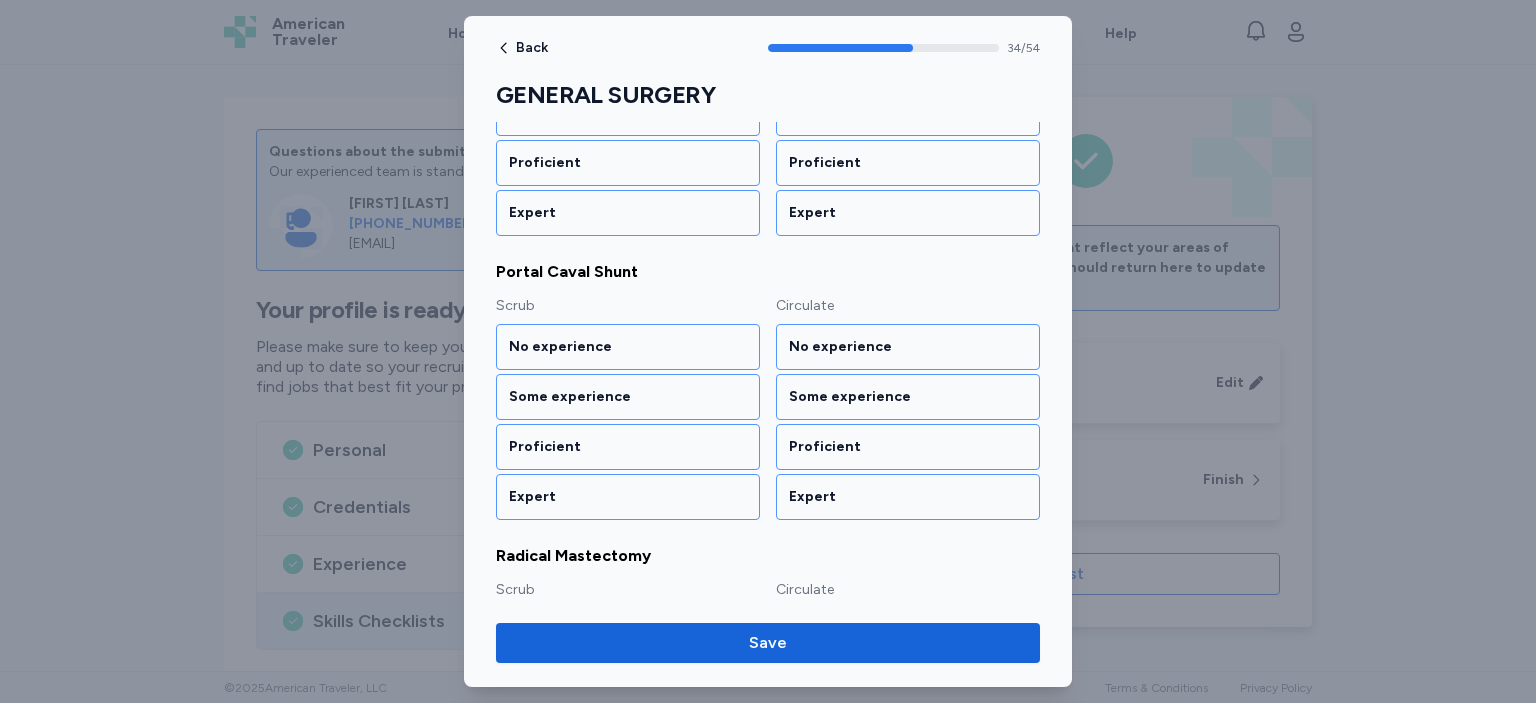 scroll, scrollTop: 4985, scrollLeft: 0, axis: vertical 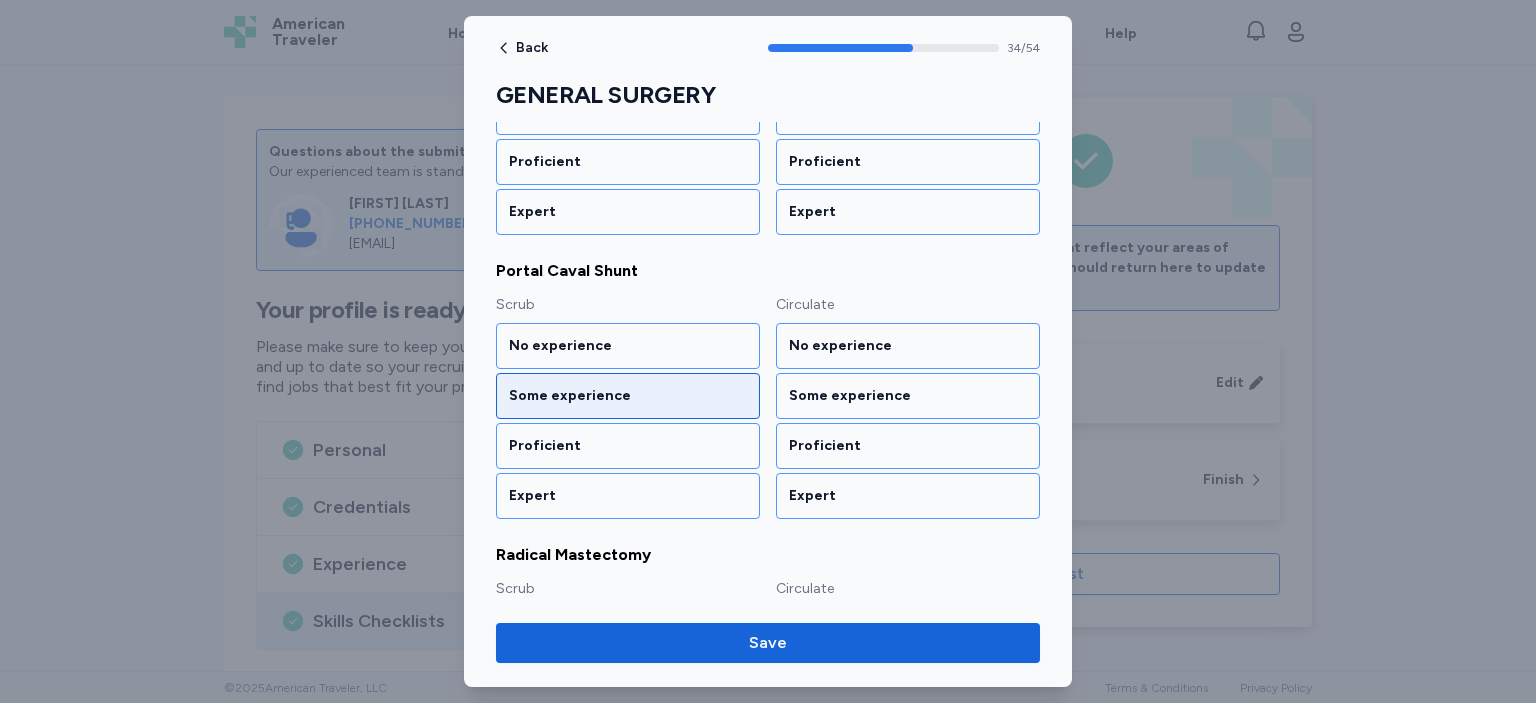 click on "Some experience" at bounding box center (628, 396) 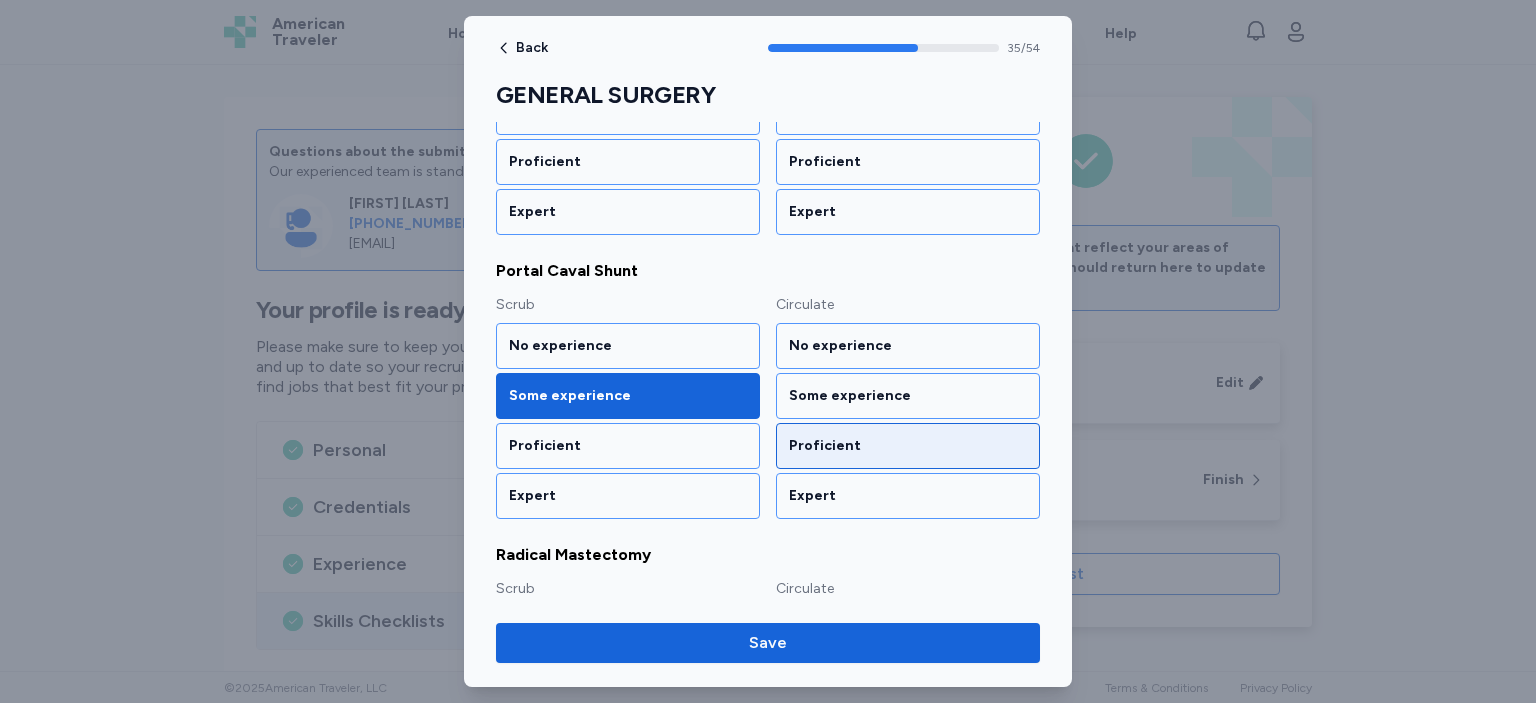 click on "Proficient" at bounding box center (908, 446) 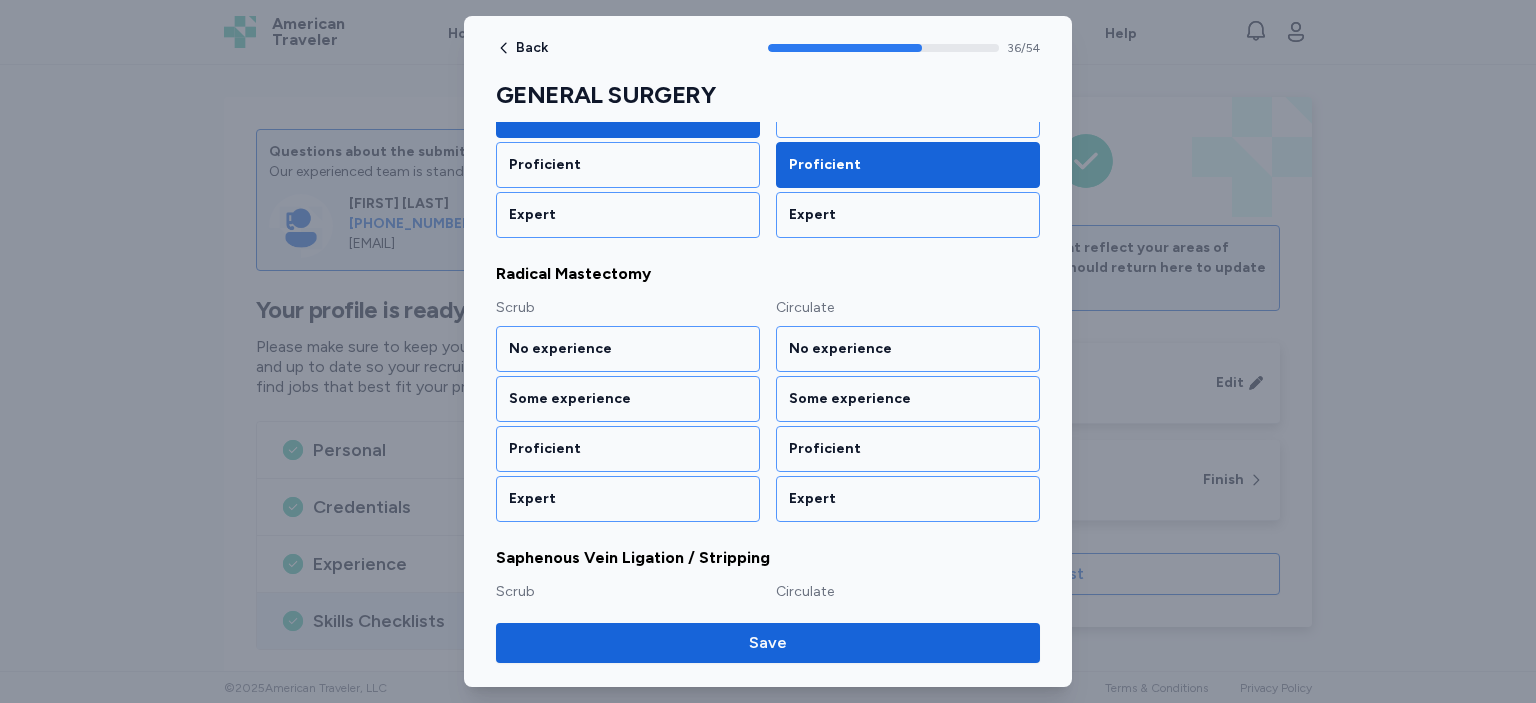 scroll, scrollTop: 5267, scrollLeft: 0, axis: vertical 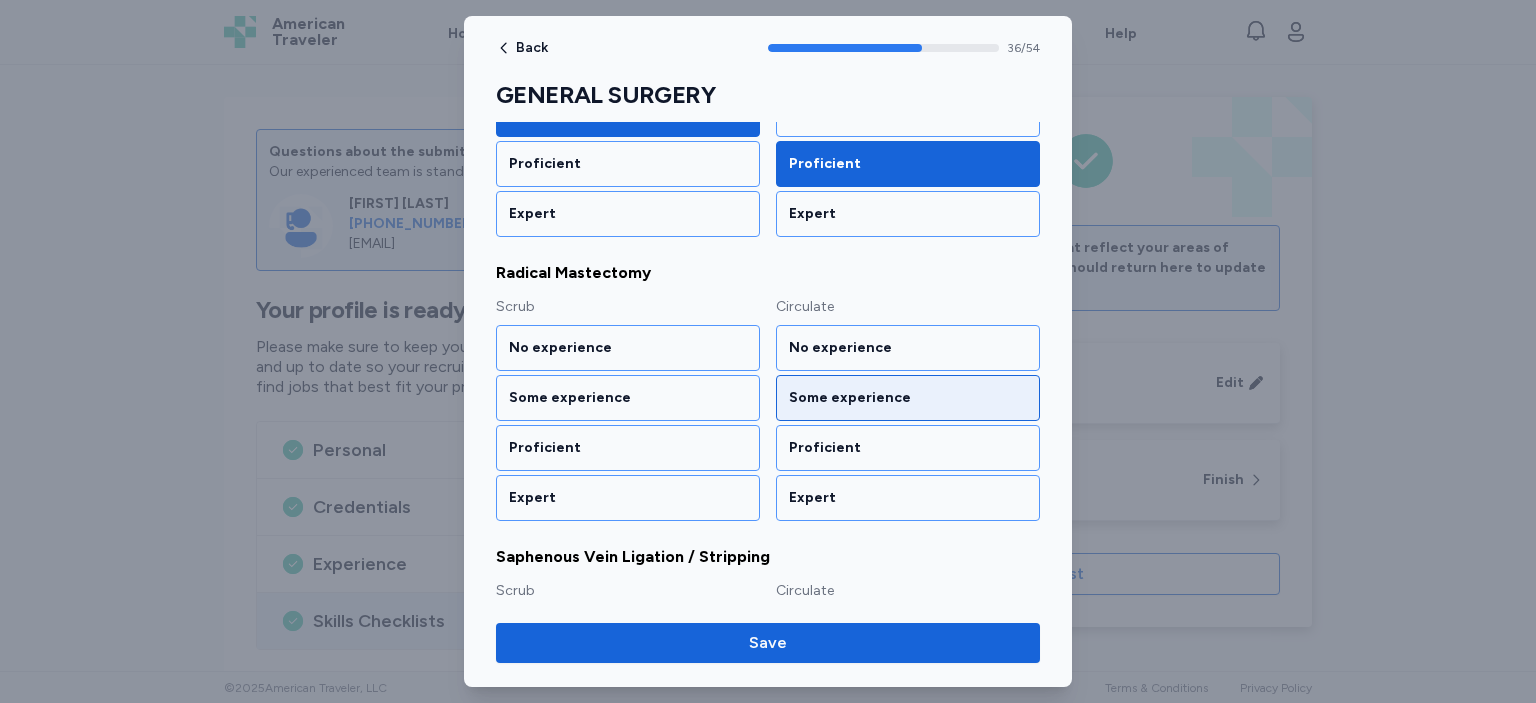 click on "Some experience" at bounding box center [908, 398] 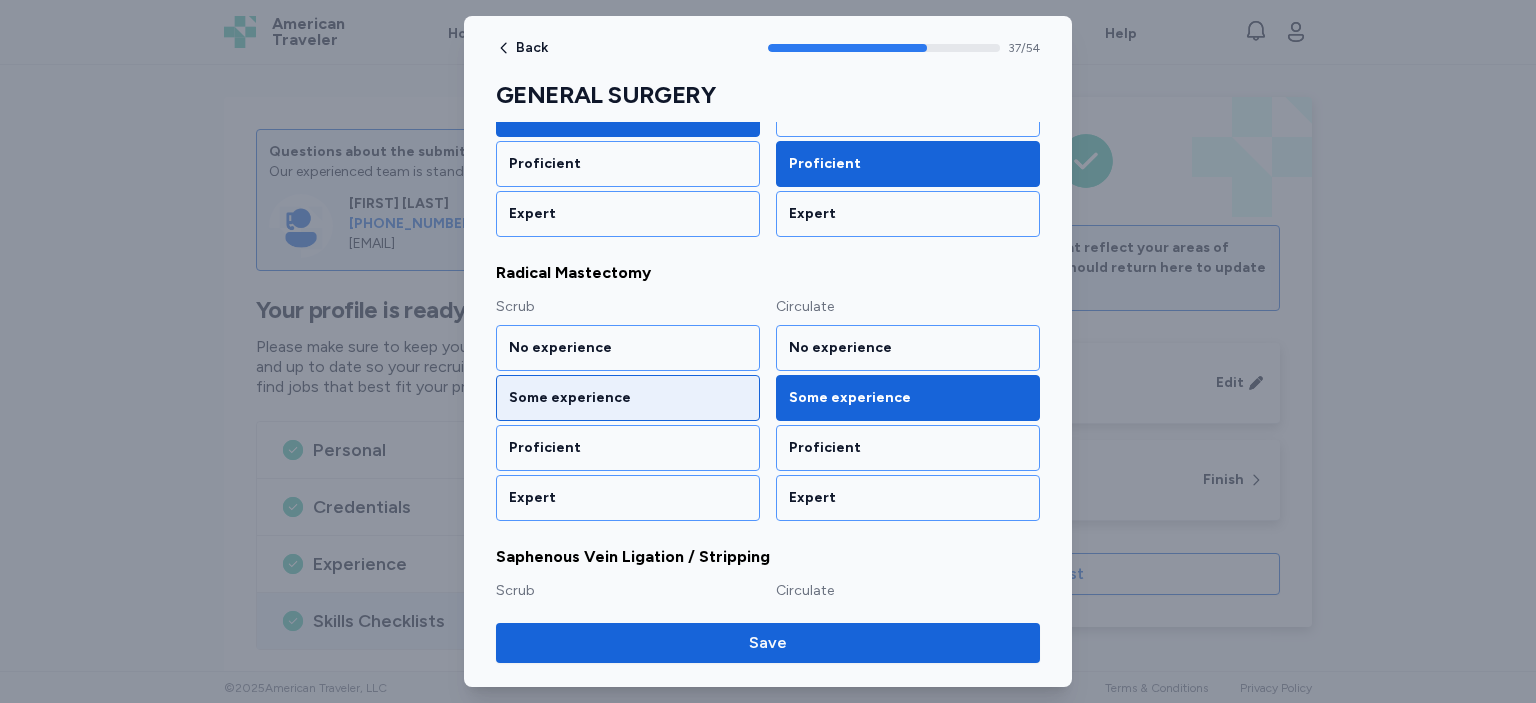 click on "Some experience" at bounding box center (628, 398) 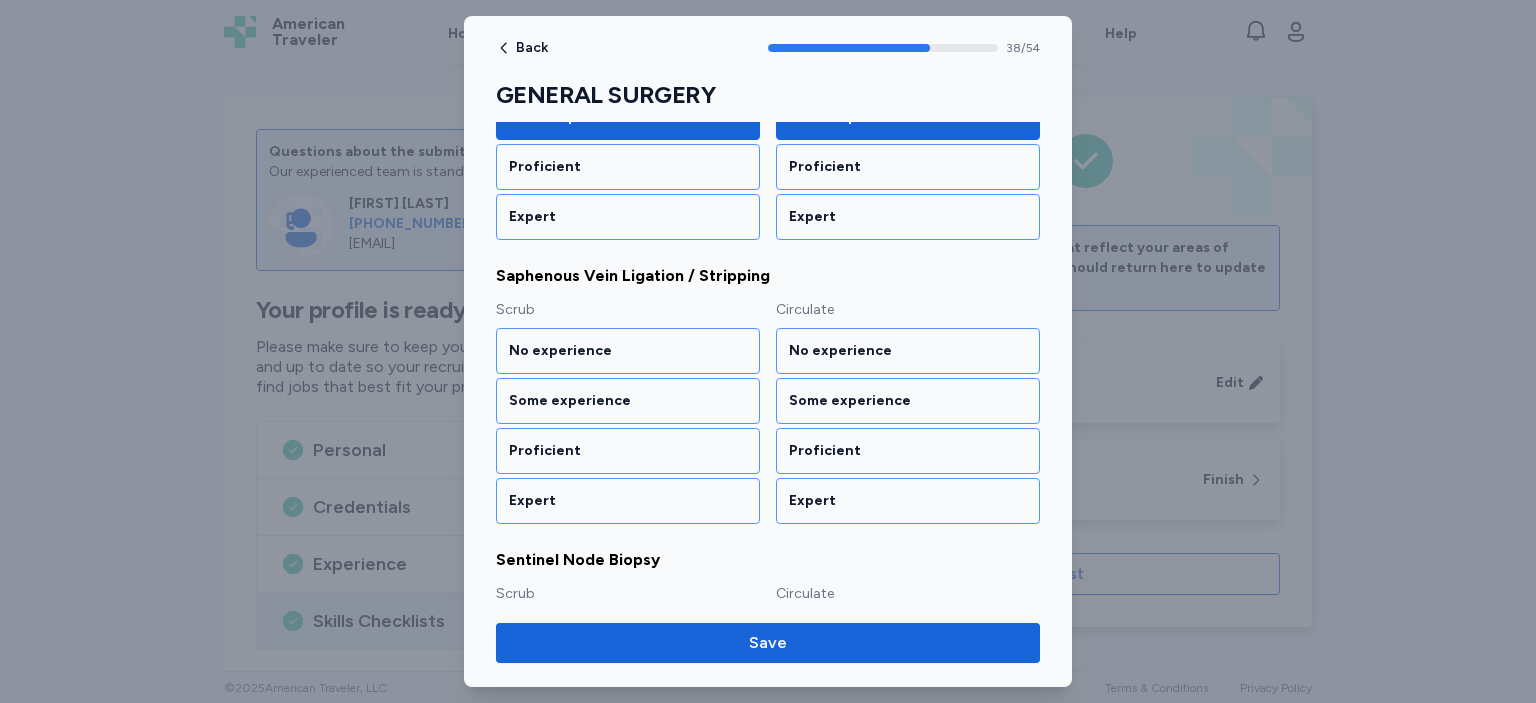 scroll, scrollTop: 5550, scrollLeft: 0, axis: vertical 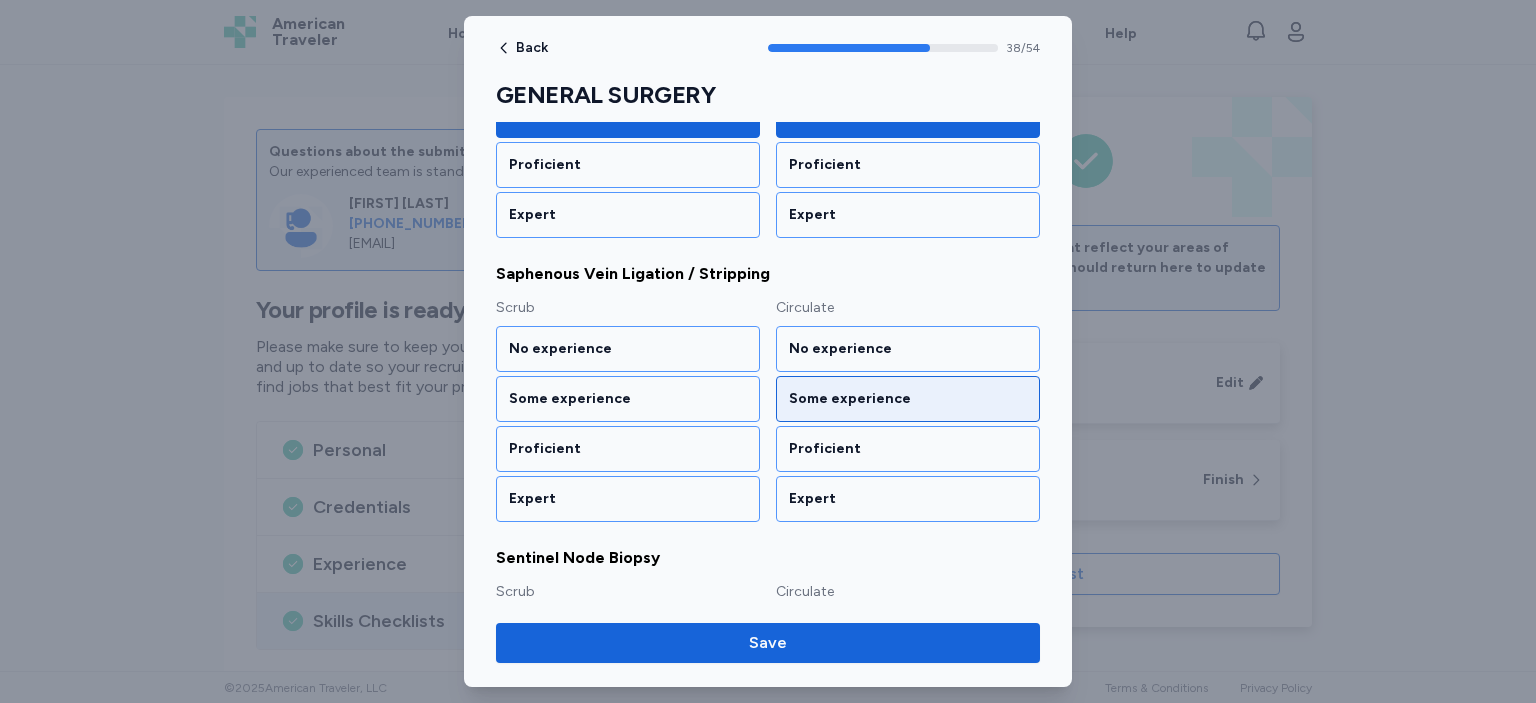 click on "Some experience" at bounding box center [908, 399] 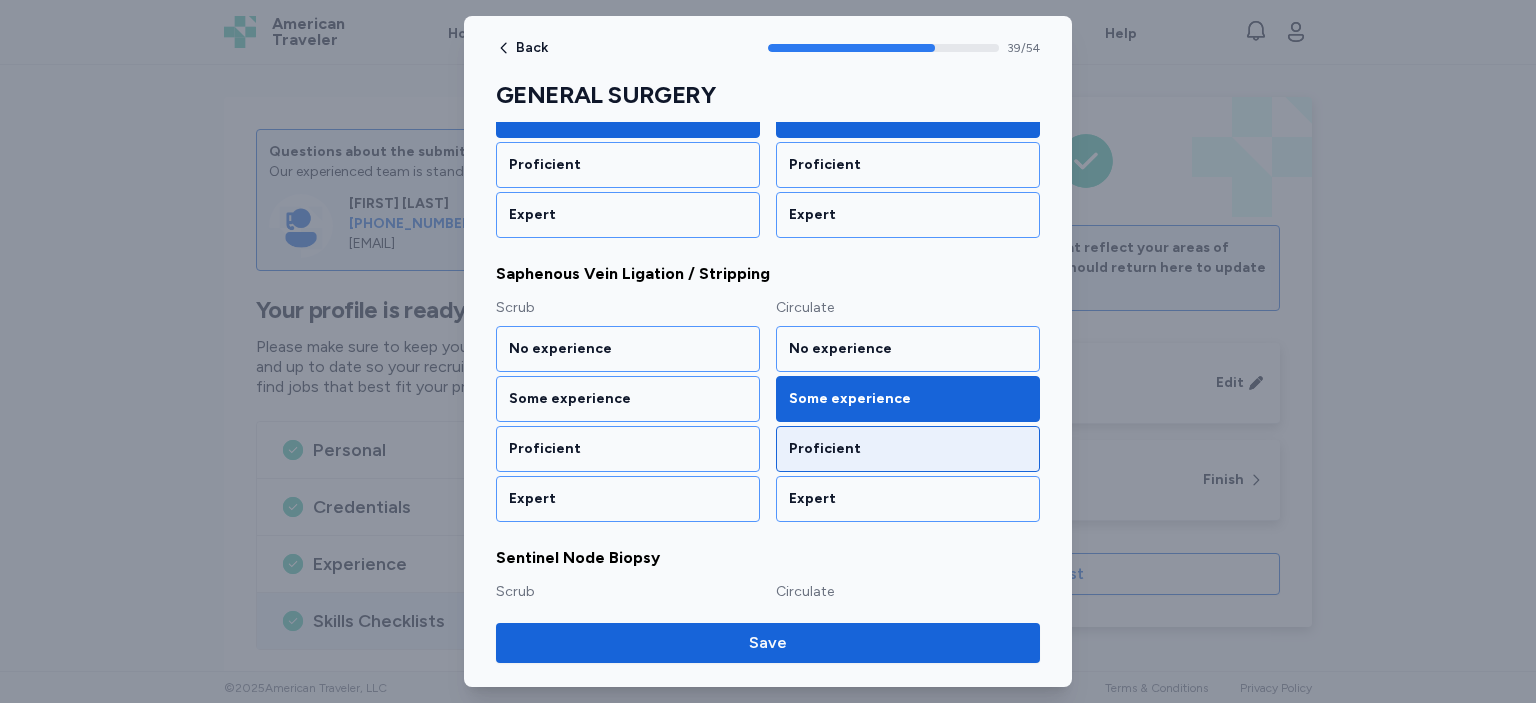 click on "Proficient" at bounding box center (908, 449) 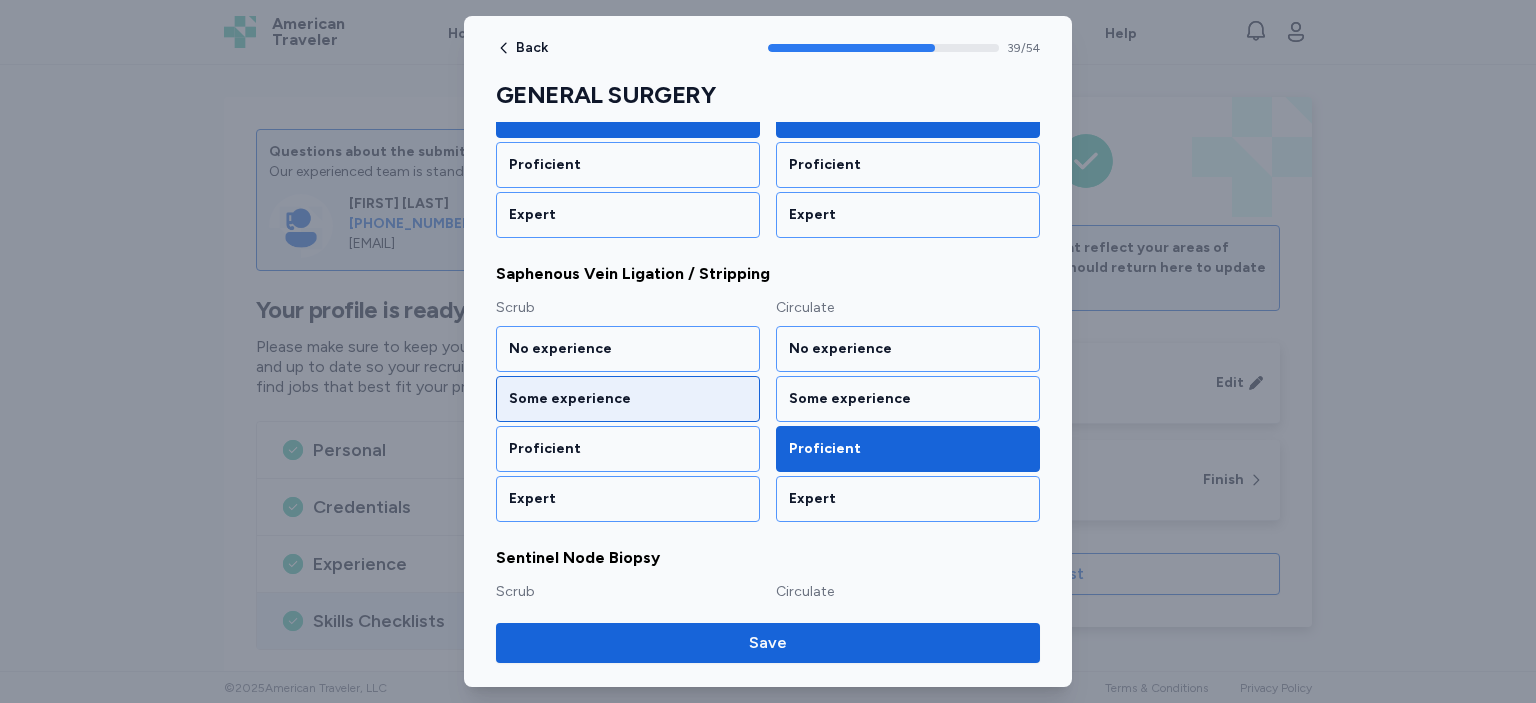 click on "Some experience" at bounding box center [628, 399] 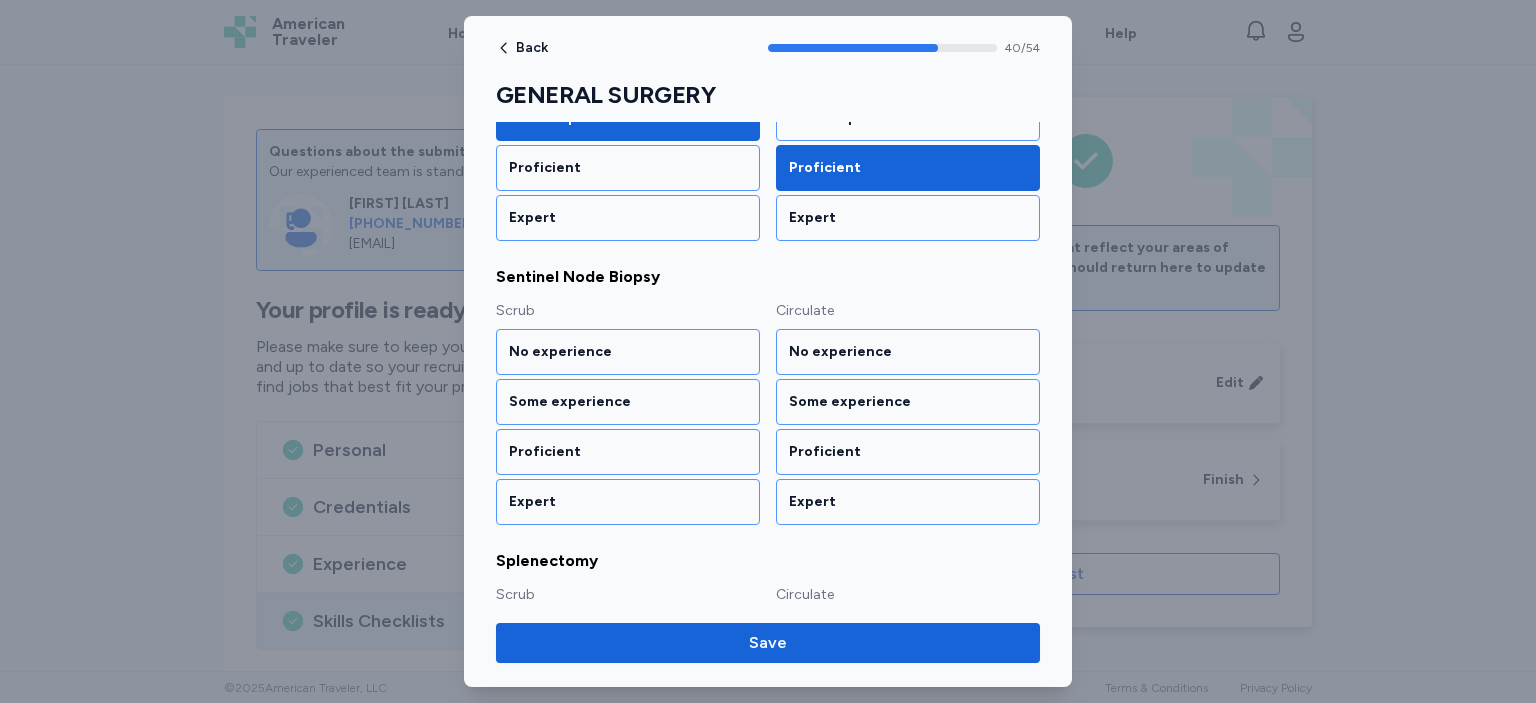 scroll, scrollTop: 5832, scrollLeft: 0, axis: vertical 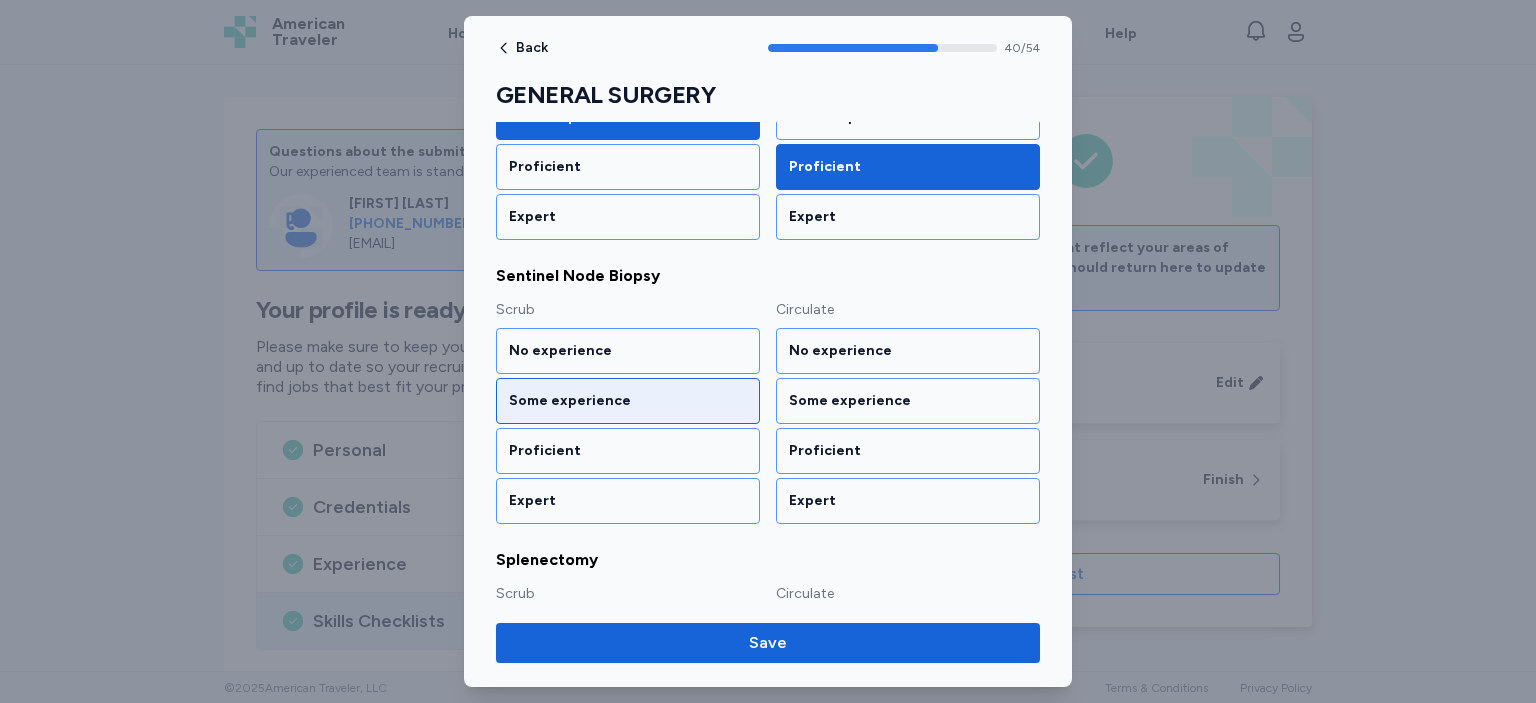 click on "Some experience" at bounding box center (628, 401) 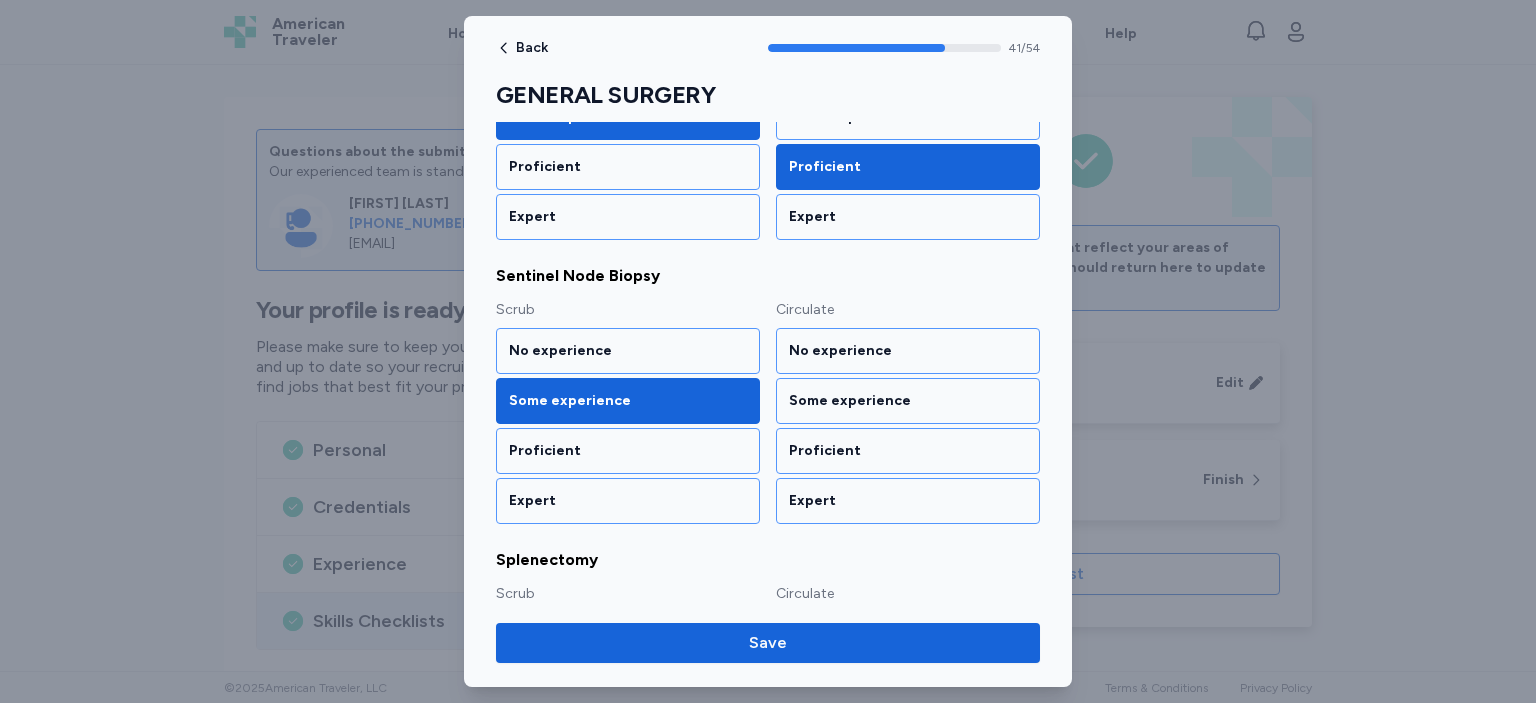 click on "Scrub No experience Some experience Proficient Expert Circulate No experience Some experience Proficient Expert" at bounding box center (768, 412) 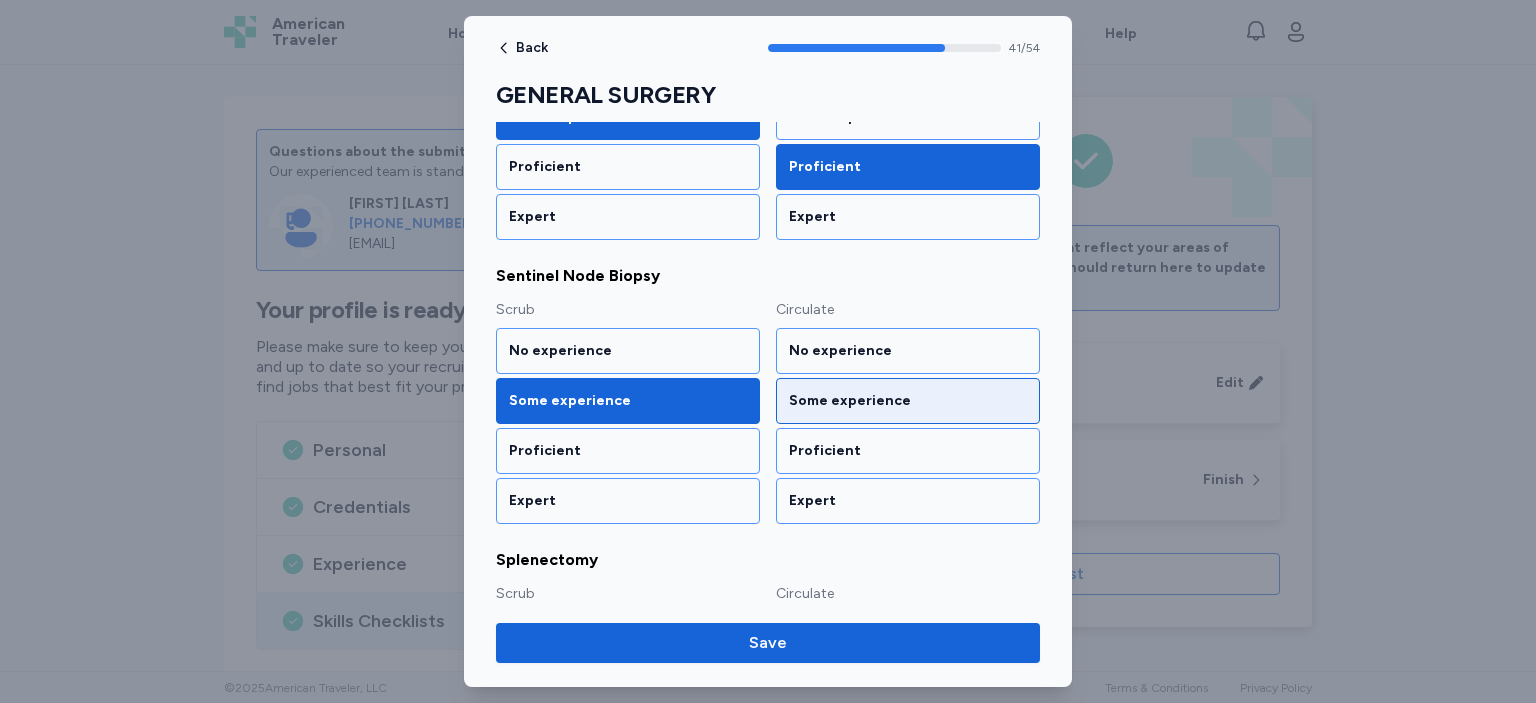 click on "Some experience" at bounding box center [908, 401] 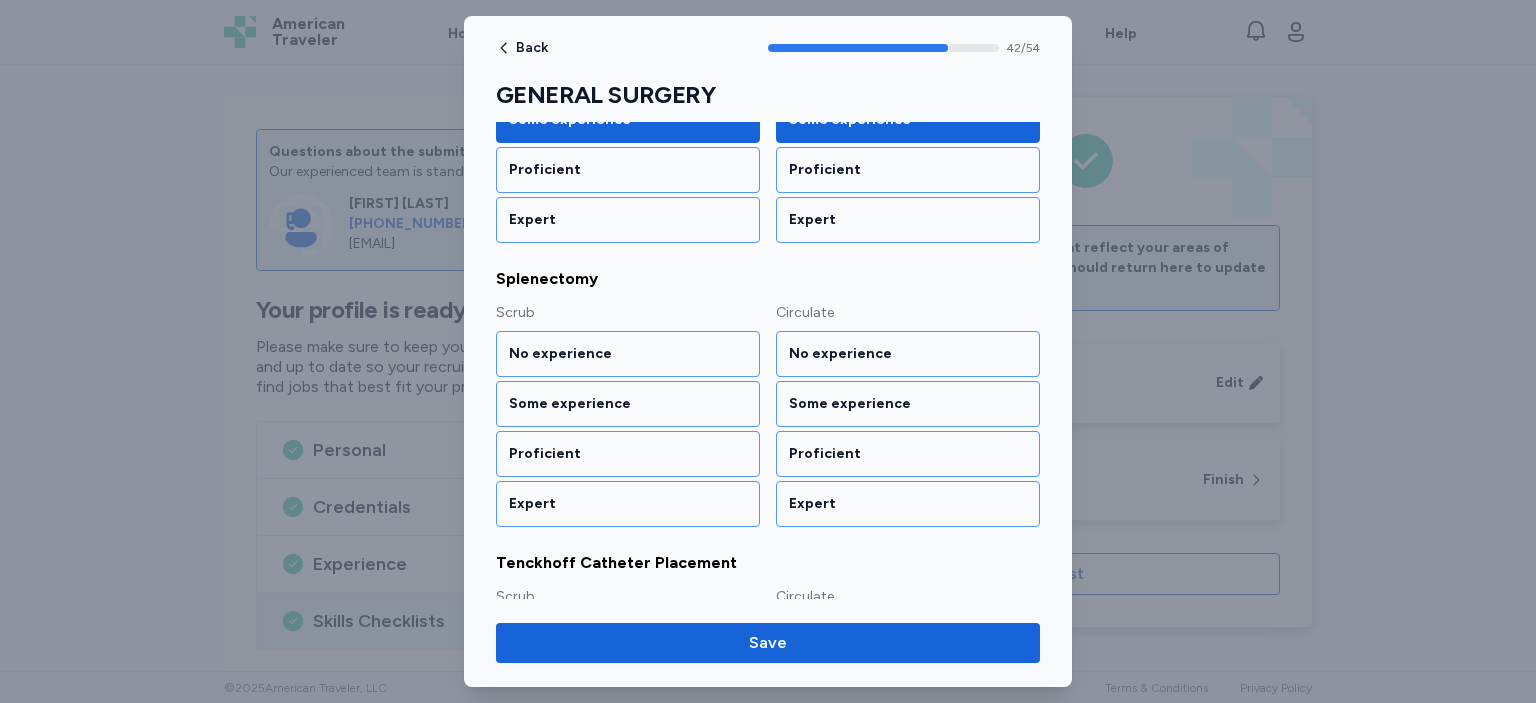 scroll, scrollTop: 6114, scrollLeft: 0, axis: vertical 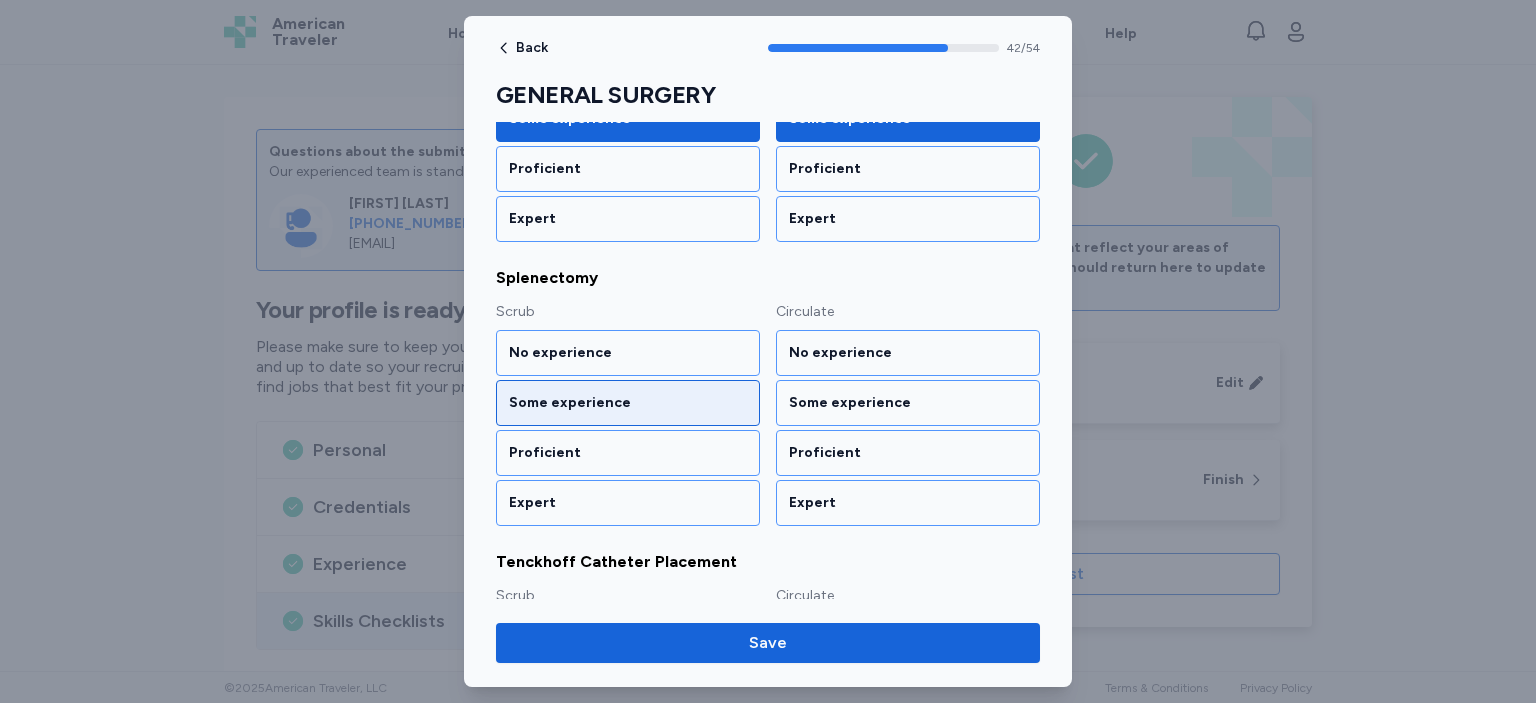 click on "Some experience" at bounding box center (628, 403) 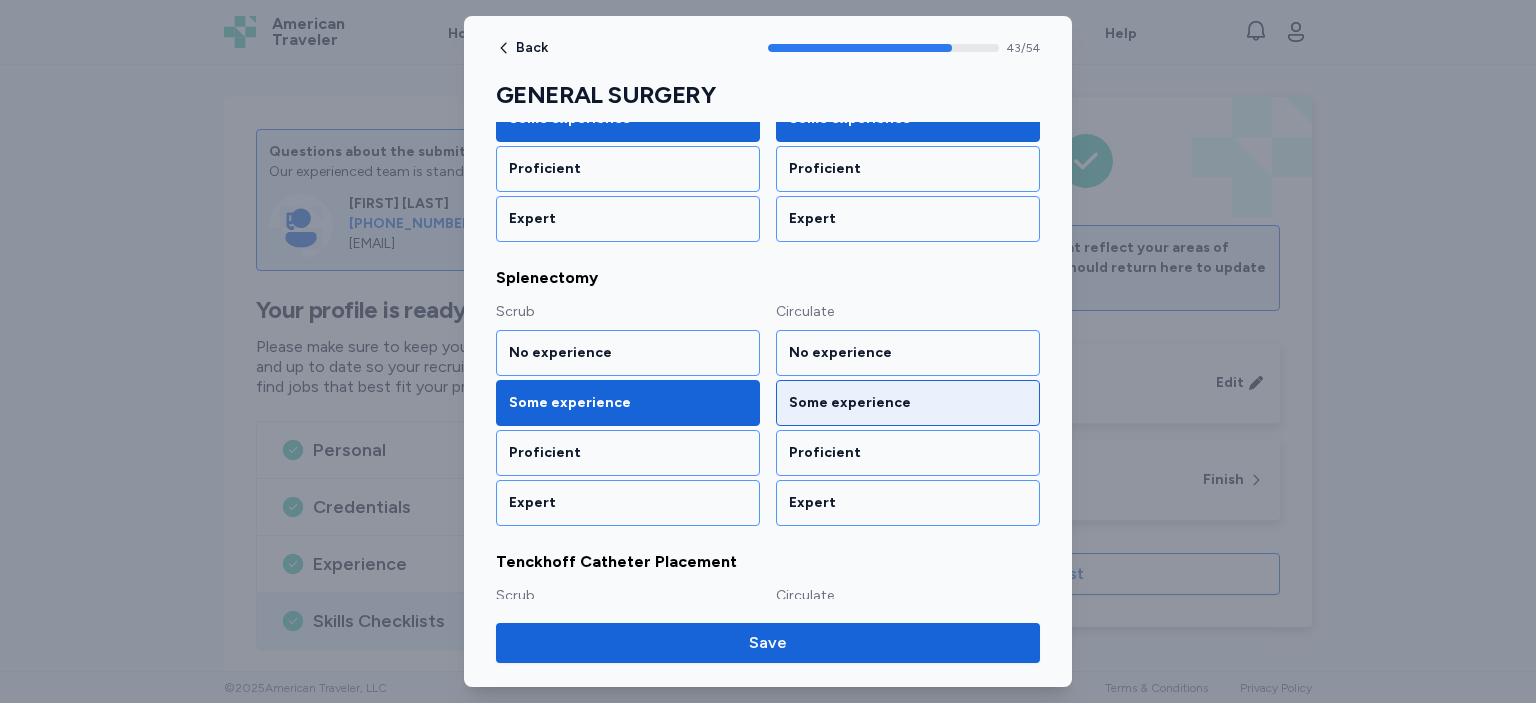 click on "Some experience" at bounding box center (908, 403) 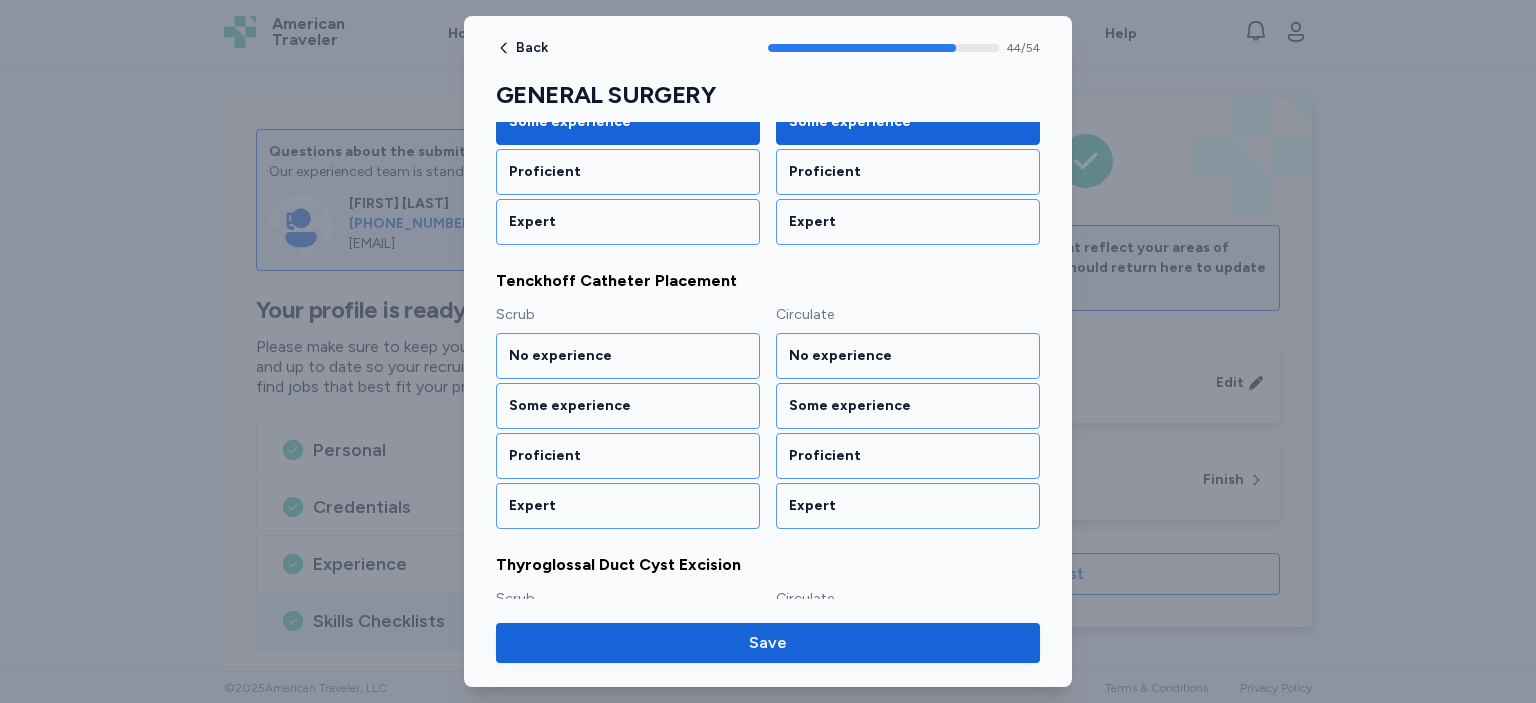 scroll, scrollTop: 6397, scrollLeft: 0, axis: vertical 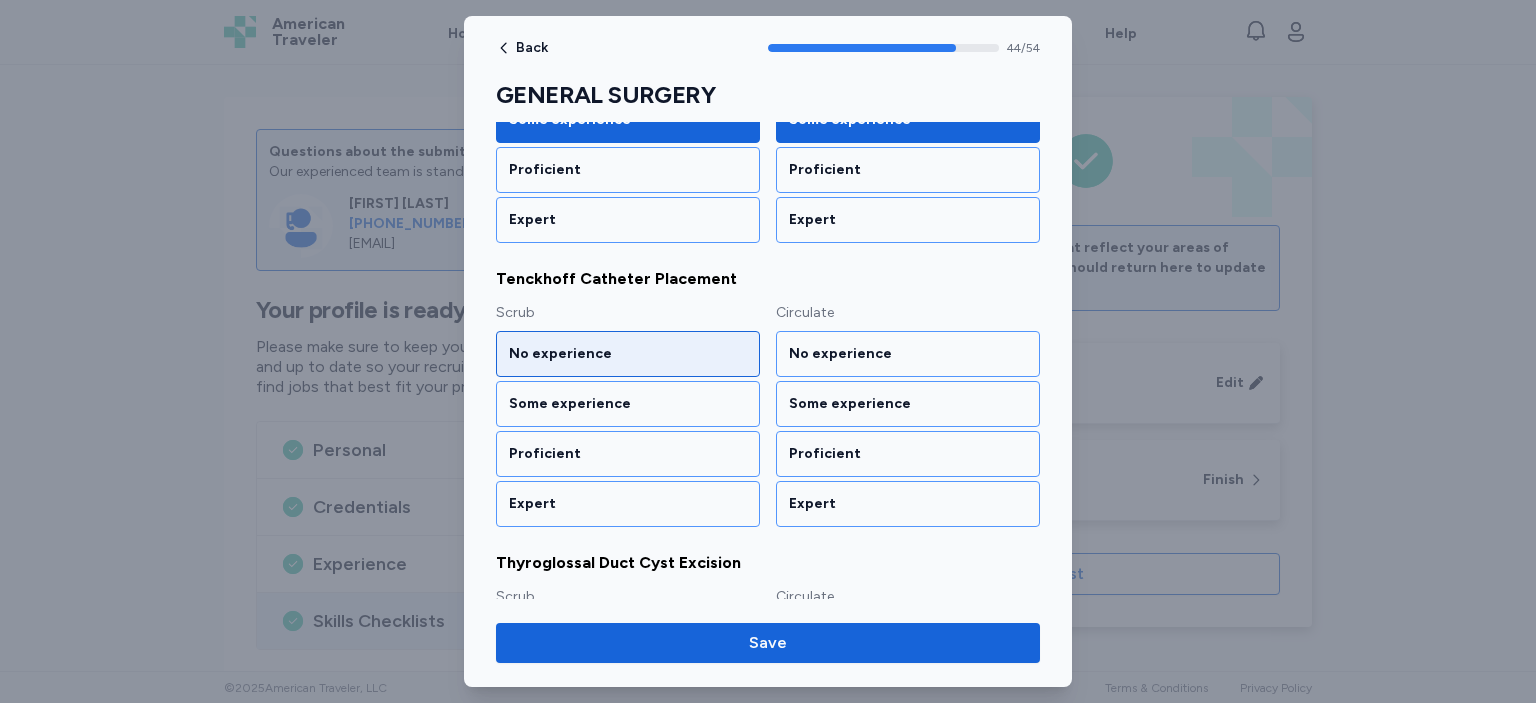 click on "No experience" at bounding box center [628, 354] 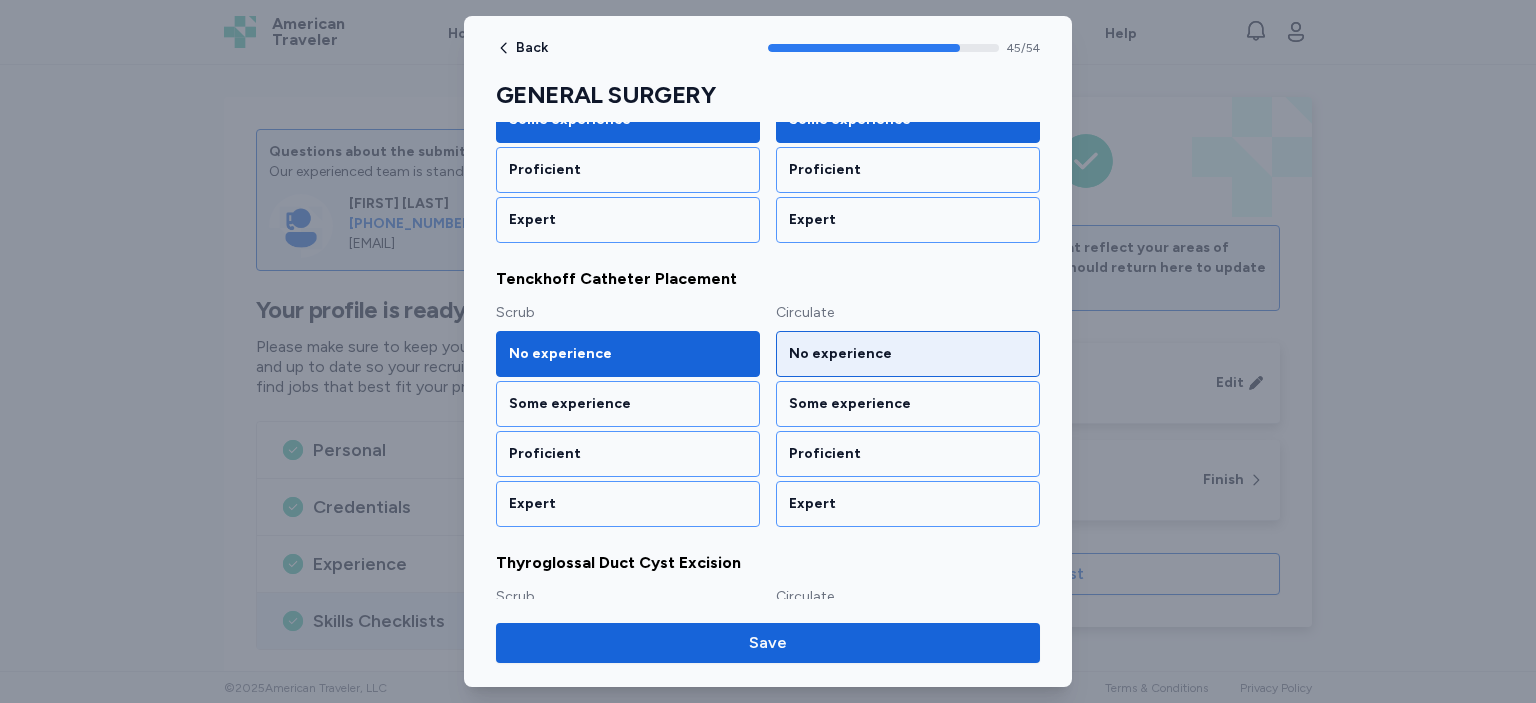 click on "No experience" at bounding box center (908, 354) 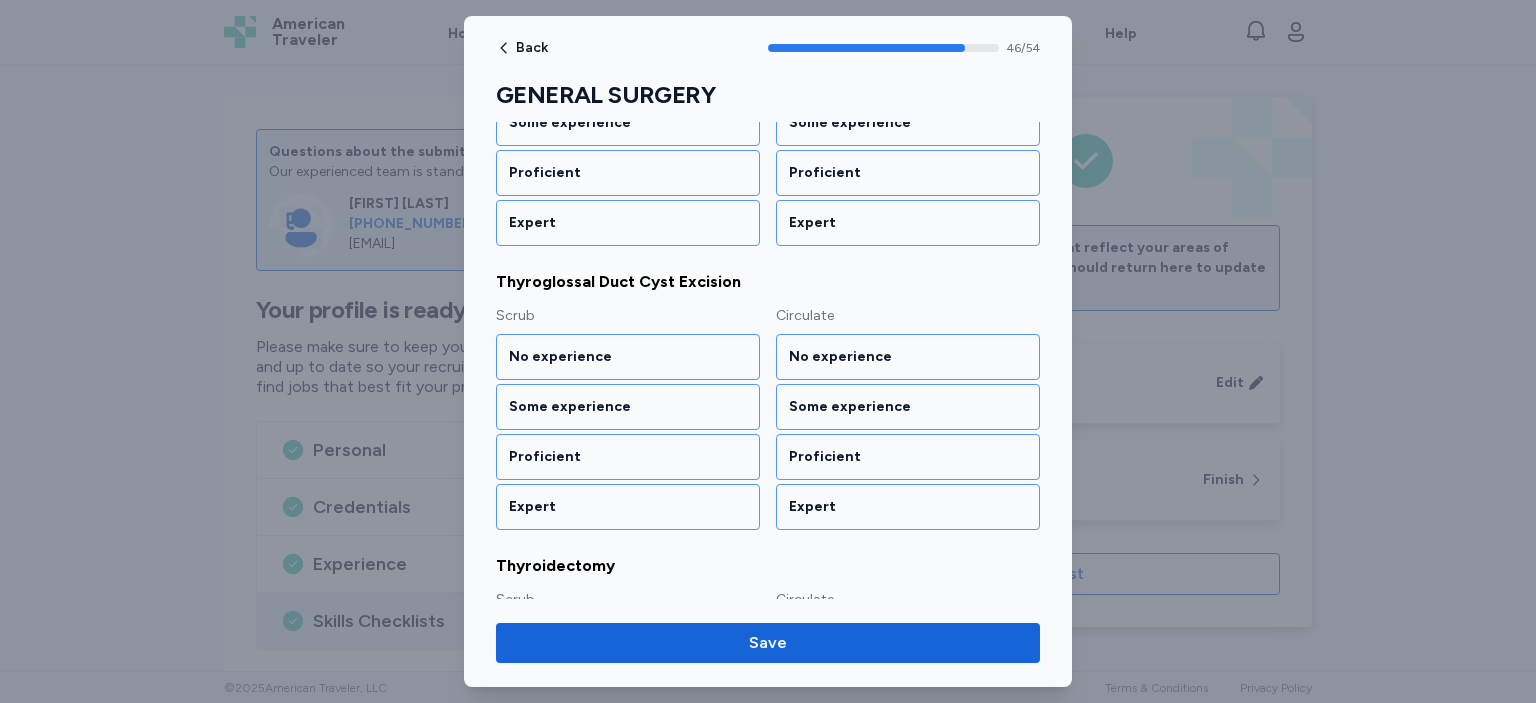 scroll, scrollTop: 6679, scrollLeft: 0, axis: vertical 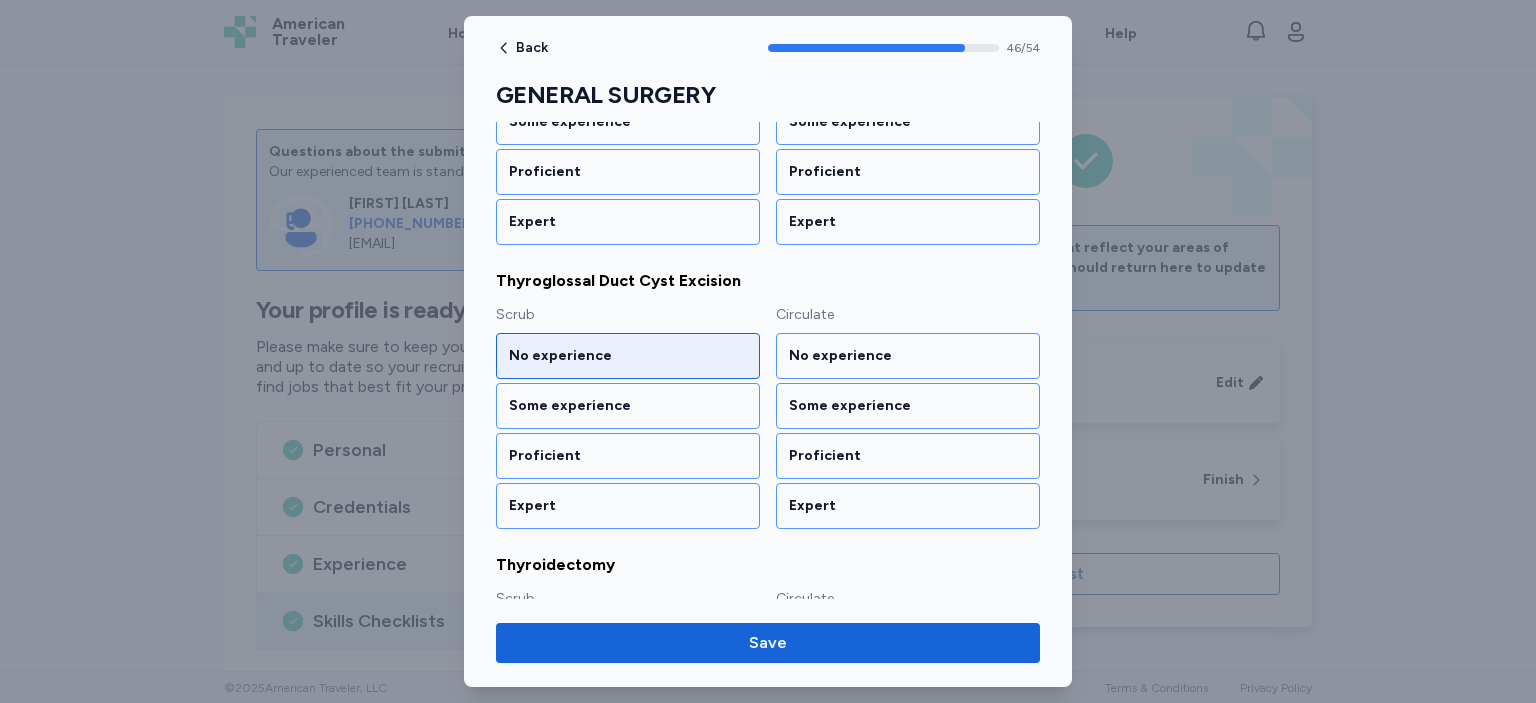 click on "No experience" at bounding box center [628, 356] 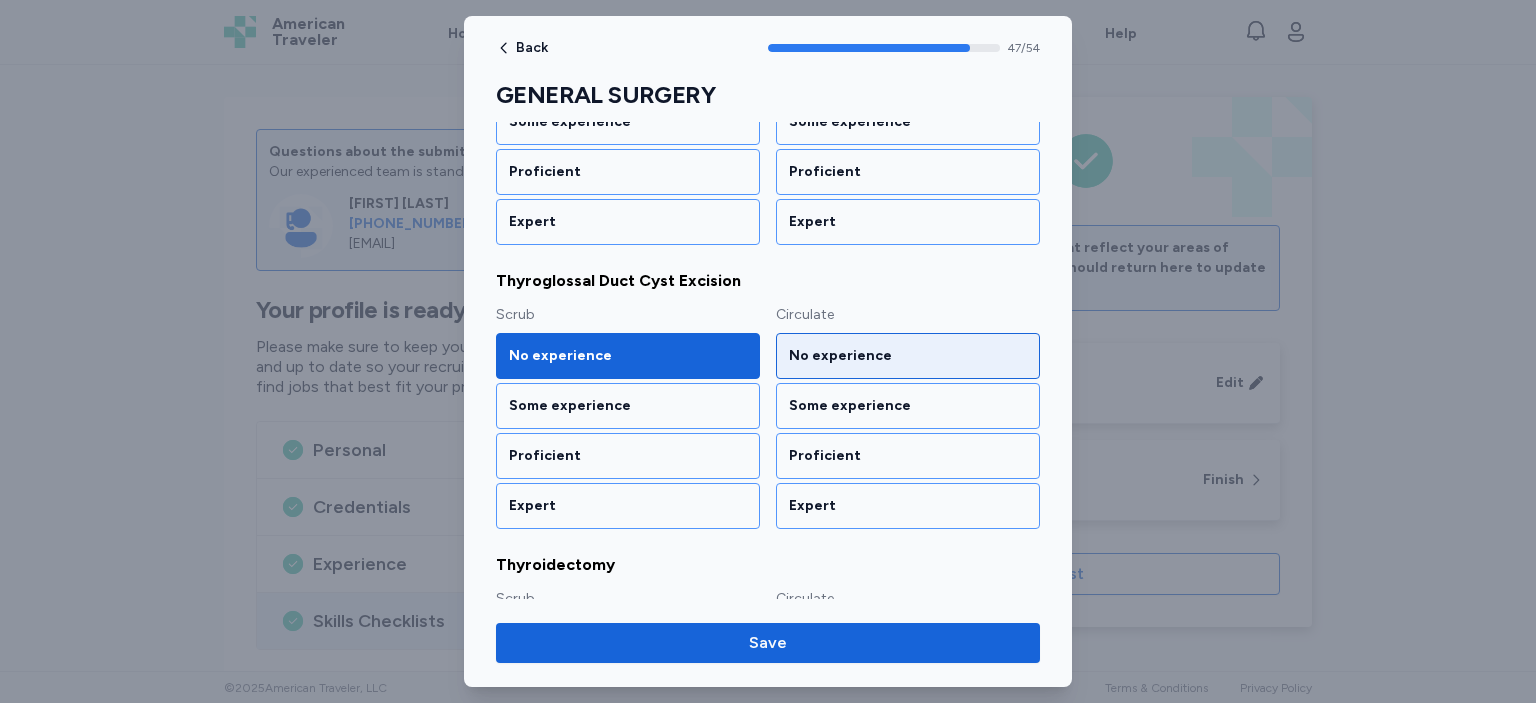 click on "No experience" at bounding box center [908, 356] 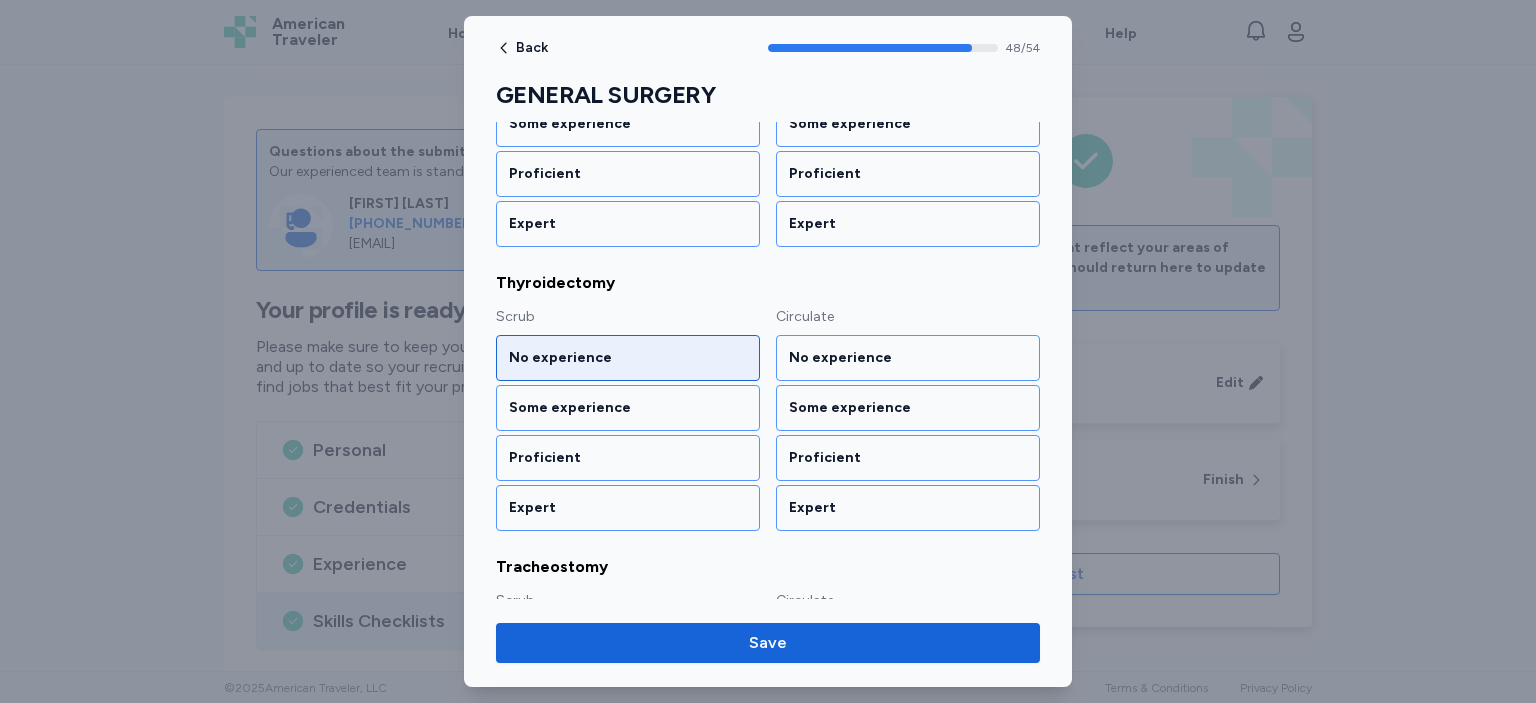 scroll, scrollTop: 6962, scrollLeft: 0, axis: vertical 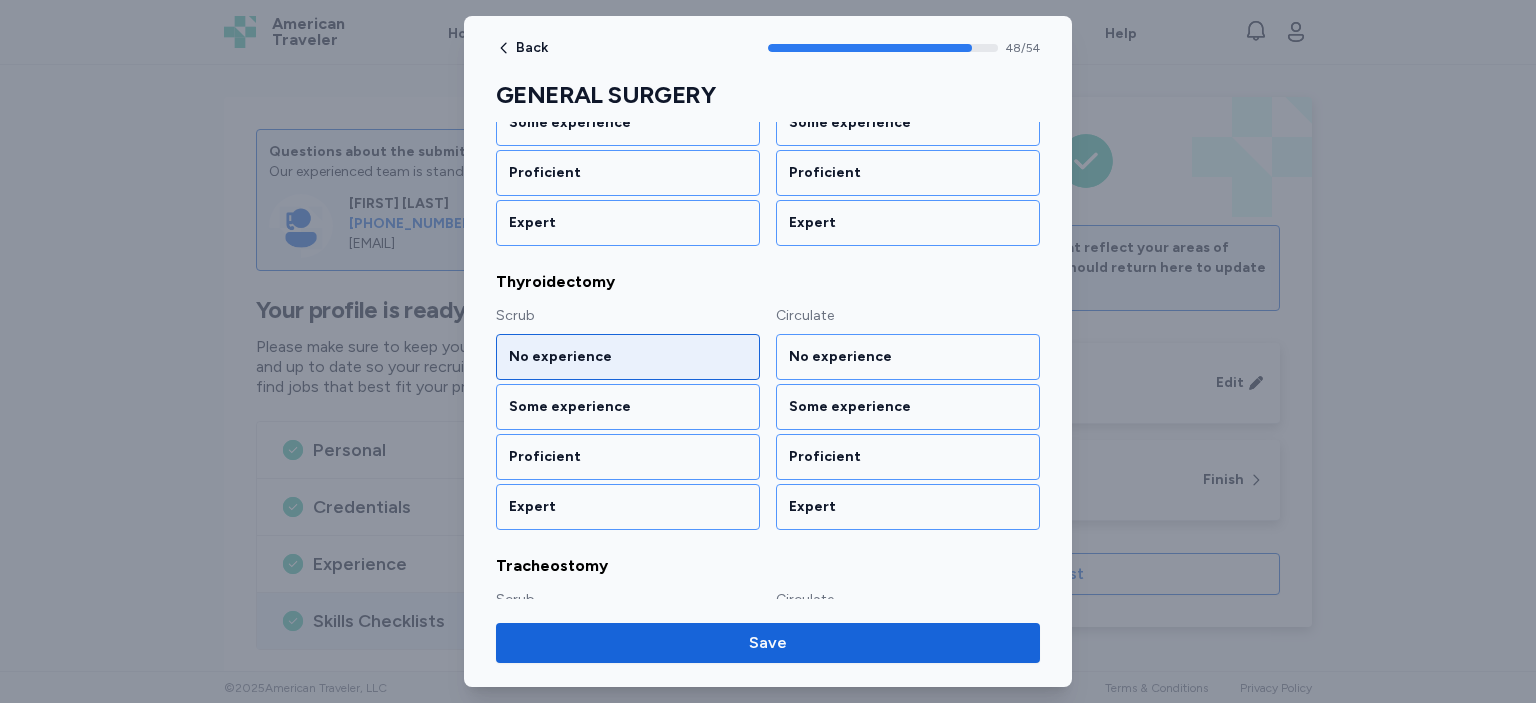 click on "No experience" at bounding box center (628, 357) 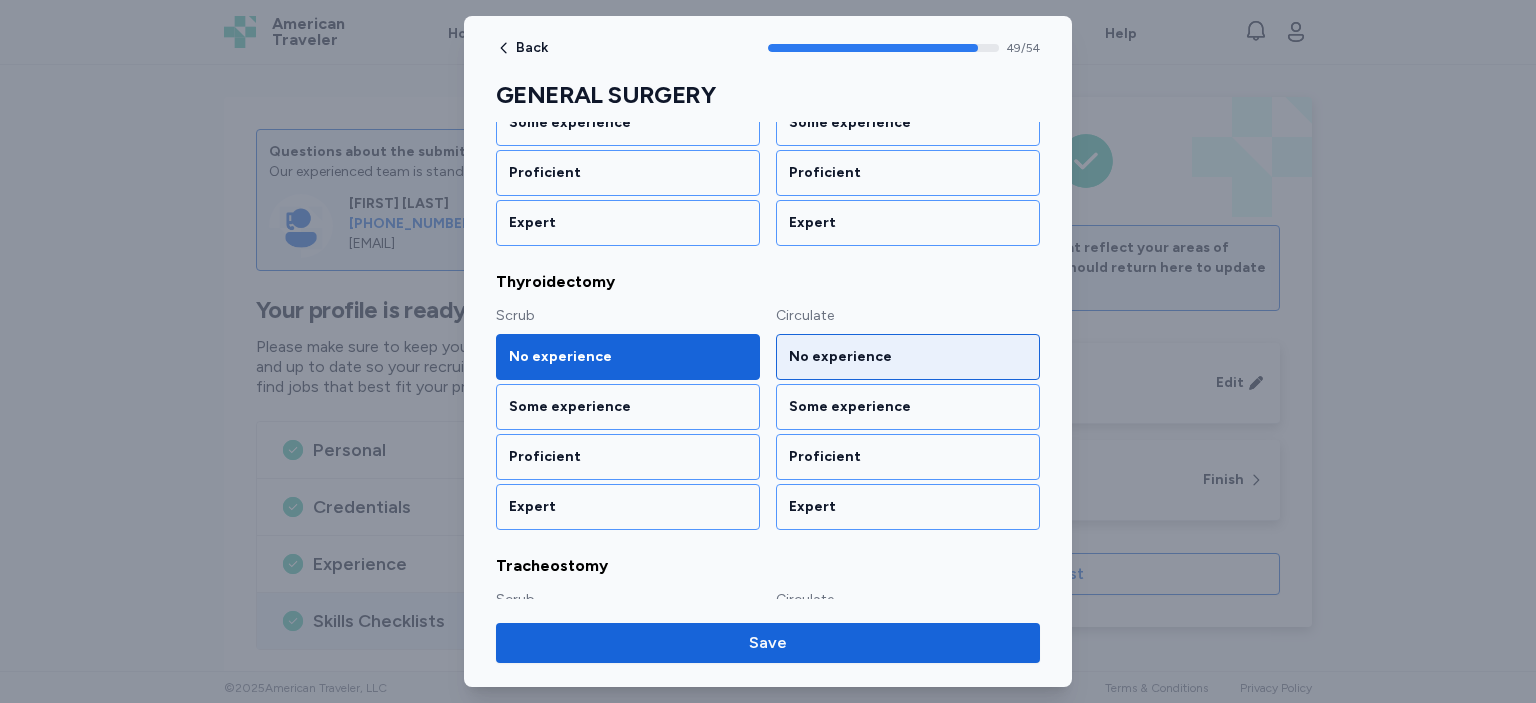 click on "No experience" at bounding box center [908, 357] 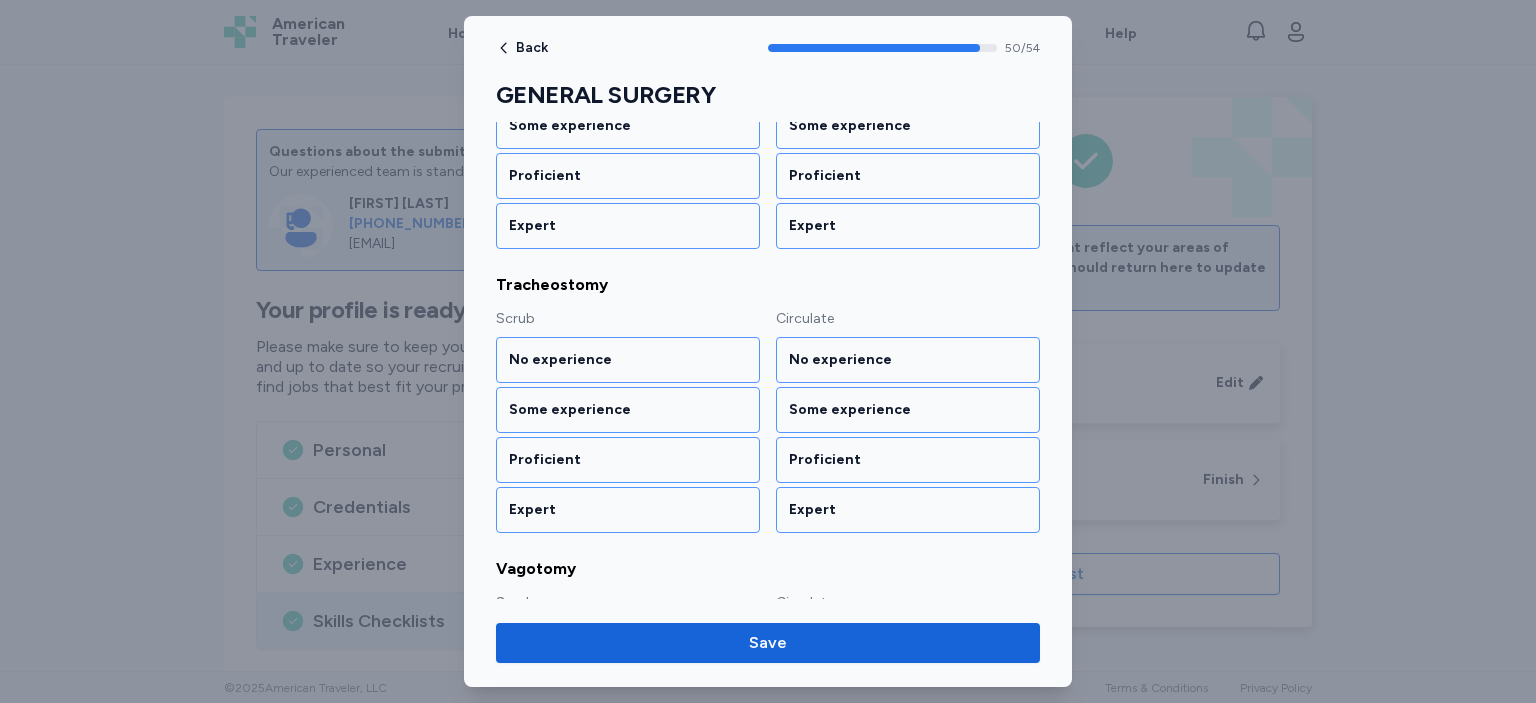 scroll, scrollTop: 7244, scrollLeft: 0, axis: vertical 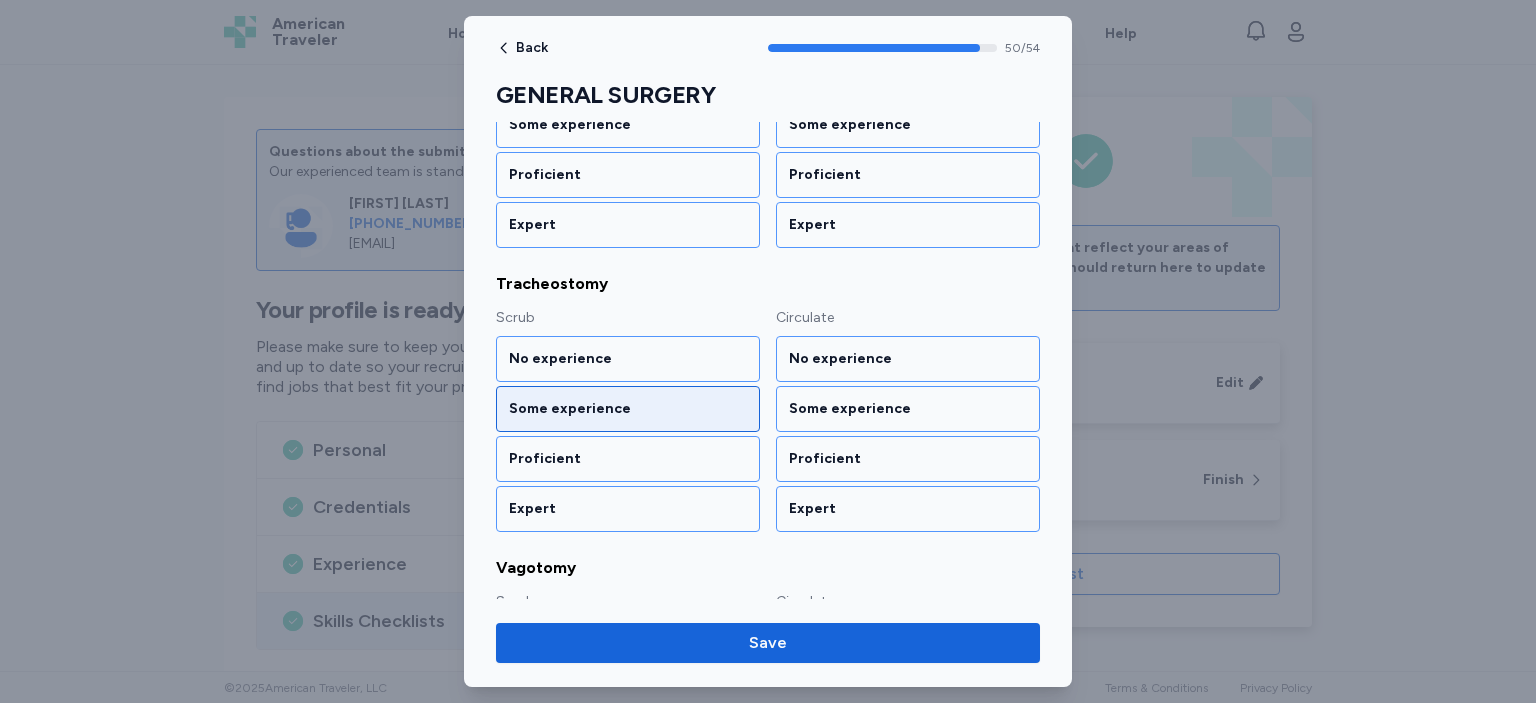 click on "Some experience" at bounding box center [628, 409] 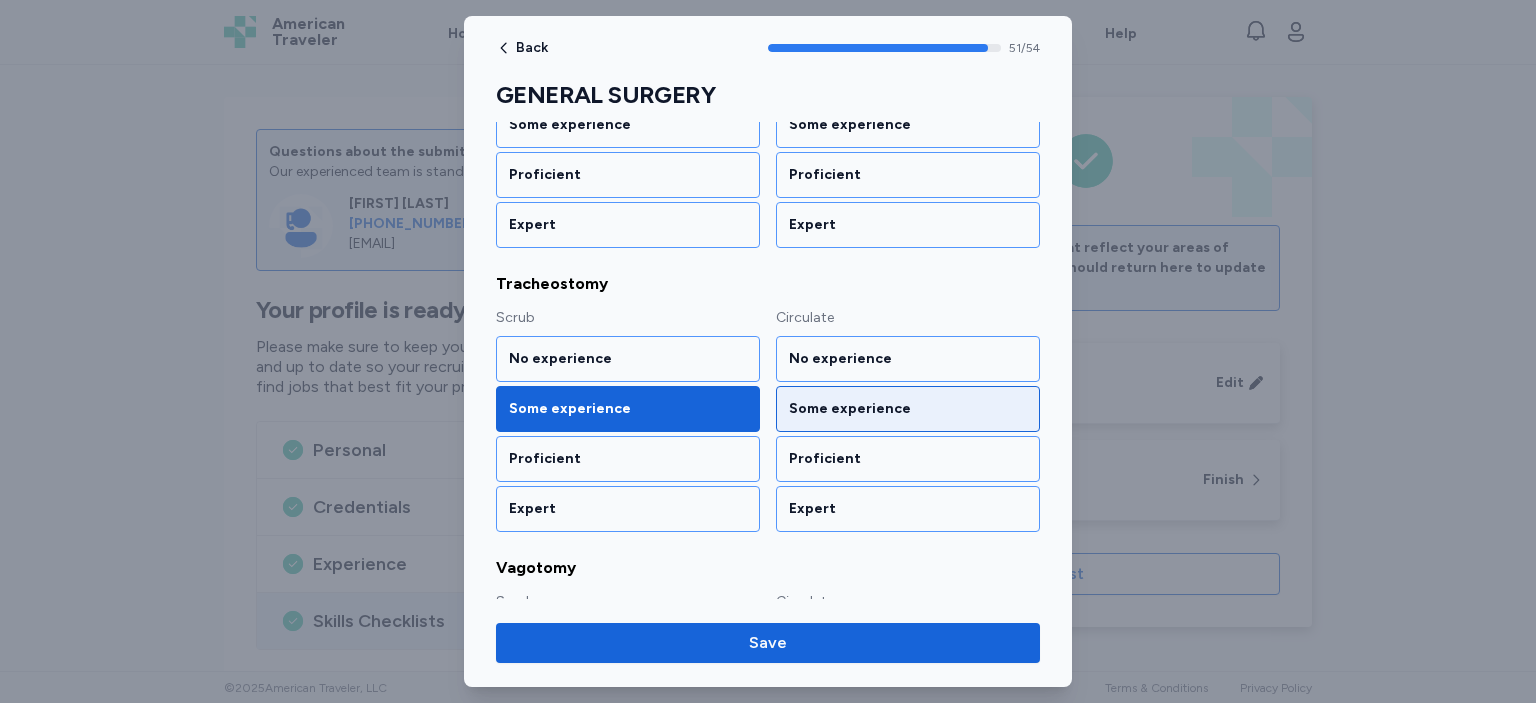 click on "Some experience" at bounding box center [908, 409] 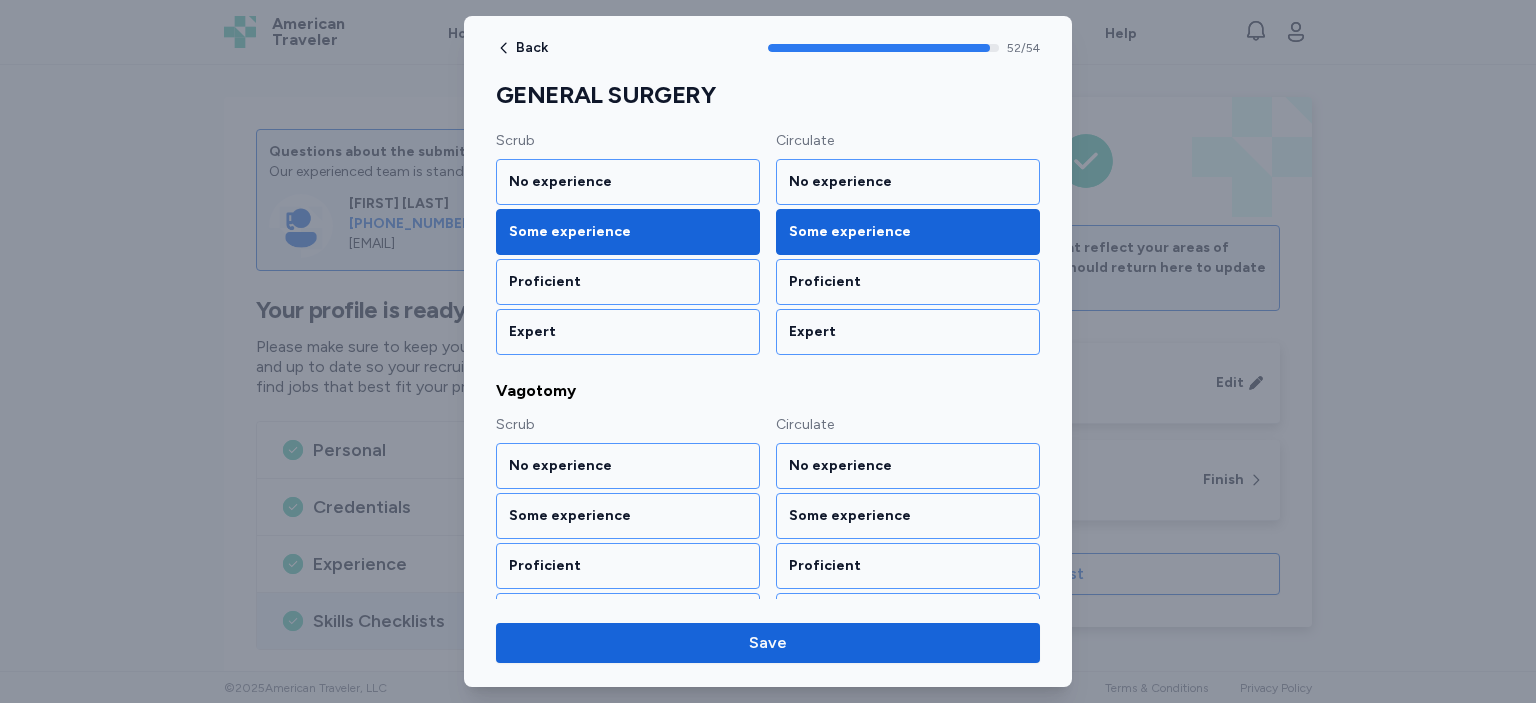 scroll, scrollTop: 7422, scrollLeft: 0, axis: vertical 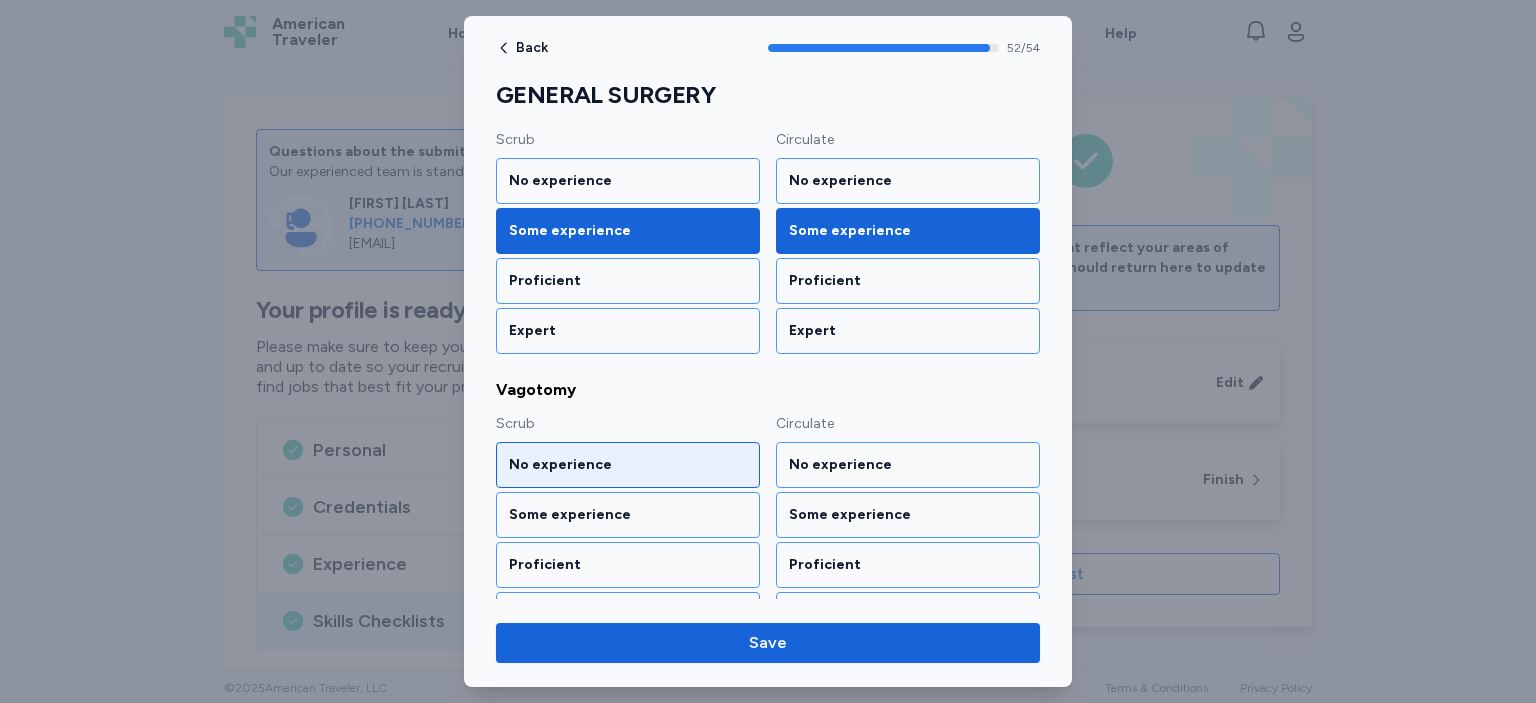 click on "No experience" at bounding box center (628, 465) 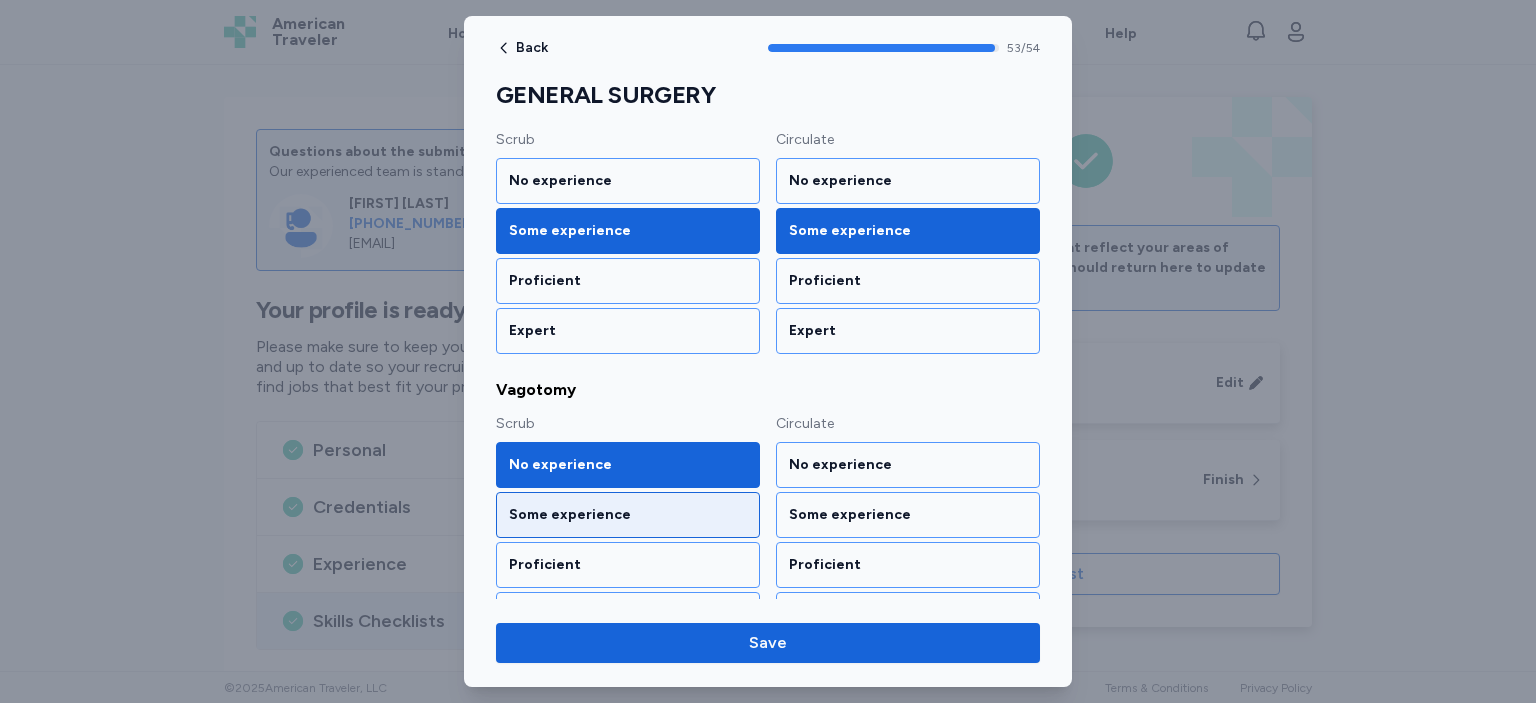 click on "Some experience" at bounding box center (628, 515) 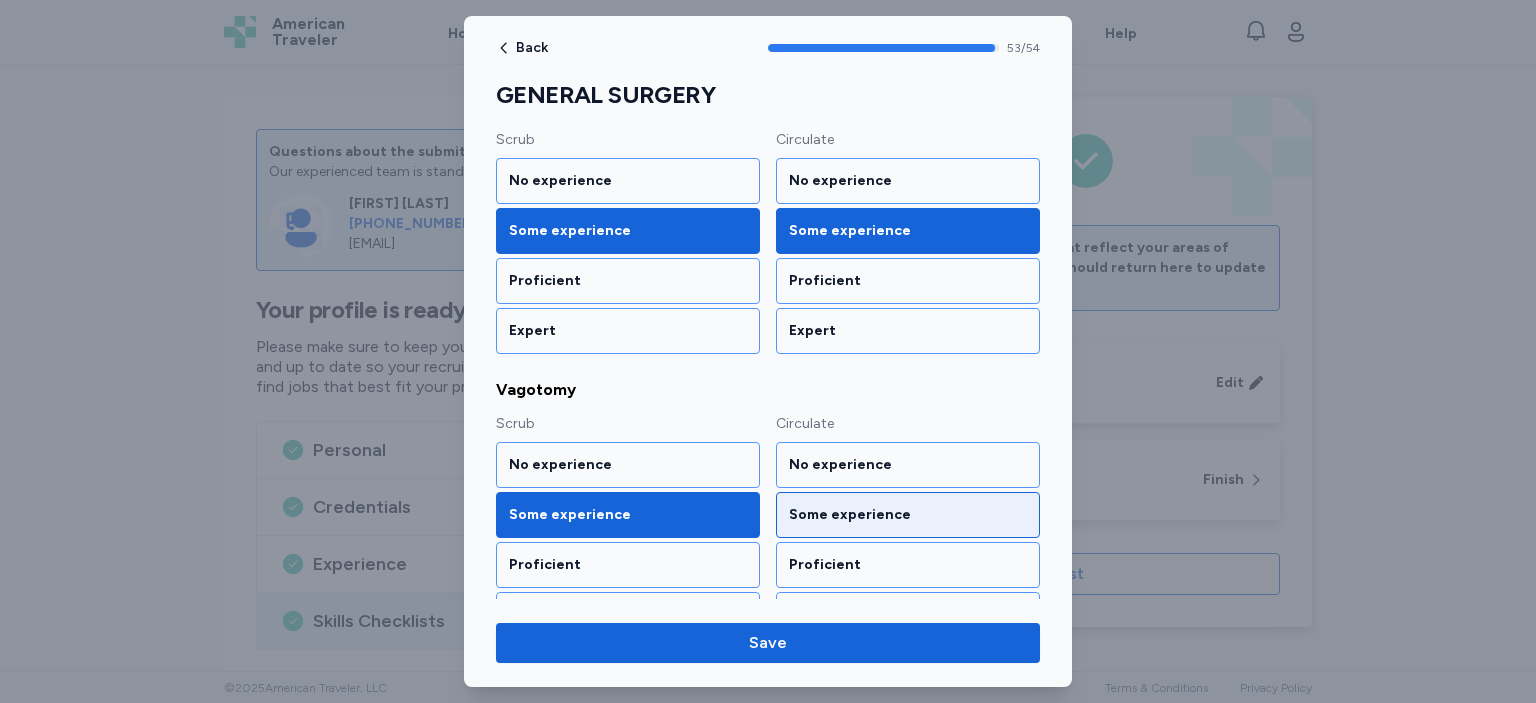 click on "Some experience" at bounding box center (908, 515) 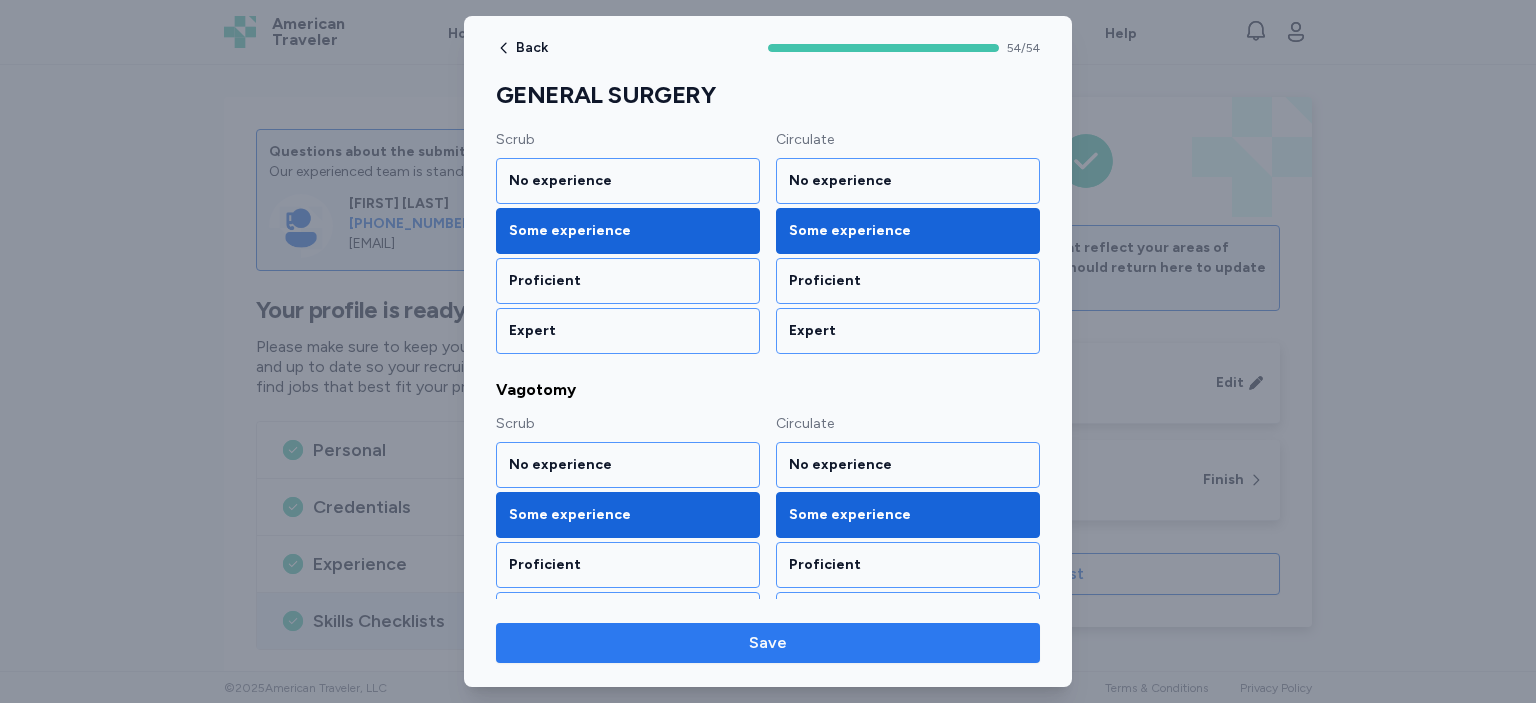click on "Save" at bounding box center [768, 643] 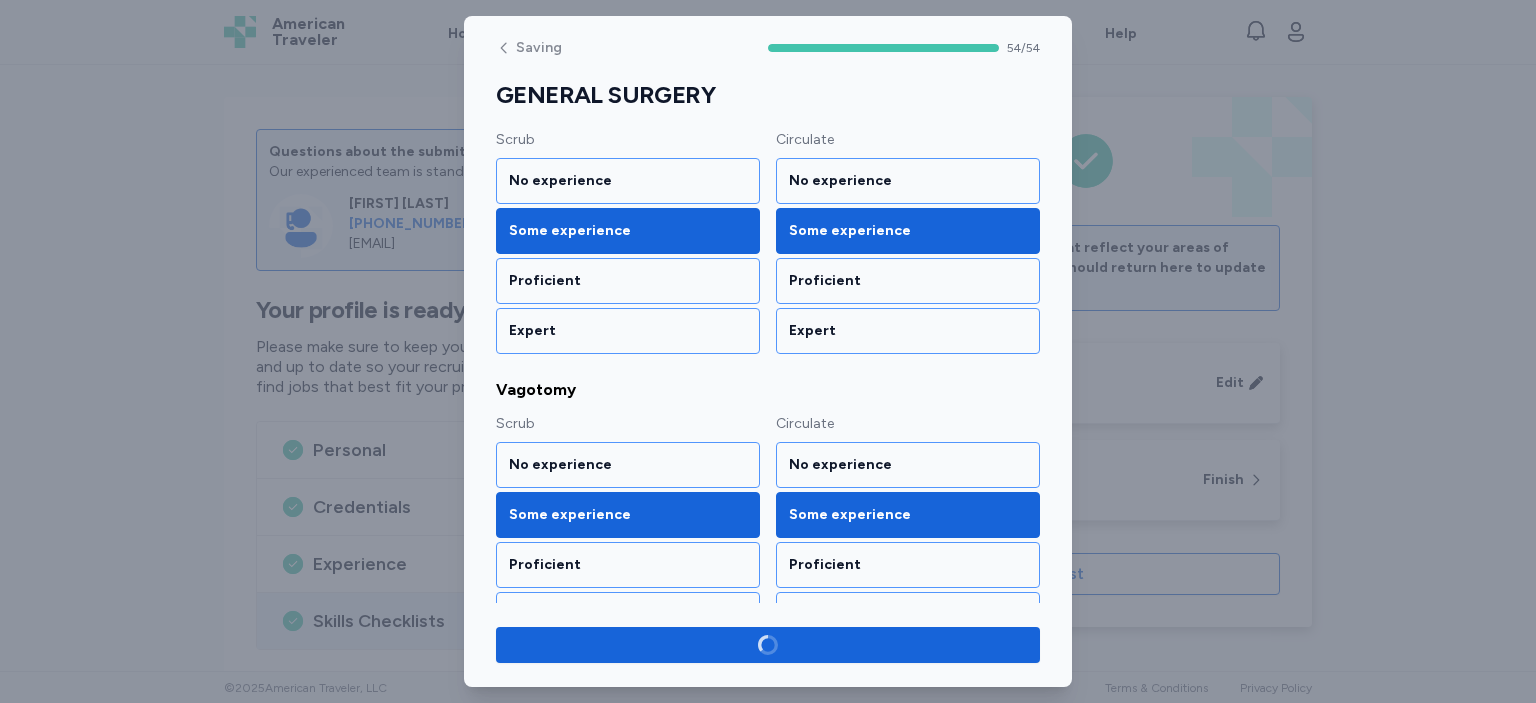 scroll, scrollTop: 7418, scrollLeft: 0, axis: vertical 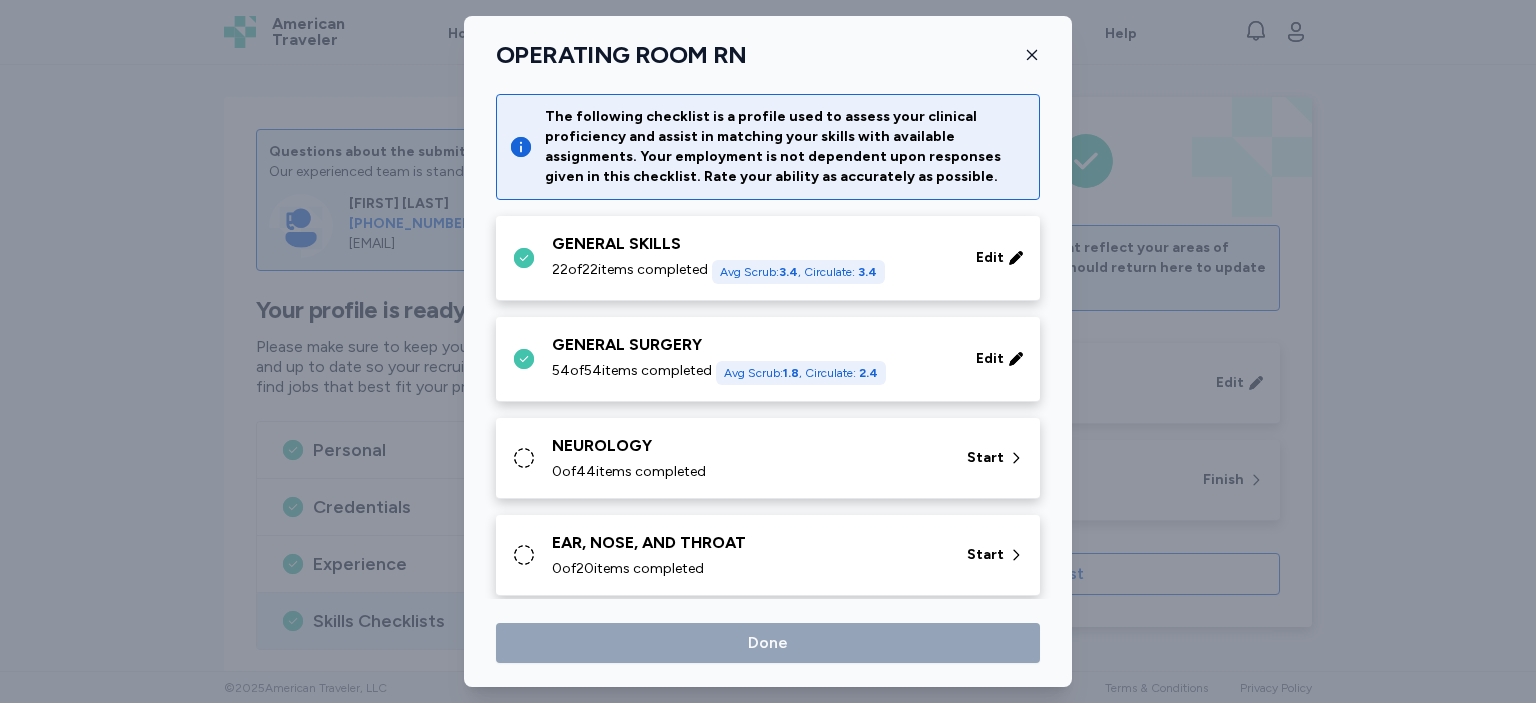 click on "[NUMBER] of [NUMBER] items completed" at bounding box center (747, 472) 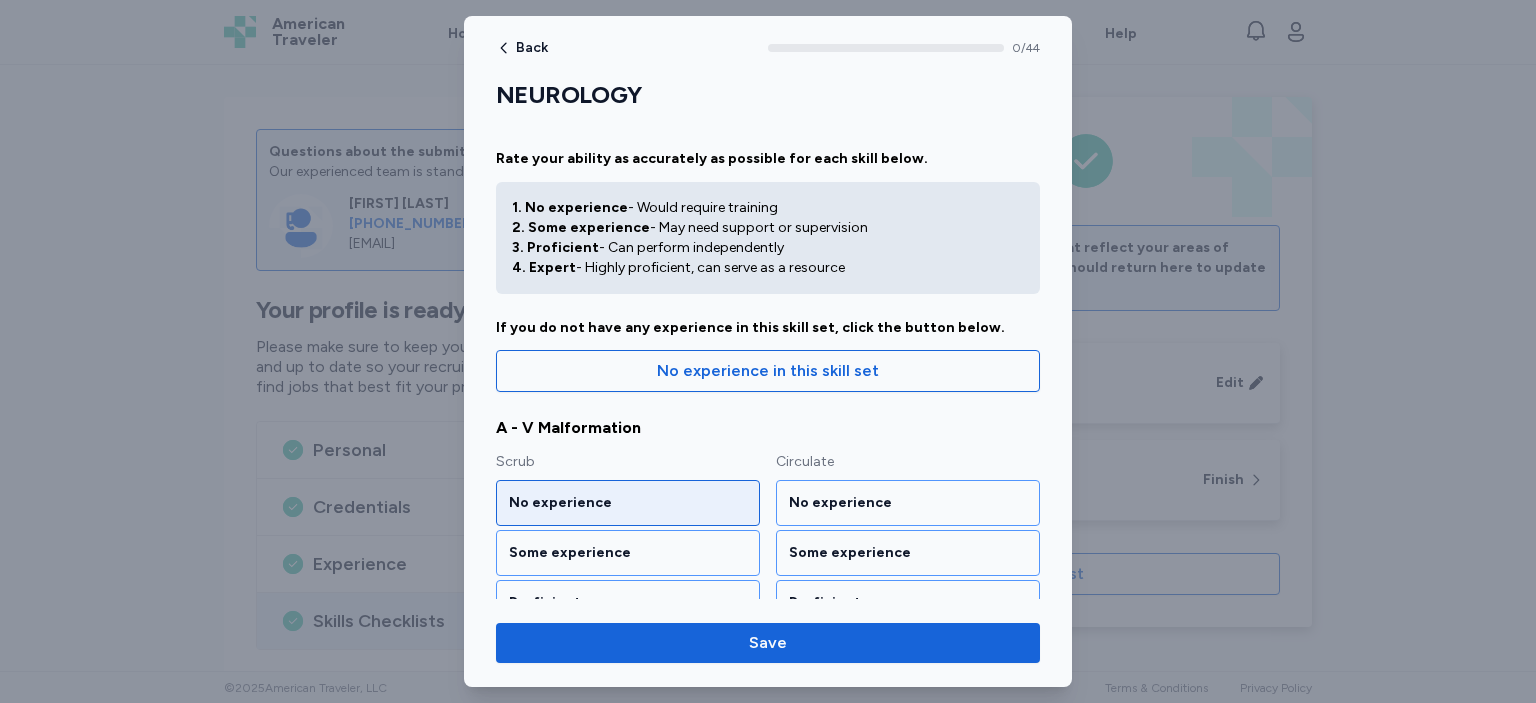 click on "No experience" at bounding box center (628, 503) 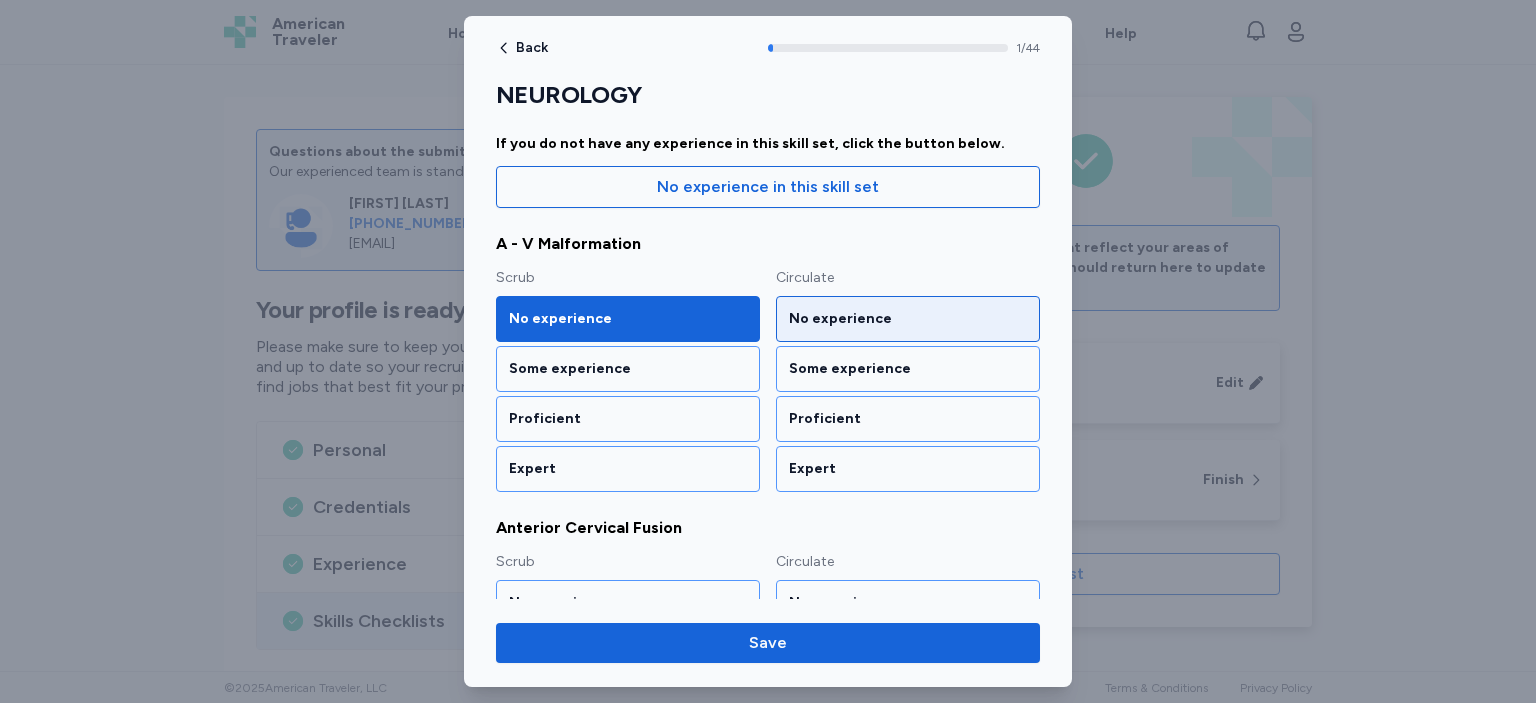click on "No experience" at bounding box center [908, 319] 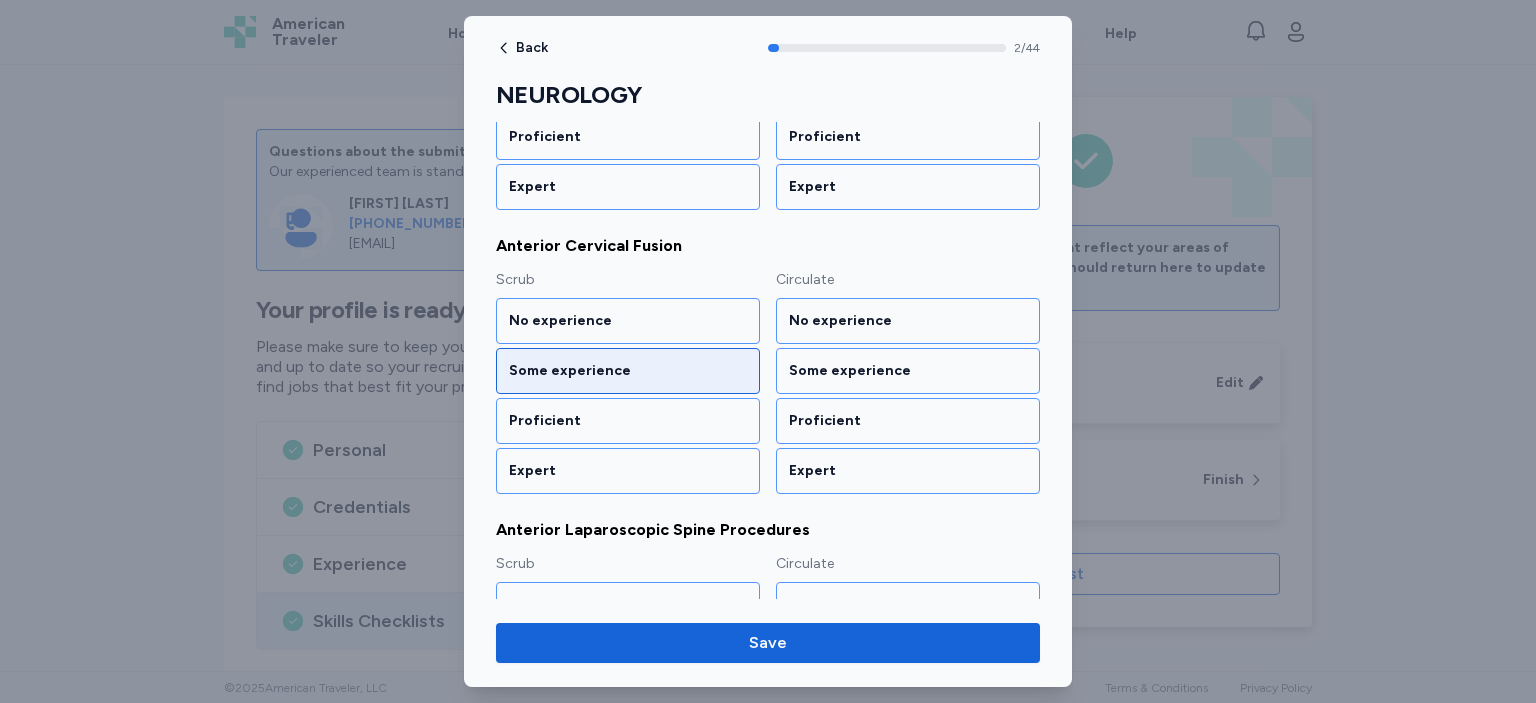 scroll, scrollTop: 466, scrollLeft: 0, axis: vertical 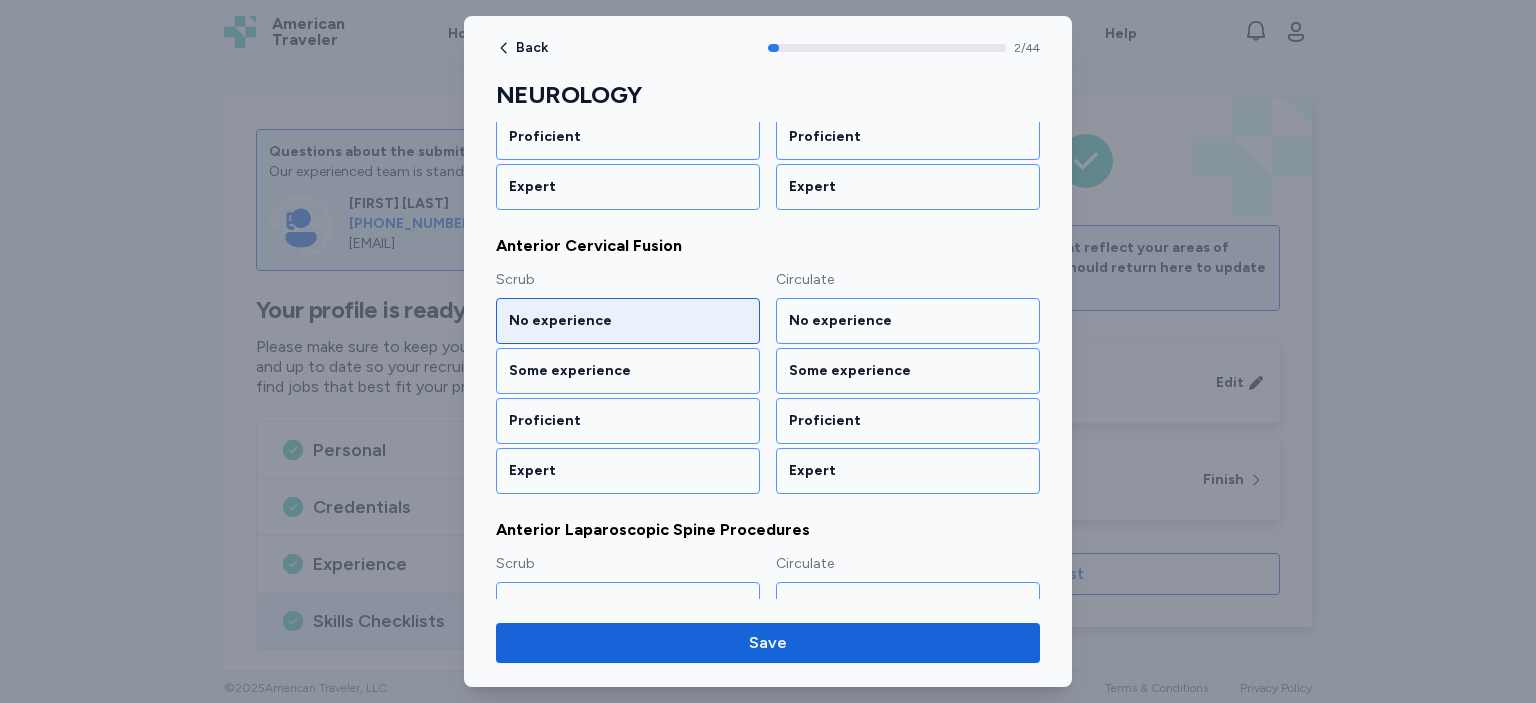 click on "No experience" at bounding box center (628, 321) 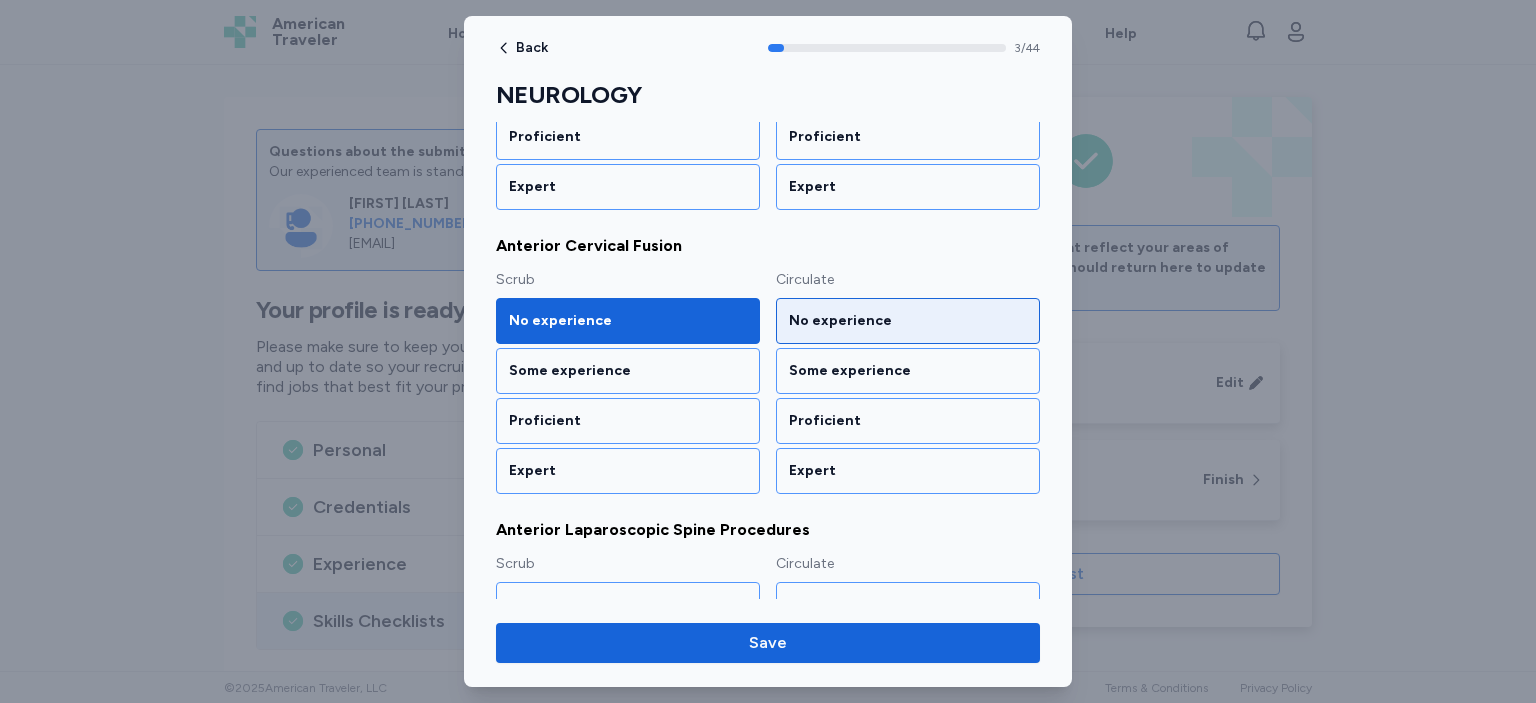 click on "No experience" at bounding box center [908, 321] 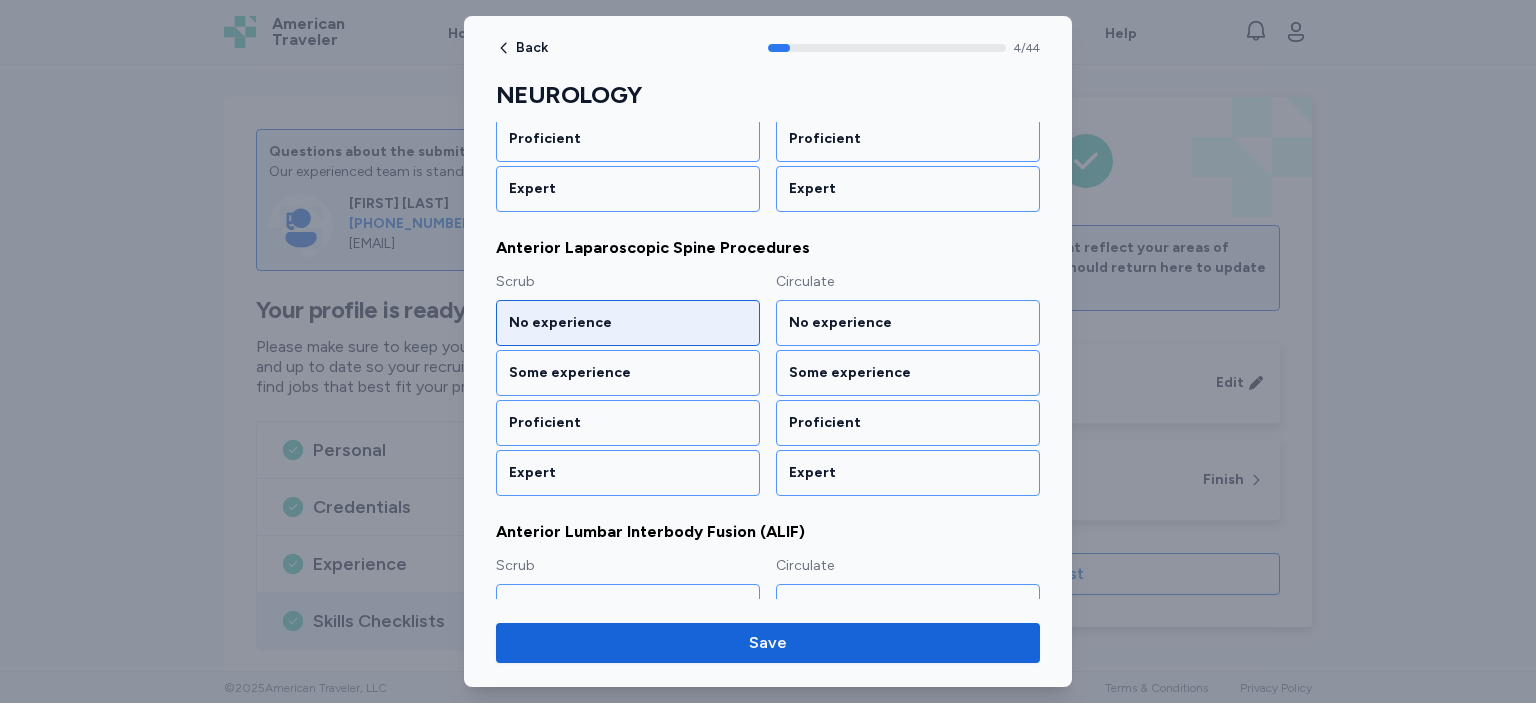 scroll, scrollTop: 749, scrollLeft: 0, axis: vertical 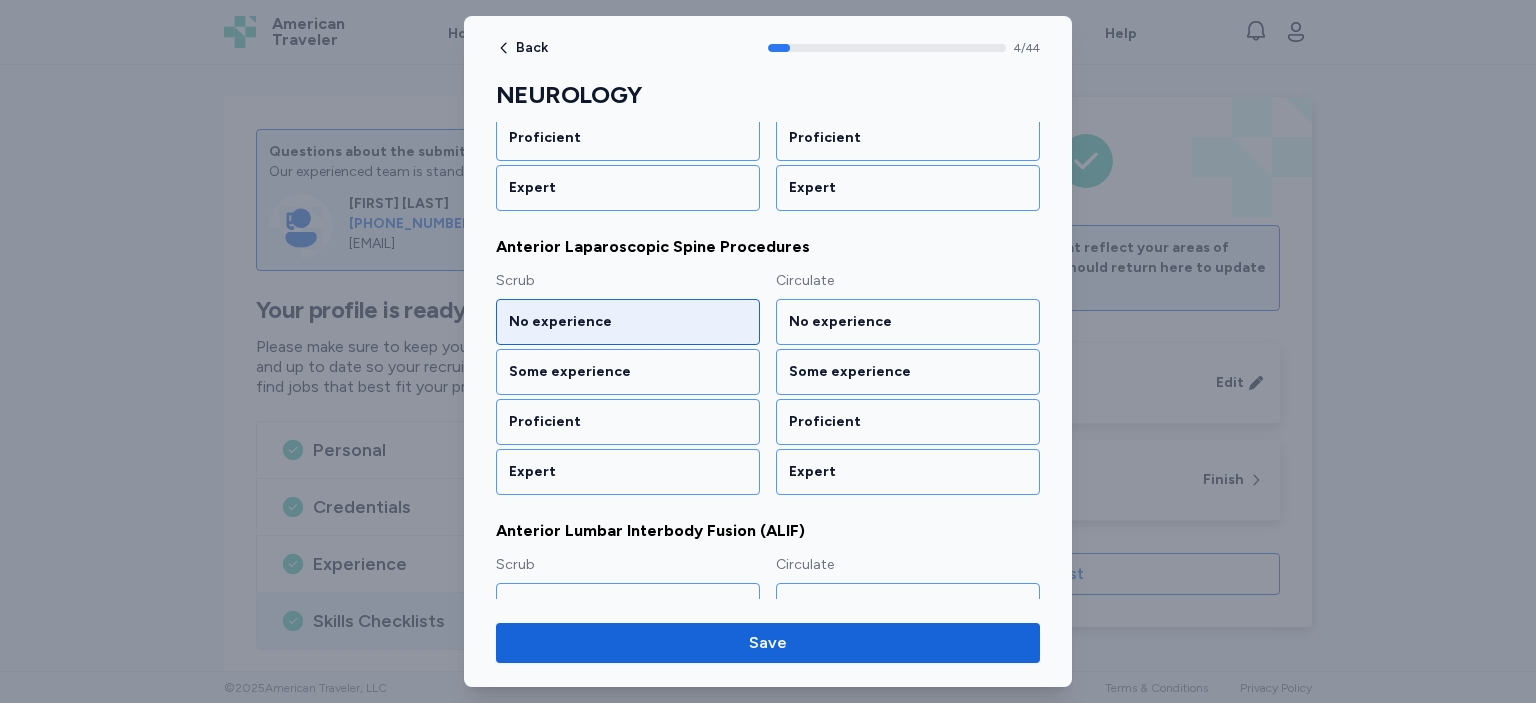 click on "No experience" at bounding box center [628, 322] 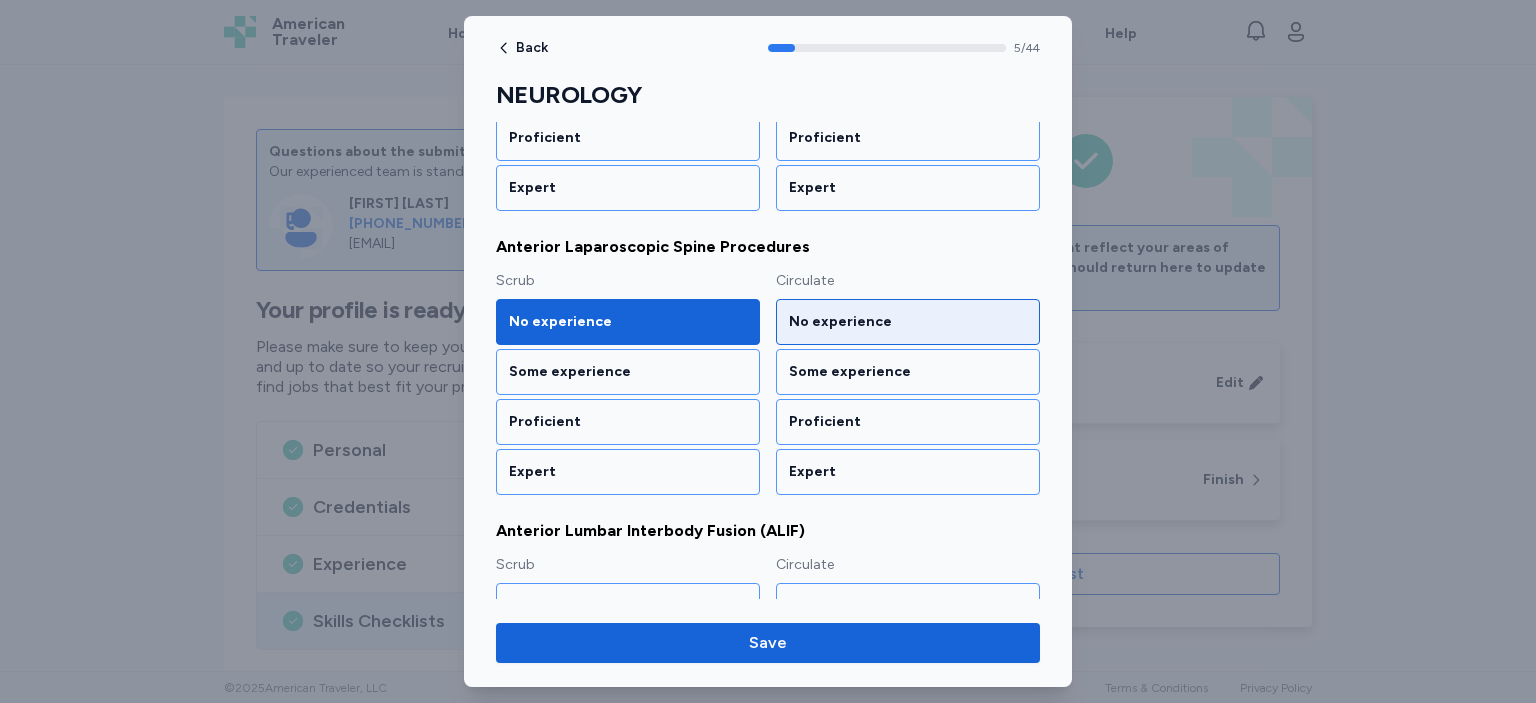 click on "No experience" at bounding box center [908, 322] 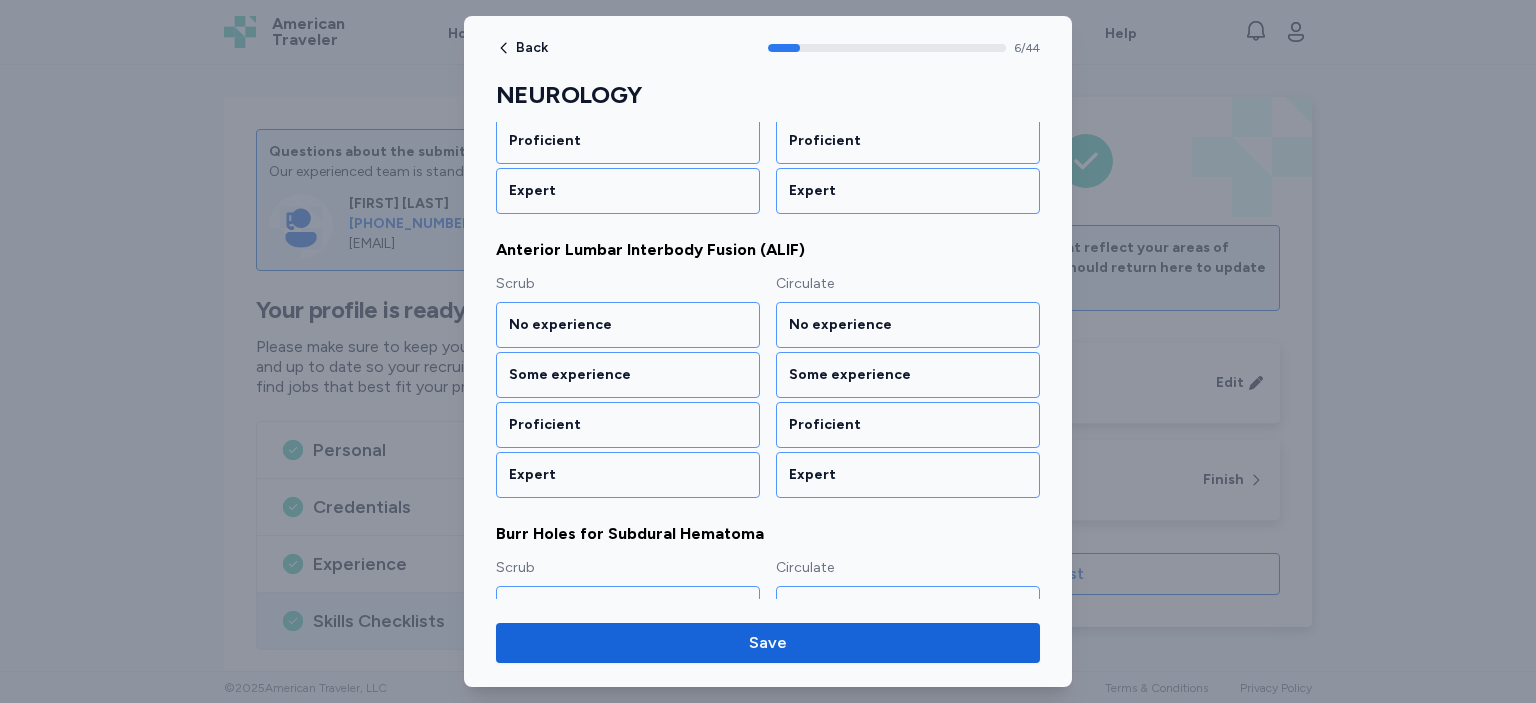 scroll, scrollTop: 1031, scrollLeft: 0, axis: vertical 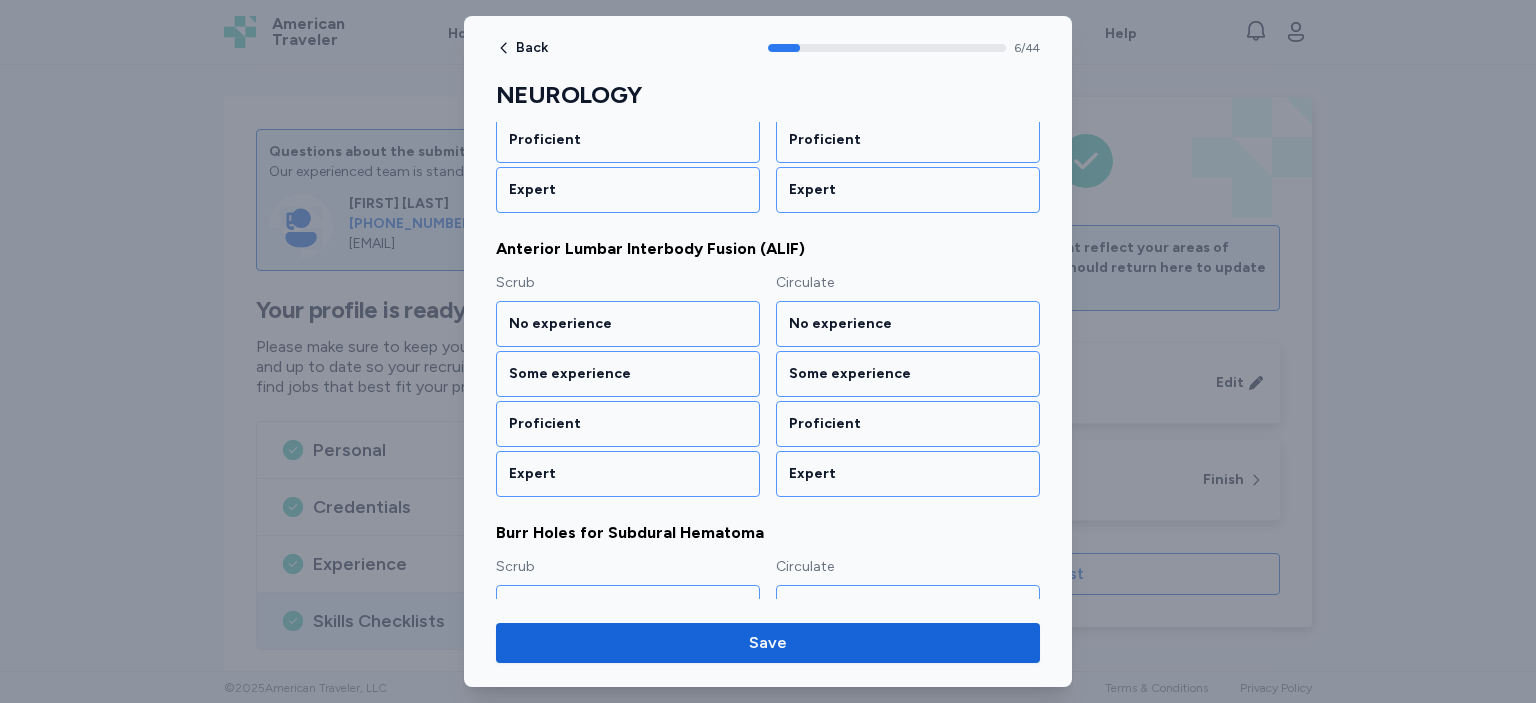 click on "Scrub" at bounding box center (628, 283) 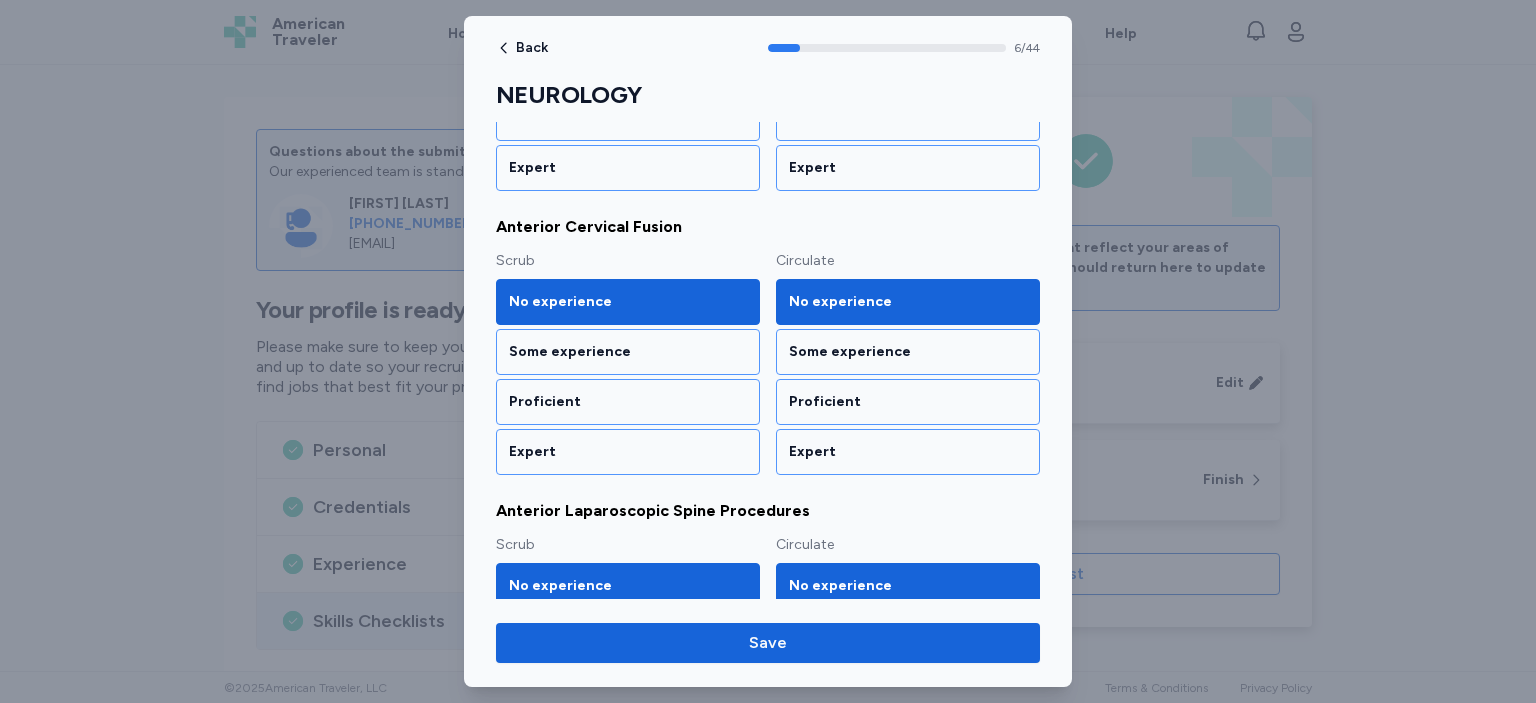 scroll, scrollTop: 442, scrollLeft: 0, axis: vertical 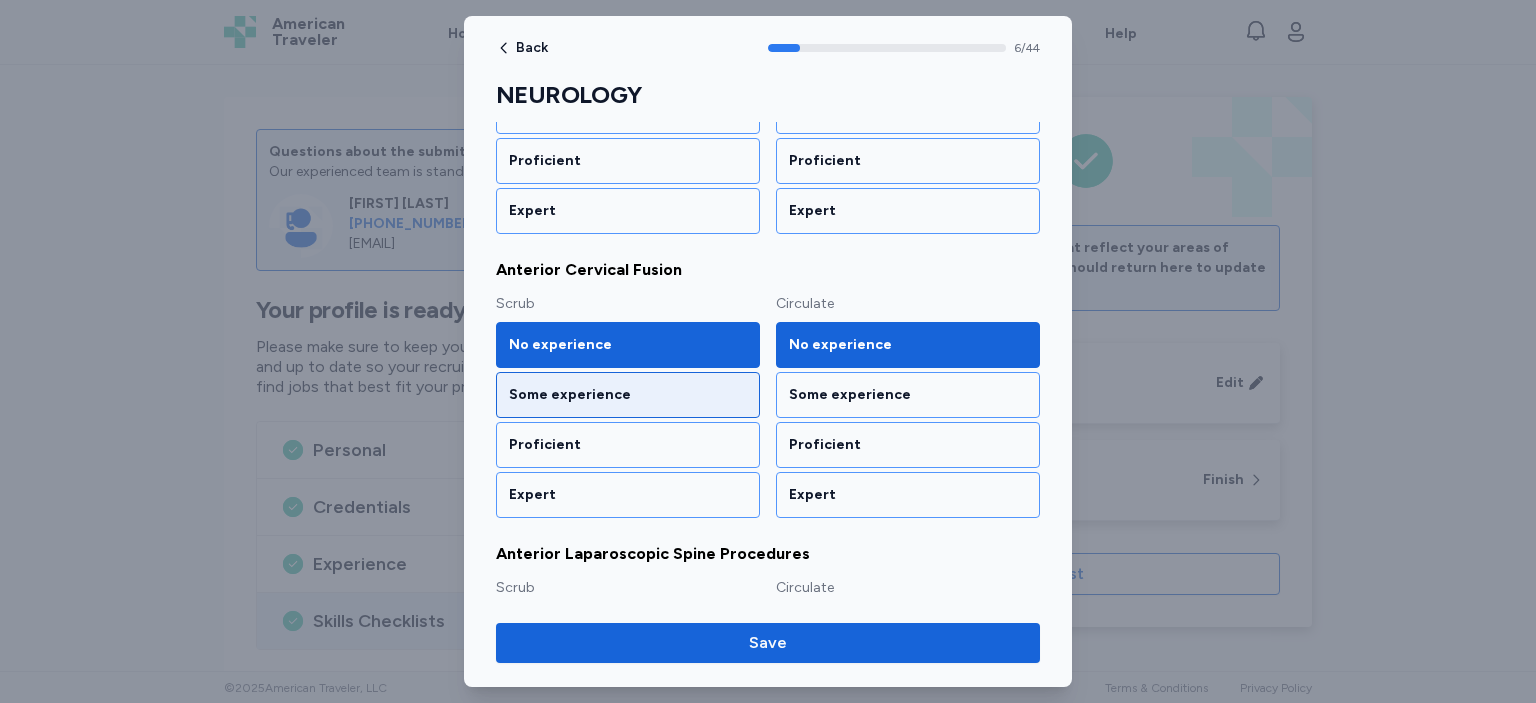 click on "Some experience" at bounding box center (628, 395) 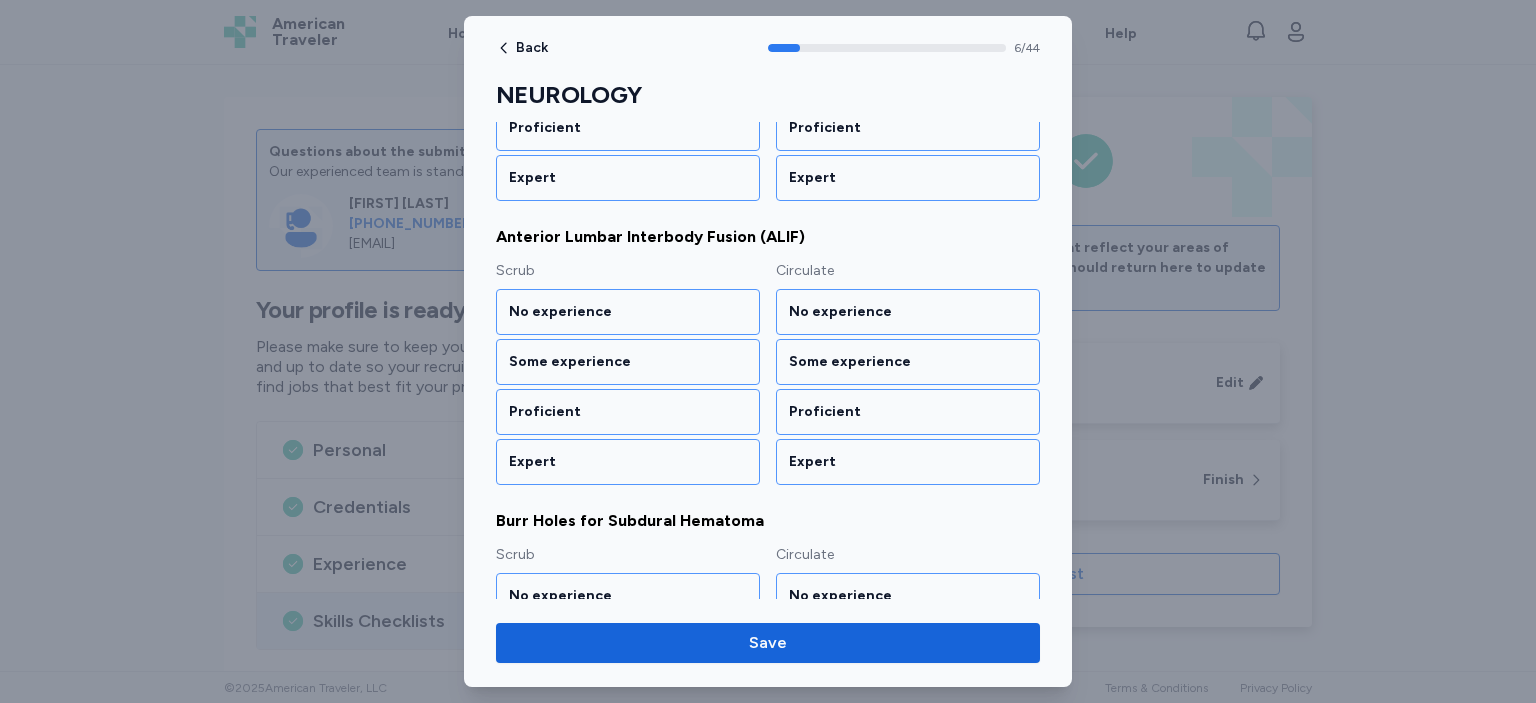 scroll, scrollTop: 1054, scrollLeft: 0, axis: vertical 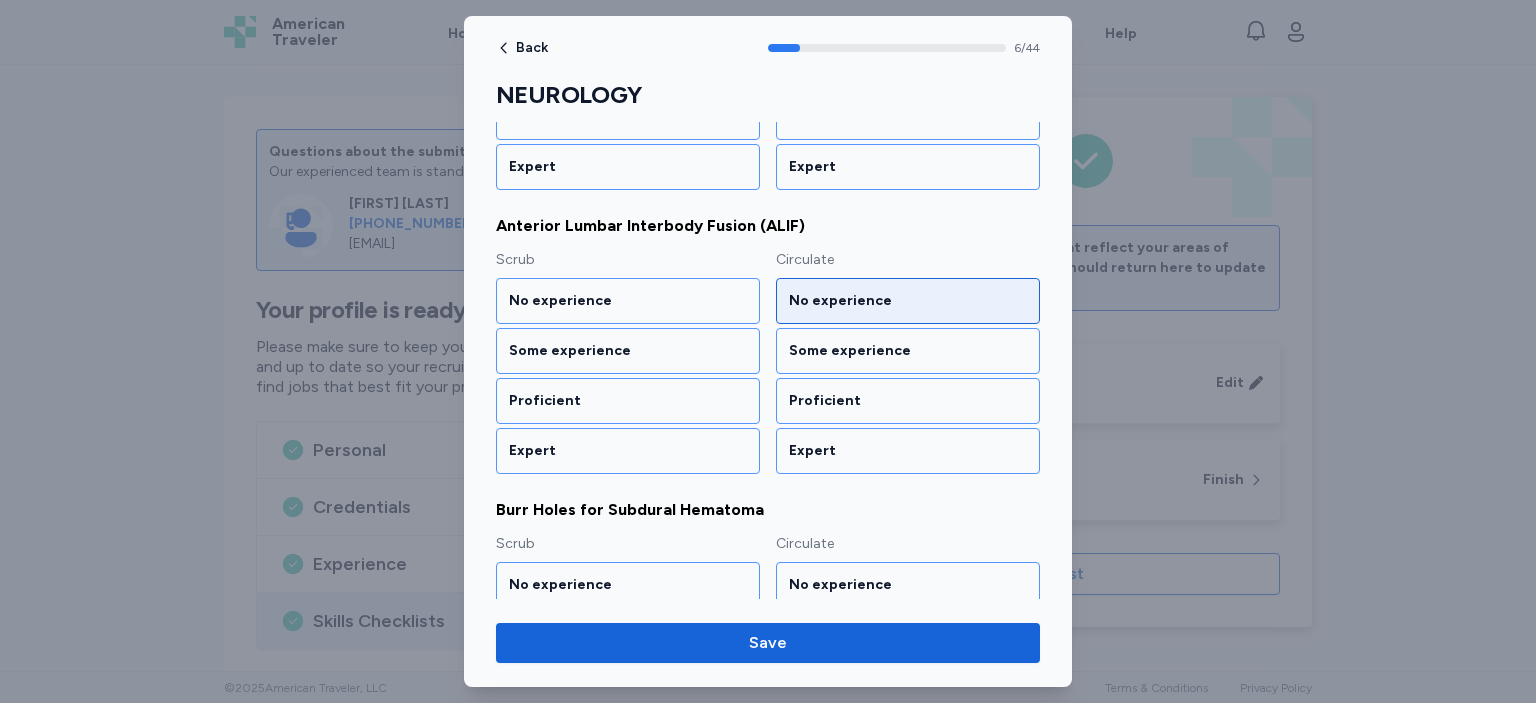 click on "No experience" at bounding box center (908, 301) 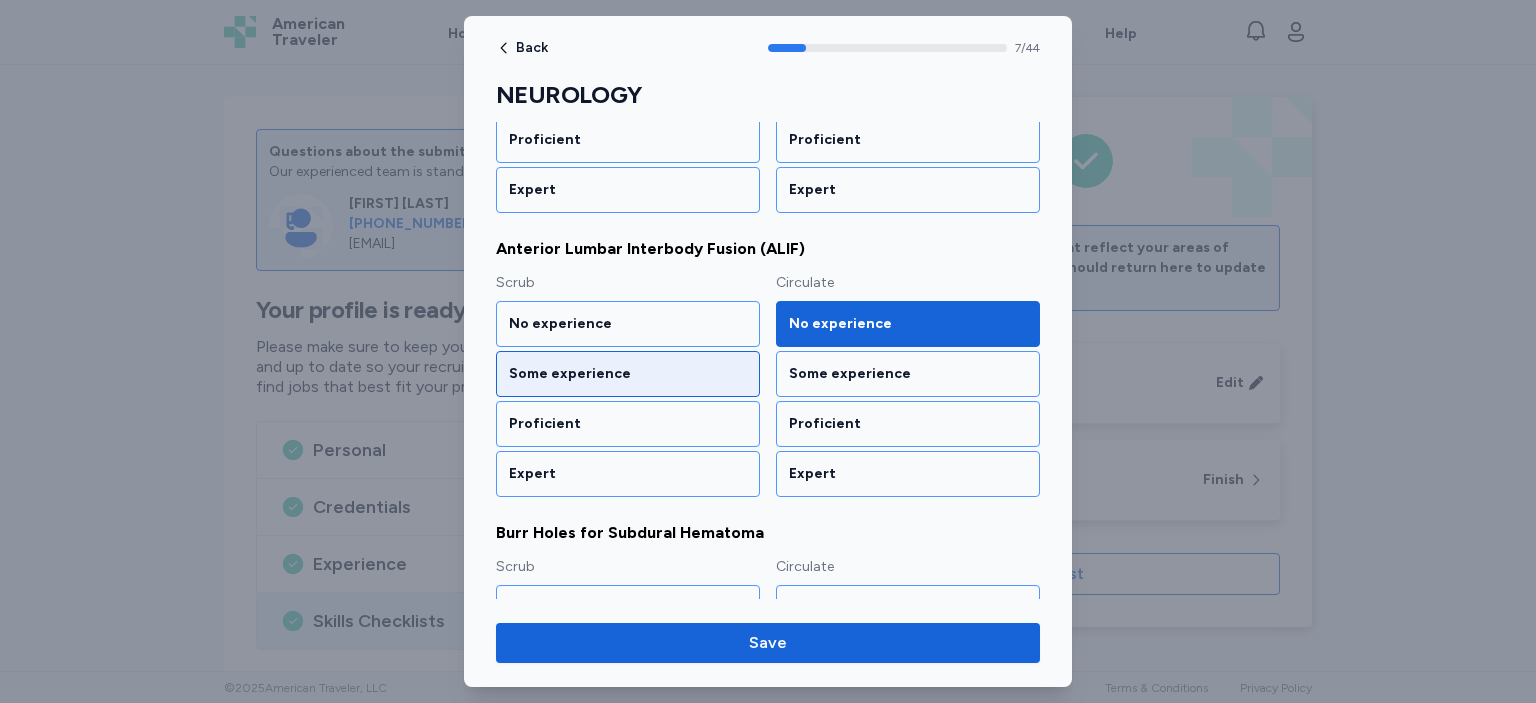 click on "Some experience" at bounding box center (628, 374) 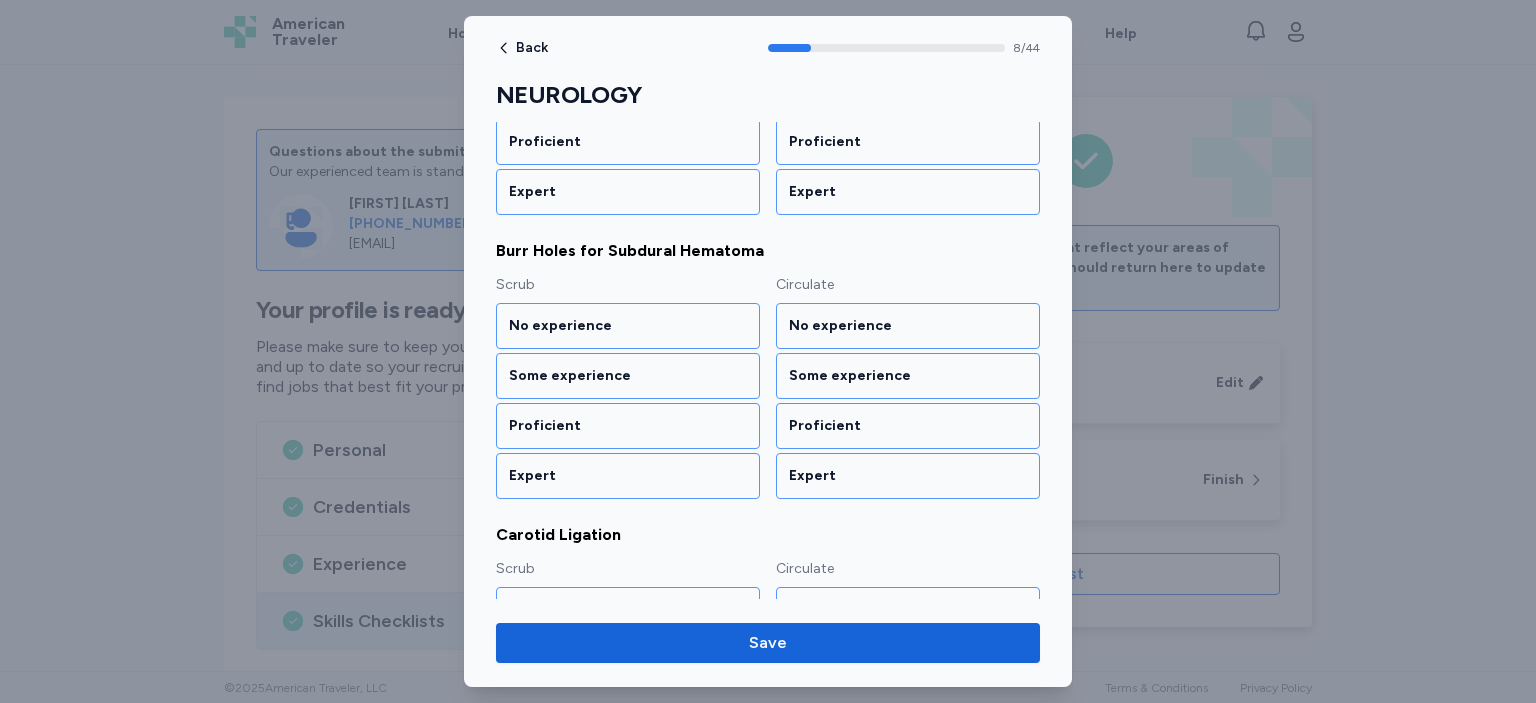 scroll, scrollTop: 1314, scrollLeft: 0, axis: vertical 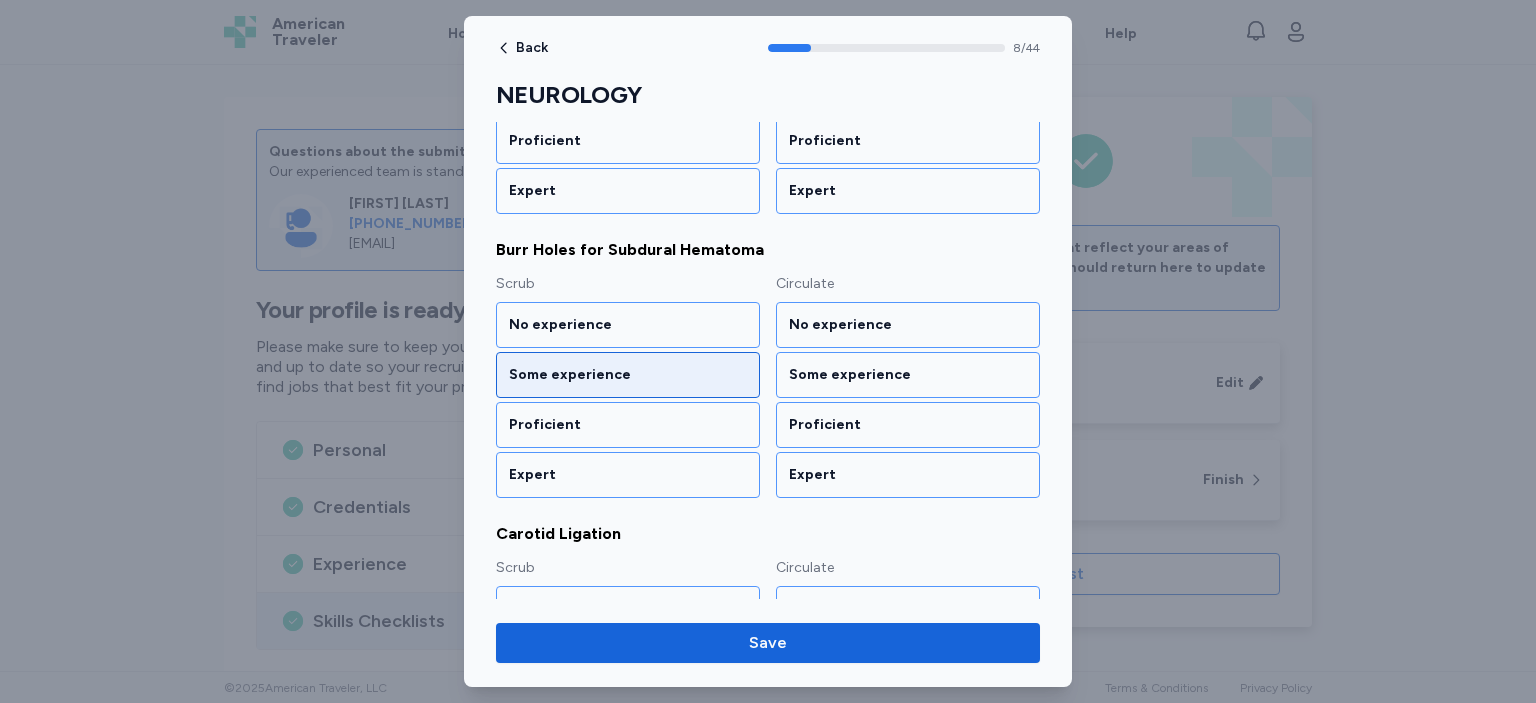 click on "Some experience" at bounding box center (628, 375) 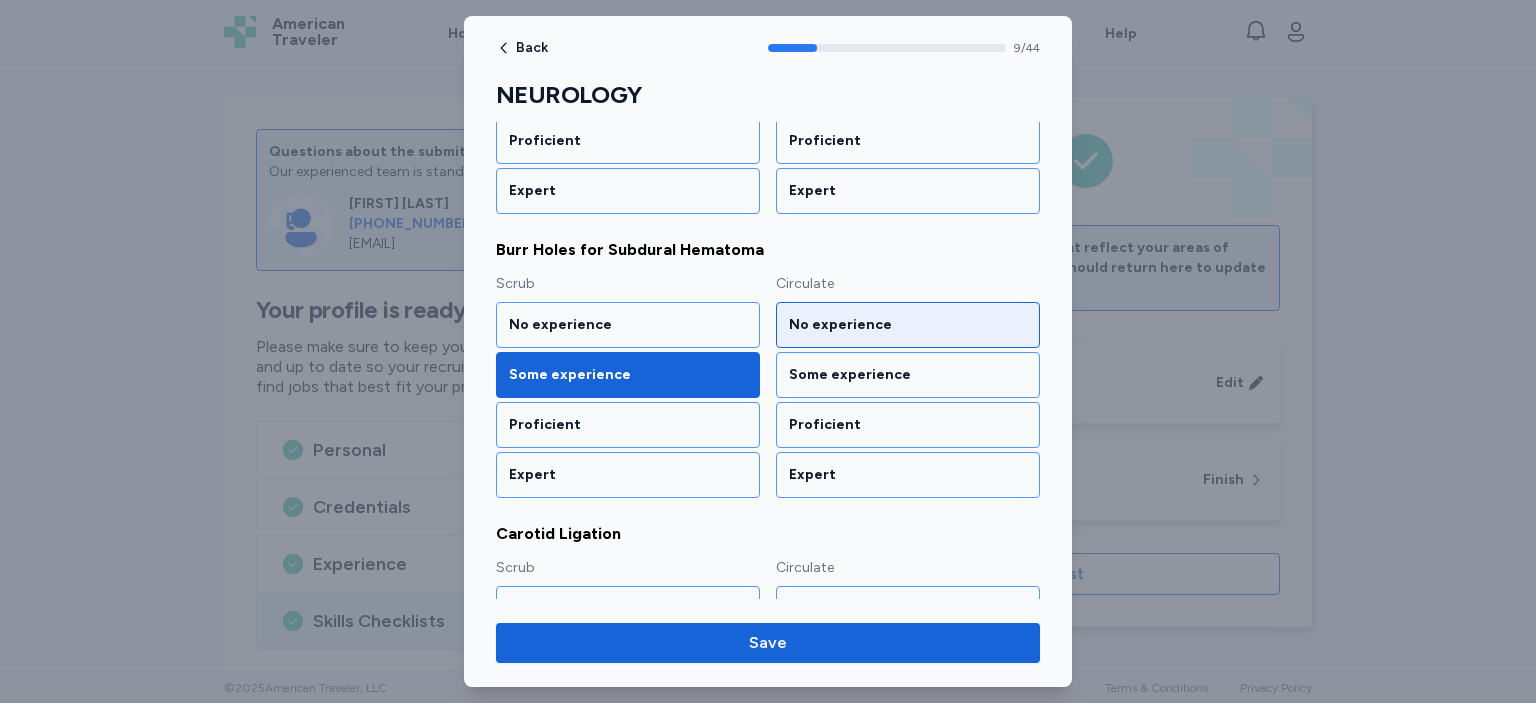 click on "No experience" at bounding box center [908, 325] 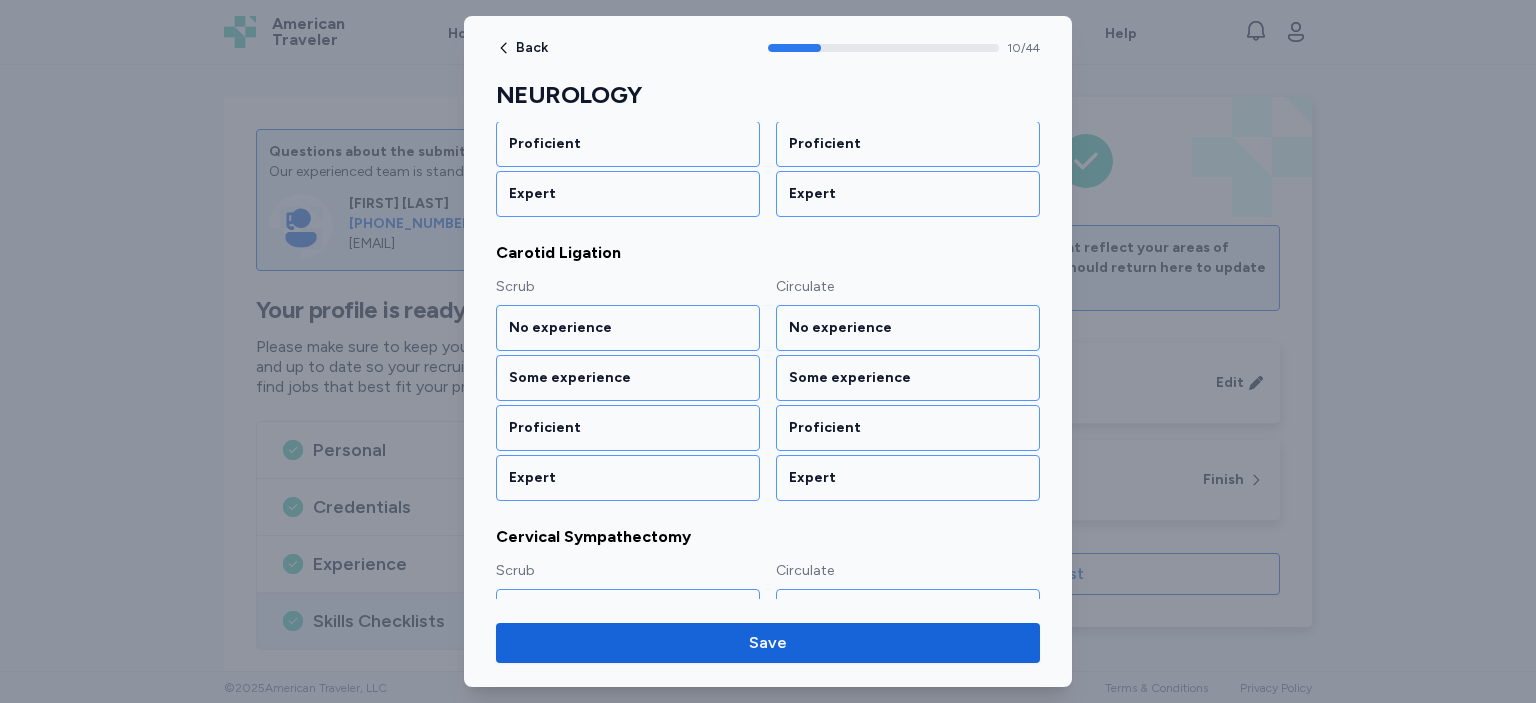 scroll, scrollTop: 1596, scrollLeft: 0, axis: vertical 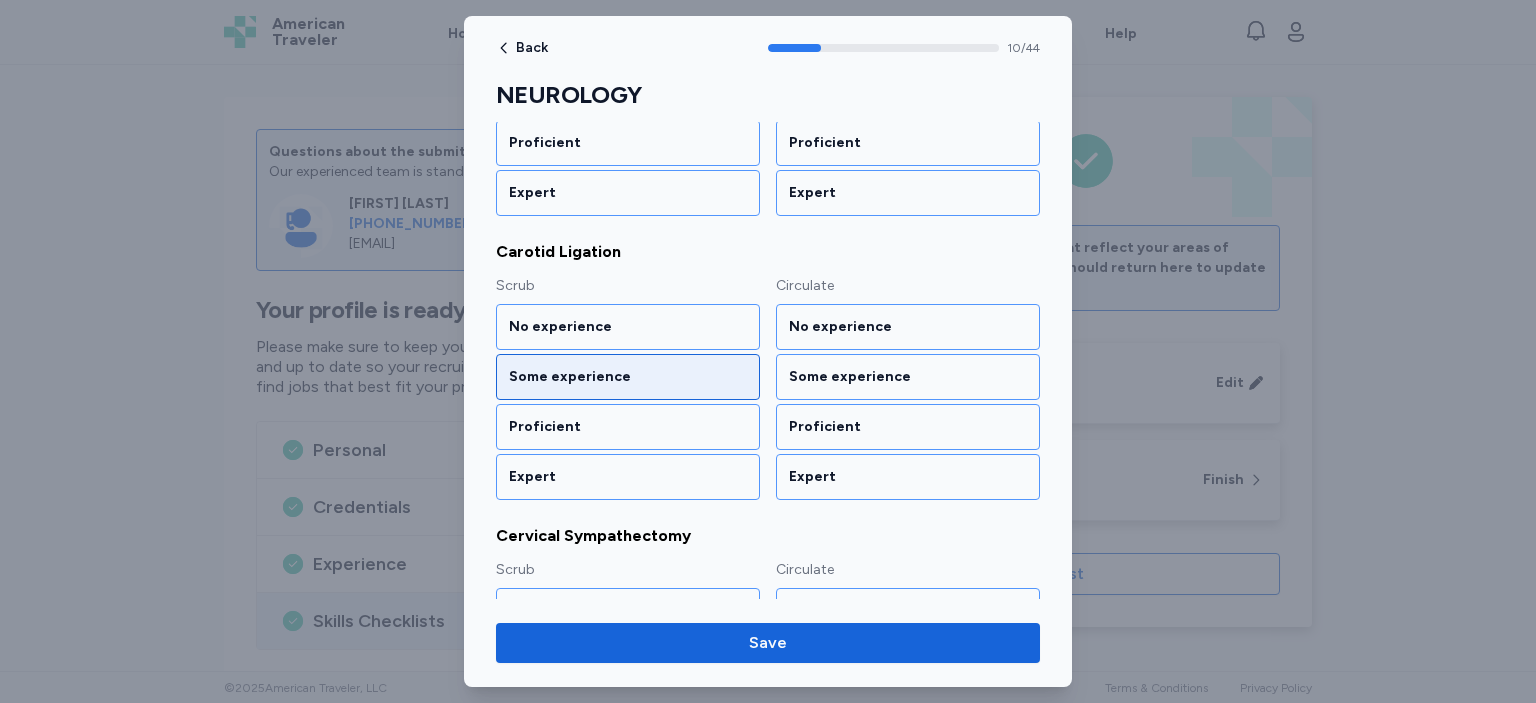 click on "Some experience" at bounding box center [628, 377] 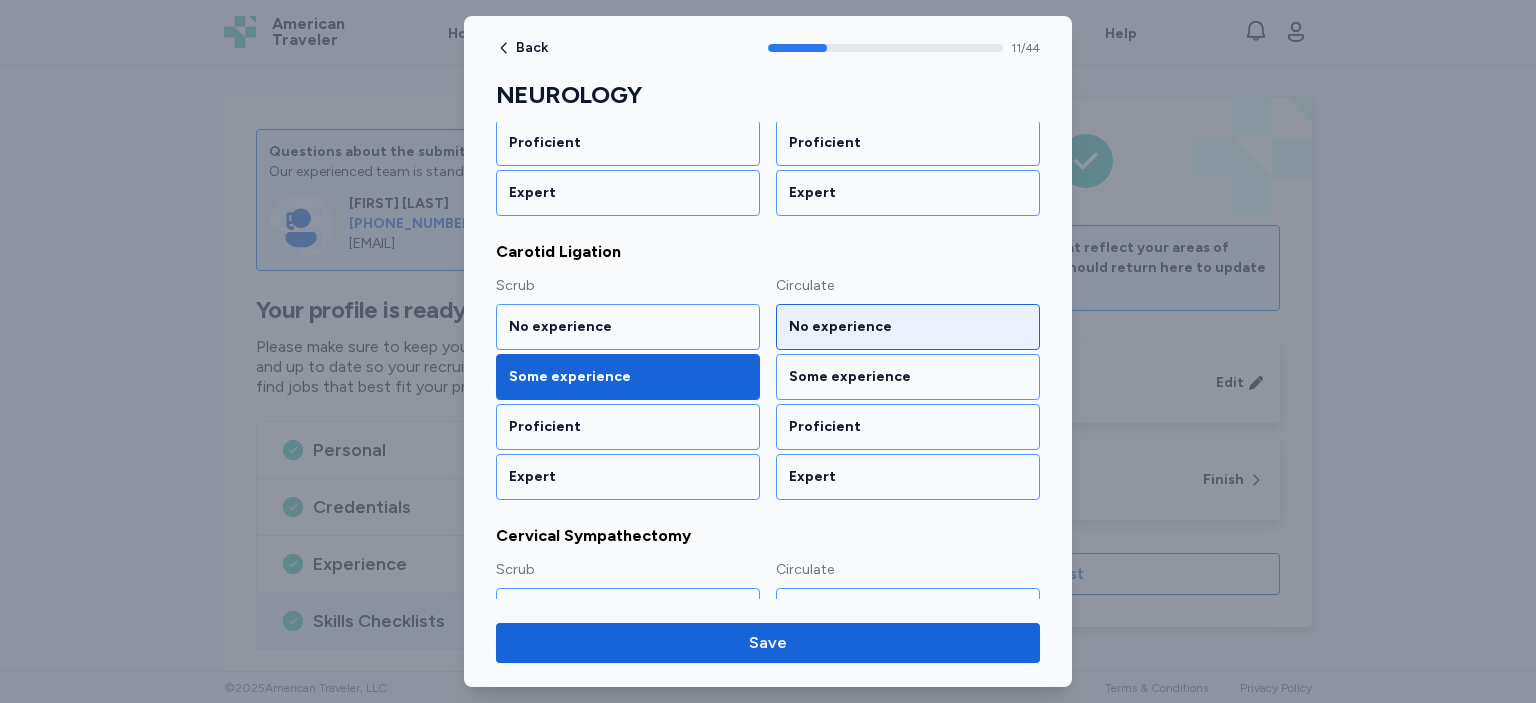 click on "No experience" at bounding box center [908, 327] 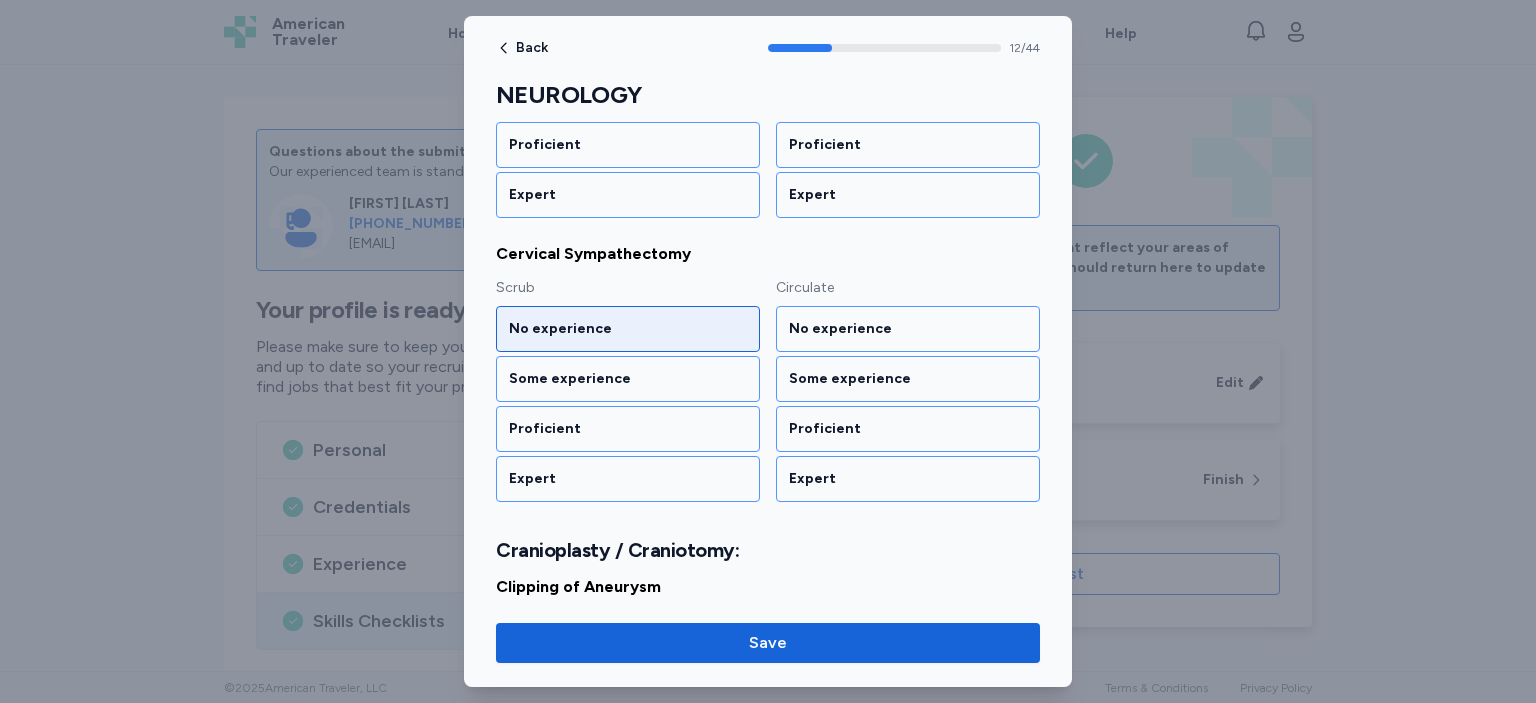 scroll, scrollTop: 1878, scrollLeft: 0, axis: vertical 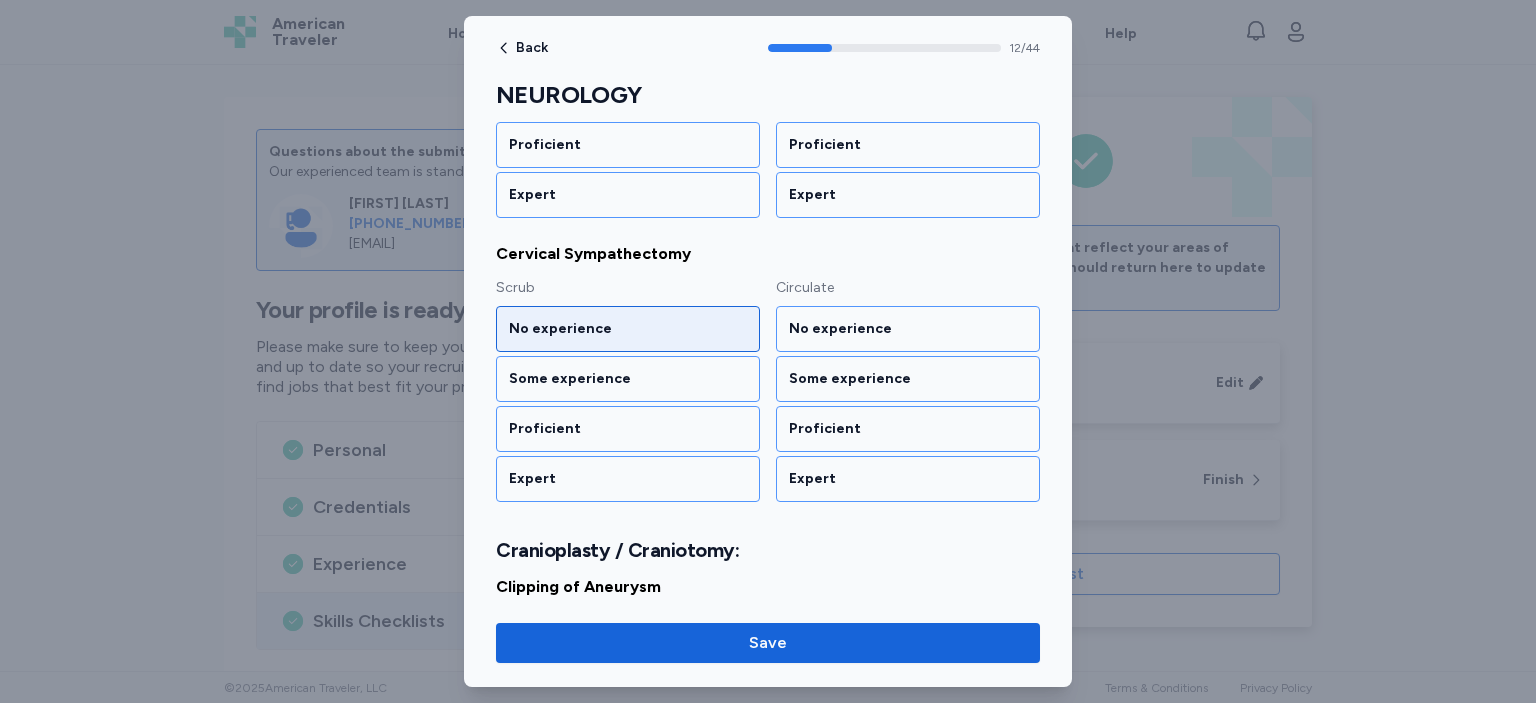 click on "No experience" at bounding box center (628, 329) 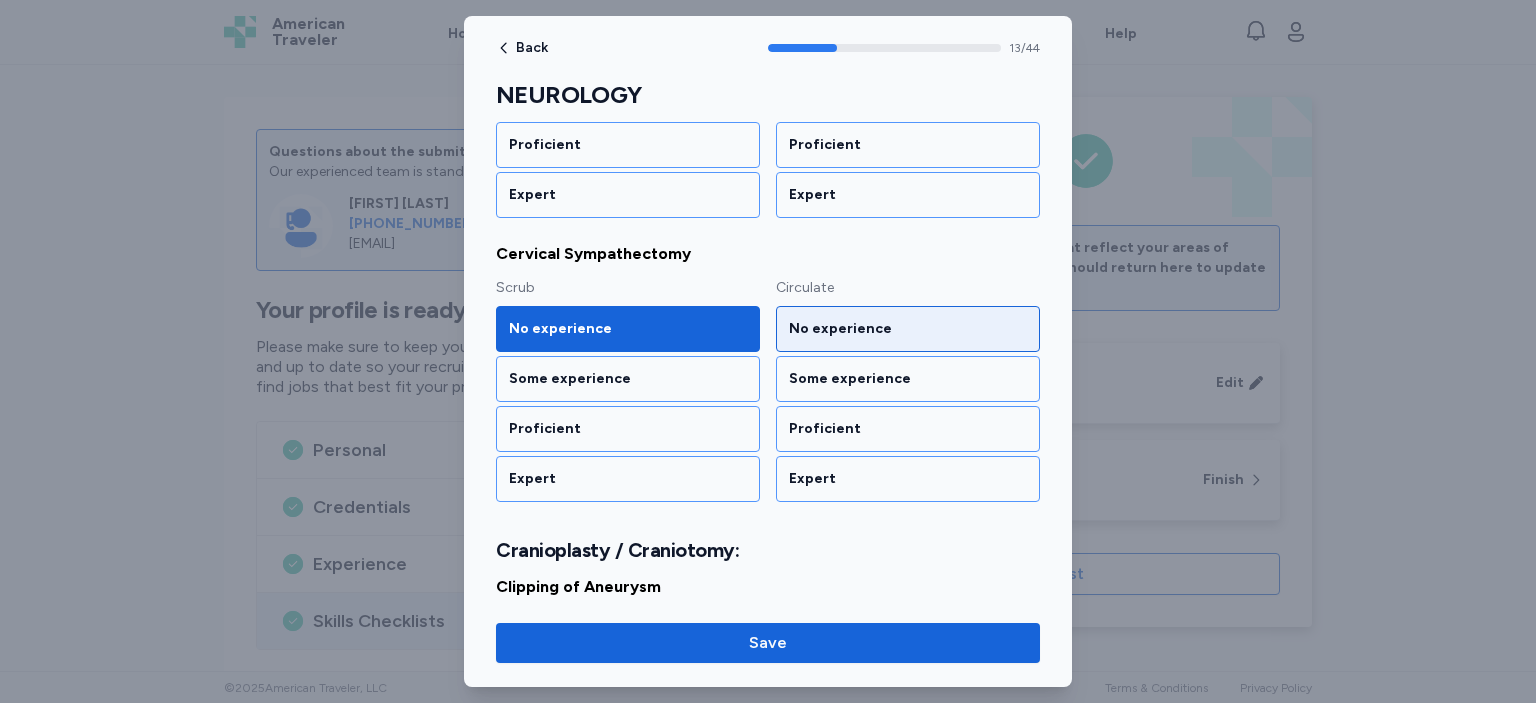 click on "No experience" at bounding box center (908, 329) 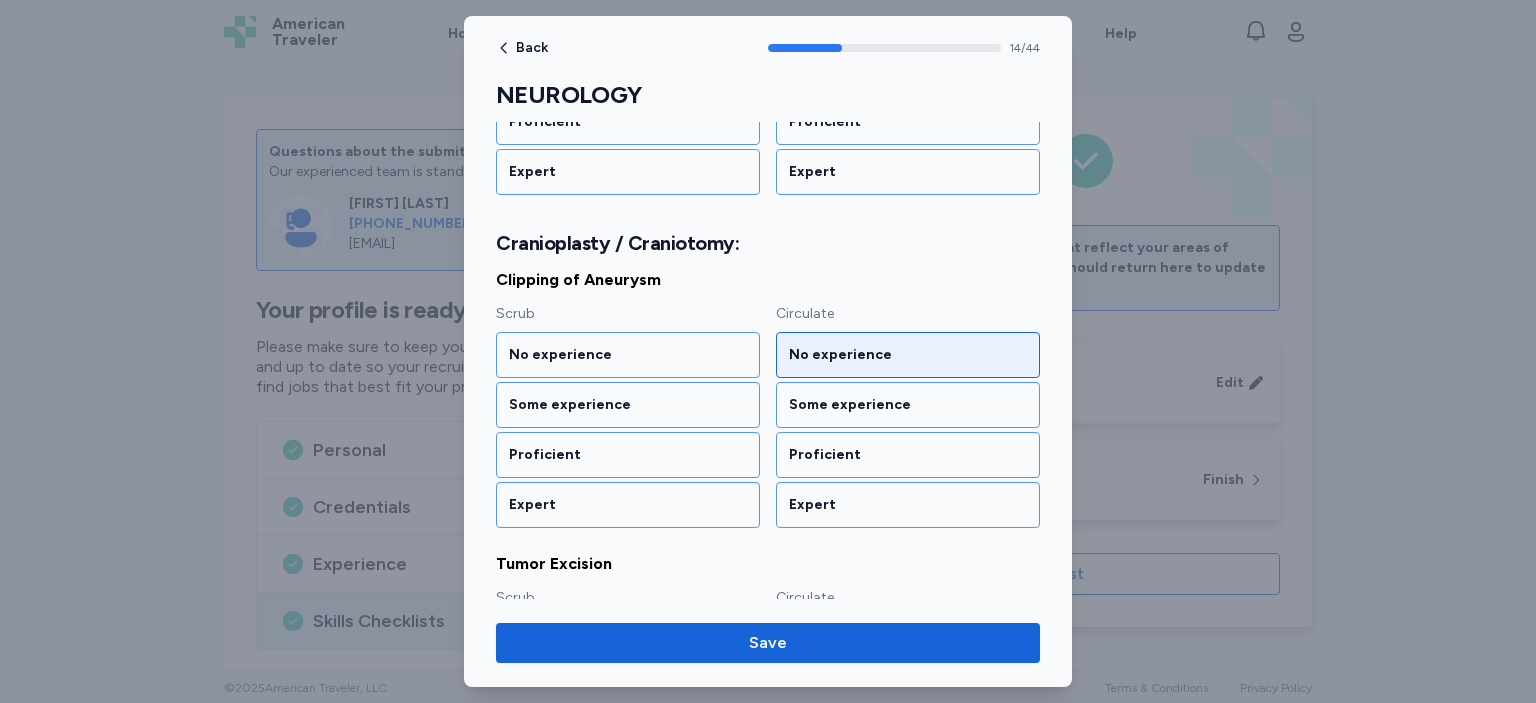 scroll, scrollTop: 2186, scrollLeft: 0, axis: vertical 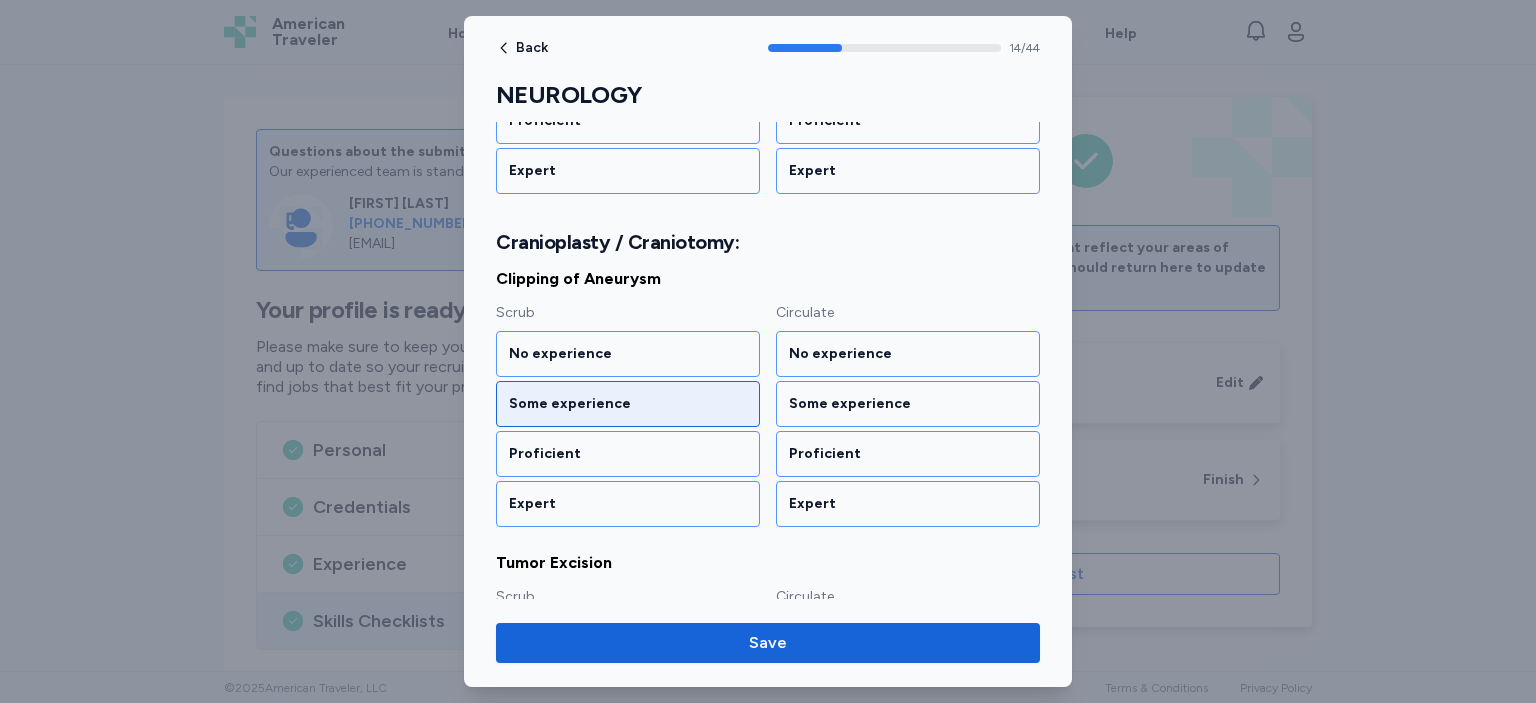click on "Some experience" at bounding box center [628, 404] 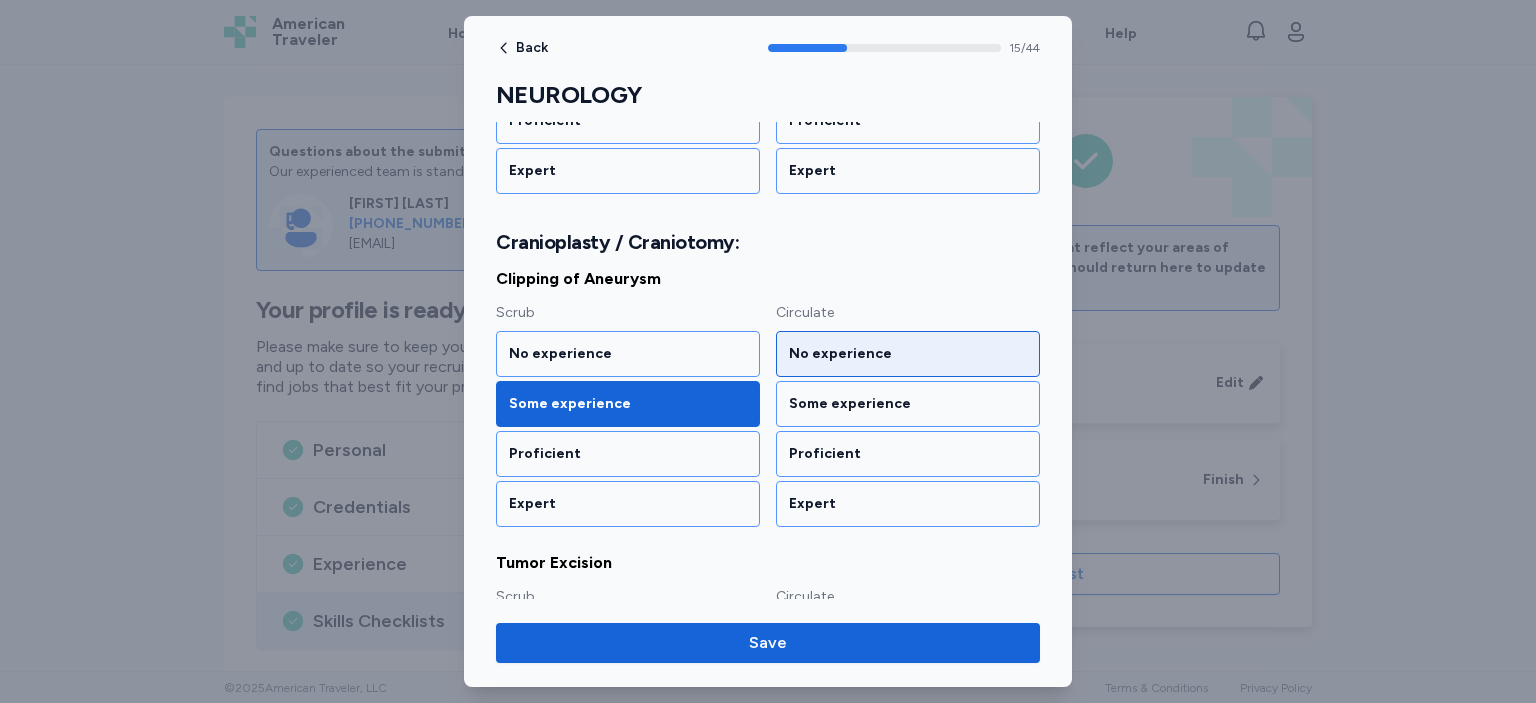 click on "No experience" at bounding box center [908, 354] 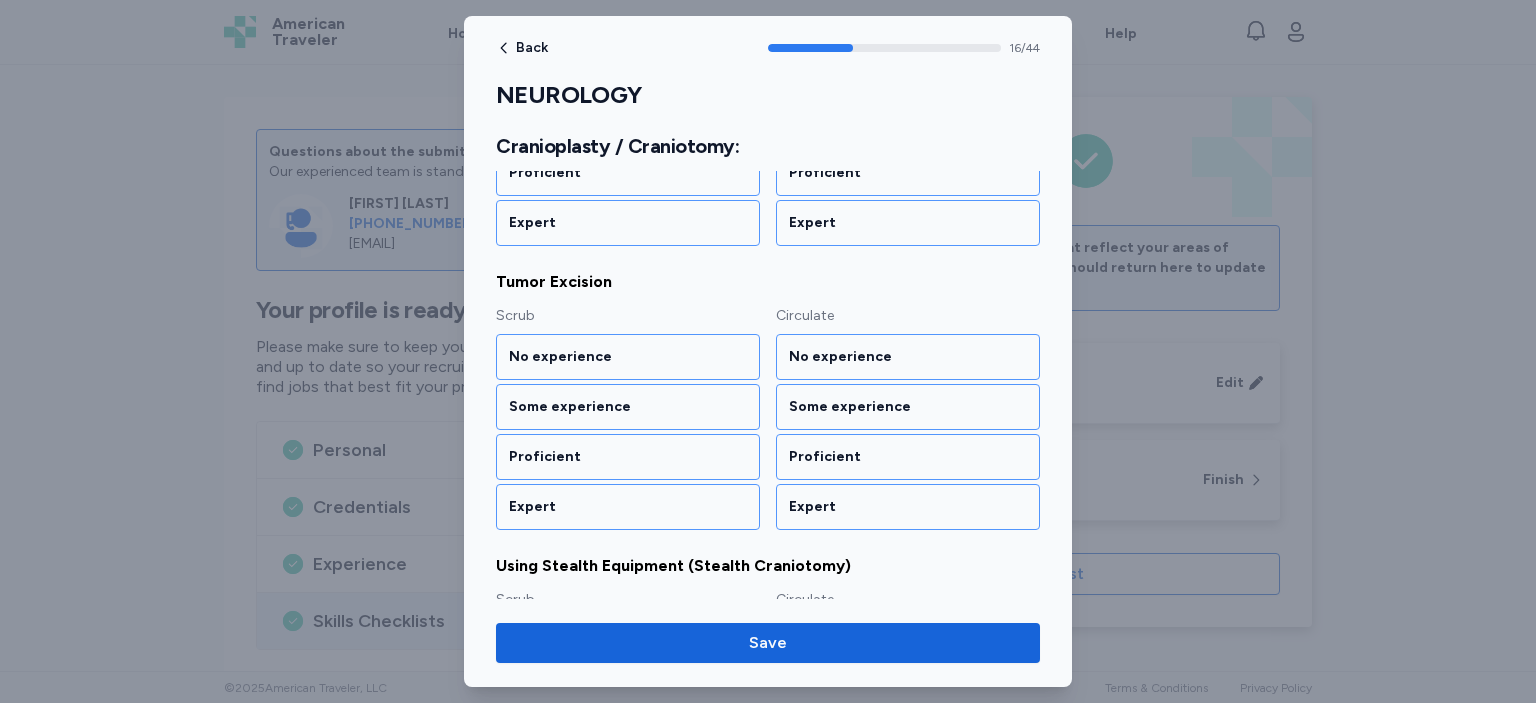 scroll, scrollTop: 2468, scrollLeft: 0, axis: vertical 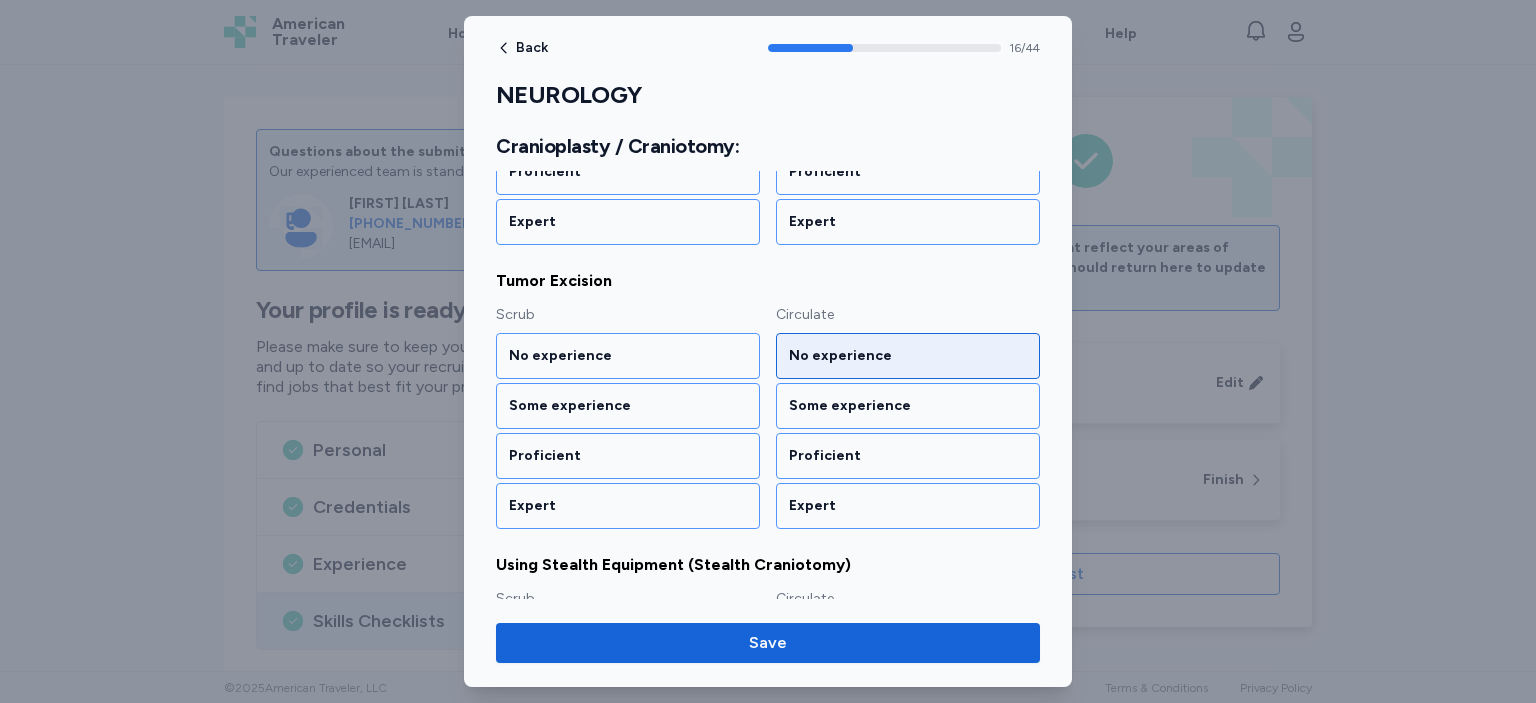 click on "No experience" at bounding box center [908, 356] 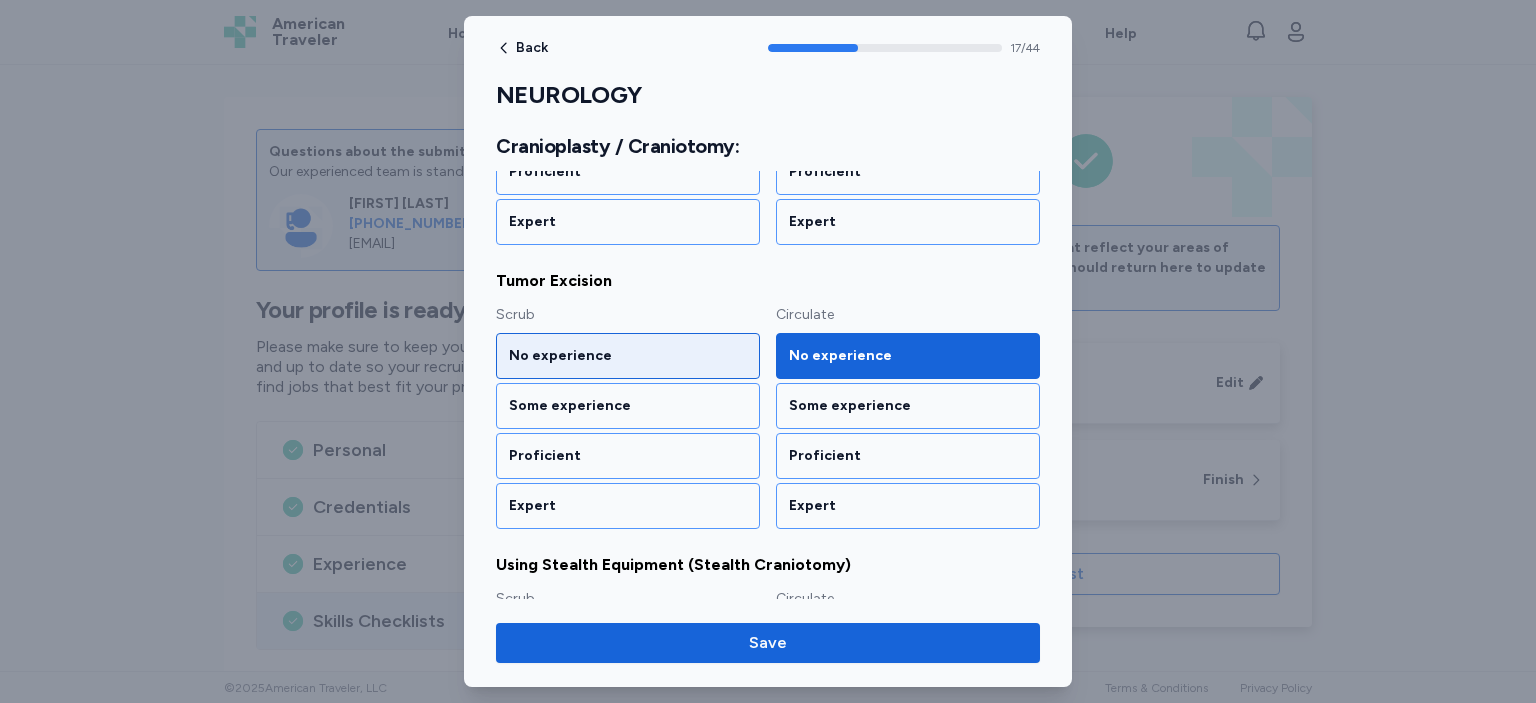 click on "No experience" at bounding box center [628, 356] 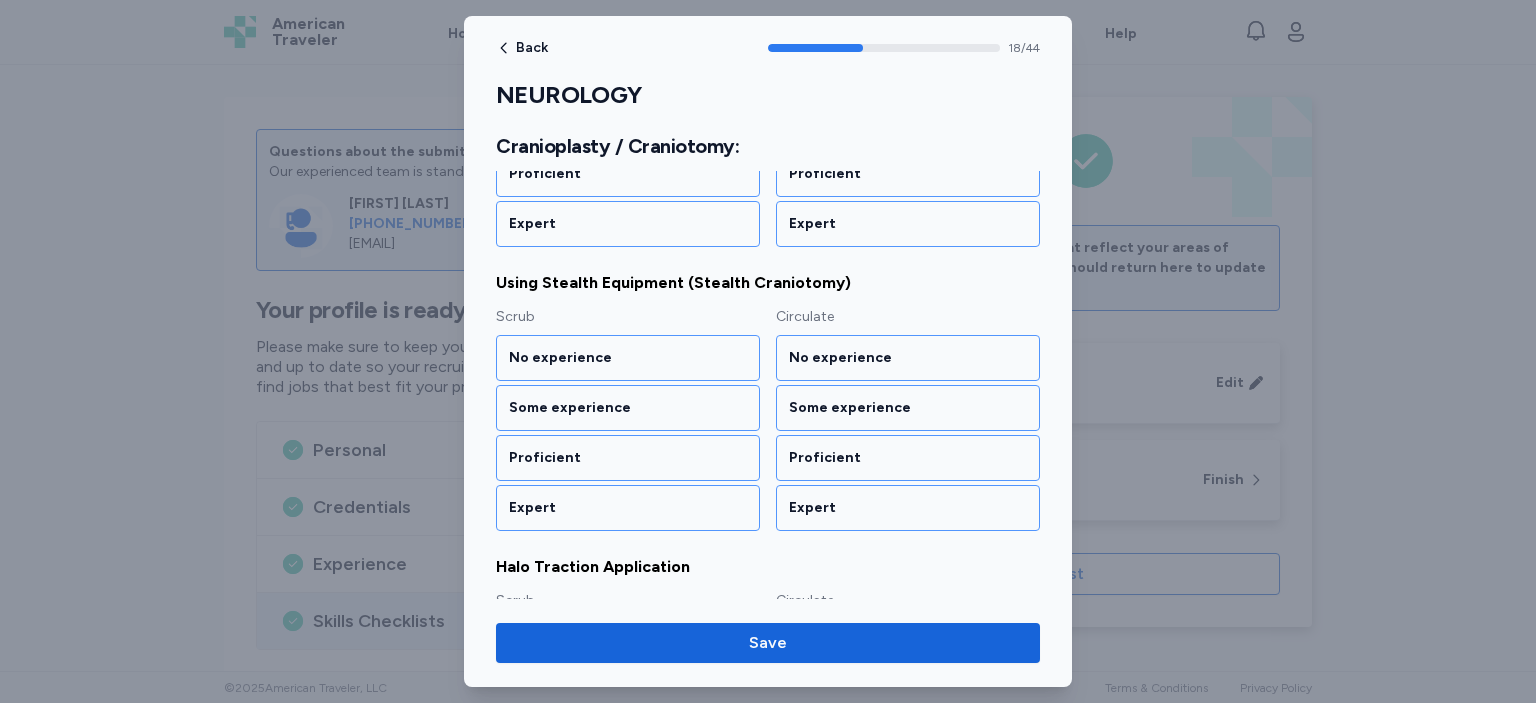 scroll, scrollTop: 2750, scrollLeft: 0, axis: vertical 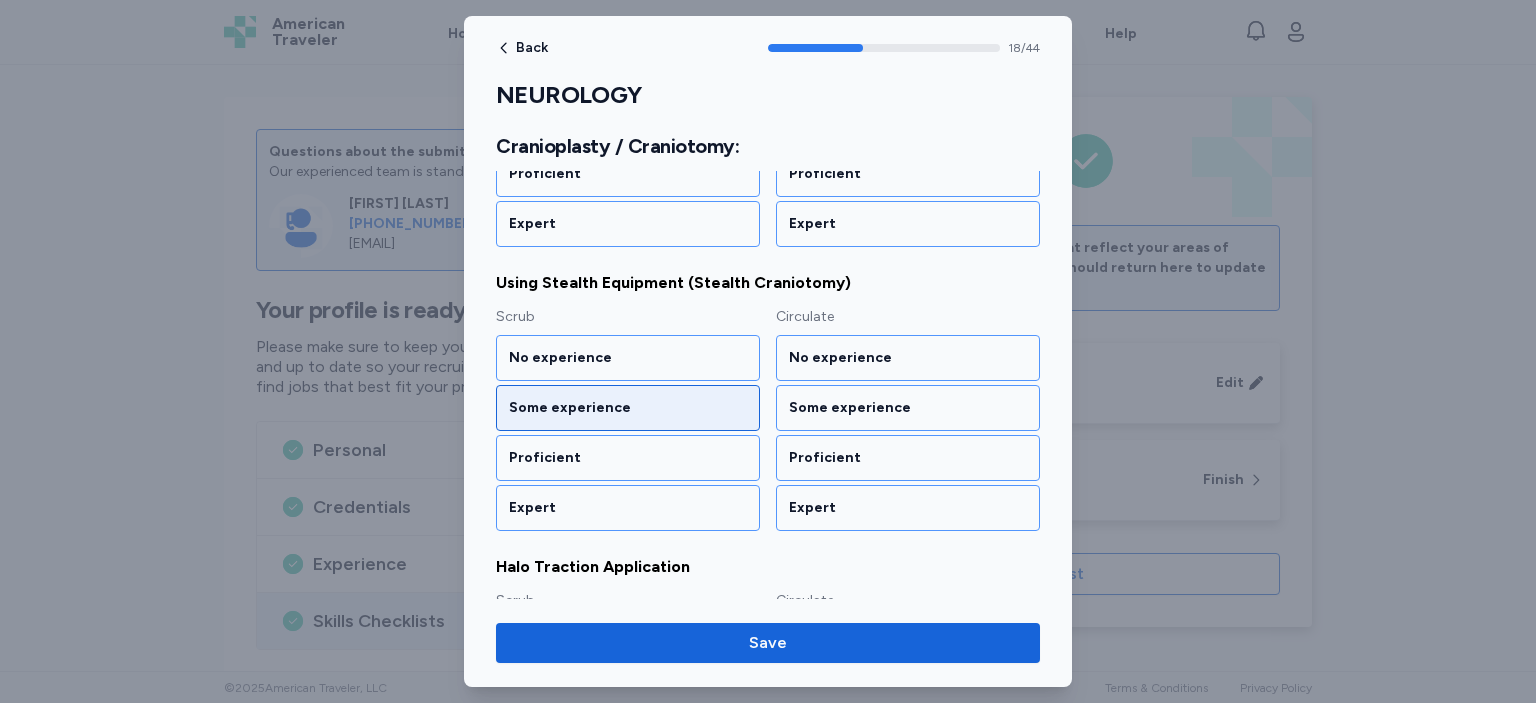 click on "Some experience" at bounding box center (628, 408) 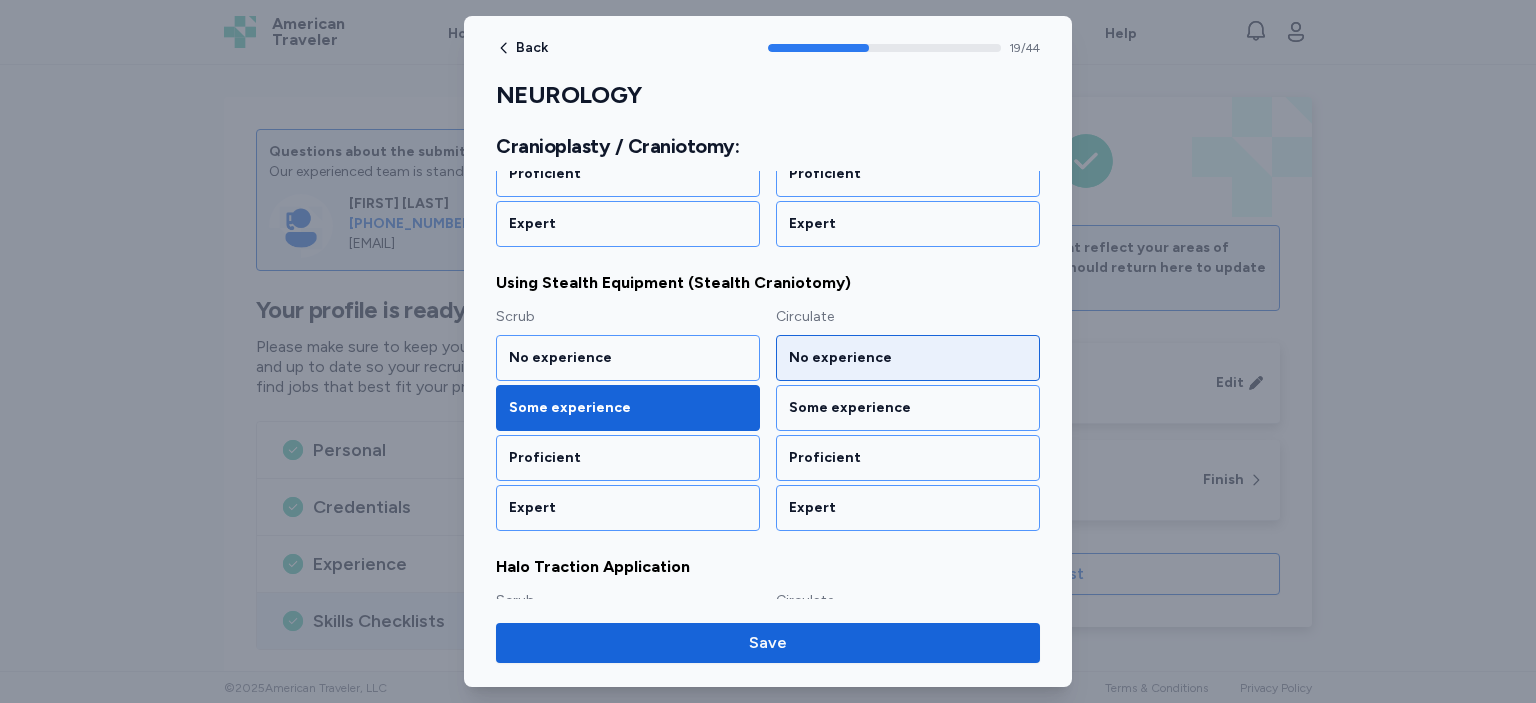 click on "No experience" at bounding box center (908, 358) 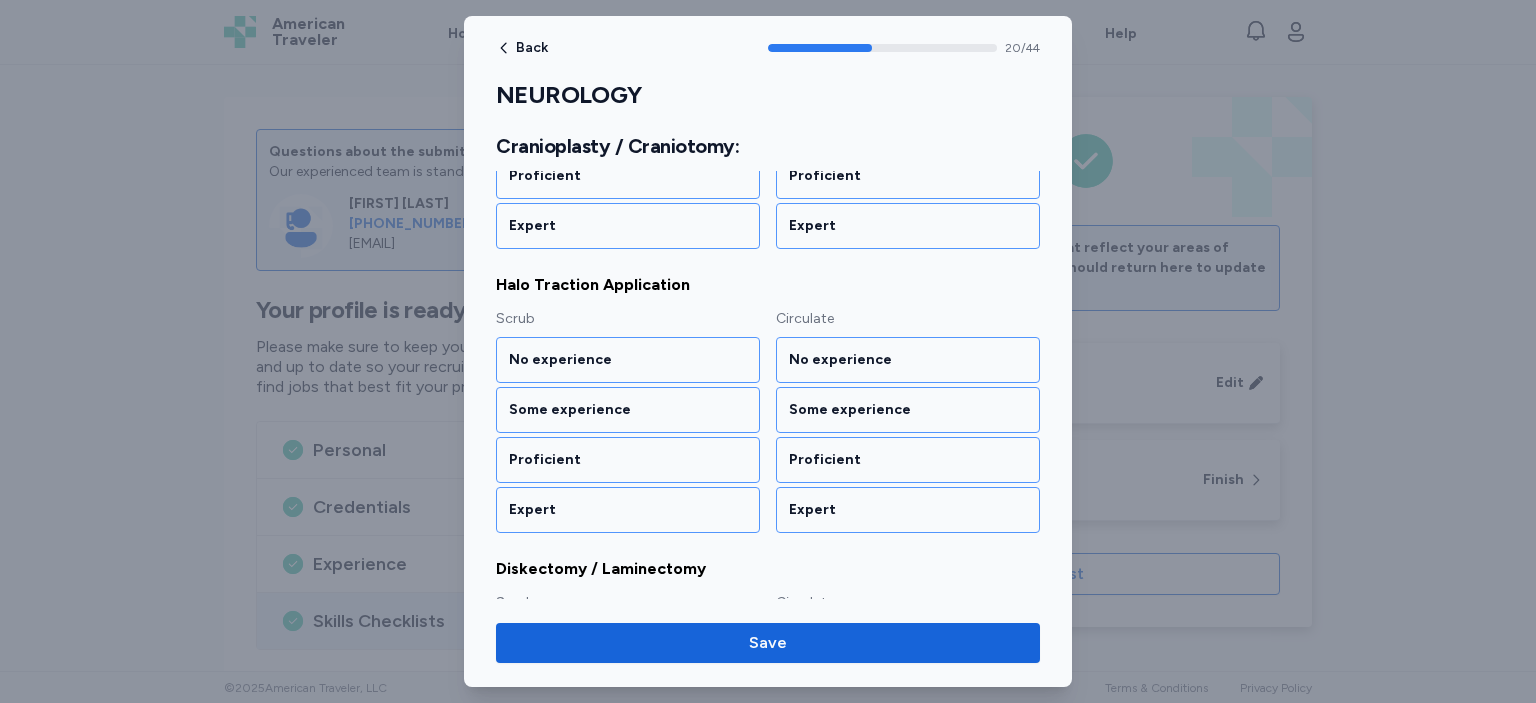 scroll, scrollTop: 3033, scrollLeft: 0, axis: vertical 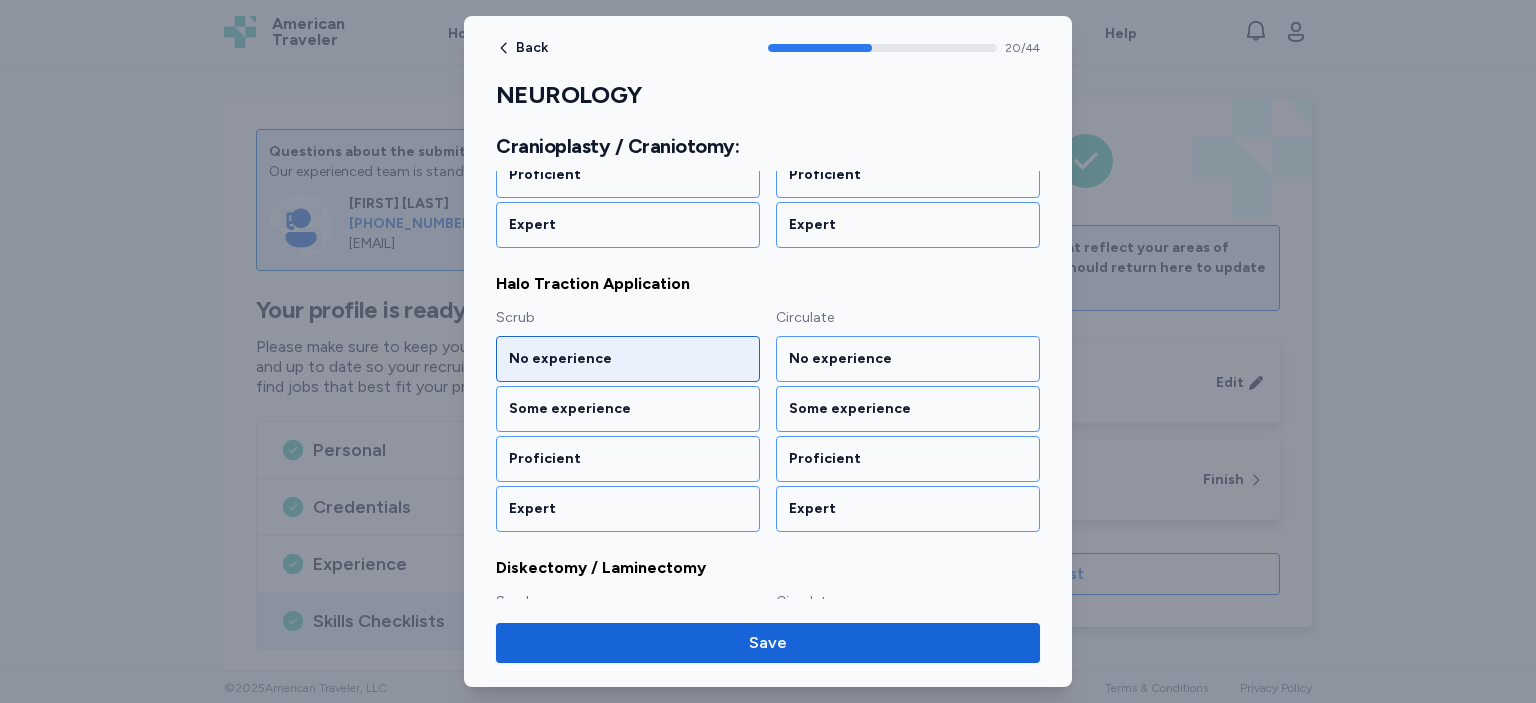 click on "No experience" at bounding box center (628, 359) 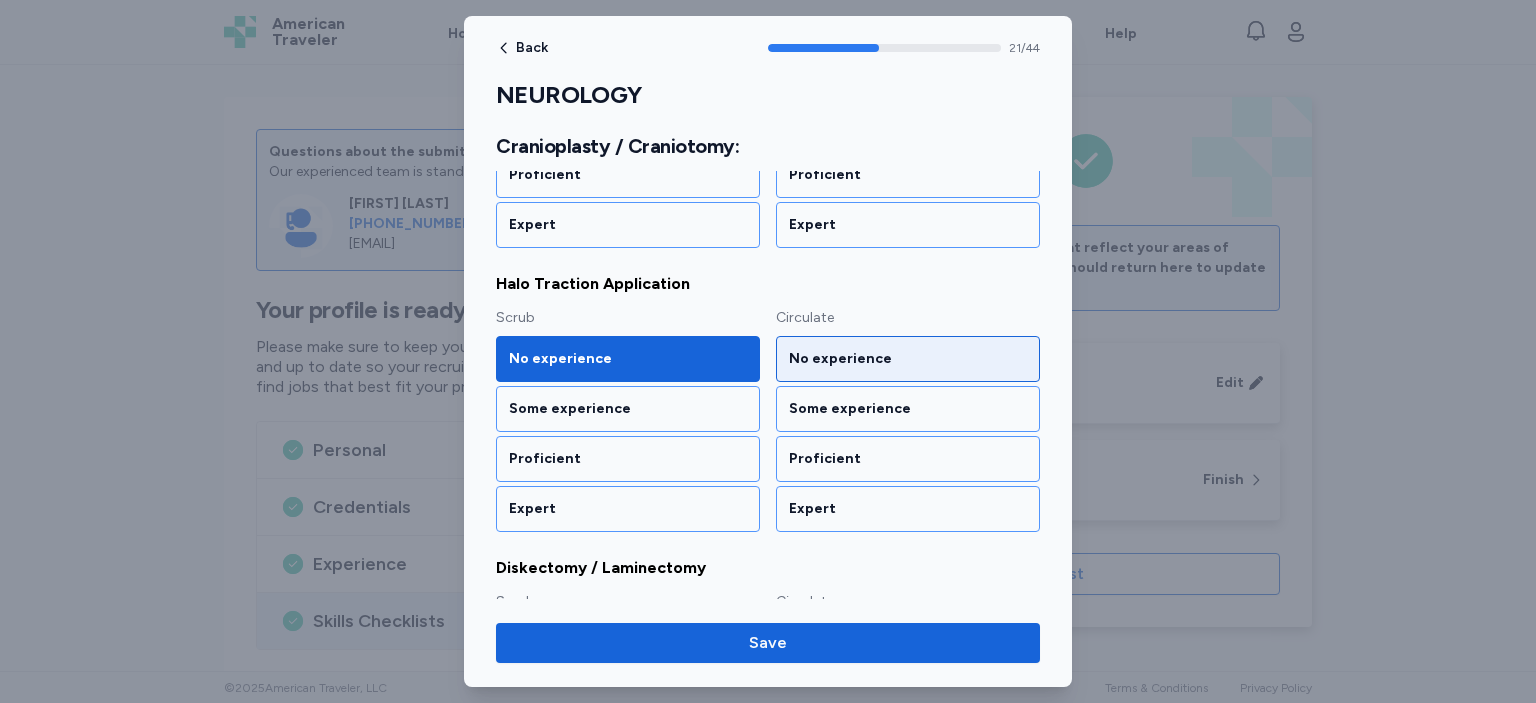 click on "No experience" at bounding box center [908, 359] 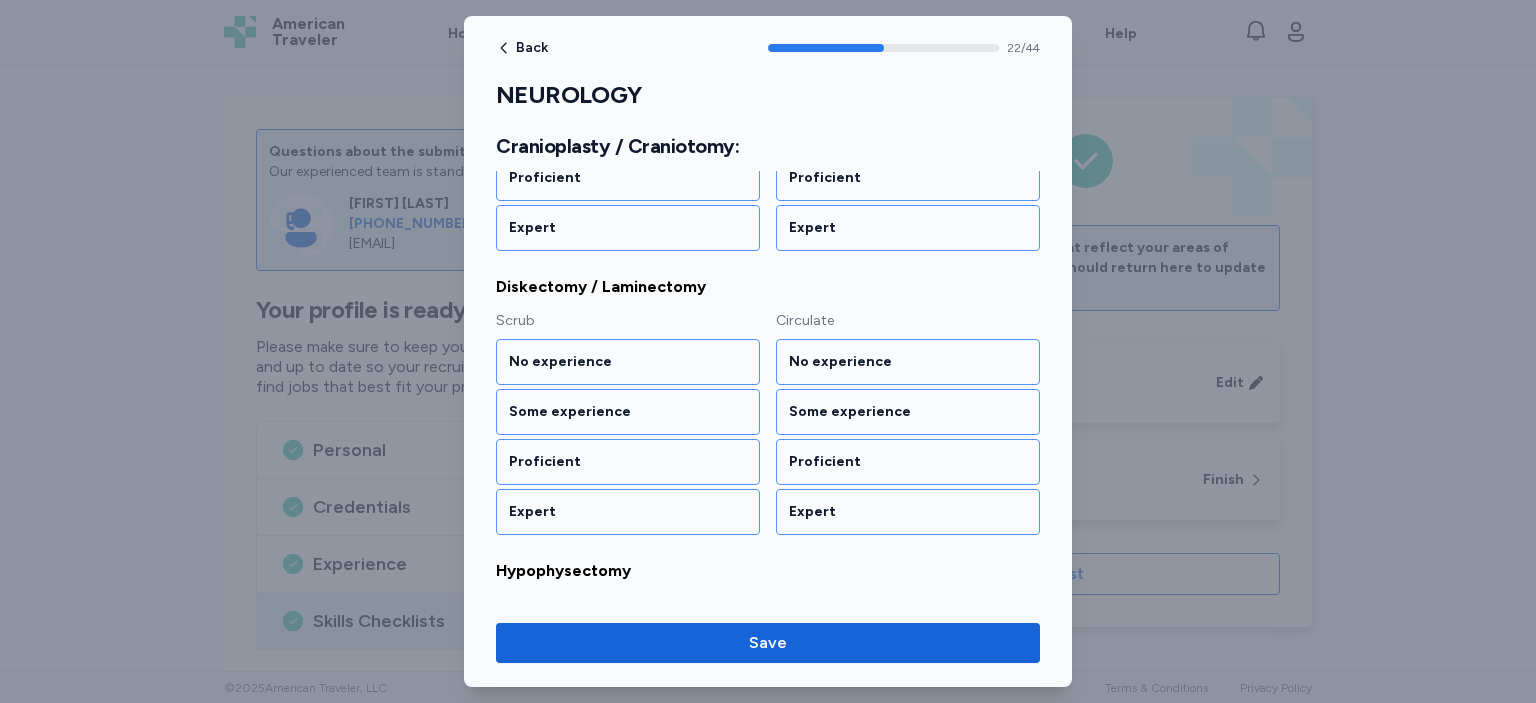 scroll, scrollTop: 3315, scrollLeft: 0, axis: vertical 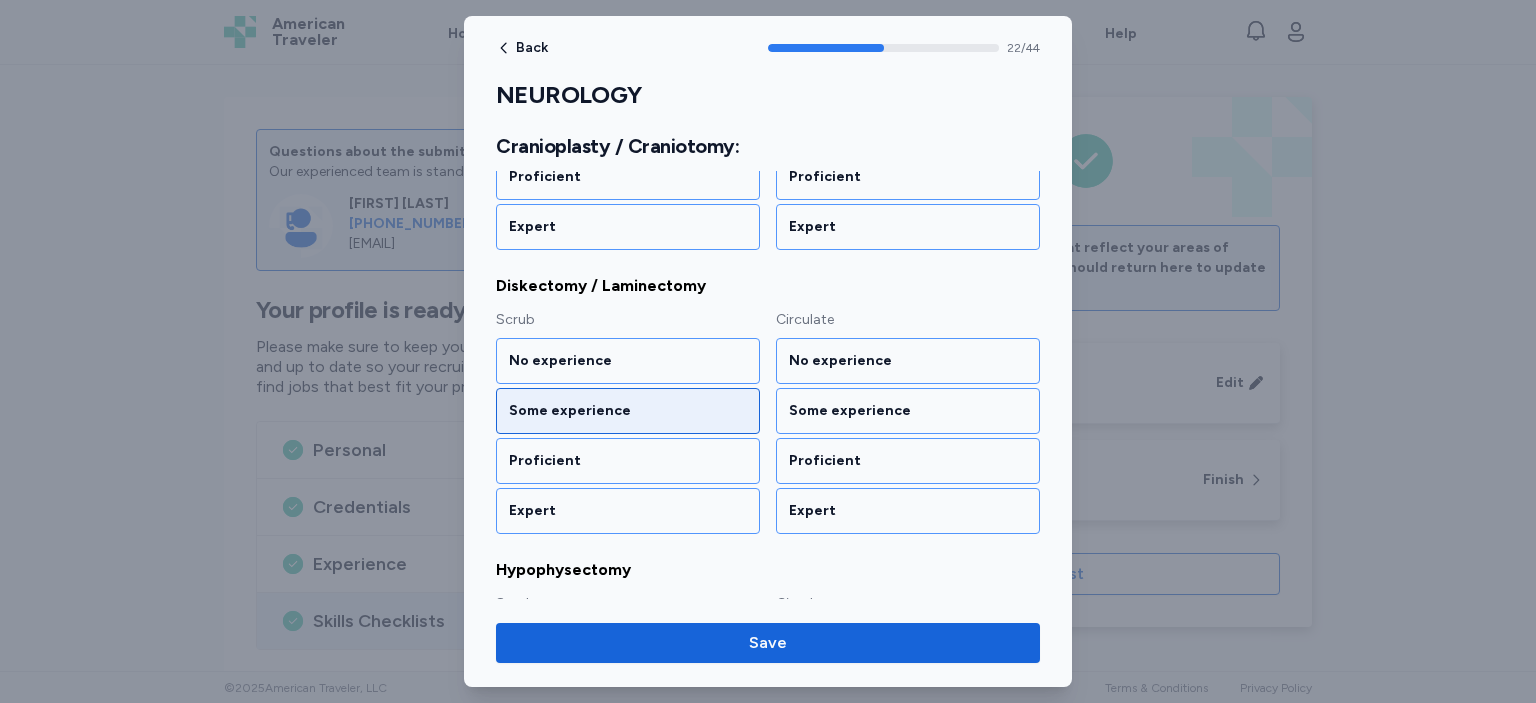 click on "Some experience" at bounding box center (628, 411) 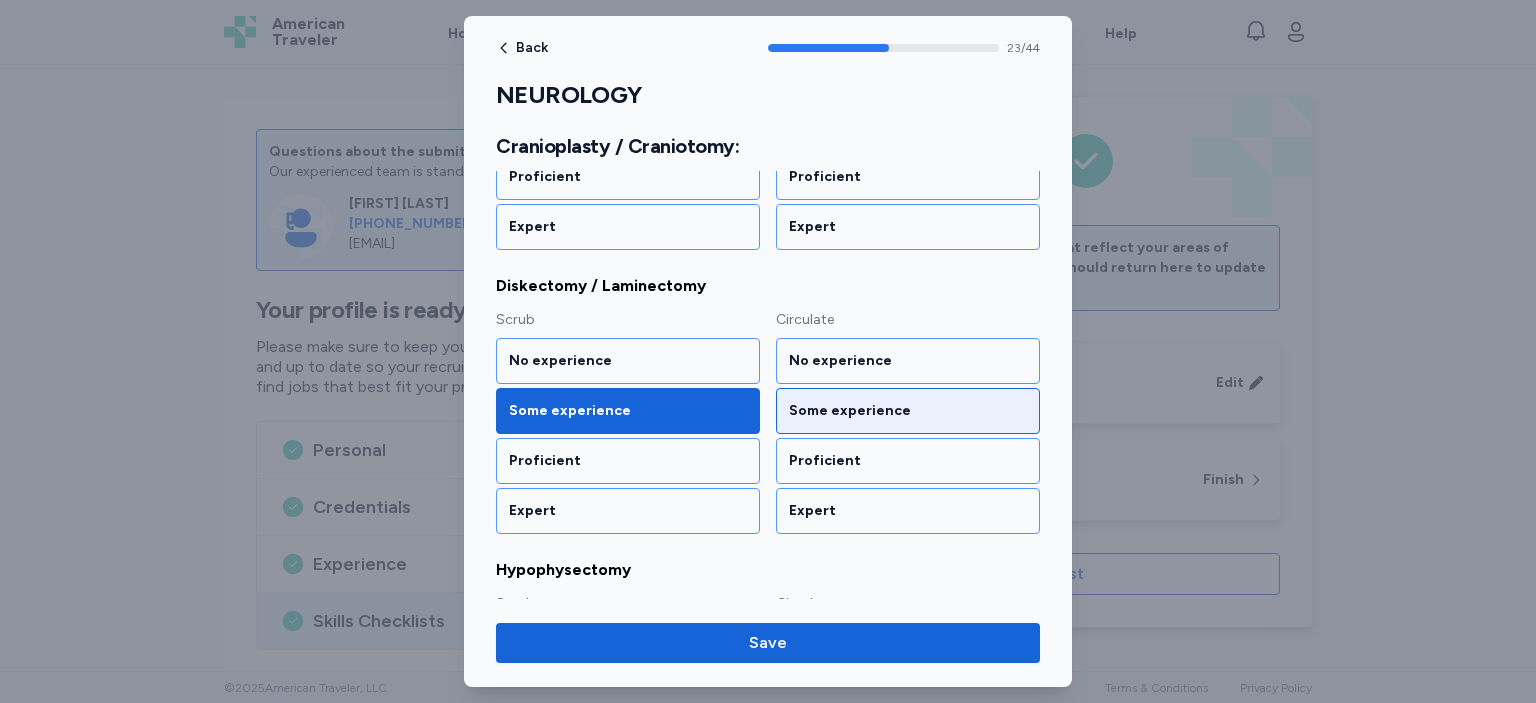 click on "Some experience" at bounding box center (908, 411) 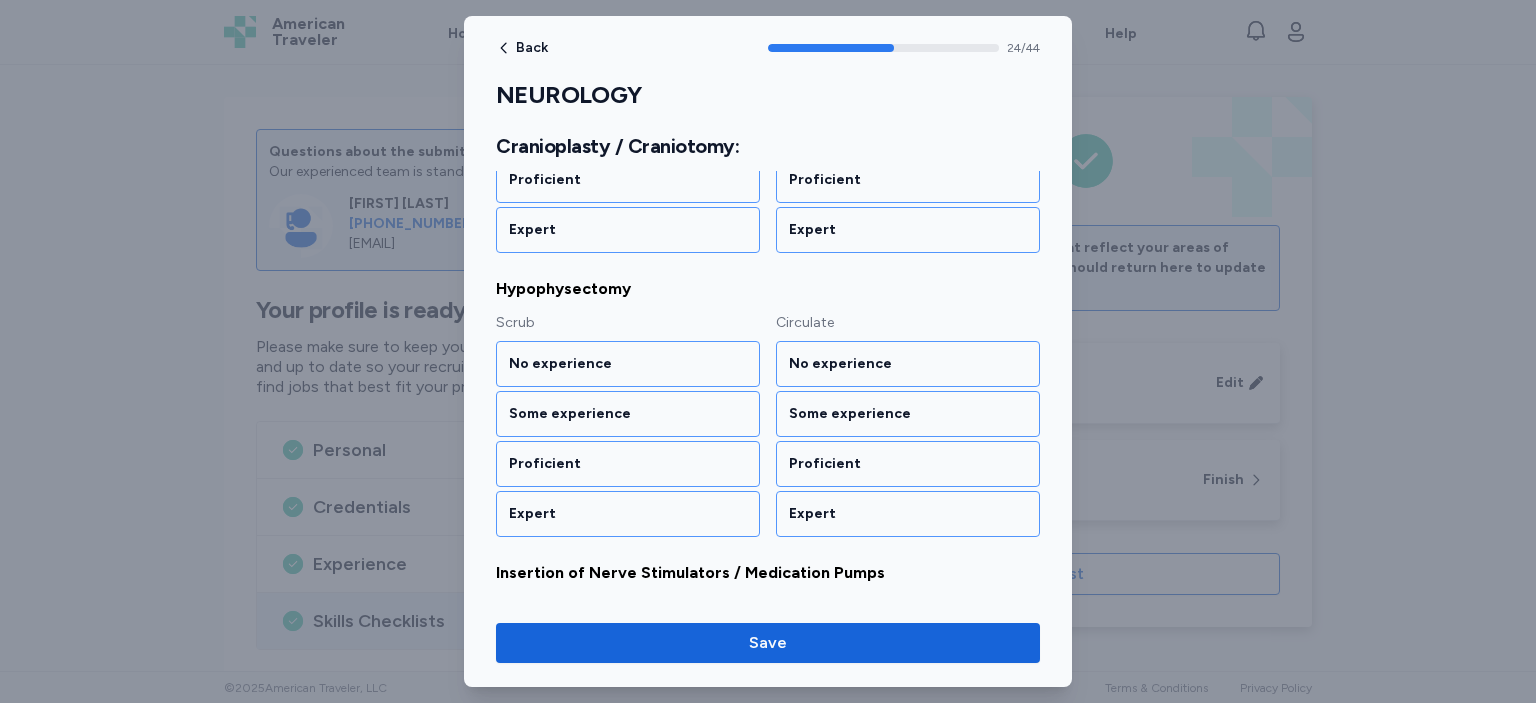 scroll, scrollTop: 3598, scrollLeft: 0, axis: vertical 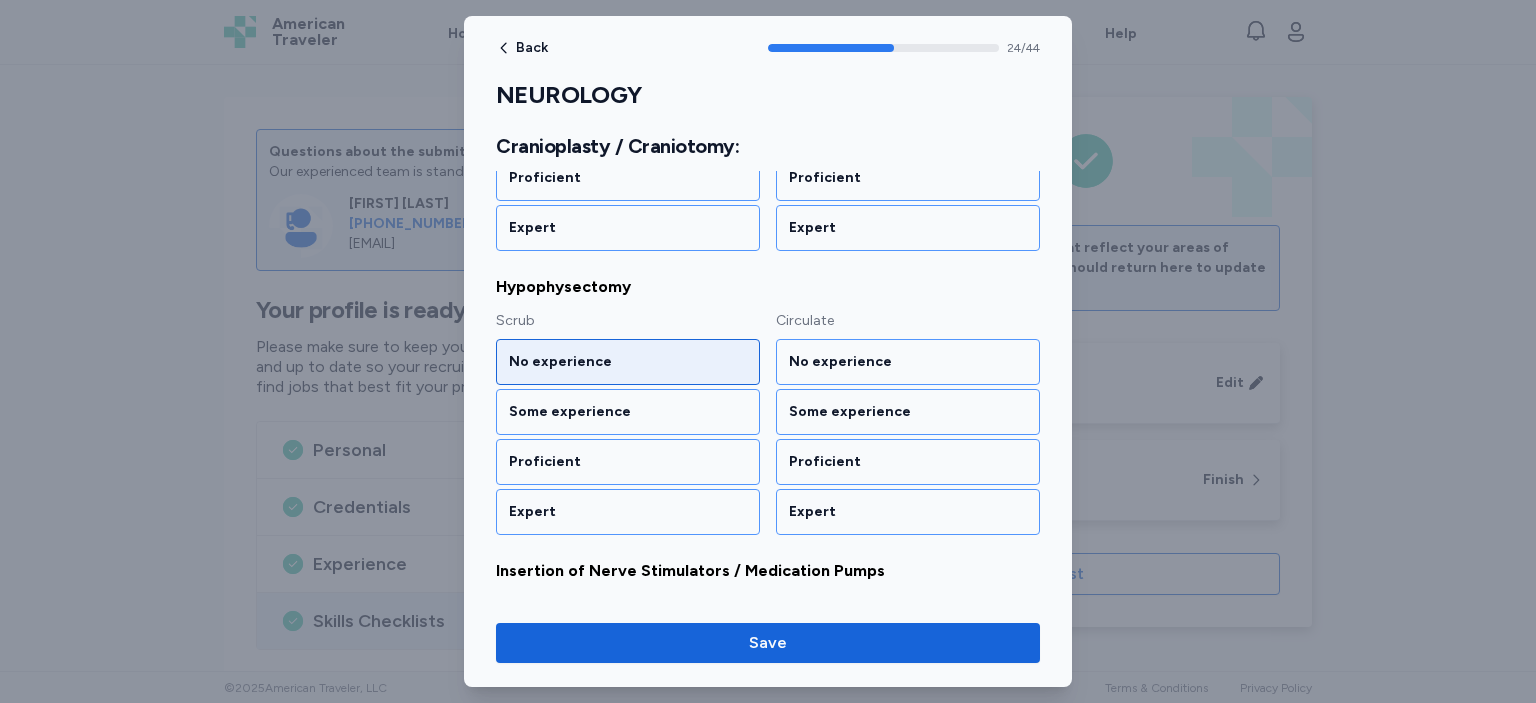 click on "No experience" at bounding box center [628, 362] 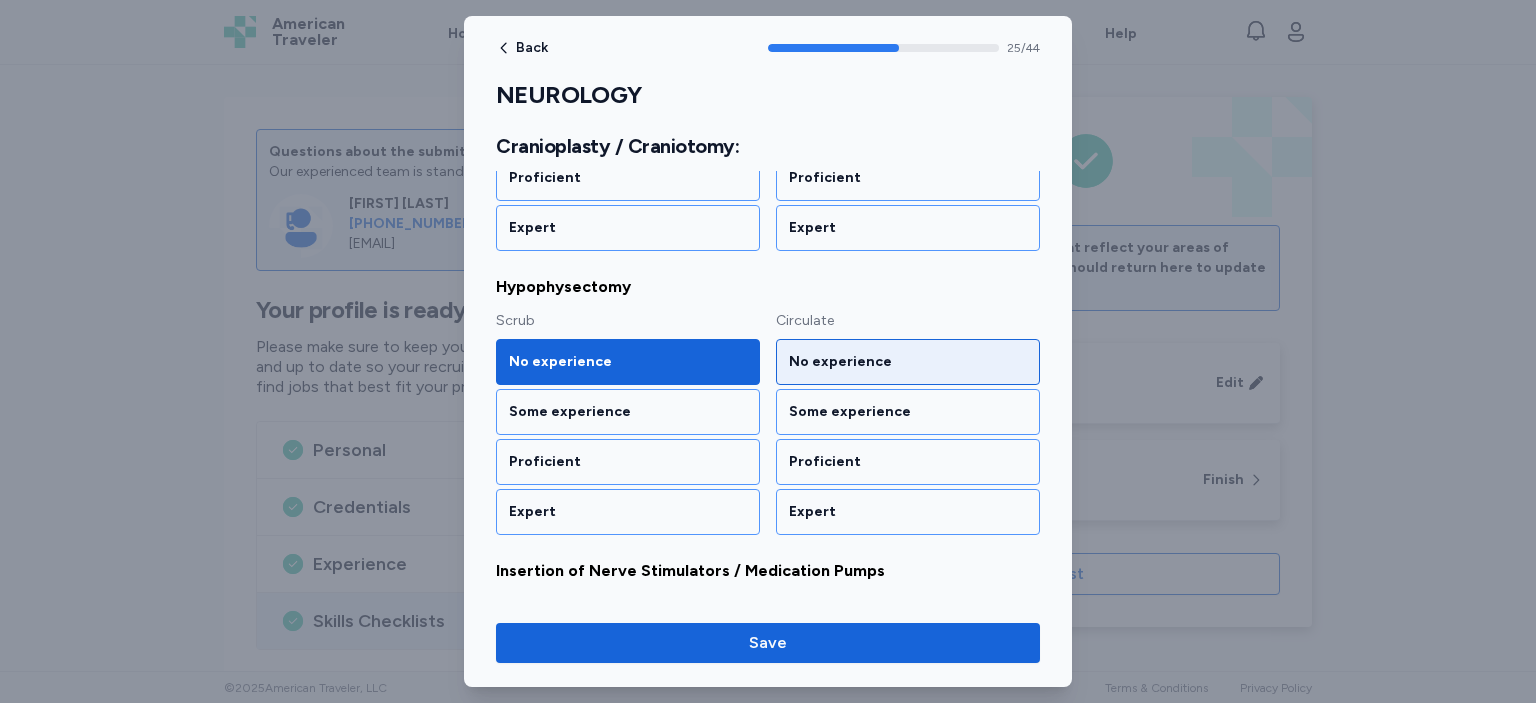 click on "No experience" at bounding box center (908, 362) 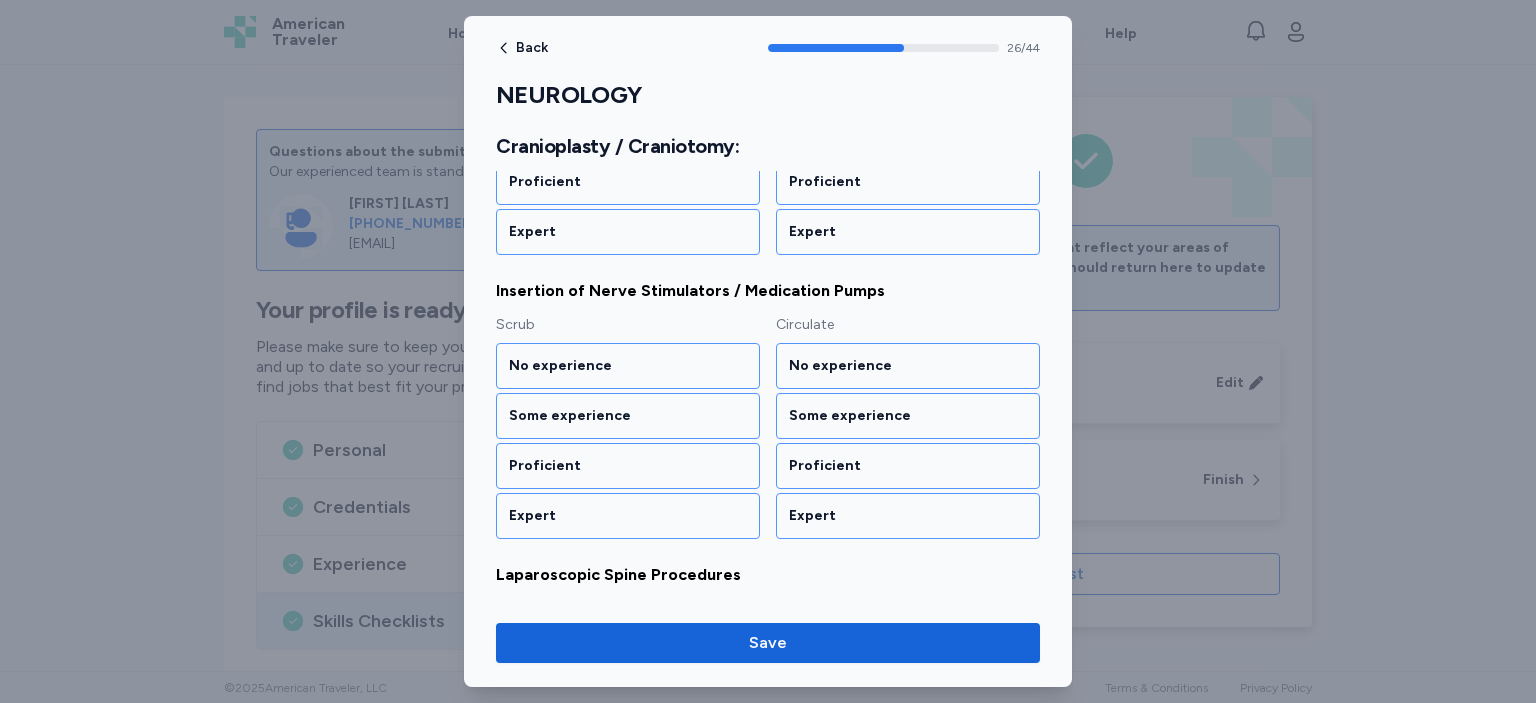 scroll, scrollTop: 3880, scrollLeft: 0, axis: vertical 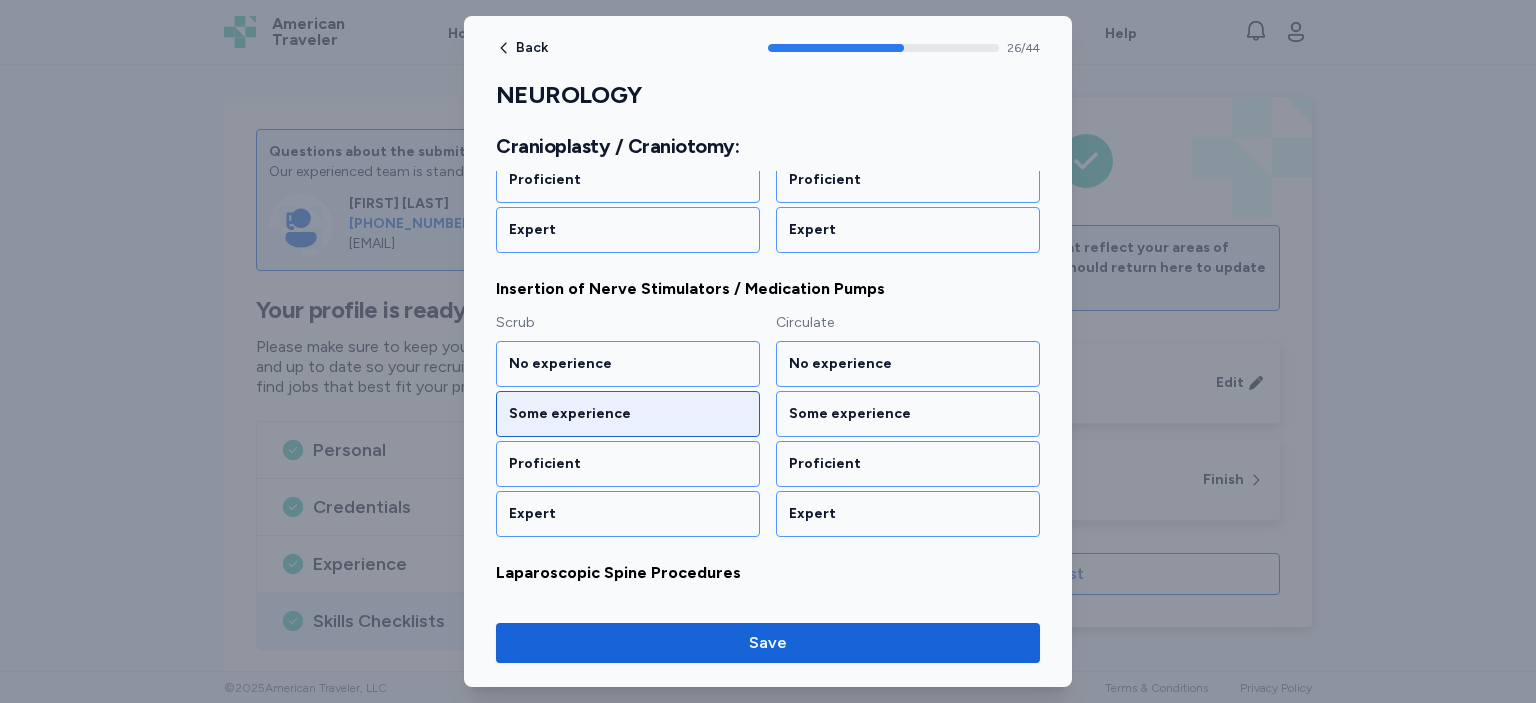 click on "Some experience" at bounding box center (628, 414) 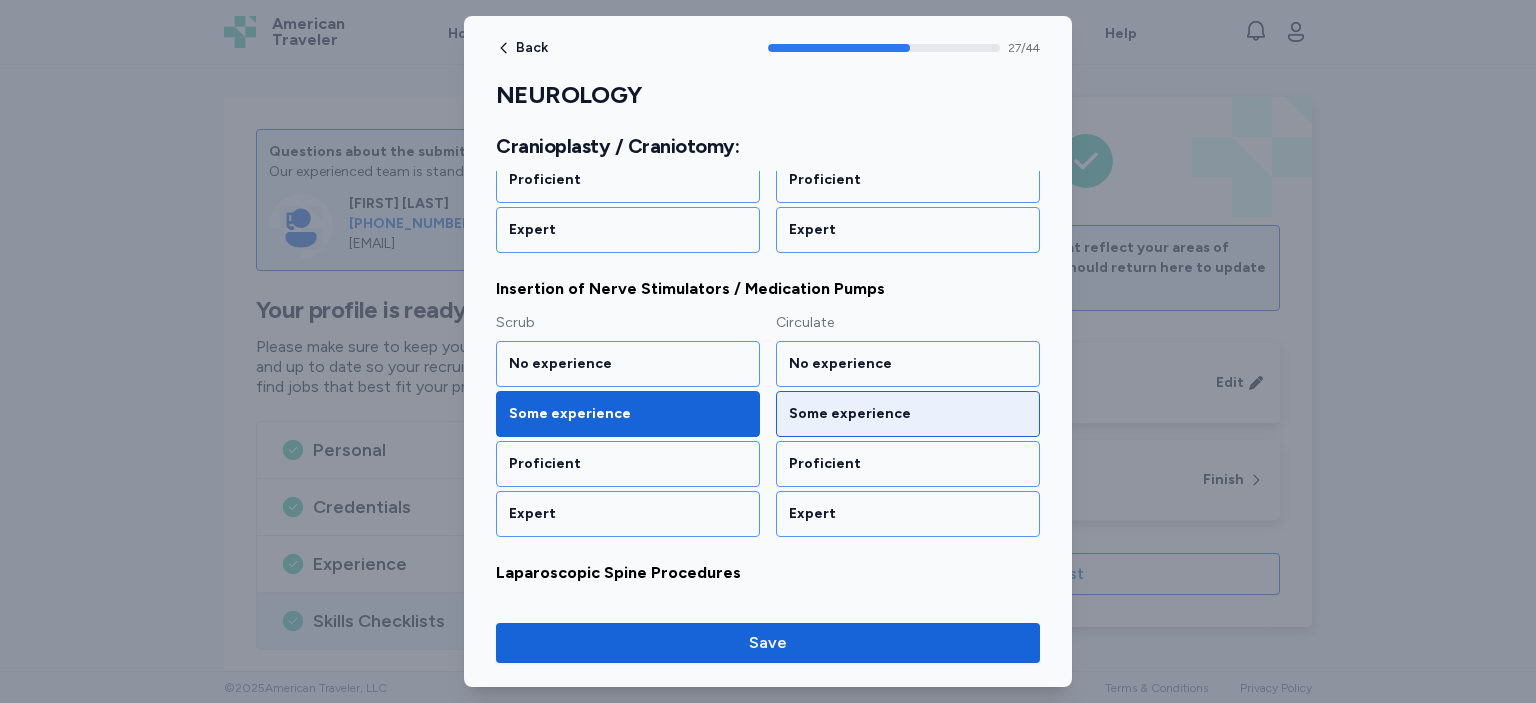 click on "Some experience" at bounding box center [908, 414] 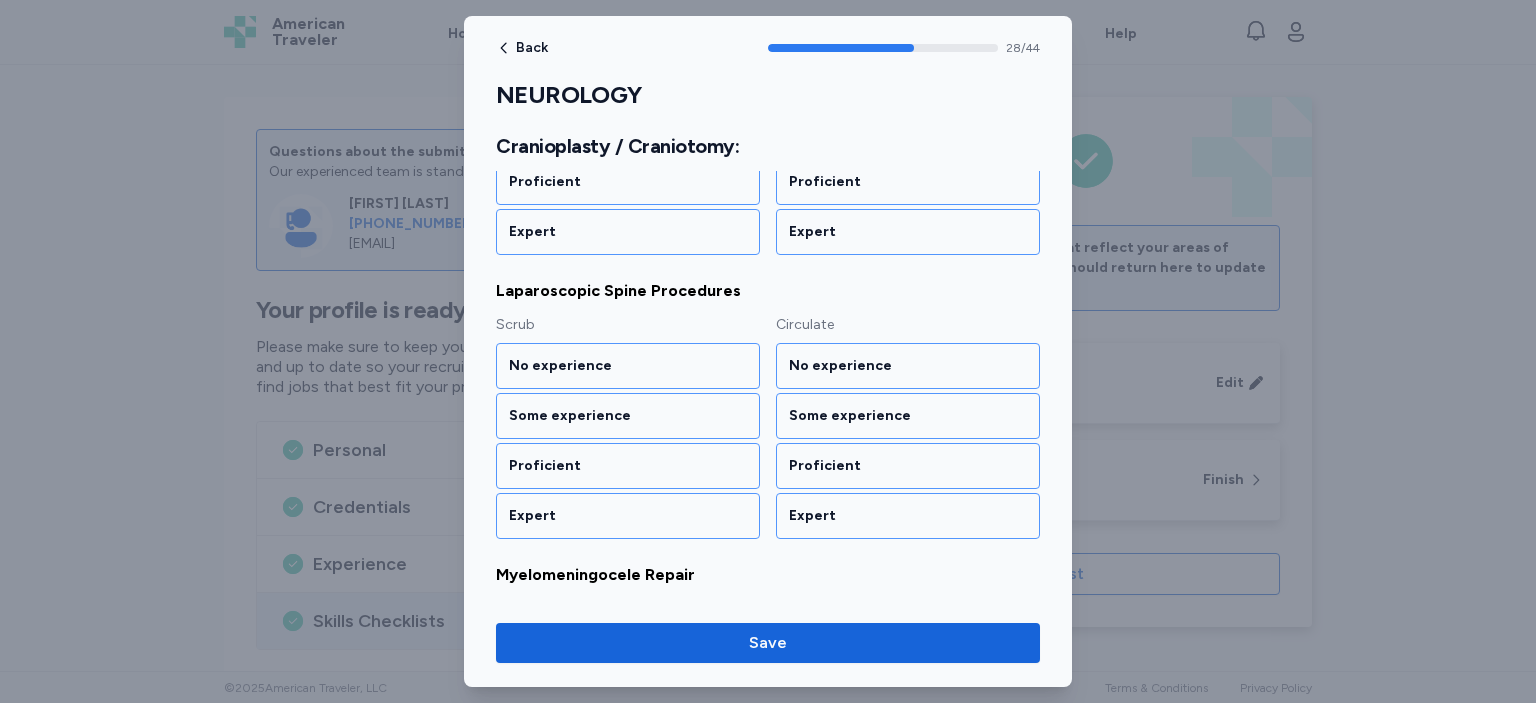 scroll, scrollTop: 4162, scrollLeft: 0, axis: vertical 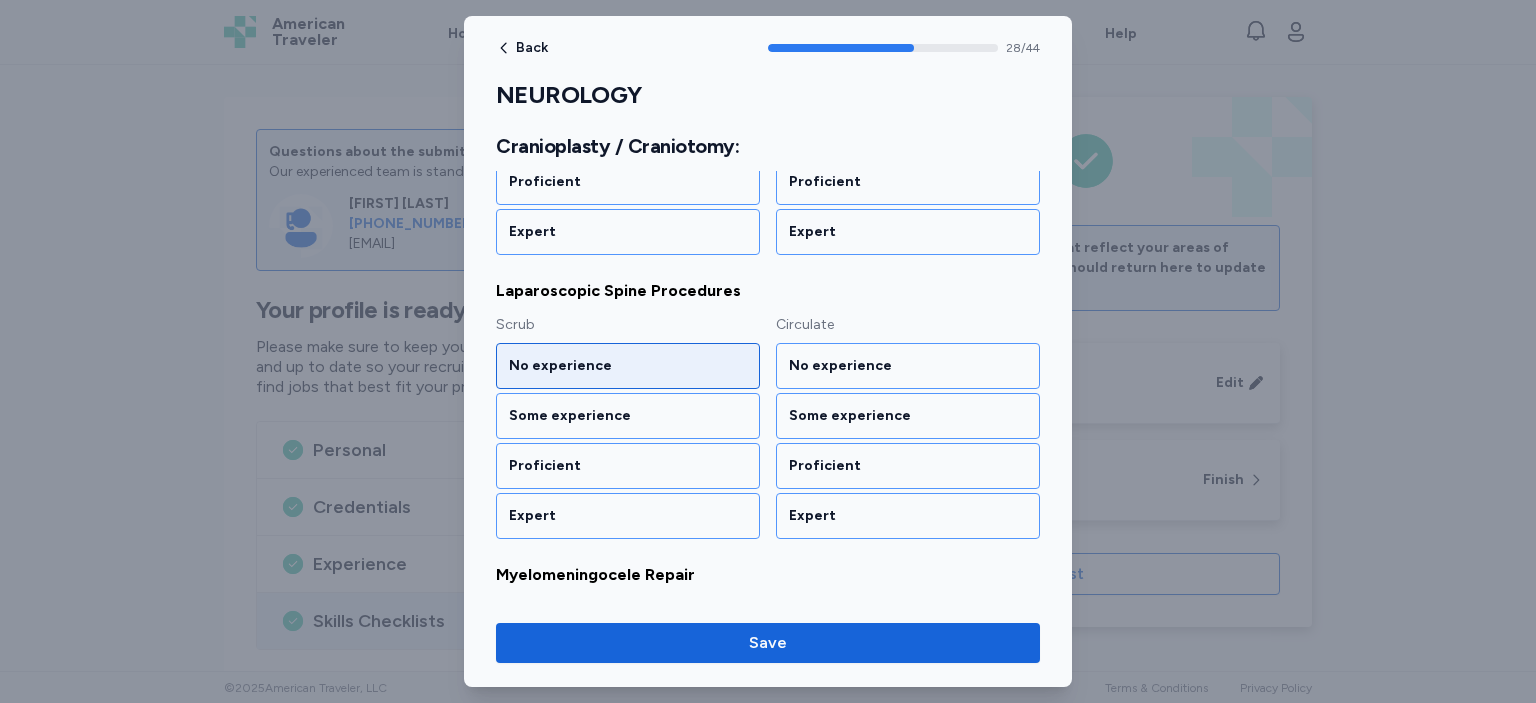 click on "No experience" at bounding box center [628, 366] 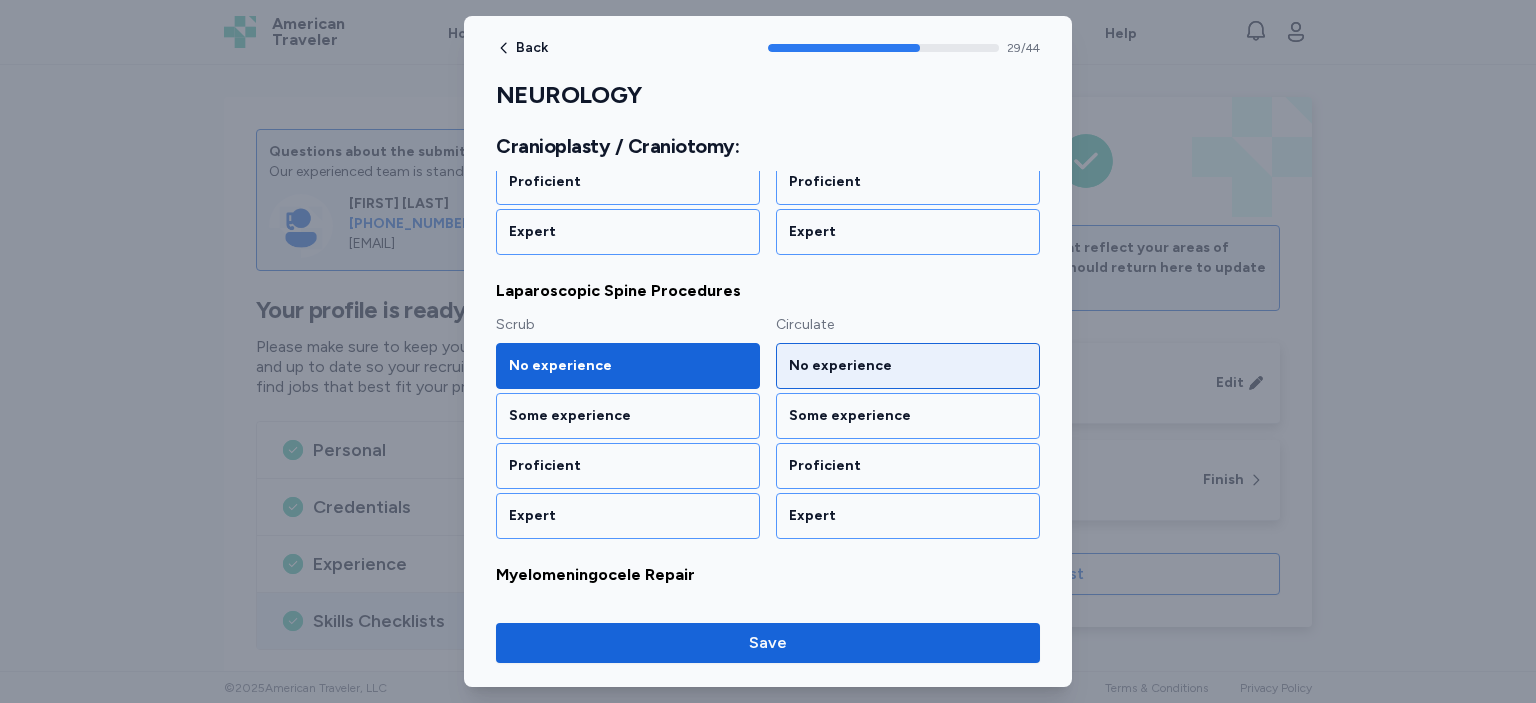 click on "No experience" at bounding box center (908, 366) 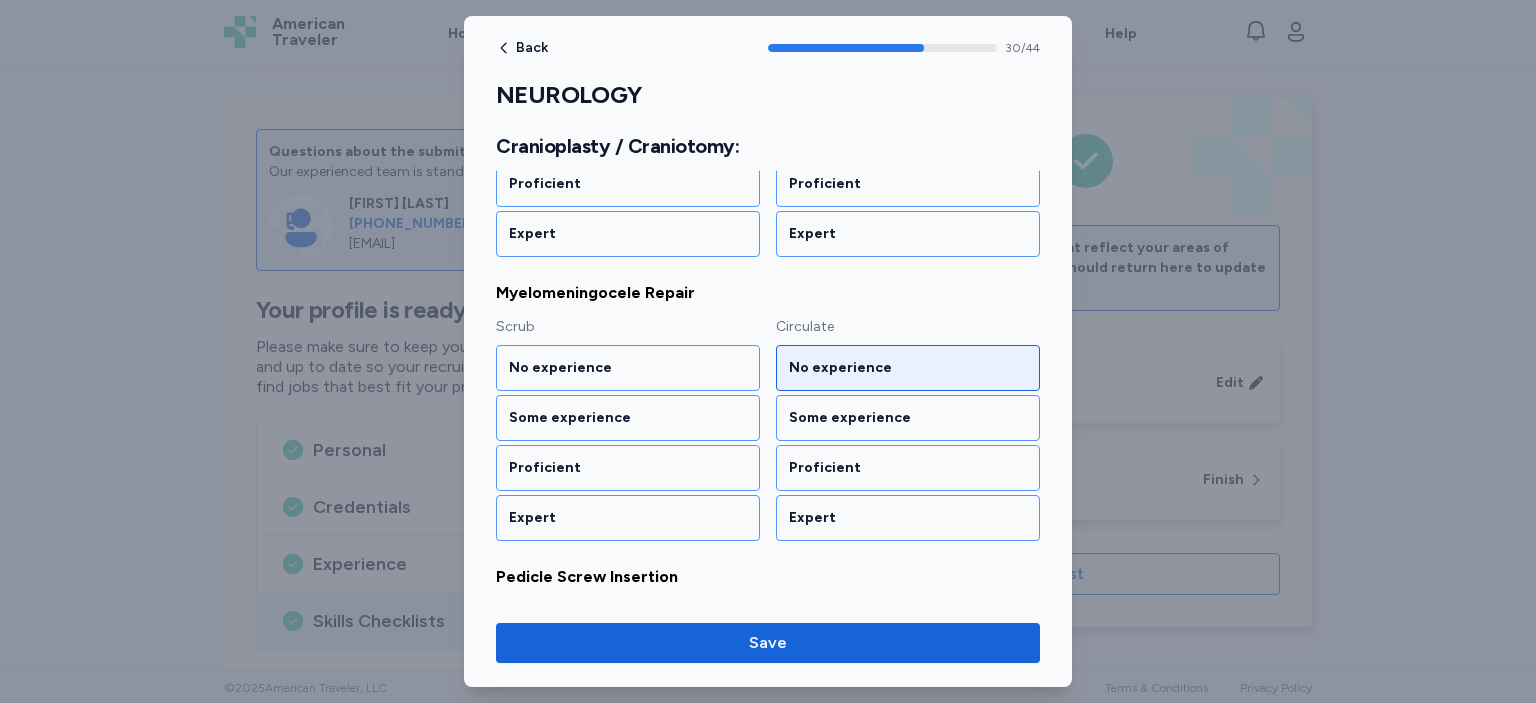 scroll, scrollTop: 4445, scrollLeft: 0, axis: vertical 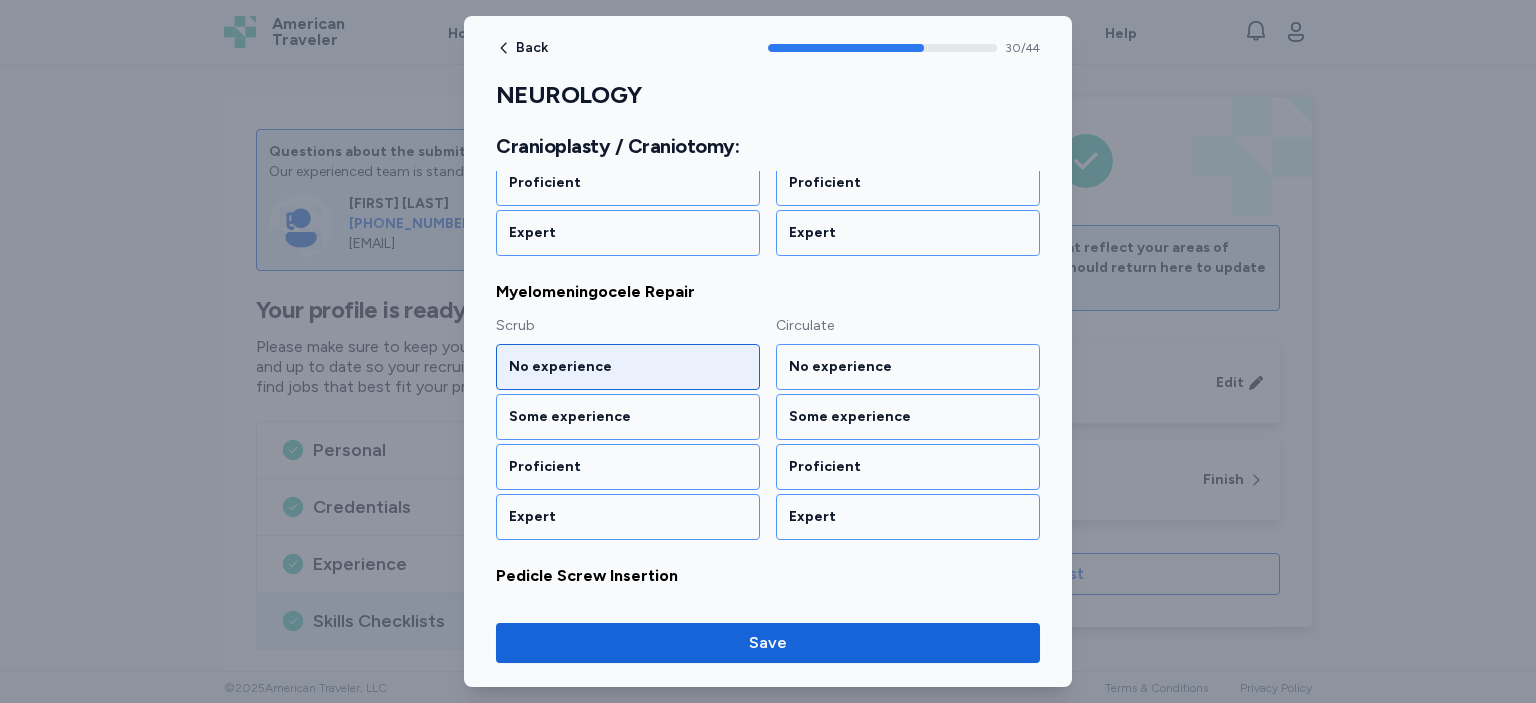click on "No experience" at bounding box center [628, 367] 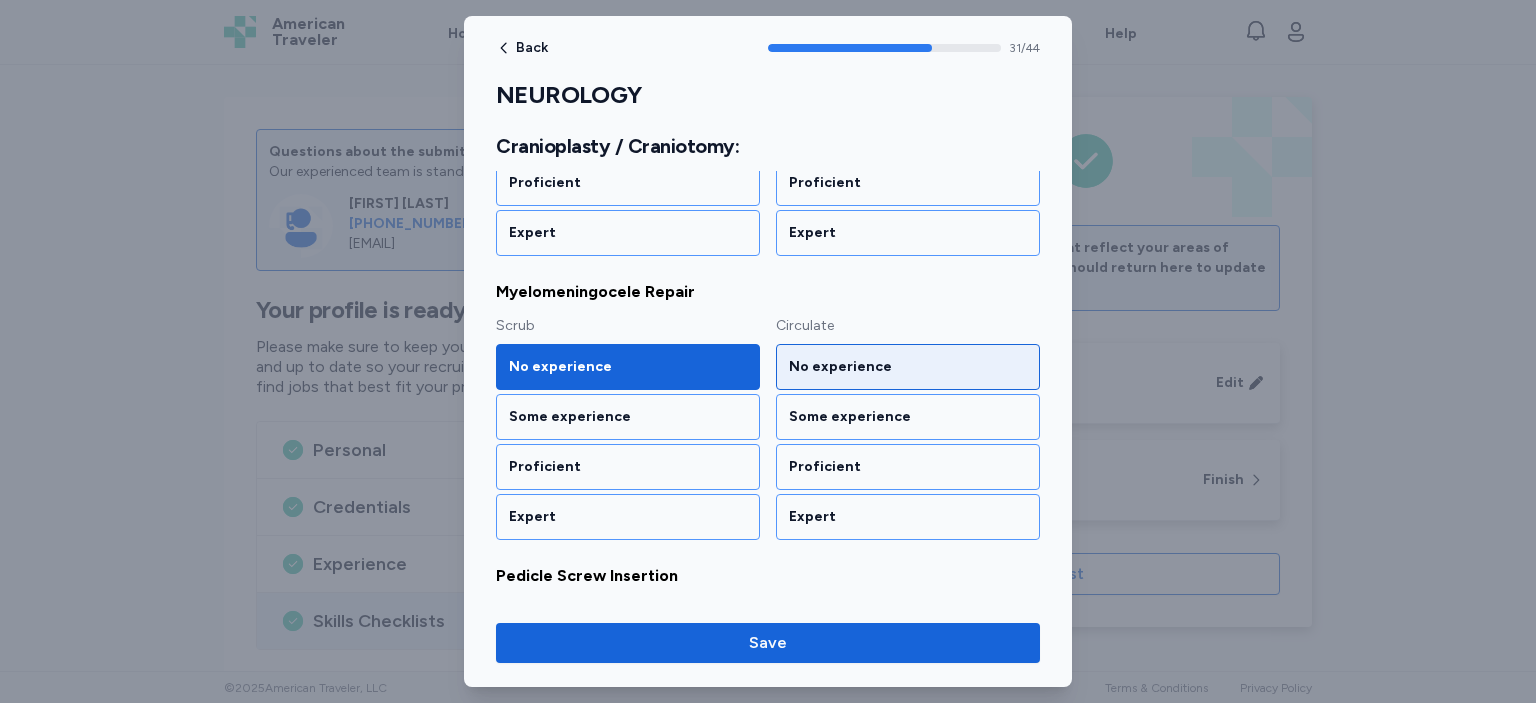 click on "No experience" at bounding box center [908, 367] 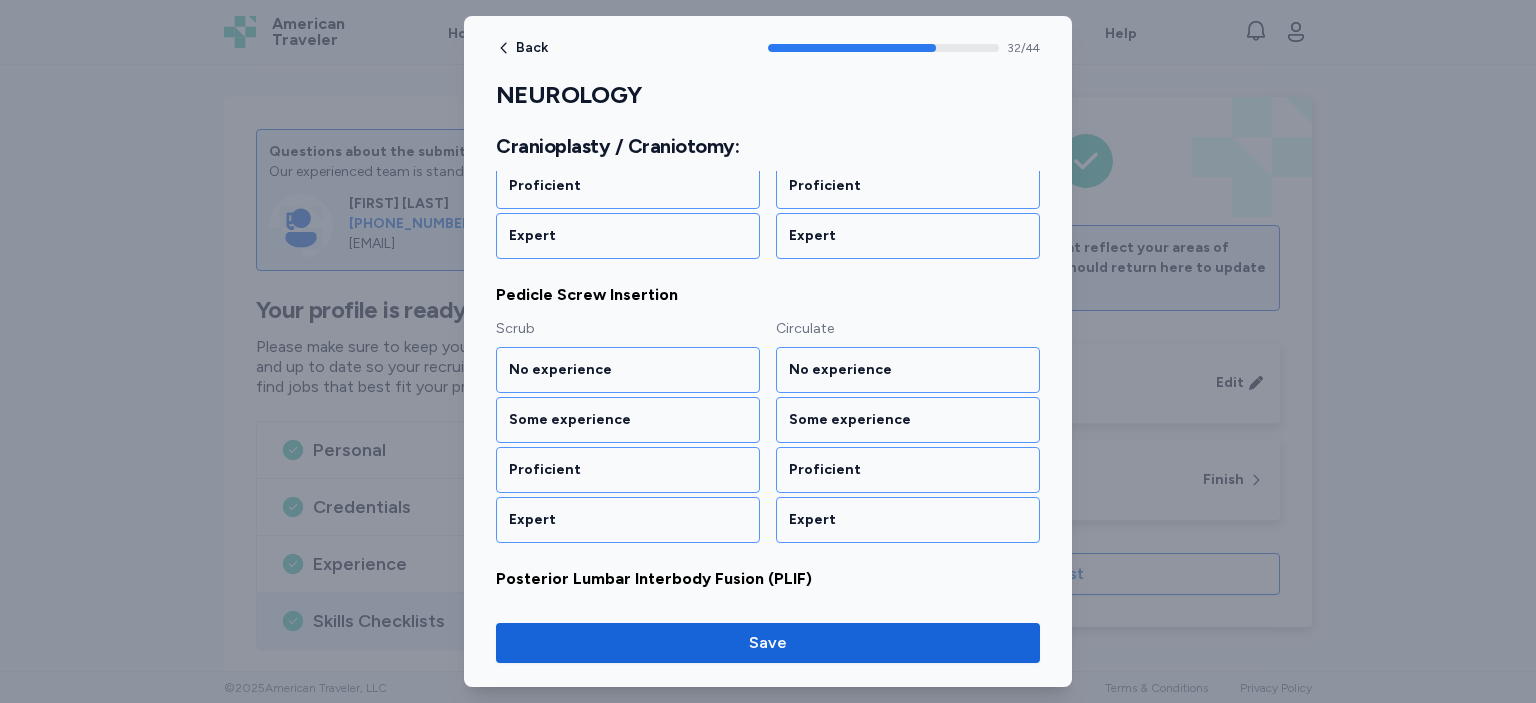 scroll, scrollTop: 4727, scrollLeft: 0, axis: vertical 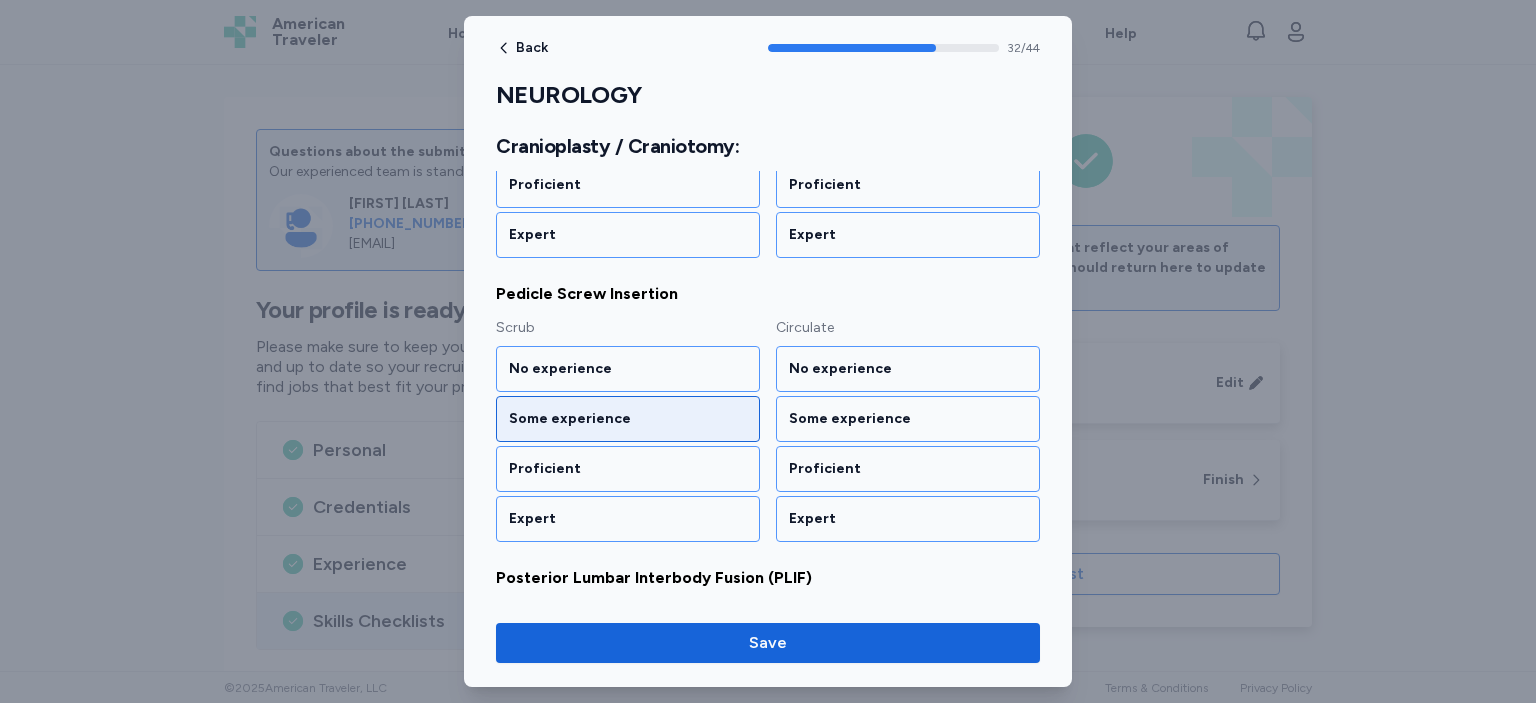 click on "Some experience" at bounding box center (628, 419) 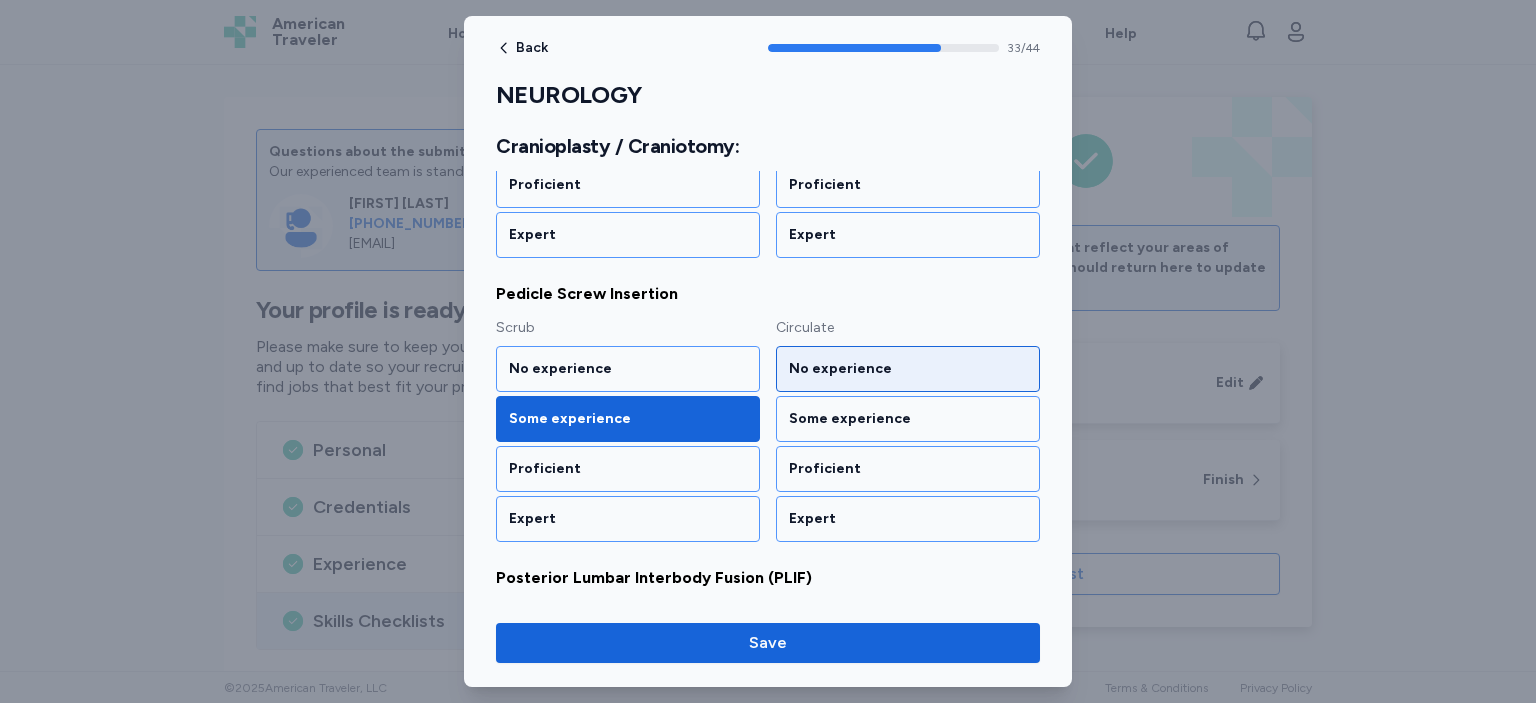 click on "No experience" at bounding box center [908, 369] 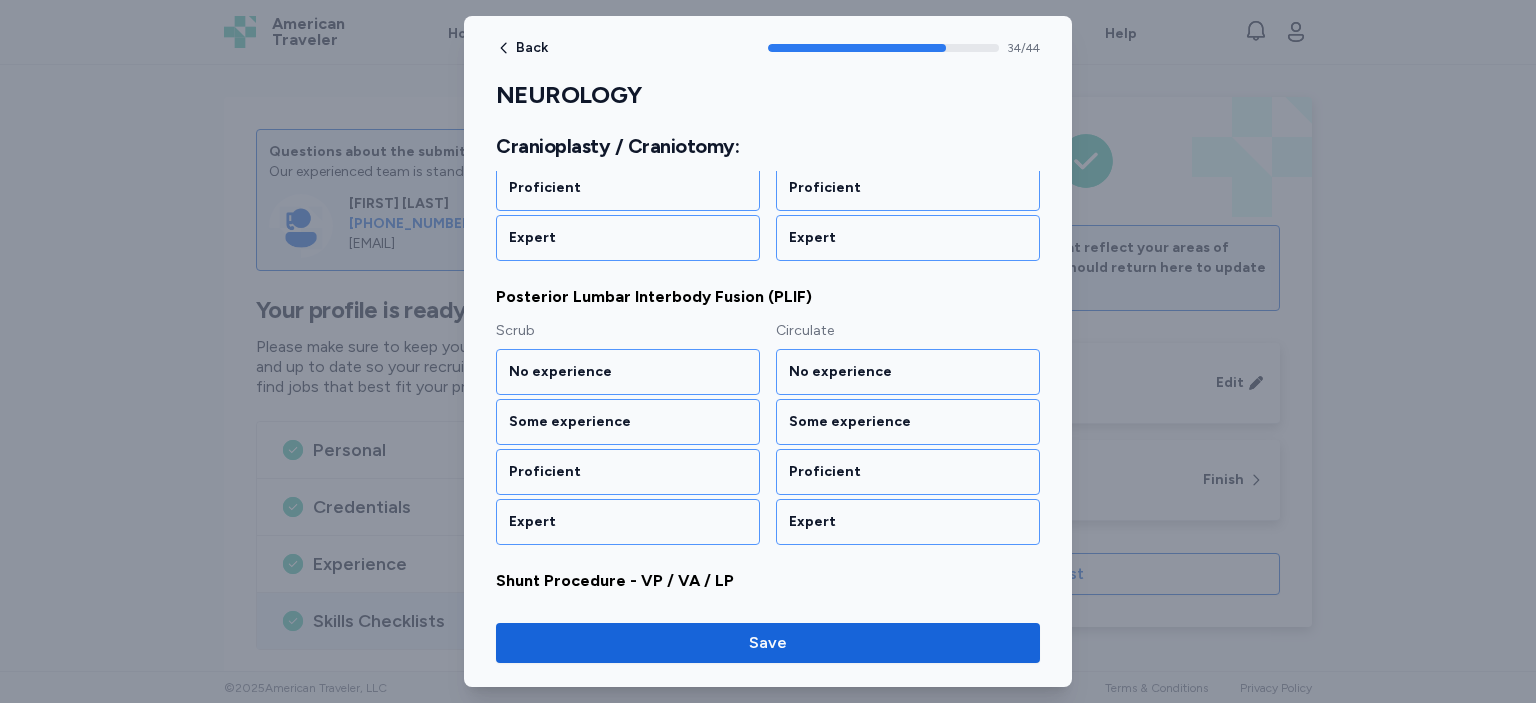 scroll, scrollTop: 5010, scrollLeft: 0, axis: vertical 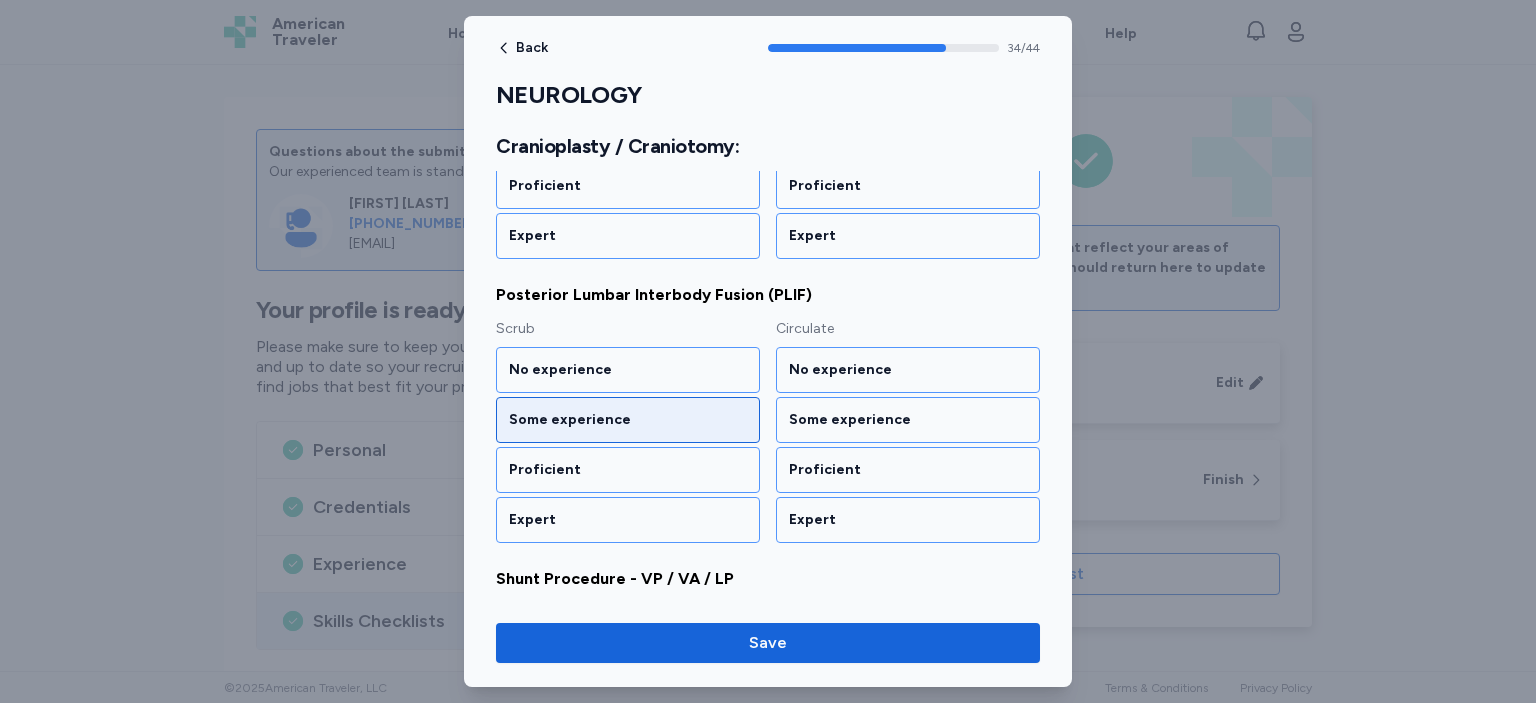 click on "Some experience" at bounding box center [628, 420] 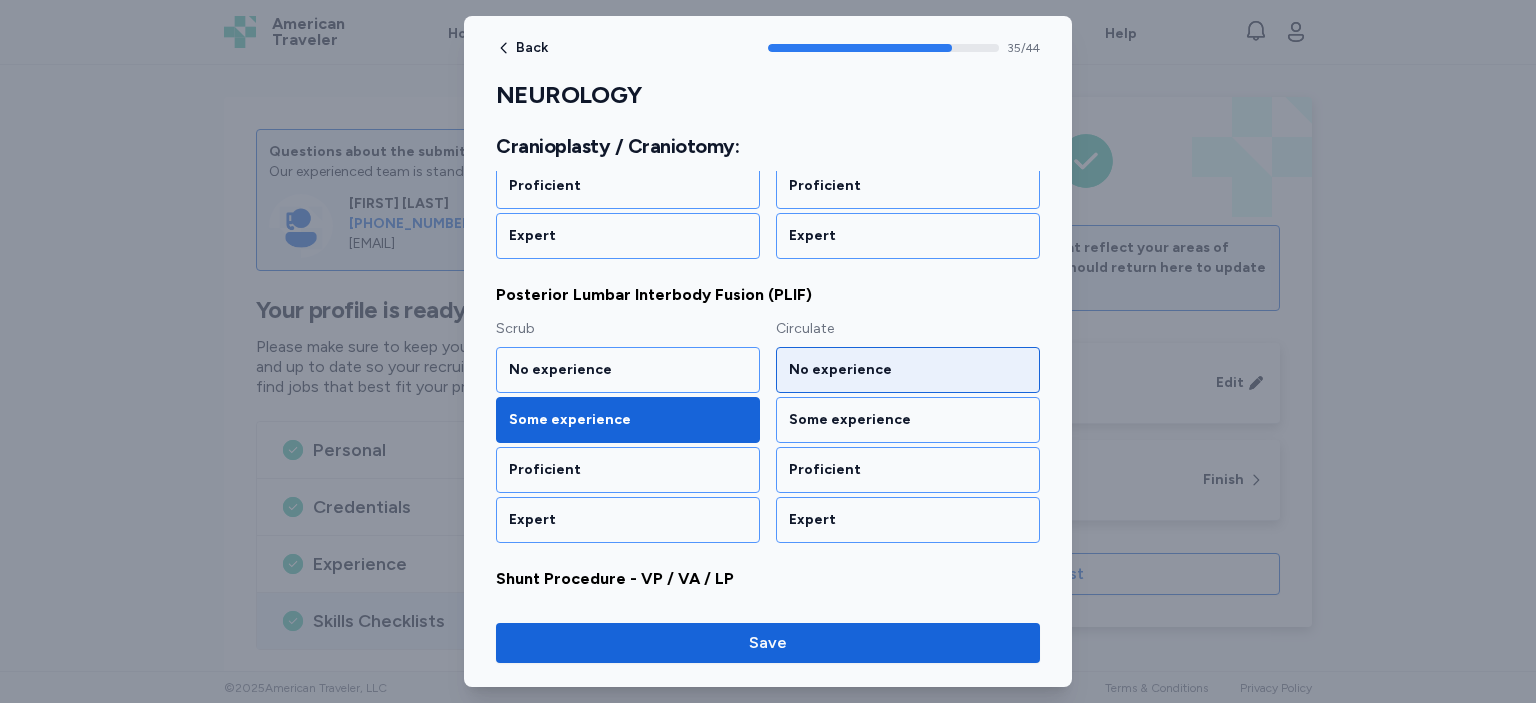 click on "No experience" at bounding box center [908, 370] 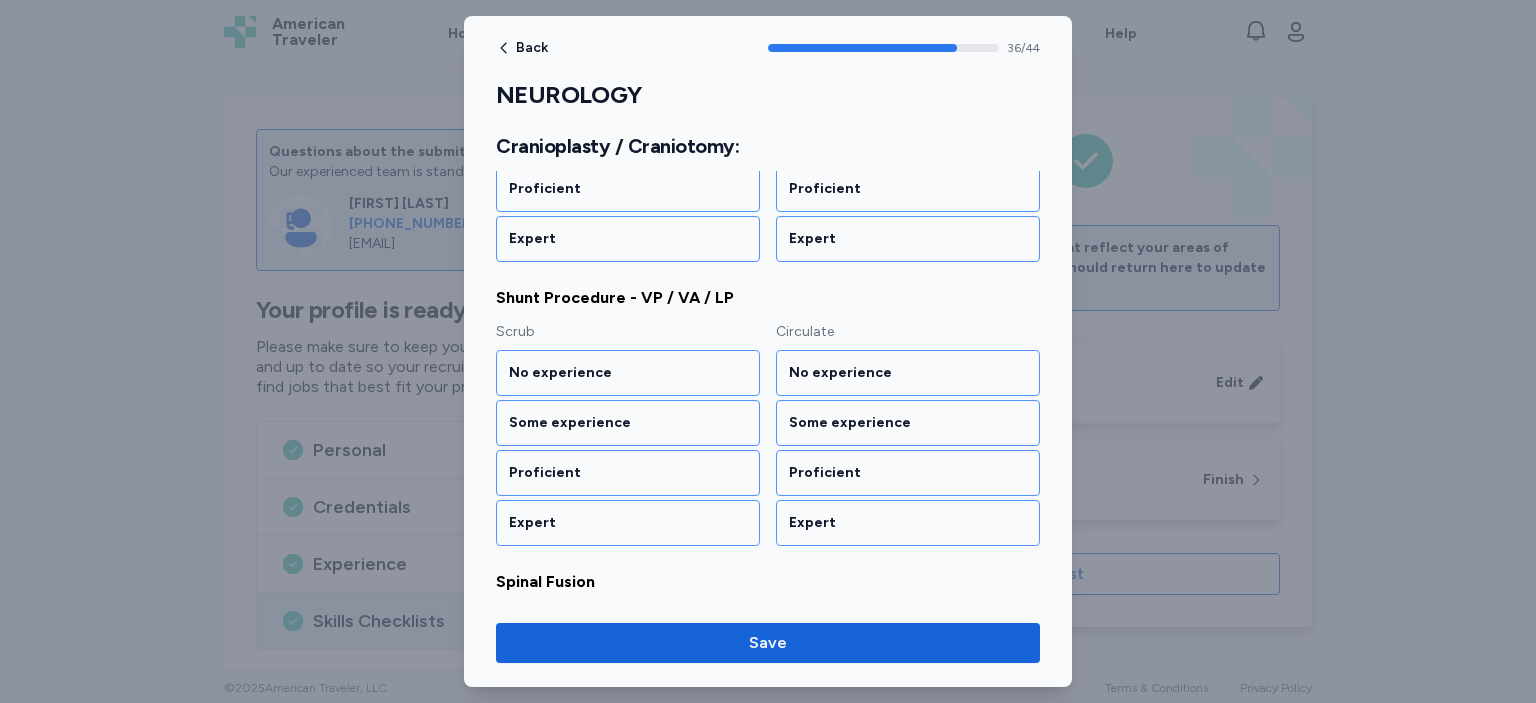scroll, scrollTop: 5292, scrollLeft: 0, axis: vertical 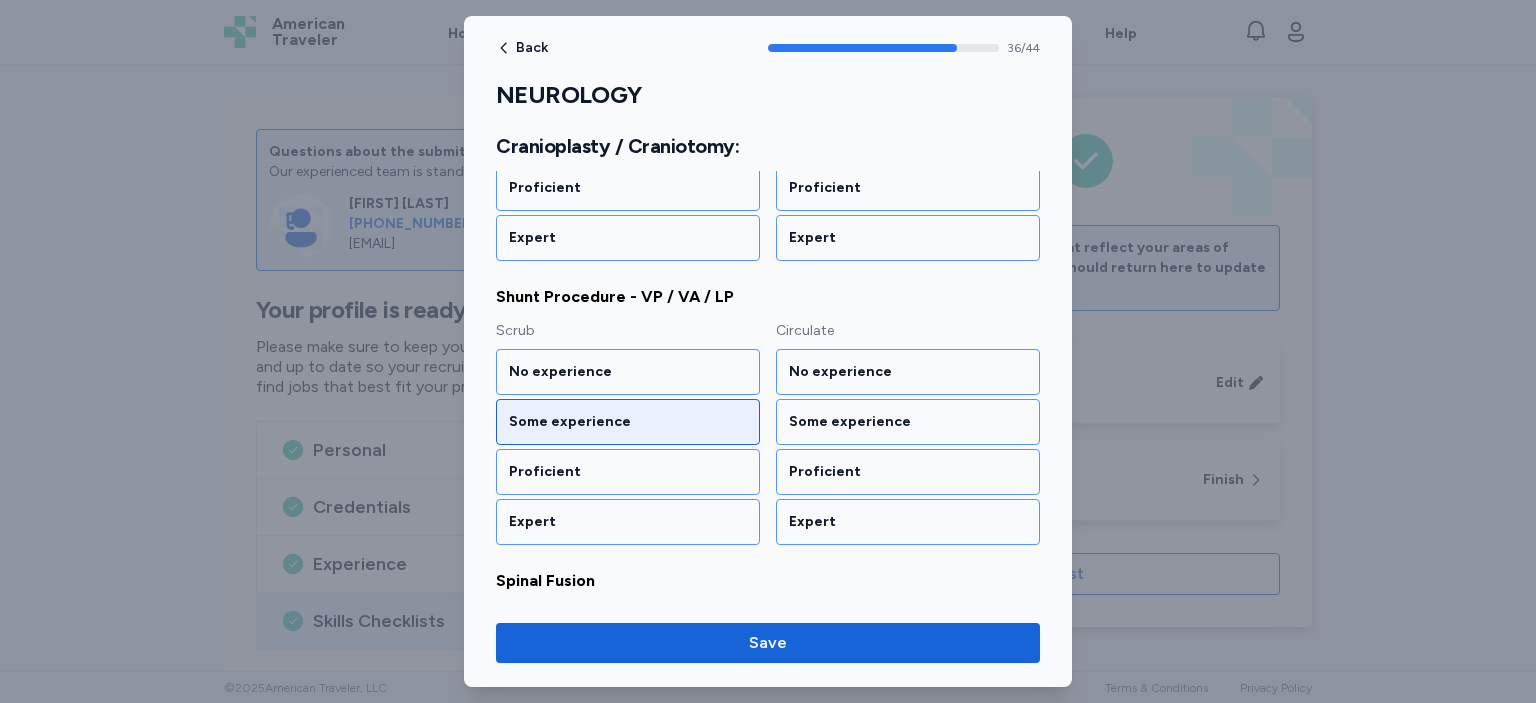 click on "Some experience" at bounding box center [628, 422] 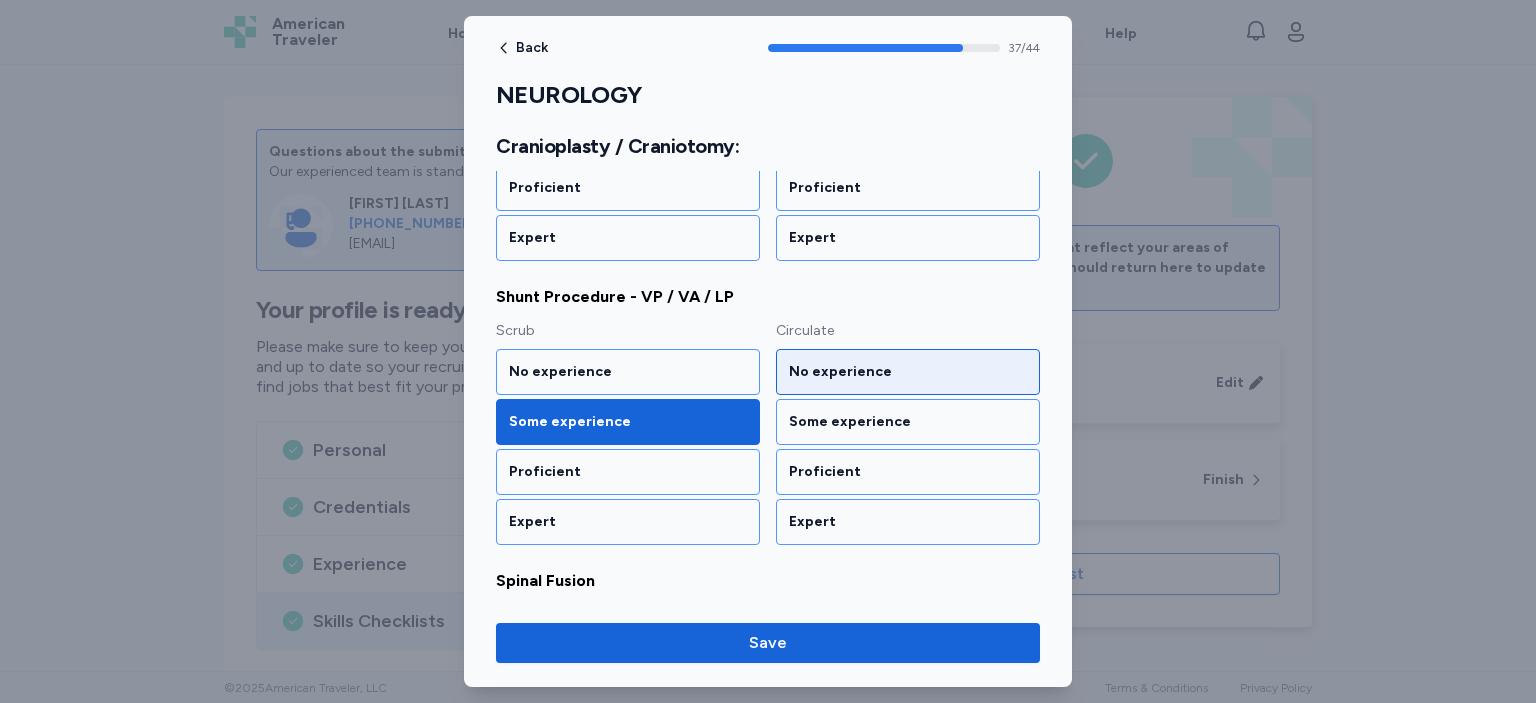 click on "No experience" at bounding box center [908, 372] 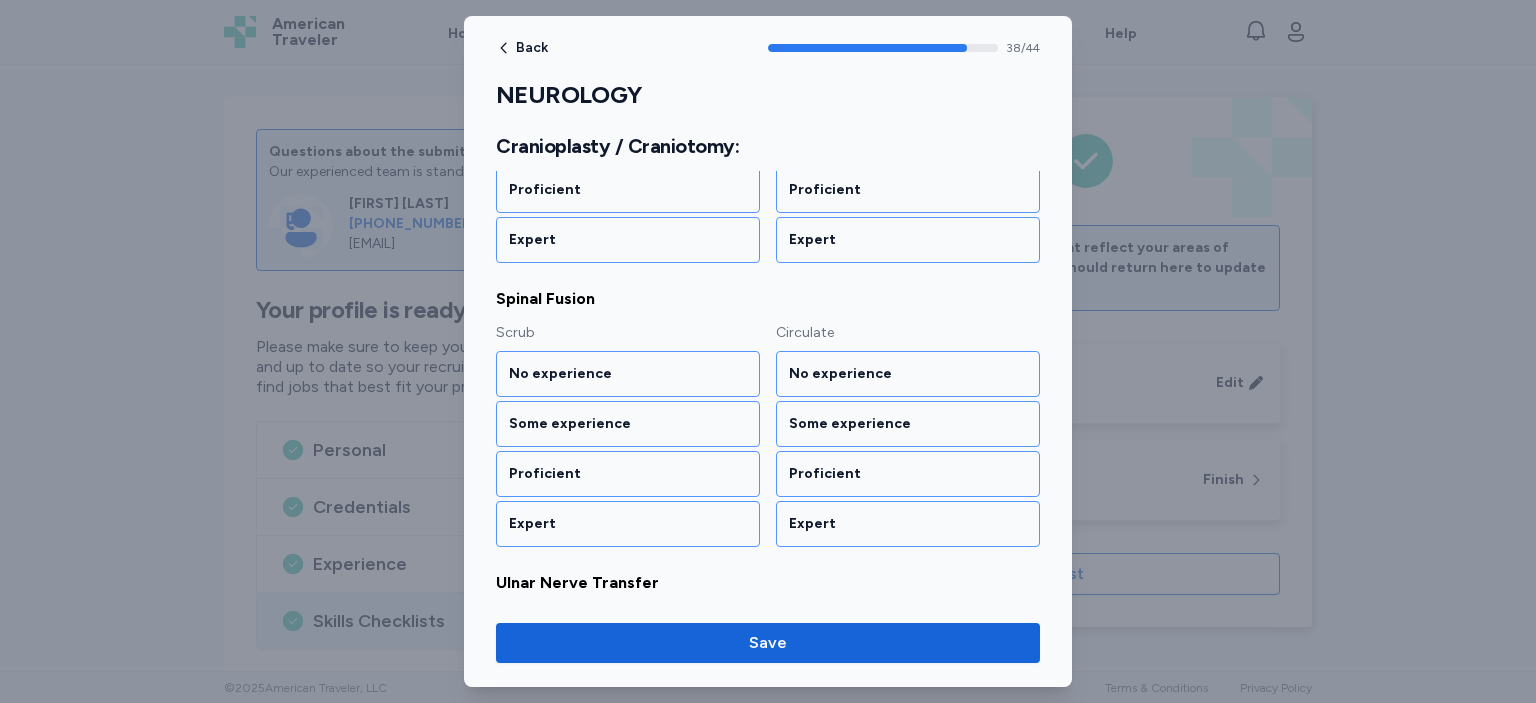 scroll, scrollTop: 5574, scrollLeft: 0, axis: vertical 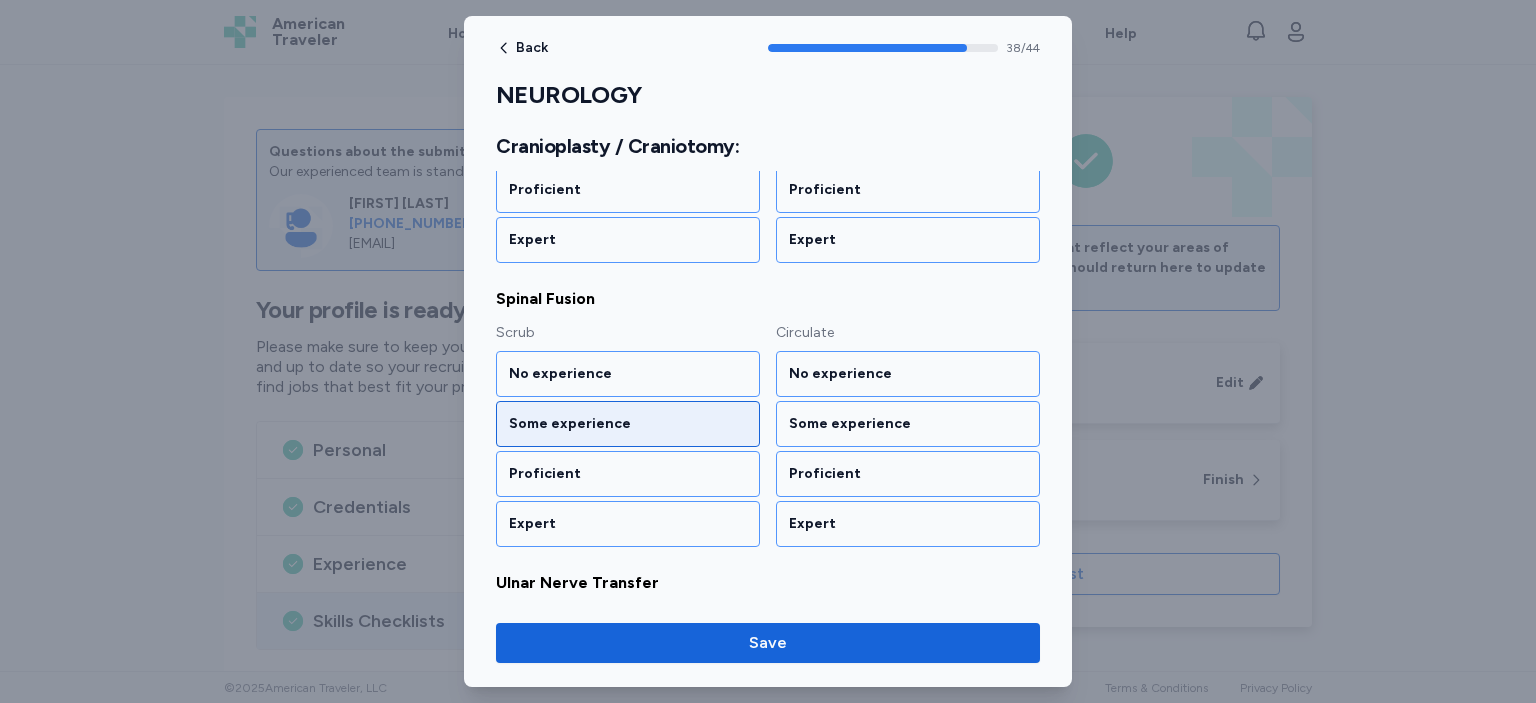 click on "Some experience" at bounding box center [628, 424] 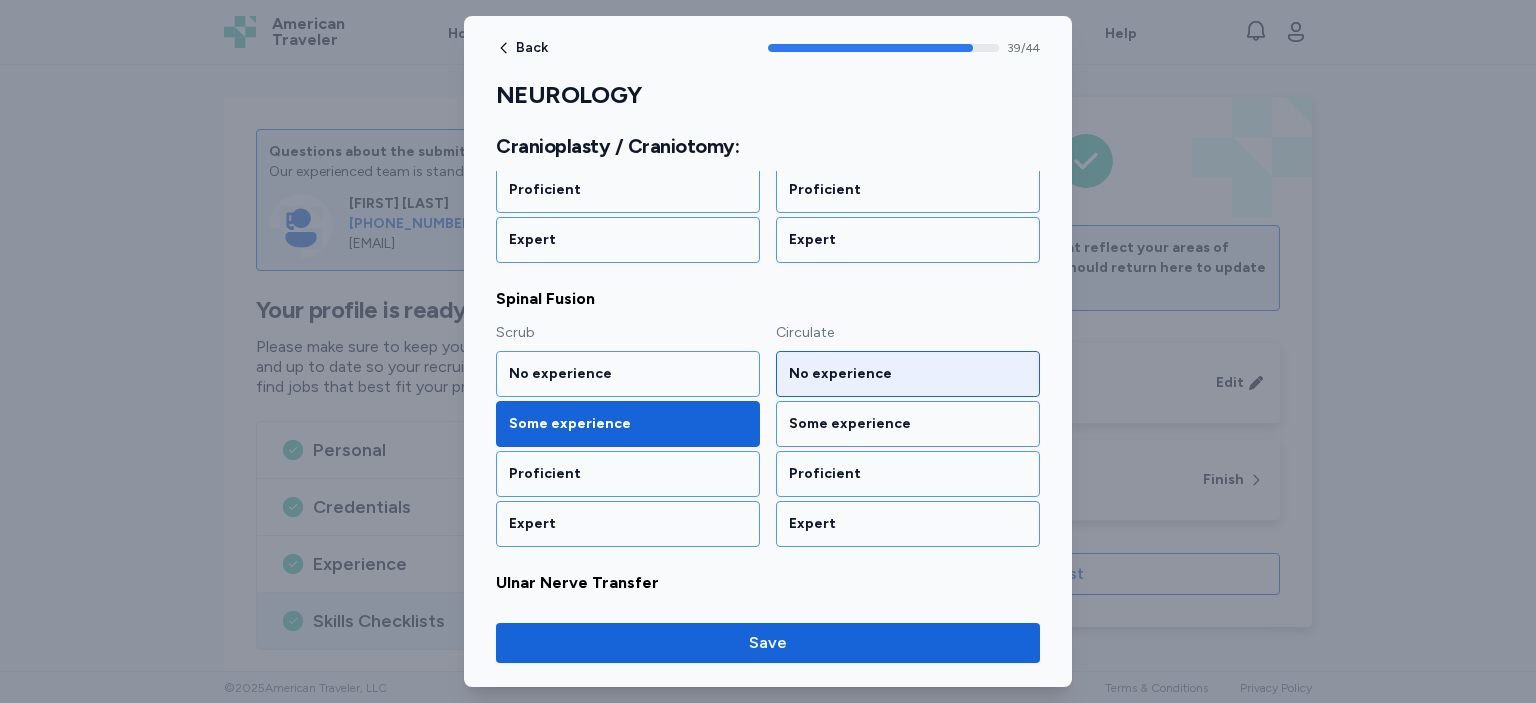 click on "No experience" at bounding box center (908, 374) 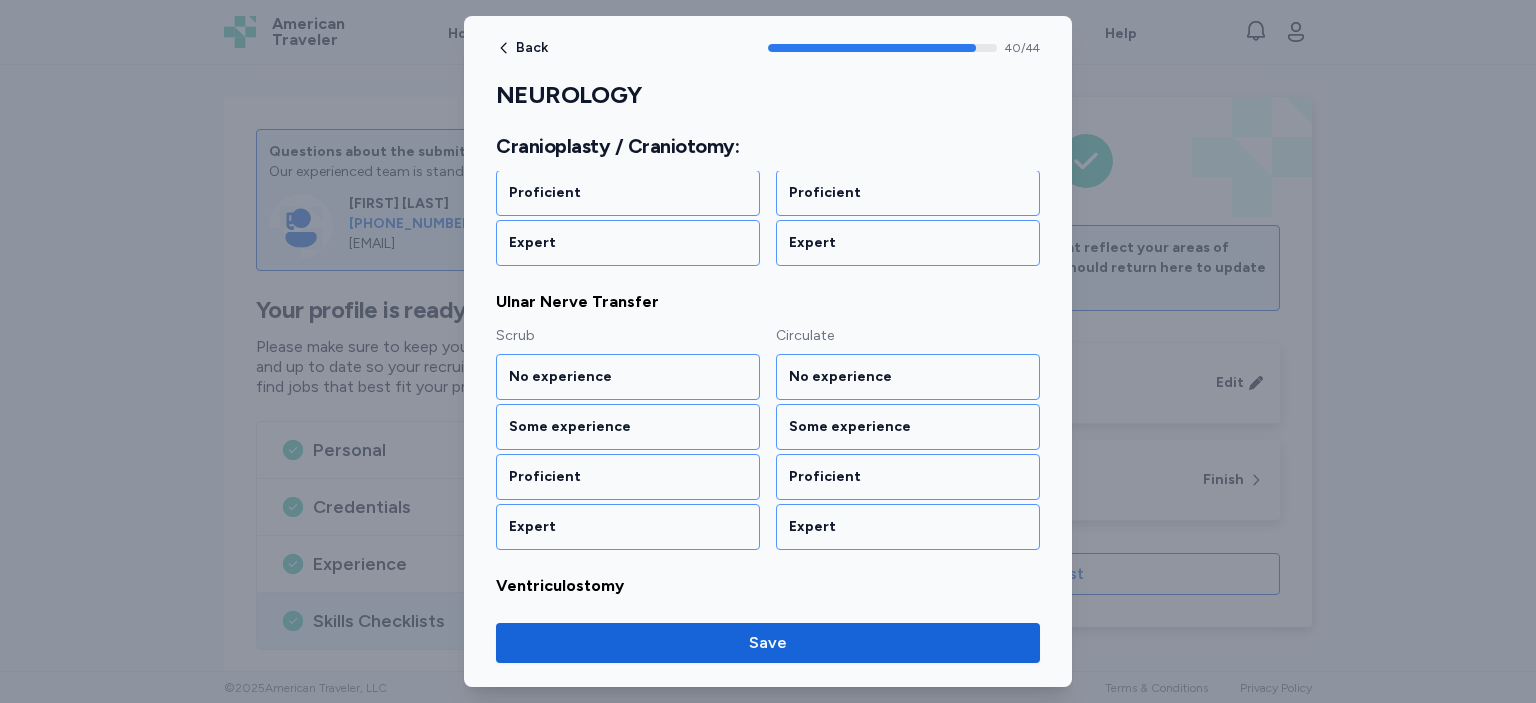 scroll, scrollTop: 5857, scrollLeft: 0, axis: vertical 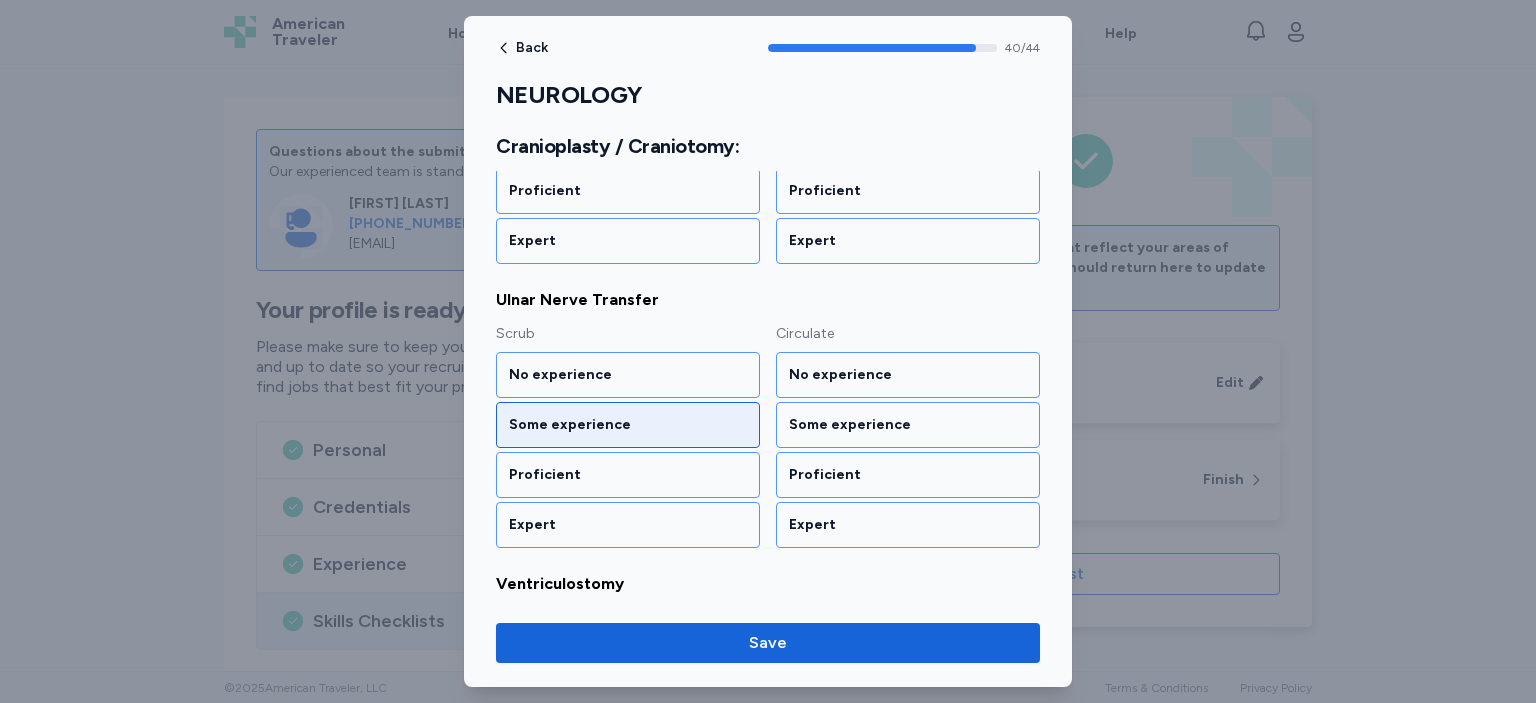 click on "Some experience" at bounding box center (628, 425) 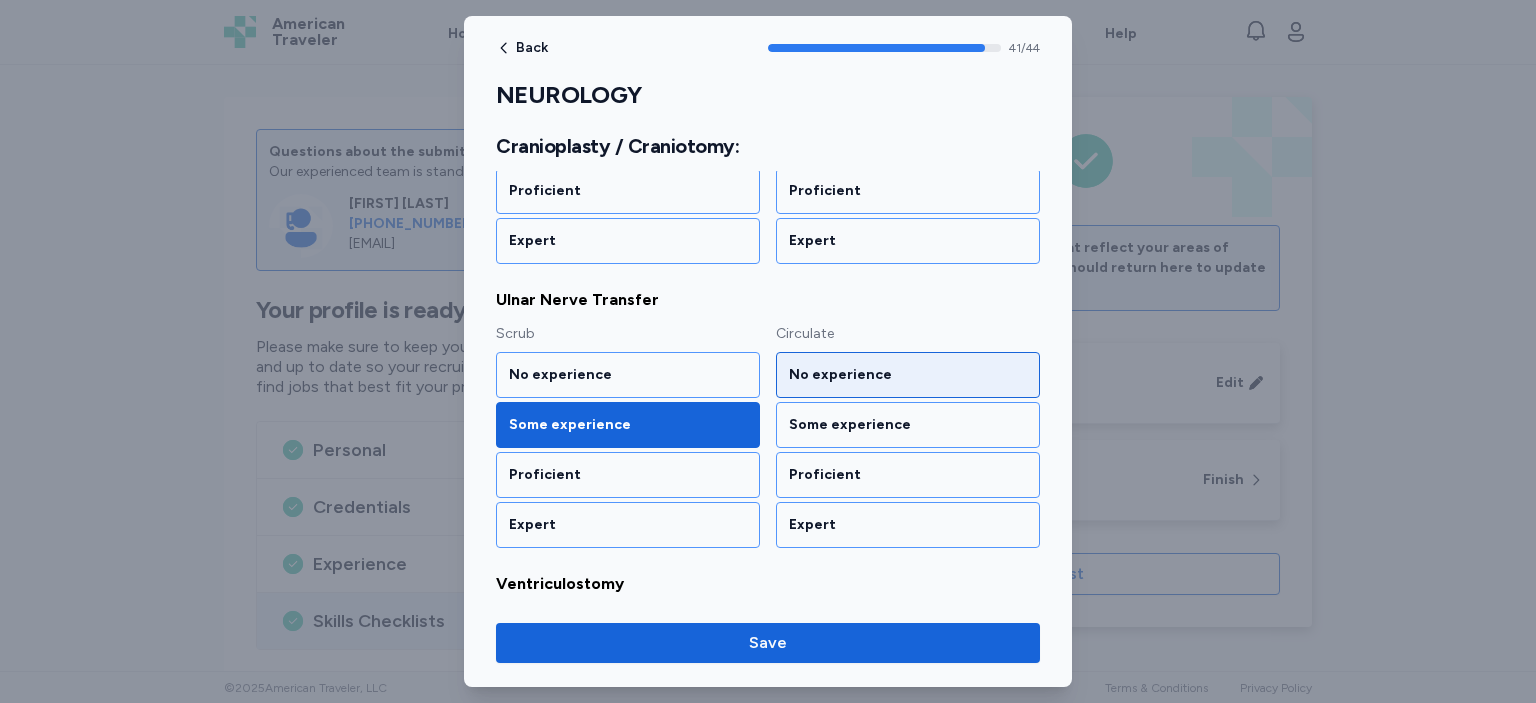click on "No experience" at bounding box center (908, 375) 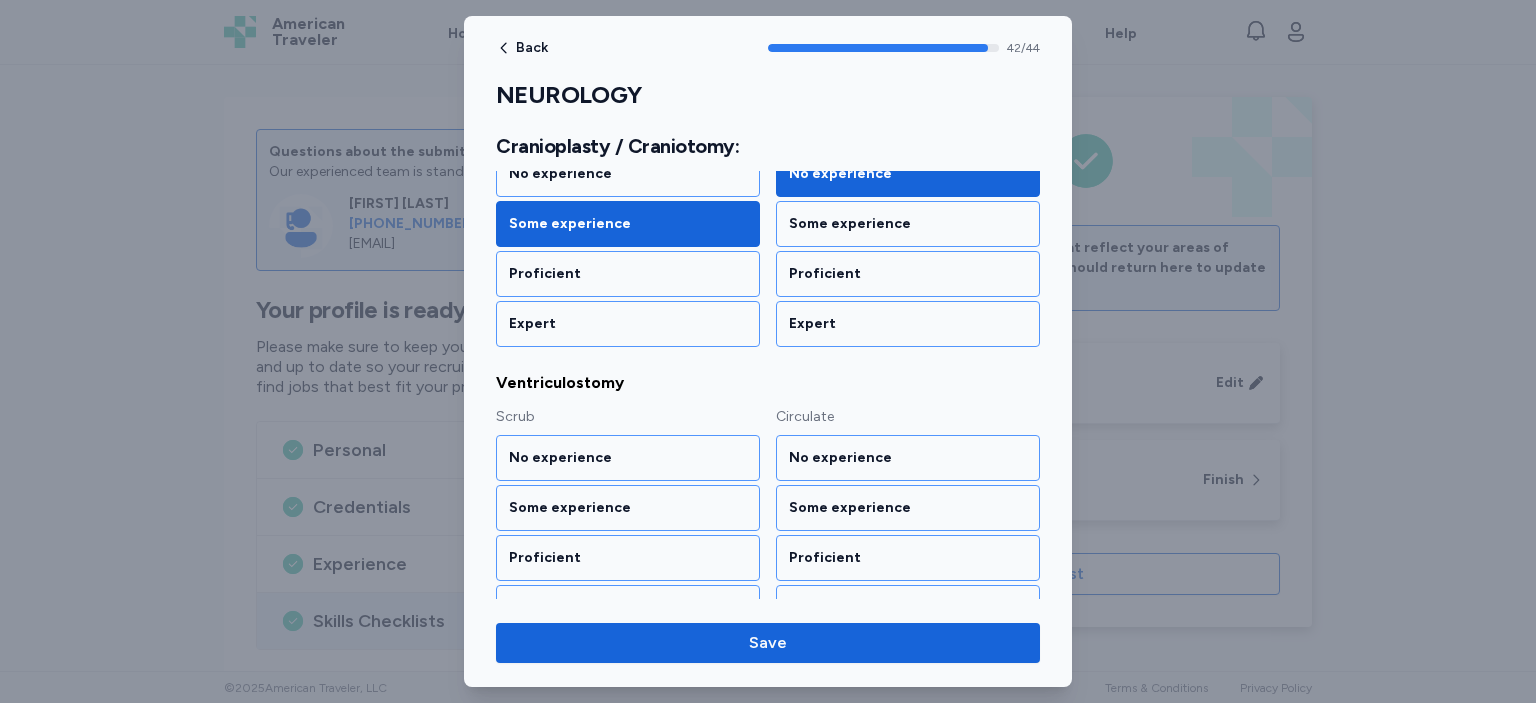 scroll, scrollTop: 6058, scrollLeft: 0, axis: vertical 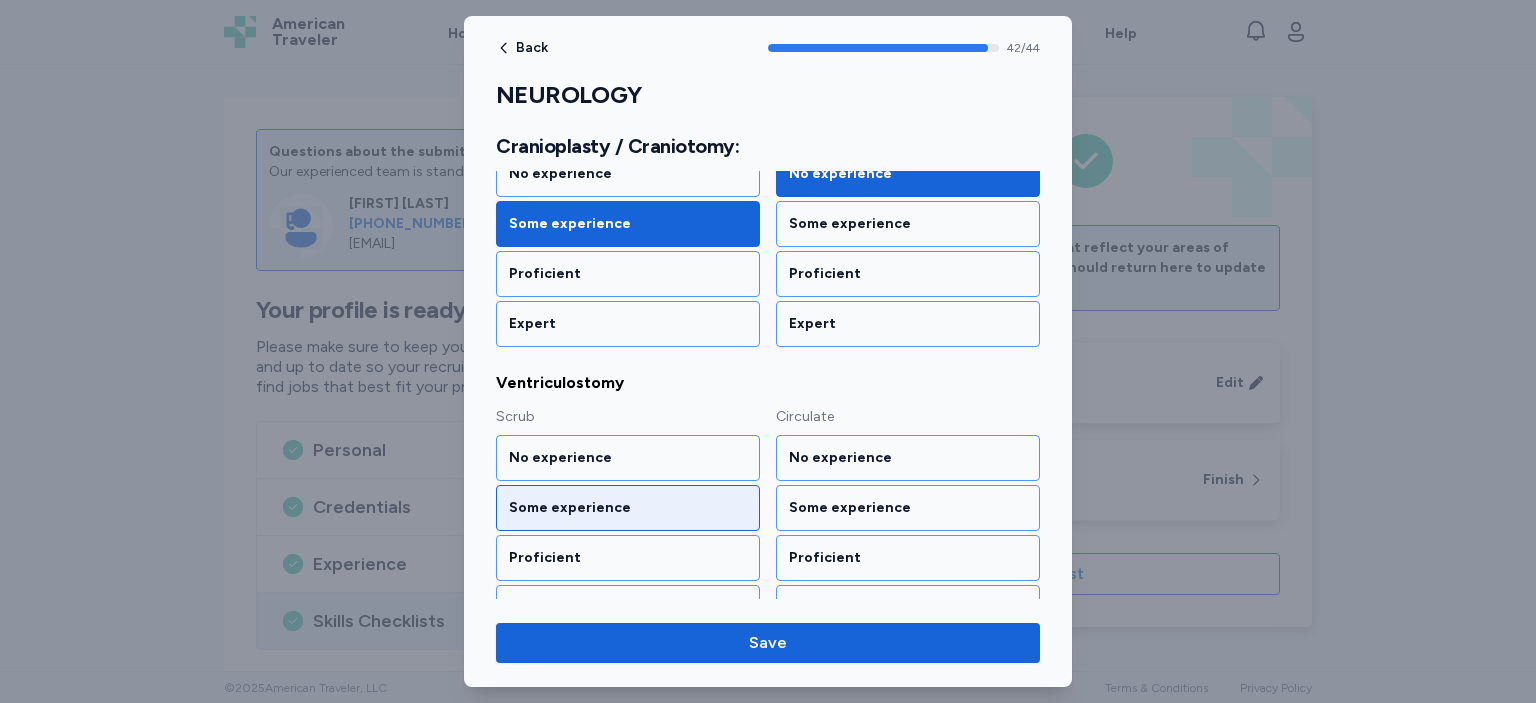 click on "Some experience" at bounding box center [628, 508] 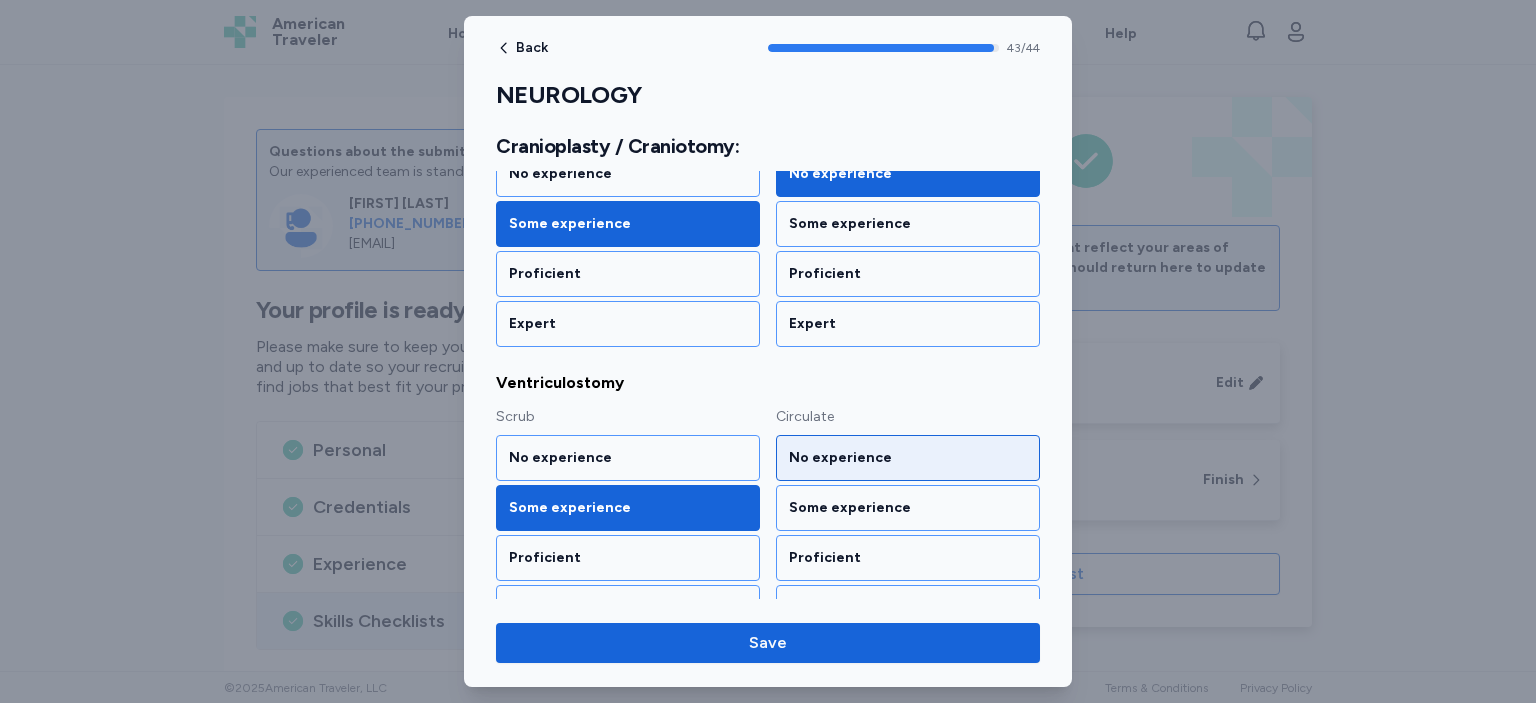 click on "No experience" at bounding box center (908, 458) 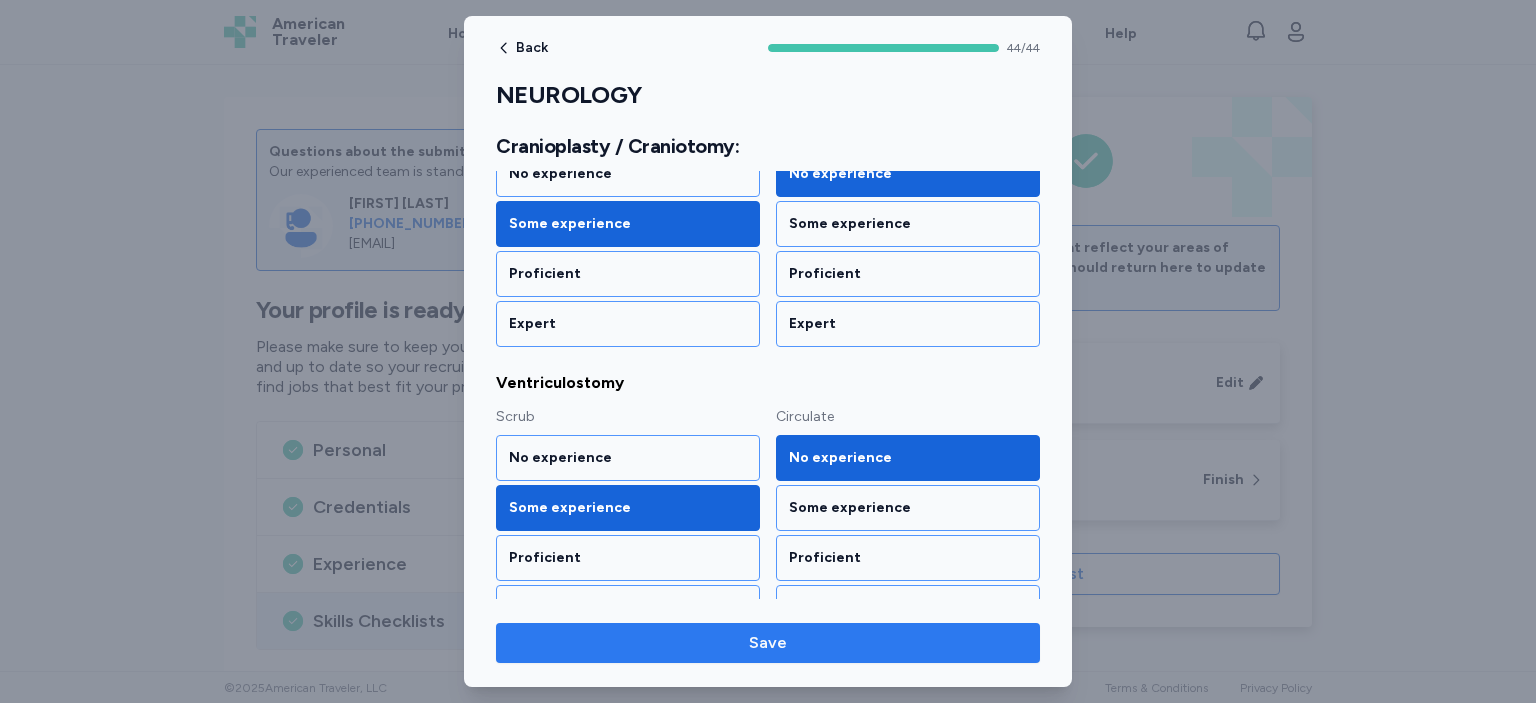 click on "Save" at bounding box center [768, 643] 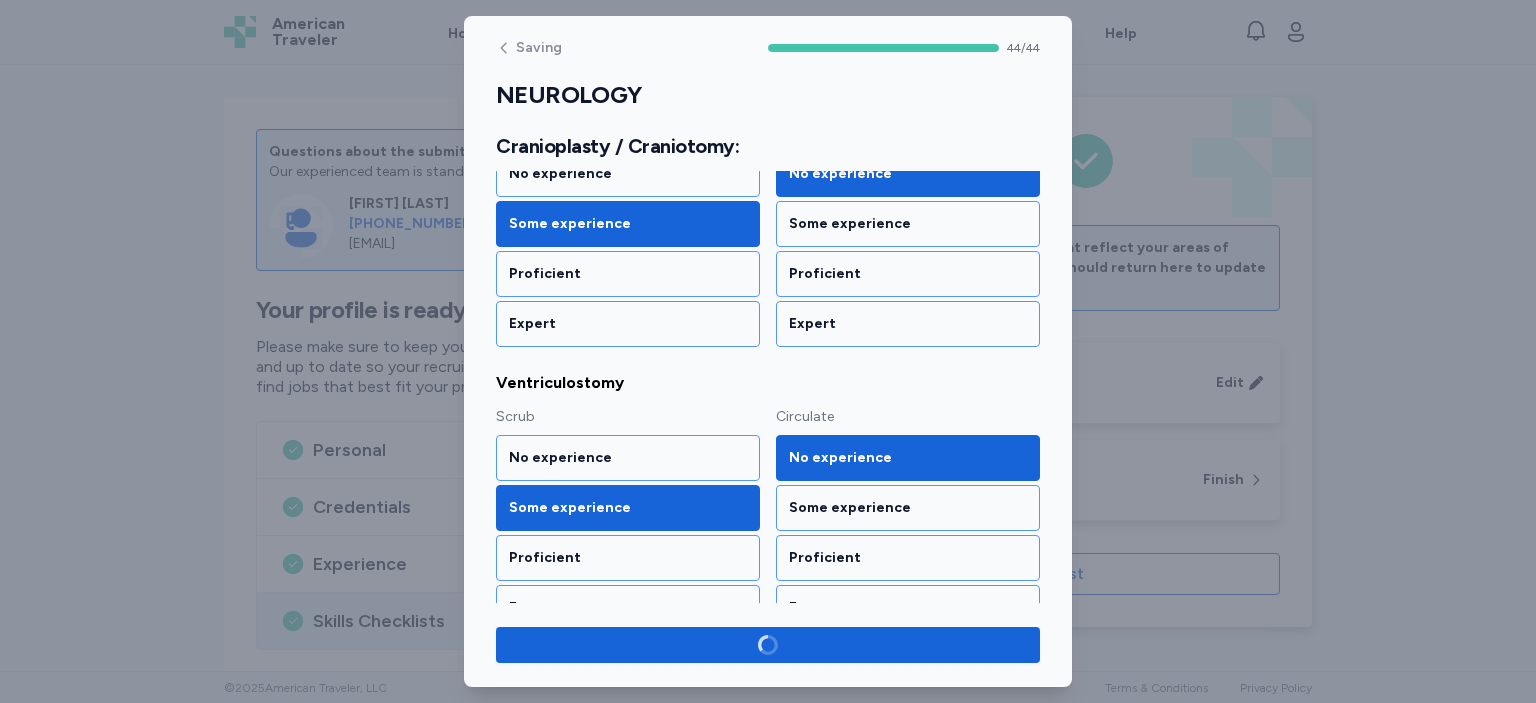 scroll, scrollTop: 6054, scrollLeft: 0, axis: vertical 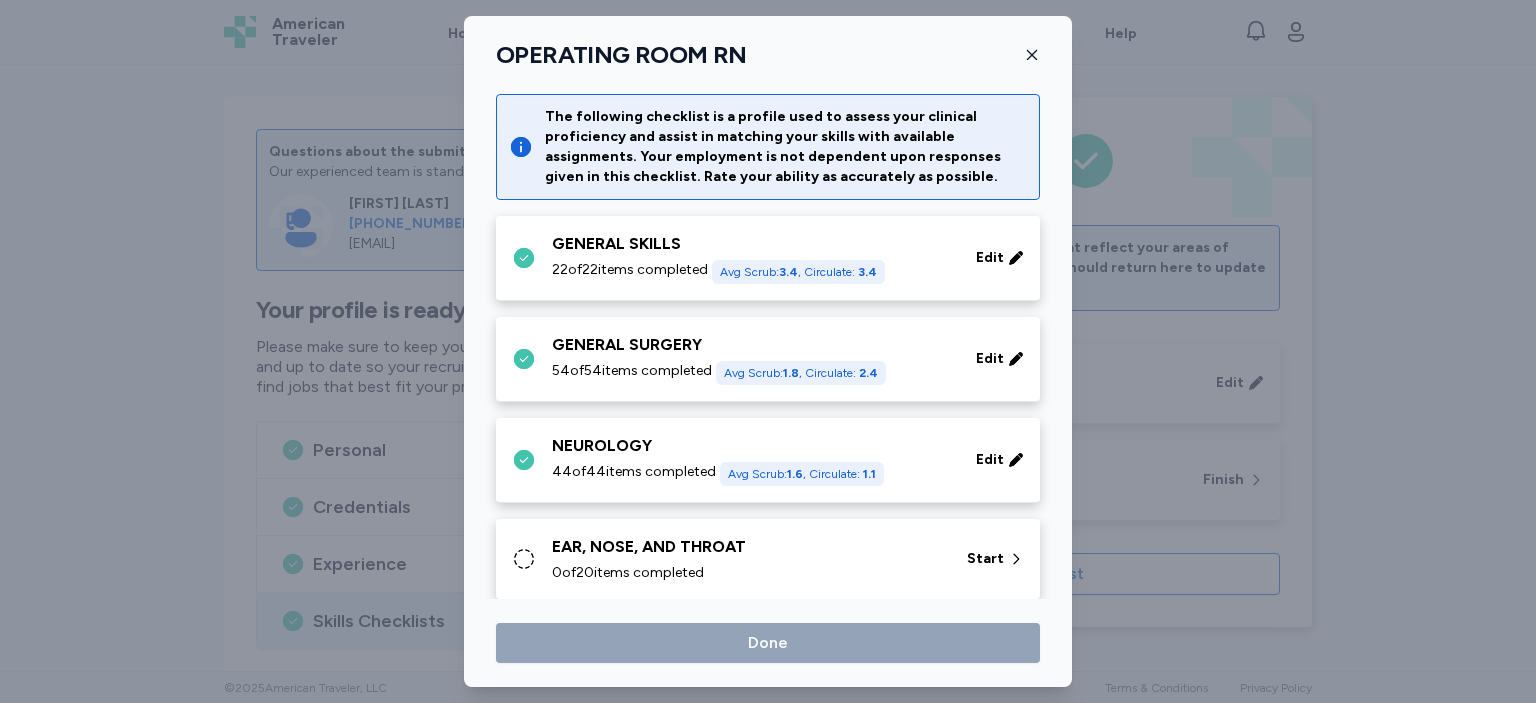 click on "EAR, NOSE, AND THROAT" at bounding box center [747, 547] 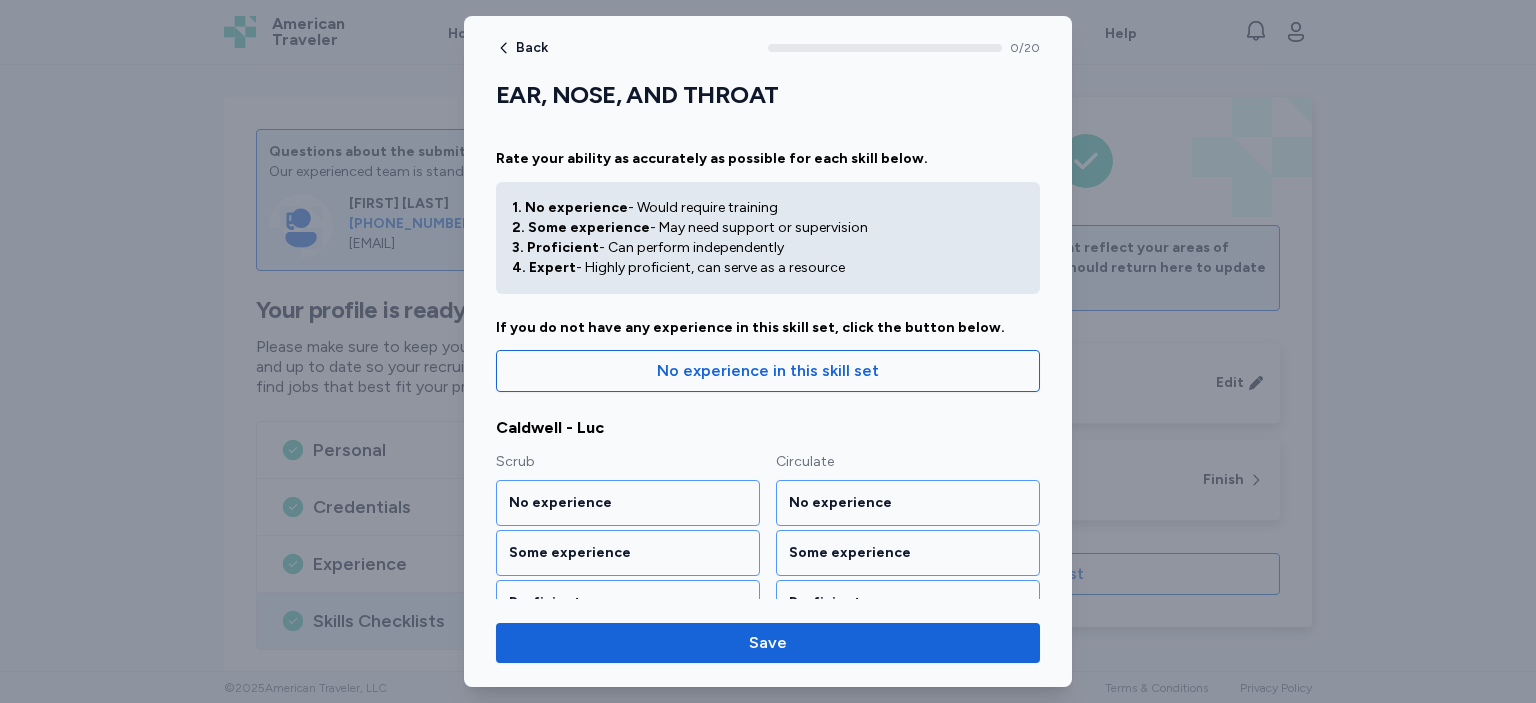 click on "[SKILL_CATEGORY] Rate your ability as accurately as possible for each skill below. 1. No experience  - Would require training 2. Some experience  - May need support or supervision 3. Proficient  - Can perform independently 4. Expert  - Highly proficient, can serve as a resource If you do not have any experience in this skill set, click the button below. No experience in this skill set [PROCEDURE] Scrub No experience Some experience Proficient Expert Circulate No experience Some experience Proficient Expert [PROCEDURE] Scrub No experience Some experience Proficient Expert Circulate No experience Some experience Proficient Expert [PROCEDURE] Scrub No experience Some experience Proficient Expert Circulate No experience Some experience Proficient Expert [PROCEDURE] Scrub No experience Some experience Proficient Expert Circulate No experience Some experience Proficient Expert [PROCEDURE] Scrub No experience Some experience" at bounding box center [768, 1656] 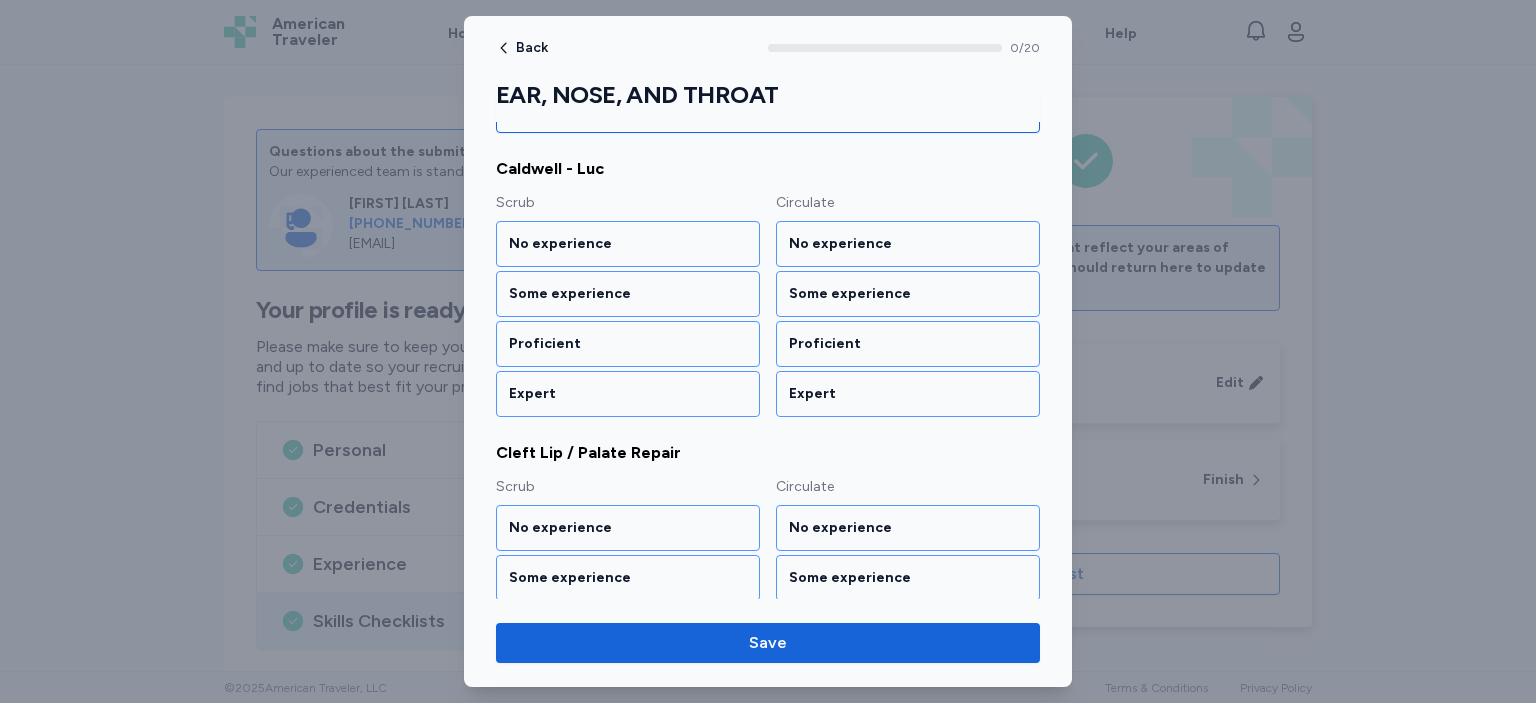 scroll, scrollTop: 229, scrollLeft: 0, axis: vertical 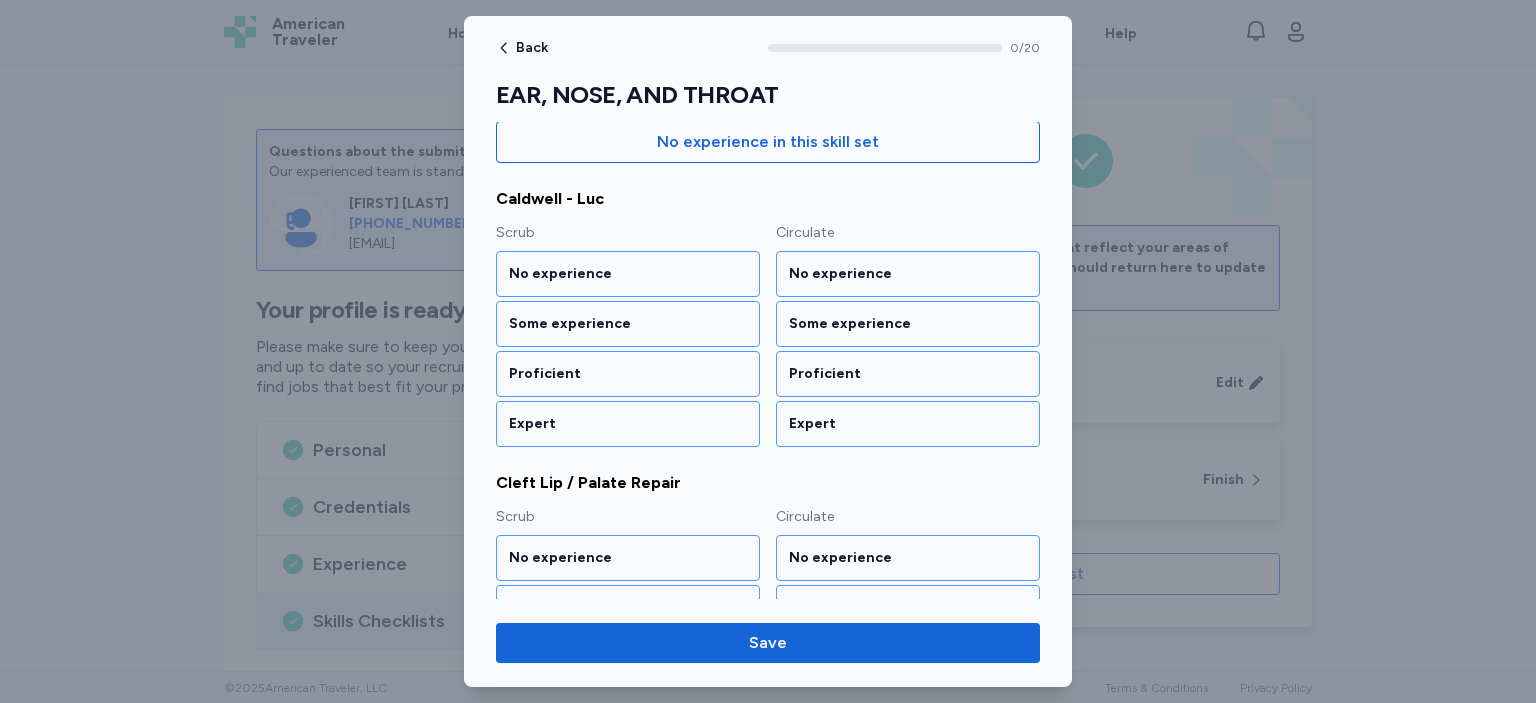 click on "No experience Some experience Proficient Expert" at bounding box center [628, 349] 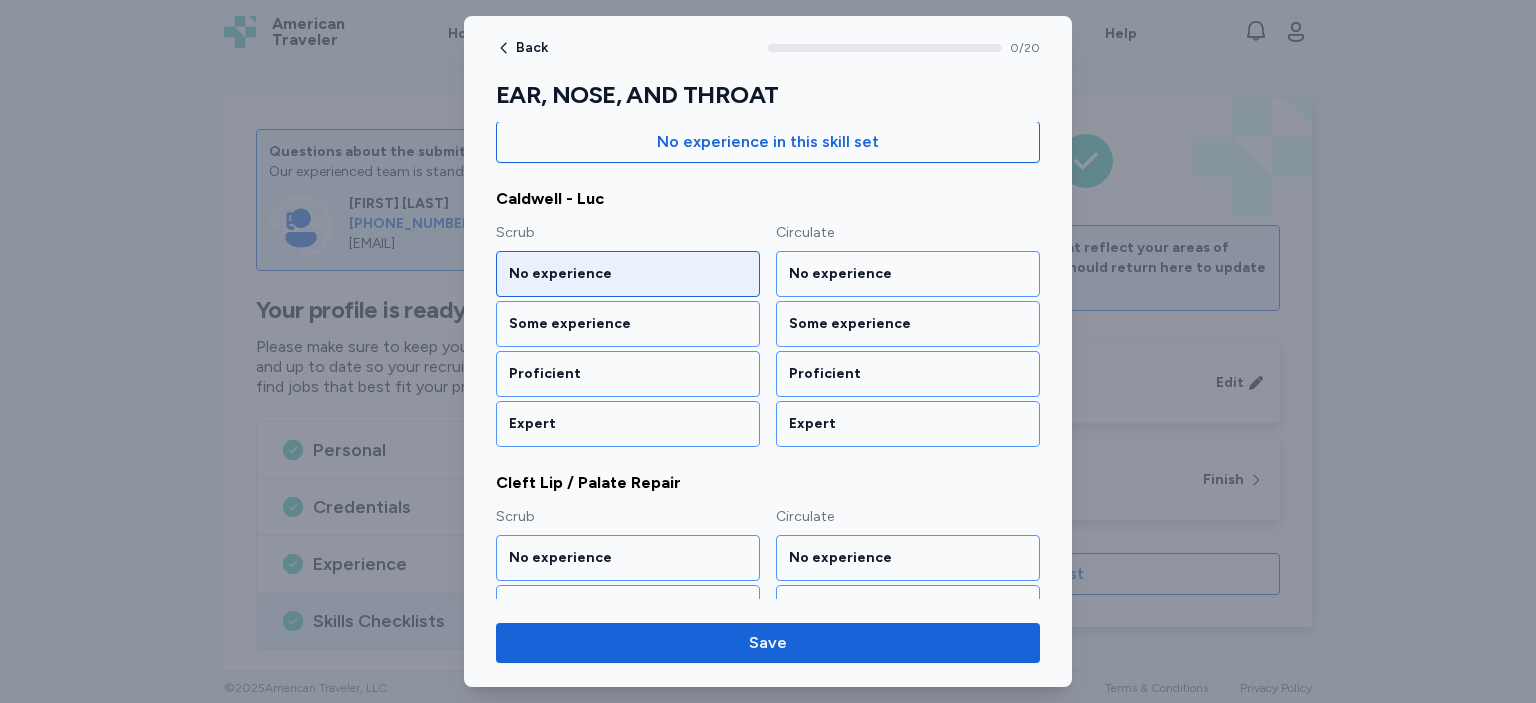 click on "No experience" at bounding box center [628, 274] 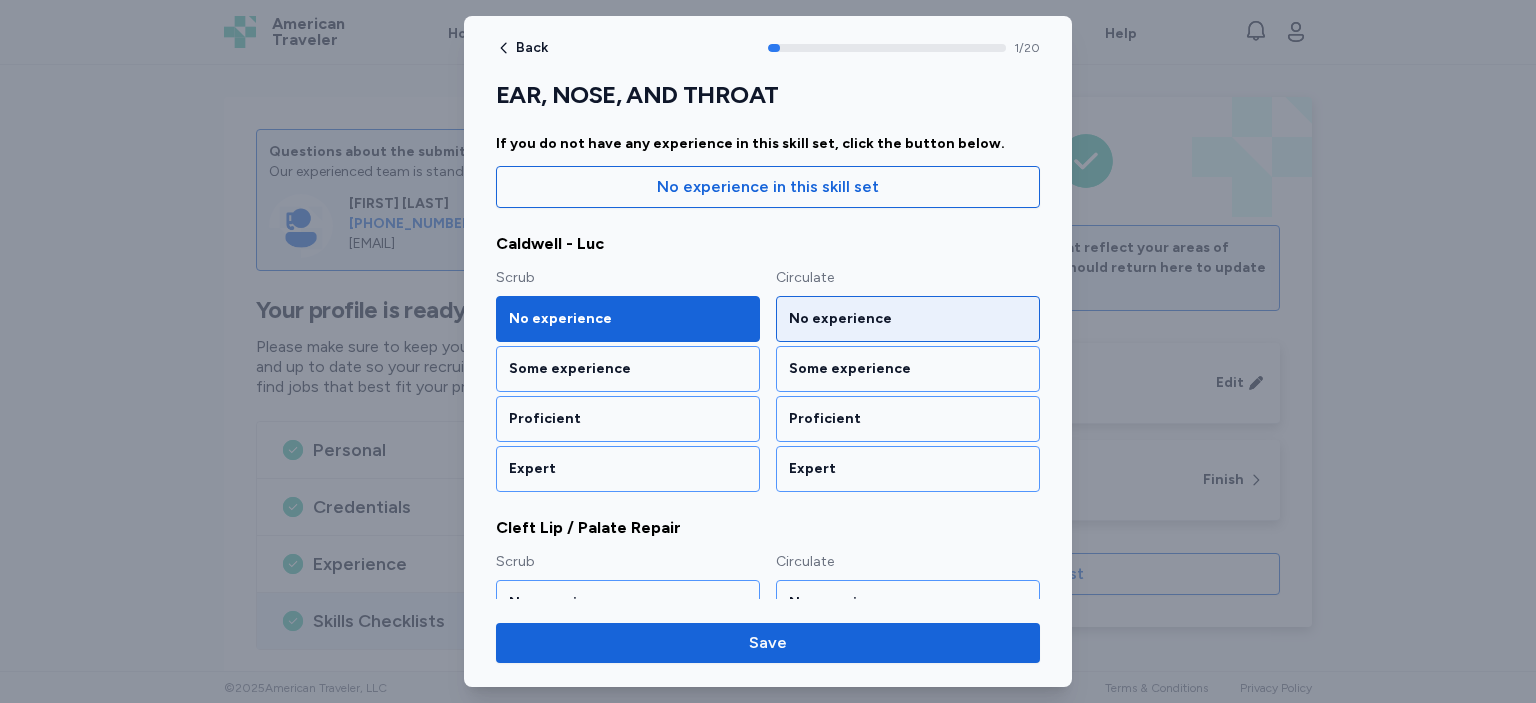 click on "No experience" at bounding box center (908, 319) 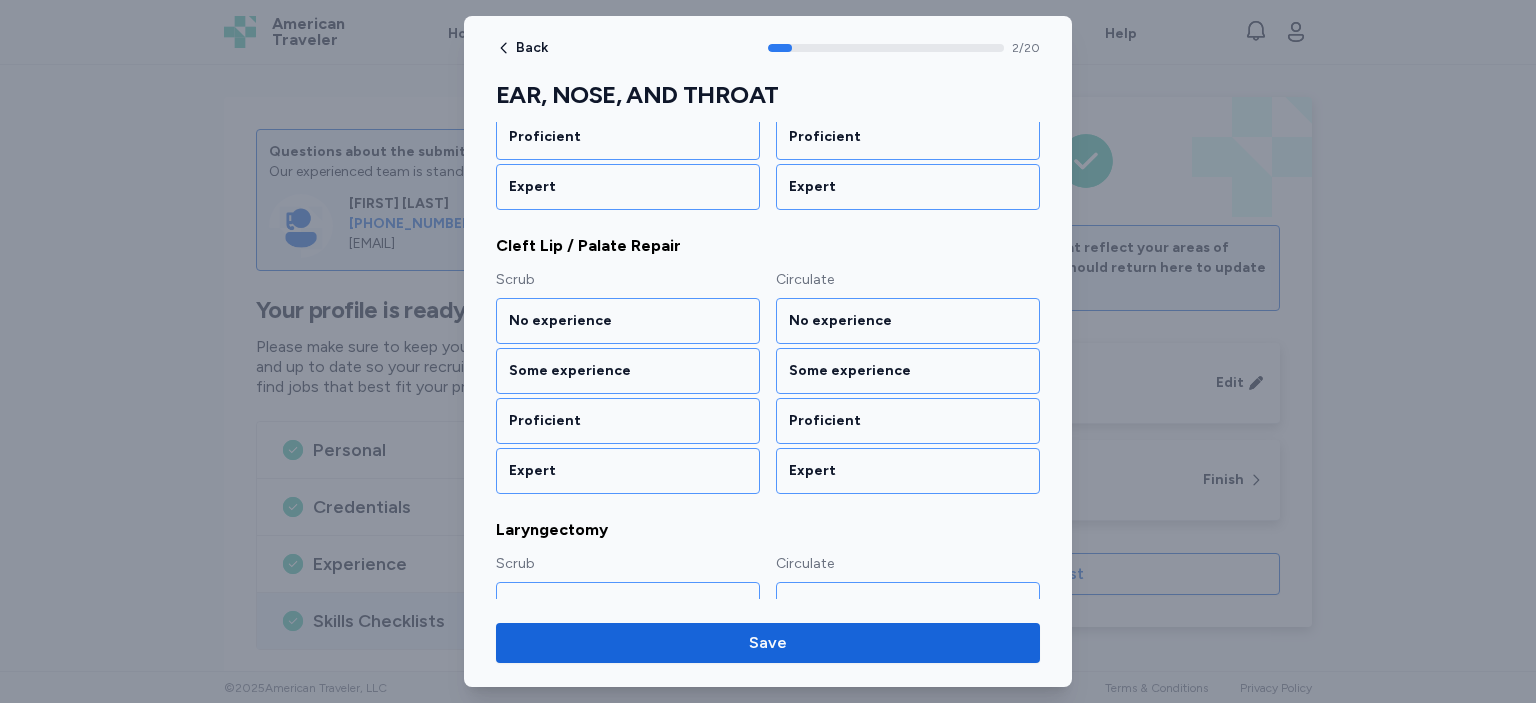 scroll, scrollTop: 466, scrollLeft: 0, axis: vertical 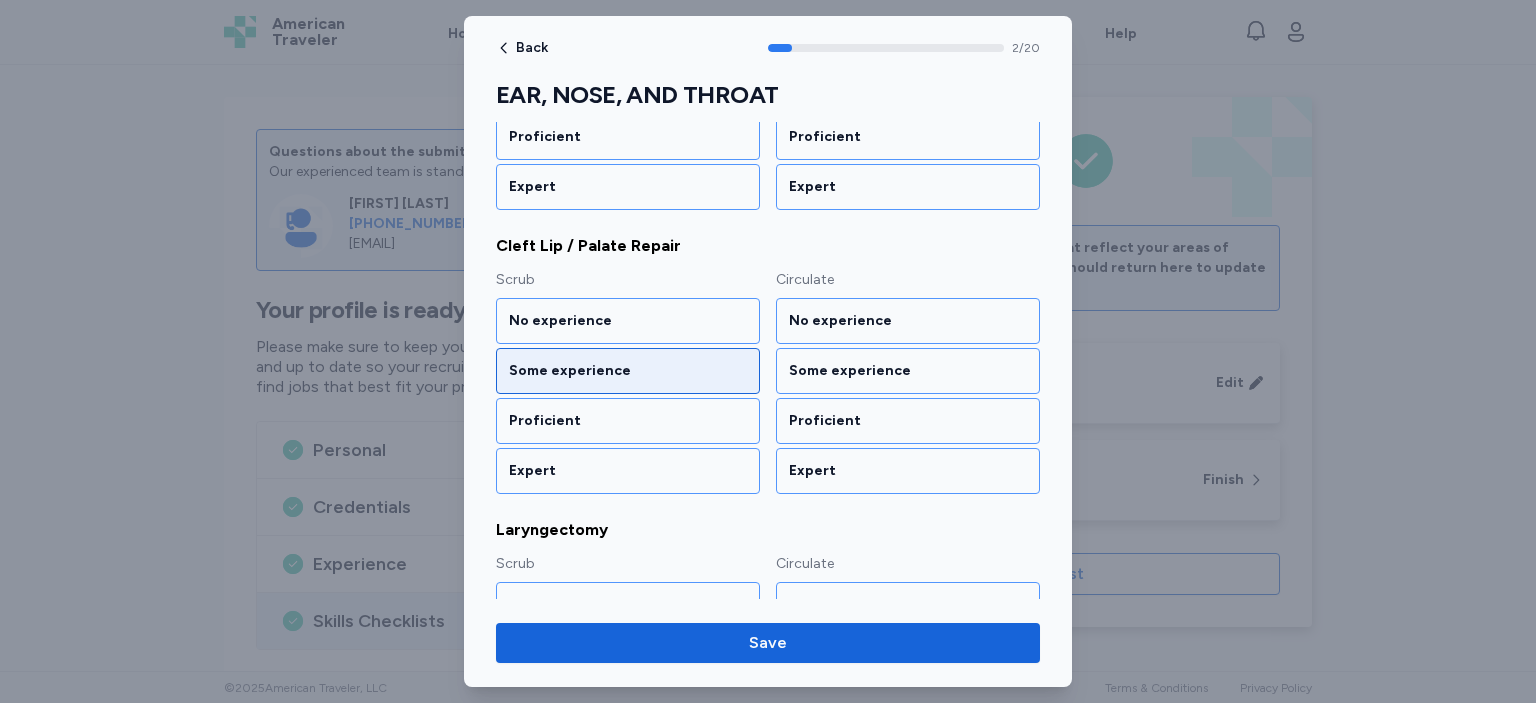 click on "Some experience" at bounding box center (628, 371) 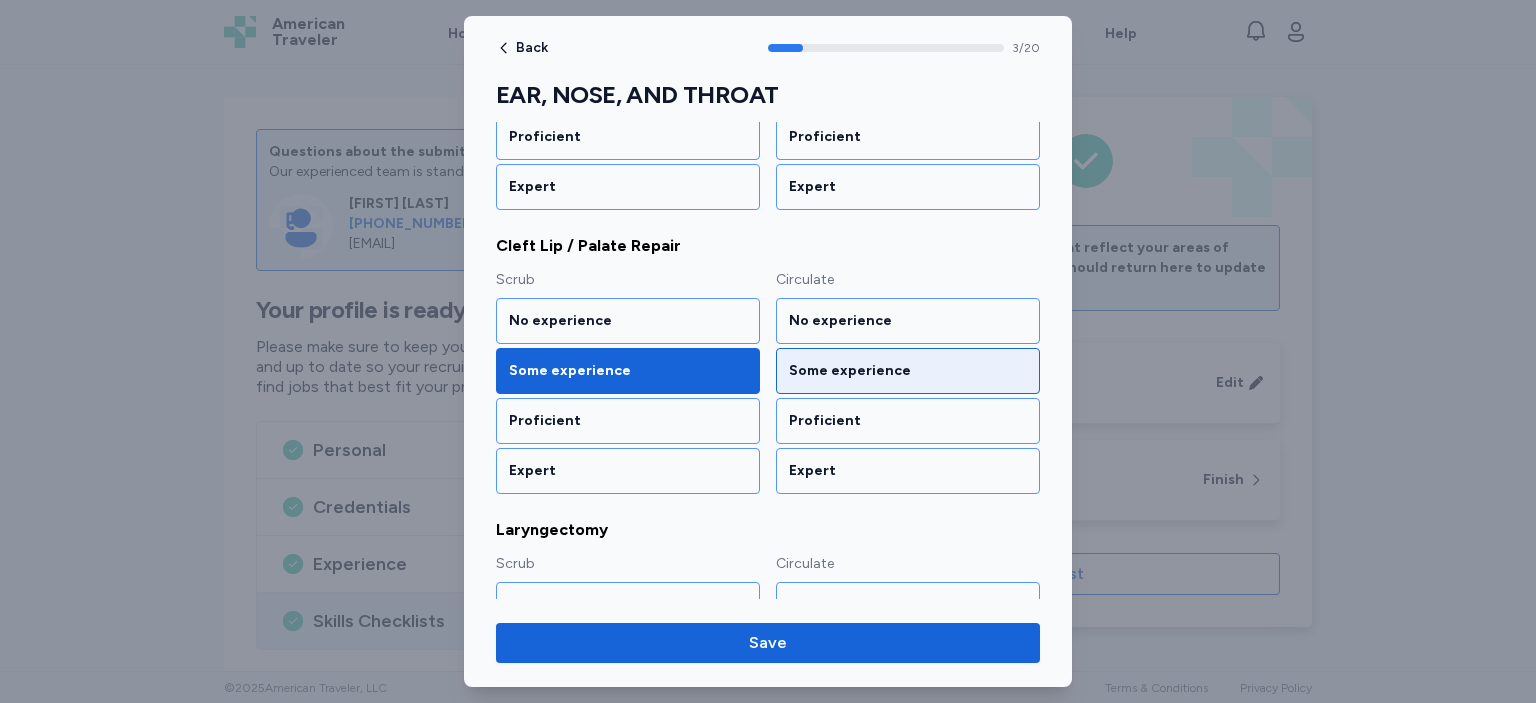 click on "Some experience" at bounding box center [908, 371] 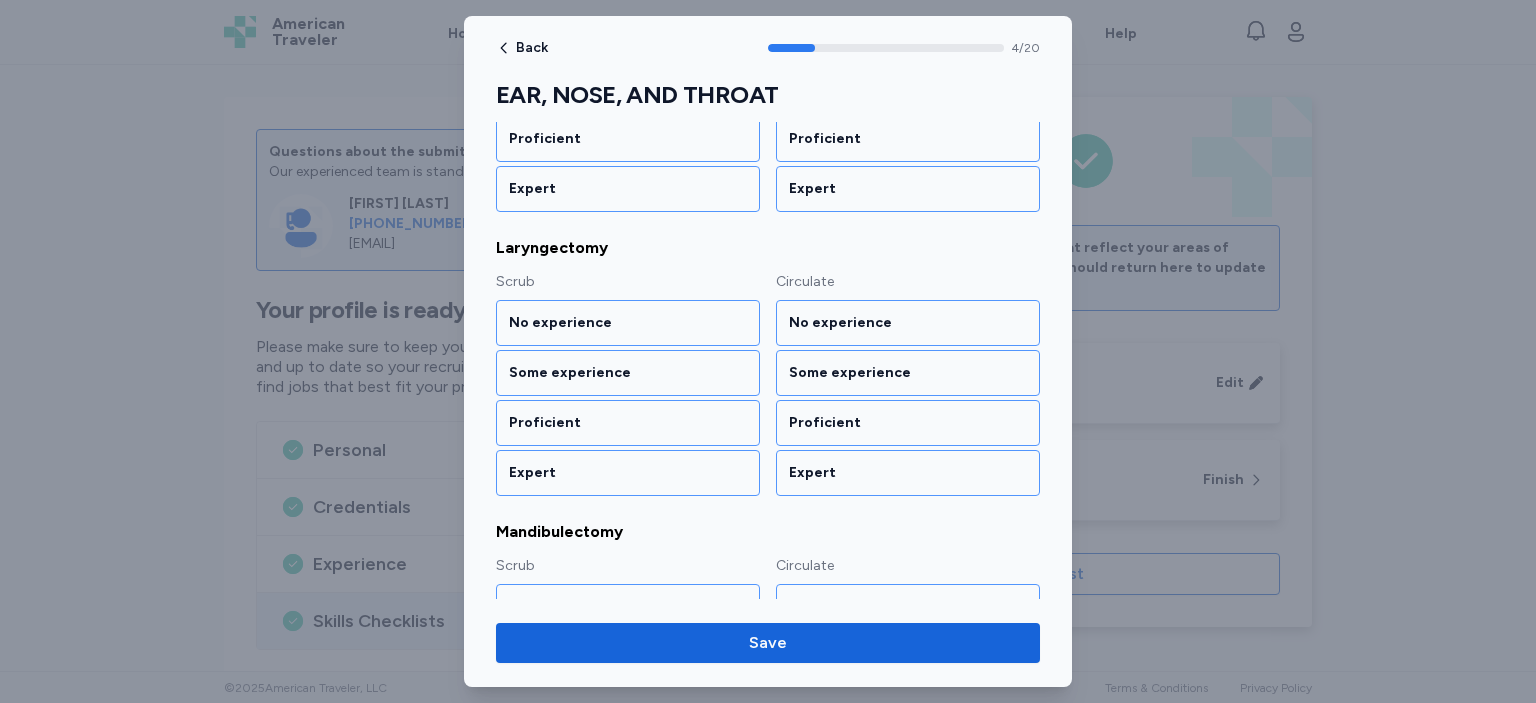 scroll, scrollTop: 749, scrollLeft: 0, axis: vertical 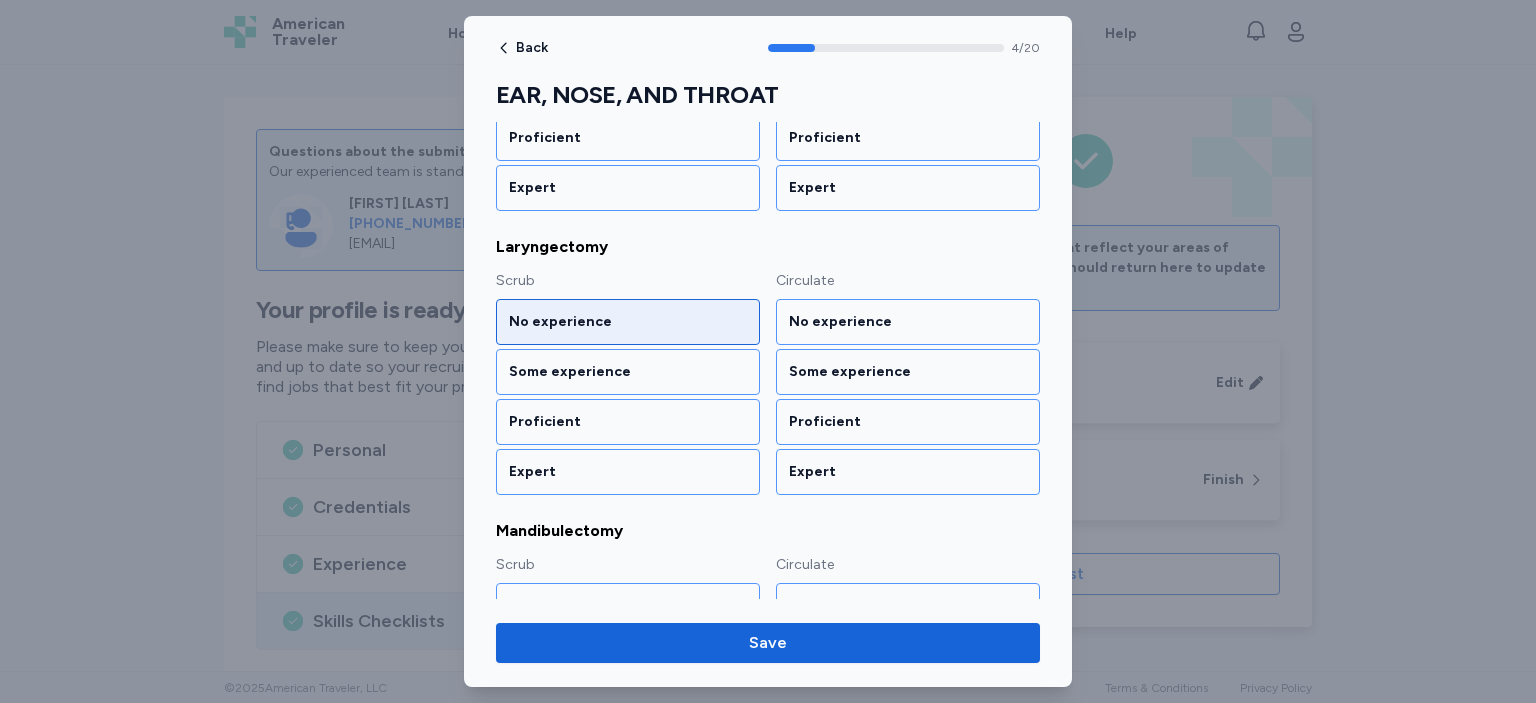 click on "No experience" at bounding box center [628, 322] 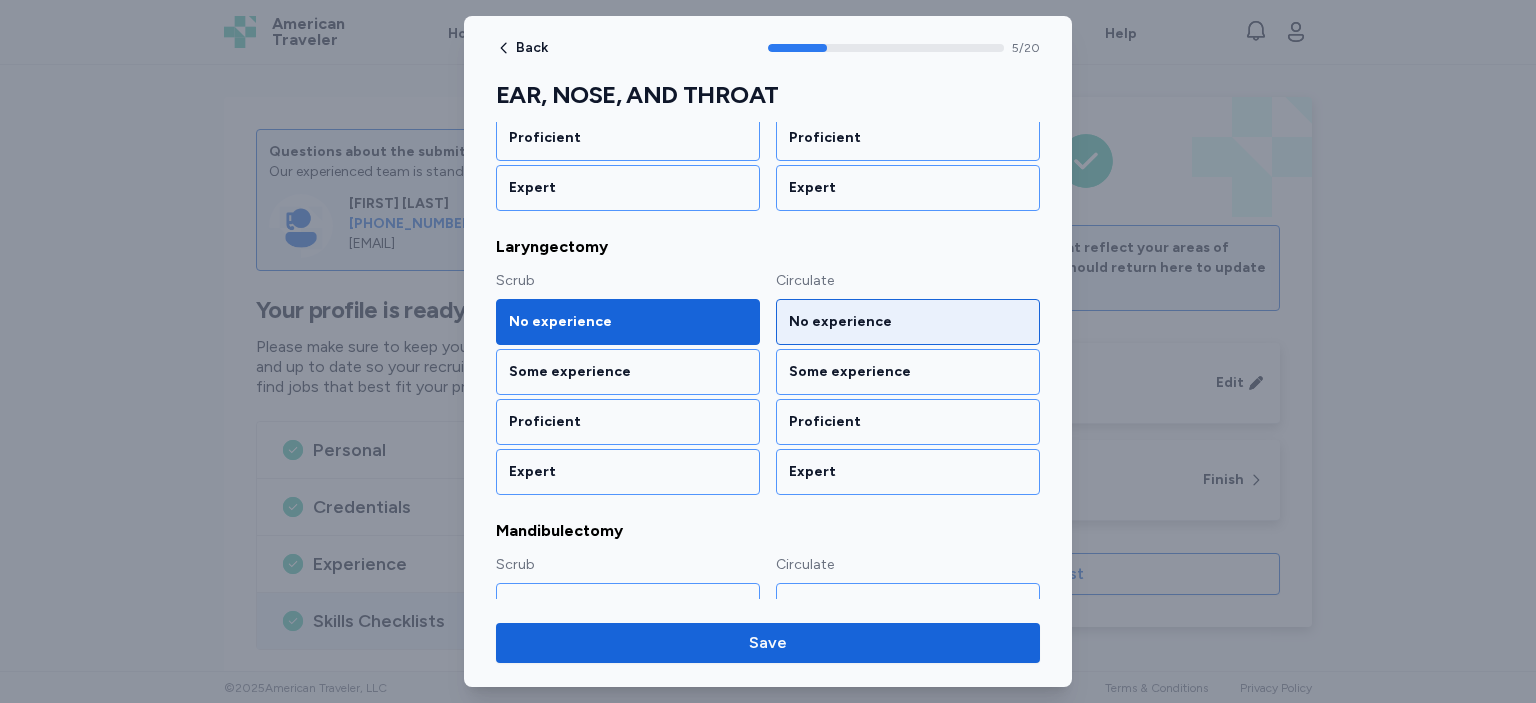click on "No experience" at bounding box center [908, 322] 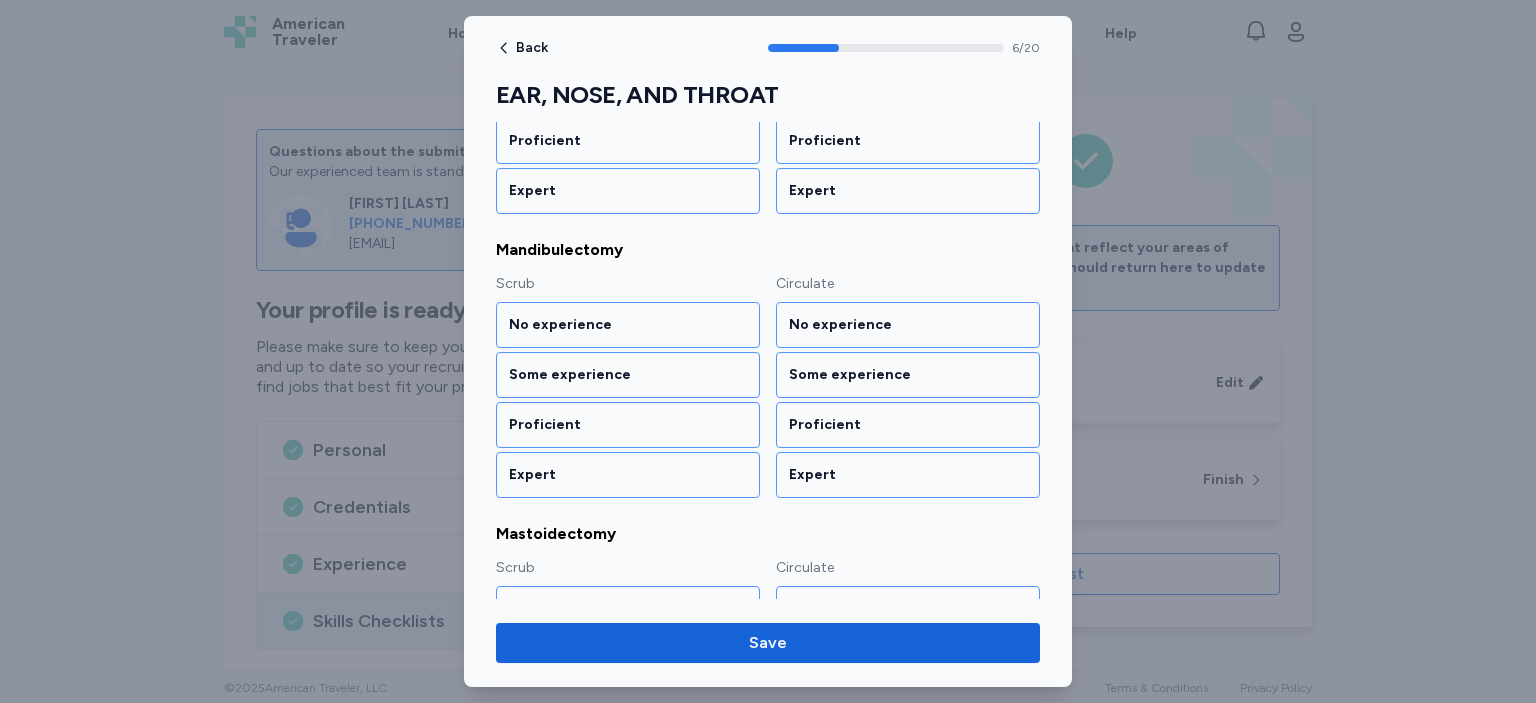 scroll, scrollTop: 1031, scrollLeft: 0, axis: vertical 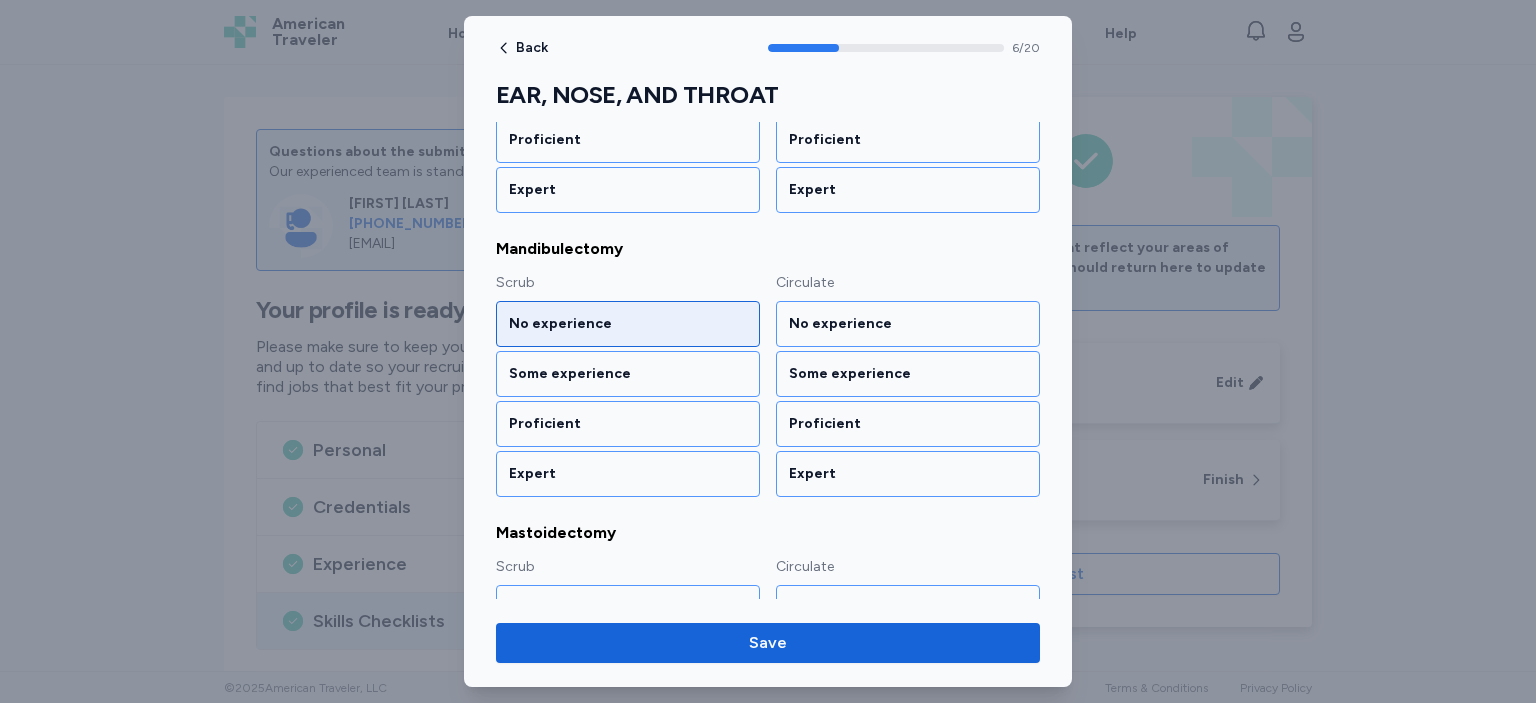 click on "No experience" at bounding box center (628, 324) 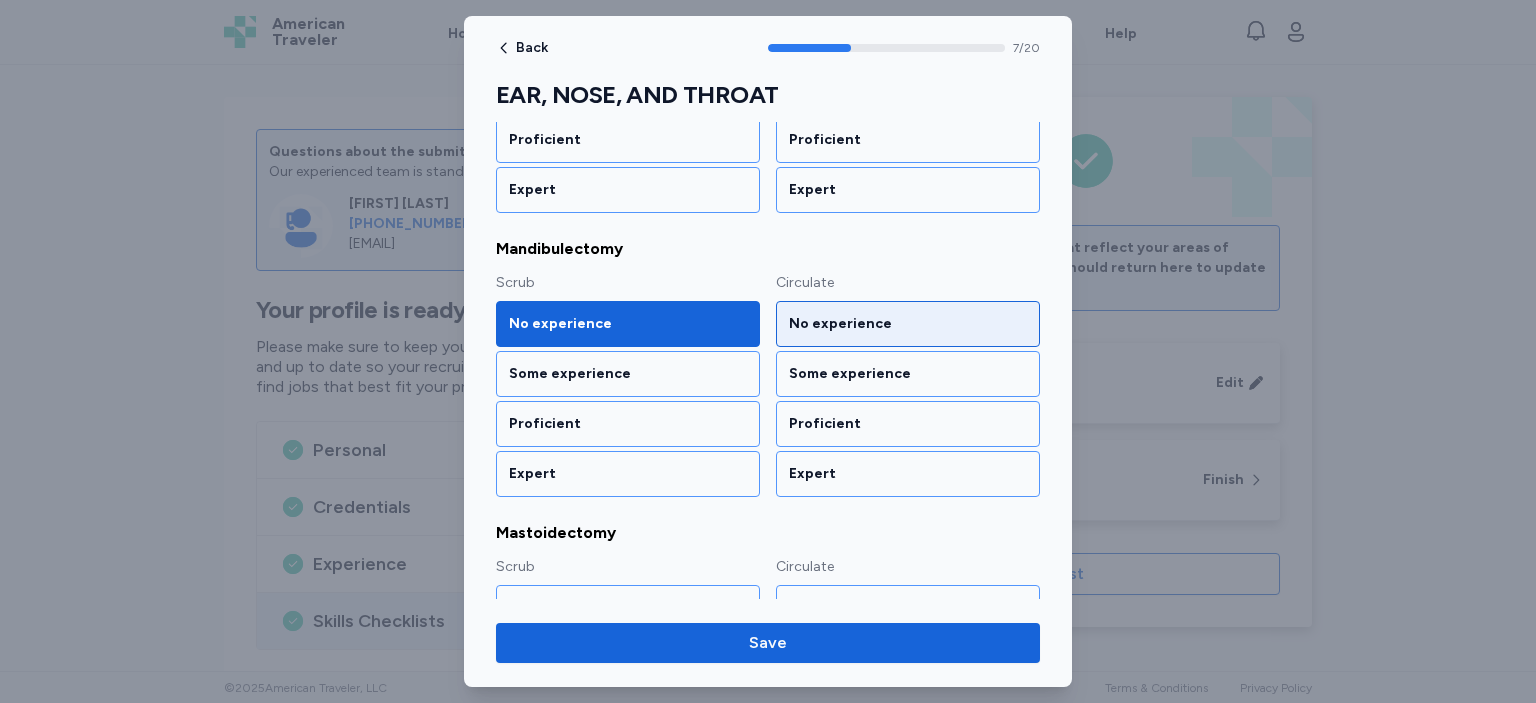 click on "No experience" at bounding box center (908, 324) 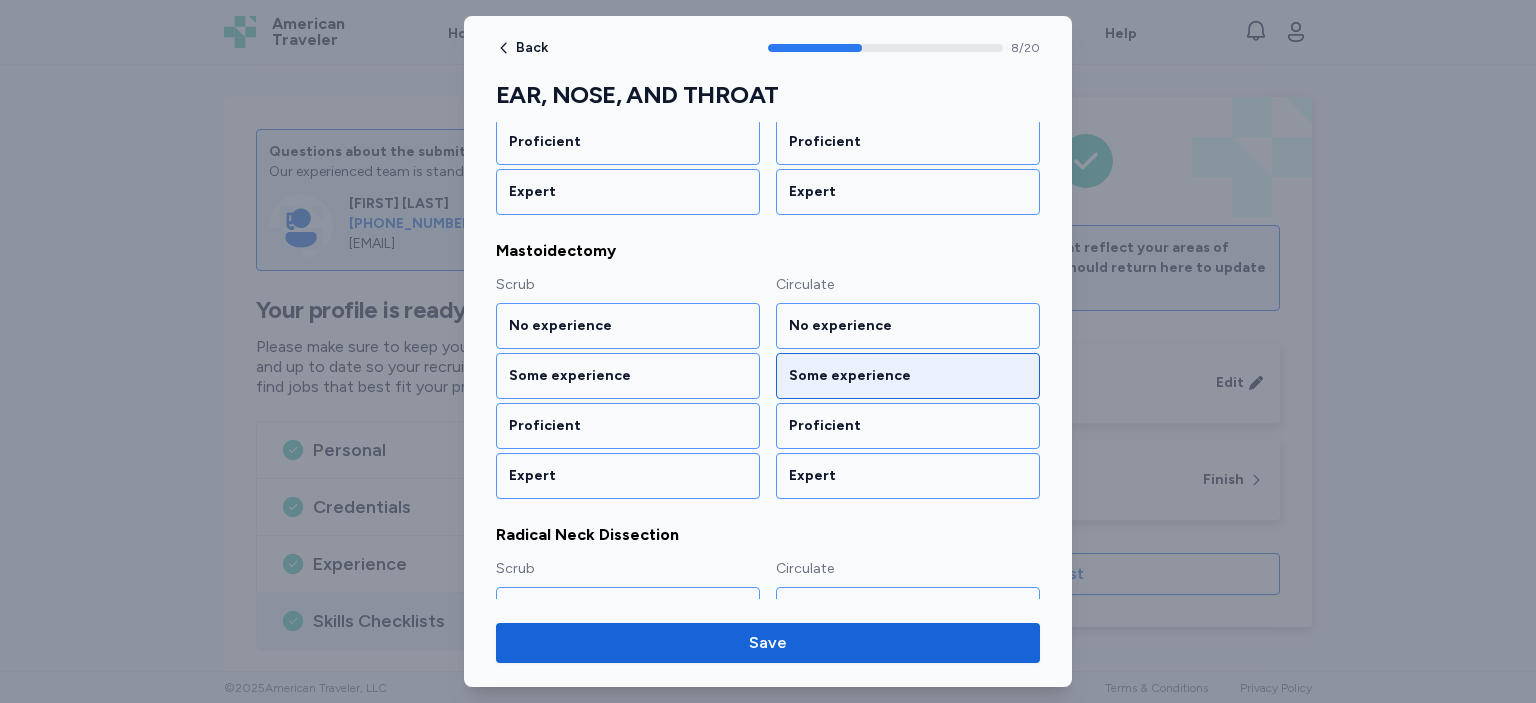 scroll, scrollTop: 1314, scrollLeft: 0, axis: vertical 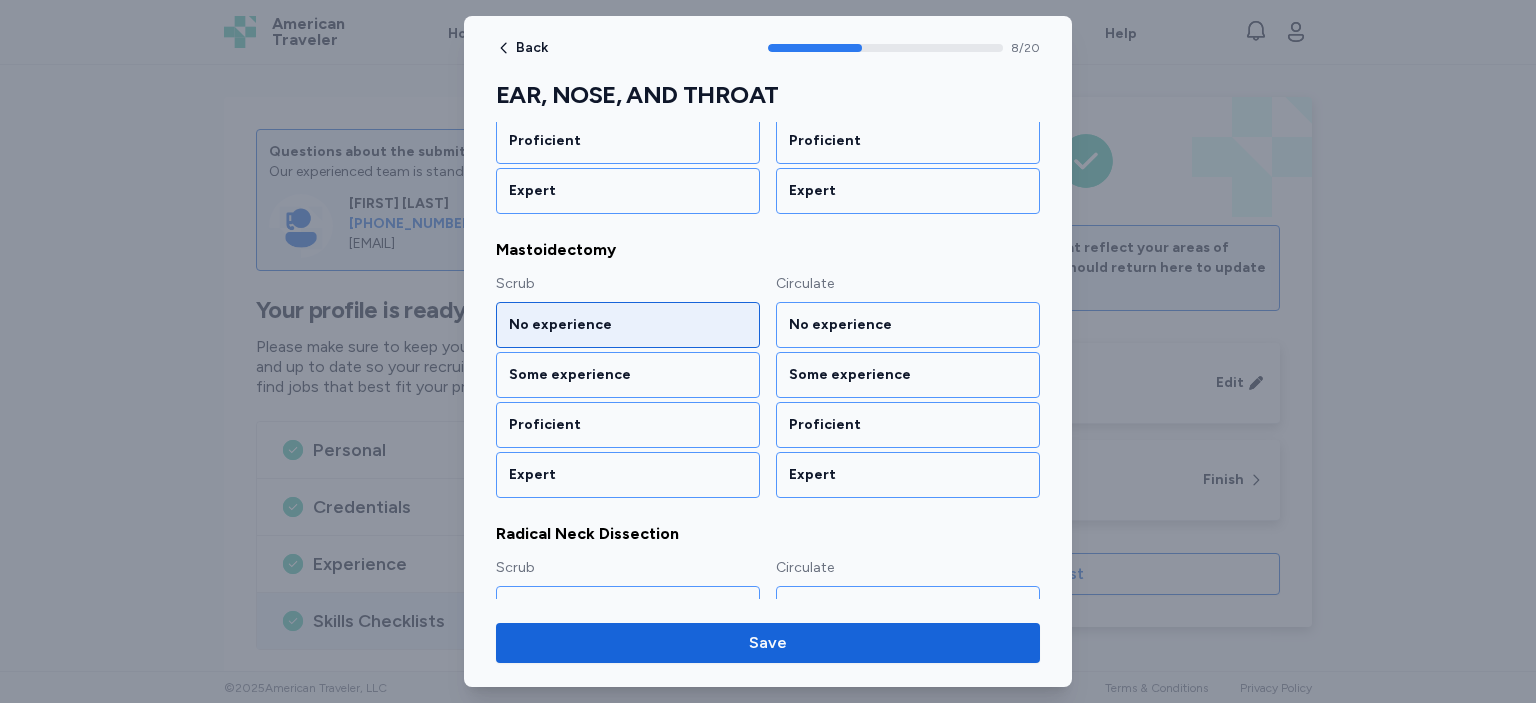click on "No experience" at bounding box center [628, 325] 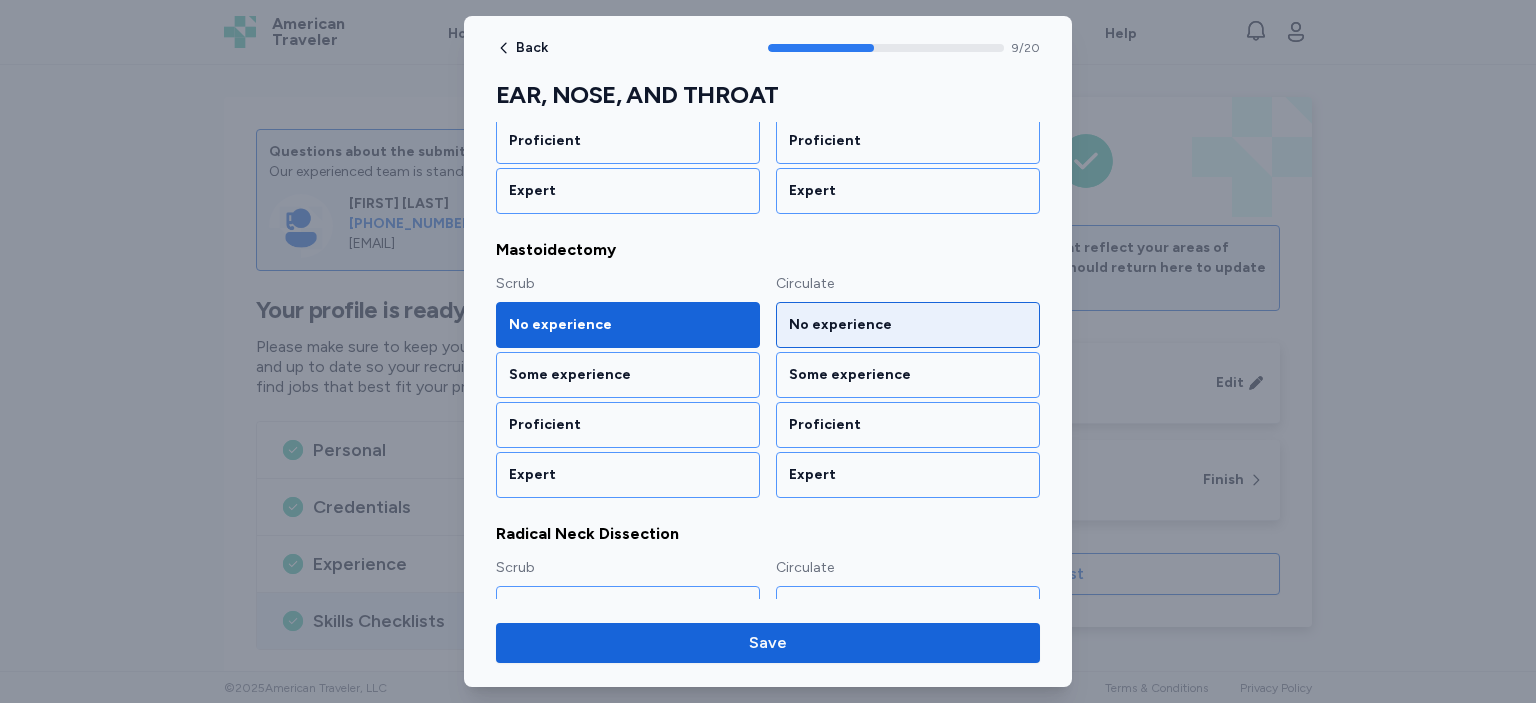 click on "No experience" at bounding box center (908, 325) 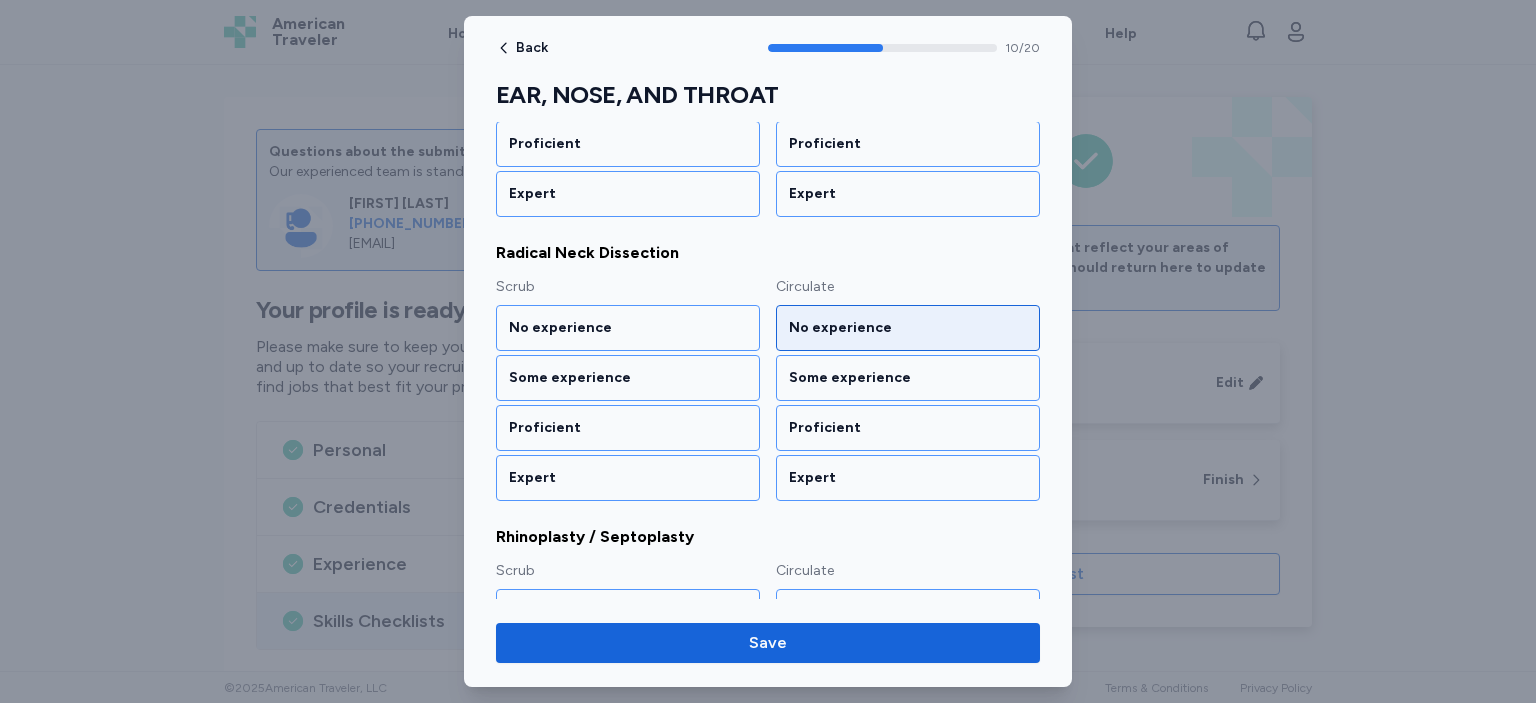 scroll, scrollTop: 1596, scrollLeft: 0, axis: vertical 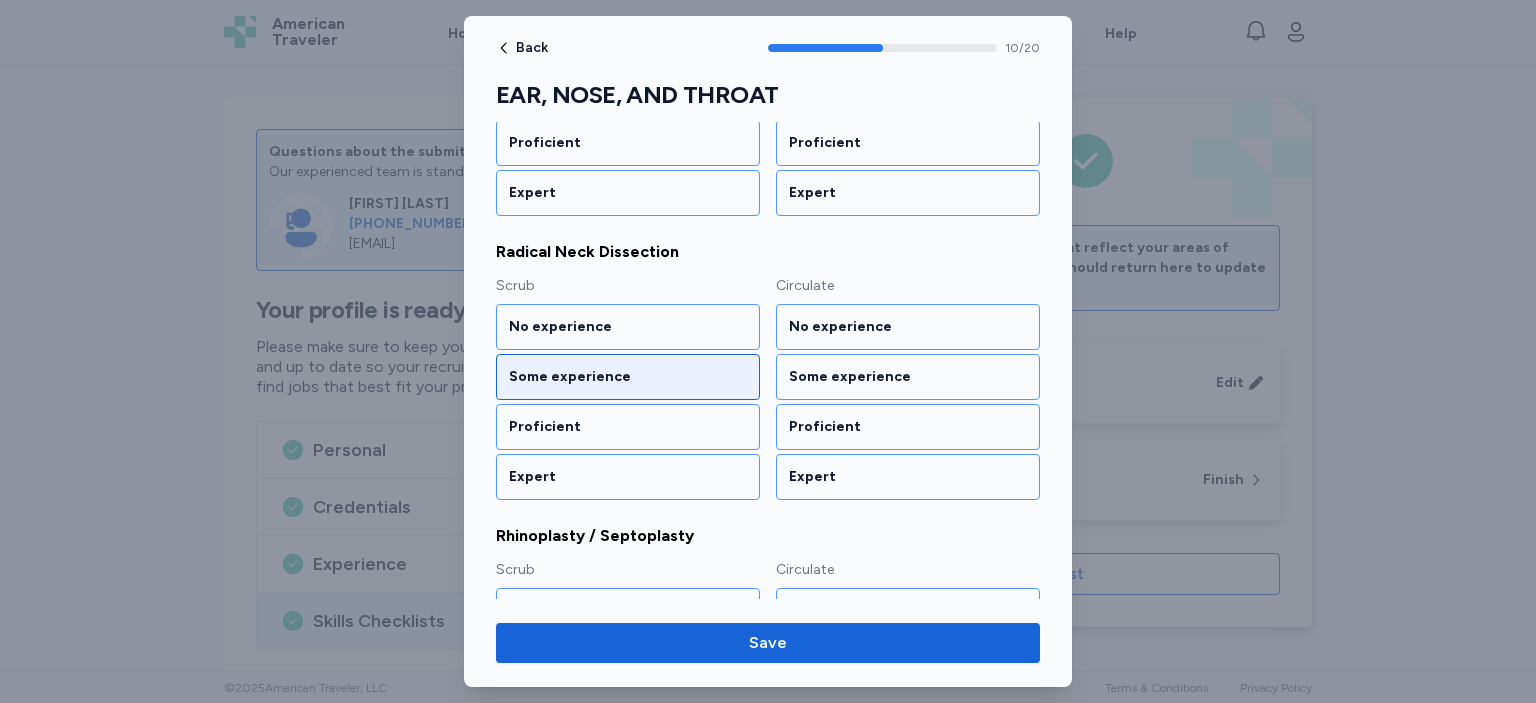 click on "Some experience" at bounding box center (628, 377) 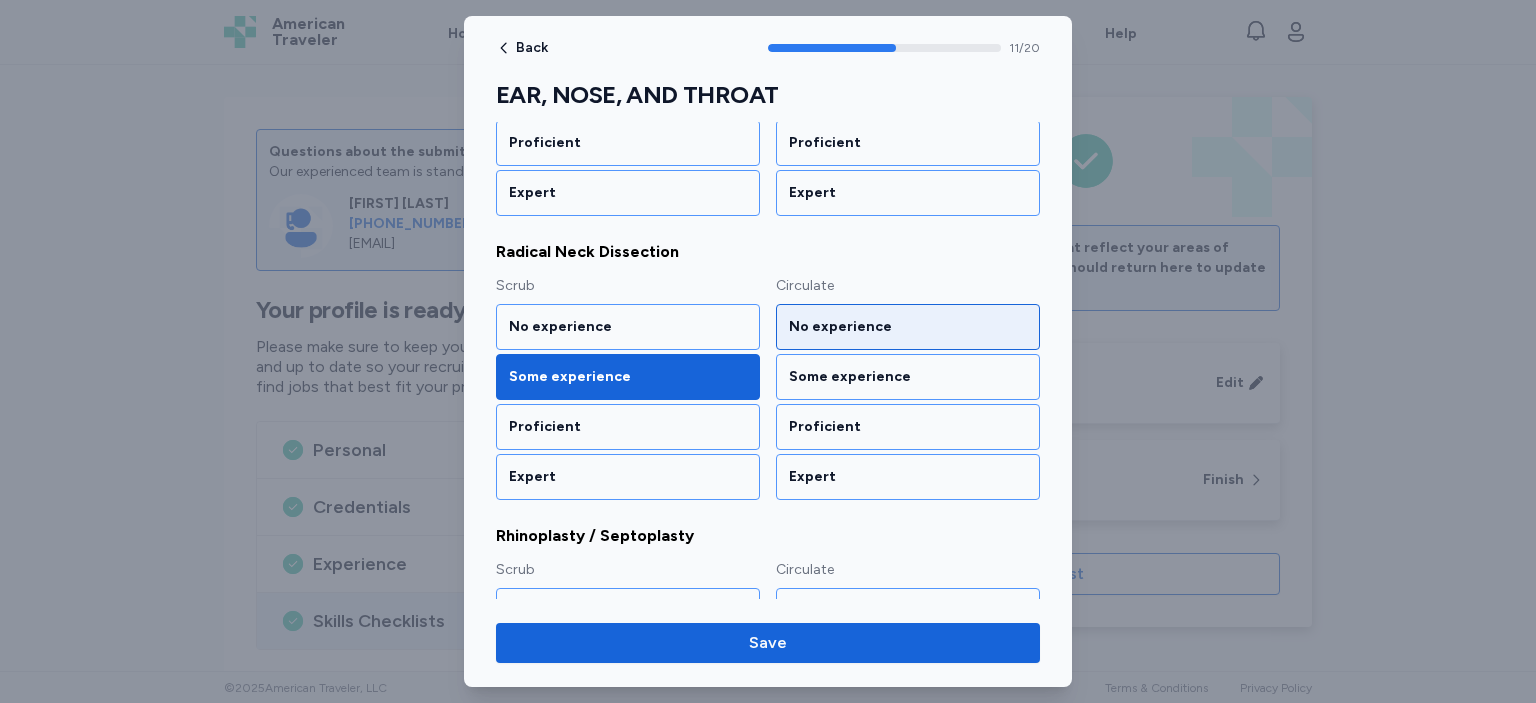click on "No experience" at bounding box center [908, 327] 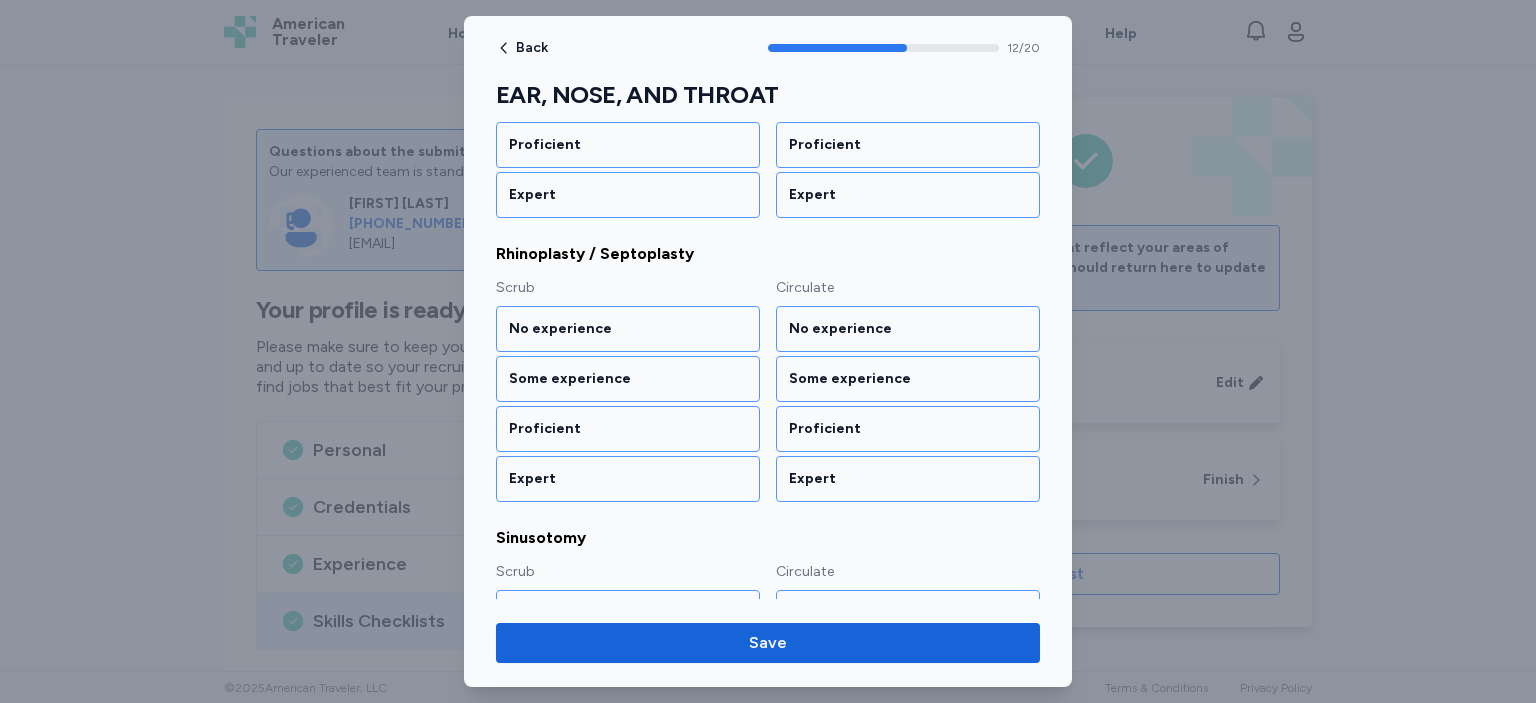 scroll, scrollTop: 1878, scrollLeft: 0, axis: vertical 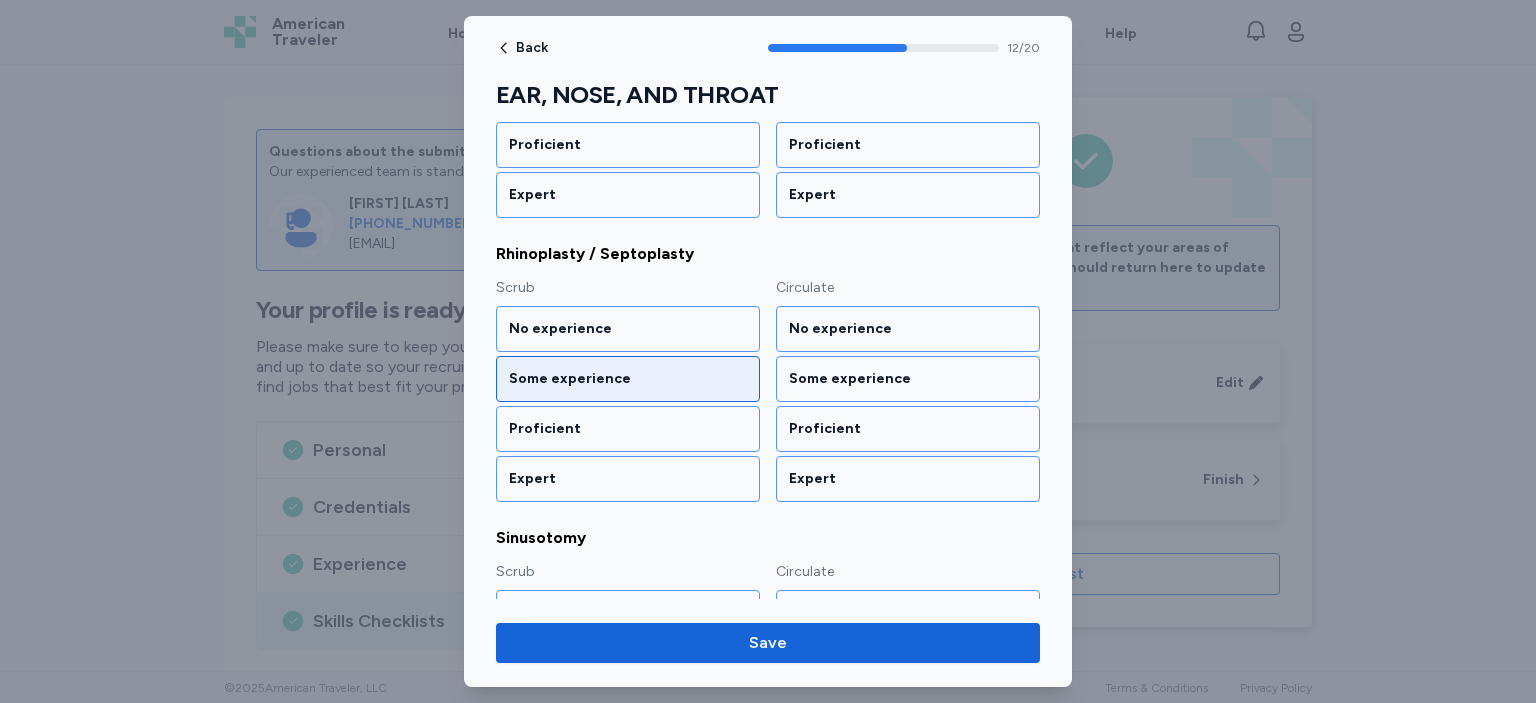 click on "Some experience" at bounding box center (628, 379) 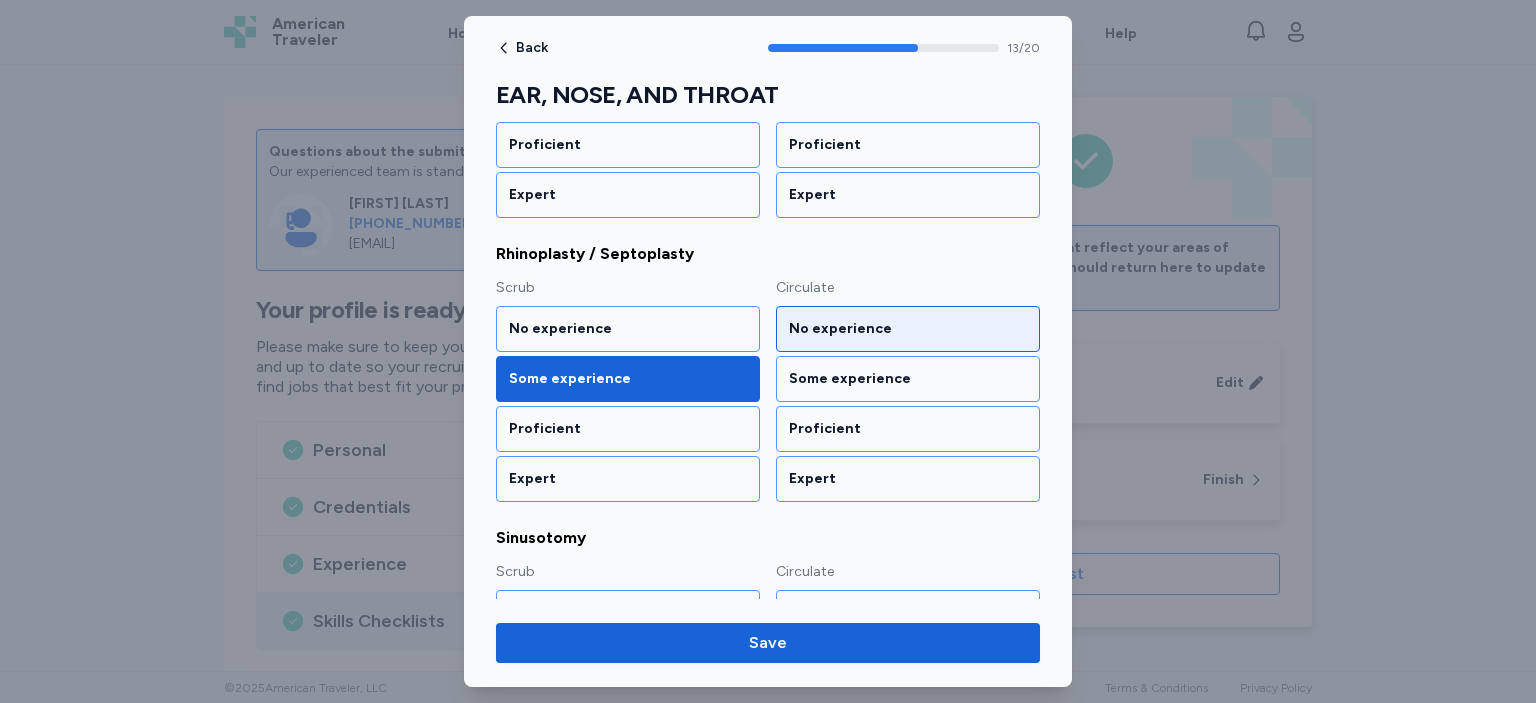click on "No experience" at bounding box center [908, 329] 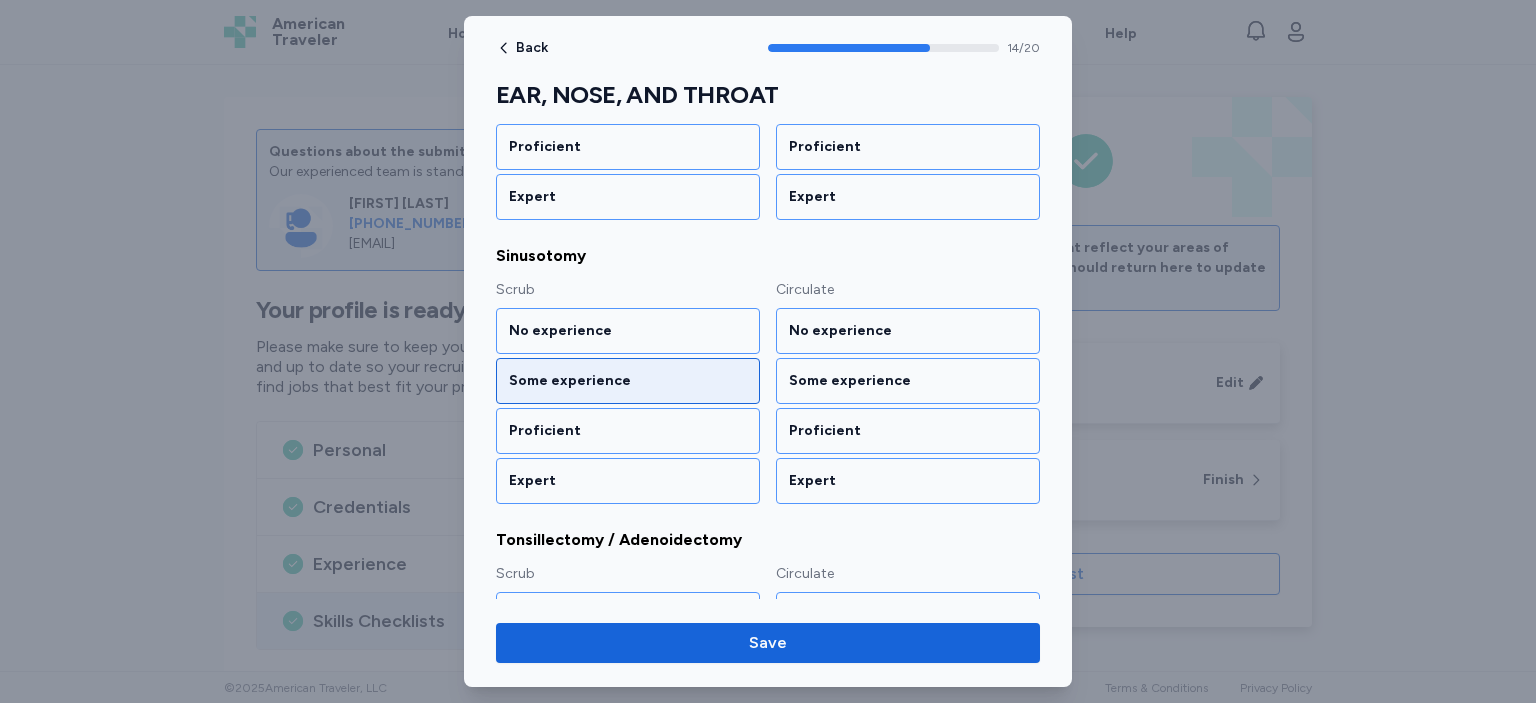 scroll, scrollTop: 2161, scrollLeft: 0, axis: vertical 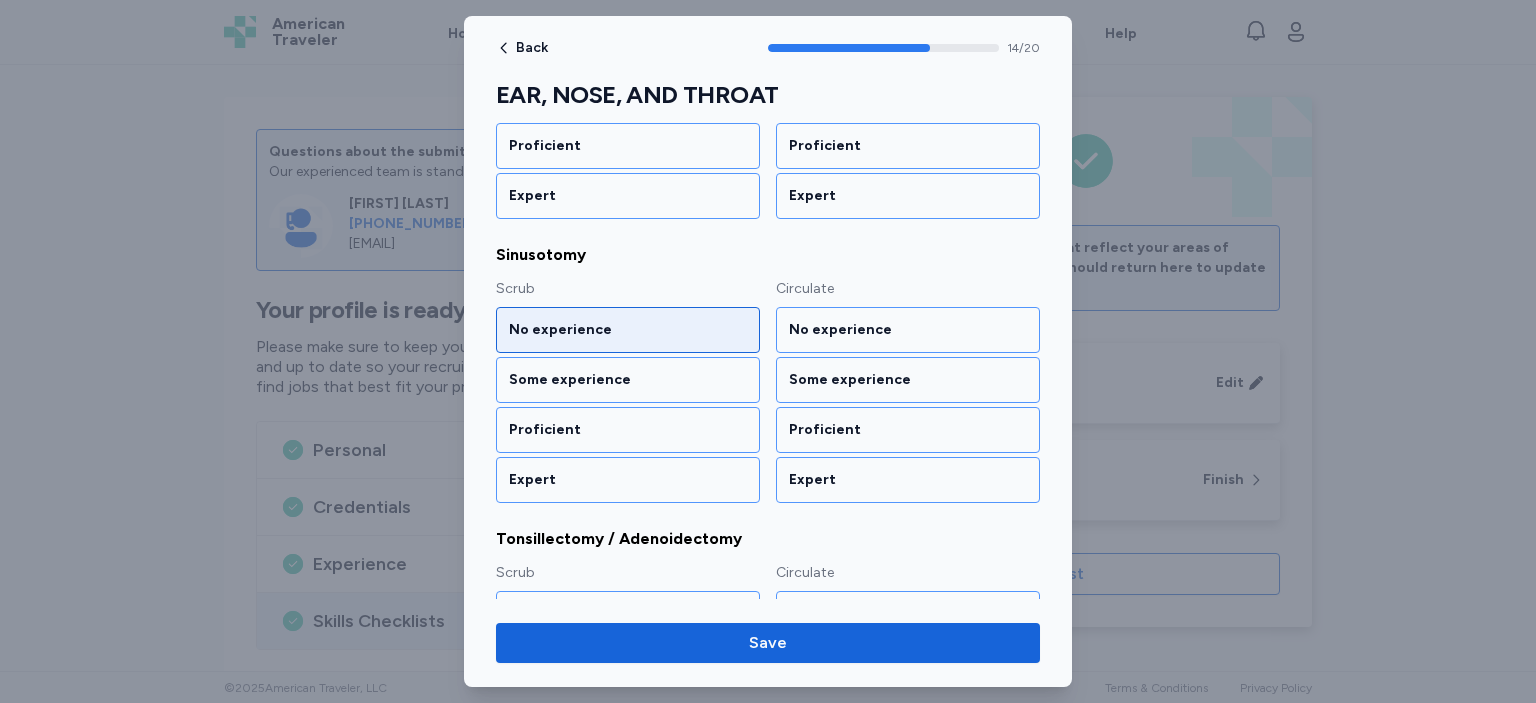 click on "No experience" at bounding box center [628, 330] 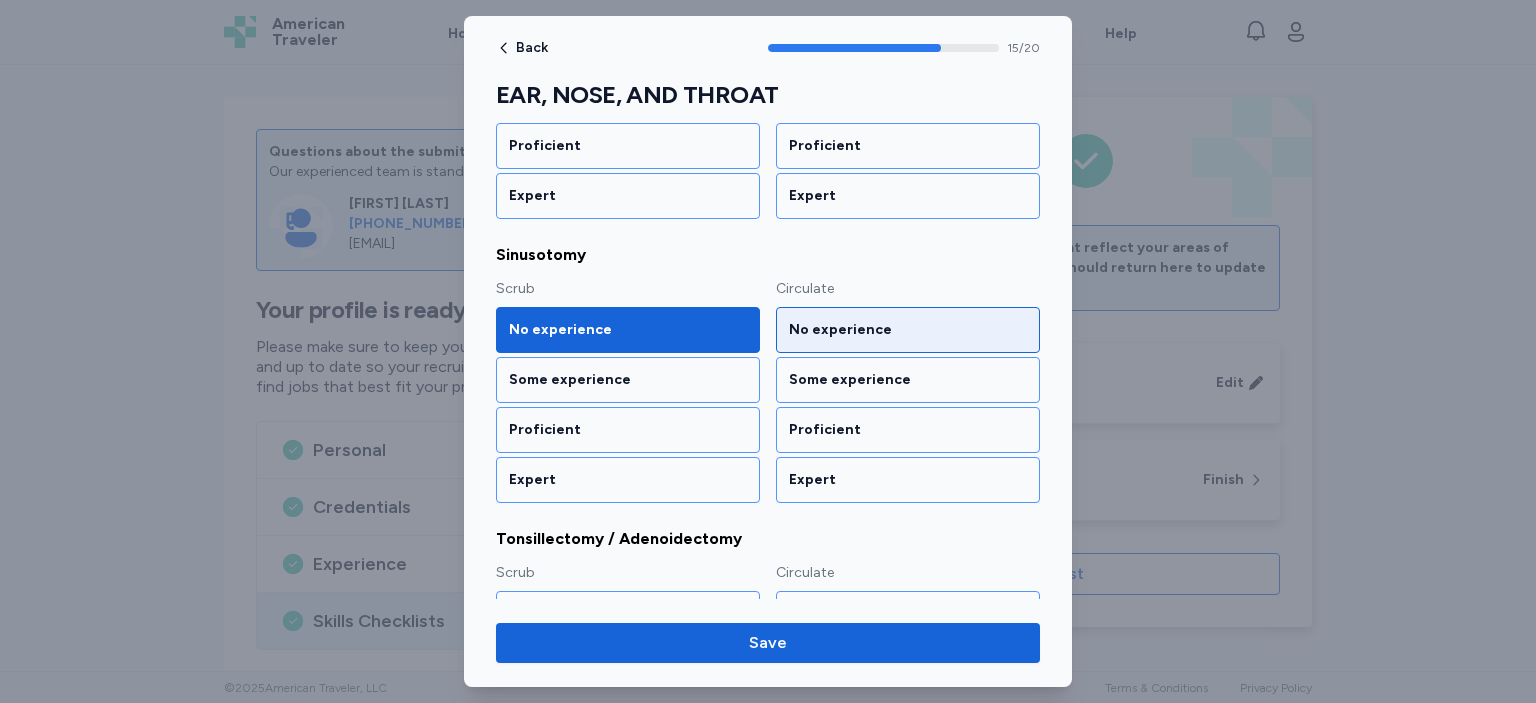 click on "No experience" at bounding box center (908, 330) 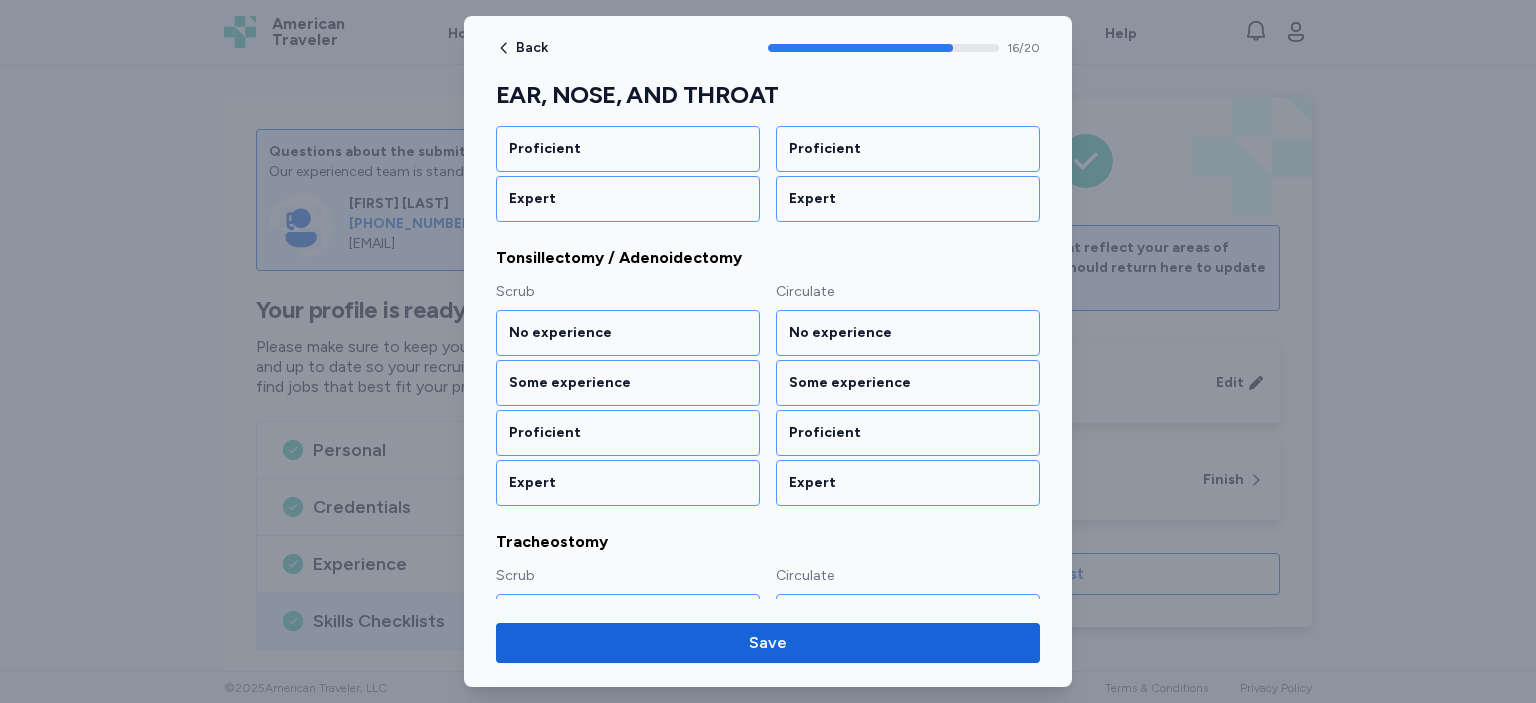 scroll, scrollTop: 2443, scrollLeft: 0, axis: vertical 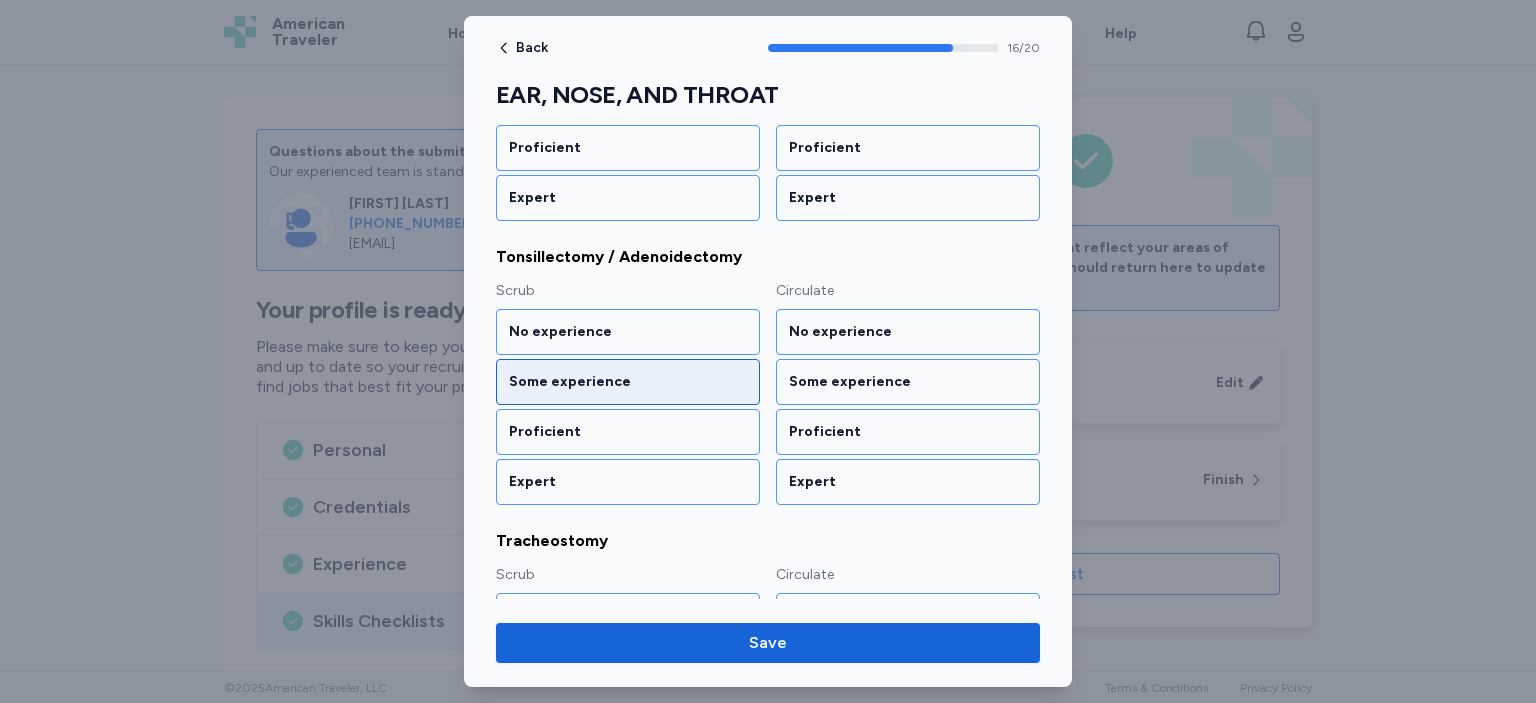click on "Some experience" at bounding box center [628, 382] 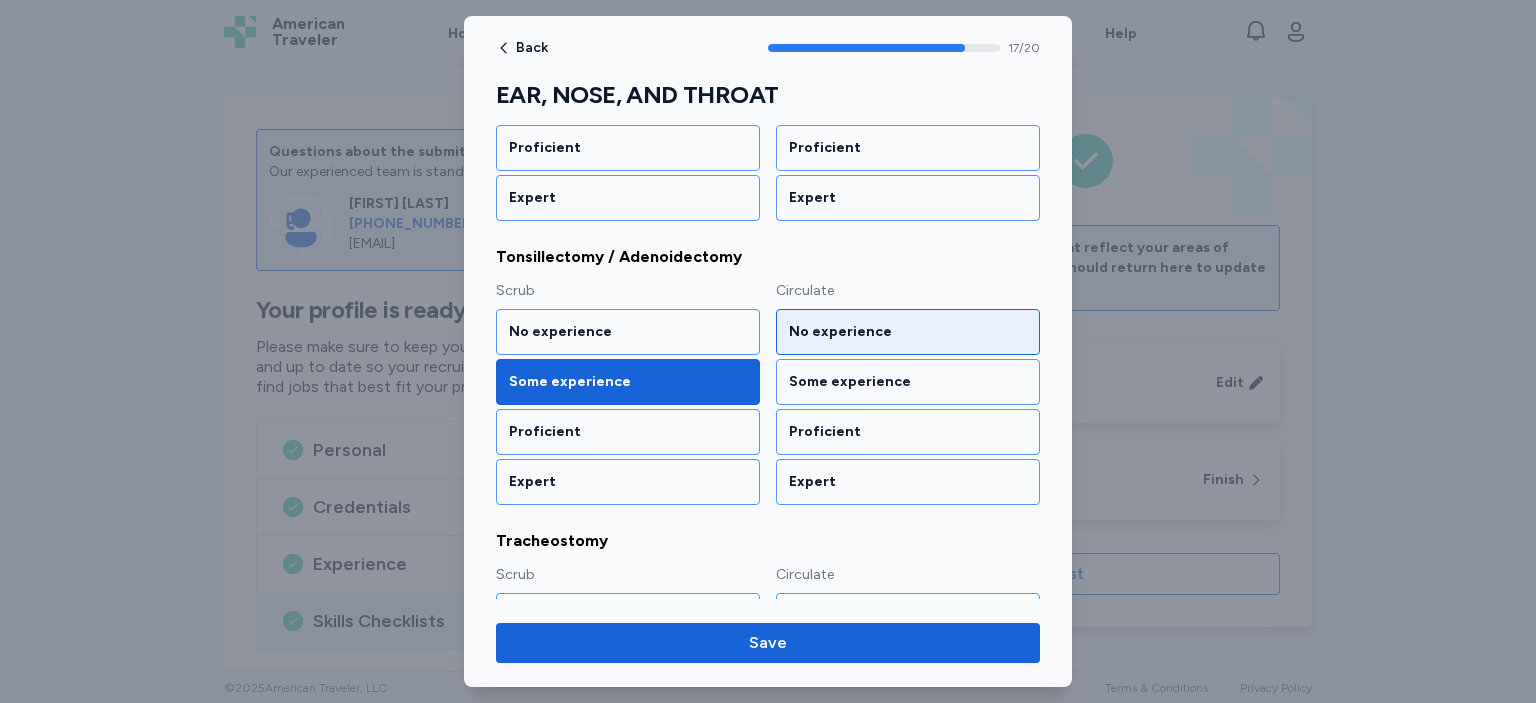 click on "No experience" at bounding box center (908, 332) 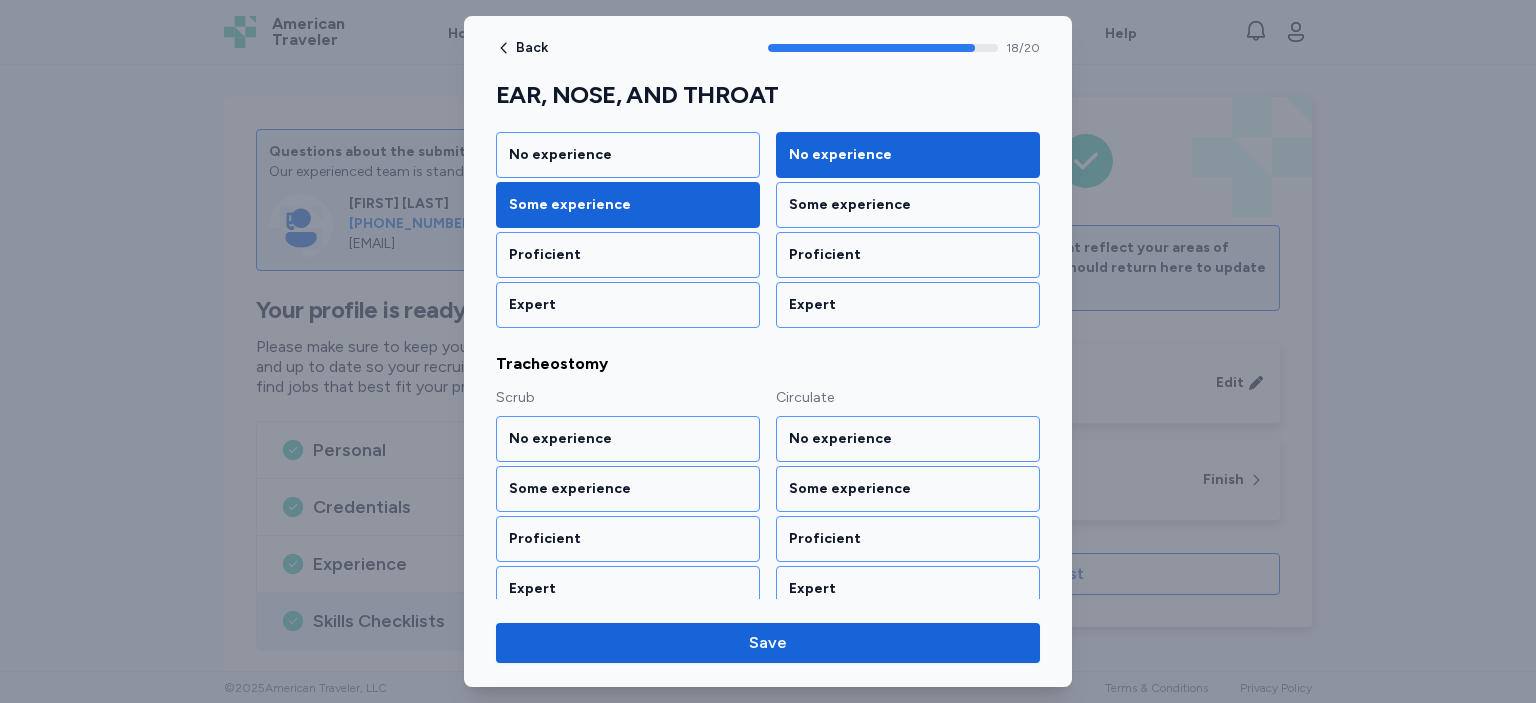 scroll, scrollTop: 2621, scrollLeft: 0, axis: vertical 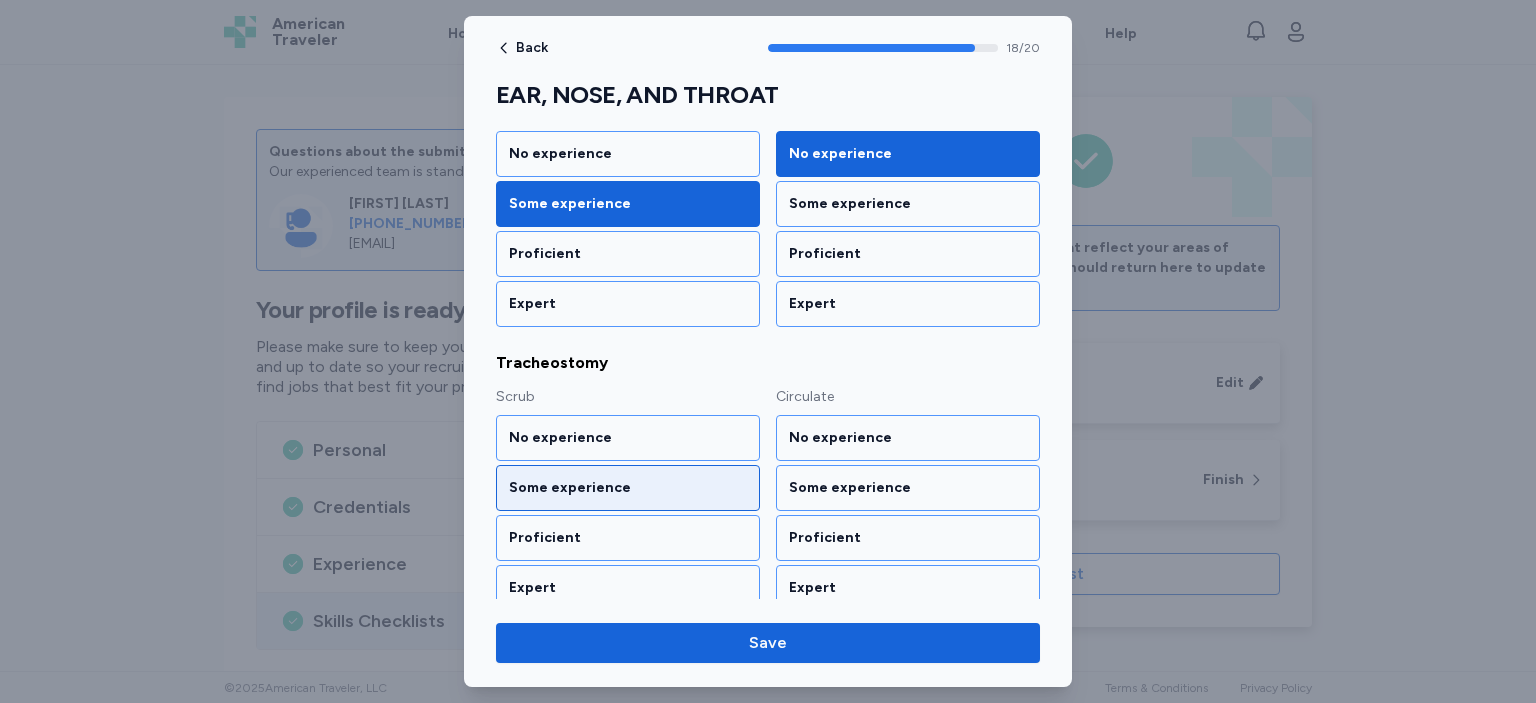 click on "Some experience" at bounding box center (628, 488) 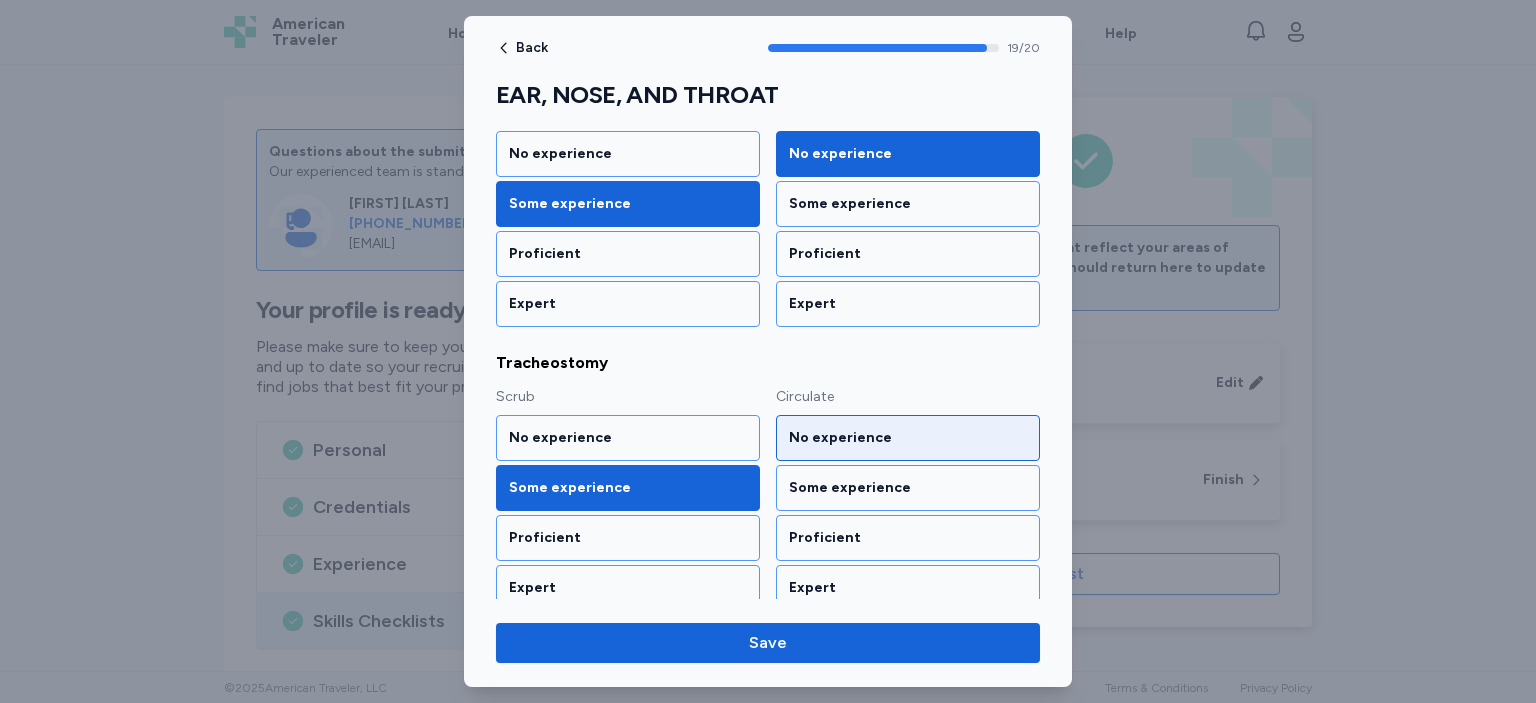 click on "No experience" at bounding box center (908, 438) 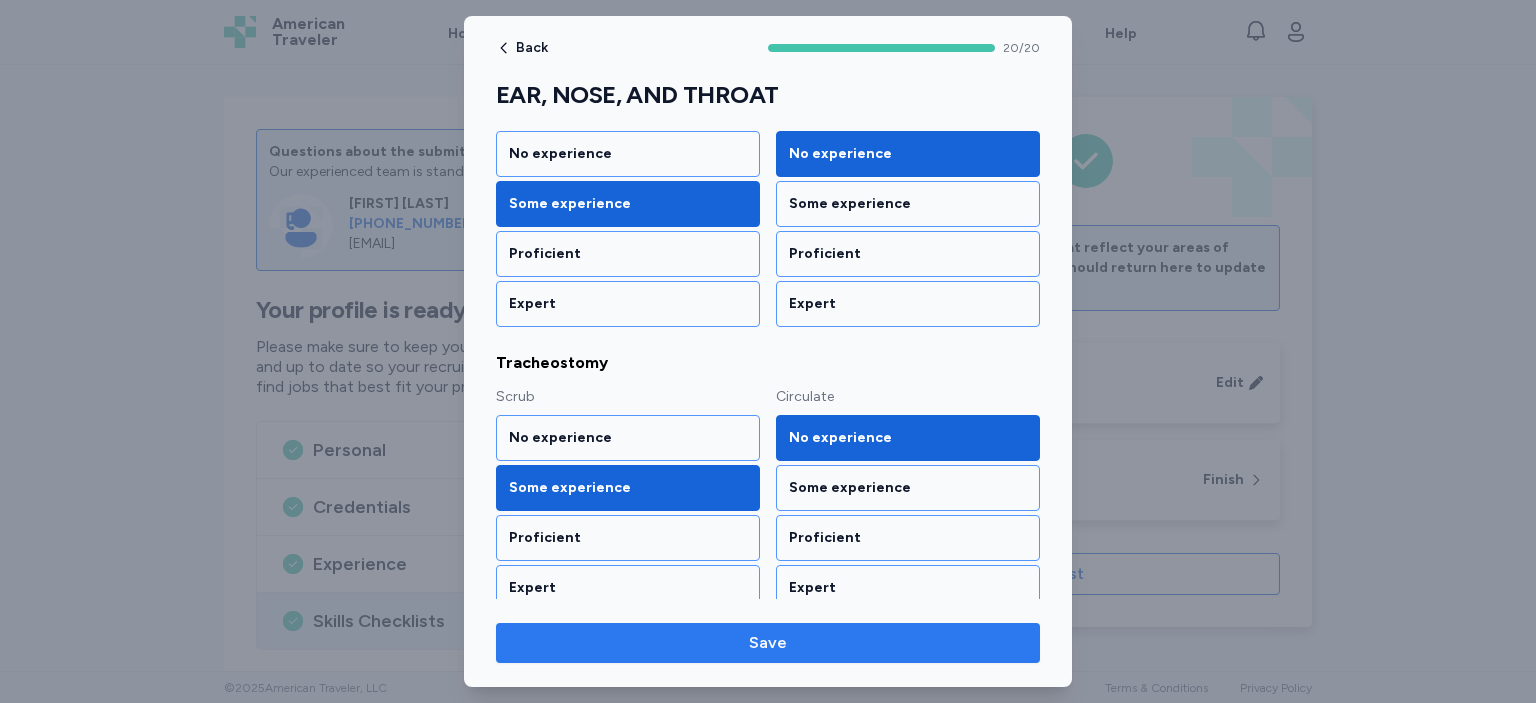 click on "Save" at bounding box center (768, 643) 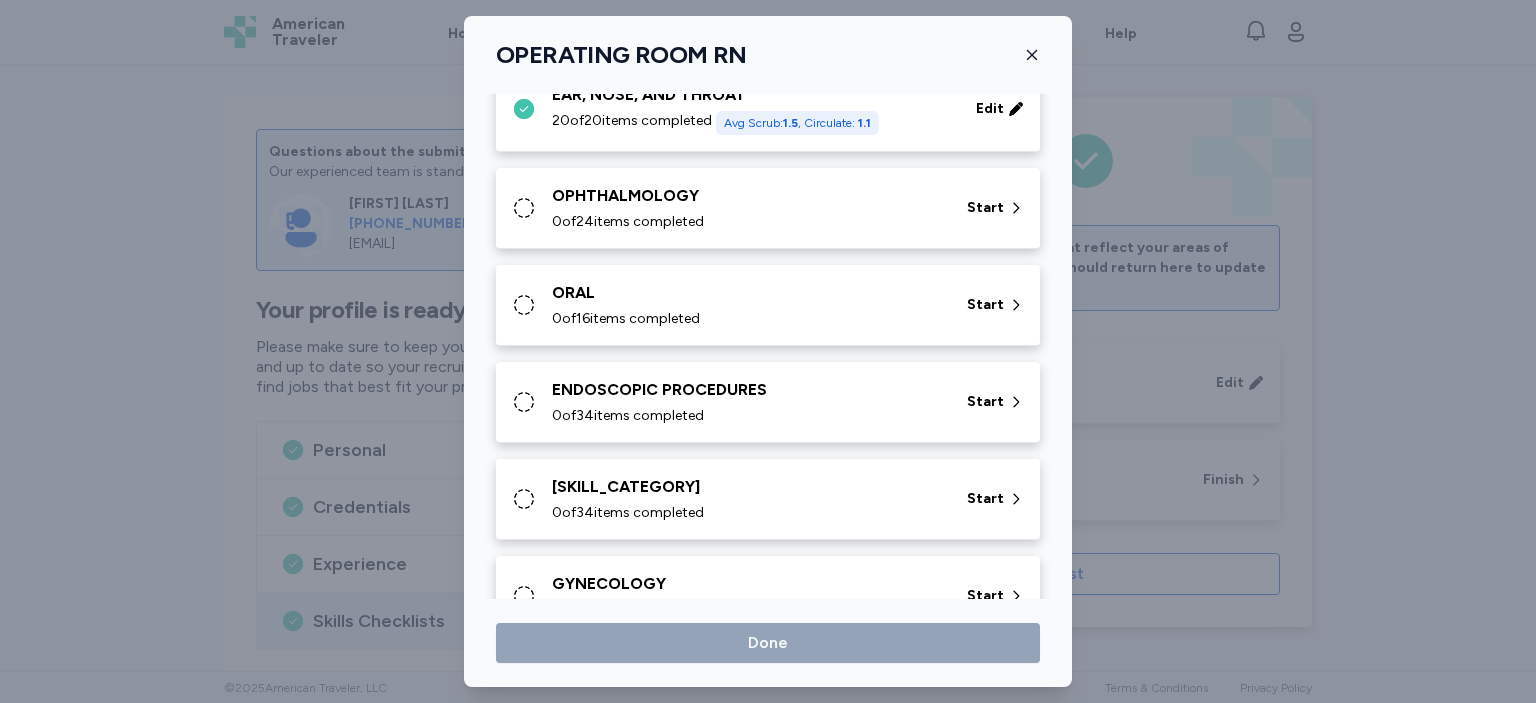 scroll, scrollTop: 507, scrollLeft: 0, axis: vertical 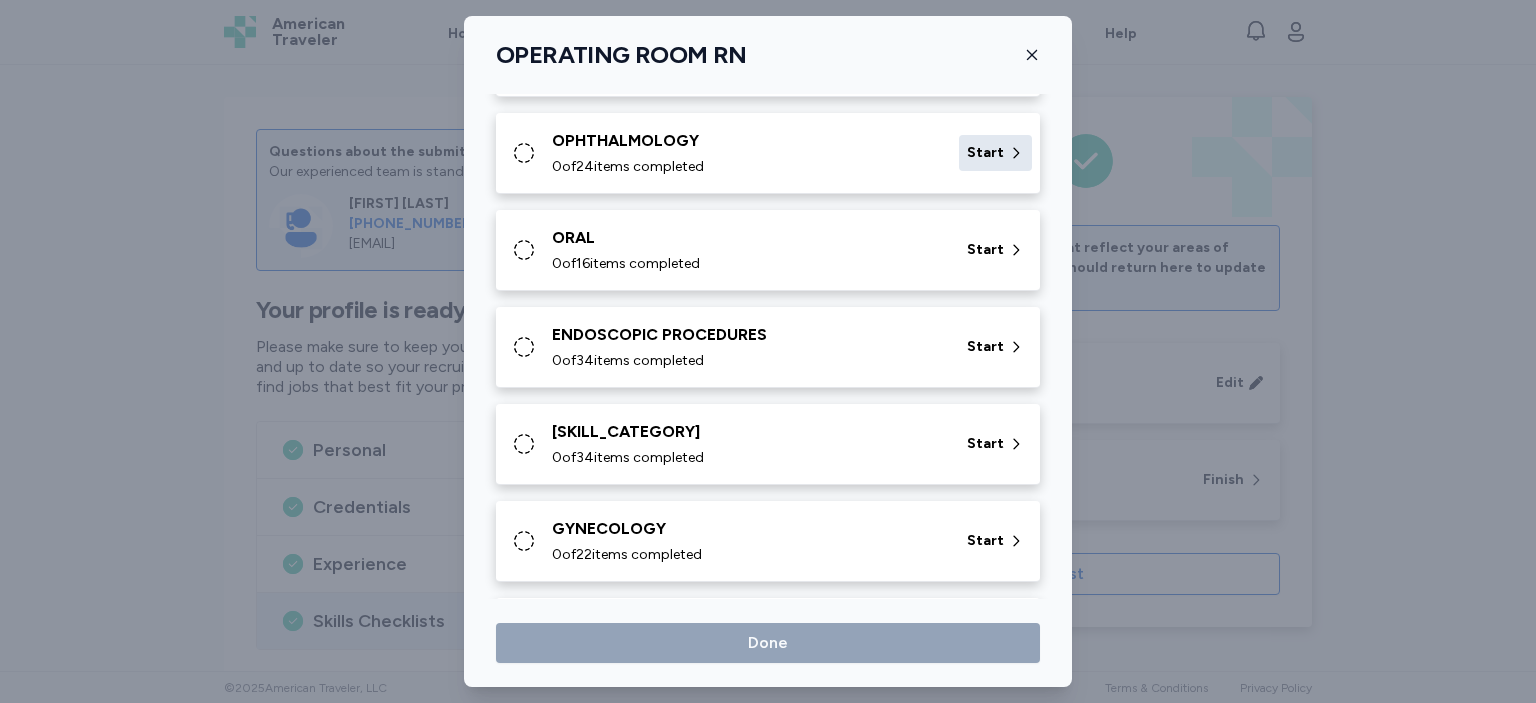 click on "Start" at bounding box center [985, 153] 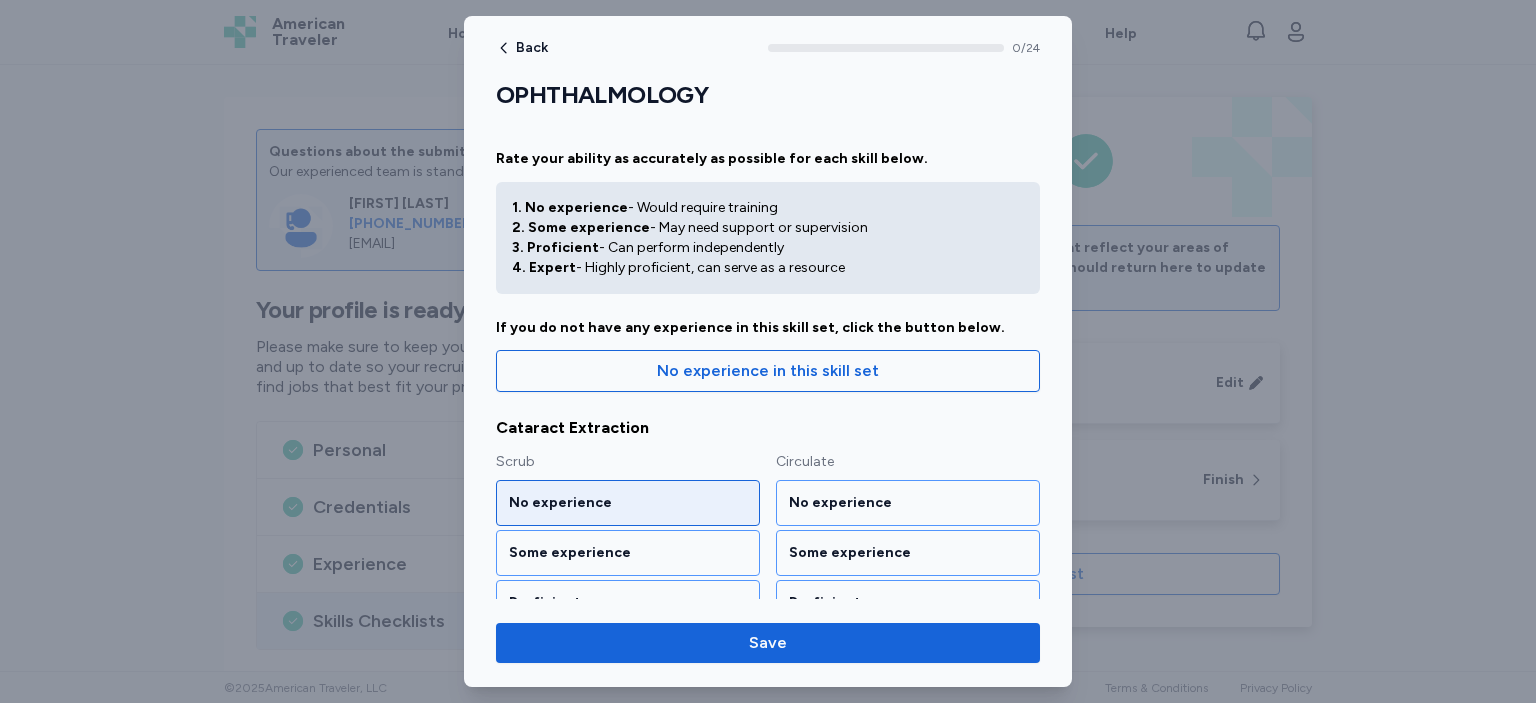 click on "No experience" at bounding box center (628, 503) 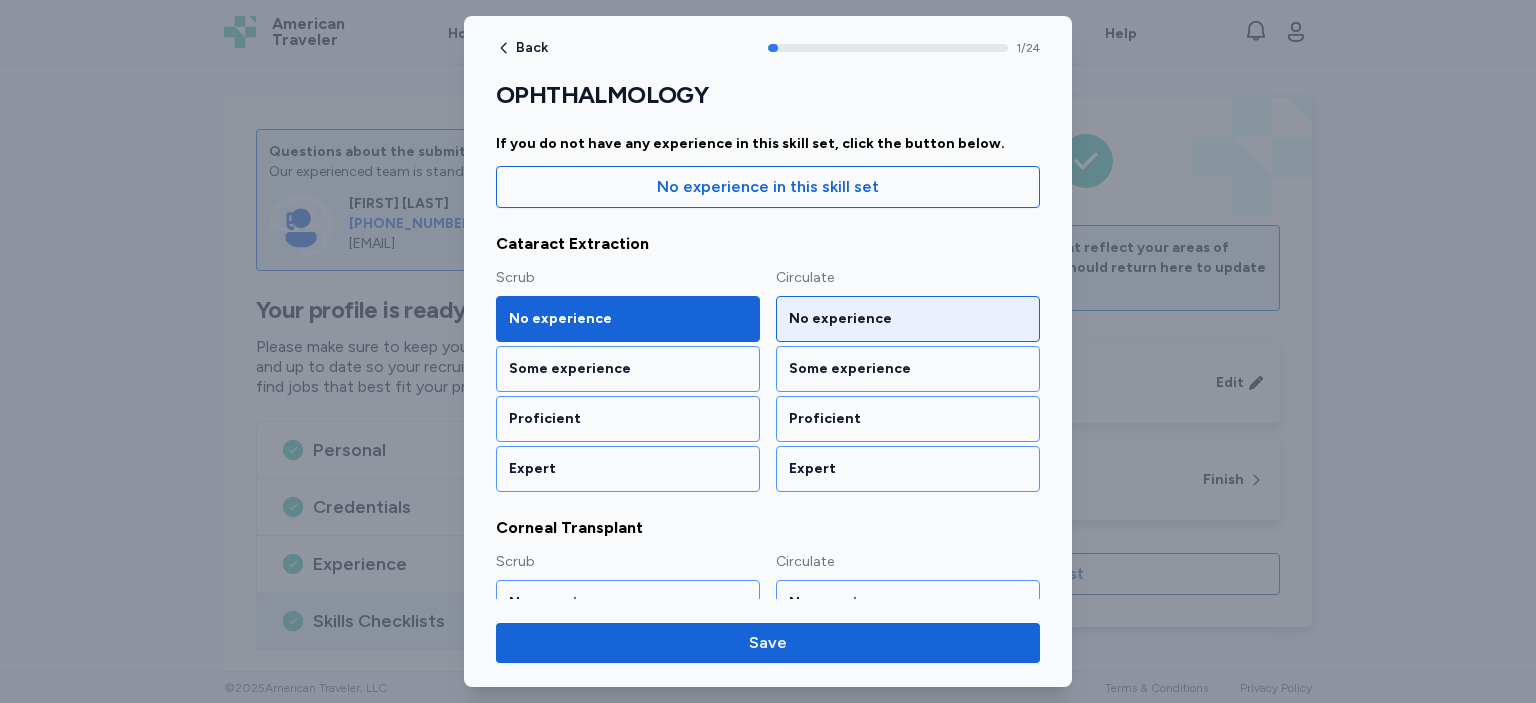 click on "No experience" at bounding box center (908, 319) 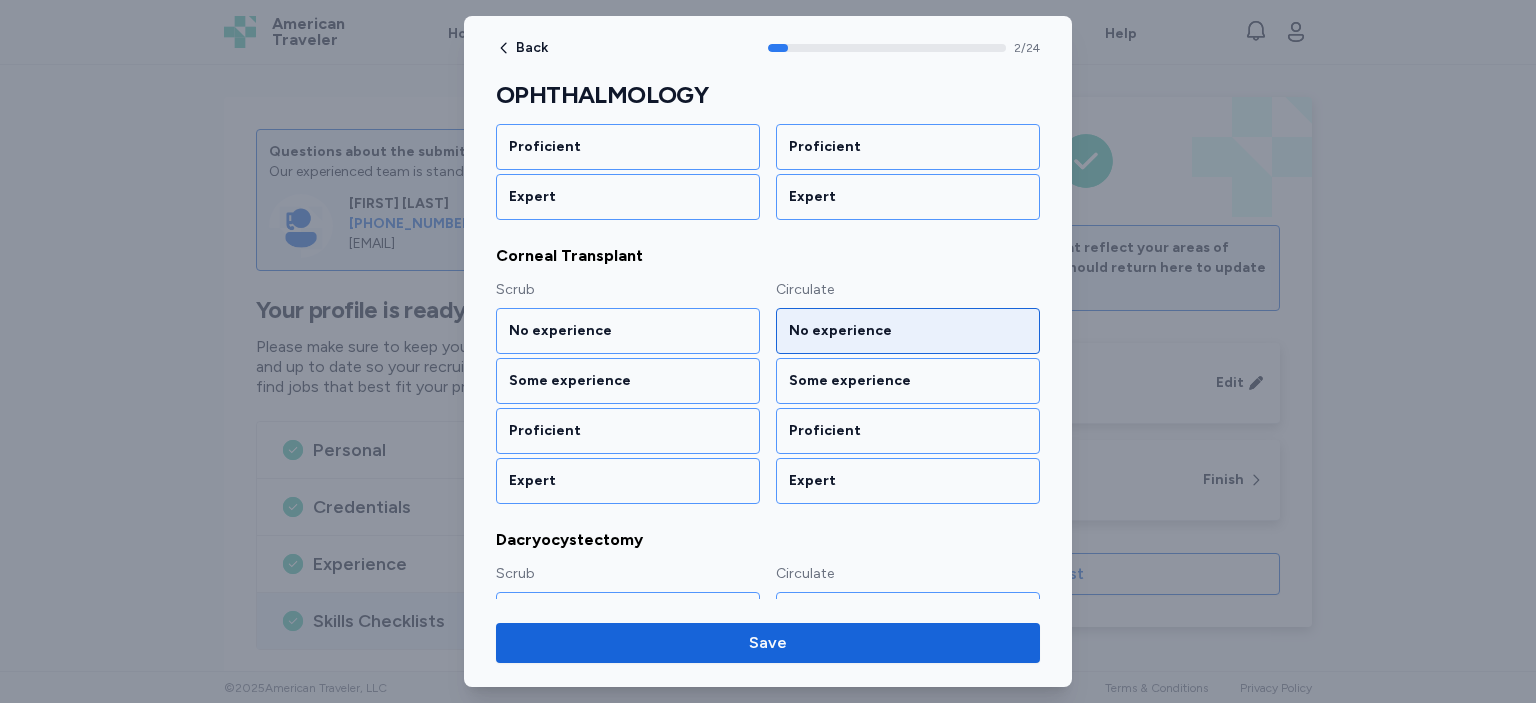 scroll, scrollTop: 466, scrollLeft: 0, axis: vertical 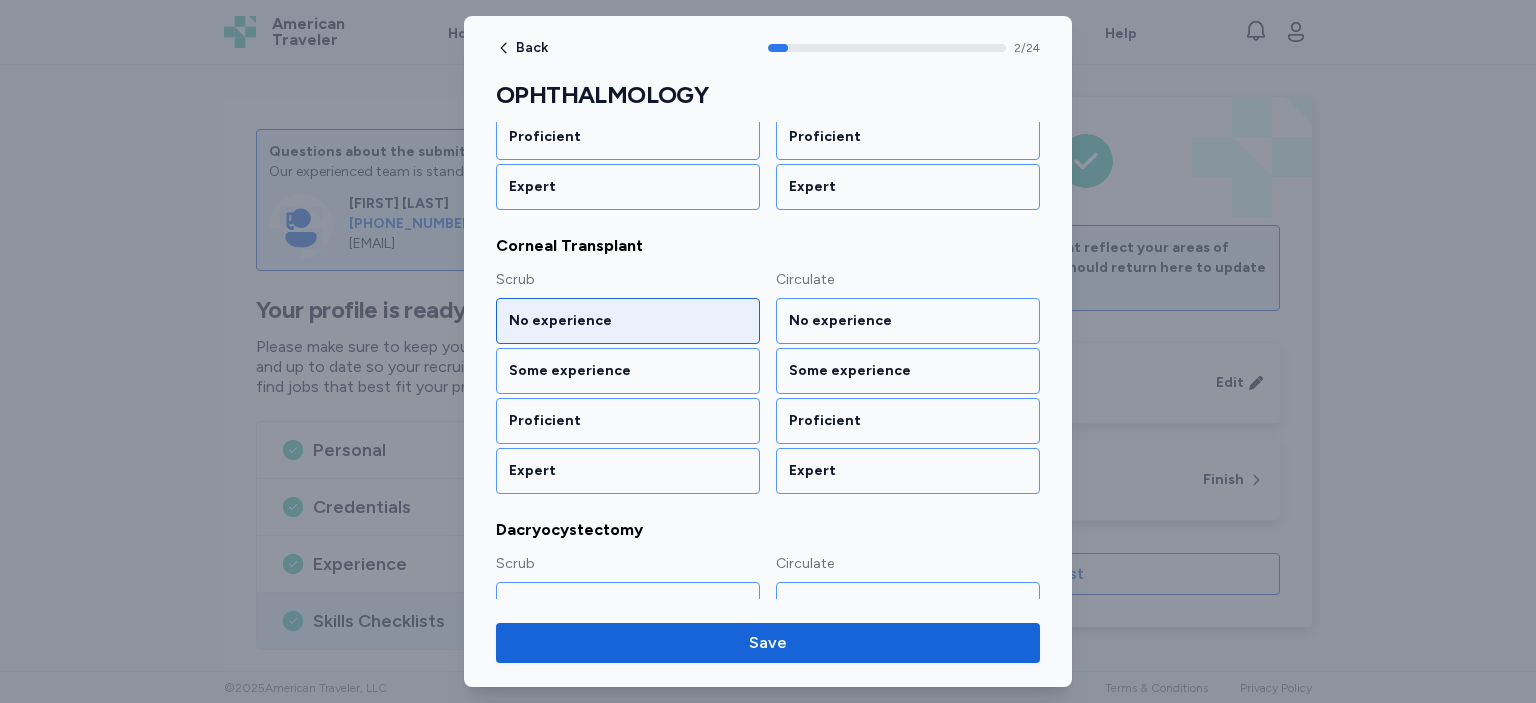 click on "No experience" at bounding box center [628, 321] 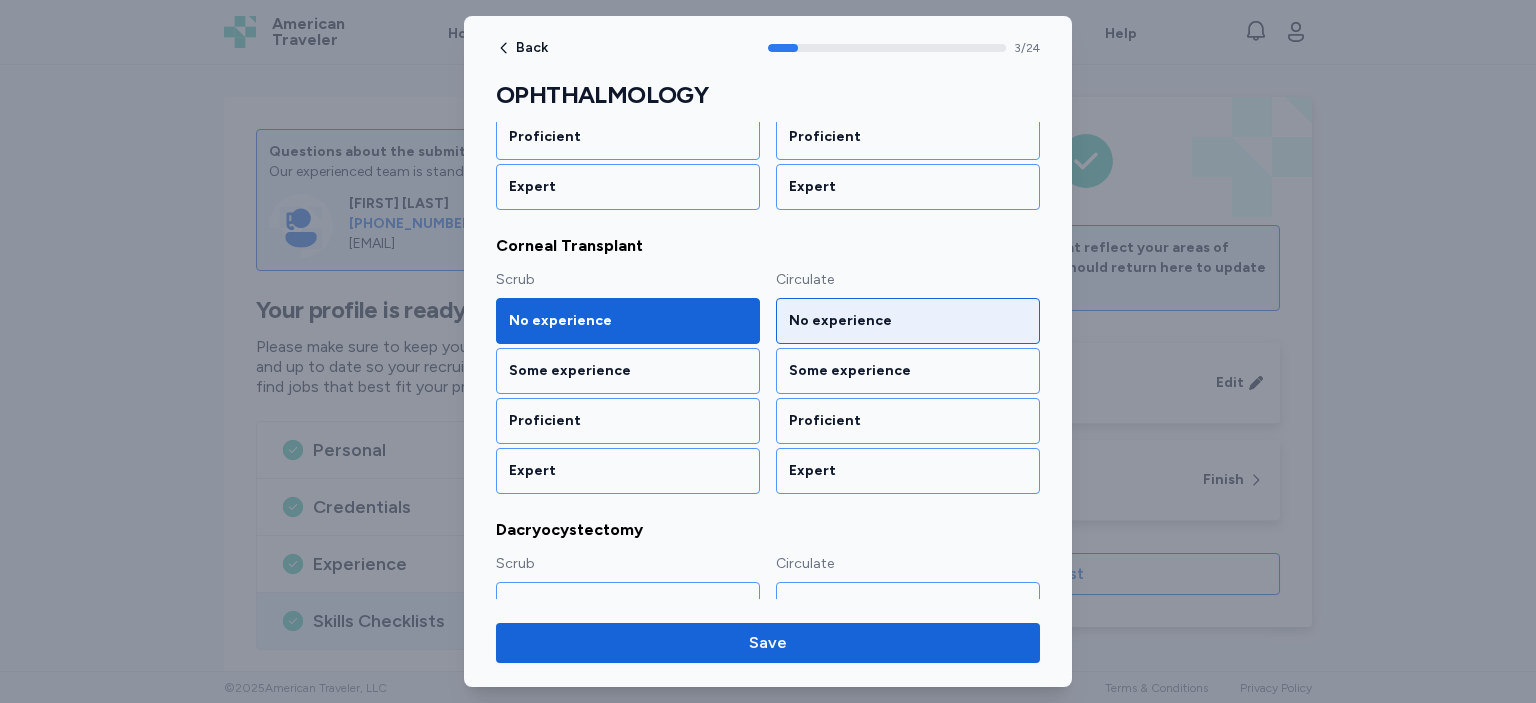 click on "No experience" at bounding box center [908, 321] 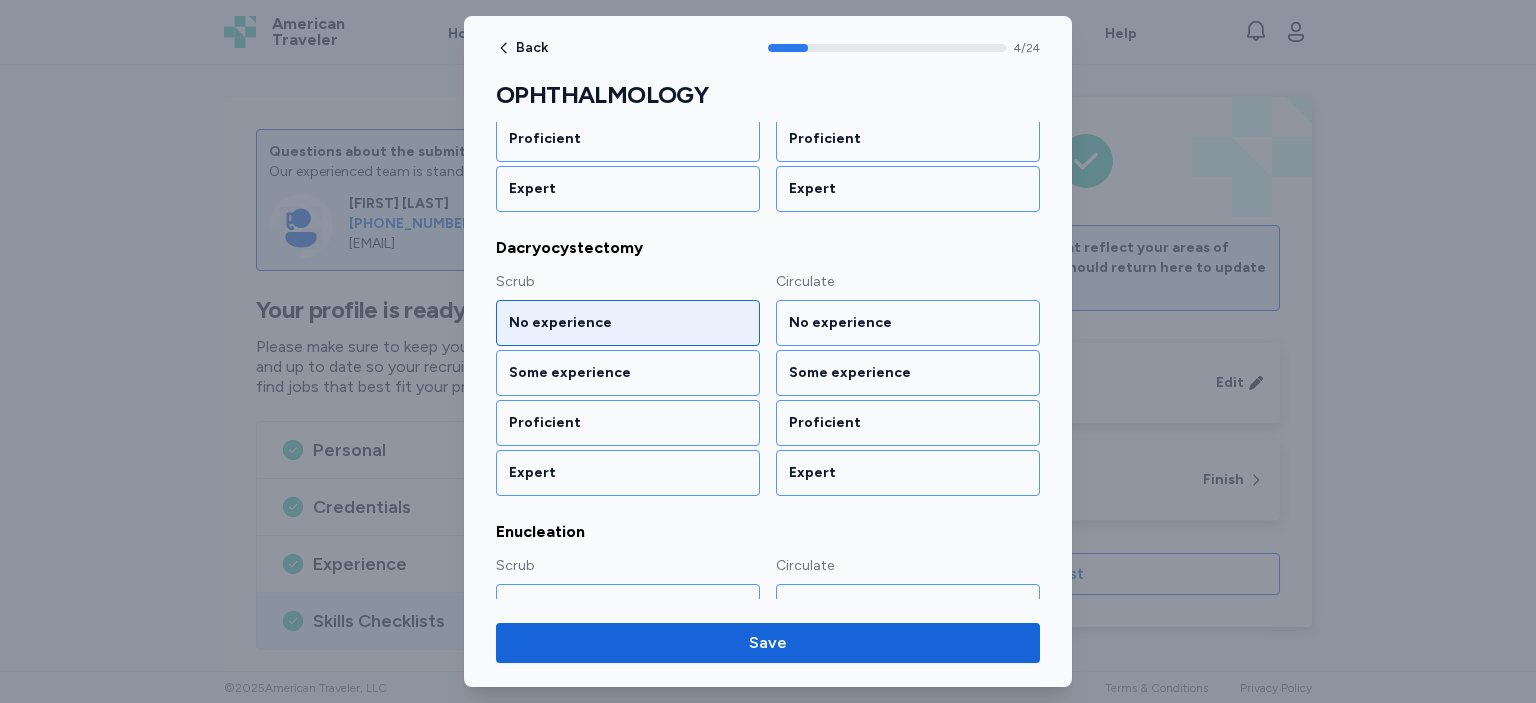 scroll, scrollTop: 749, scrollLeft: 0, axis: vertical 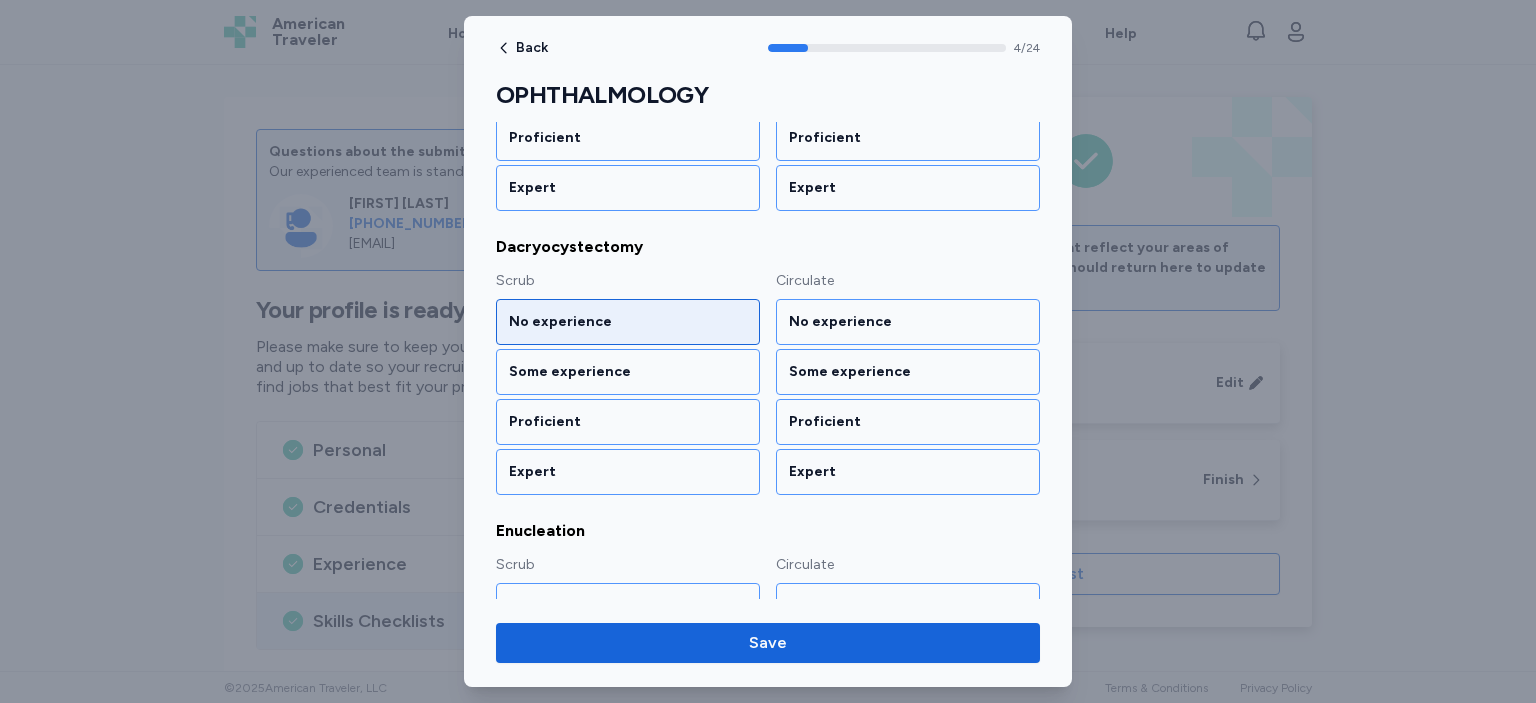 click on "No experience" at bounding box center [628, 322] 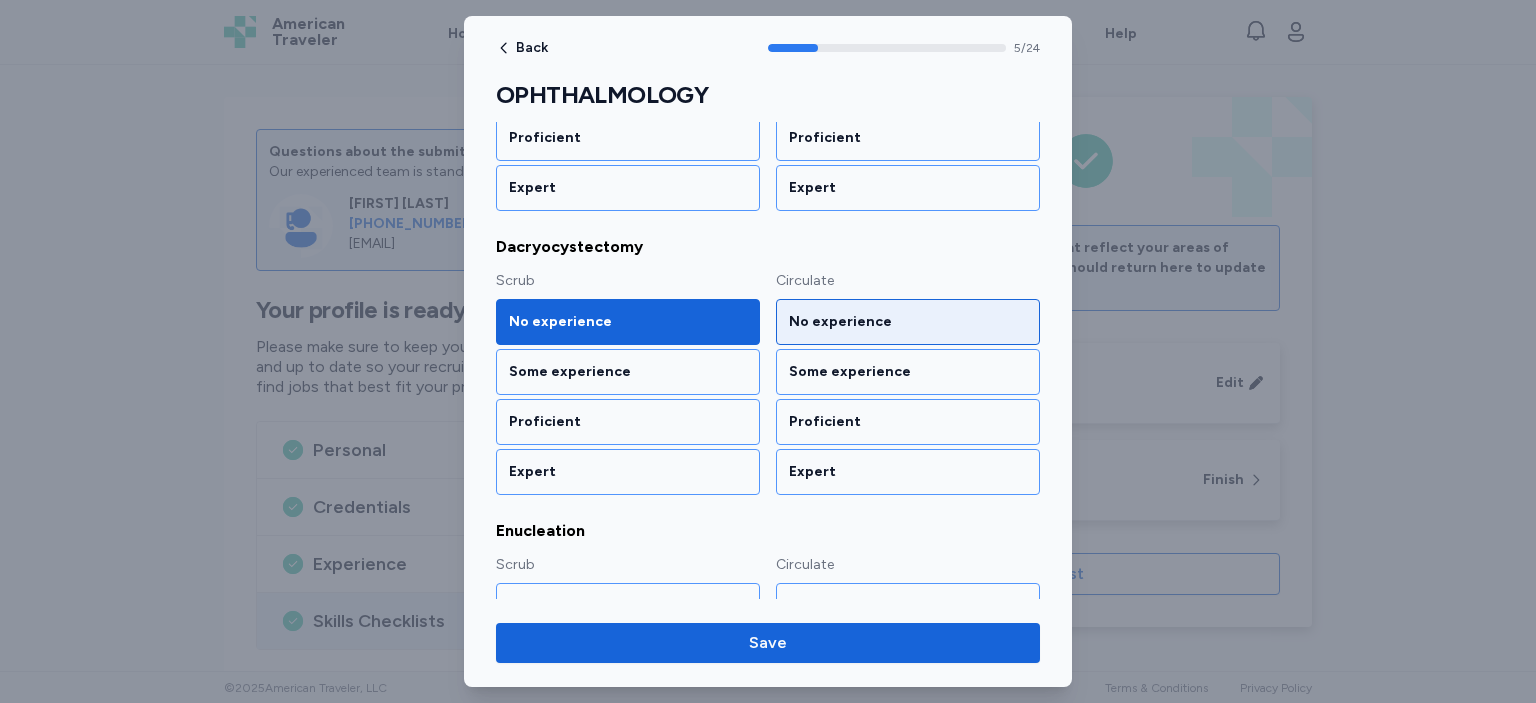click on "No experience" at bounding box center [908, 322] 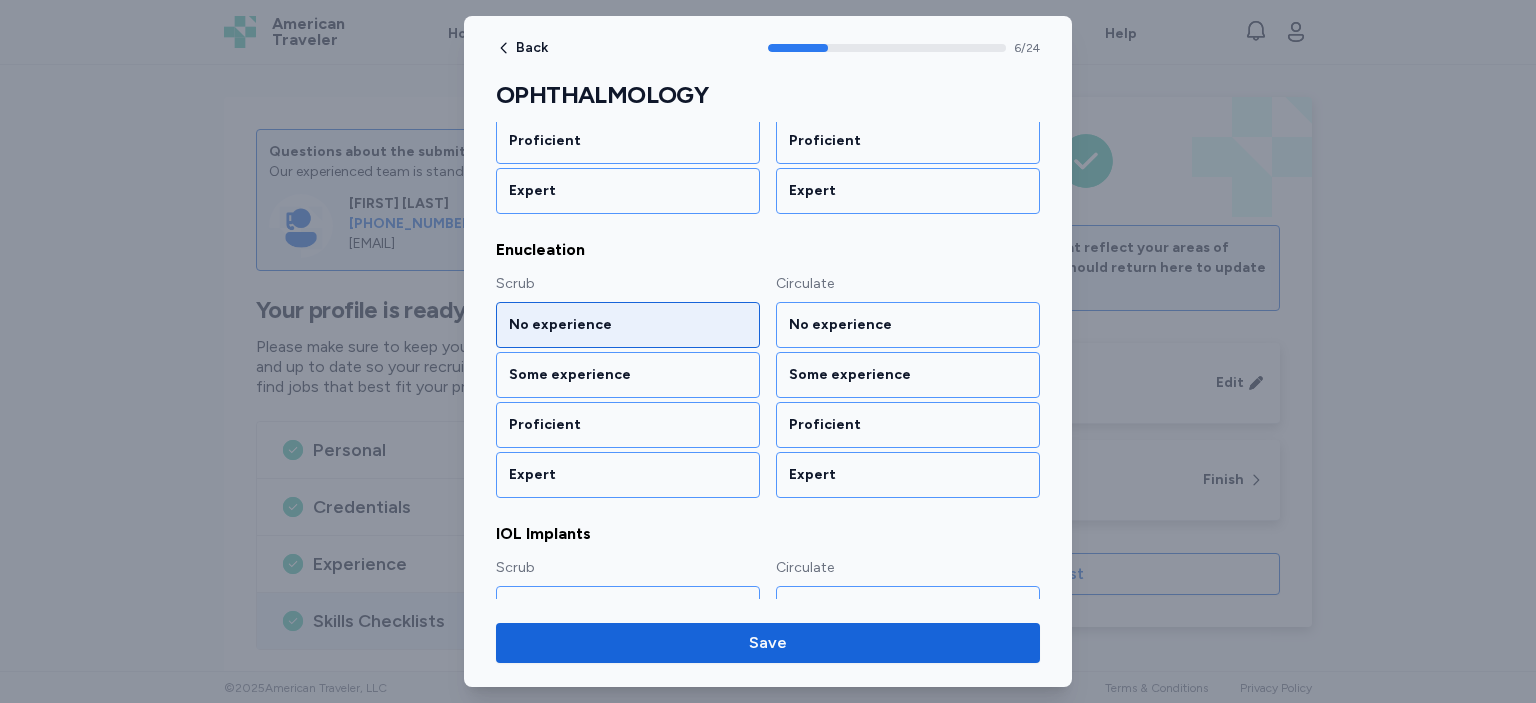 scroll, scrollTop: 1031, scrollLeft: 0, axis: vertical 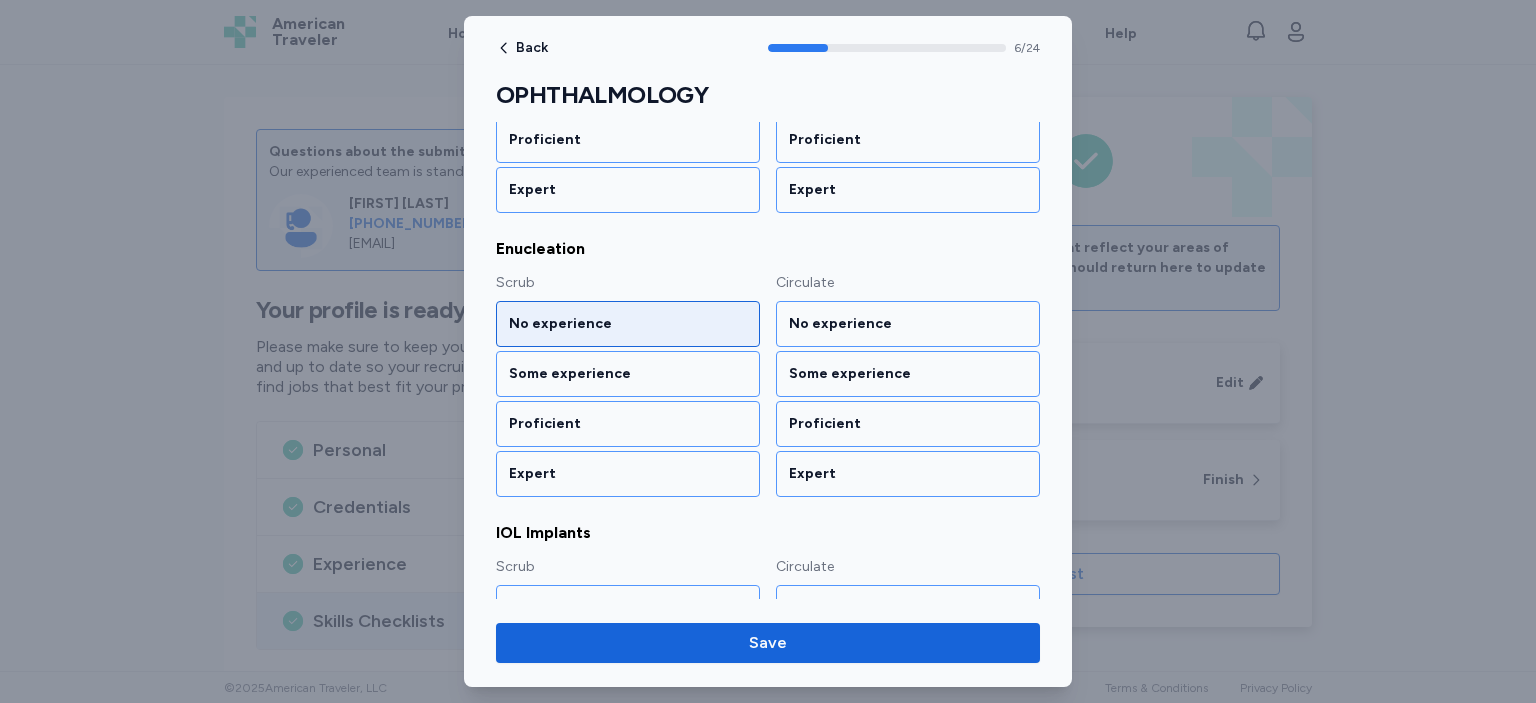 click on "No experience" at bounding box center (628, 324) 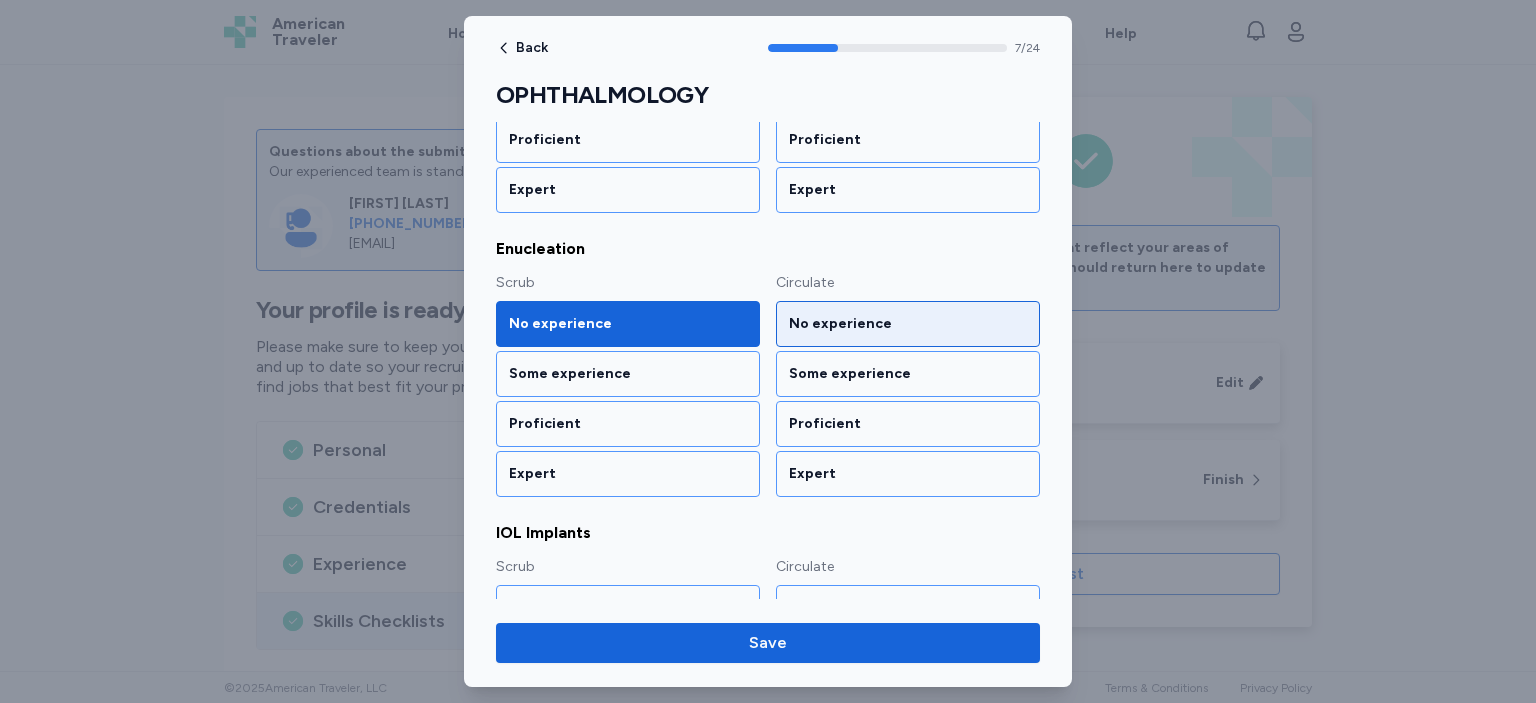 click on "No experience" at bounding box center [908, 324] 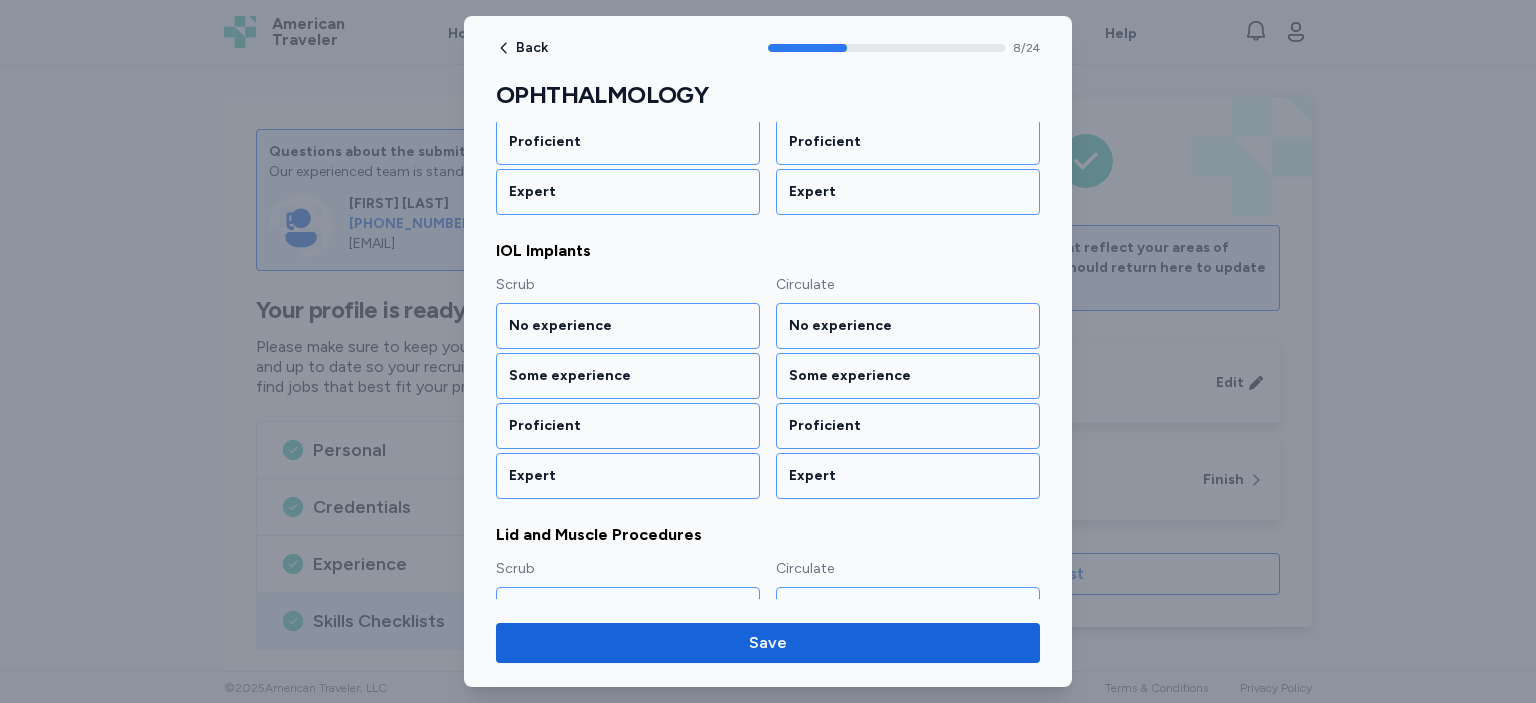 scroll, scrollTop: 1314, scrollLeft: 0, axis: vertical 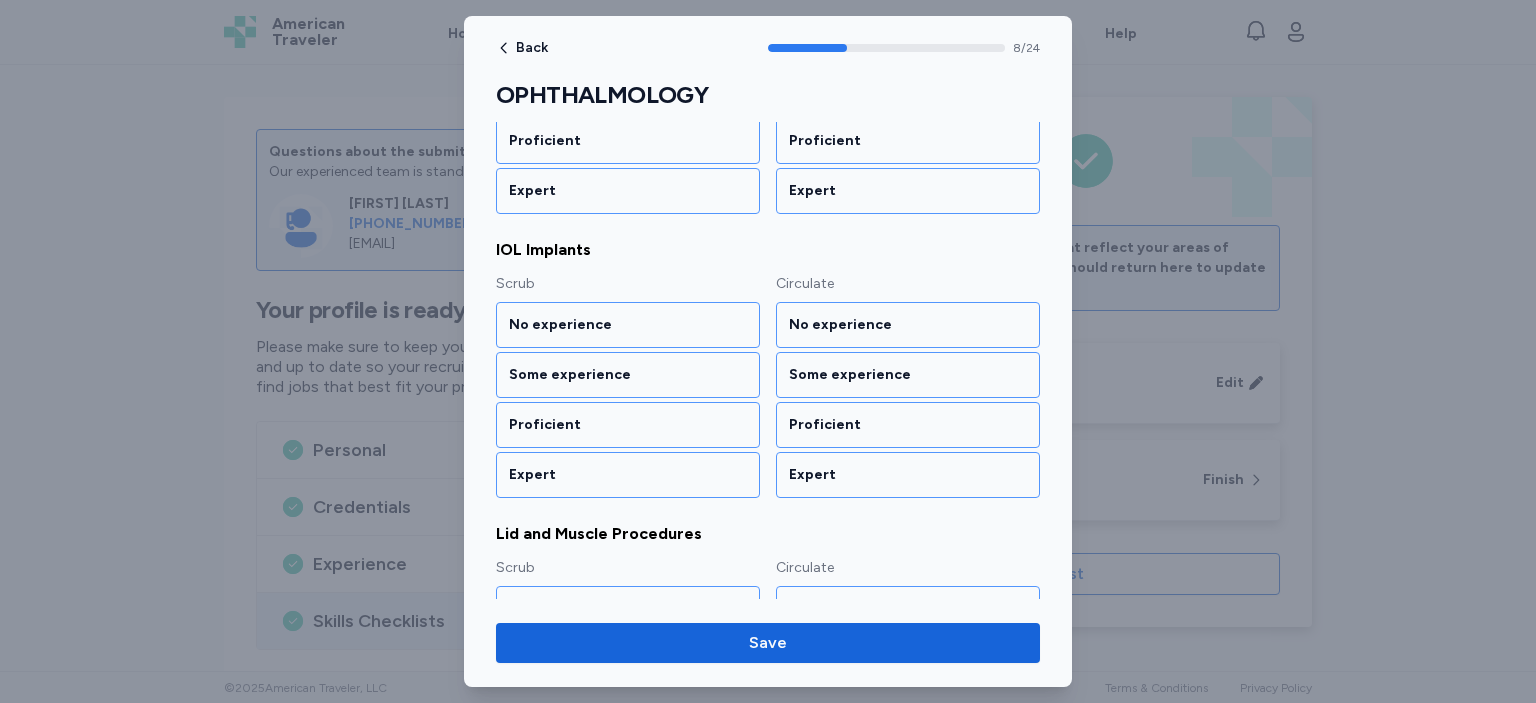 click on "Scrub No experience Some experience Proficient Expert Circulate No experience Some experience Proficient Expert" at bounding box center [768, 386] 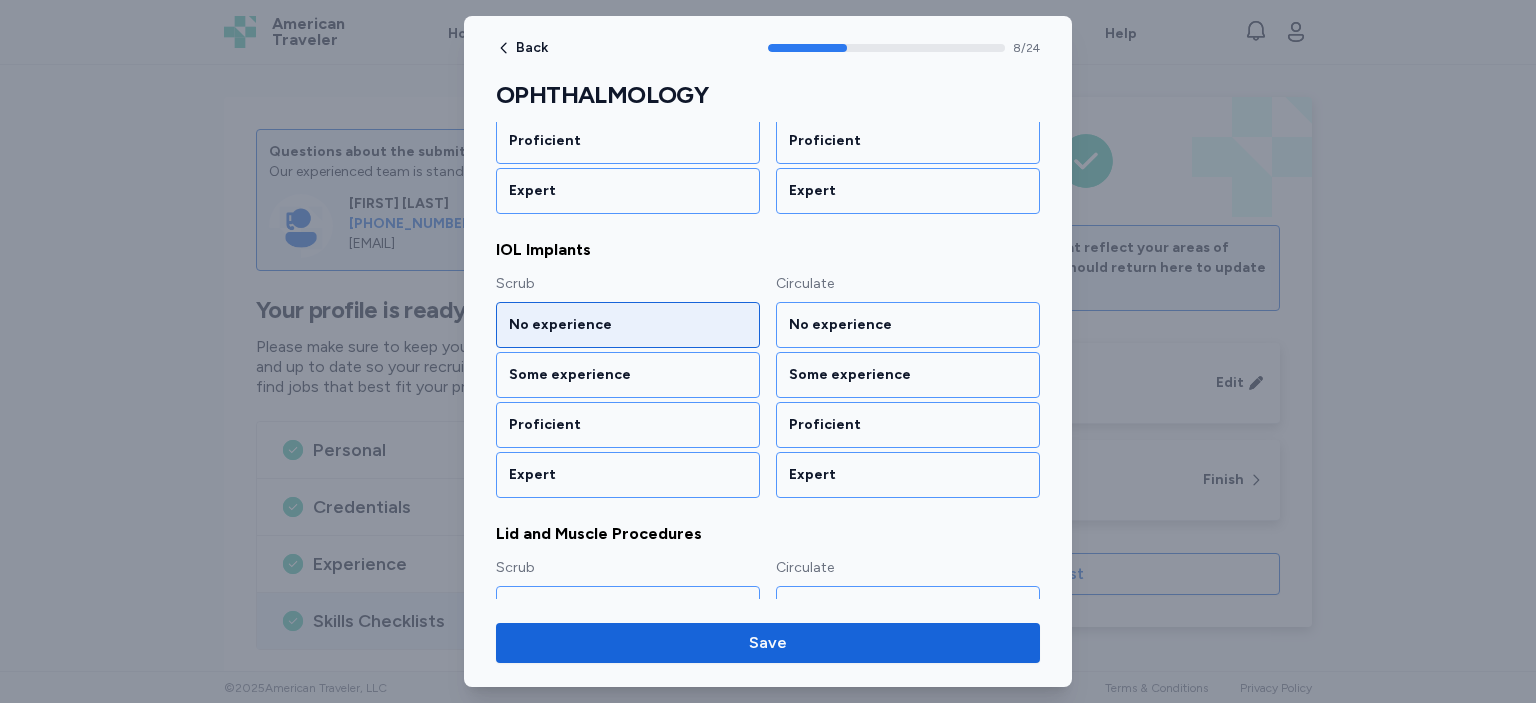 click on "No experience" at bounding box center (628, 325) 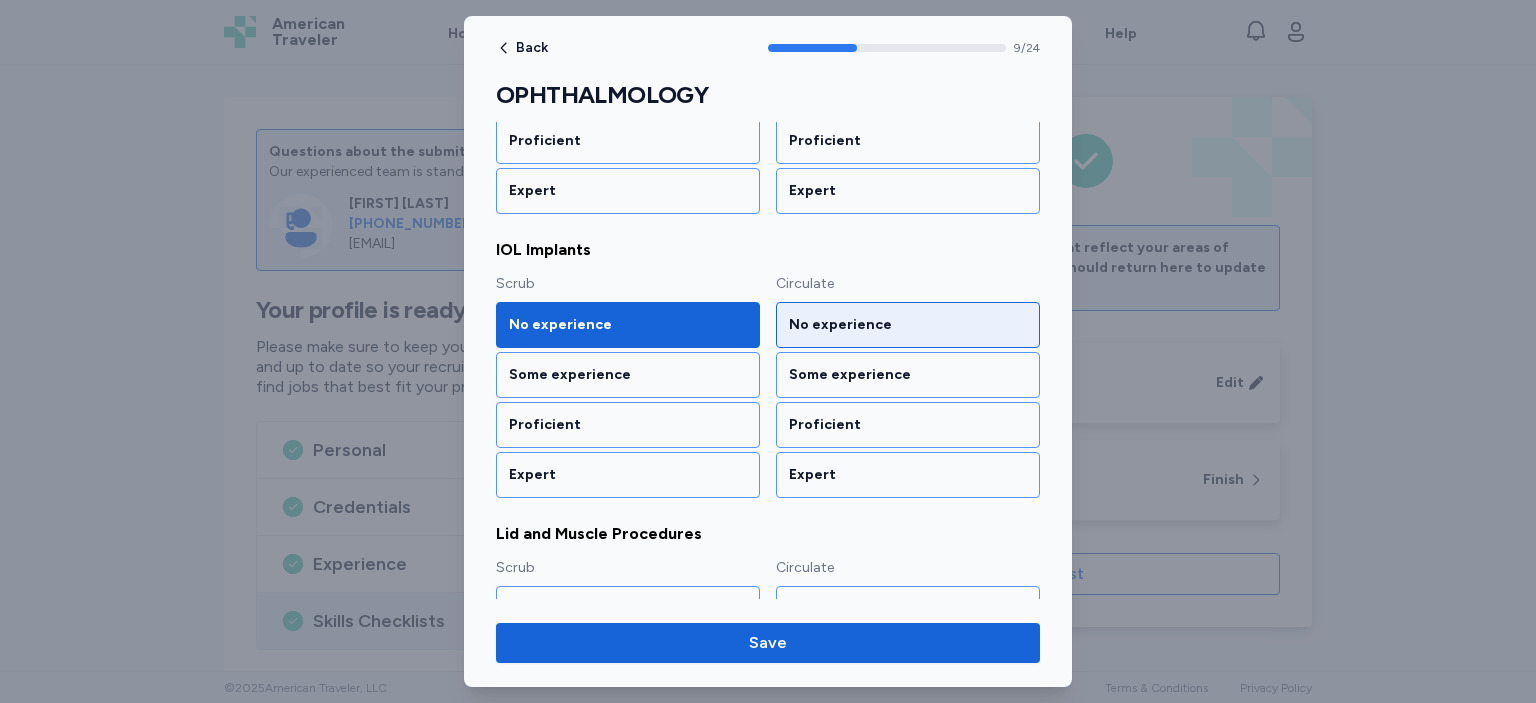 click on "No experience" at bounding box center [908, 325] 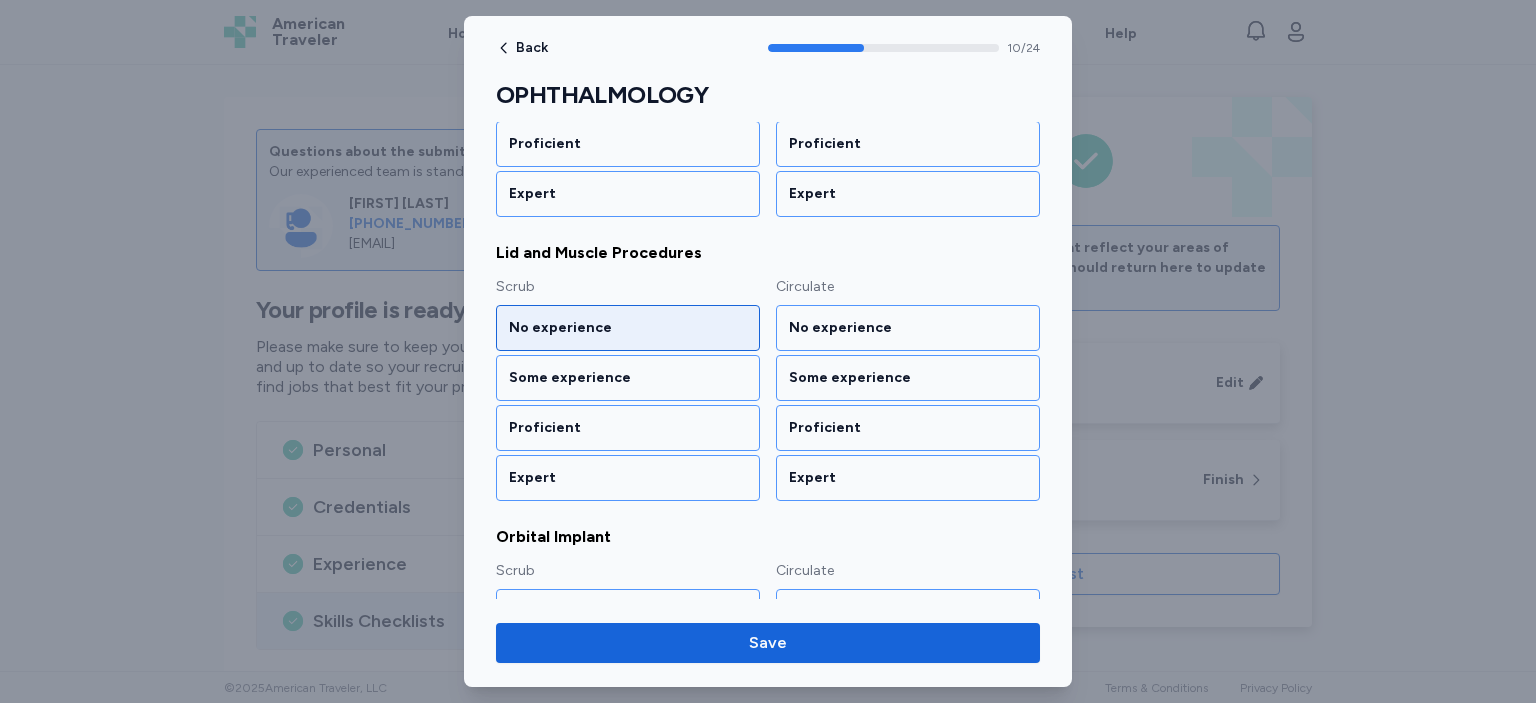 scroll, scrollTop: 1596, scrollLeft: 0, axis: vertical 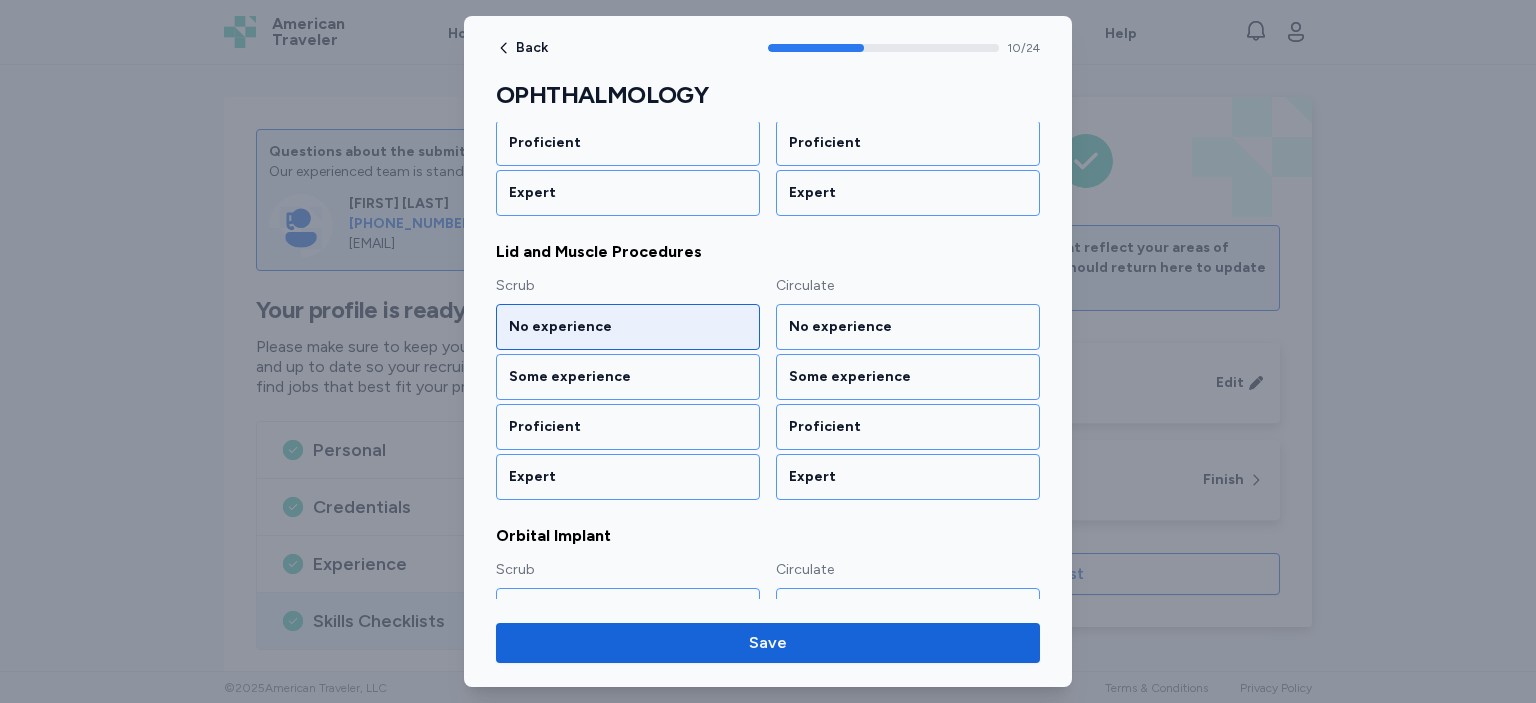 click on "No experience" at bounding box center (628, 327) 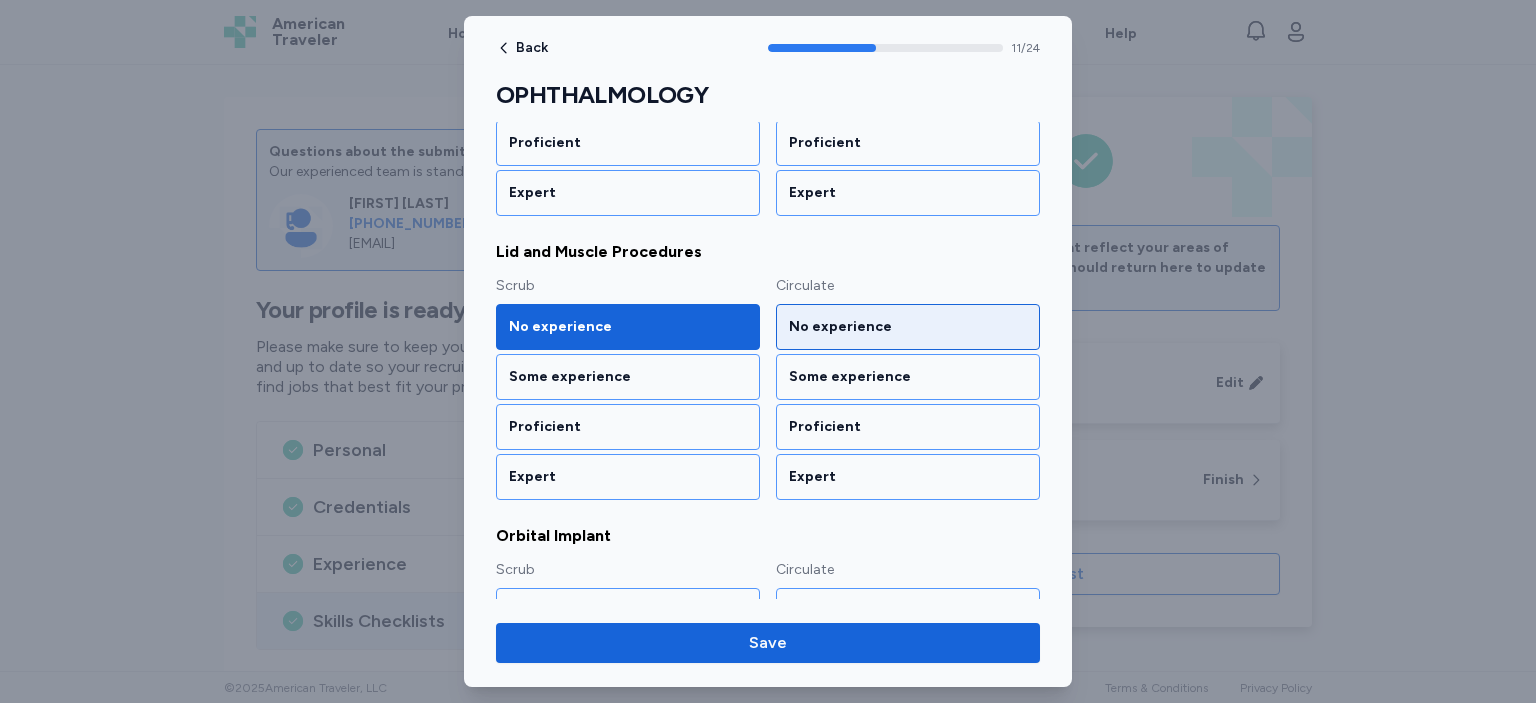 click on "No experience" at bounding box center (908, 327) 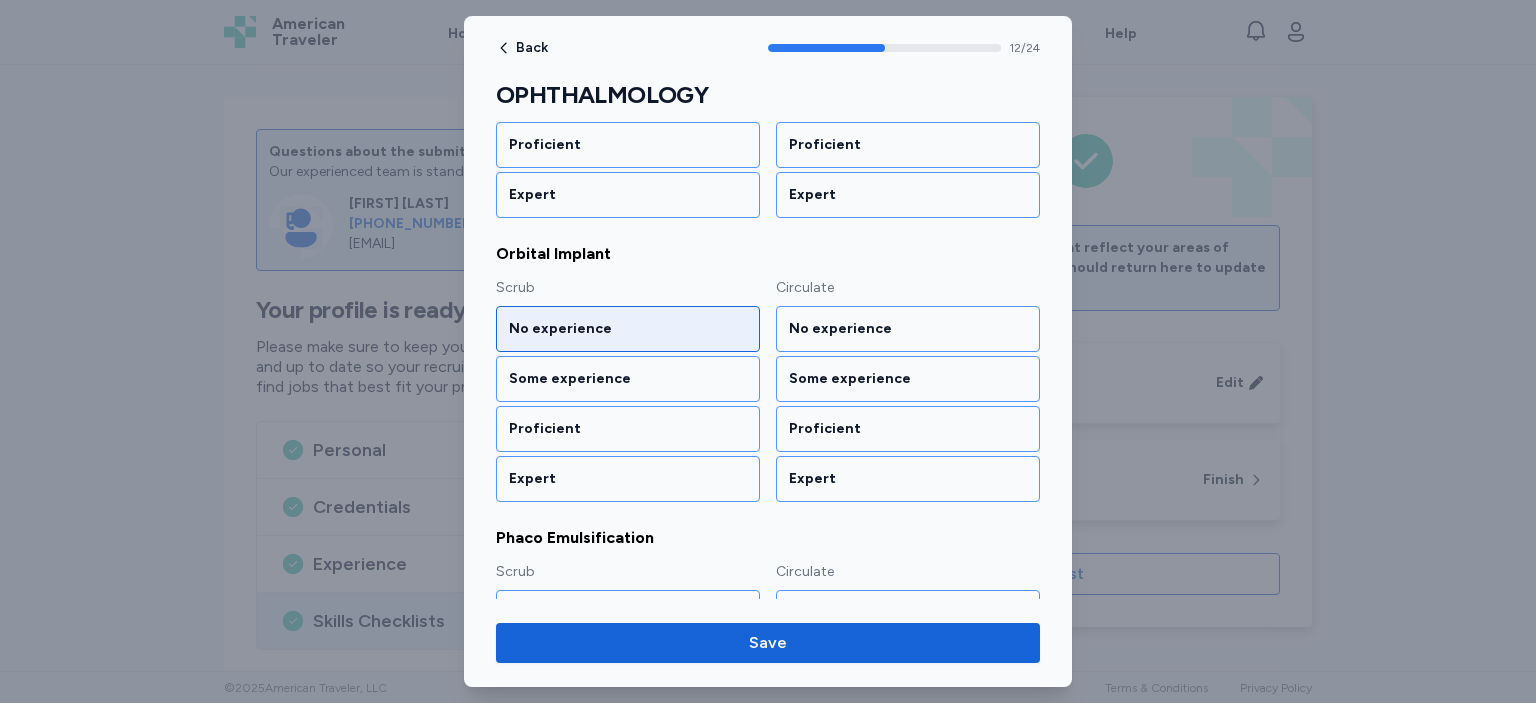 scroll, scrollTop: 1878, scrollLeft: 0, axis: vertical 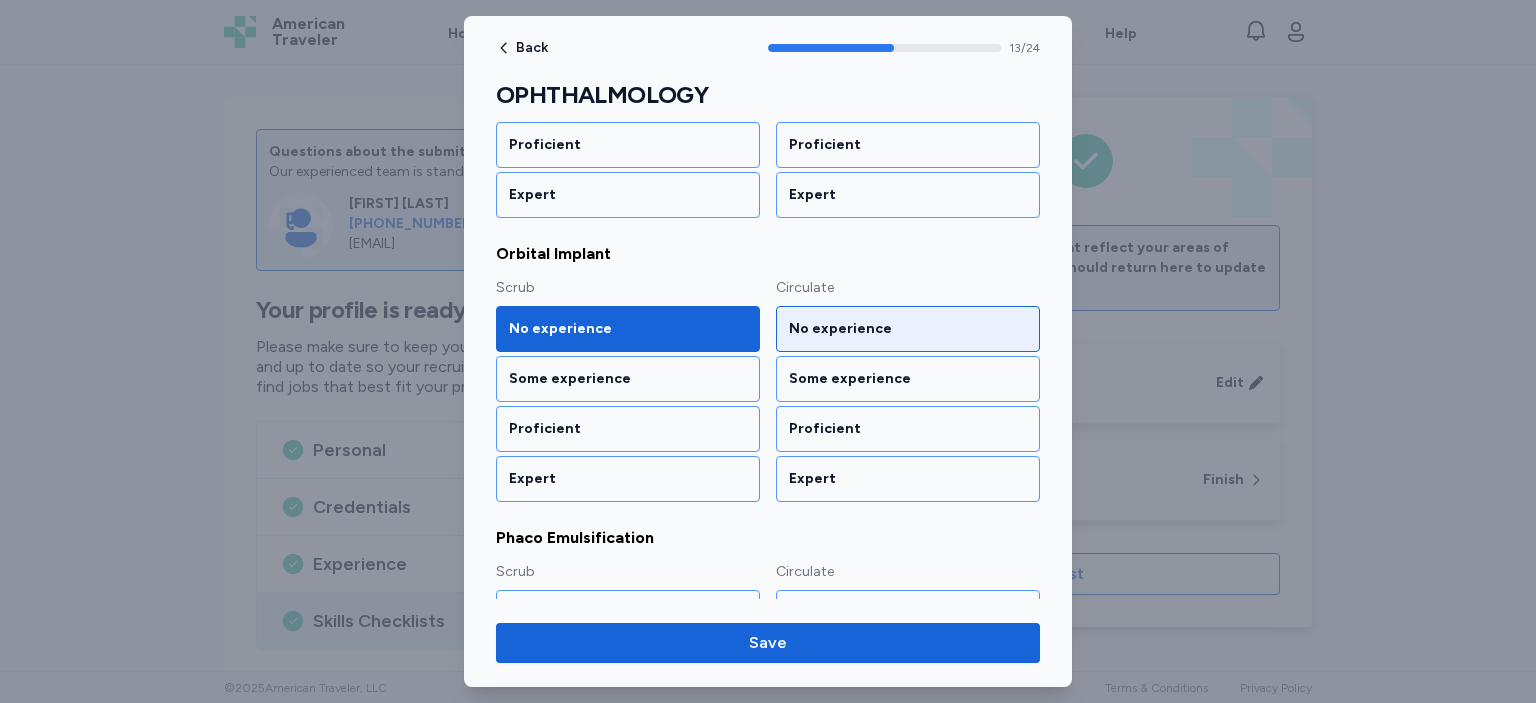 click on "No experience" at bounding box center [908, 329] 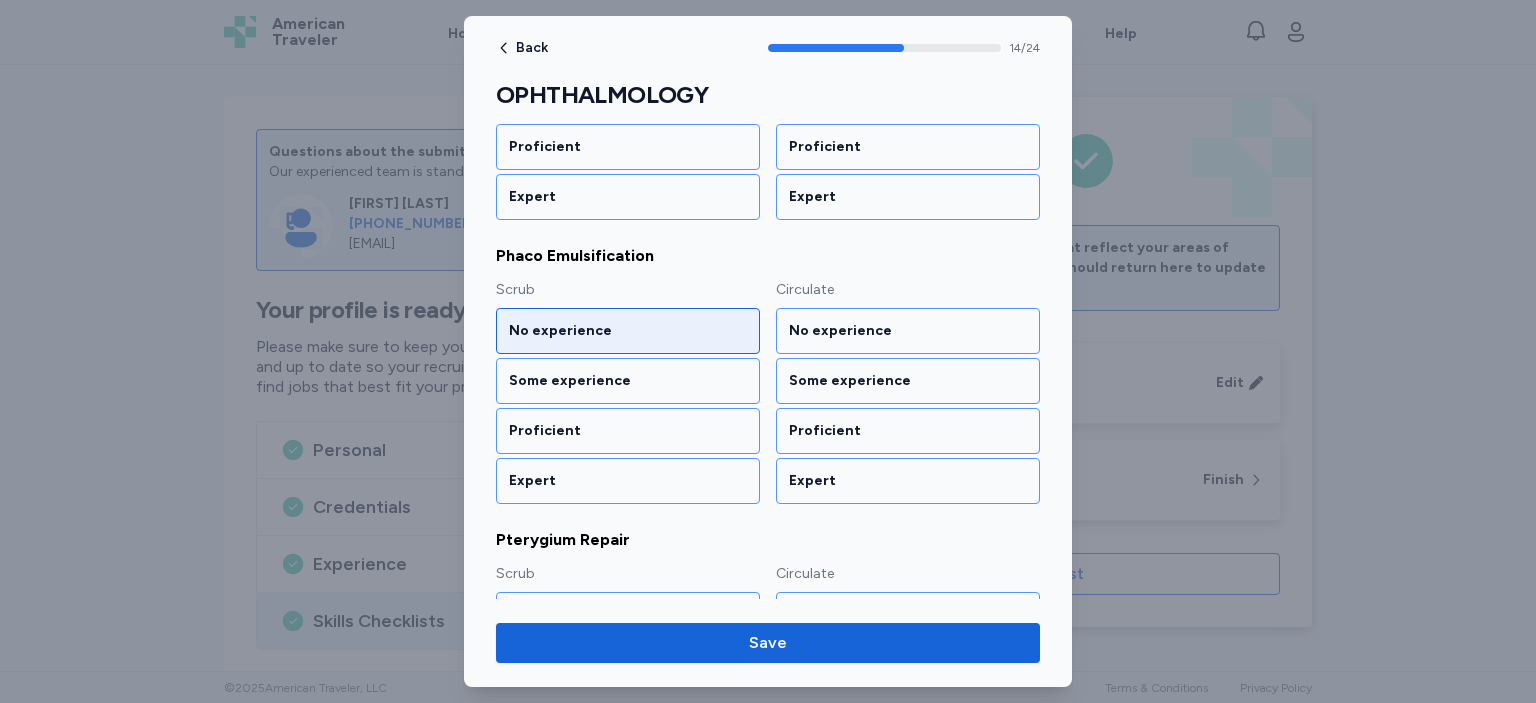 scroll, scrollTop: 2161, scrollLeft: 0, axis: vertical 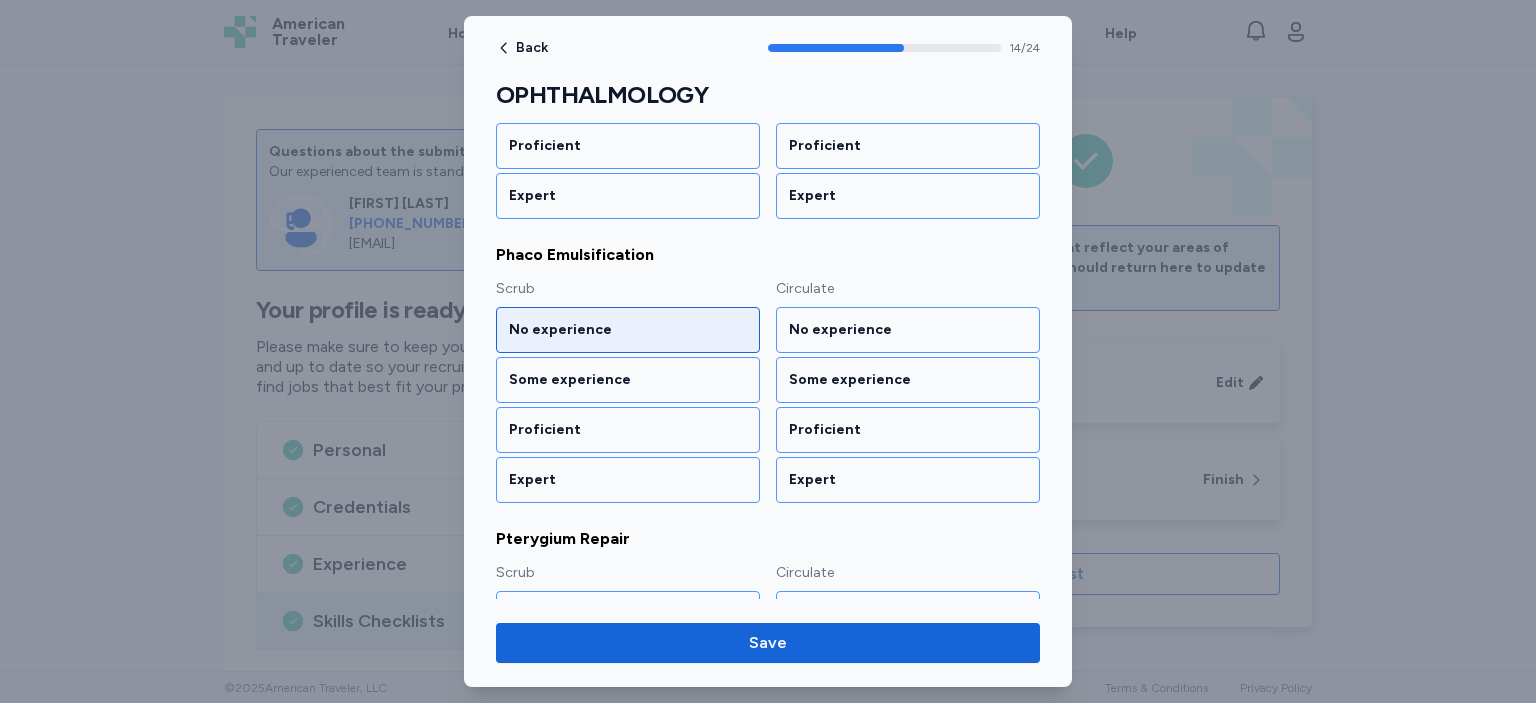 click on "No experience" at bounding box center (628, 330) 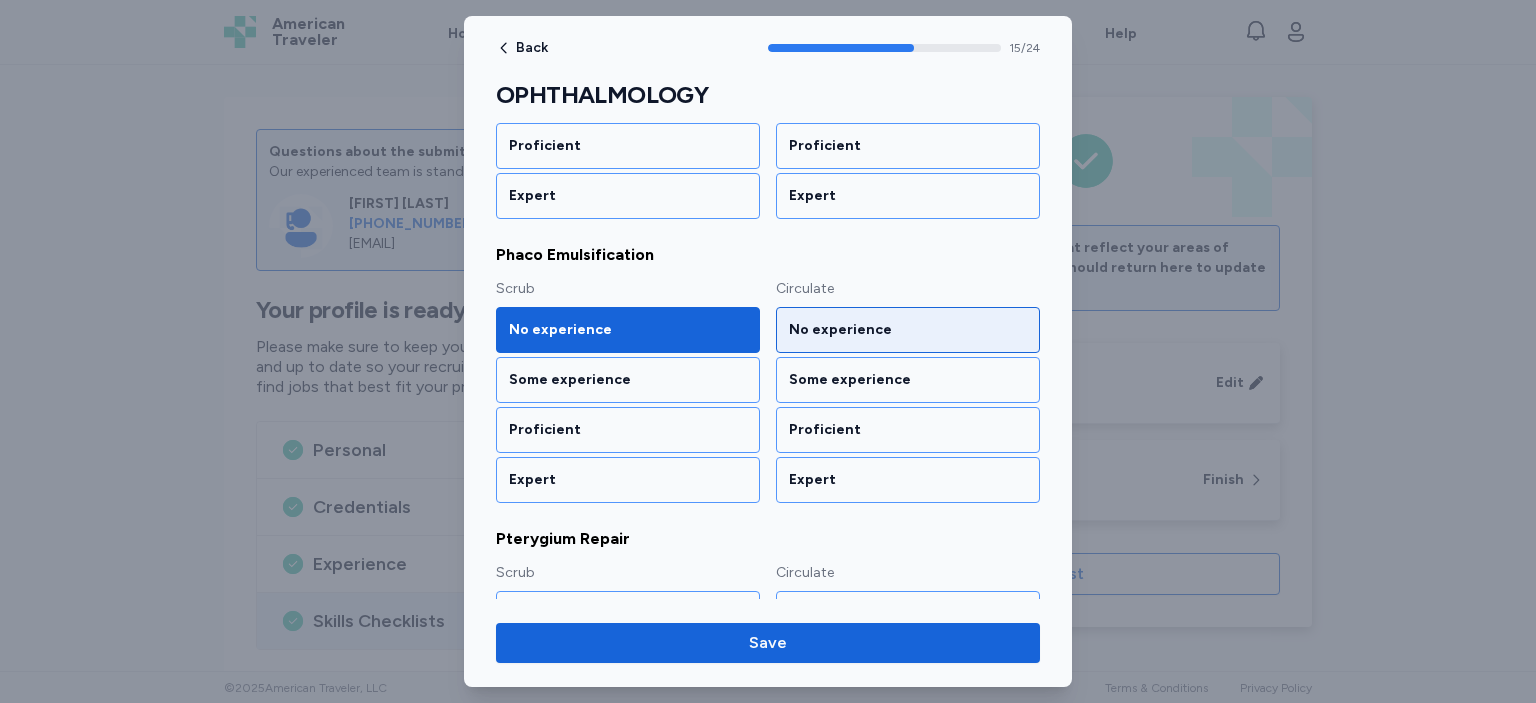 click on "No experience" at bounding box center (908, 330) 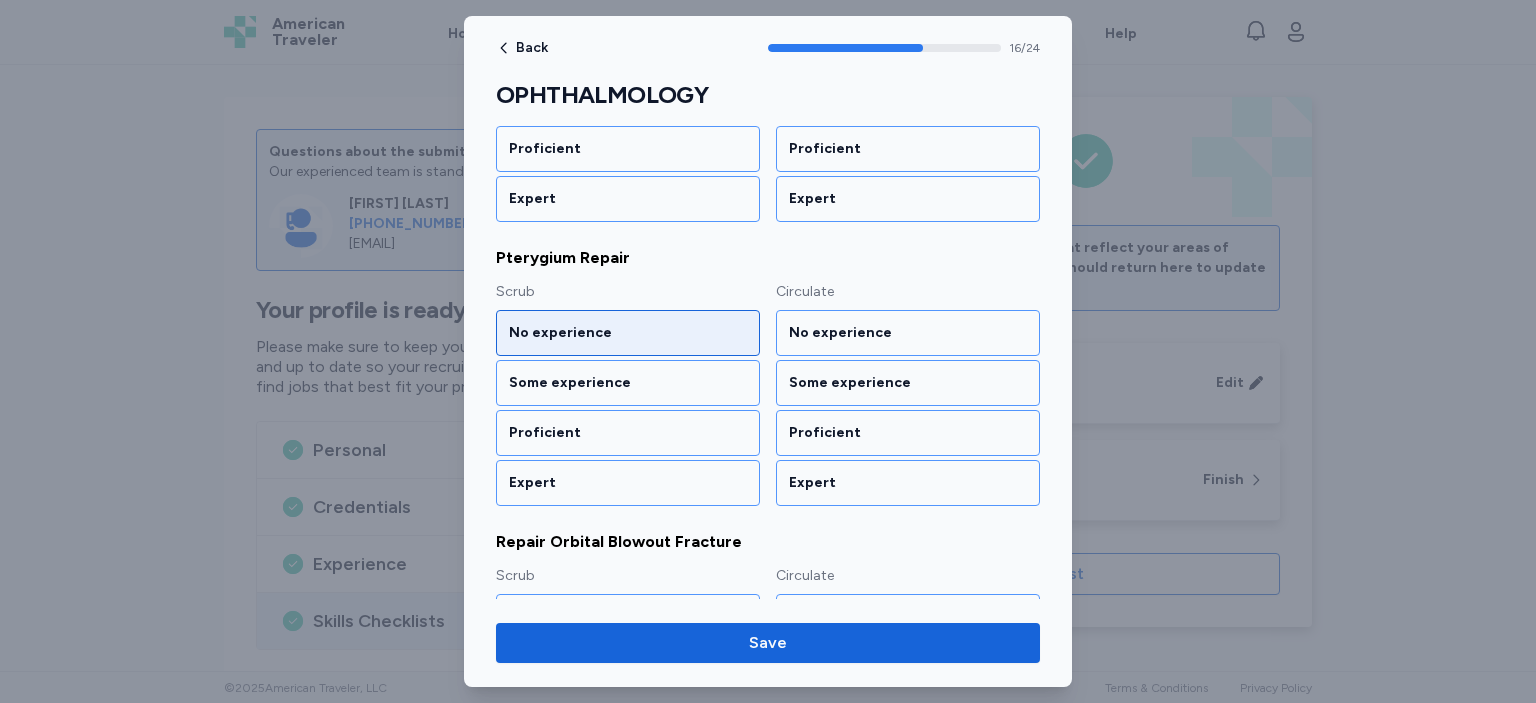 scroll, scrollTop: 2443, scrollLeft: 0, axis: vertical 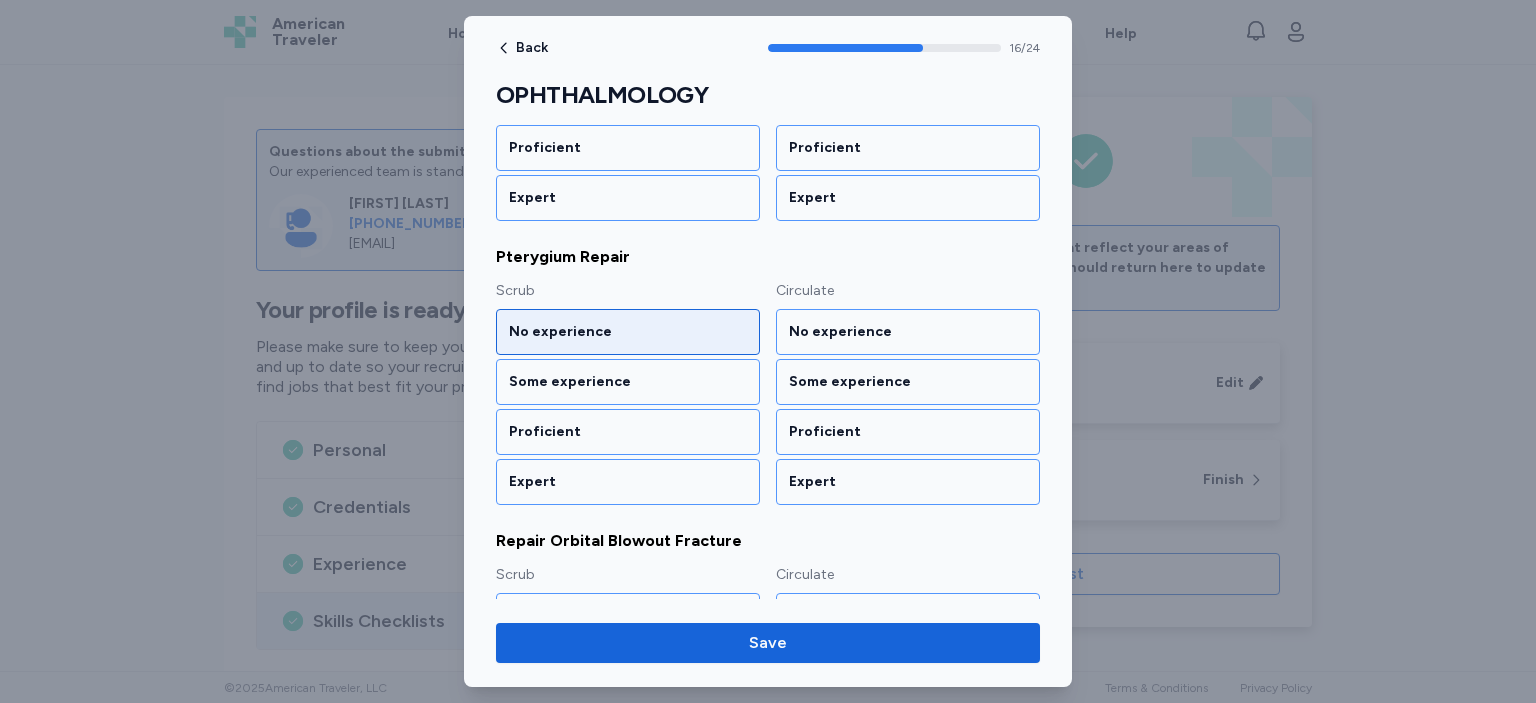 click on "No experience" at bounding box center (628, 332) 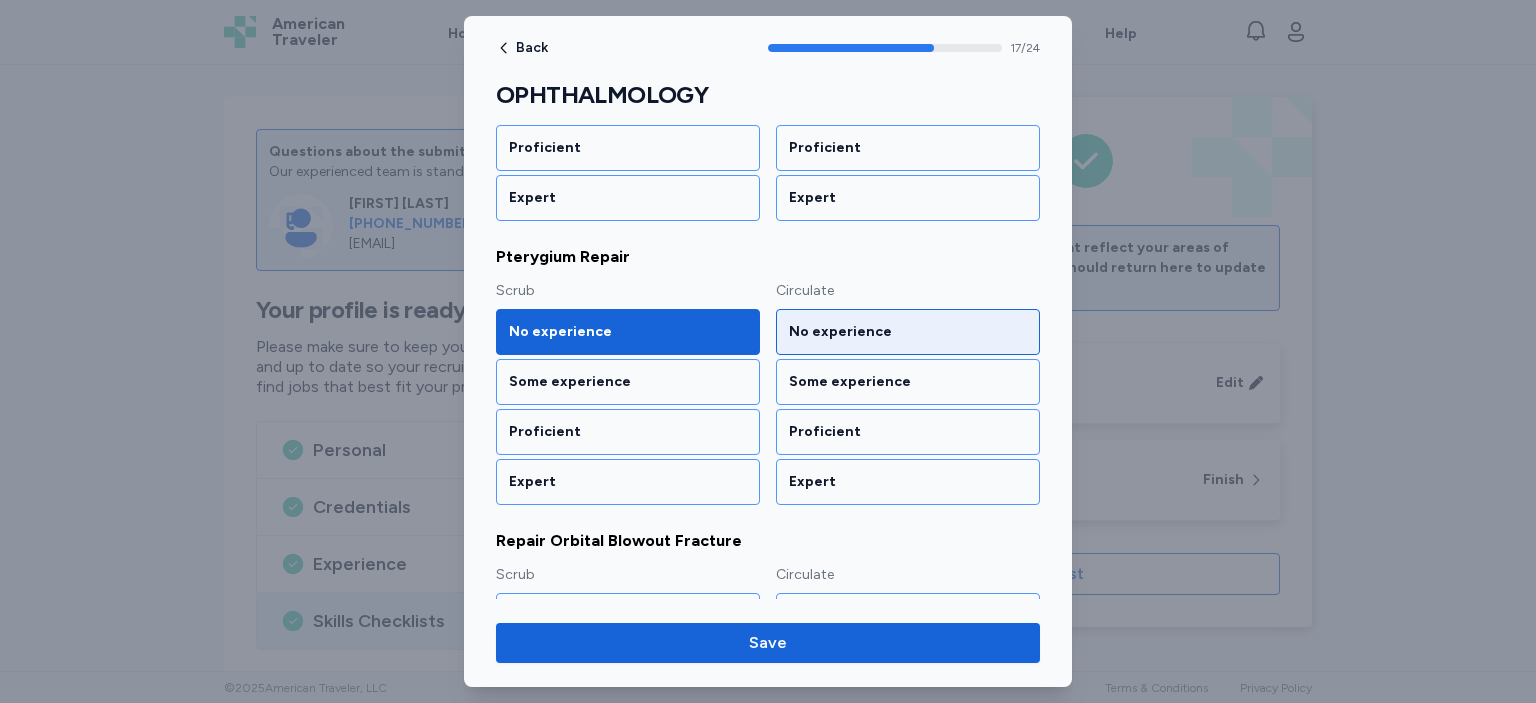 click on "No experience" at bounding box center [908, 332] 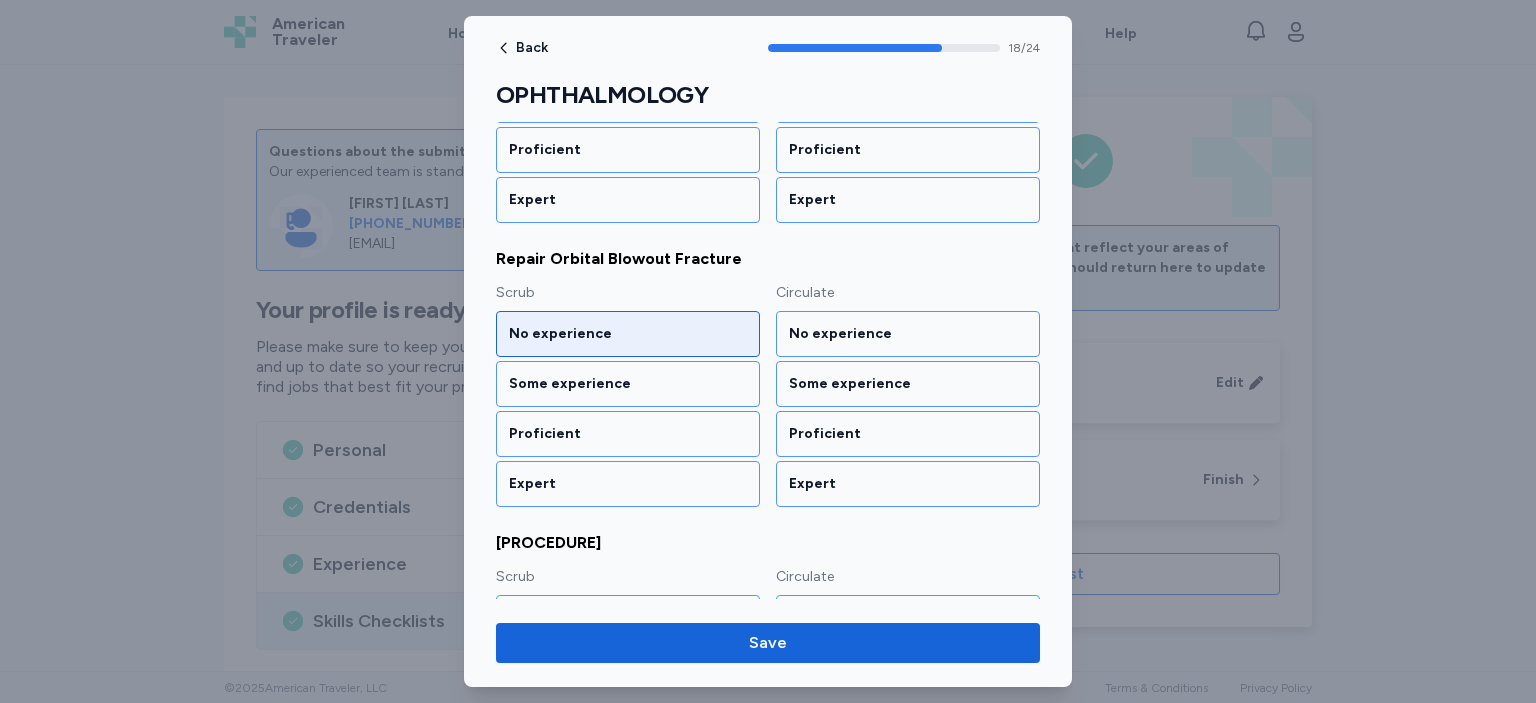 scroll, scrollTop: 2726, scrollLeft: 0, axis: vertical 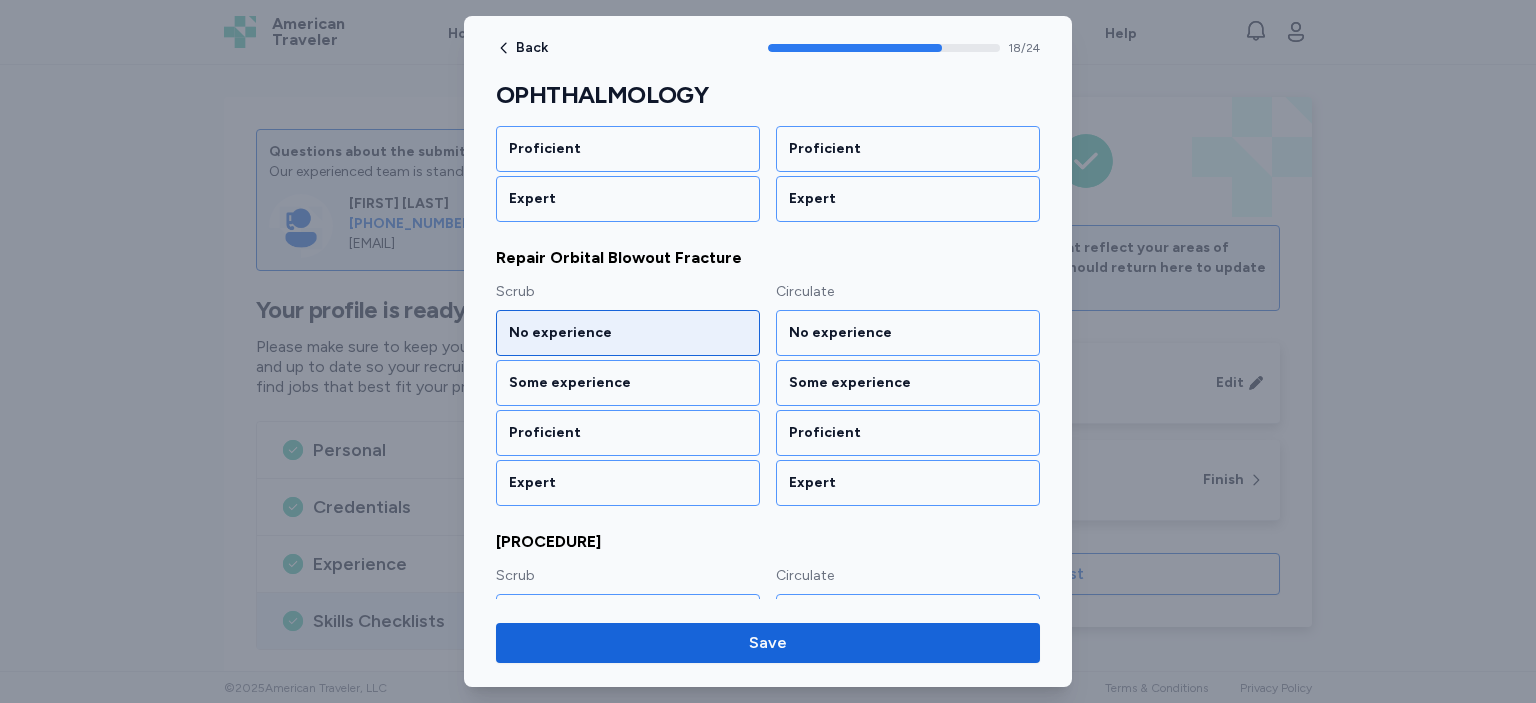 click on "No experience" at bounding box center (628, 333) 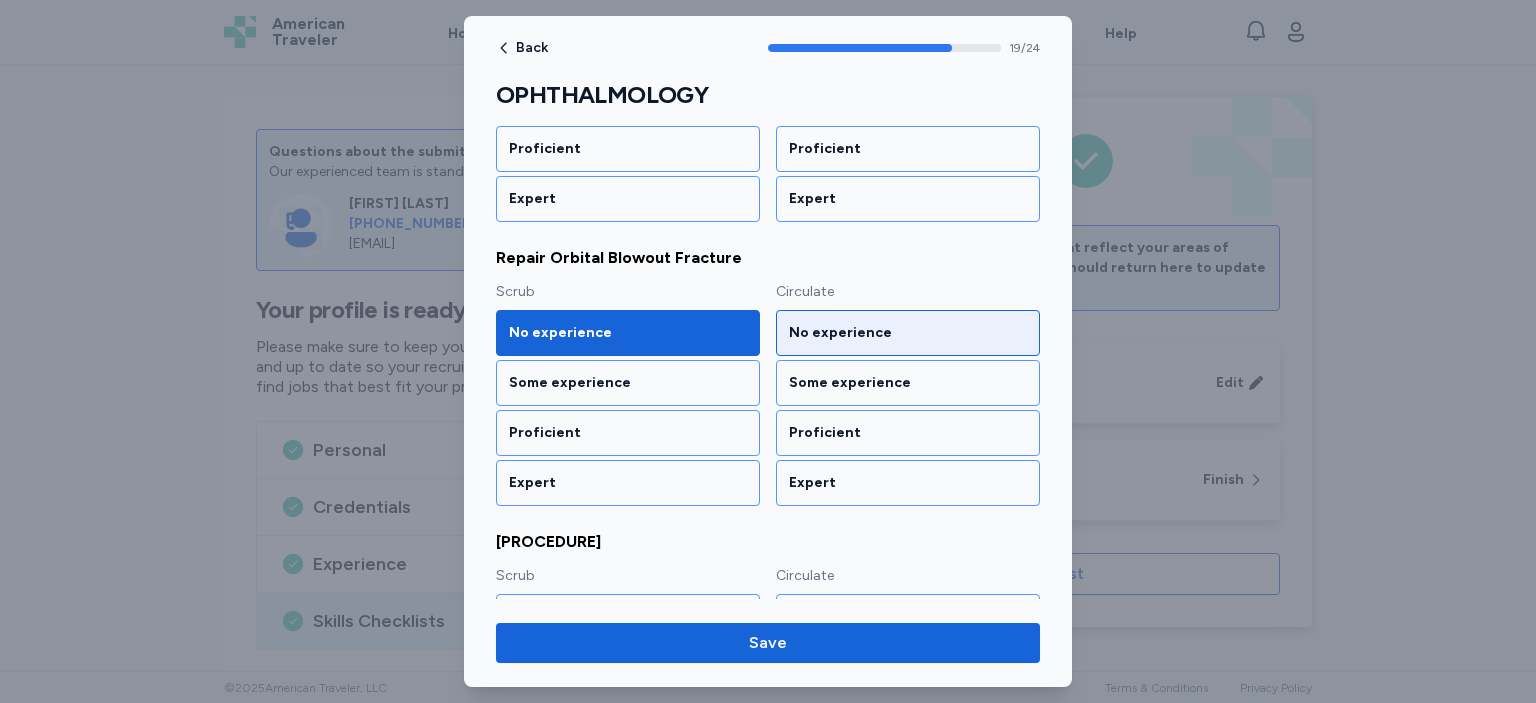 click on "No experience" at bounding box center [908, 333] 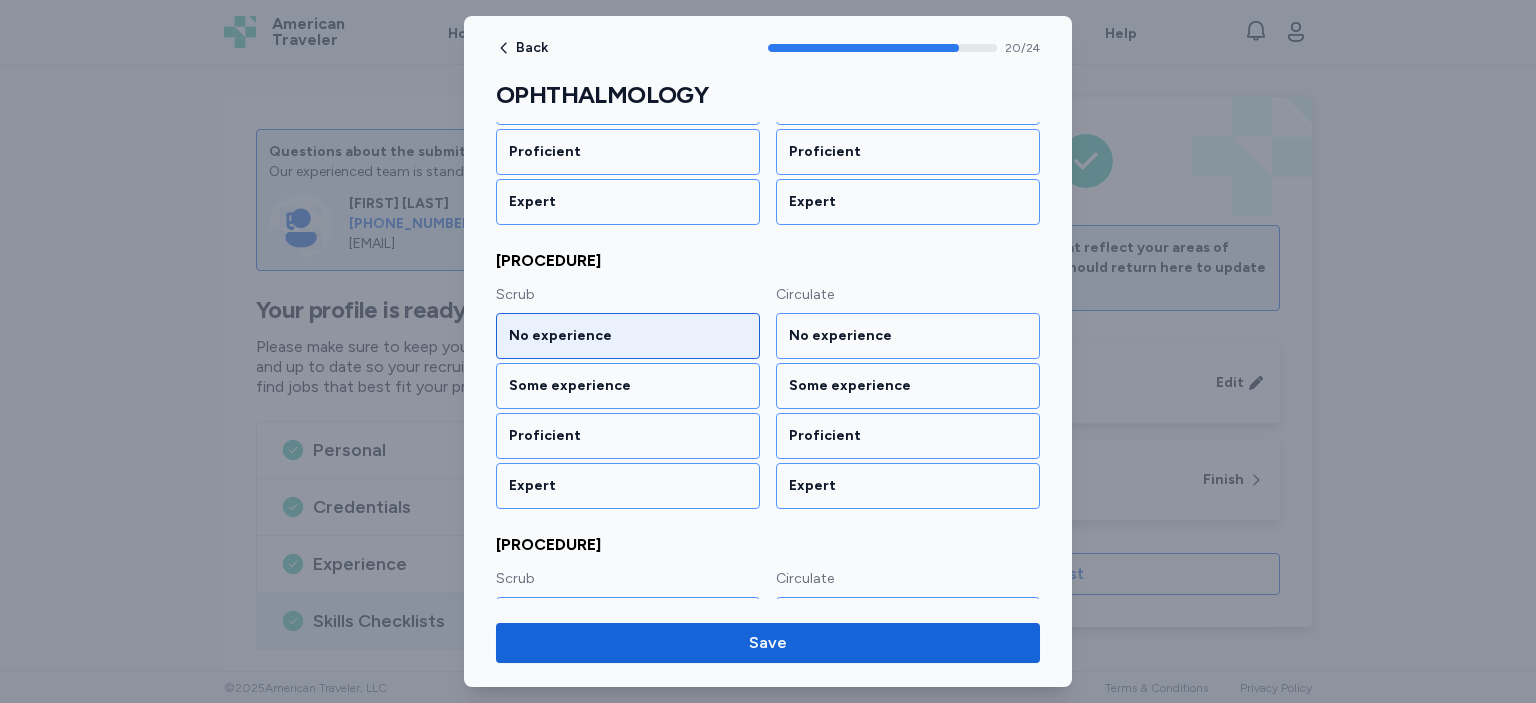 scroll, scrollTop: 3008, scrollLeft: 0, axis: vertical 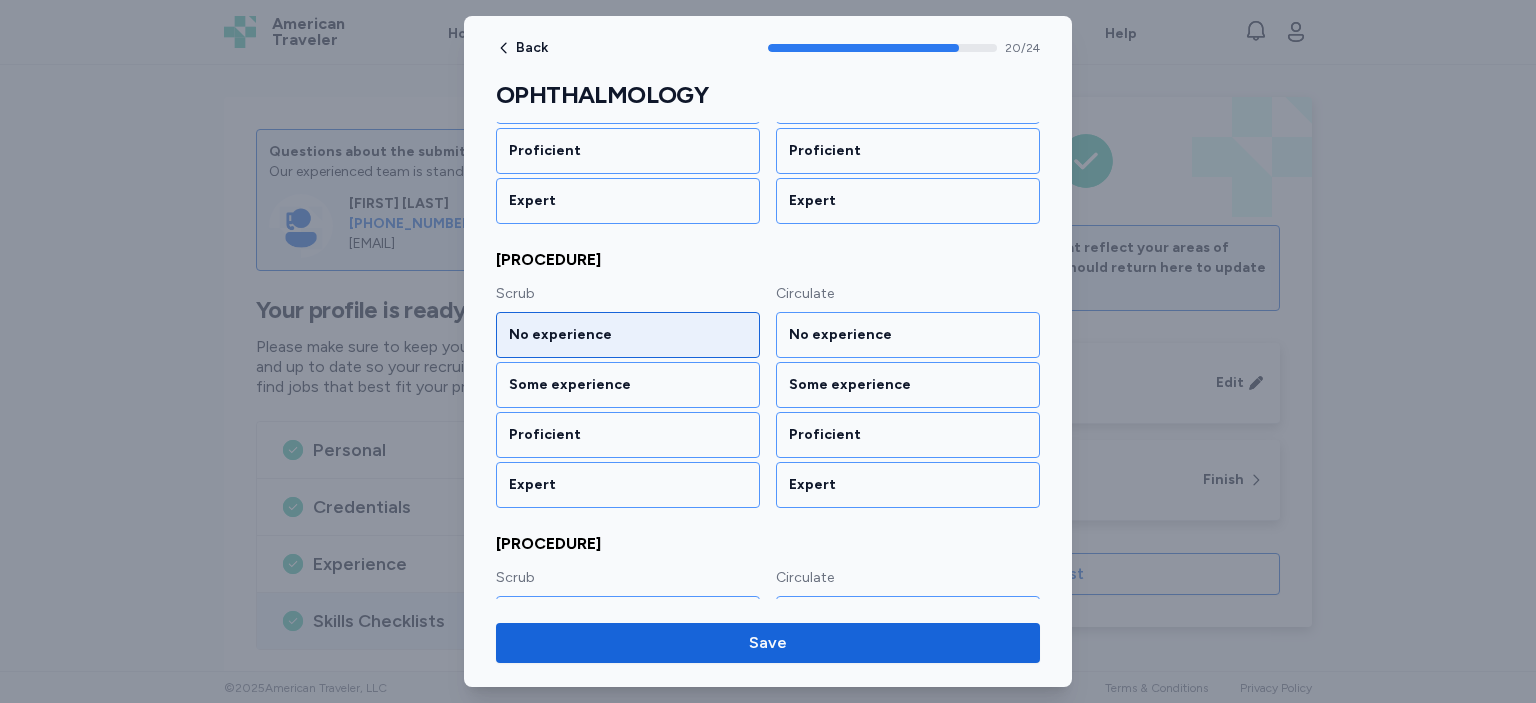 click on "No experience" at bounding box center (628, 335) 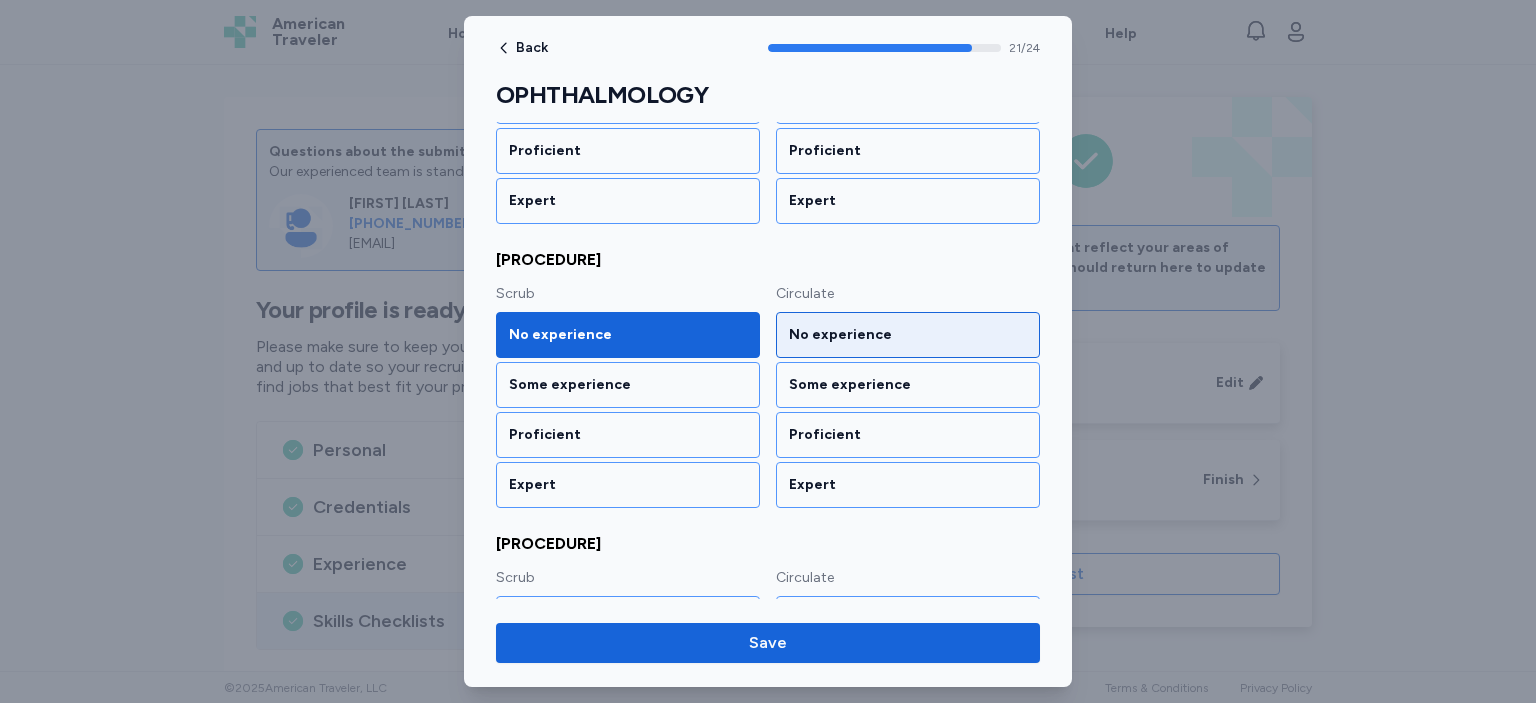 click on "No experience" at bounding box center [908, 335] 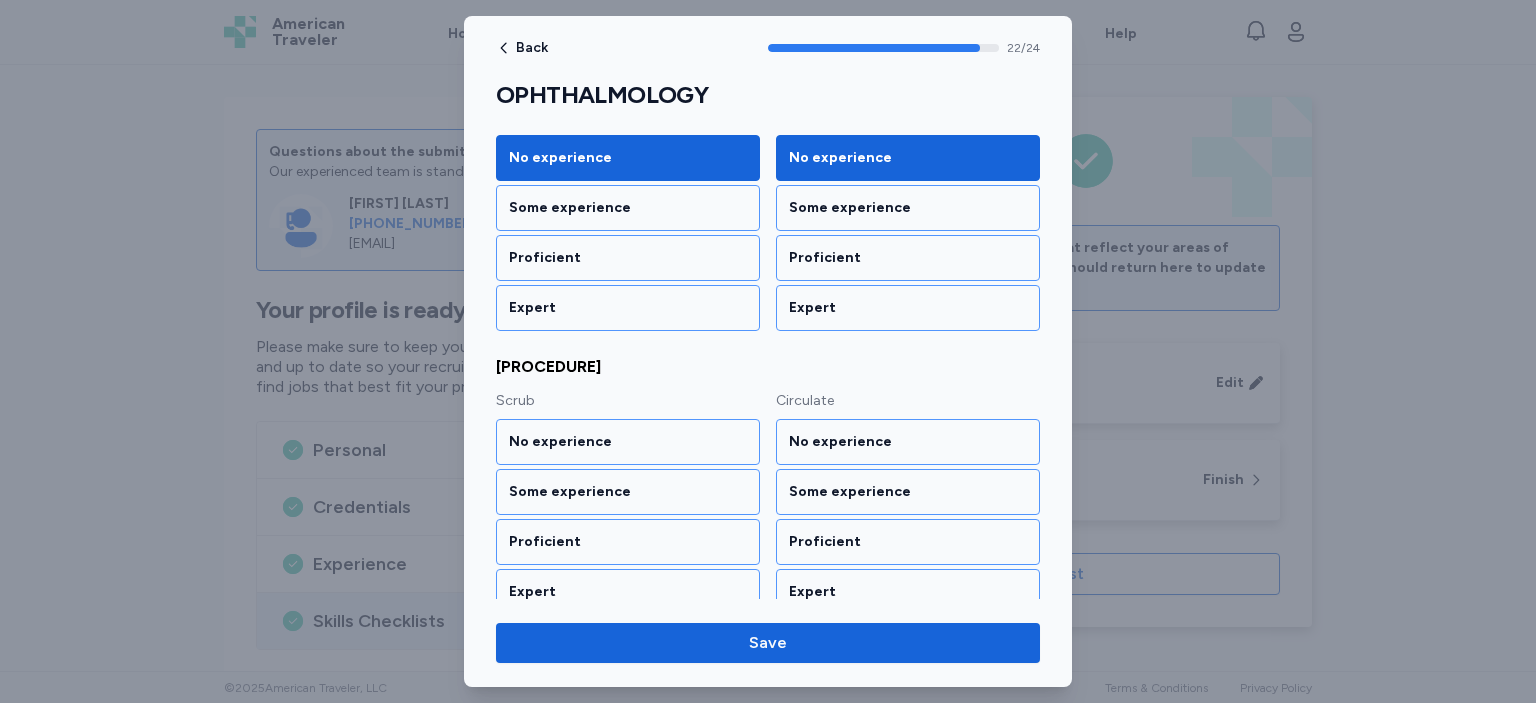 scroll, scrollTop: 3186, scrollLeft: 0, axis: vertical 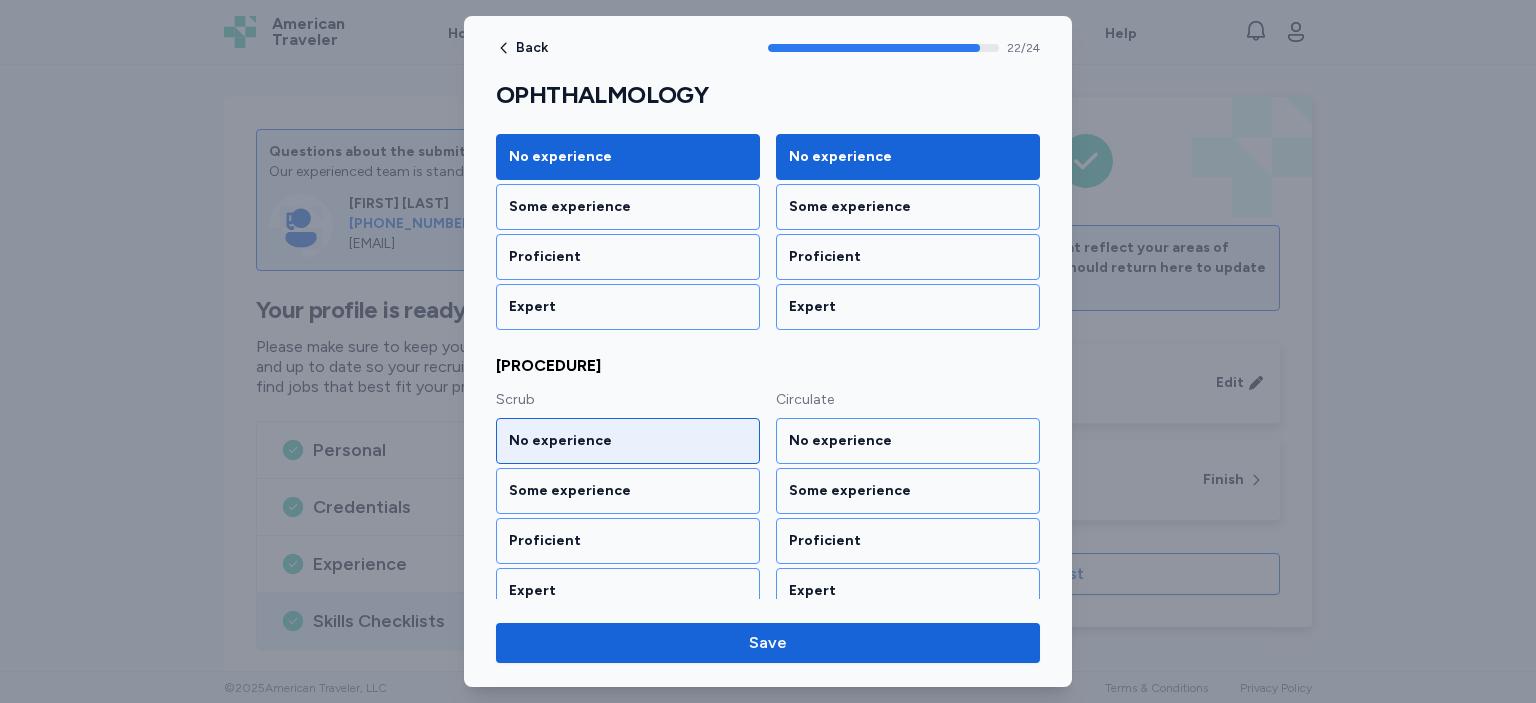 click on "No experience" at bounding box center [628, 441] 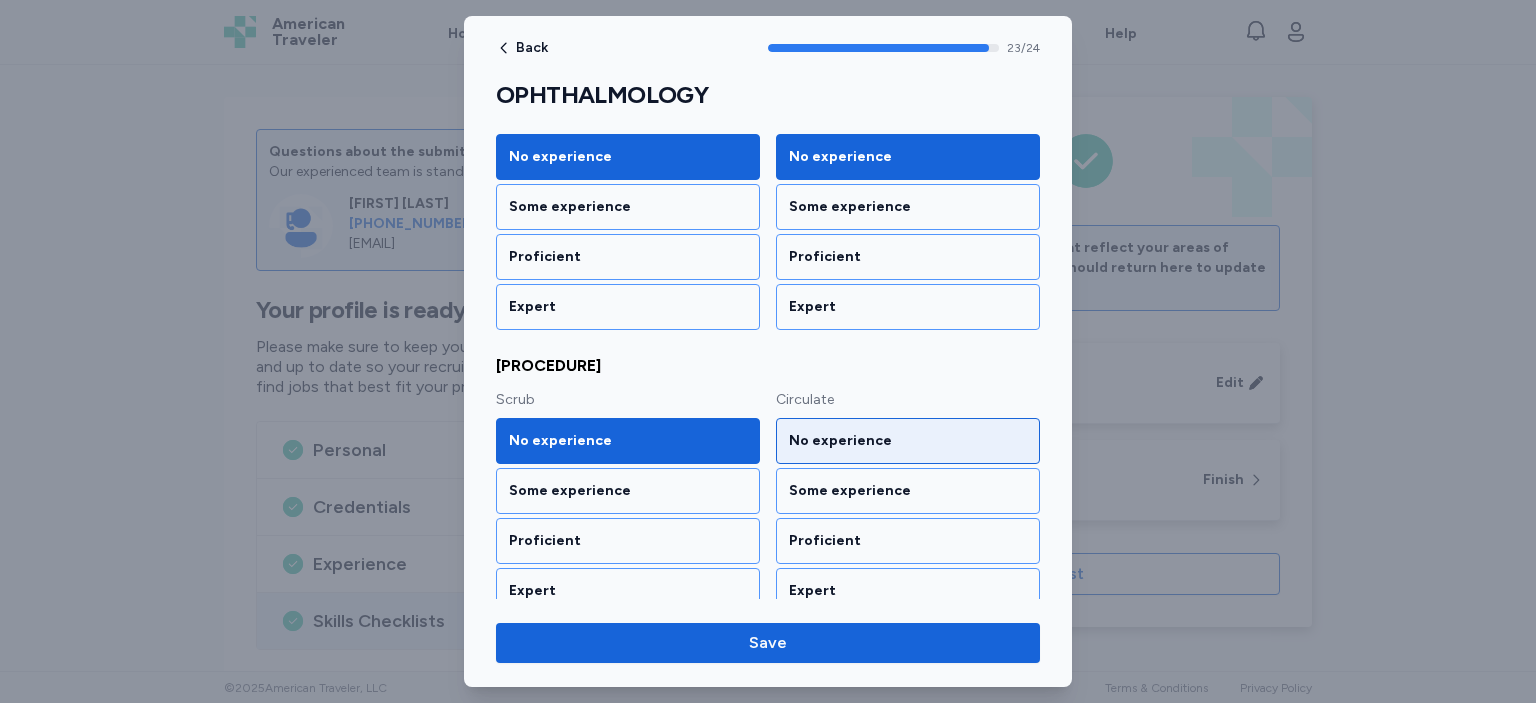 click on "No experience" at bounding box center [908, 441] 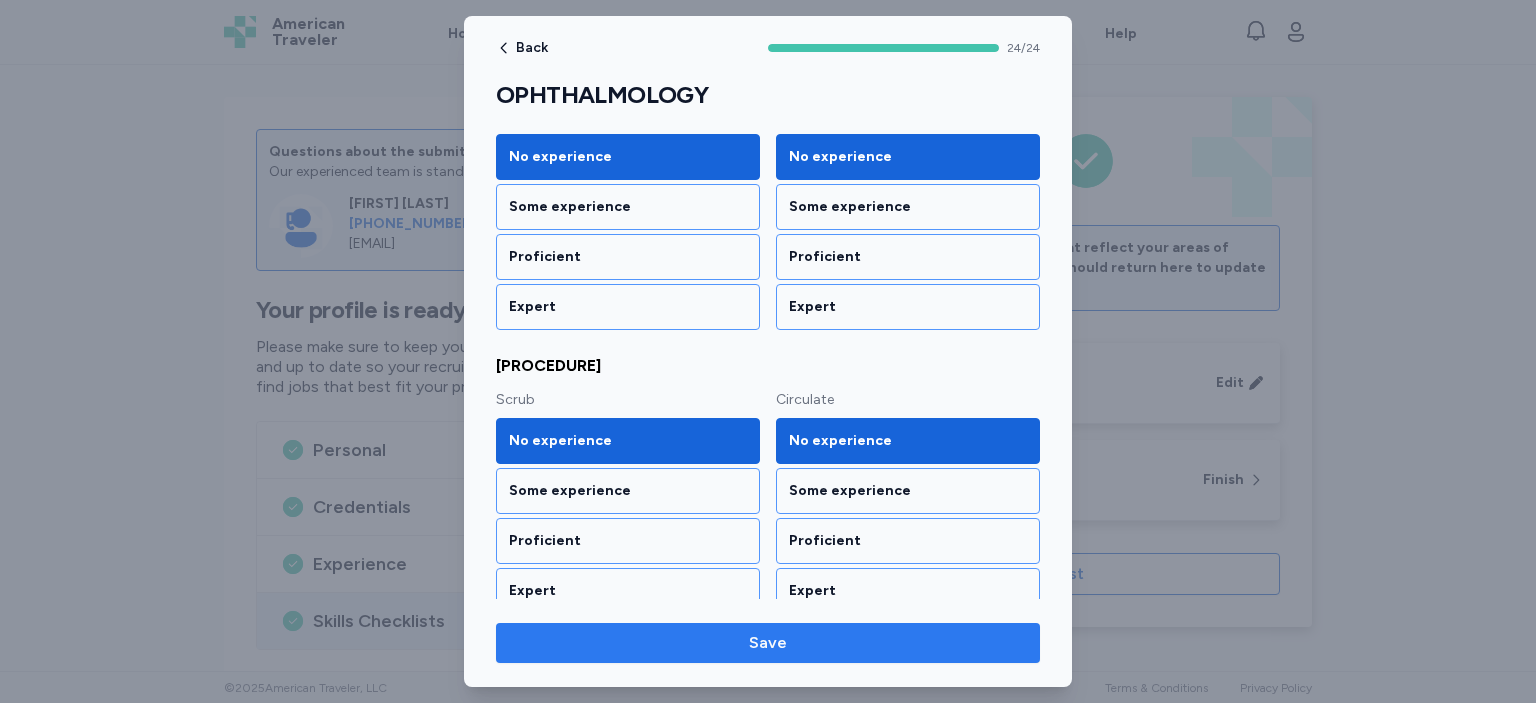 click on "Save" at bounding box center [768, 643] 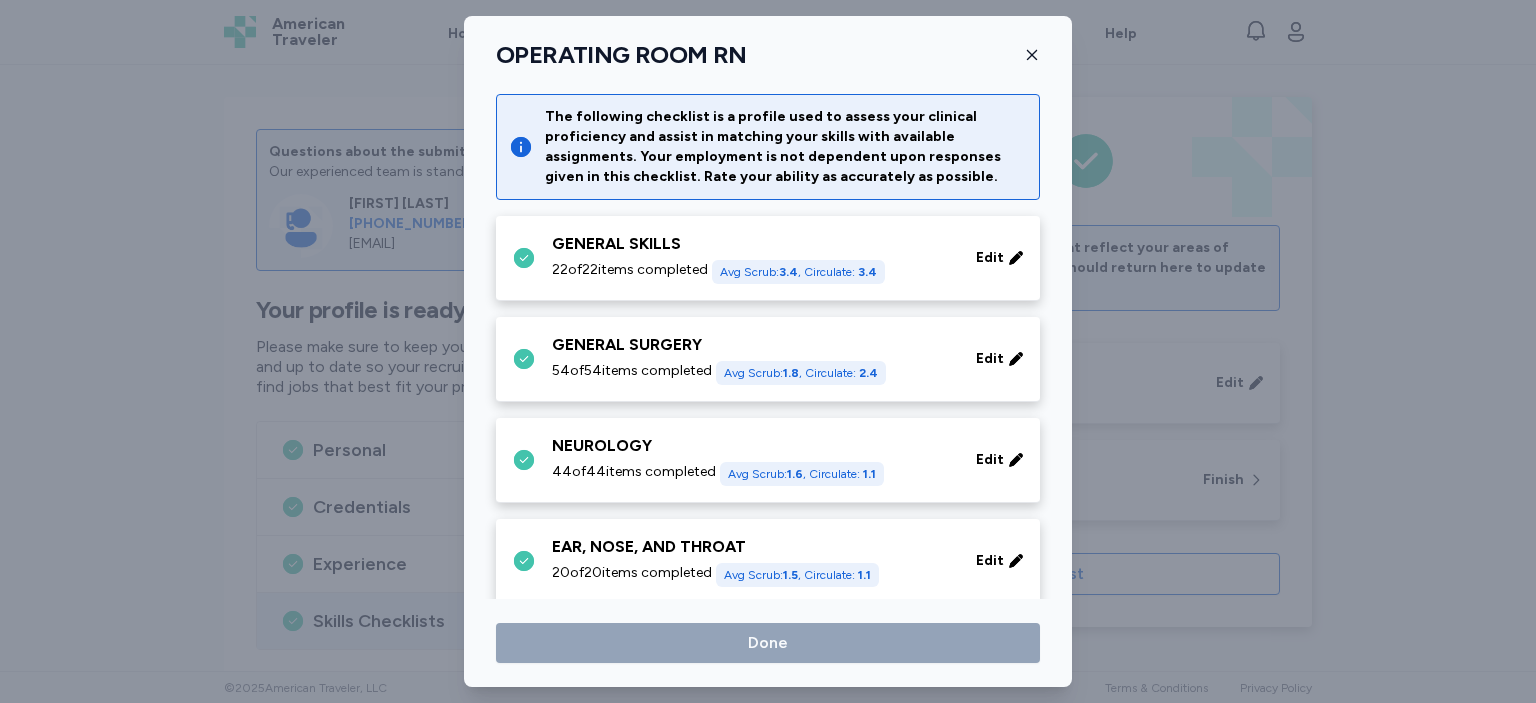 scroll, scrollTop: 507, scrollLeft: 0, axis: vertical 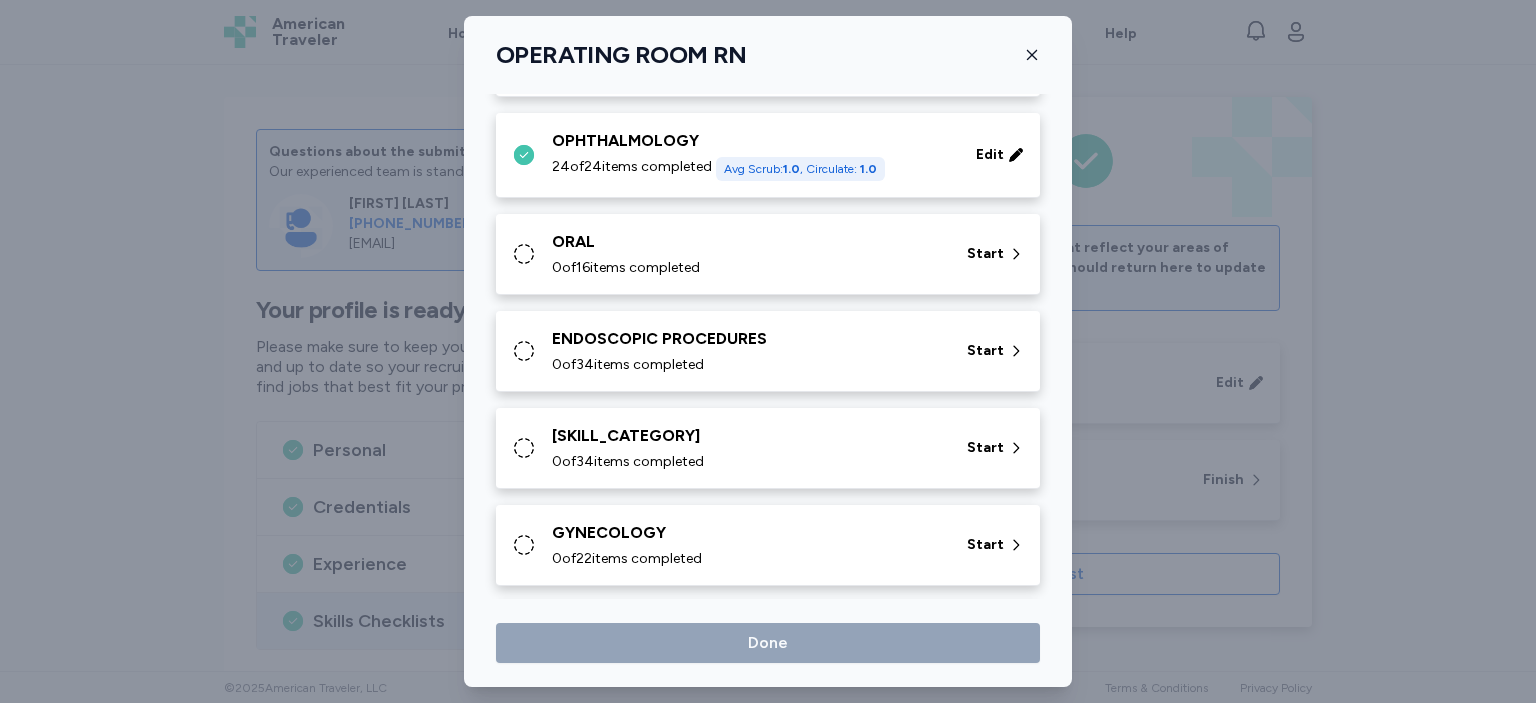 click on "ORAL" at bounding box center [747, 242] 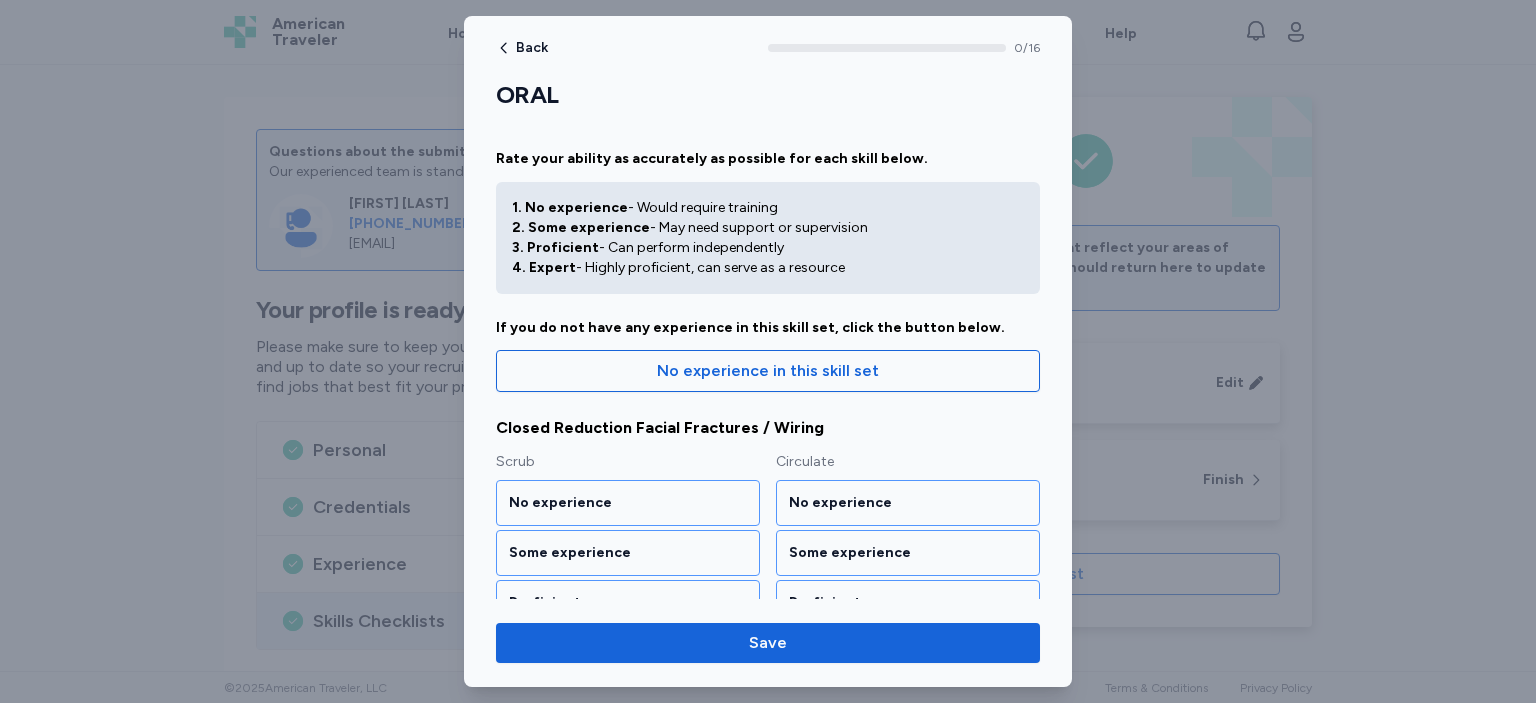 click on "Closed Reduction Facial Fractures / Wiring" at bounding box center (768, 428) 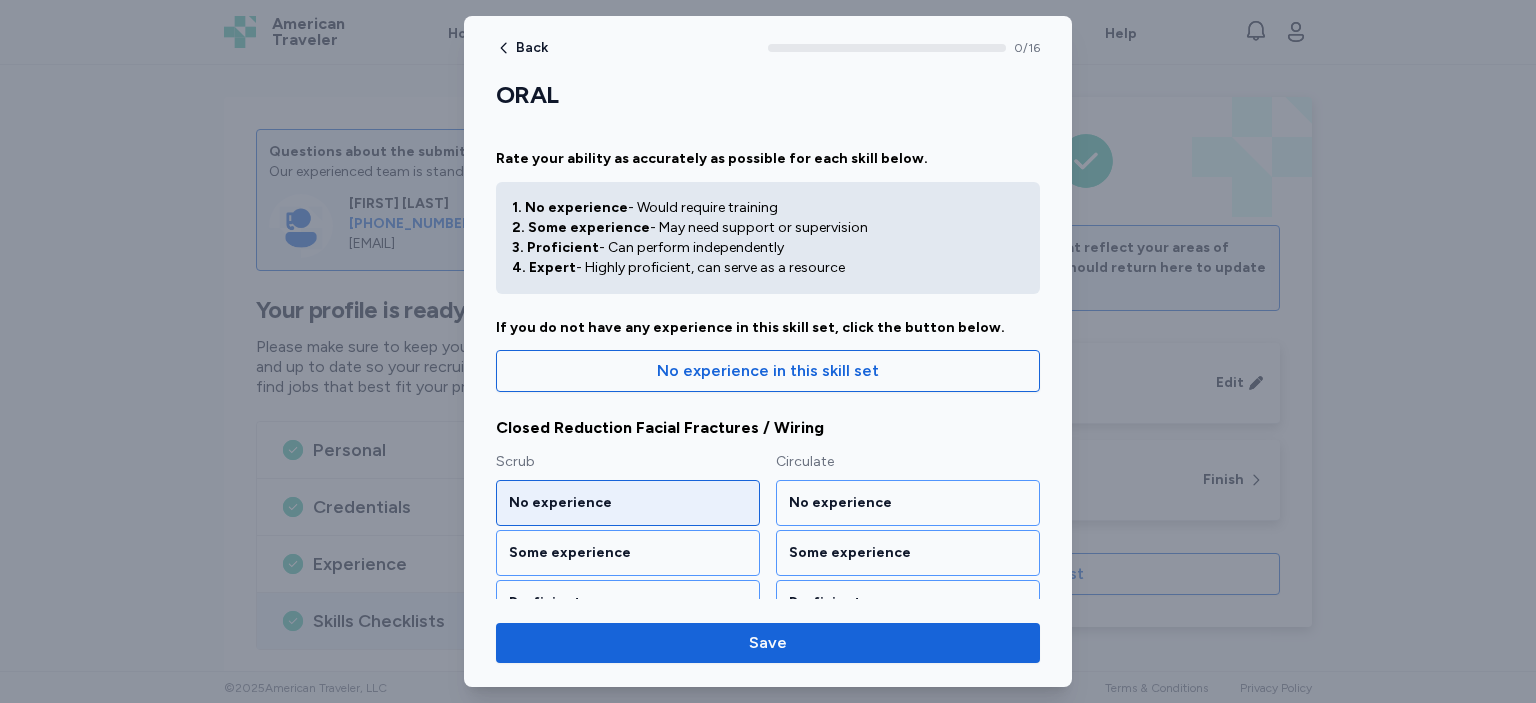 click on "No experience" at bounding box center (628, 503) 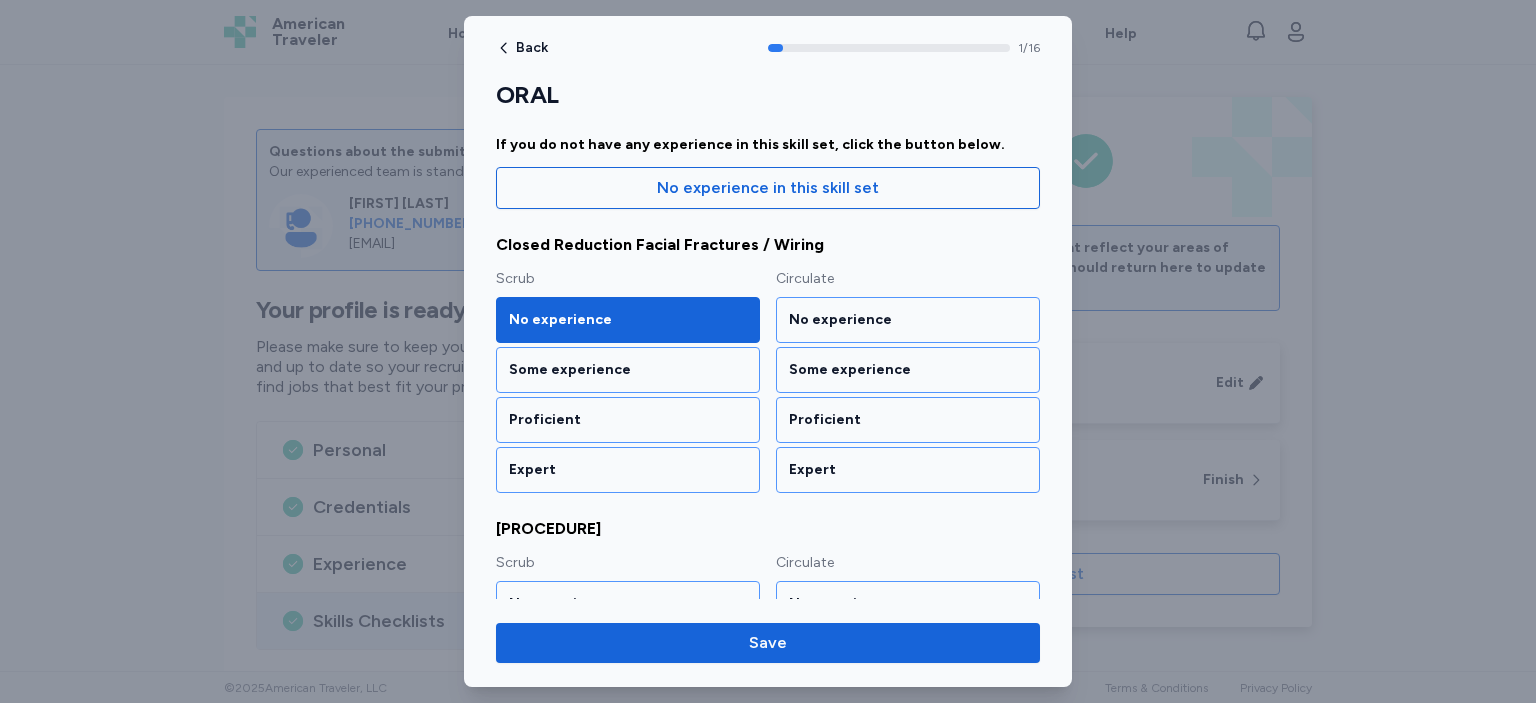 scroll, scrollTop: 184, scrollLeft: 0, axis: vertical 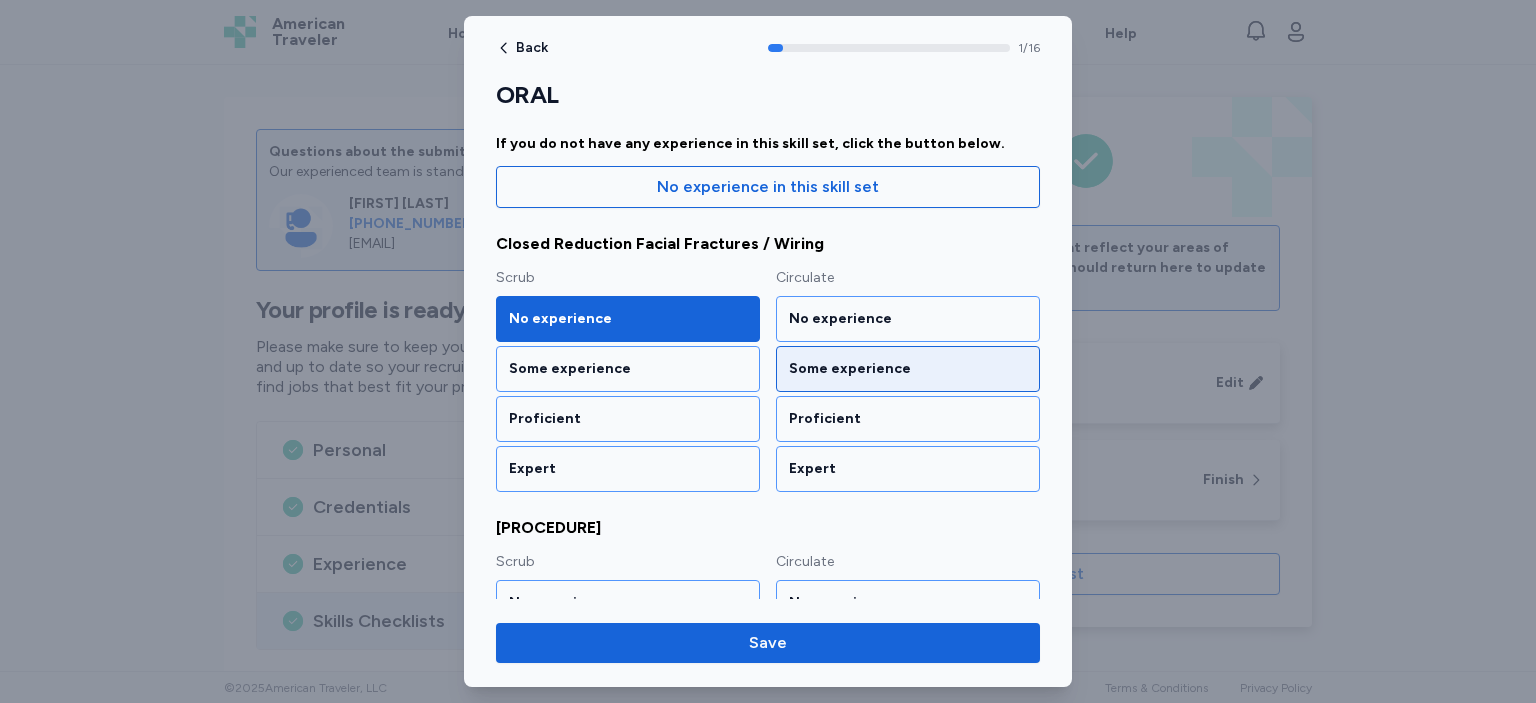 click on "Some experience" at bounding box center [908, 369] 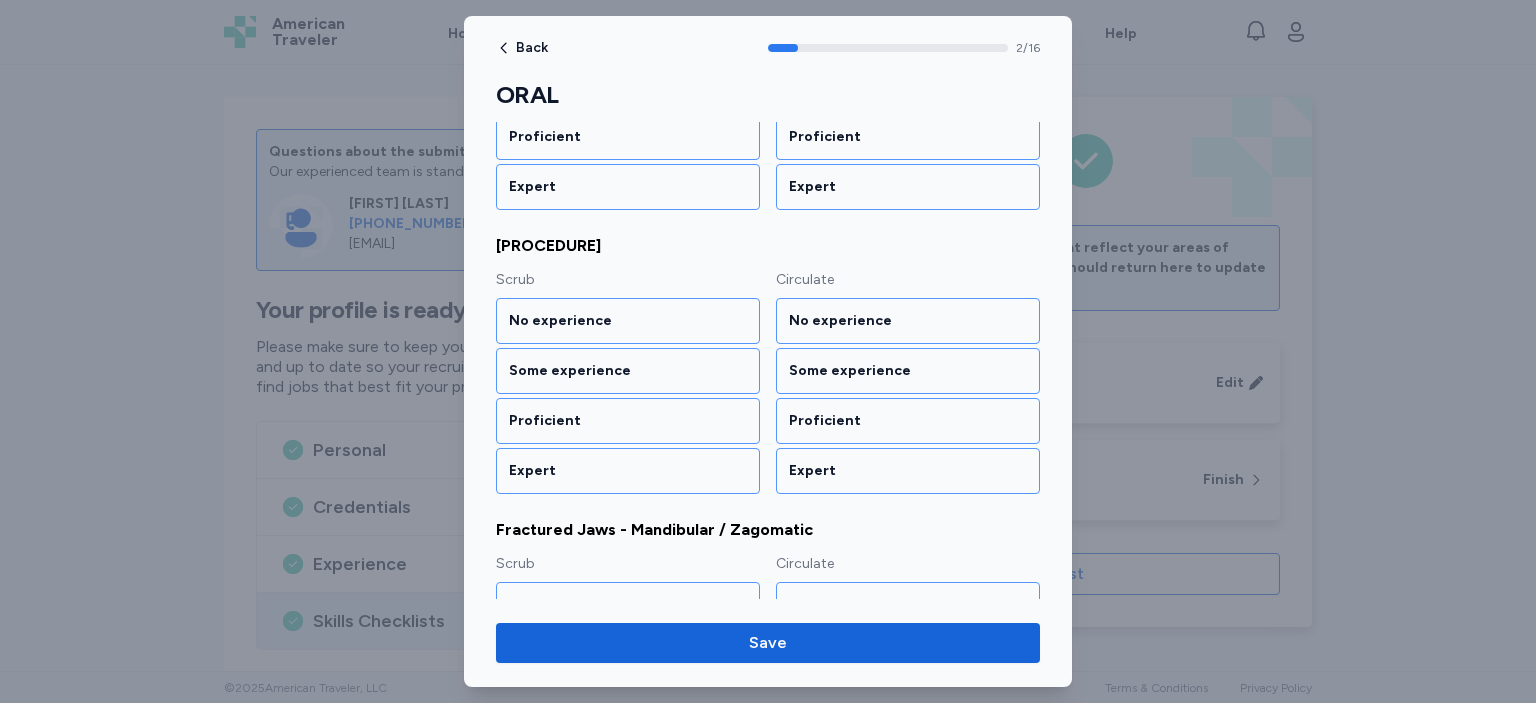scroll, scrollTop: 466, scrollLeft: 0, axis: vertical 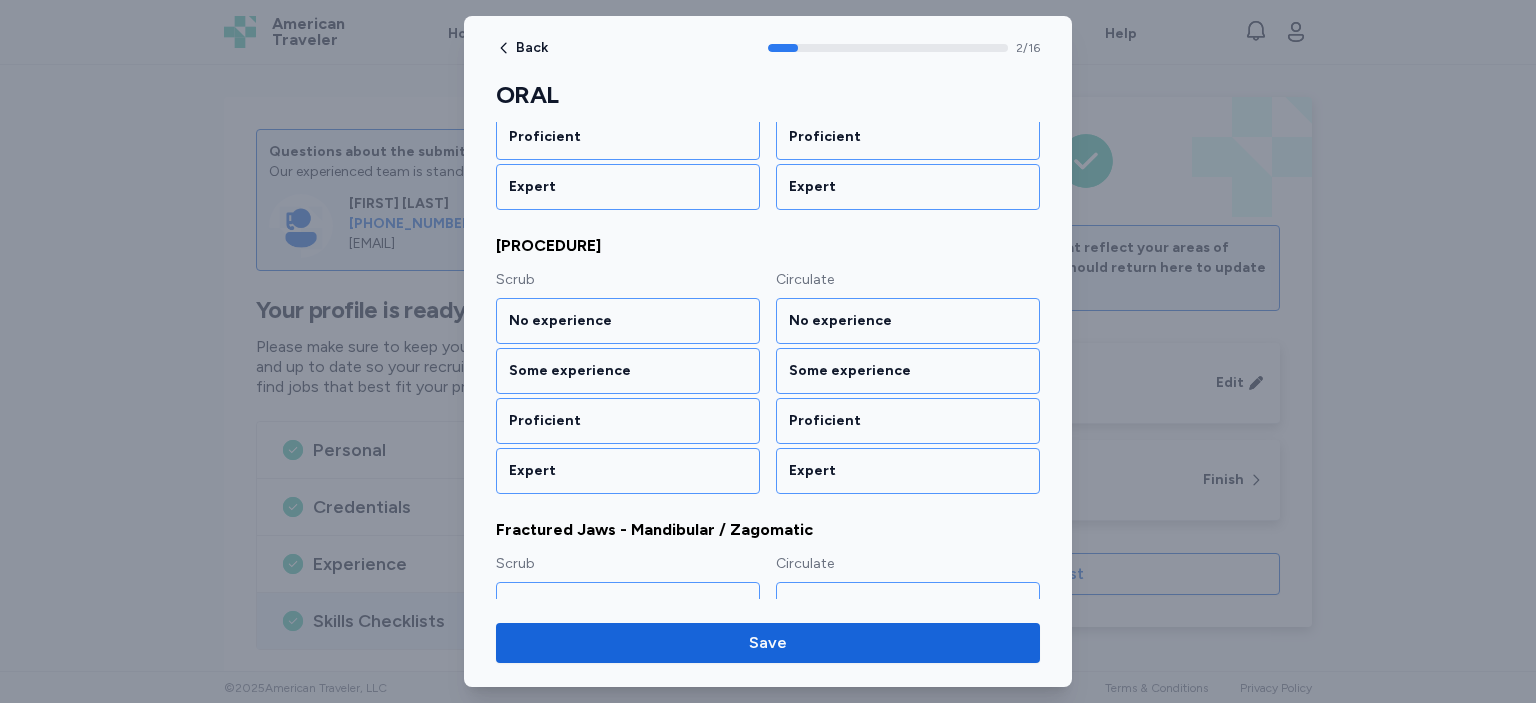 click on "[PROCEDURE]" at bounding box center (768, 246) 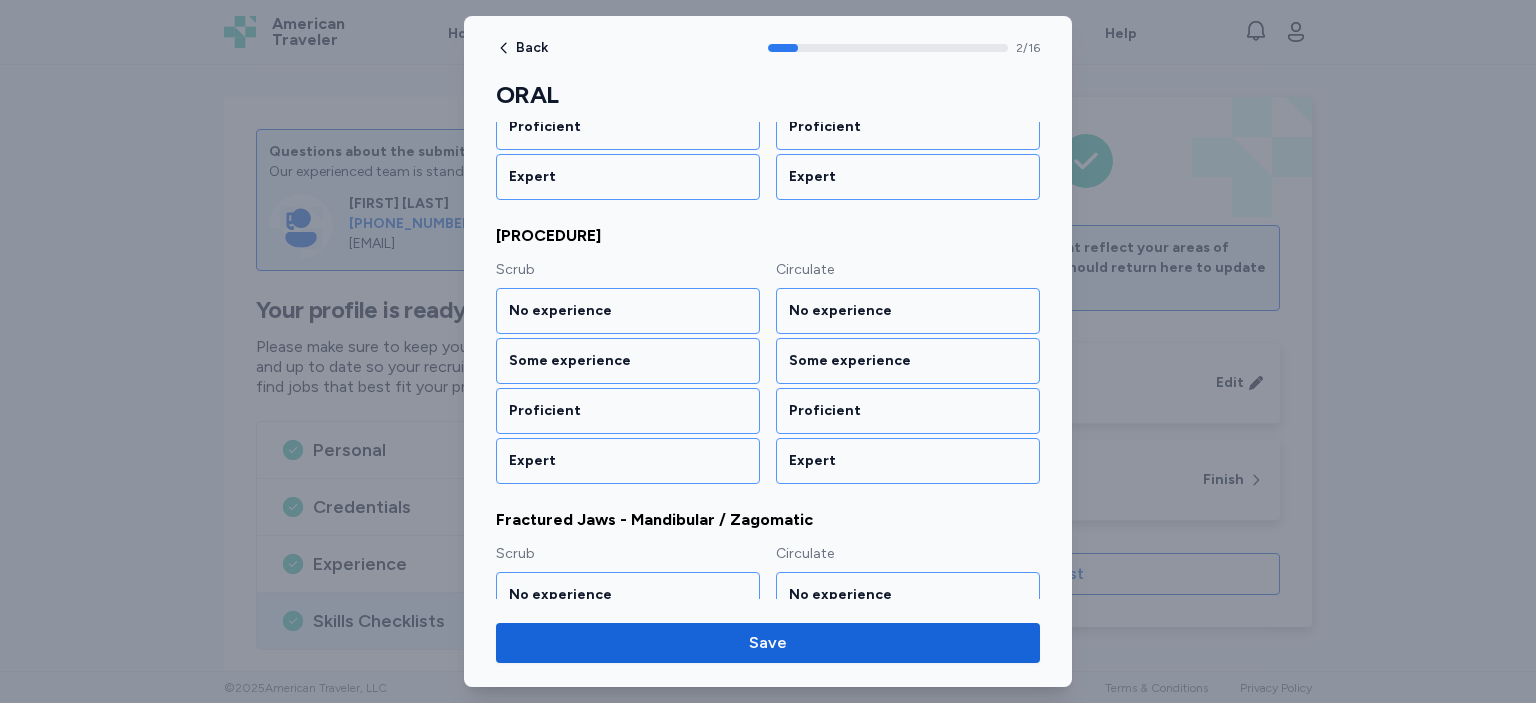 scroll, scrollTop: 493, scrollLeft: 0, axis: vertical 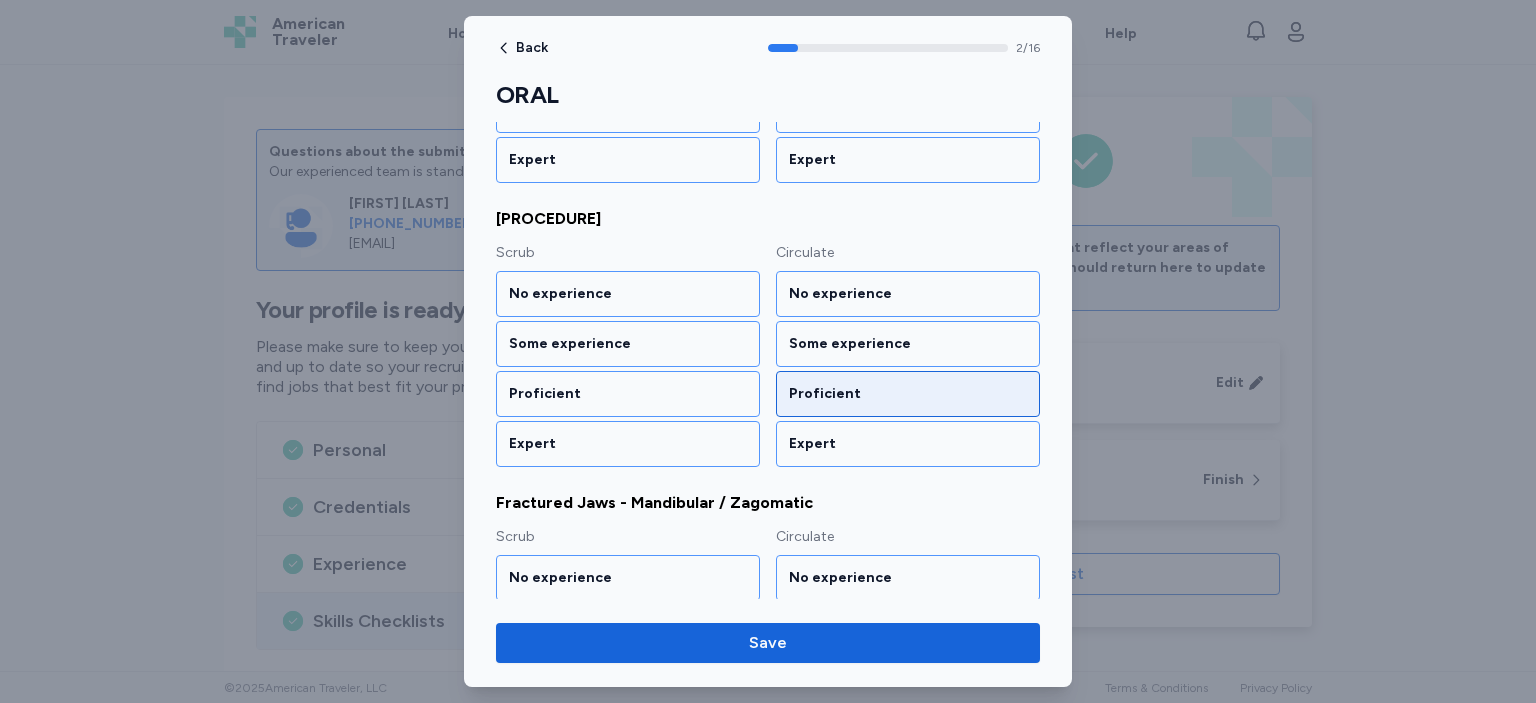 click on "Proficient" at bounding box center [908, 394] 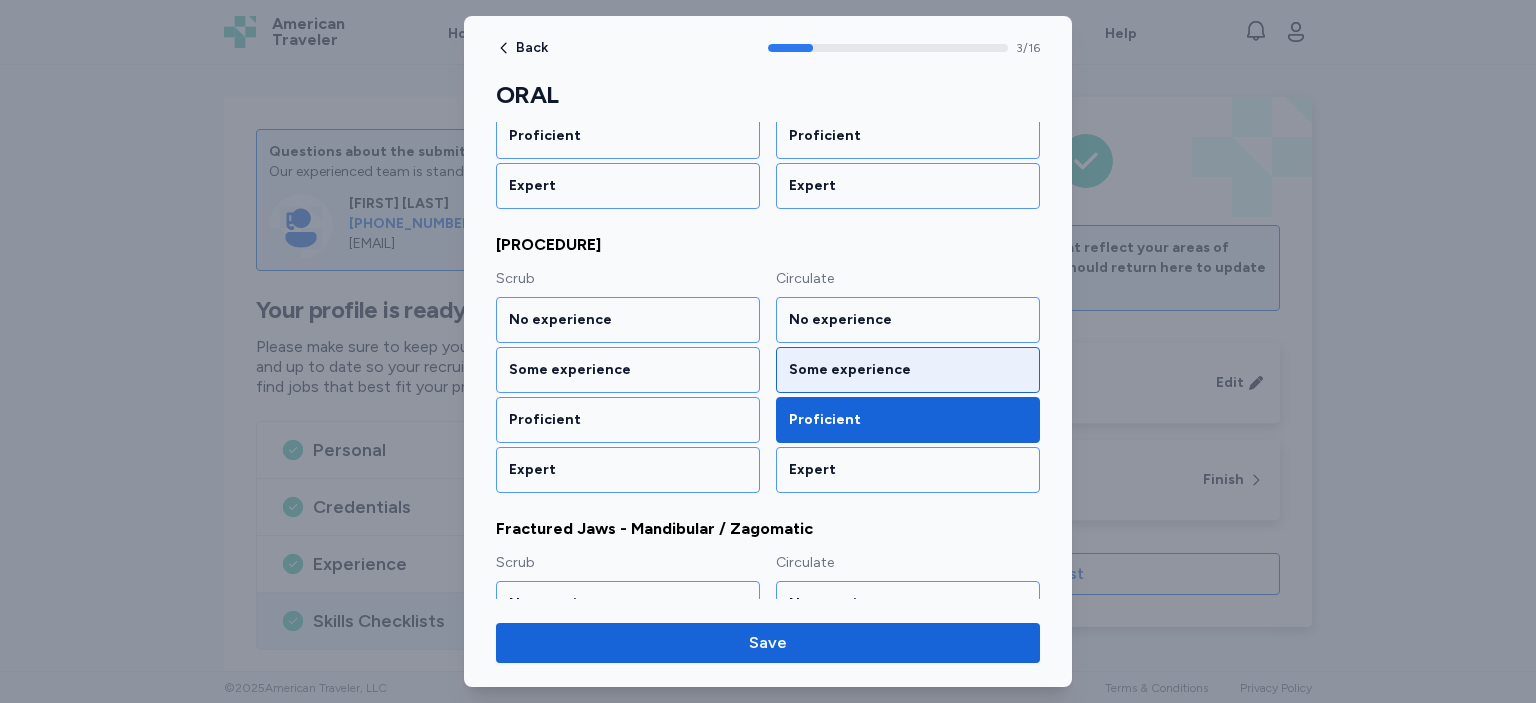 scroll, scrollTop: 466, scrollLeft: 0, axis: vertical 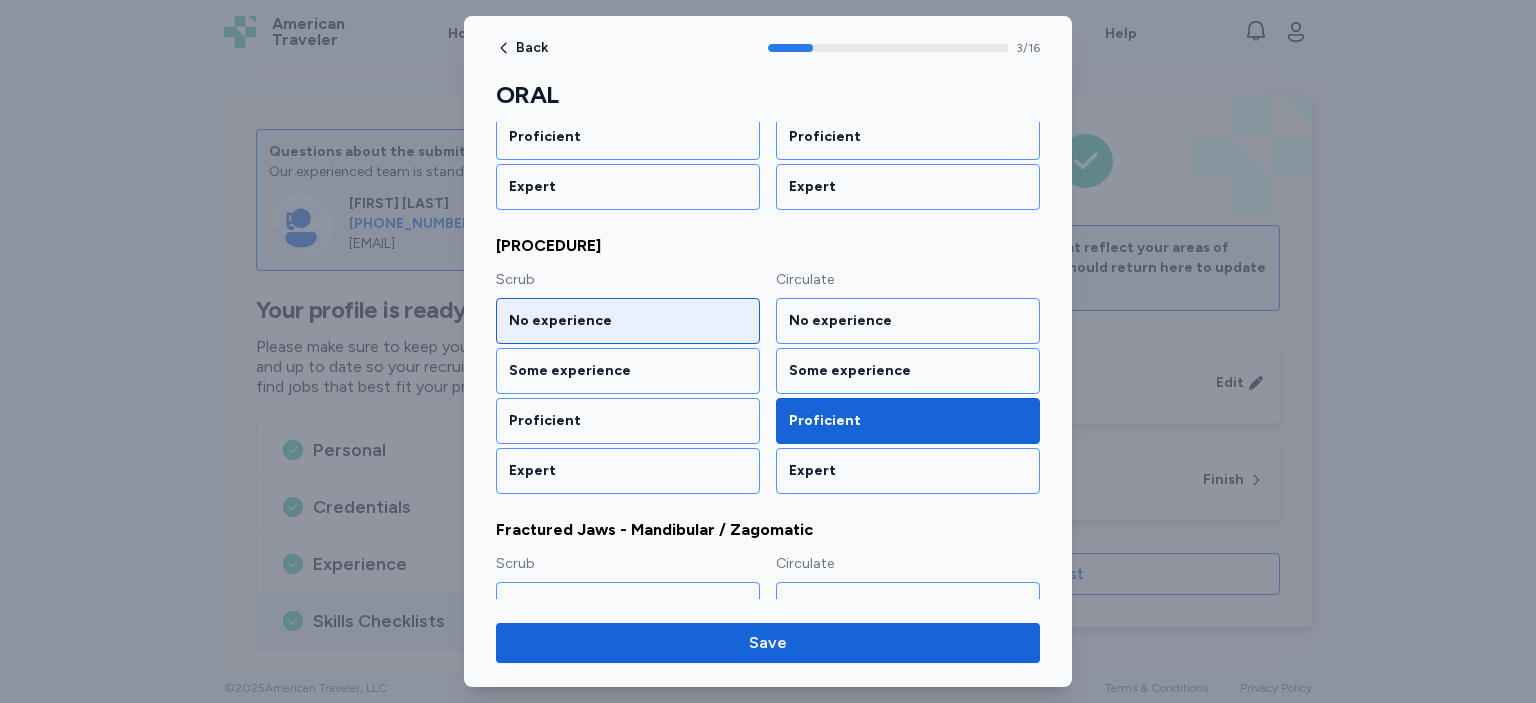 click on "No experience" at bounding box center [628, 321] 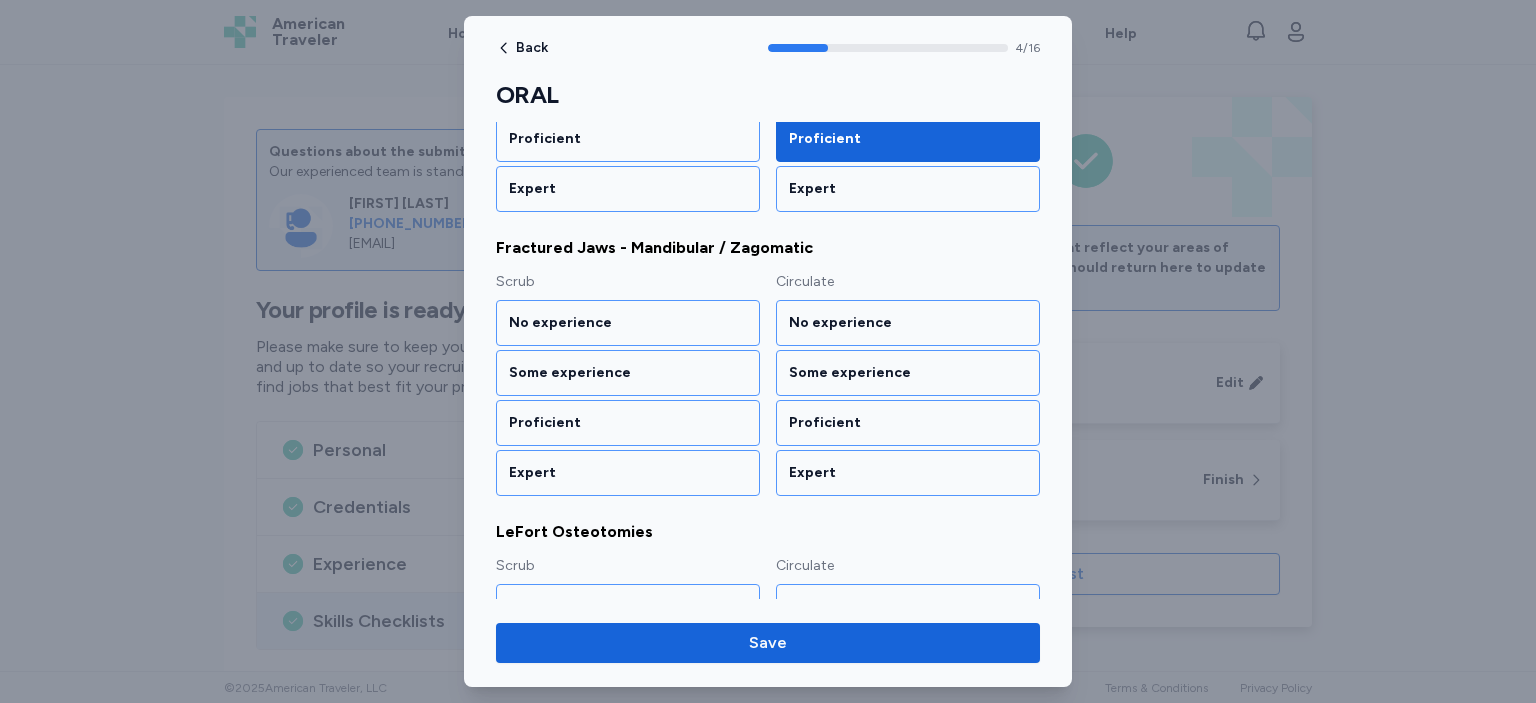 scroll, scrollTop: 749, scrollLeft: 0, axis: vertical 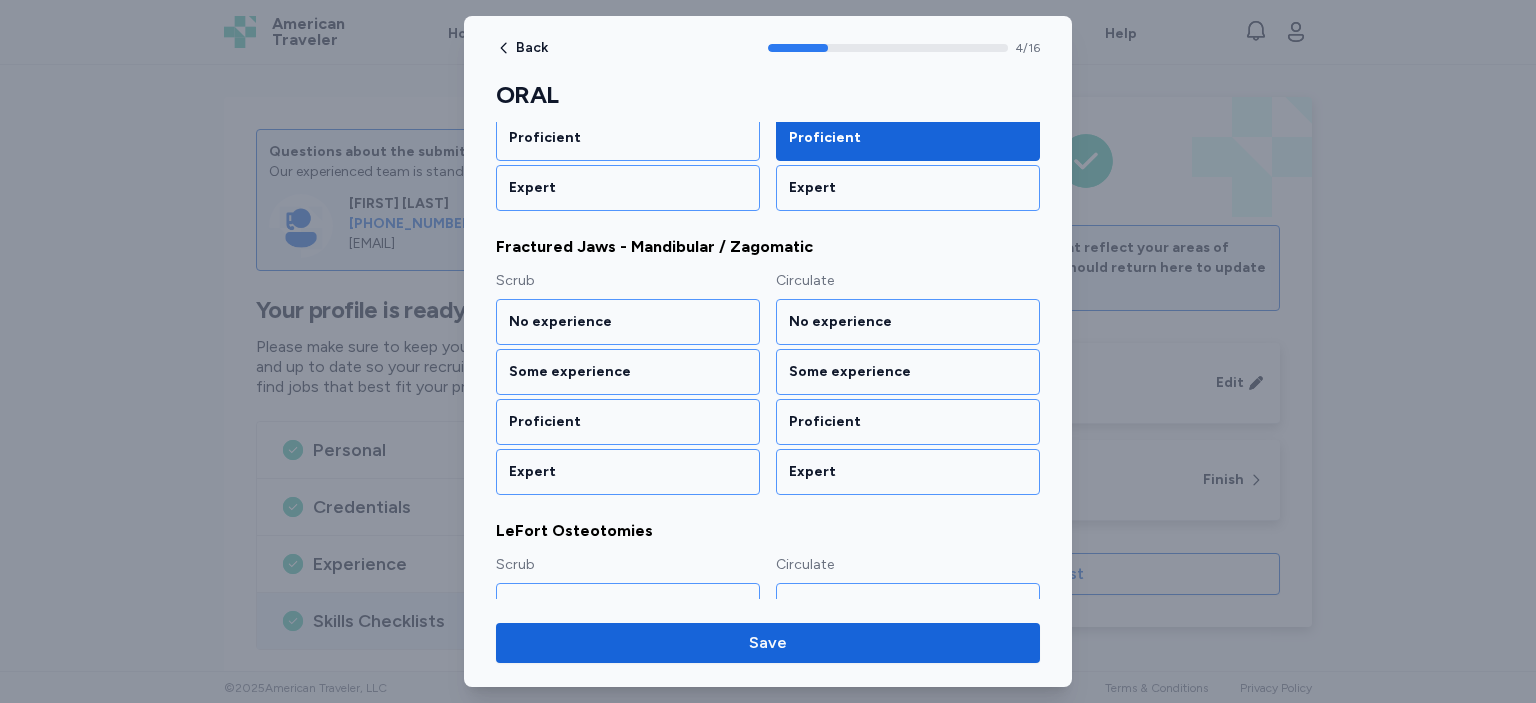 click on "[SKILL_CATEGORY] [NUMBER] of [NUMBER] items completed Start" at bounding box center [768, 623] 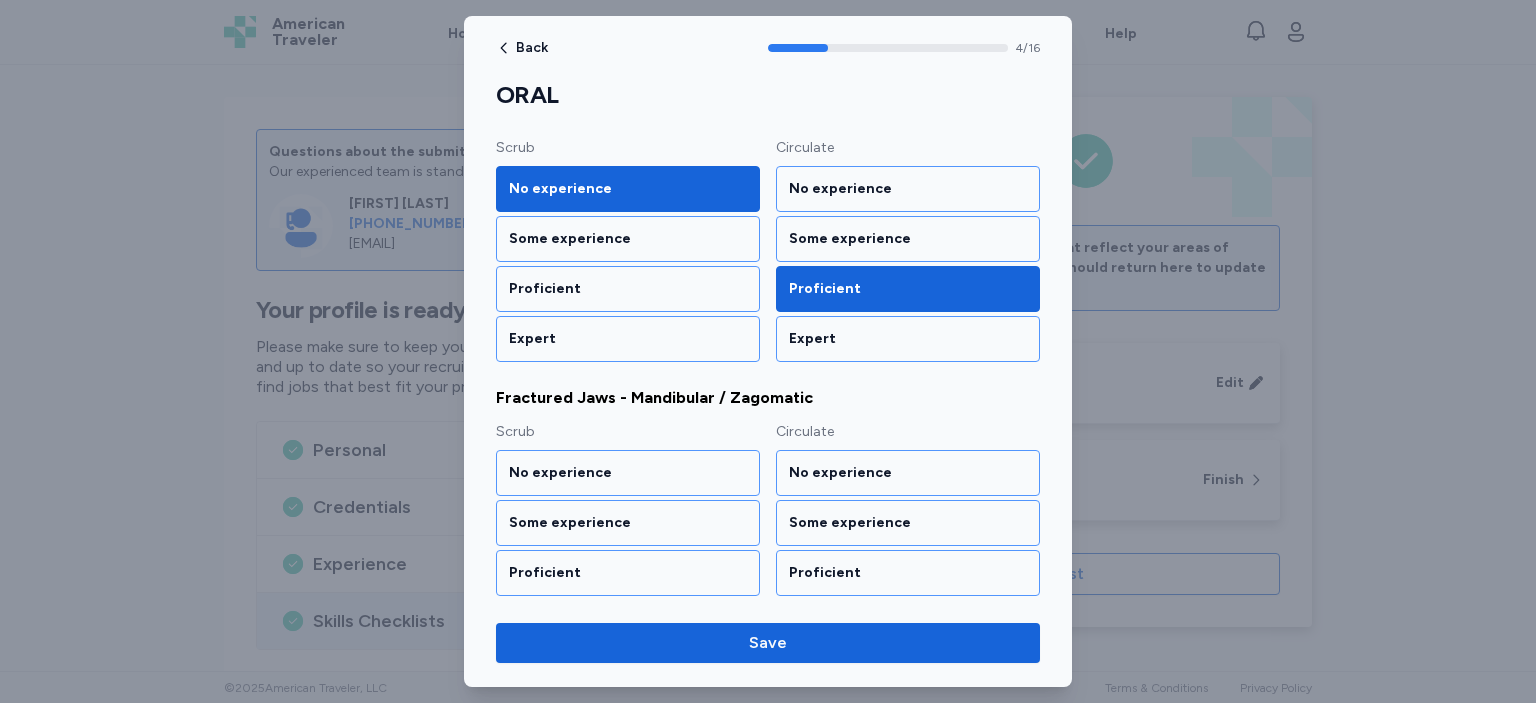 scroll, scrollTop: 594, scrollLeft: 0, axis: vertical 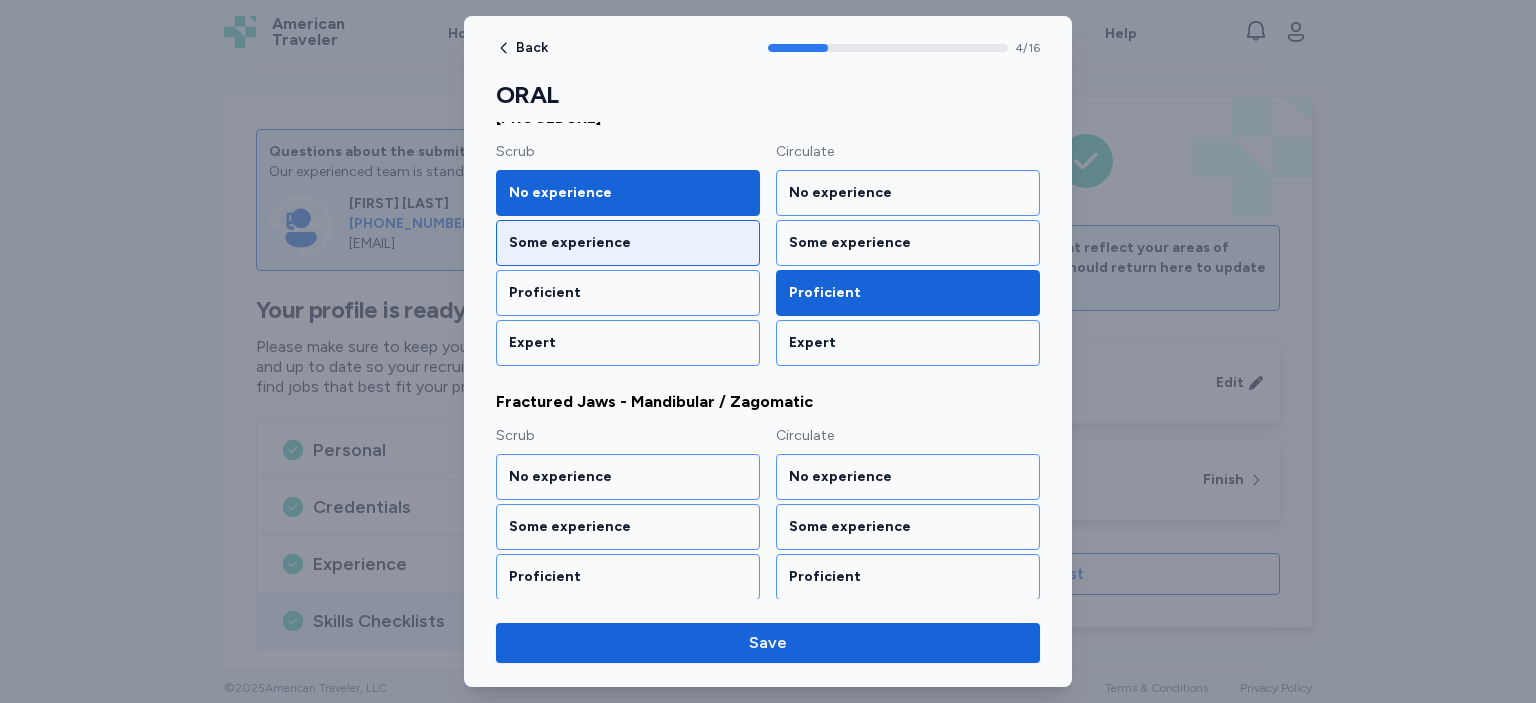 click on "Some experience" at bounding box center (628, 243) 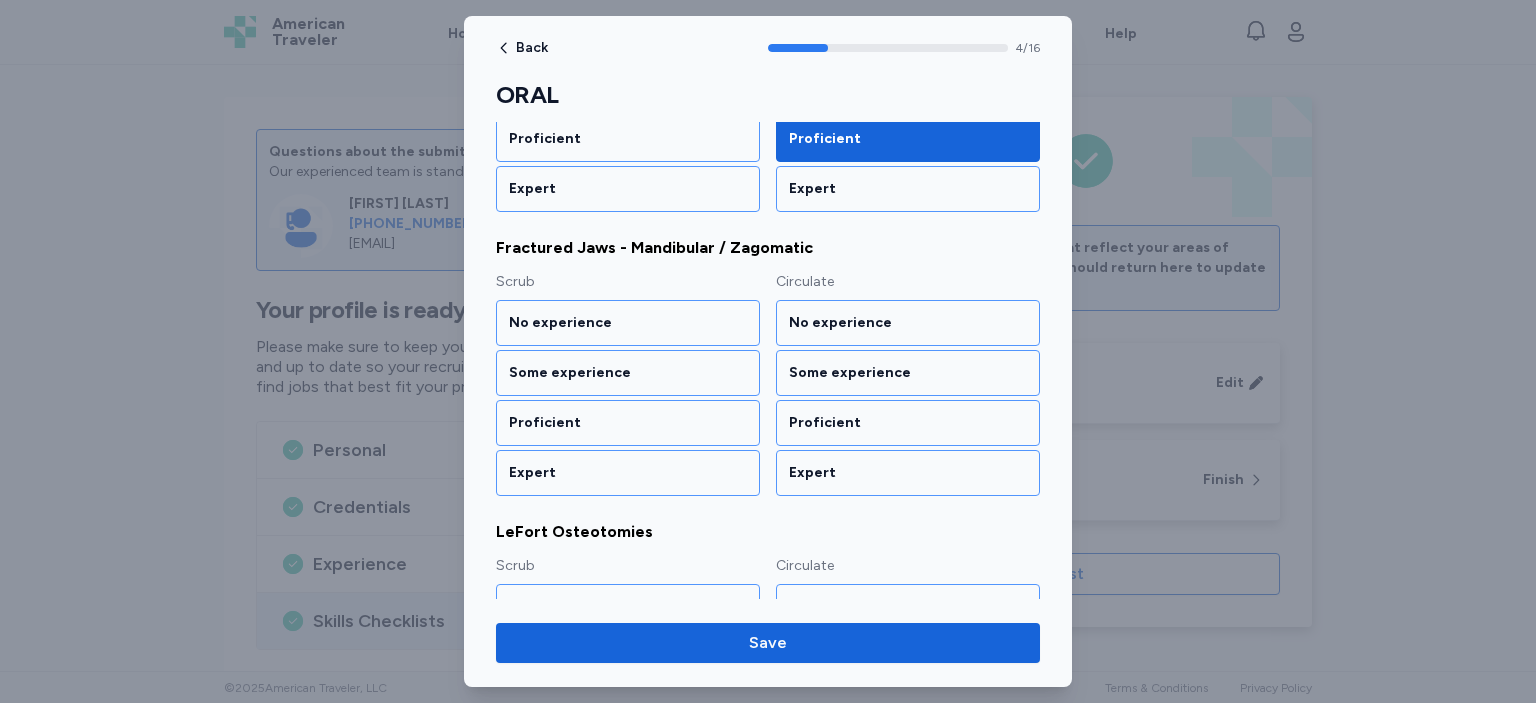 scroll, scrollTop: 749, scrollLeft: 0, axis: vertical 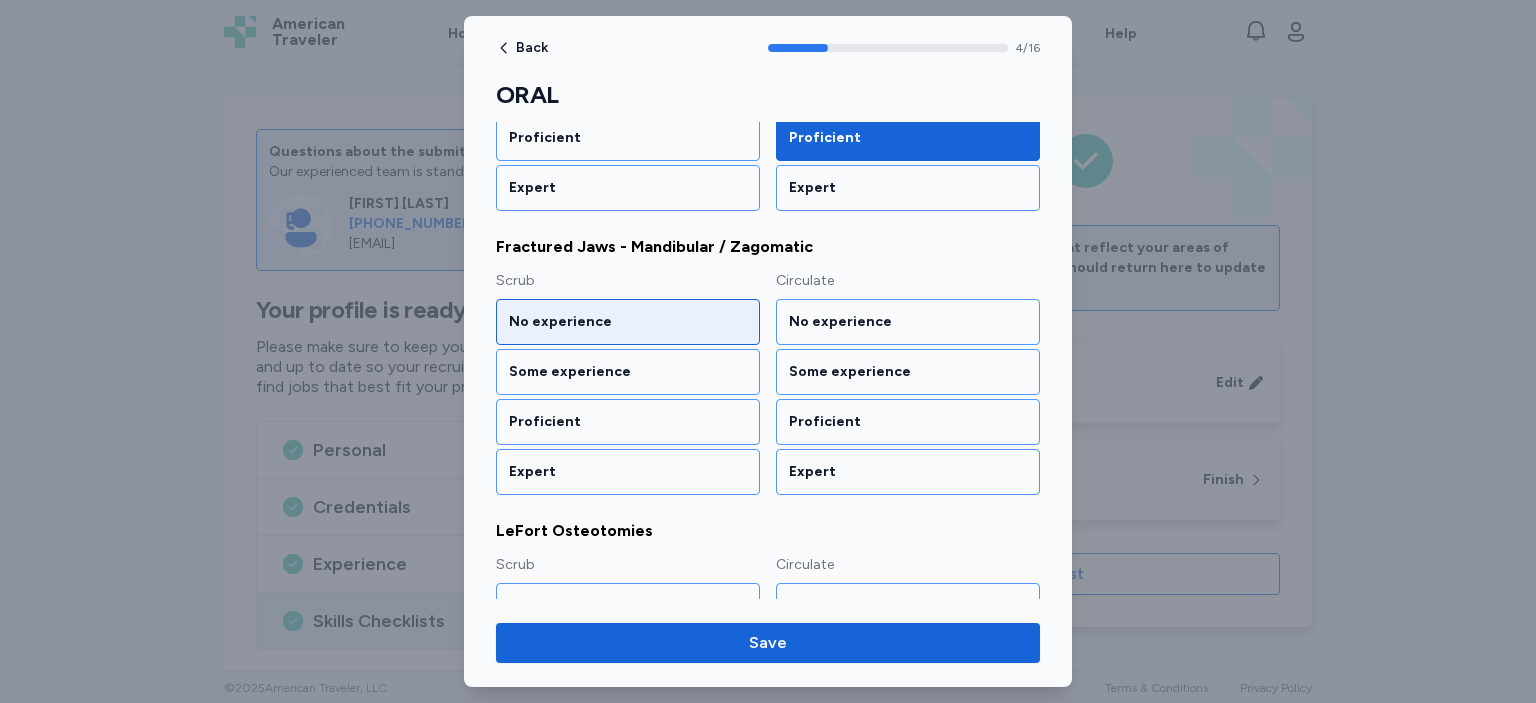 click on "No experience" at bounding box center (628, 322) 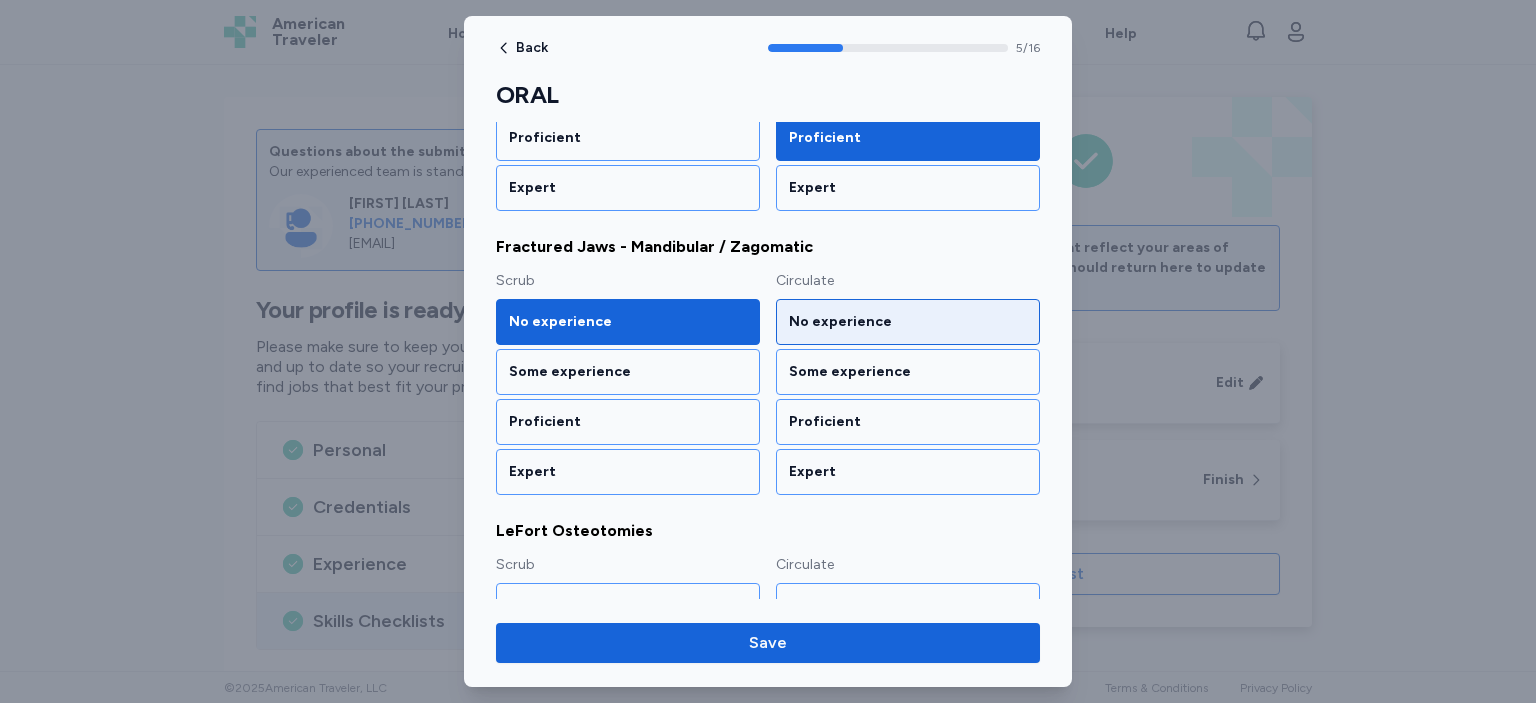 click on "No experience" at bounding box center (908, 322) 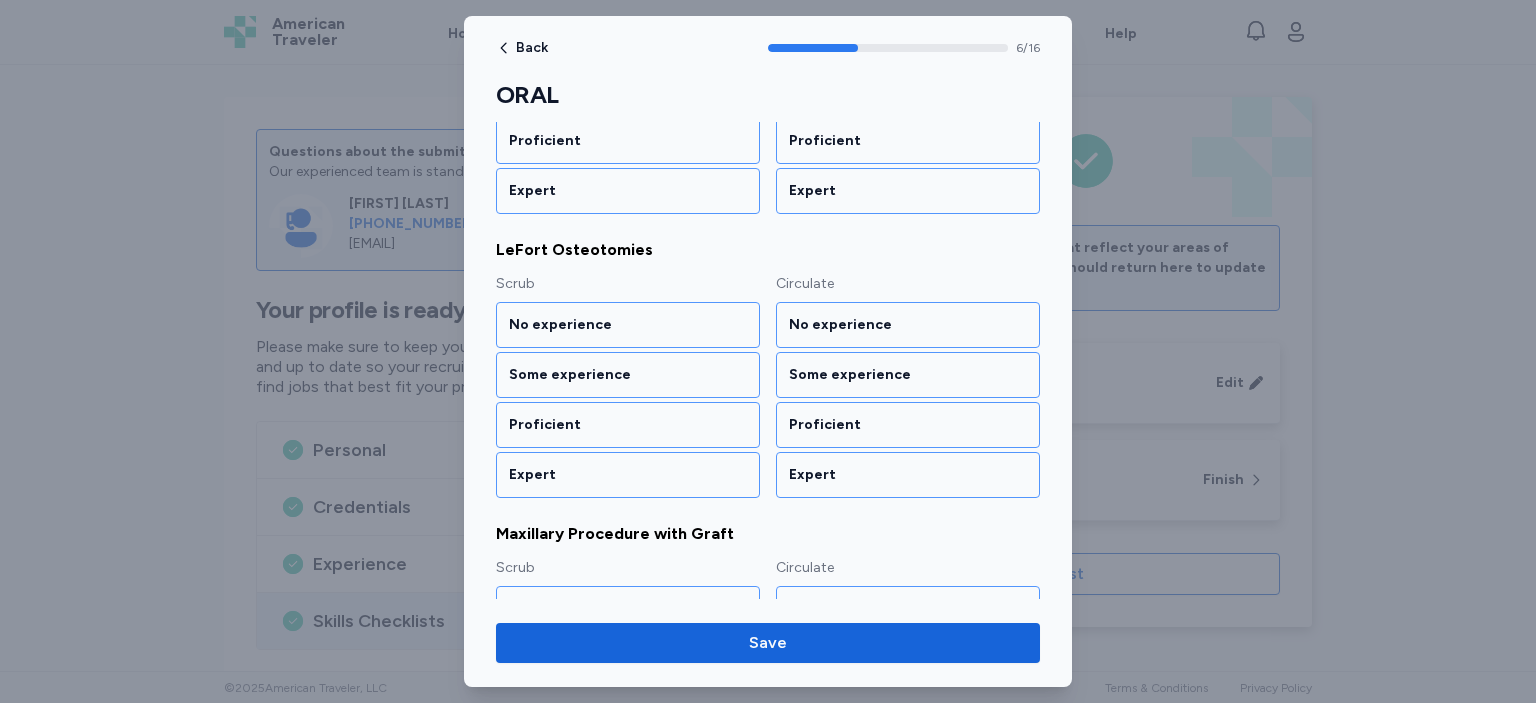 scroll, scrollTop: 1031, scrollLeft: 0, axis: vertical 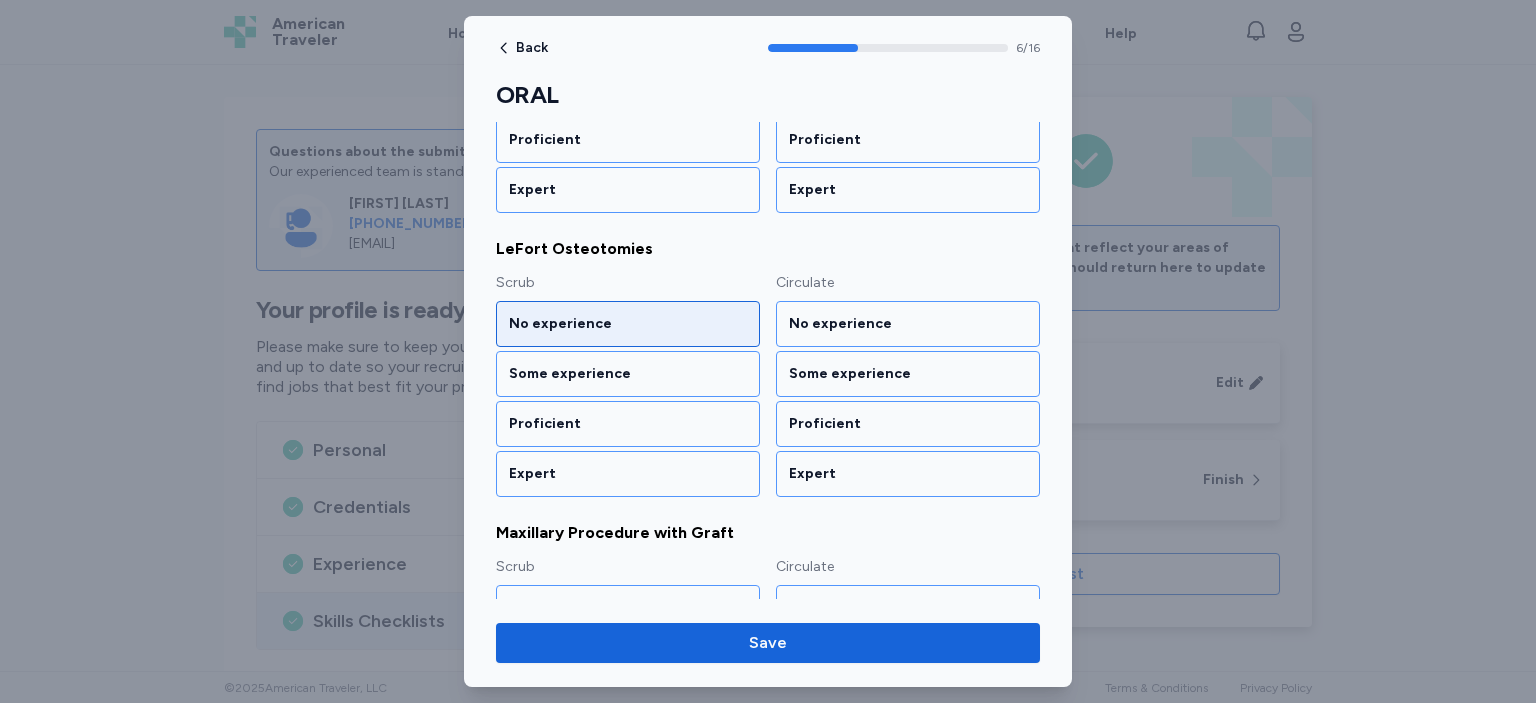 click on "No experience" at bounding box center (628, 324) 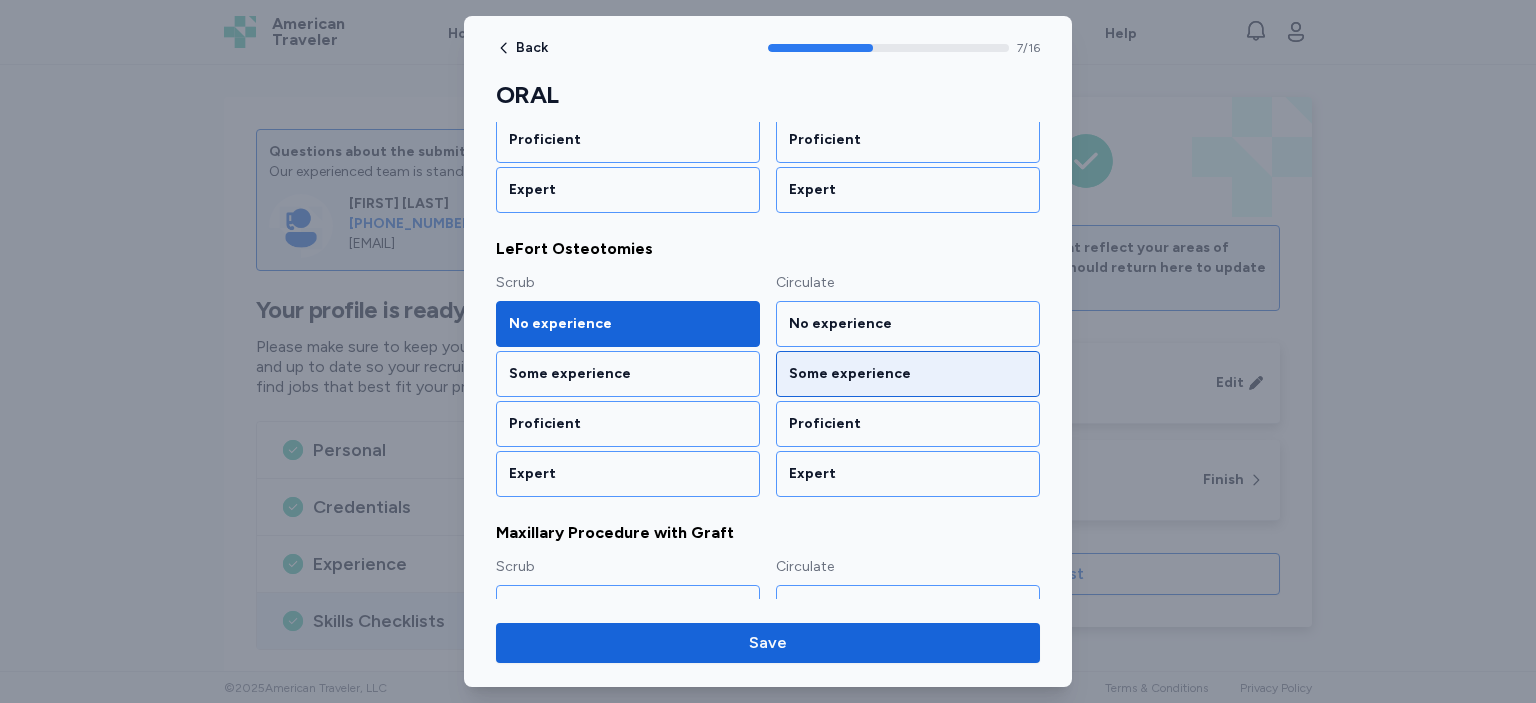 click on "Some experience" at bounding box center (908, 374) 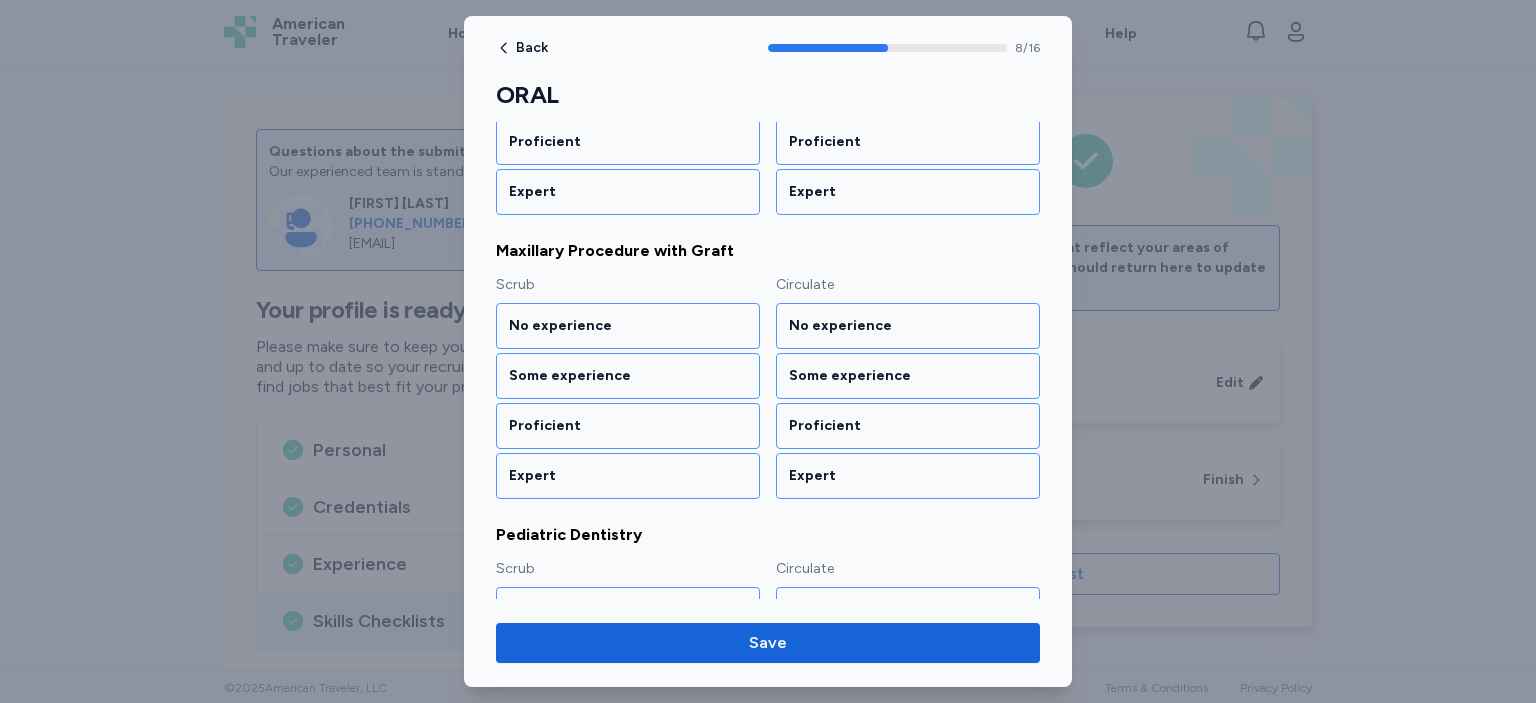 scroll, scrollTop: 1314, scrollLeft: 0, axis: vertical 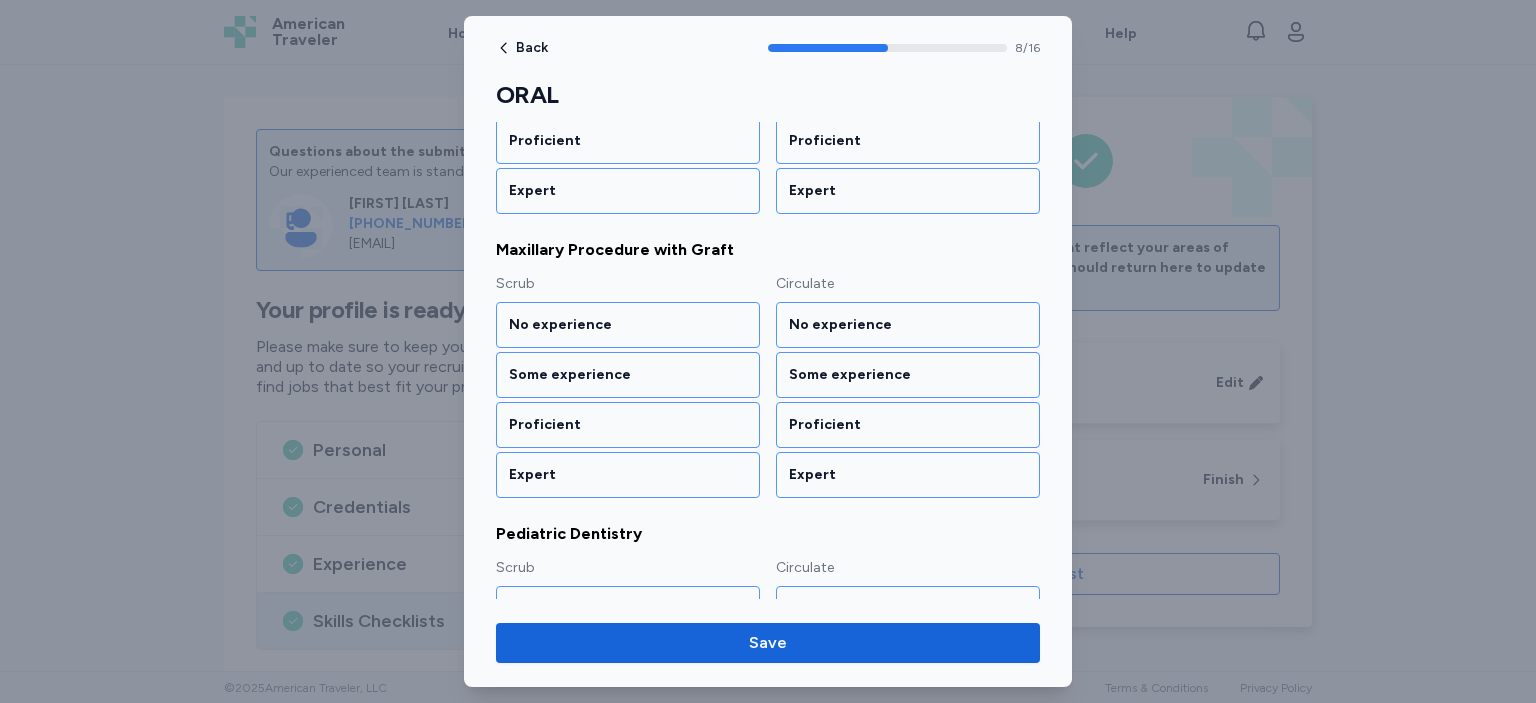 click on "Some experience" at bounding box center [908, 375] 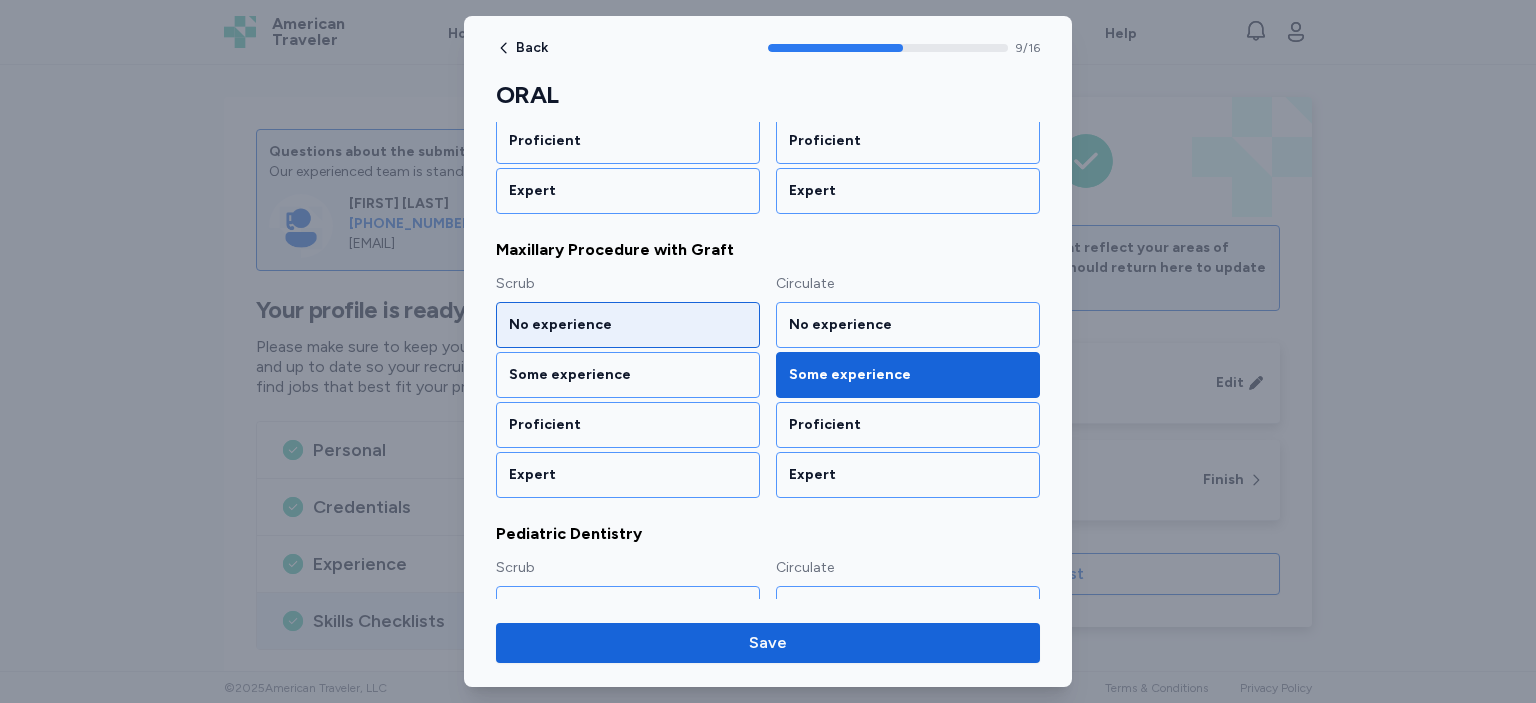 click on "No experience" at bounding box center [628, 325] 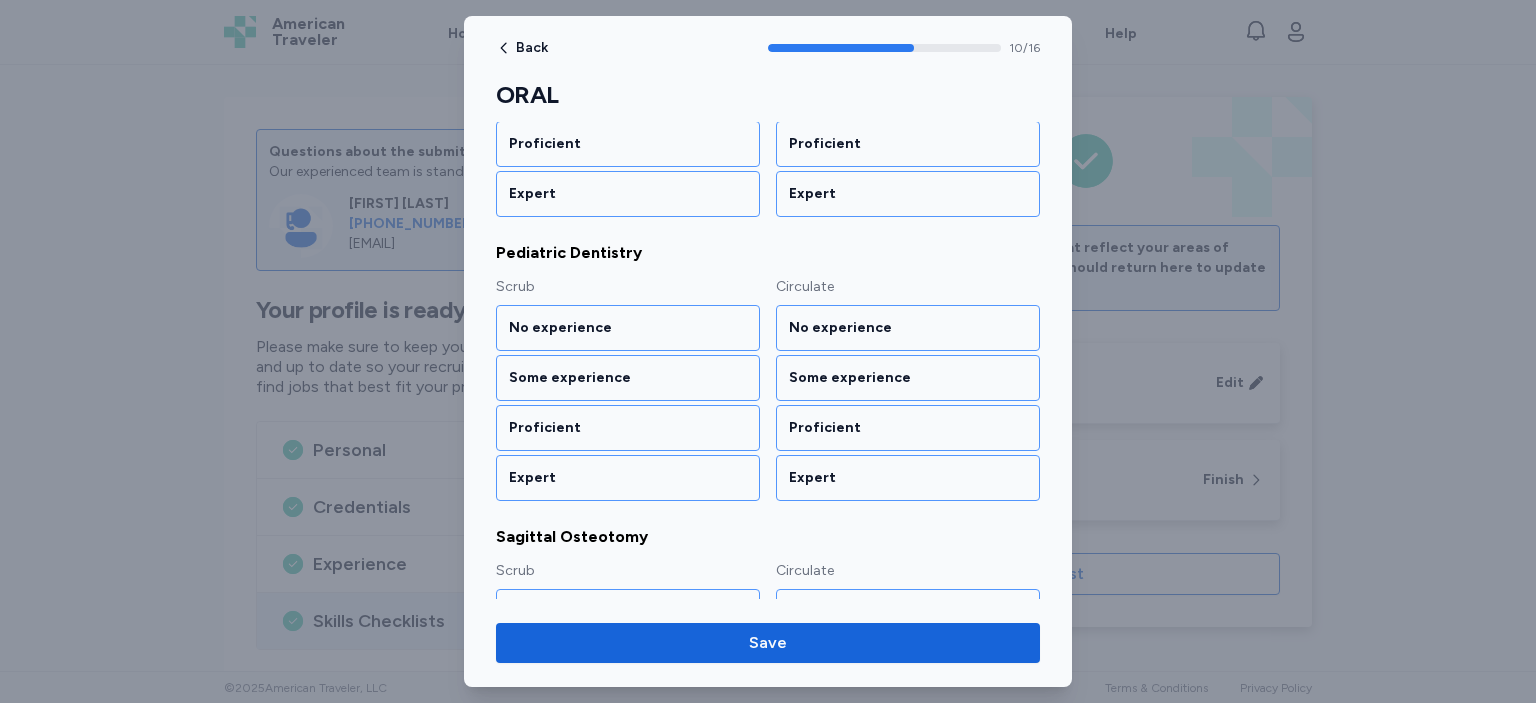 scroll, scrollTop: 1596, scrollLeft: 0, axis: vertical 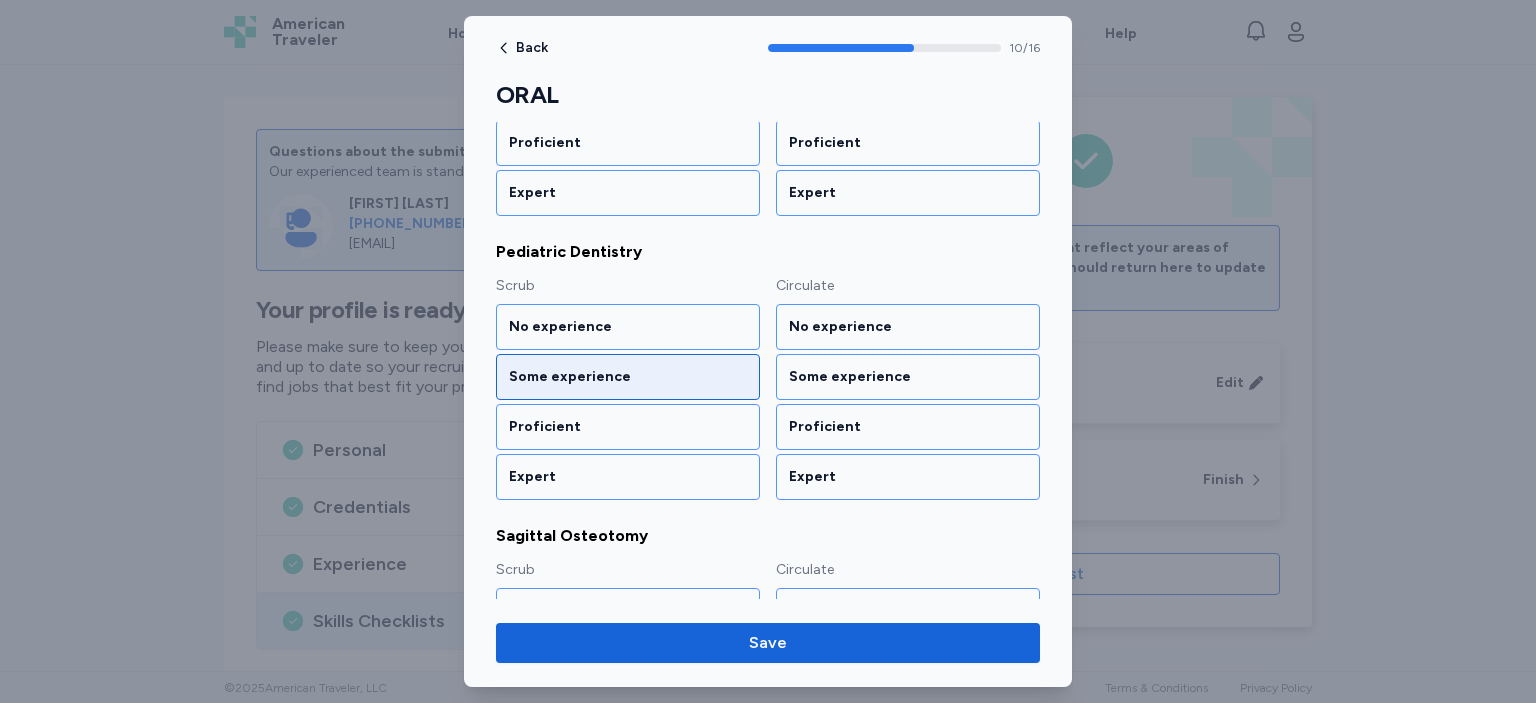 click on "Some experience" at bounding box center (628, 377) 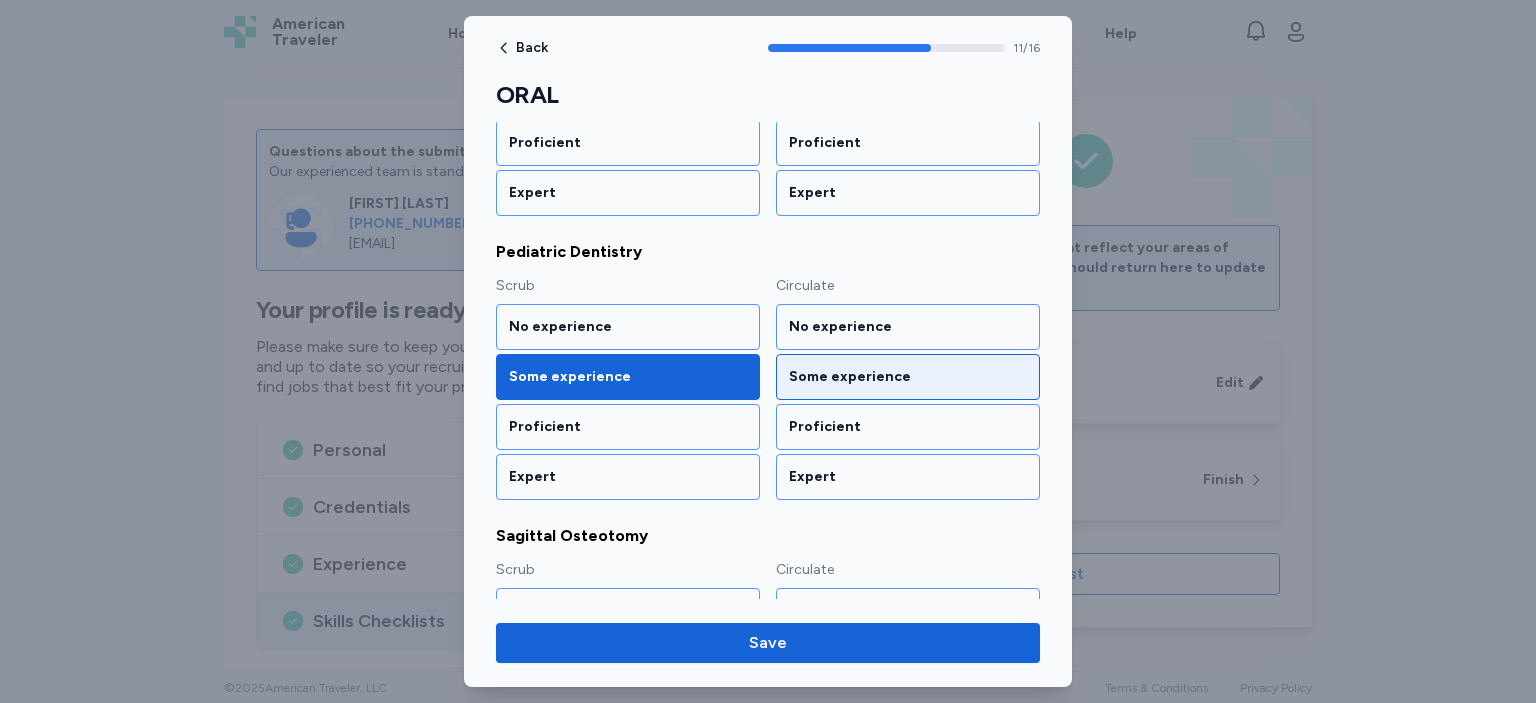 click on "Some experience" at bounding box center (908, 377) 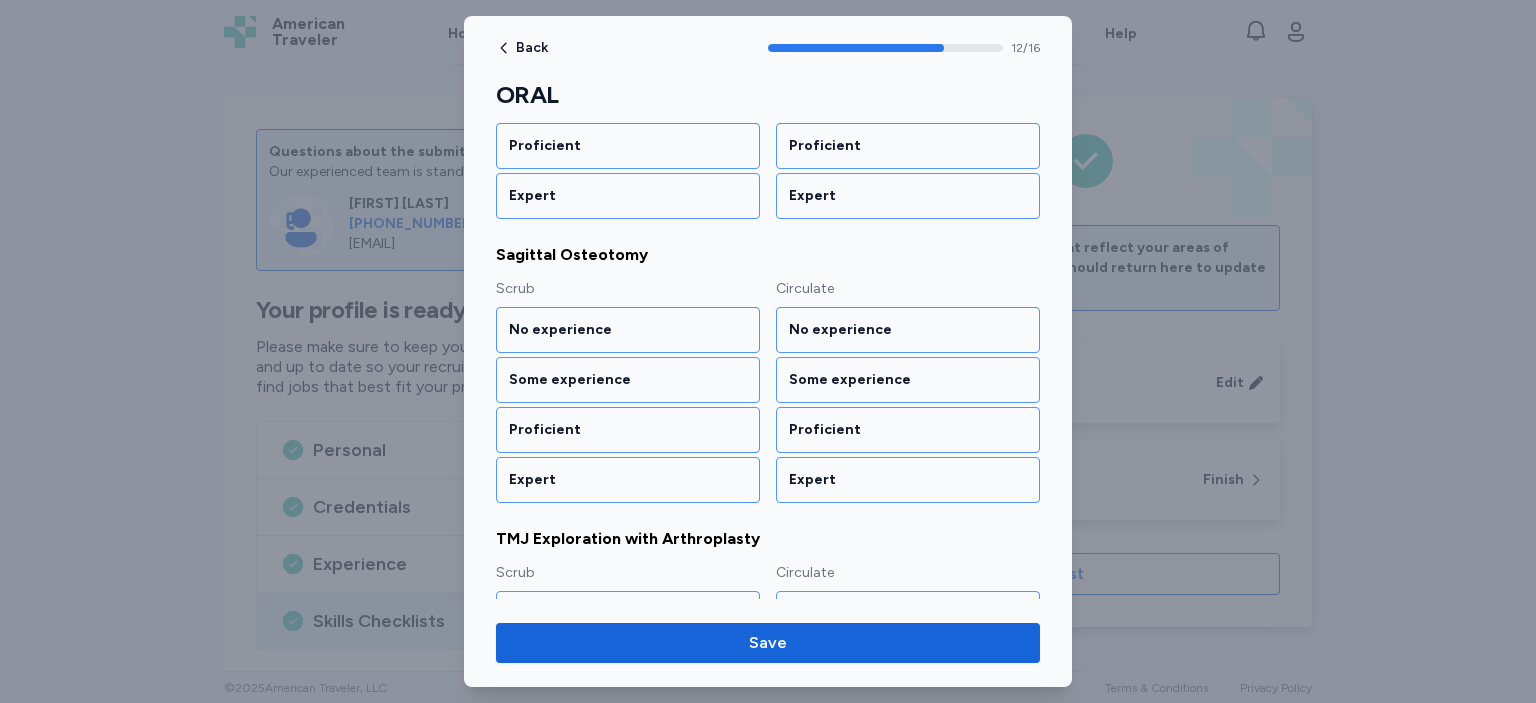 scroll, scrollTop: 1878, scrollLeft: 0, axis: vertical 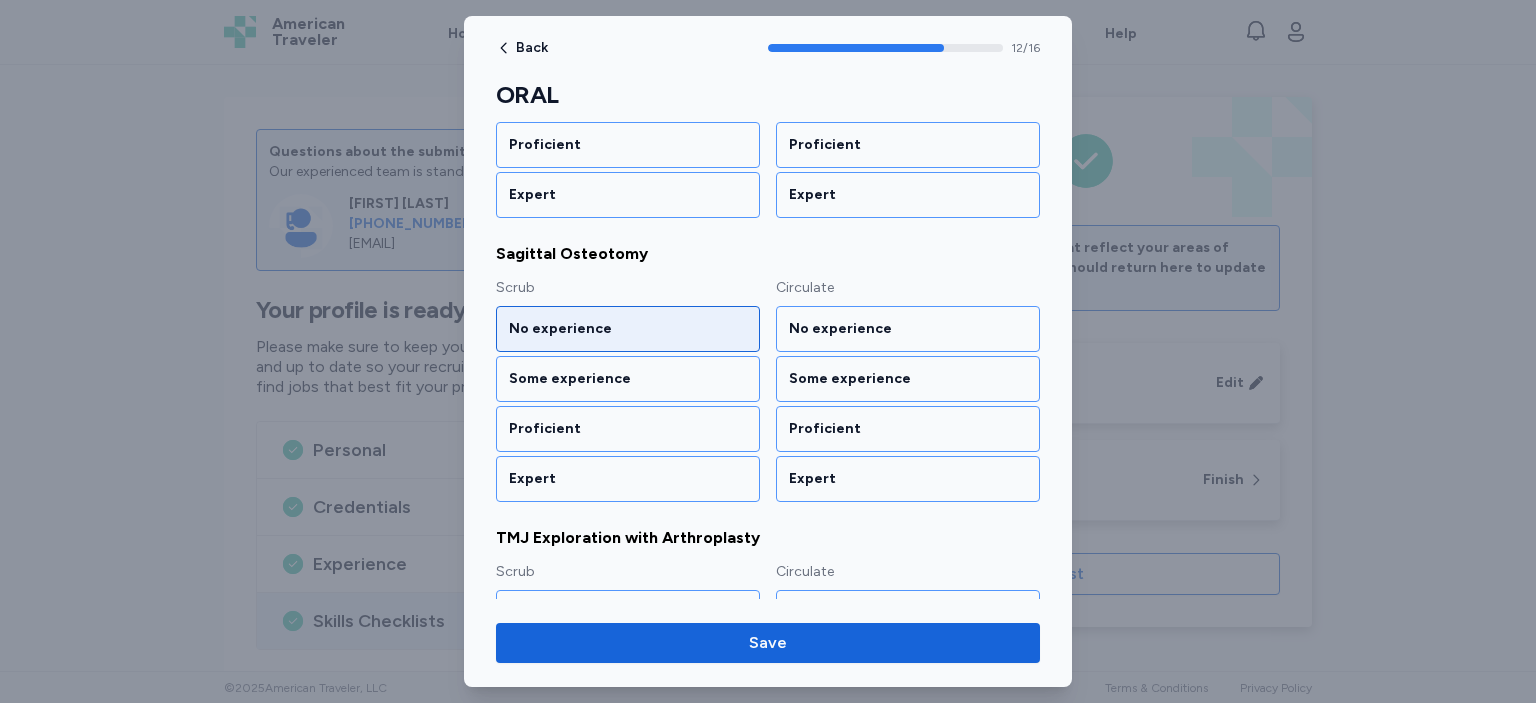 click on "No experience" at bounding box center (628, 329) 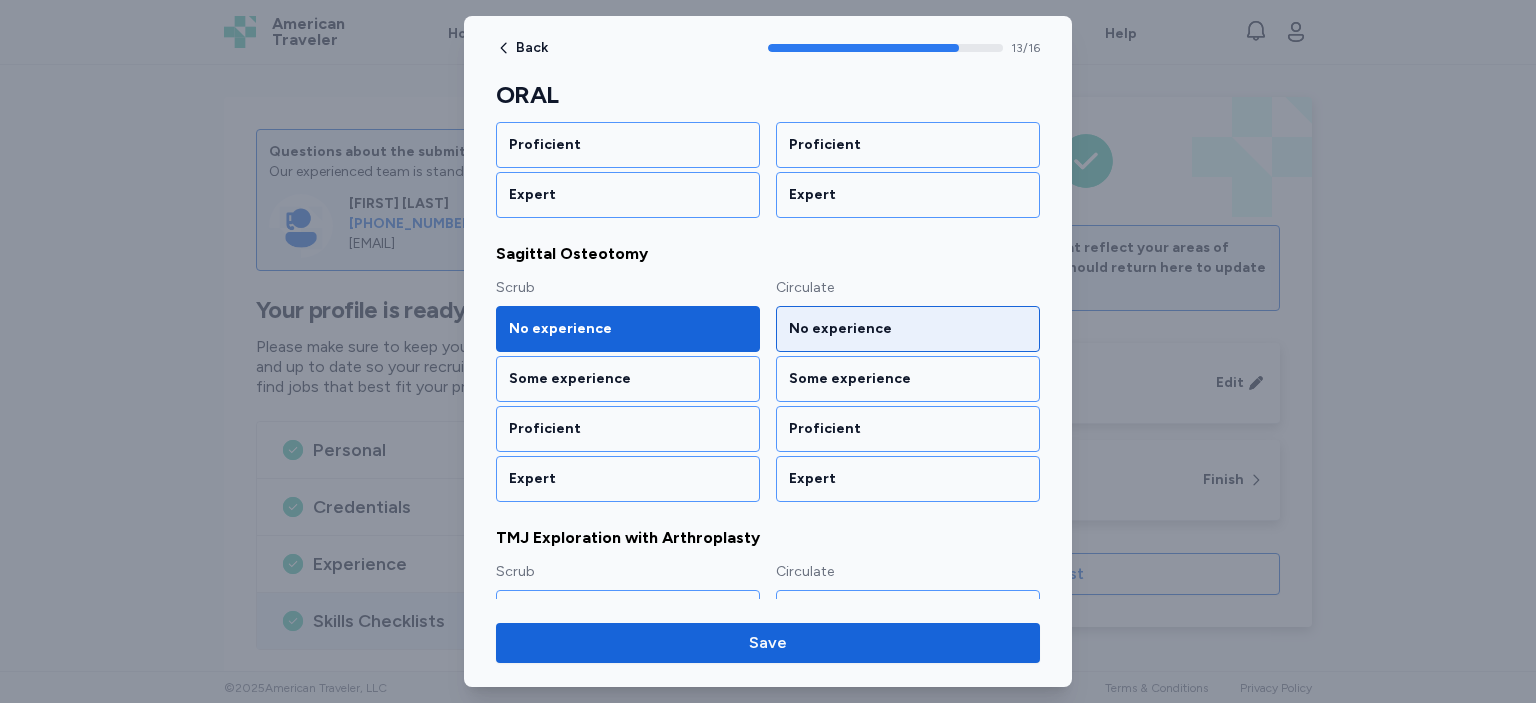 click on "No experience" at bounding box center (908, 329) 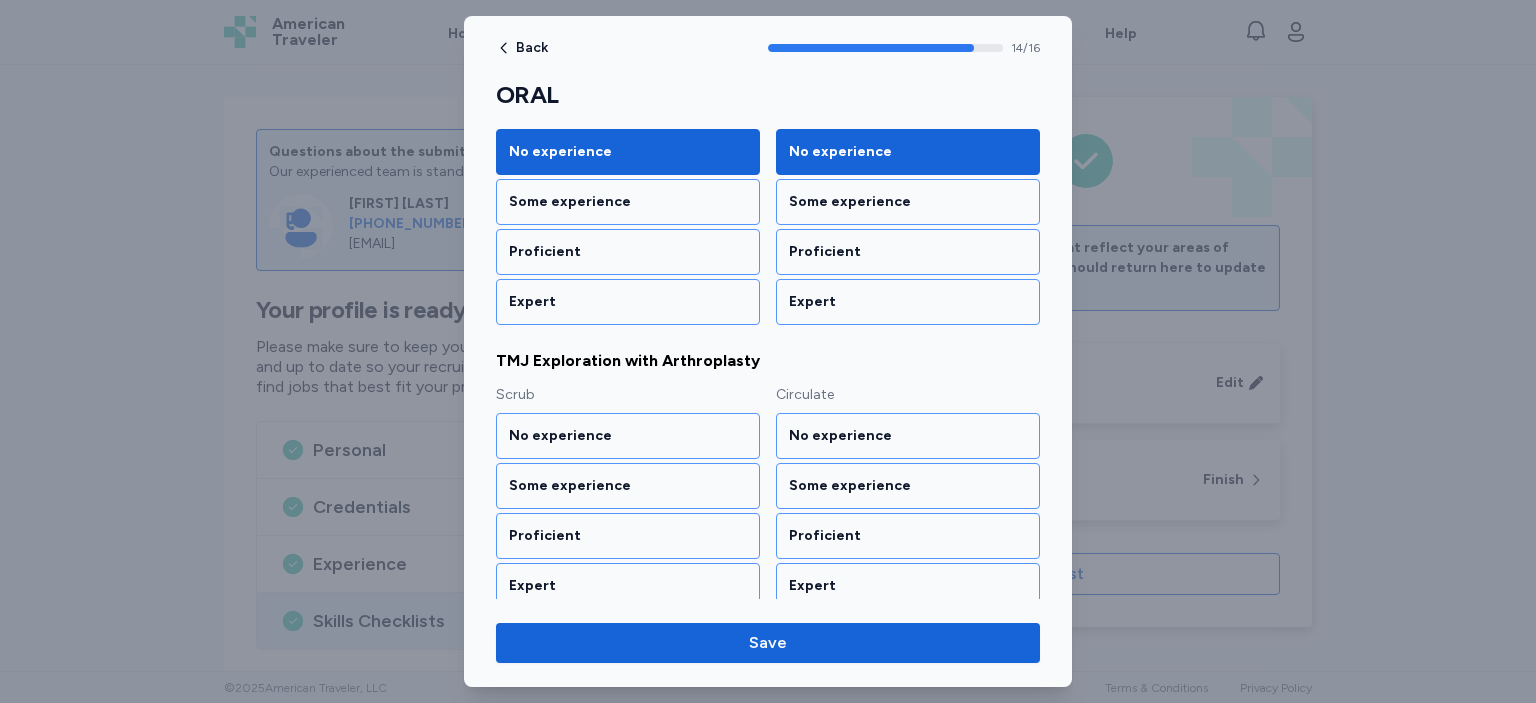 scroll, scrollTop: 2056, scrollLeft: 0, axis: vertical 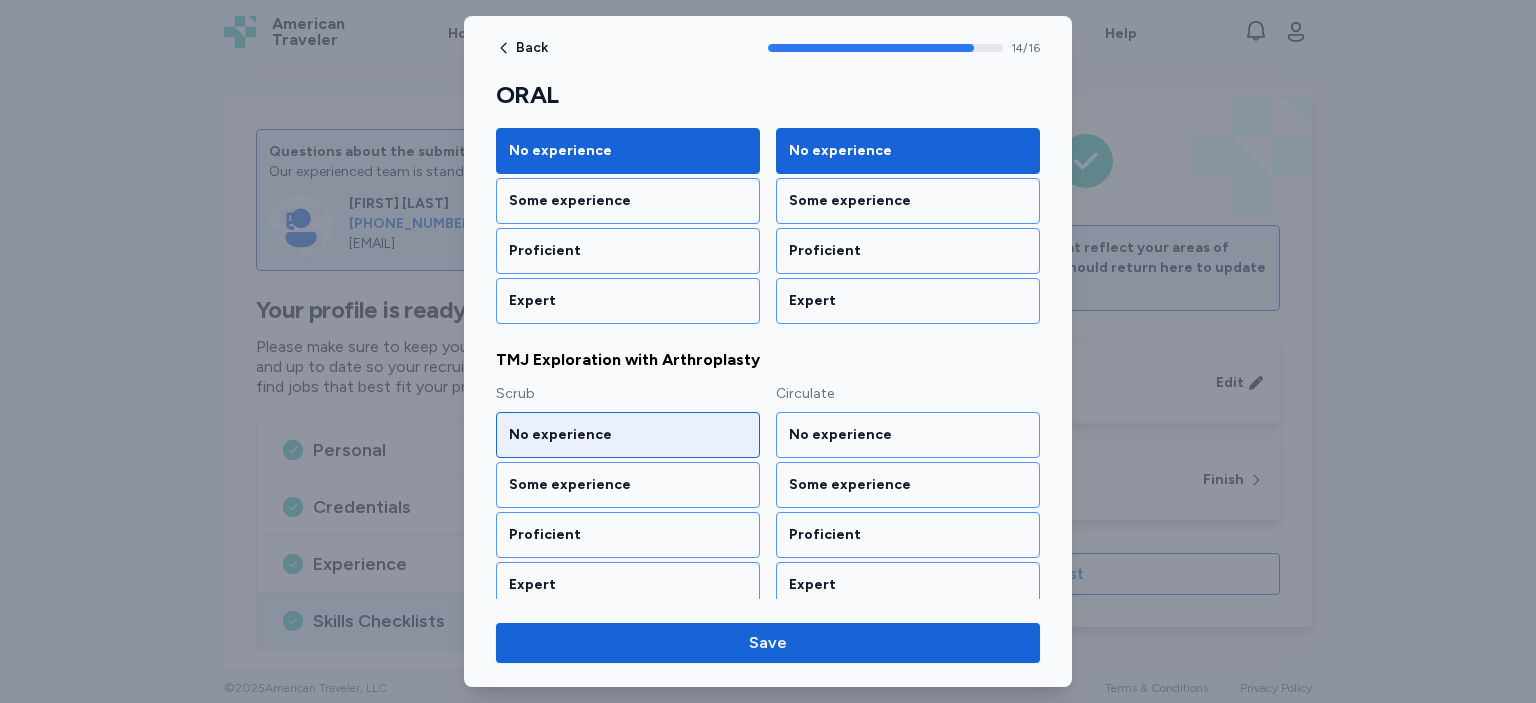 click on "No experience" at bounding box center (628, 435) 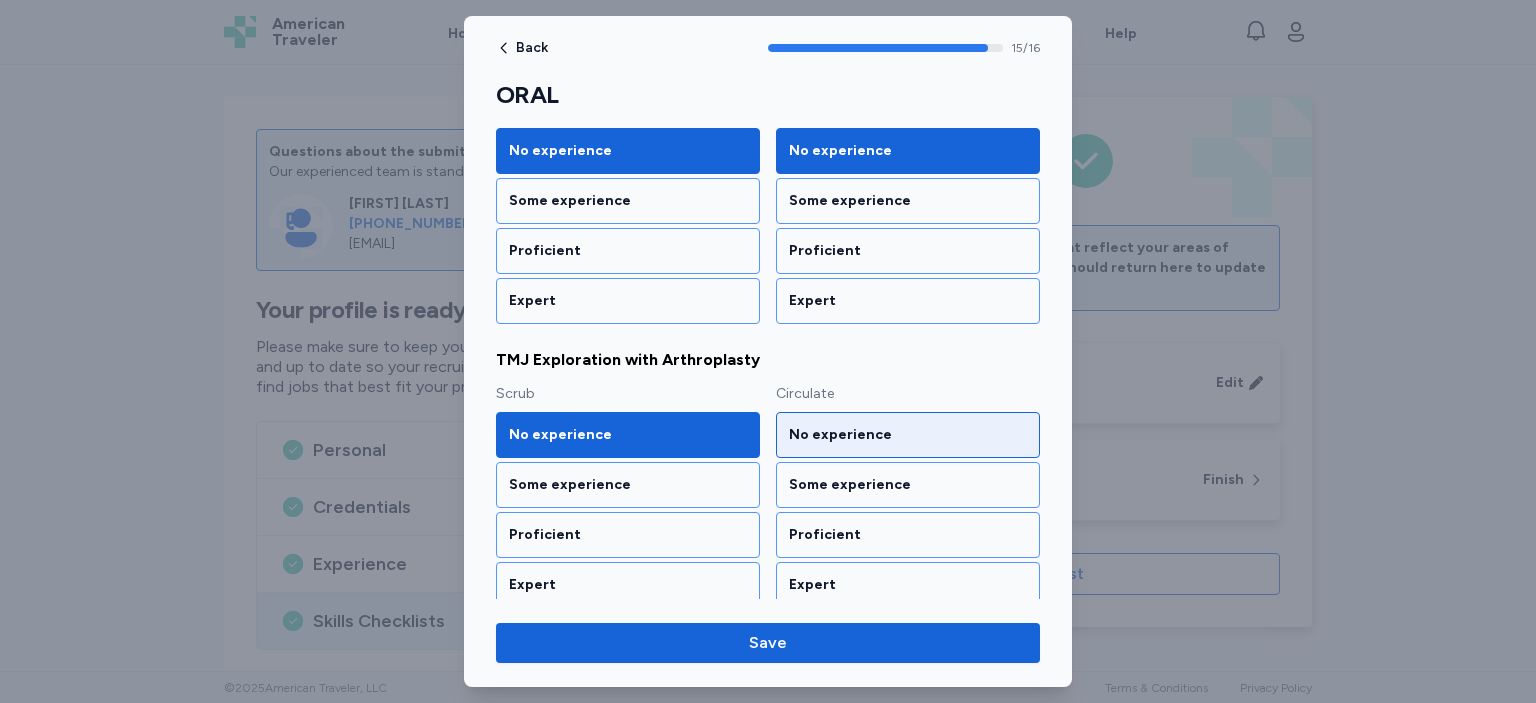click on "No experience" at bounding box center (908, 435) 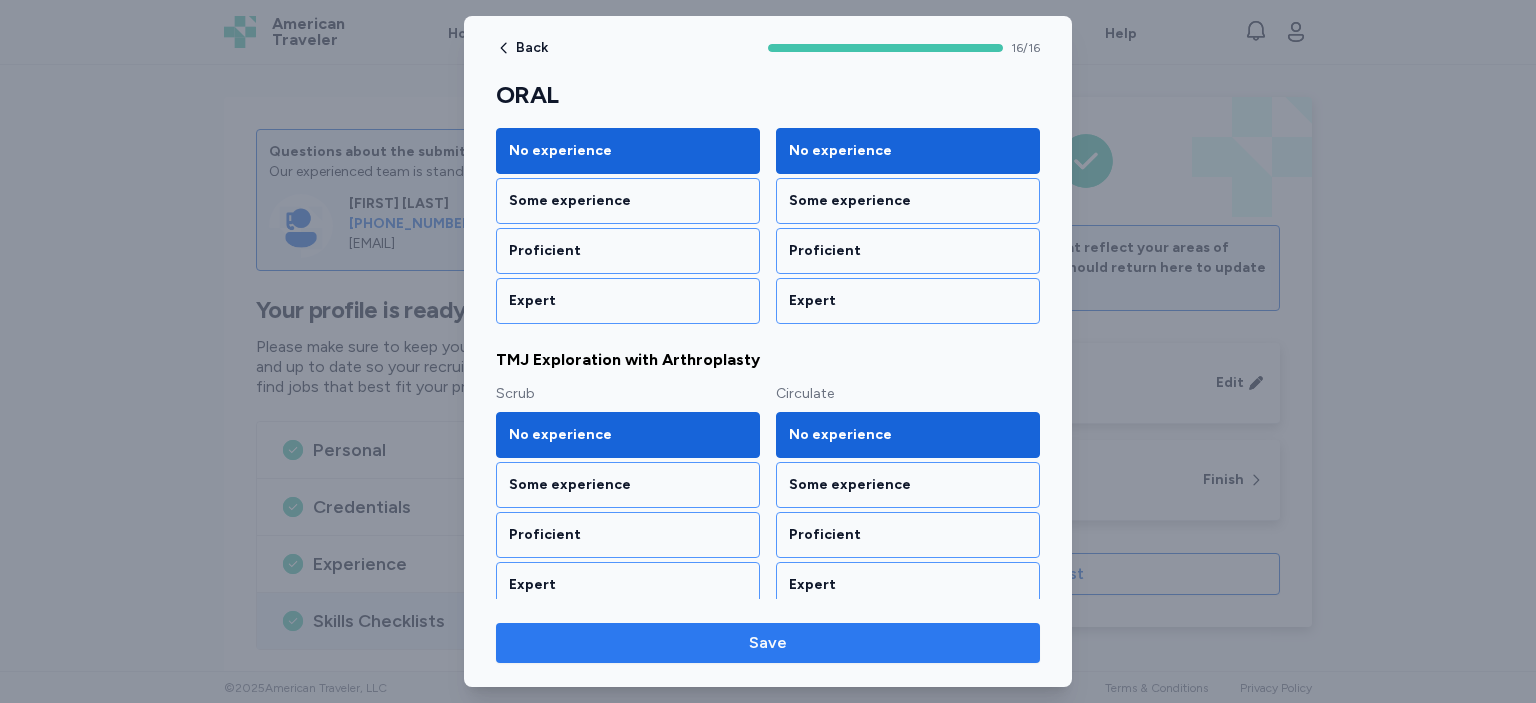 click on "Save" at bounding box center (768, 643) 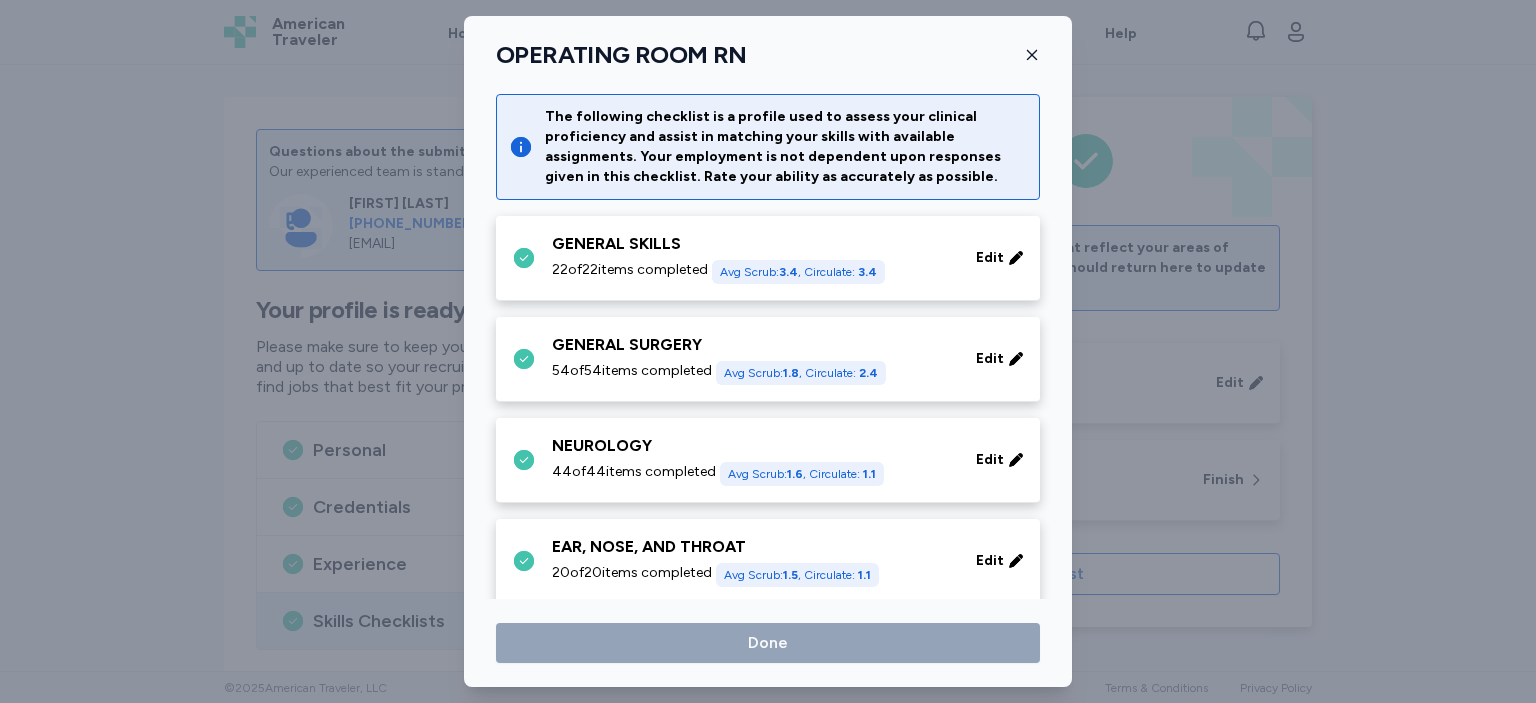 scroll, scrollTop: 507, scrollLeft: 0, axis: vertical 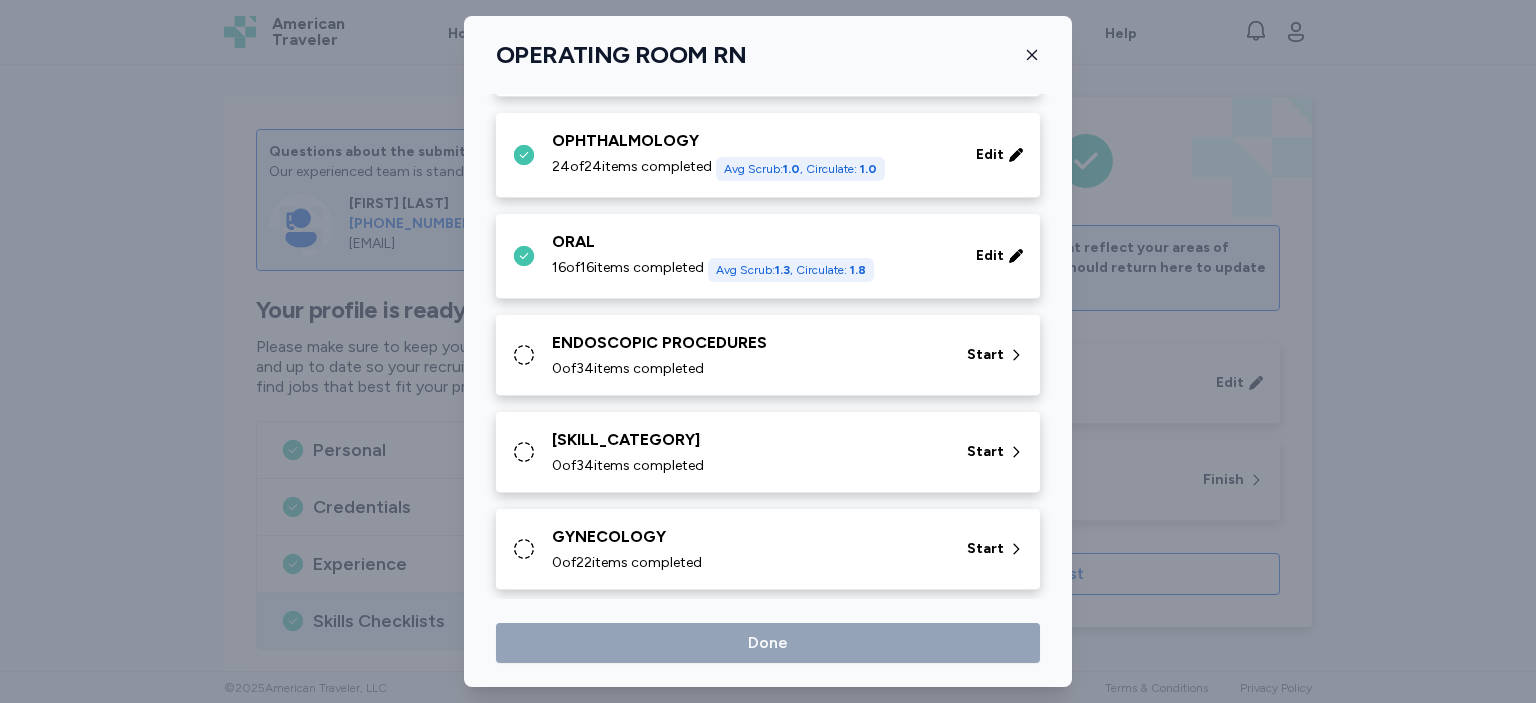 click on "0  of  34  items completed" at bounding box center [747, 369] 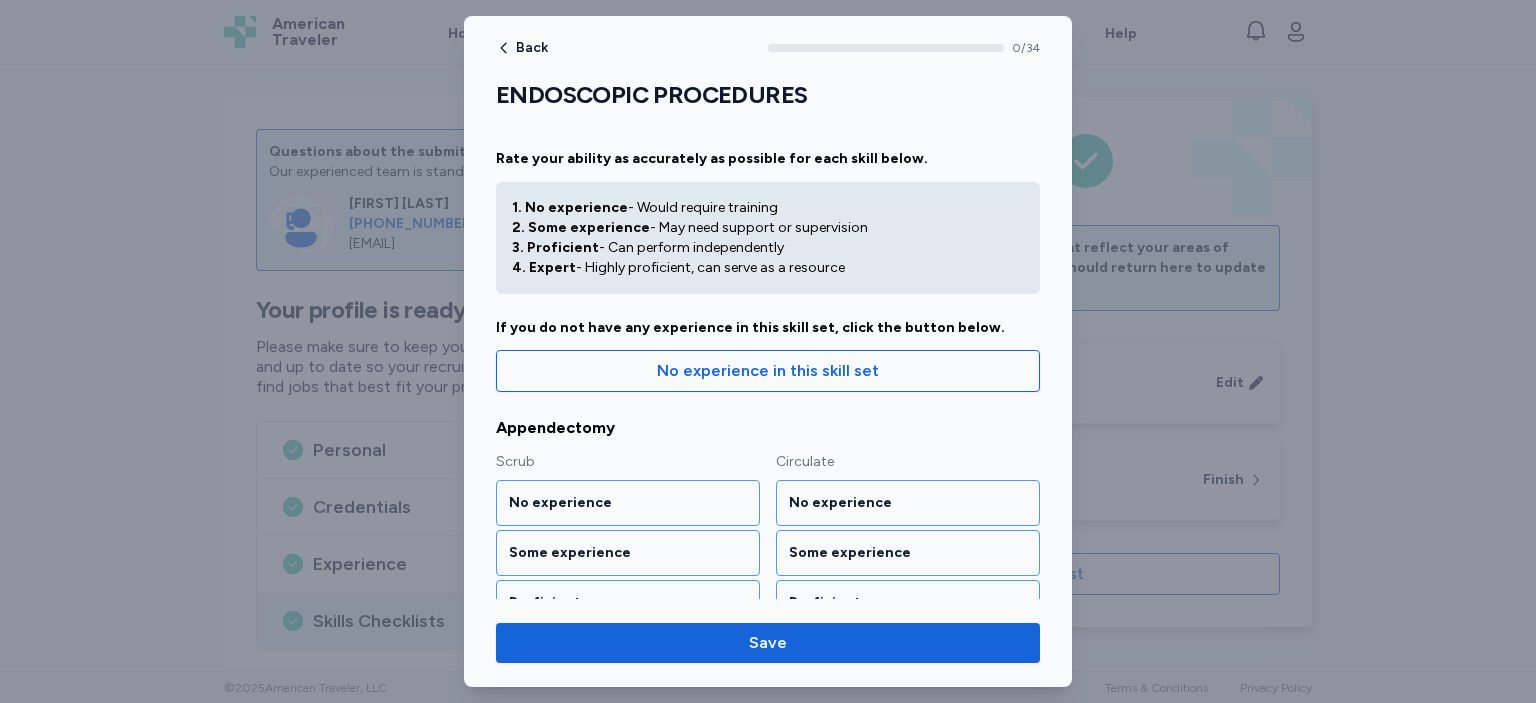 click on "Appendectomy" at bounding box center (768, 428) 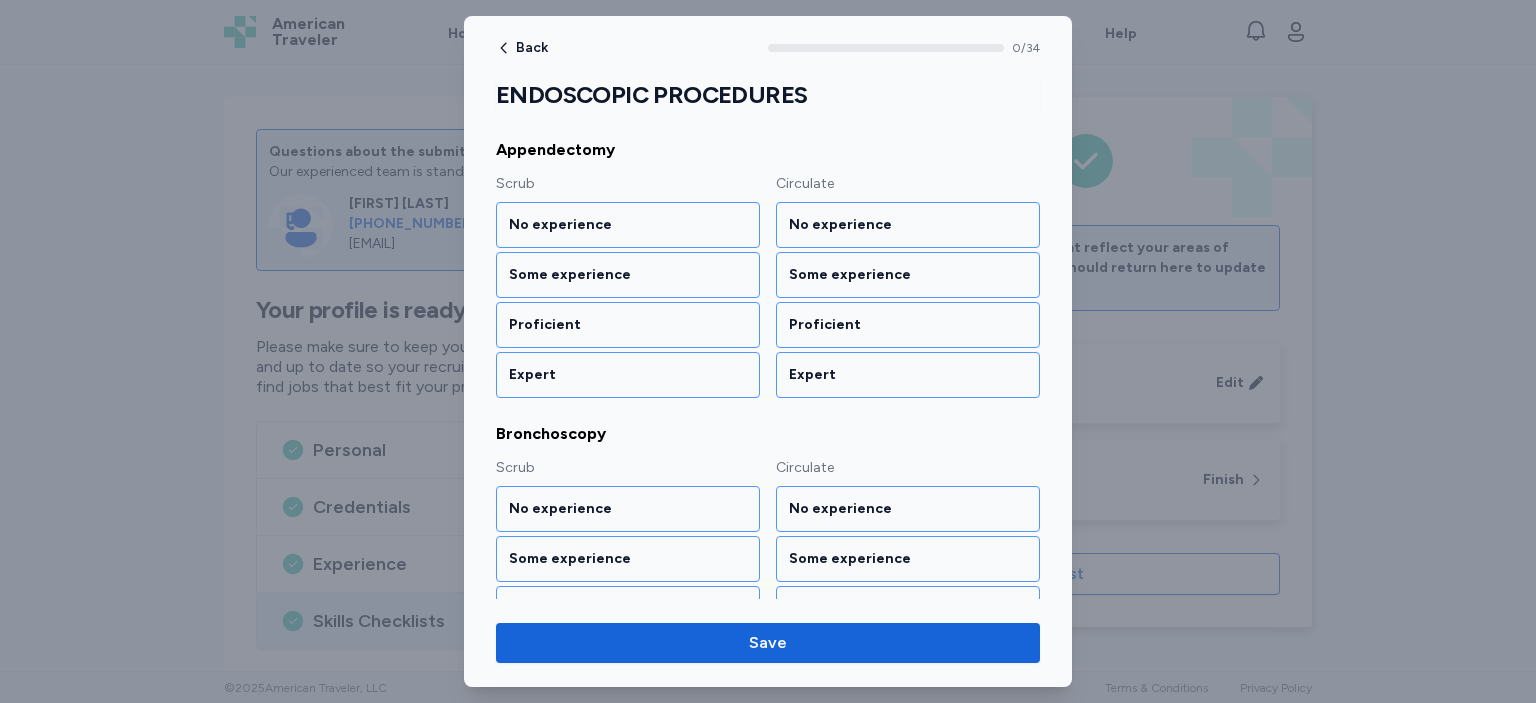 scroll, scrollTop: 270, scrollLeft: 0, axis: vertical 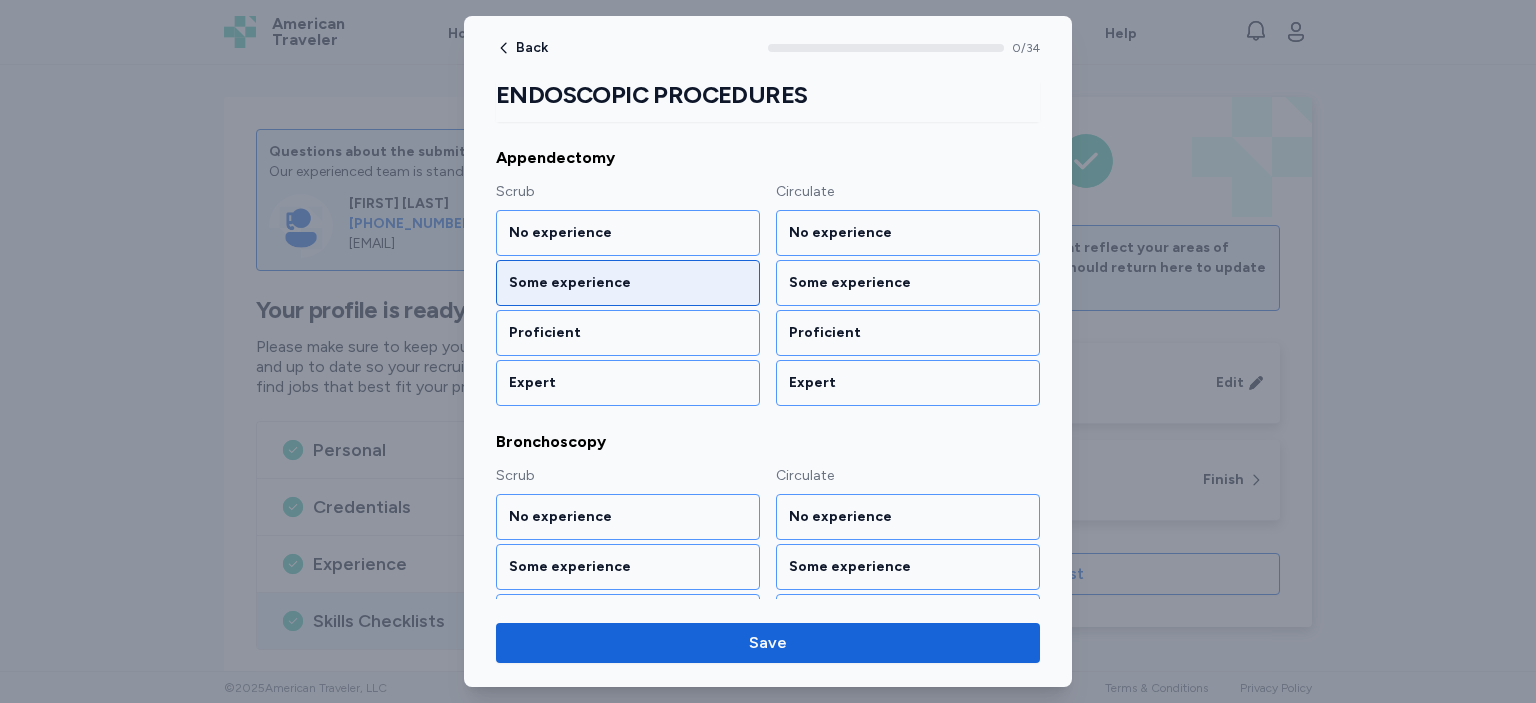 click on "Some experience" at bounding box center [628, 283] 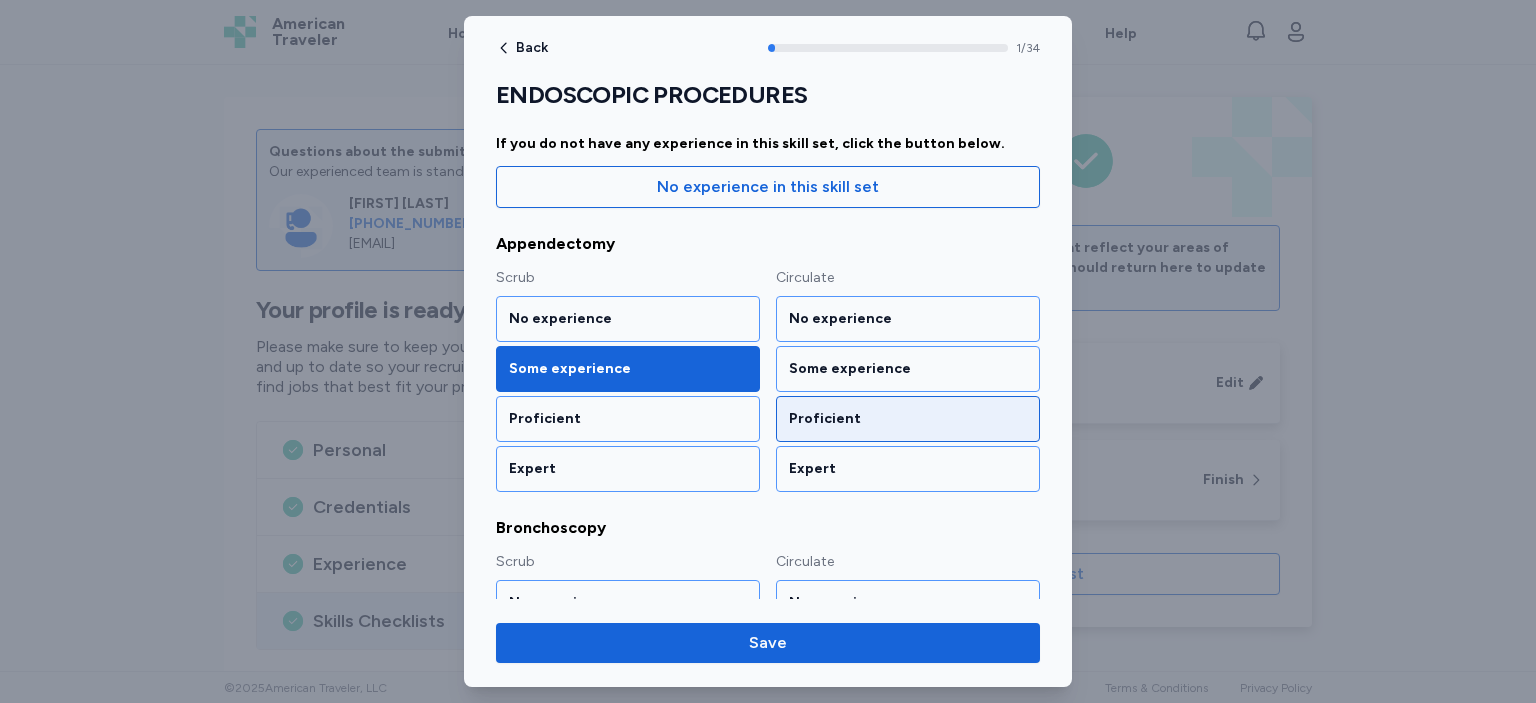 click on "Proficient" at bounding box center (908, 419) 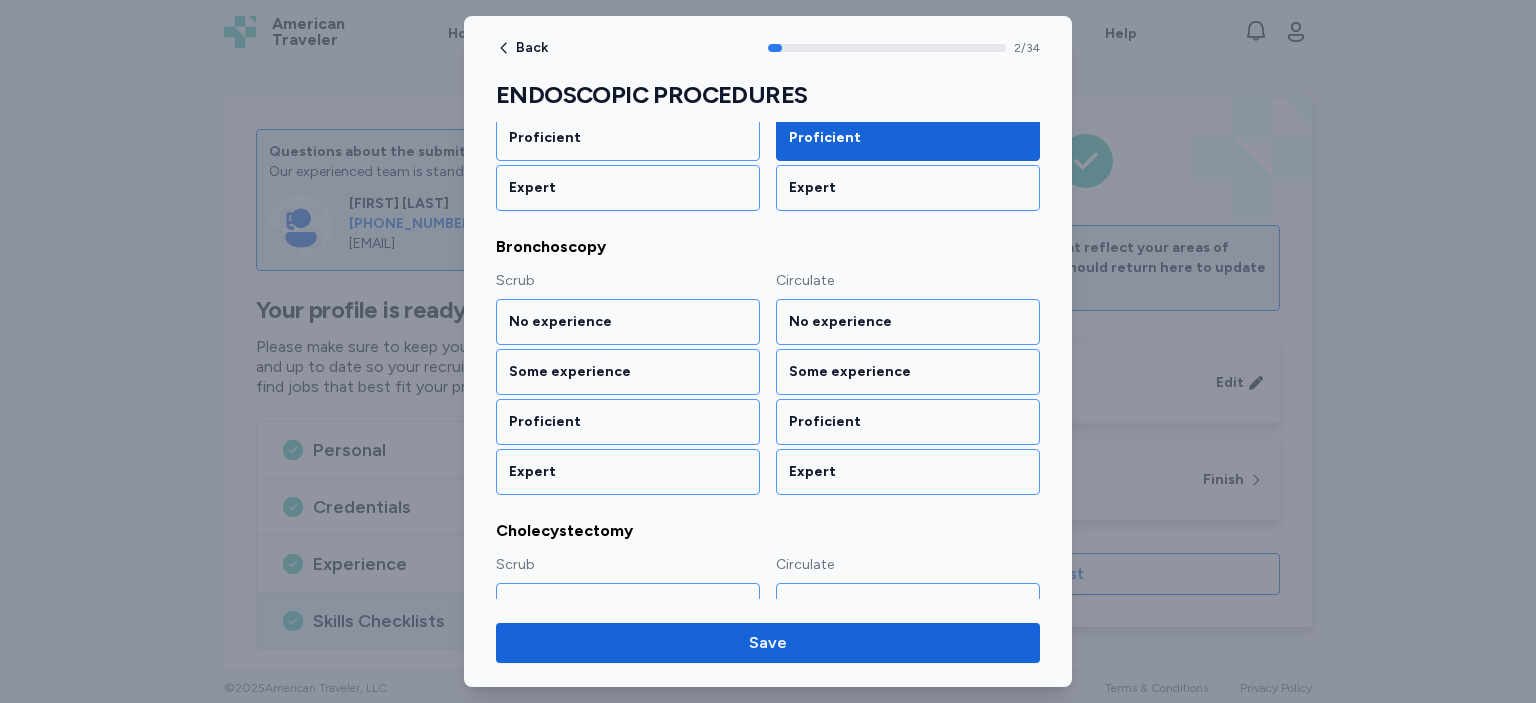scroll, scrollTop: 466, scrollLeft: 0, axis: vertical 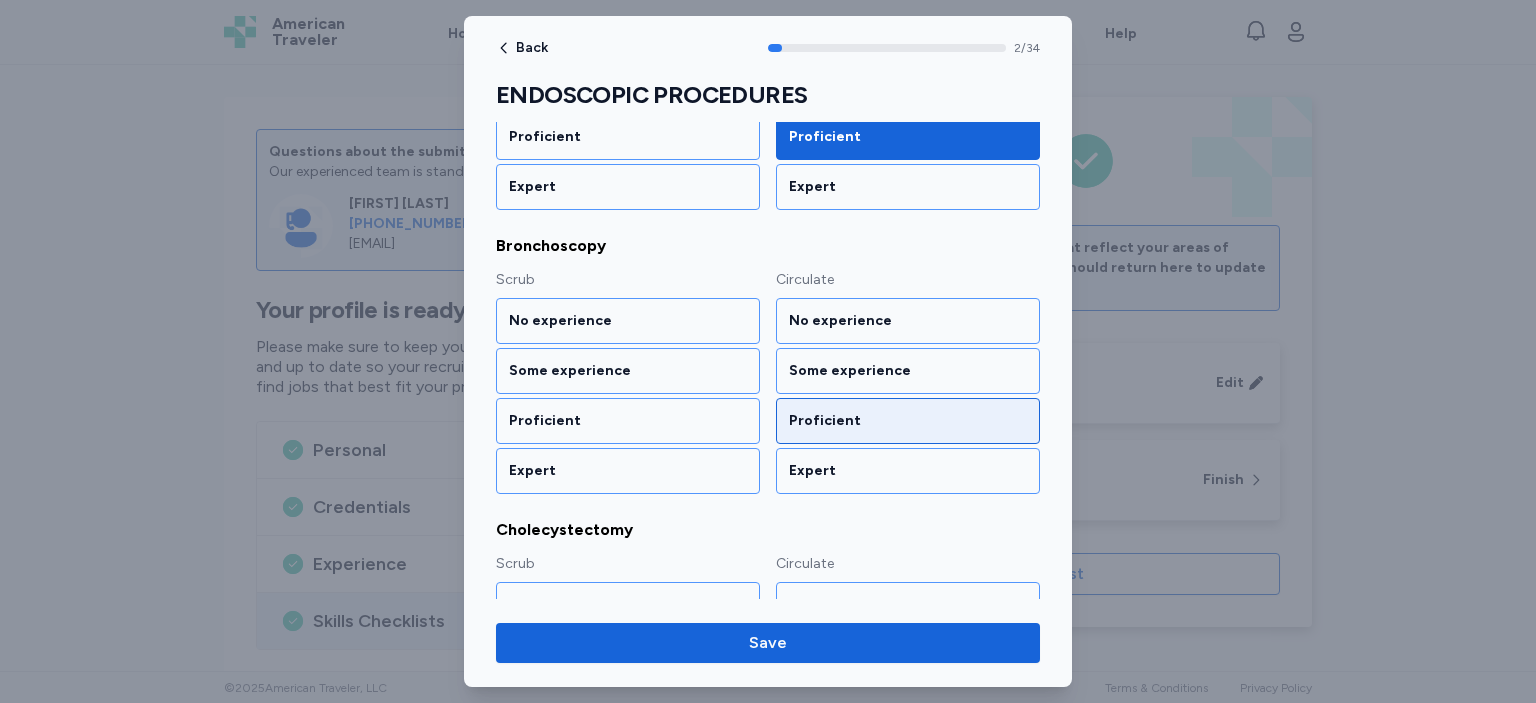 click on "Proficient" at bounding box center (908, 421) 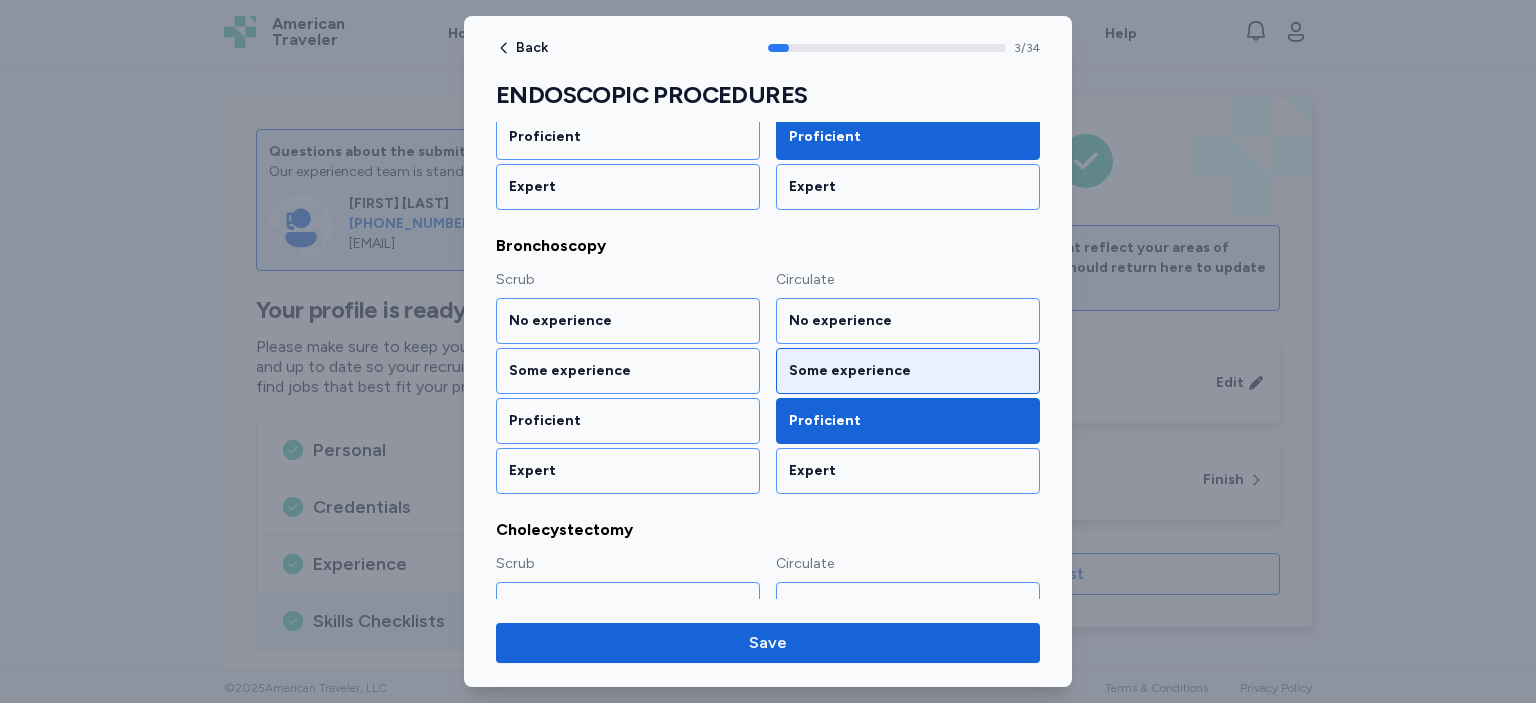 click on "Some experience" at bounding box center [908, 371] 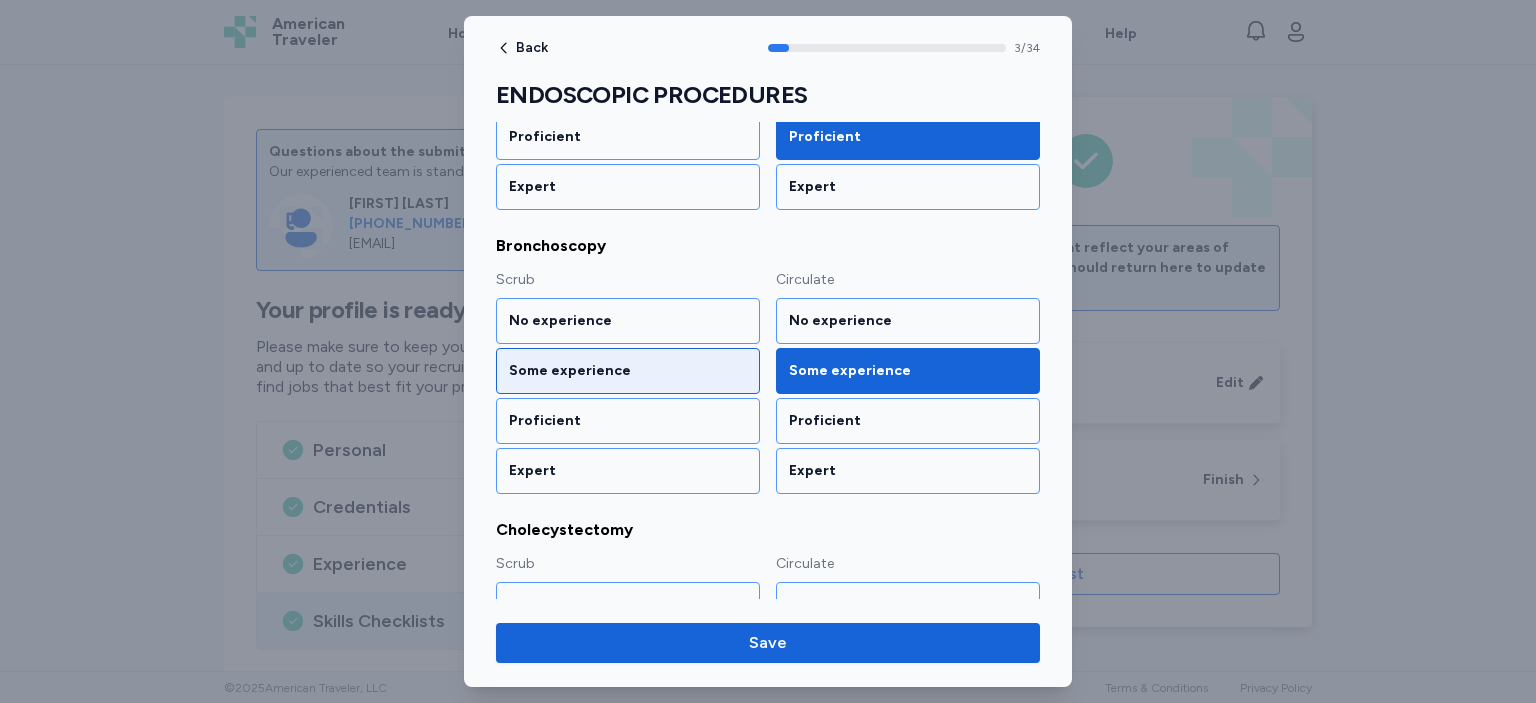 click on "Some experience" at bounding box center [628, 371] 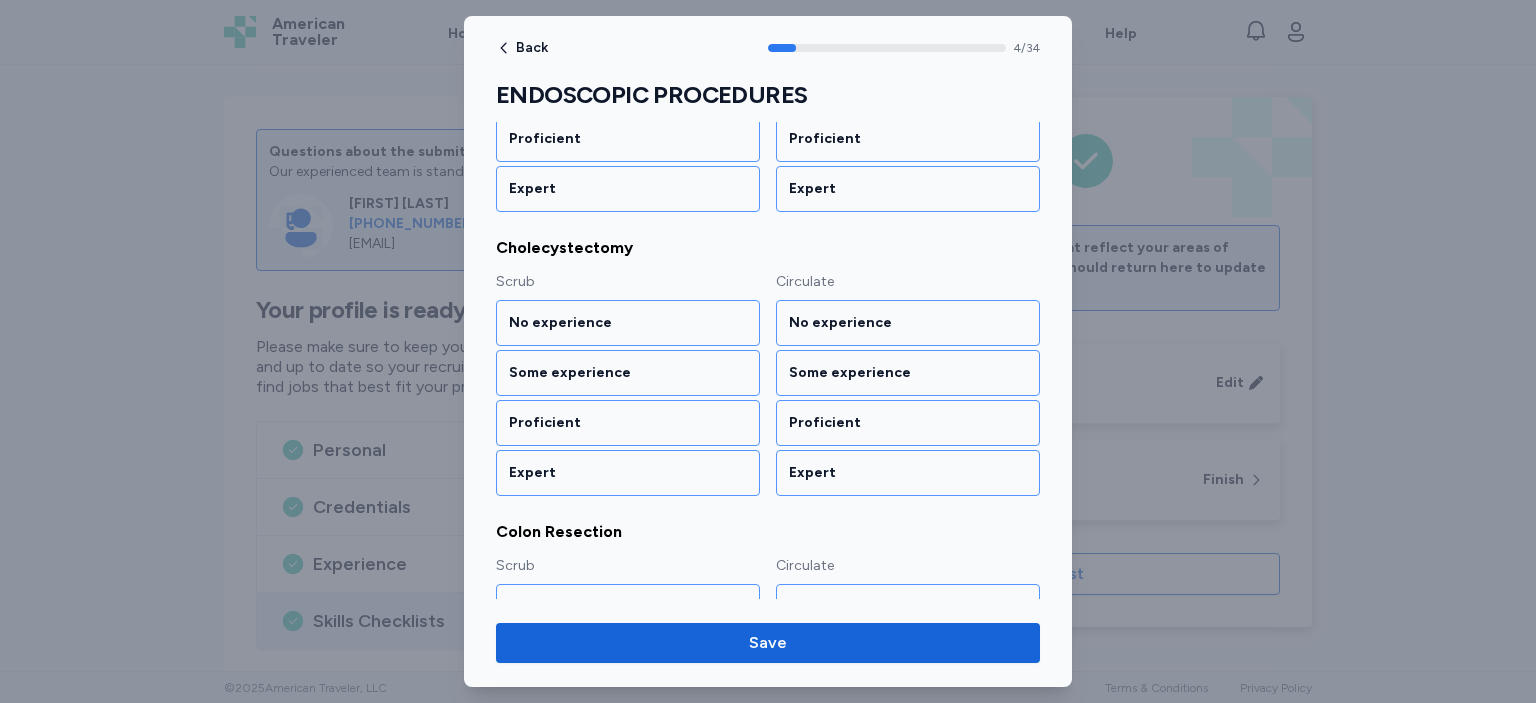 scroll, scrollTop: 749, scrollLeft: 0, axis: vertical 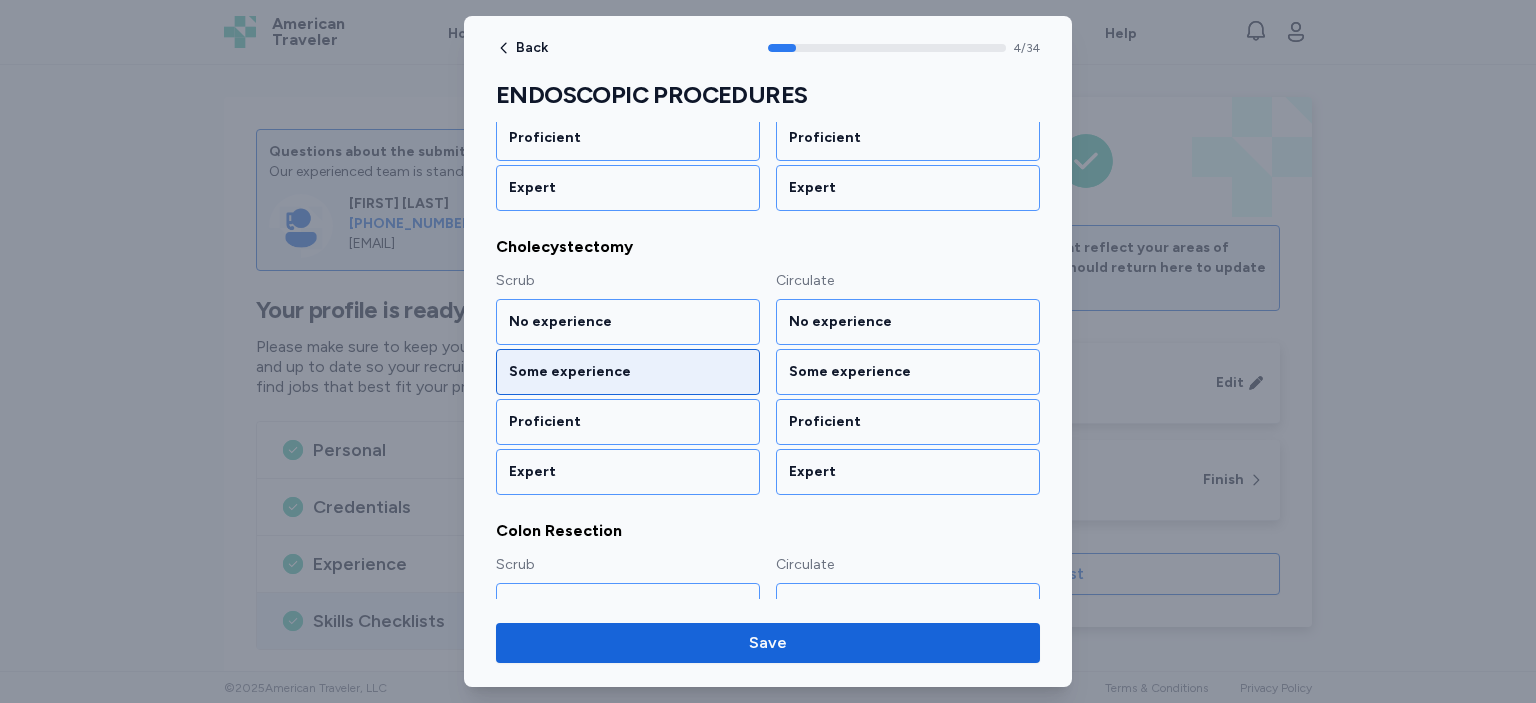 click on "Some experience" at bounding box center (628, 372) 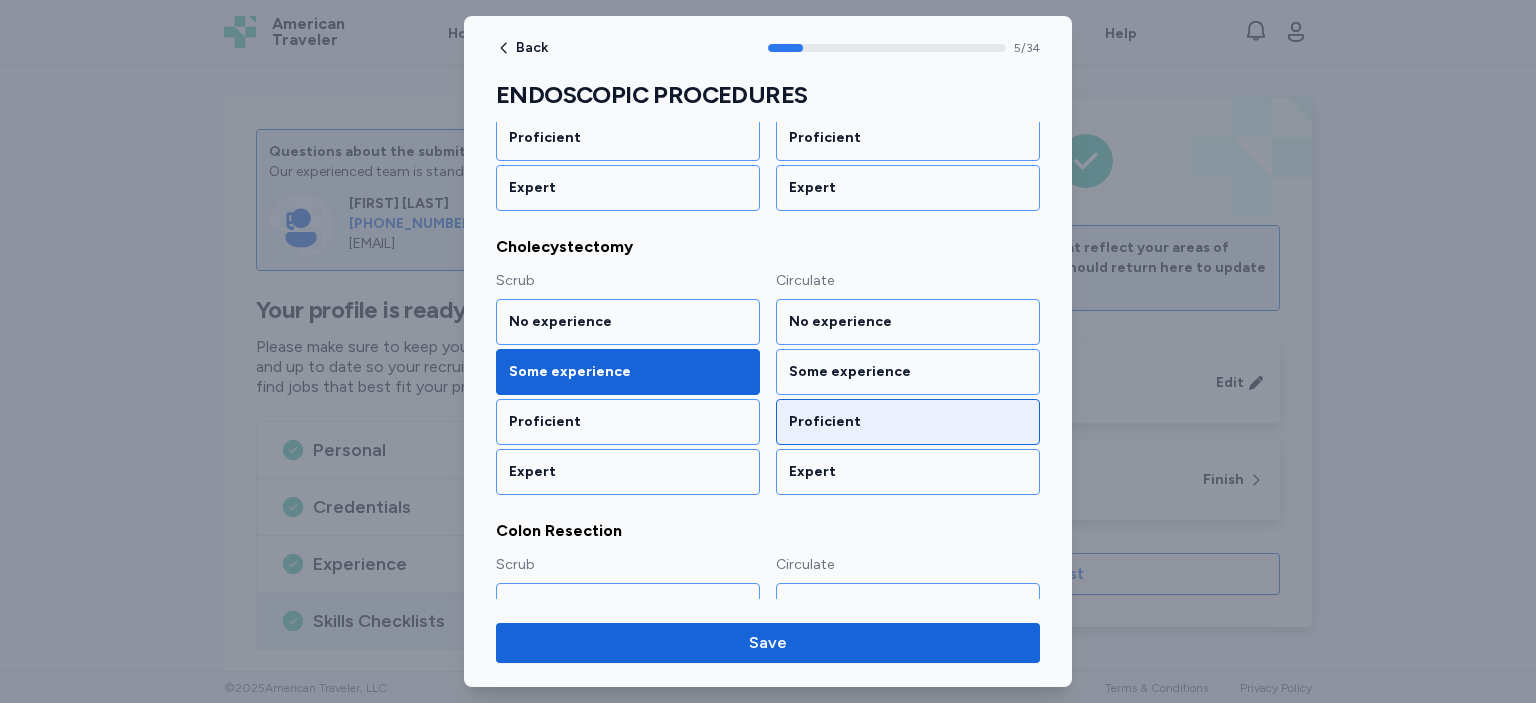 click on "Proficient" at bounding box center (908, 422) 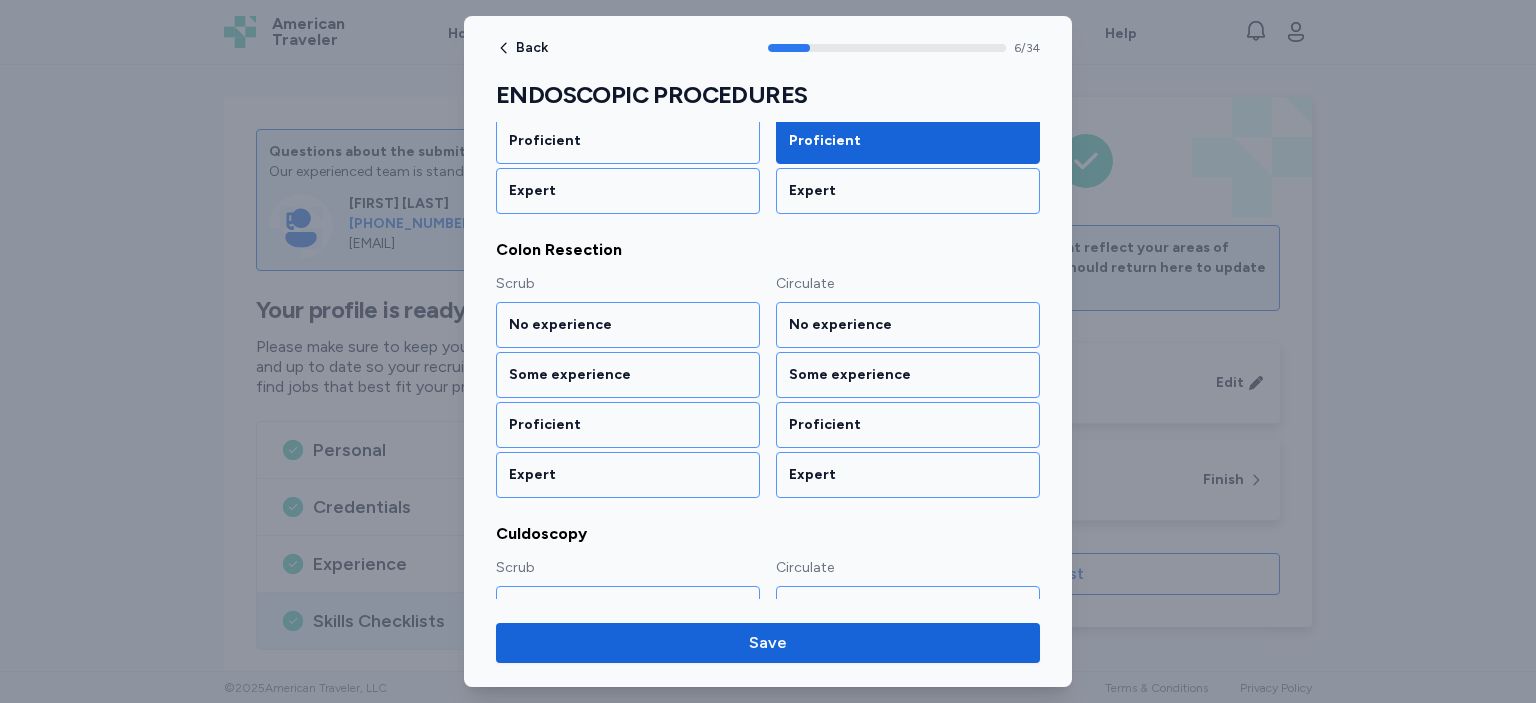 scroll, scrollTop: 1031, scrollLeft: 0, axis: vertical 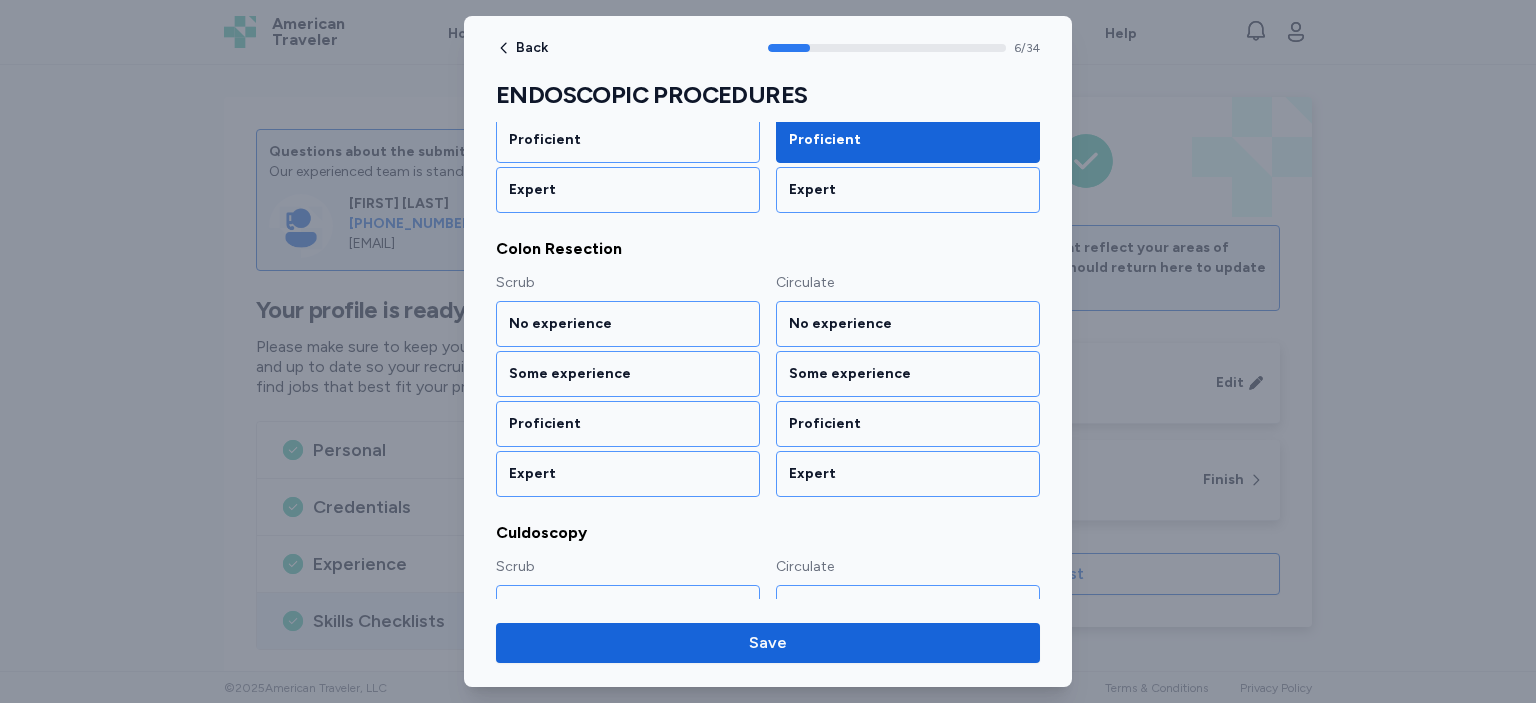 click on "No experience Some experience Proficient Expert" at bounding box center [628, 399] 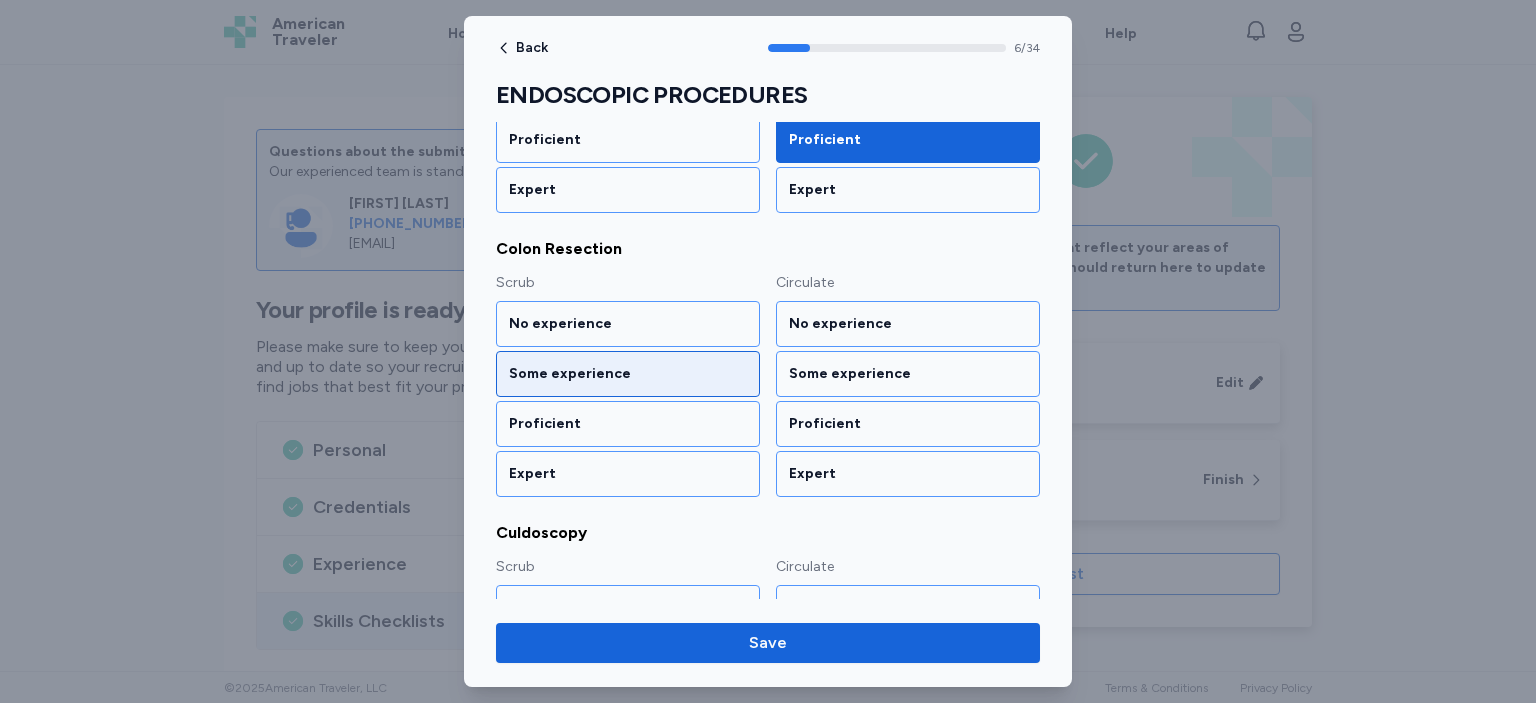 click on "Some experience" at bounding box center [628, 374] 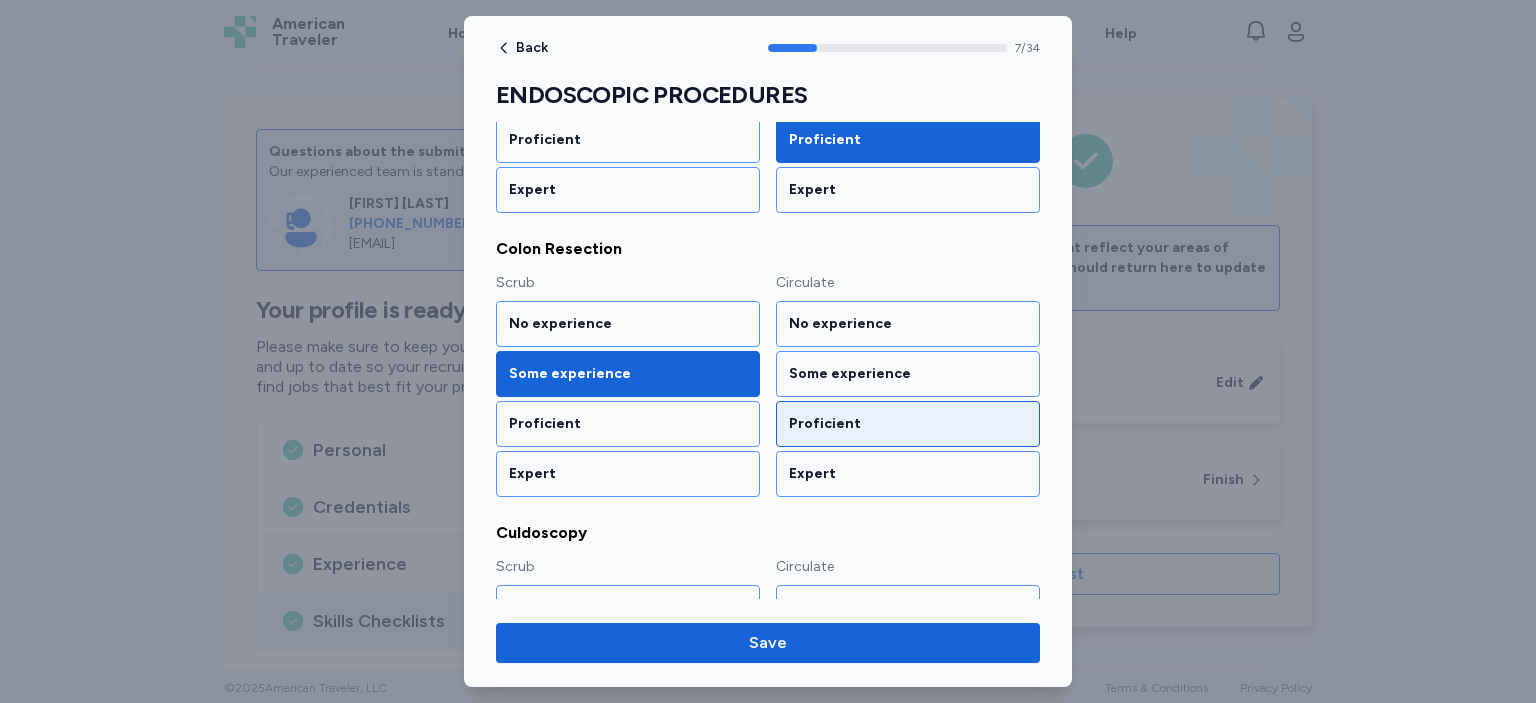 click on "Proficient" at bounding box center (908, 424) 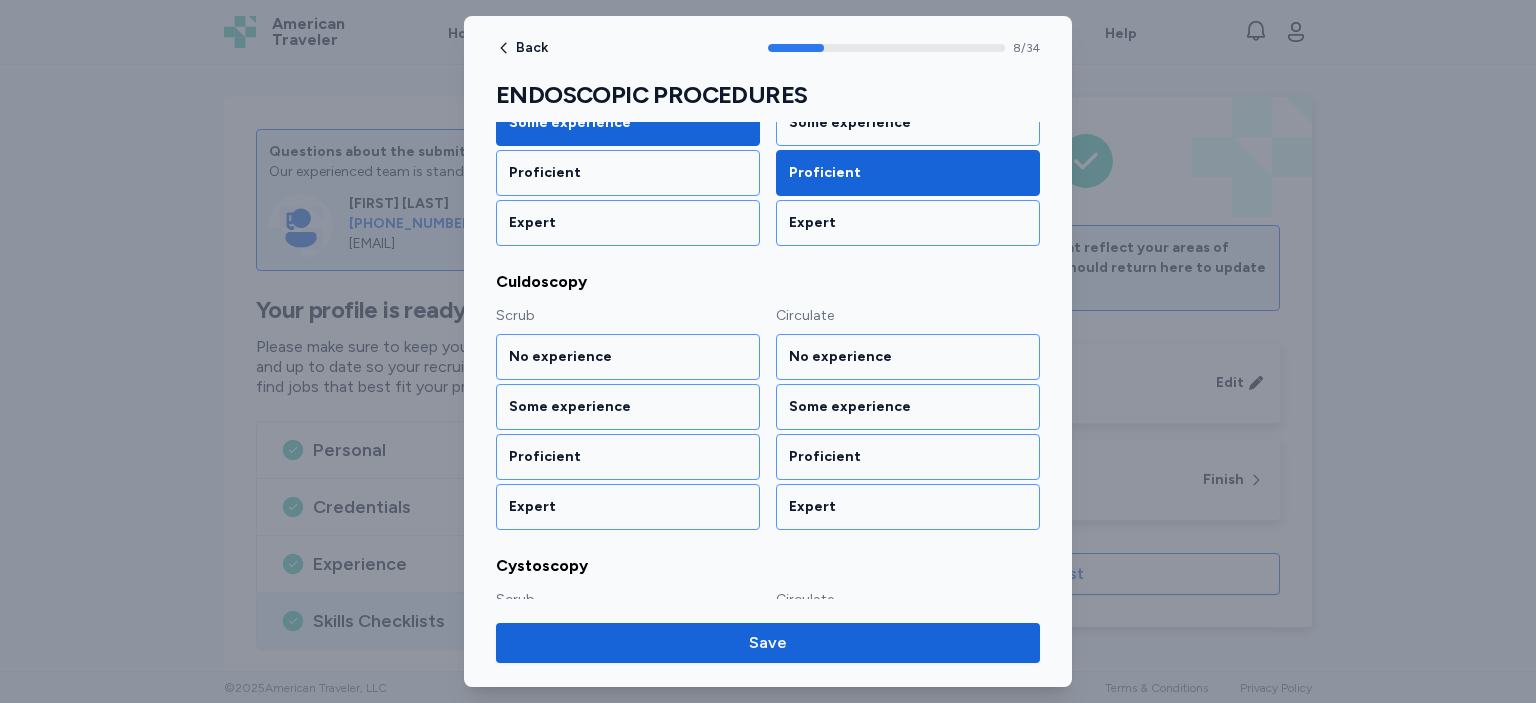 scroll, scrollTop: 1314, scrollLeft: 0, axis: vertical 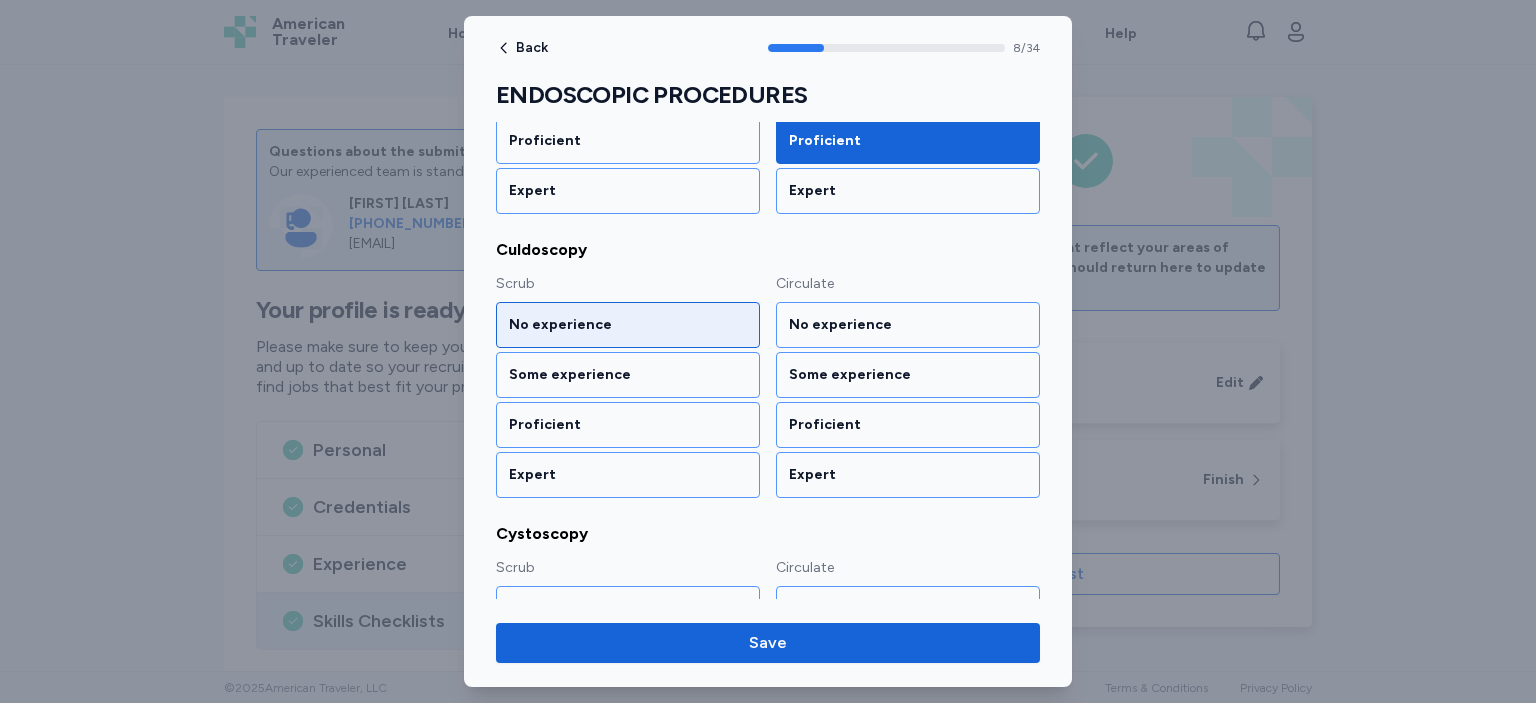 click on "No experience" at bounding box center [628, 325] 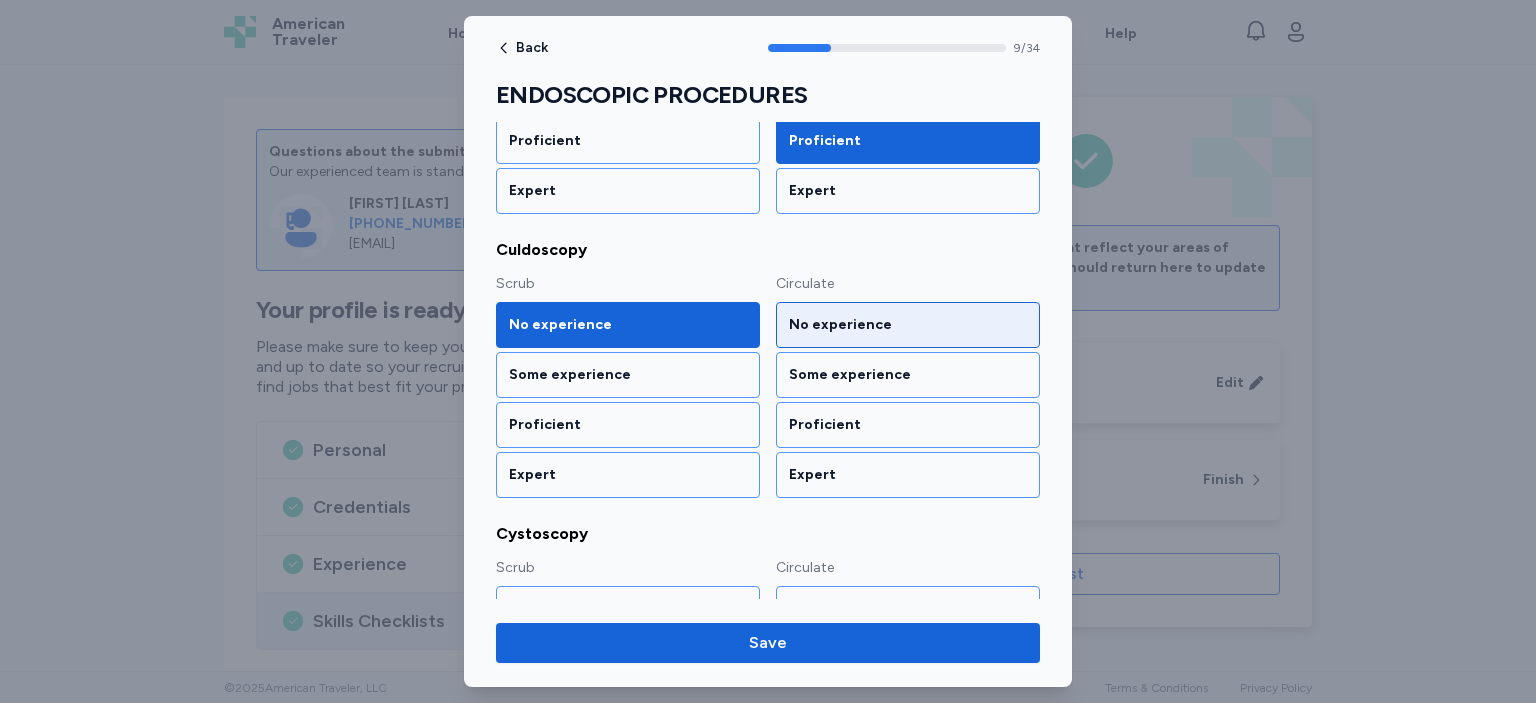 click on "No experience" at bounding box center [908, 325] 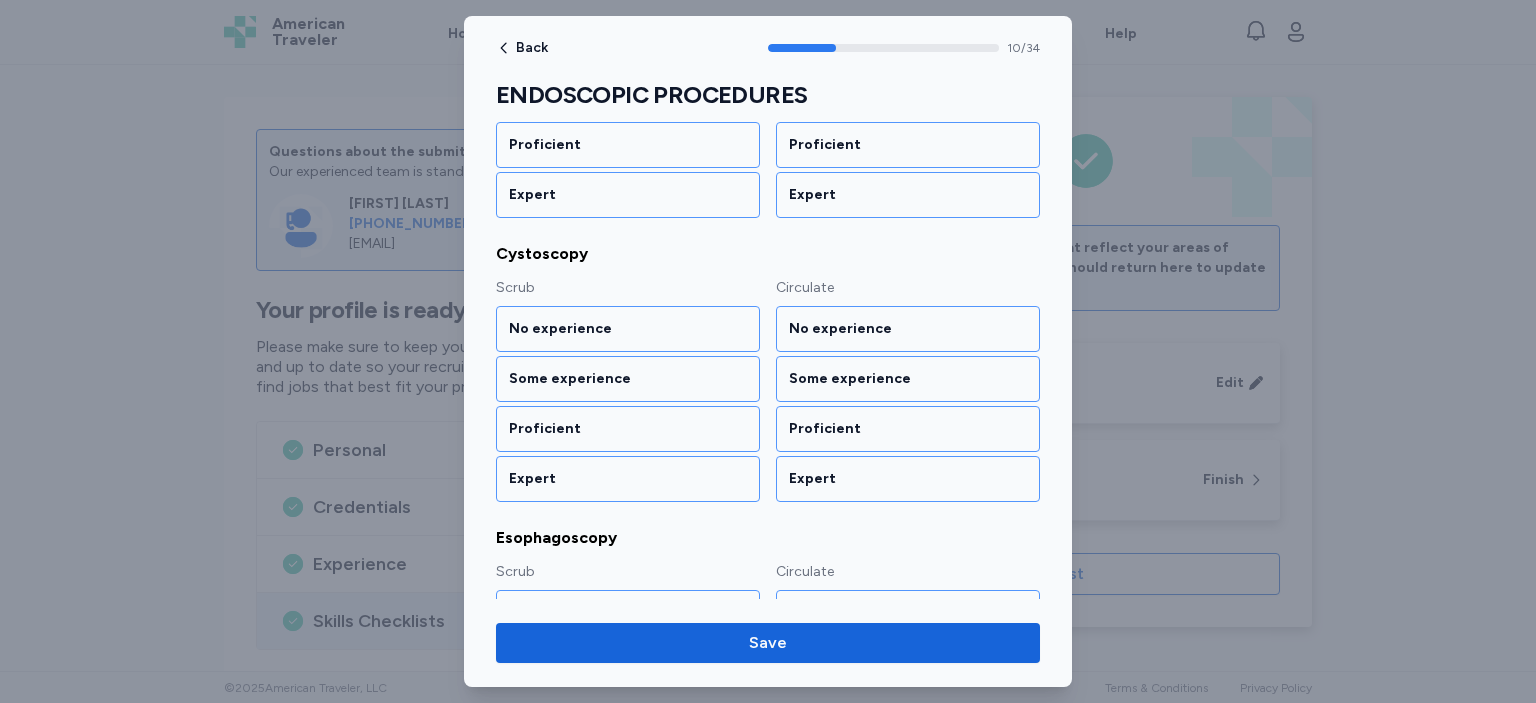 scroll, scrollTop: 1596, scrollLeft: 0, axis: vertical 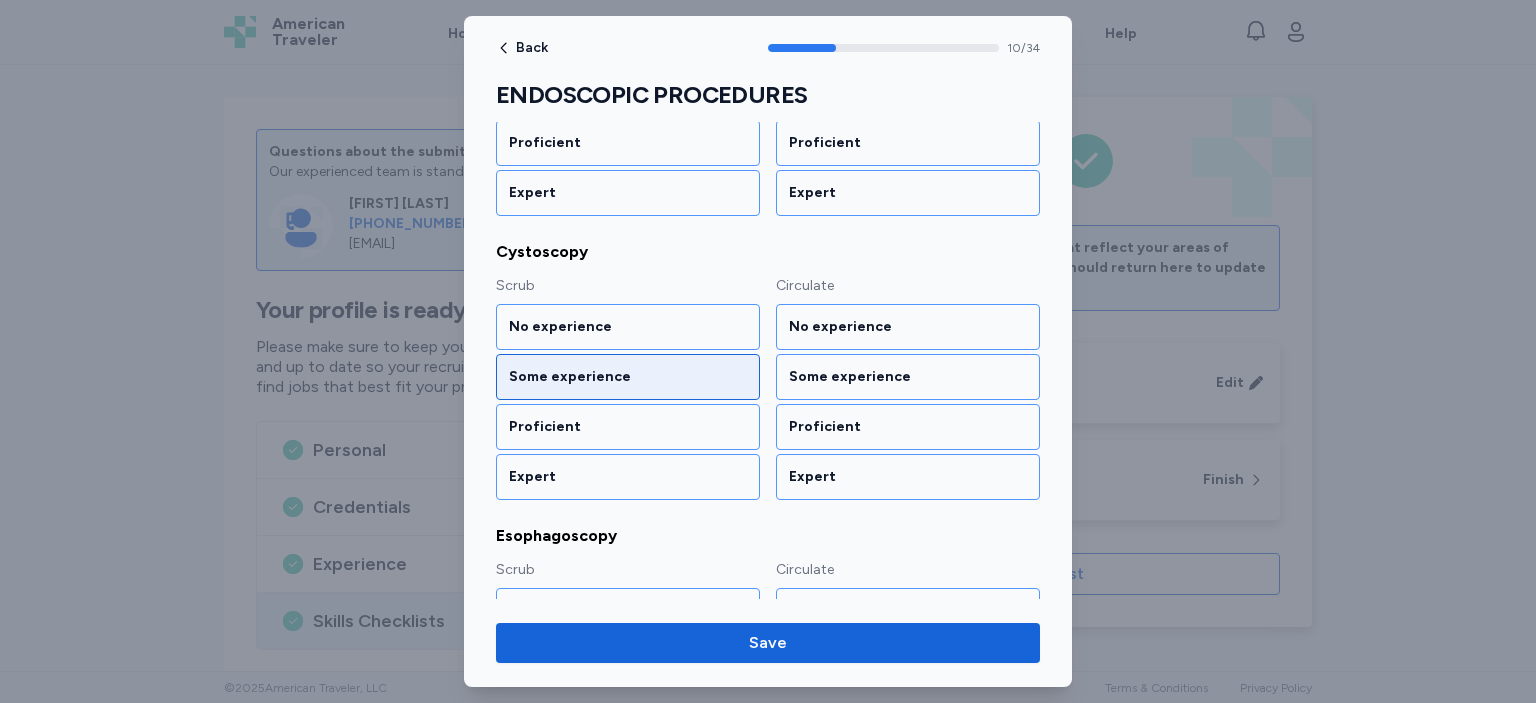 click on "Some experience" at bounding box center (628, 377) 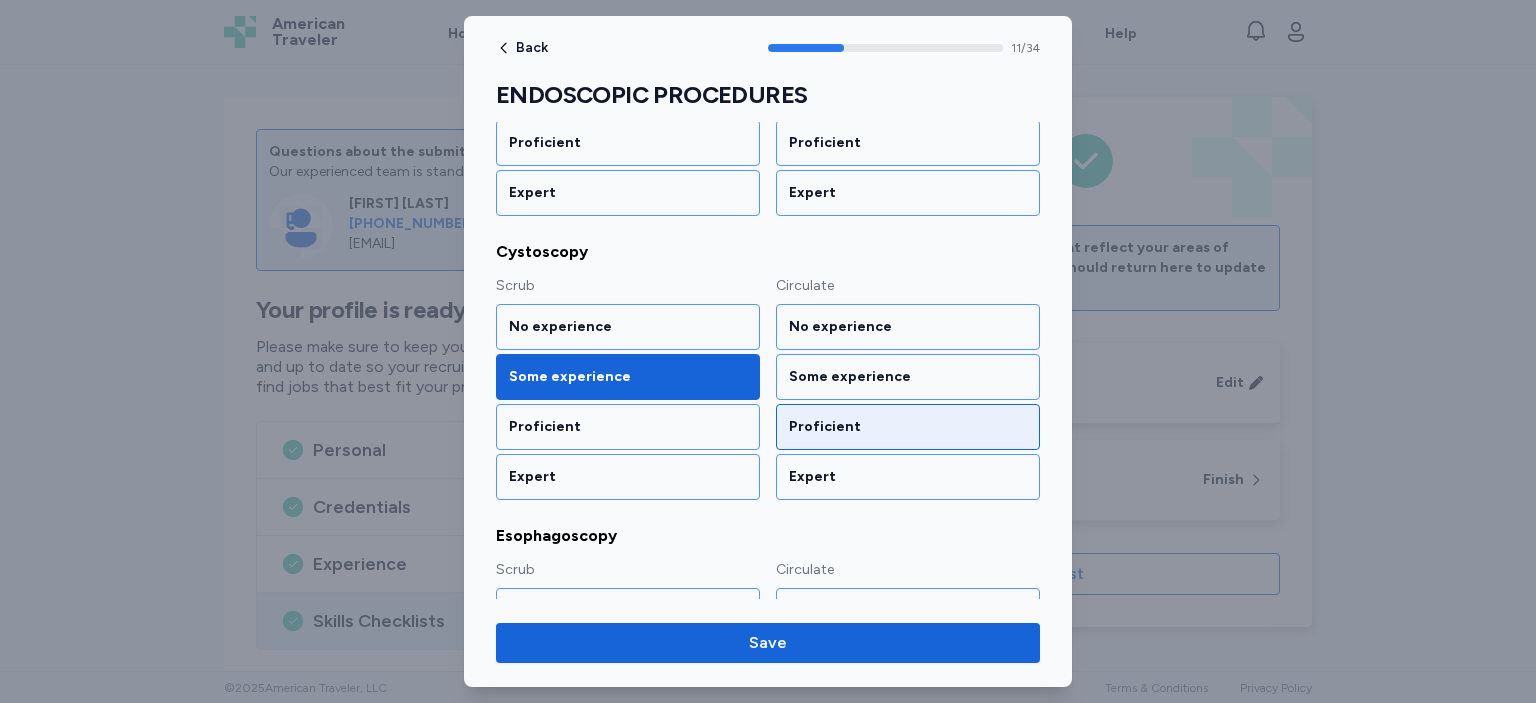 click on "Proficient" at bounding box center (908, 427) 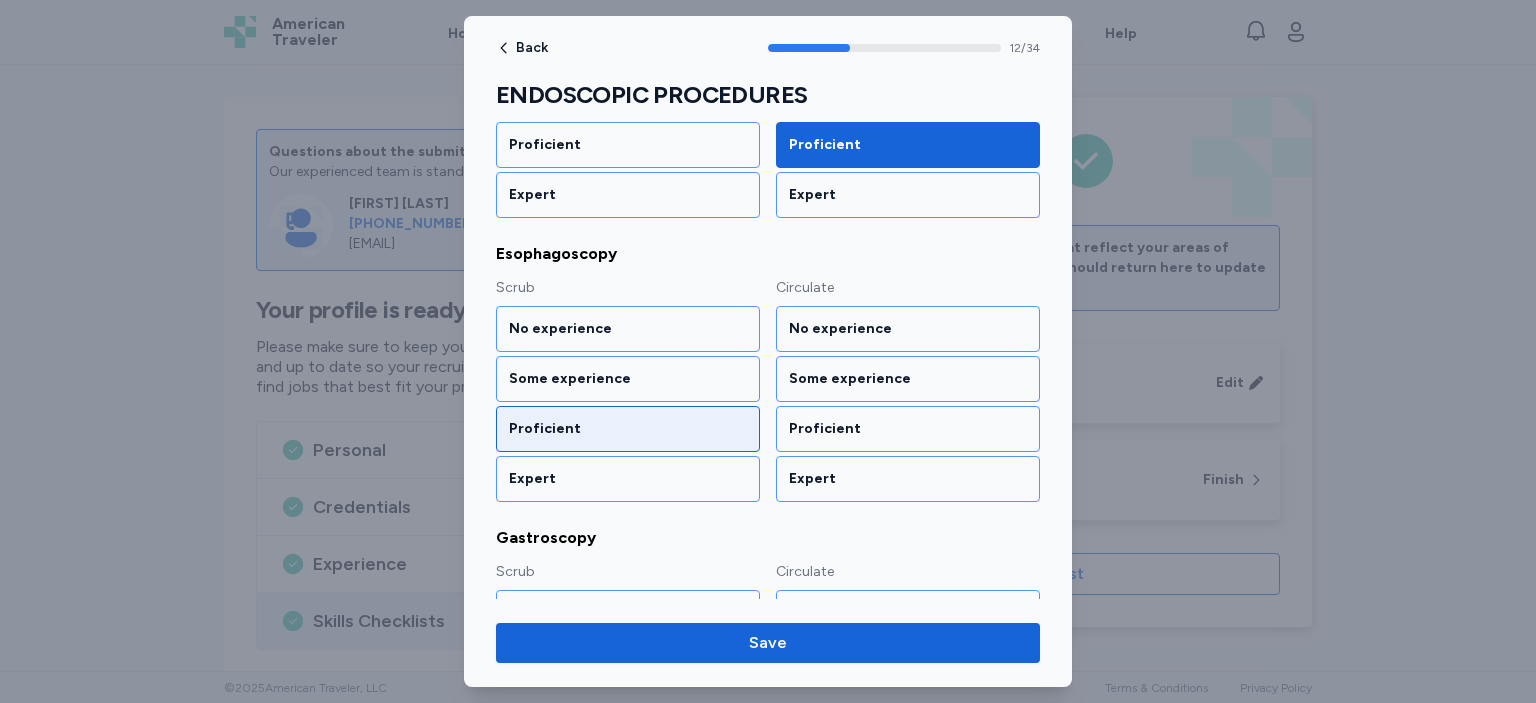 scroll, scrollTop: 1878, scrollLeft: 0, axis: vertical 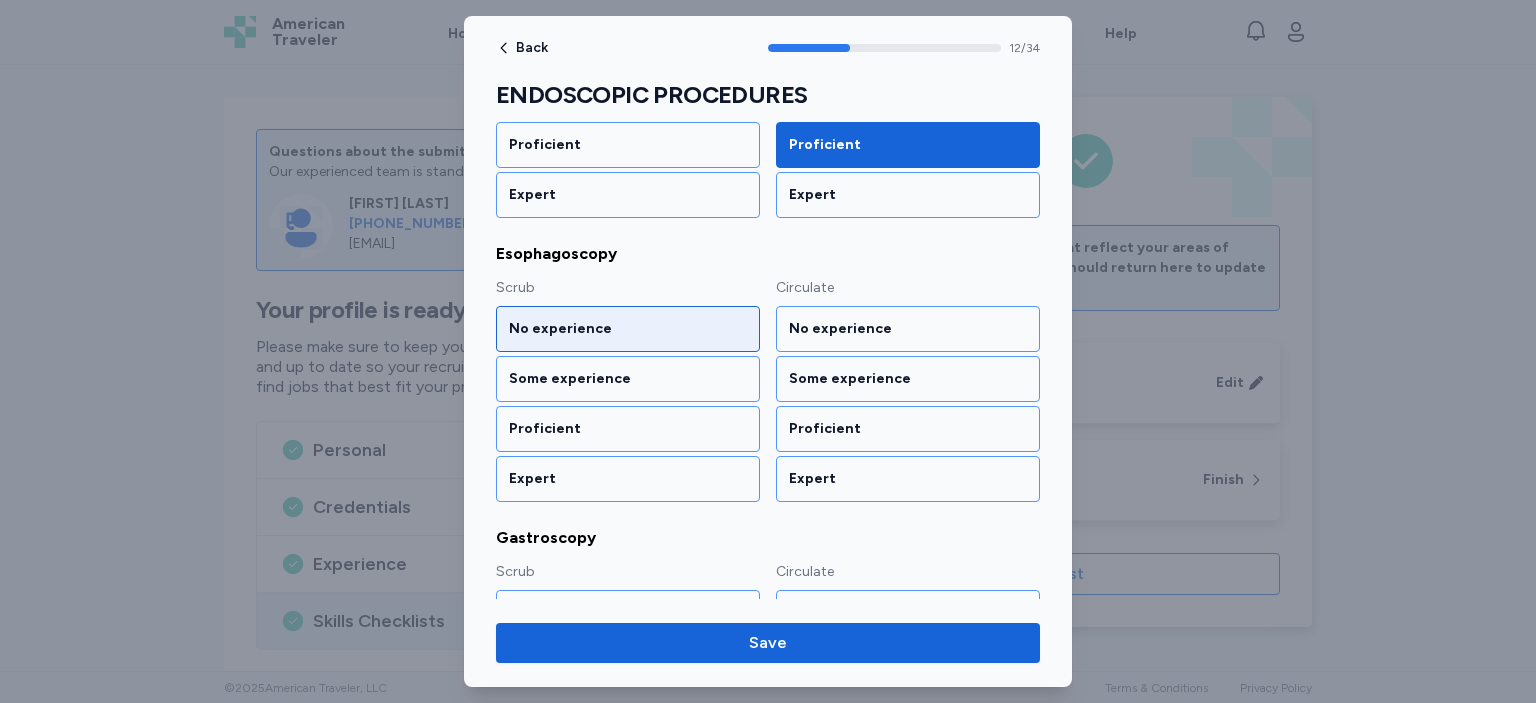 click on "No experience" at bounding box center [628, 329] 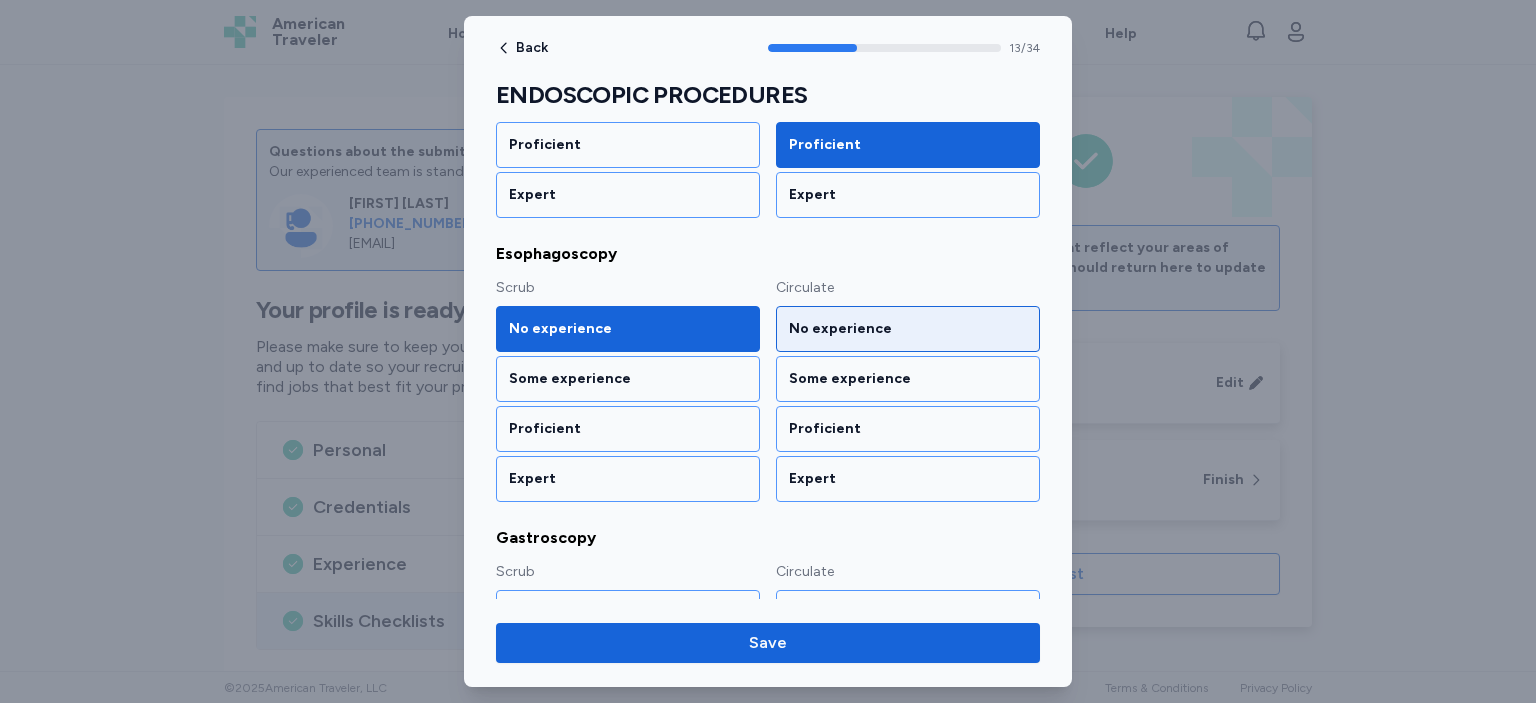 click on "No experience" at bounding box center (908, 329) 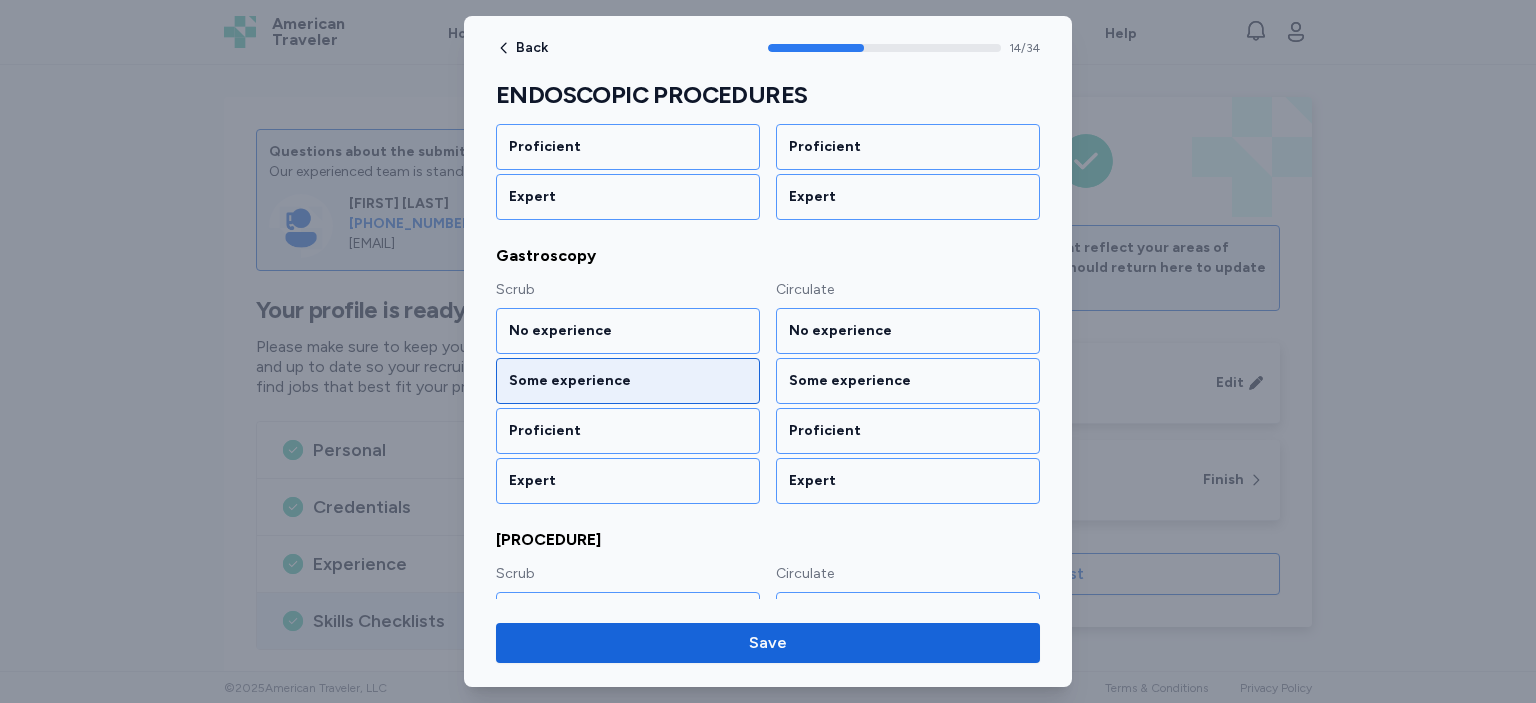 scroll, scrollTop: 2161, scrollLeft: 0, axis: vertical 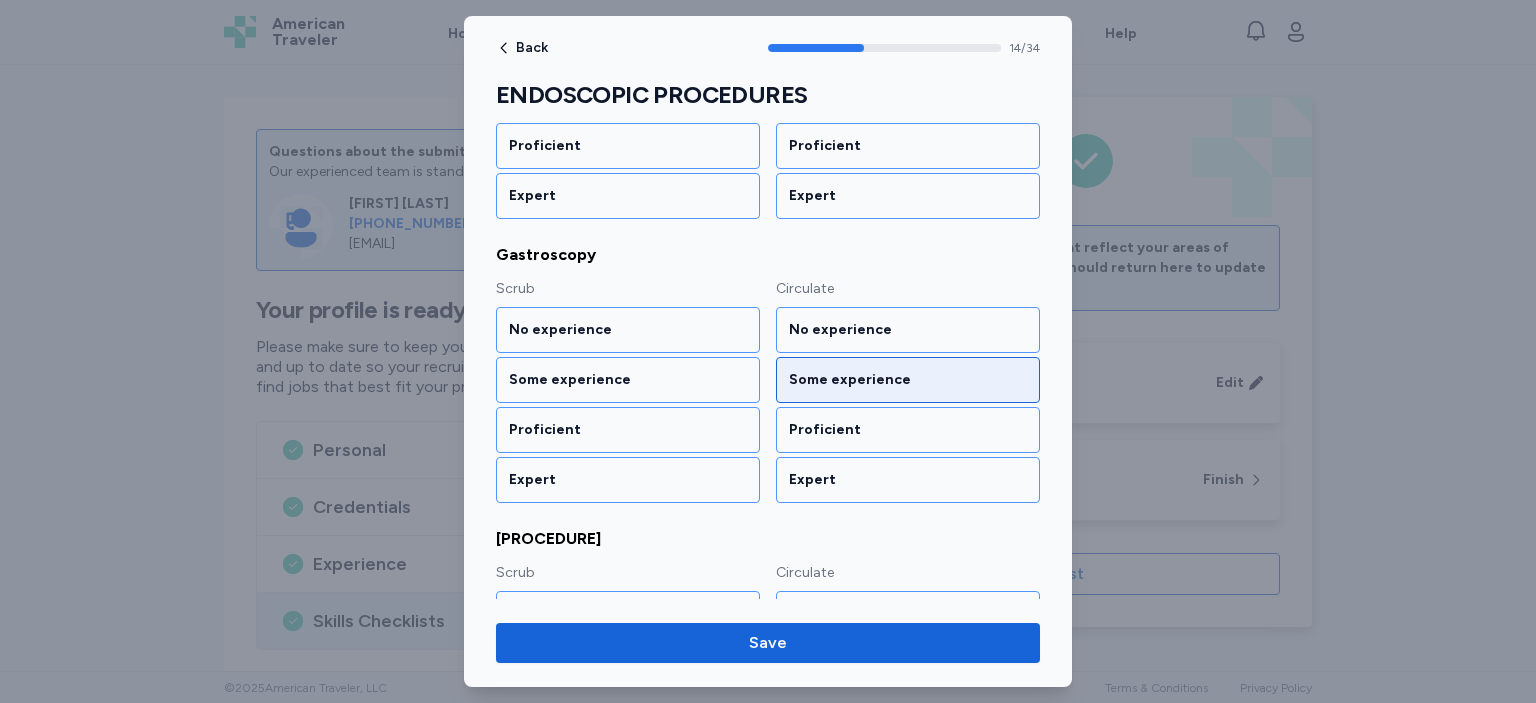 click on "Some experience" at bounding box center (908, 380) 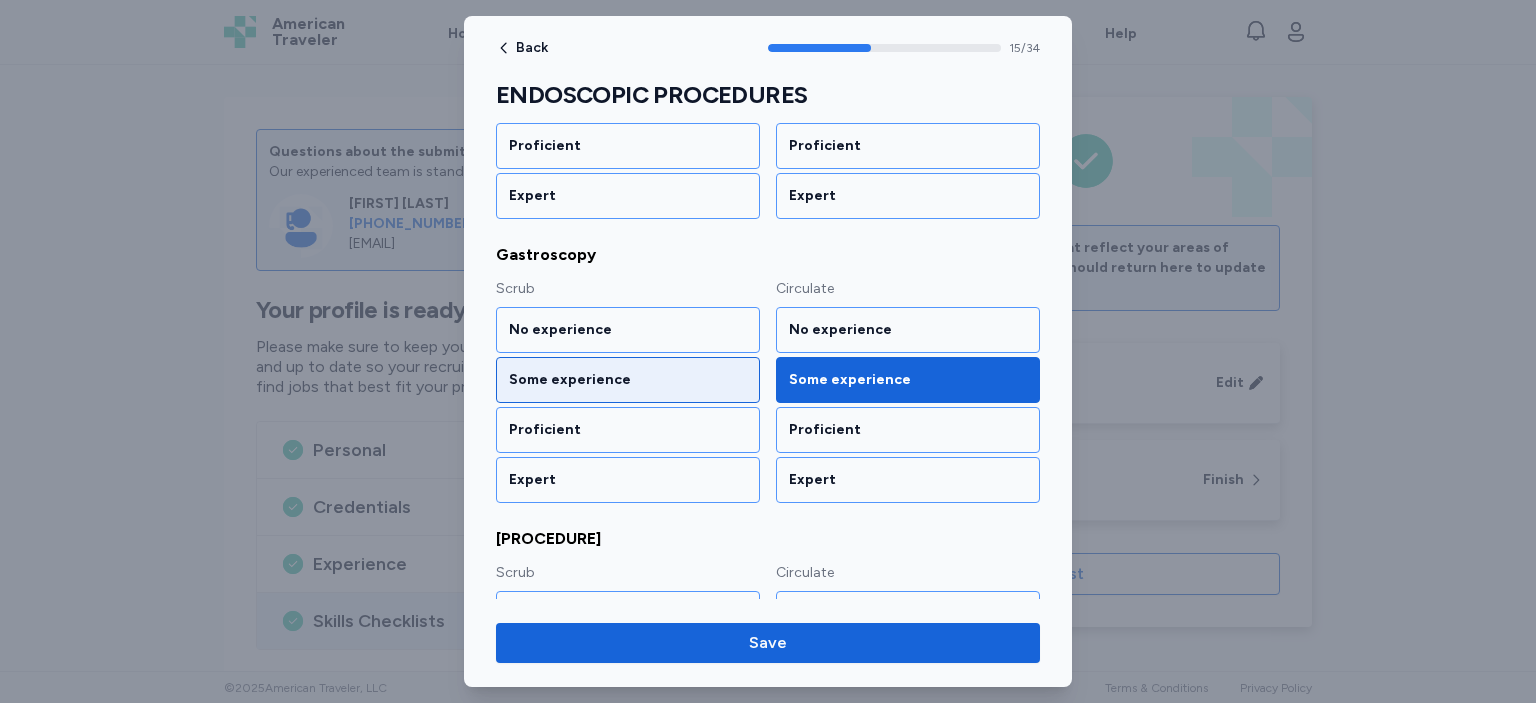 click on "Some experience" at bounding box center [628, 380] 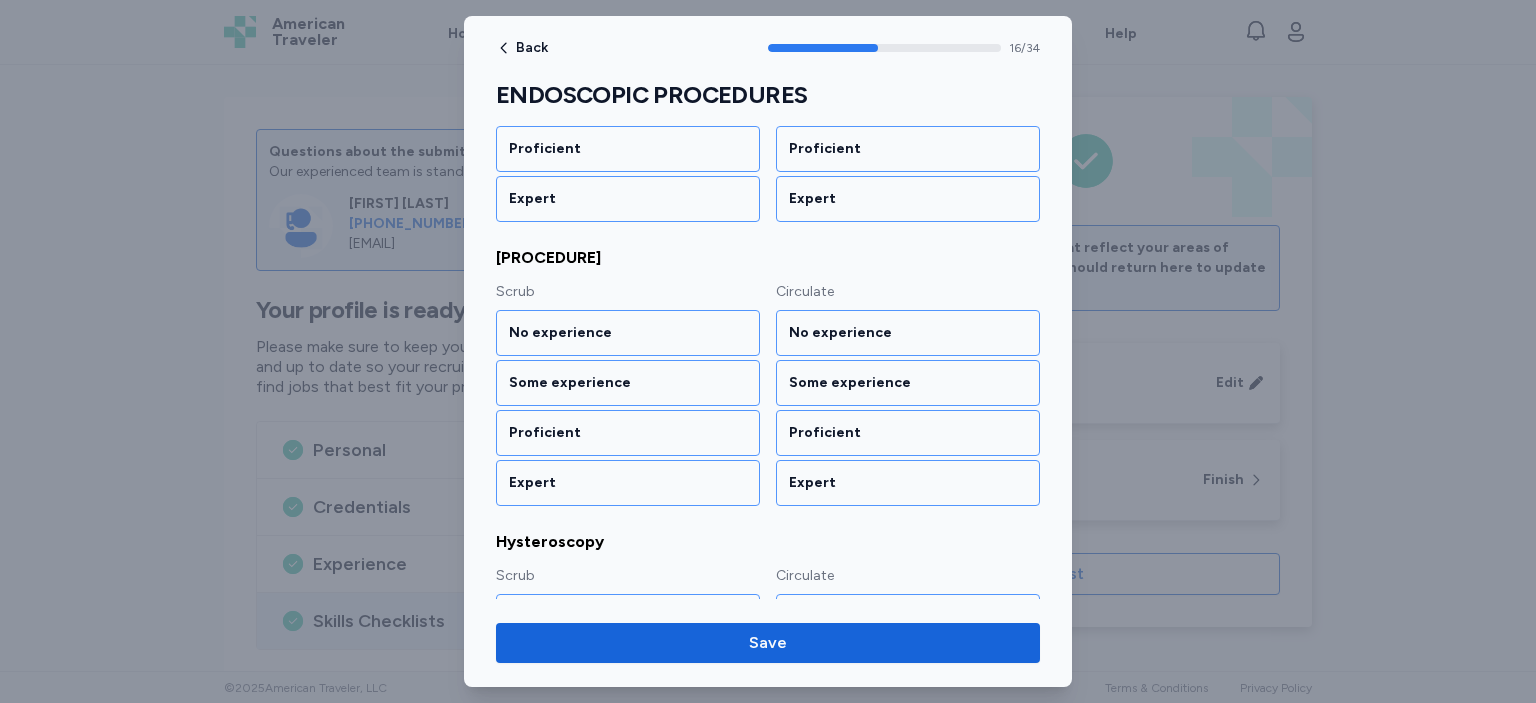 scroll, scrollTop: 2443, scrollLeft: 0, axis: vertical 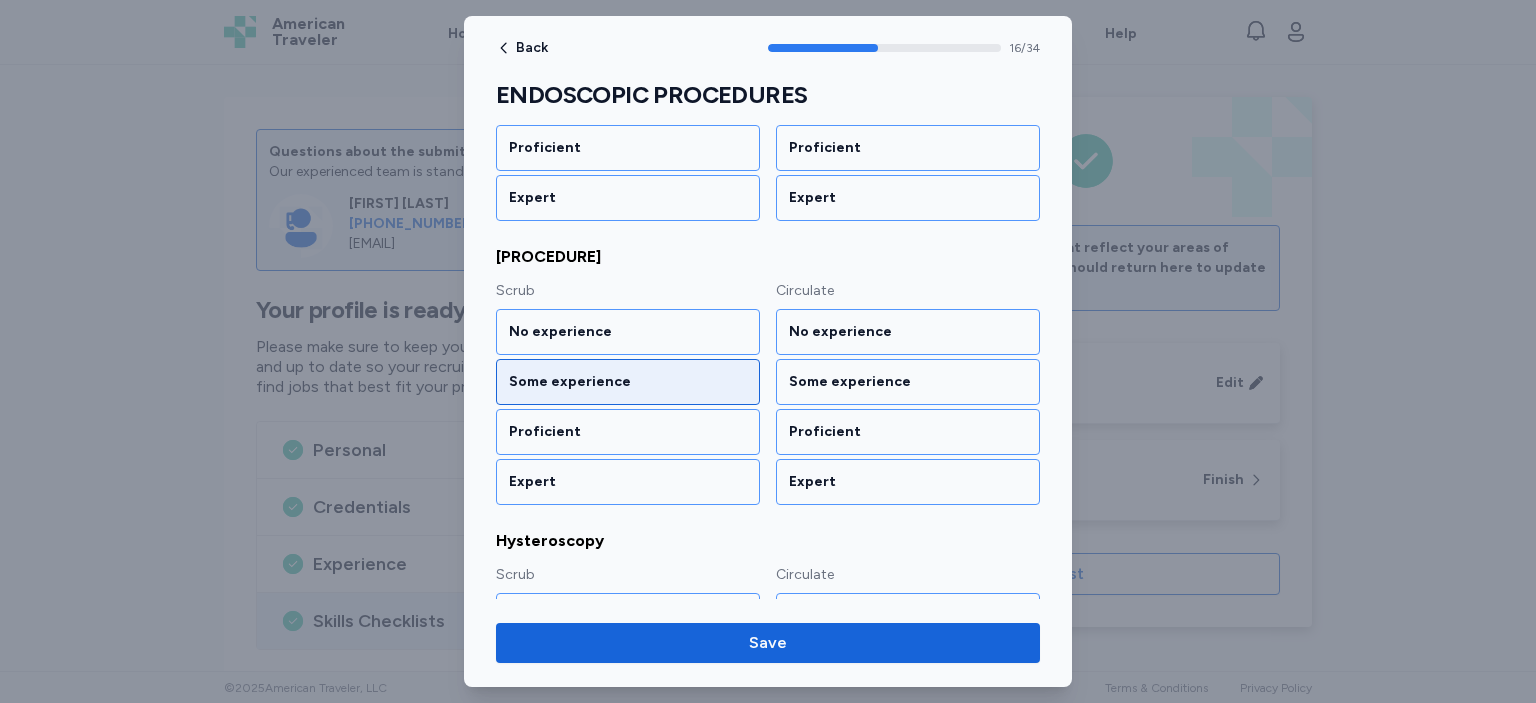 click on "Some experience" at bounding box center [628, 382] 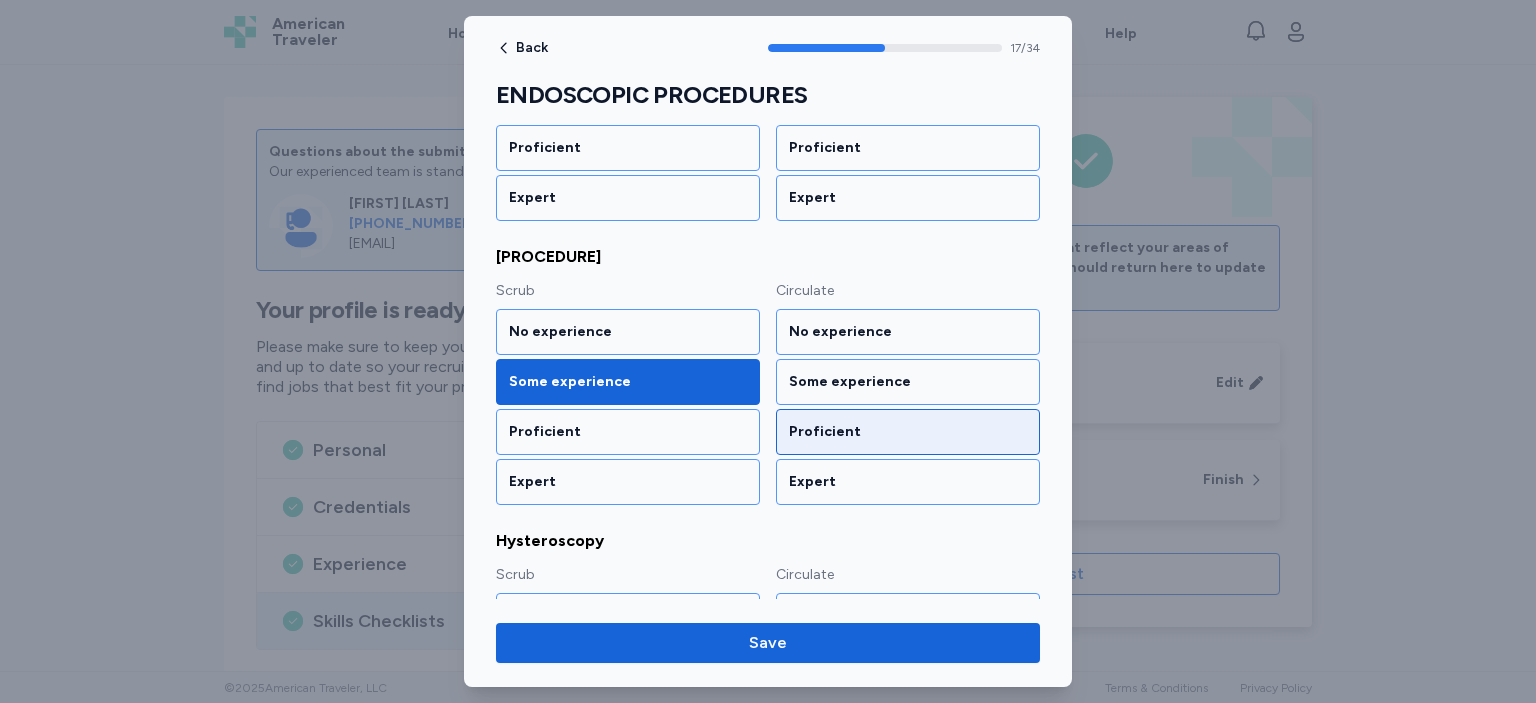 click on "Proficient" at bounding box center (908, 432) 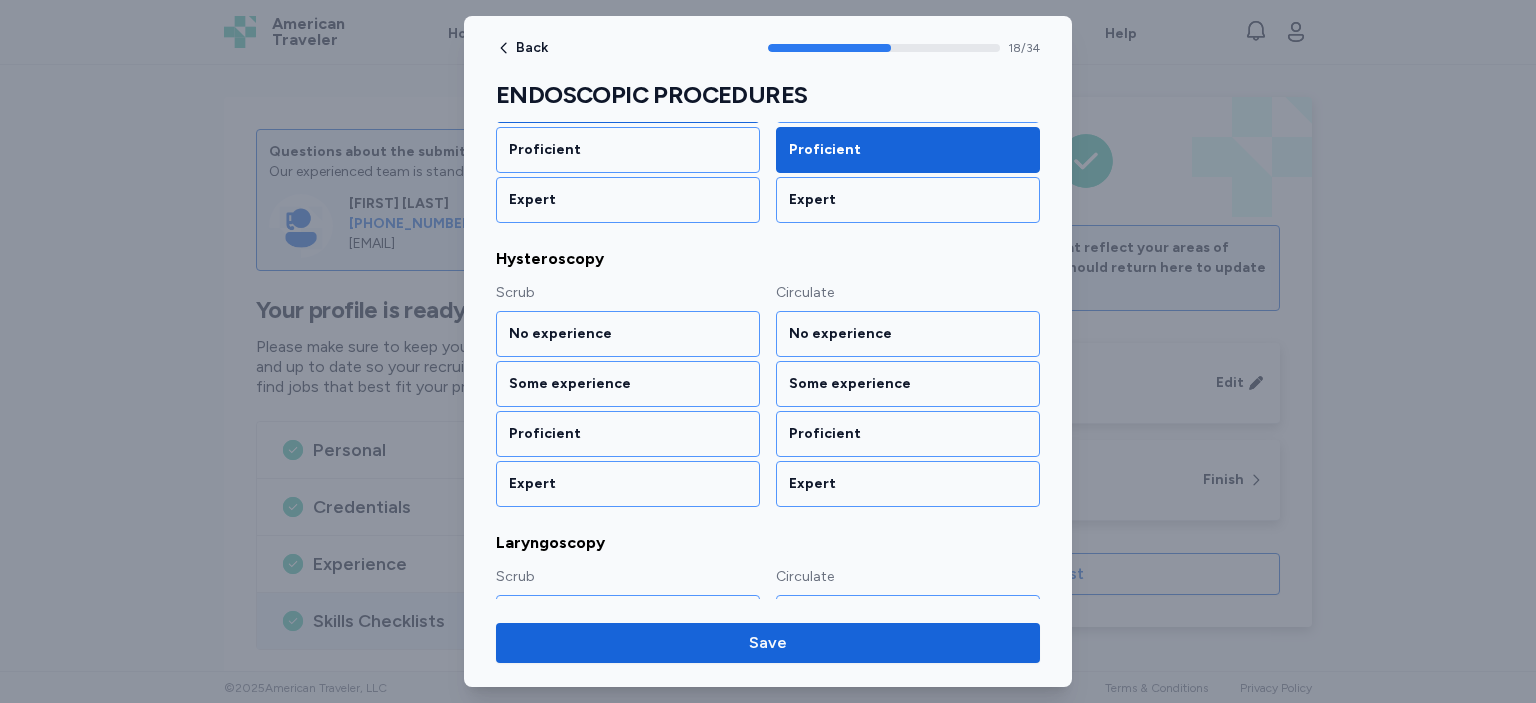 scroll, scrollTop: 2726, scrollLeft: 0, axis: vertical 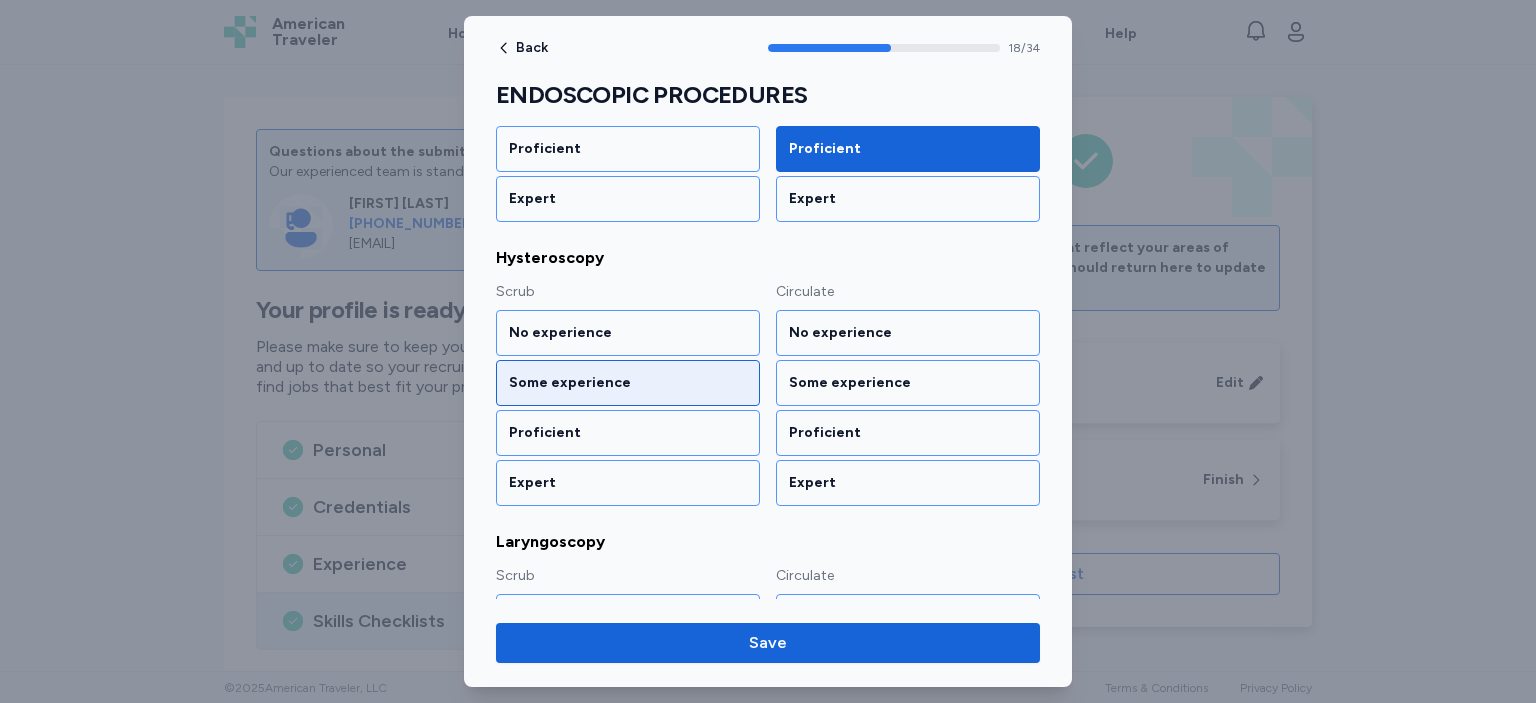 click on "Some experience" at bounding box center [628, 383] 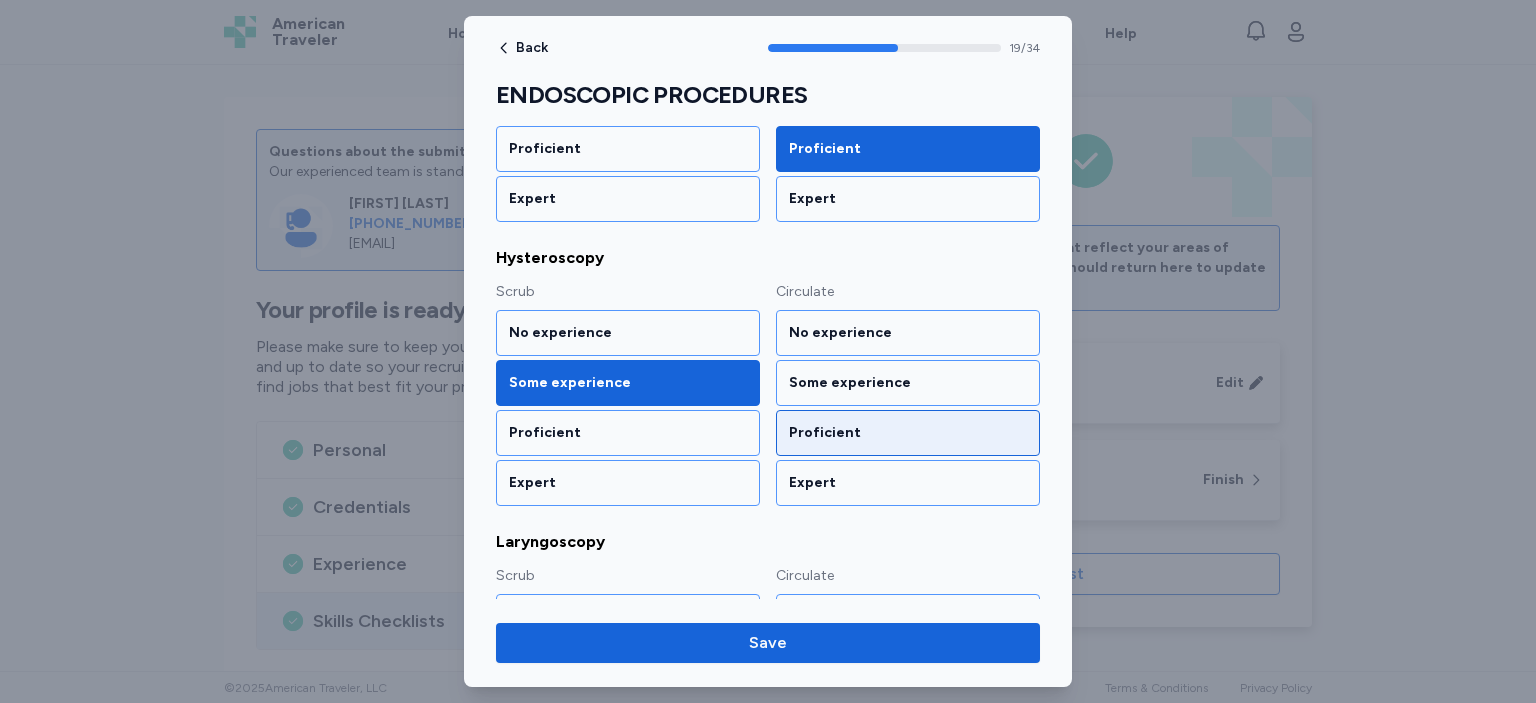 click on "Proficient" at bounding box center [908, 433] 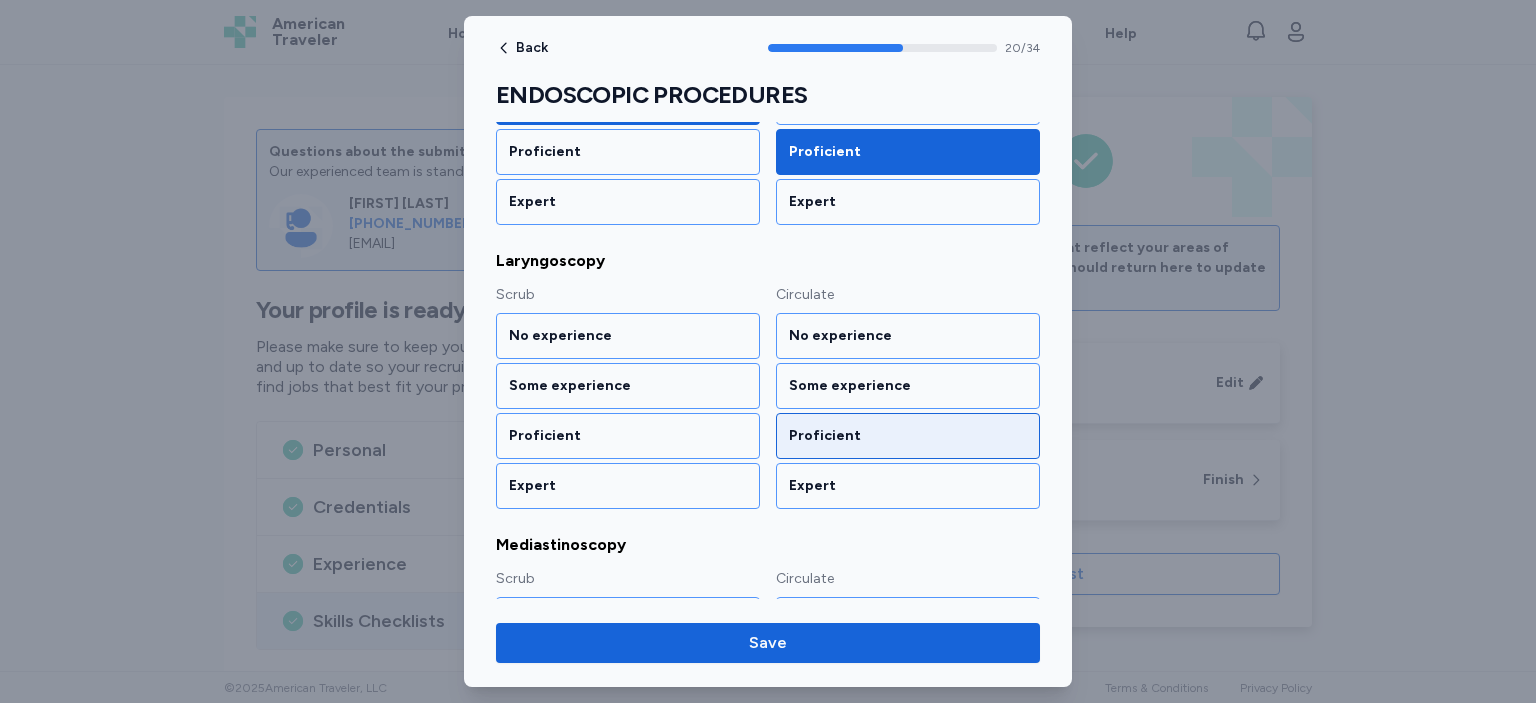 scroll, scrollTop: 3008, scrollLeft: 0, axis: vertical 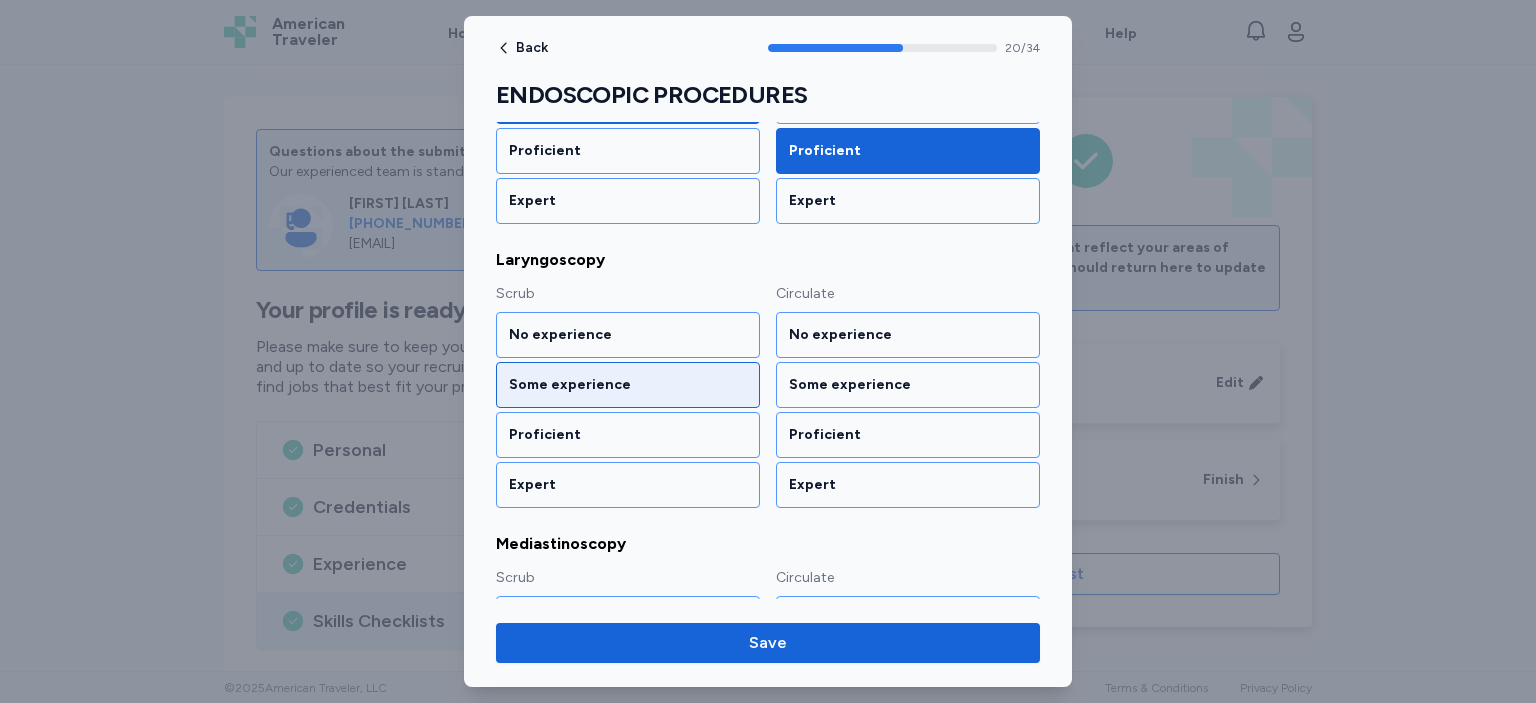 click on "Some experience" at bounding box center [628, 385] 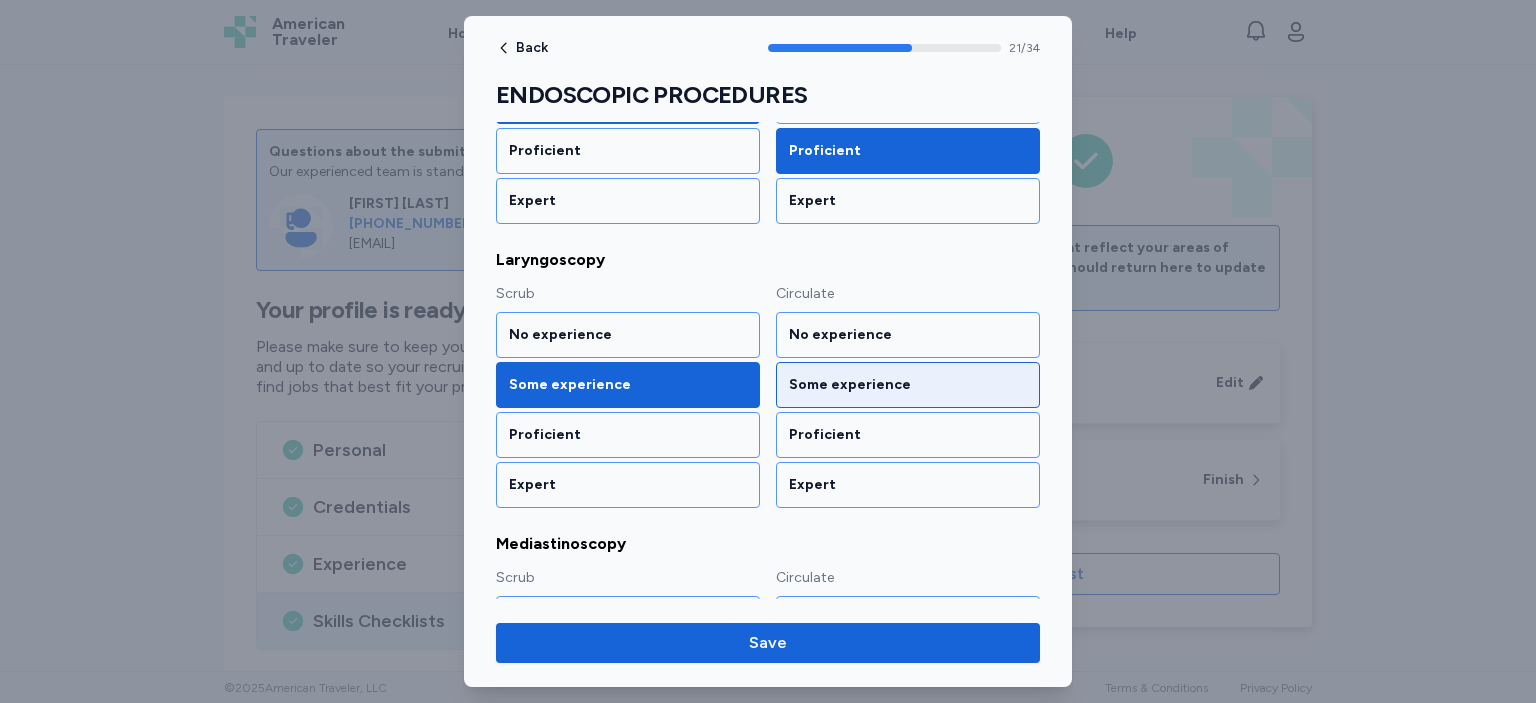 click on "Some experience" at bounding box center [908, 385] 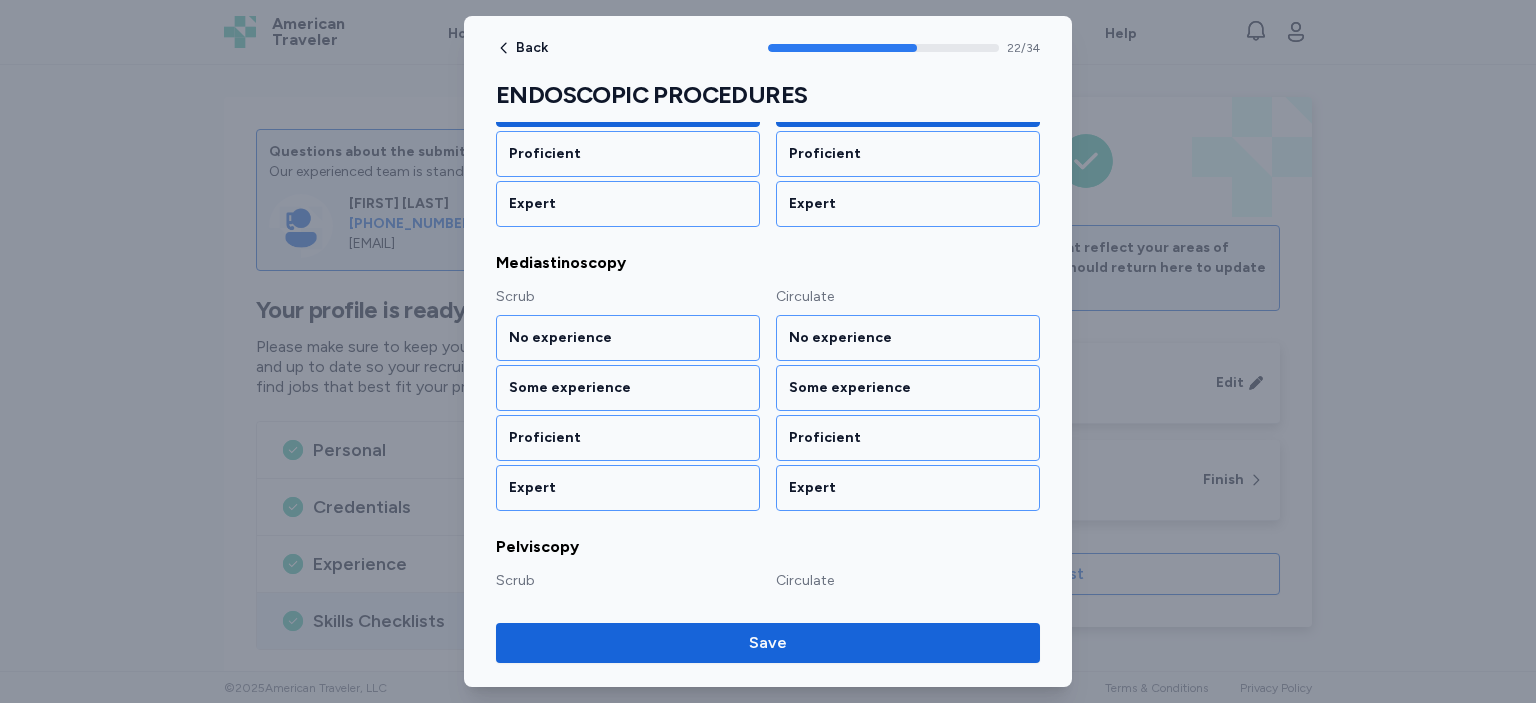 scroll, scrollTop: 3290, scrollLeft: 0, axis: vertical 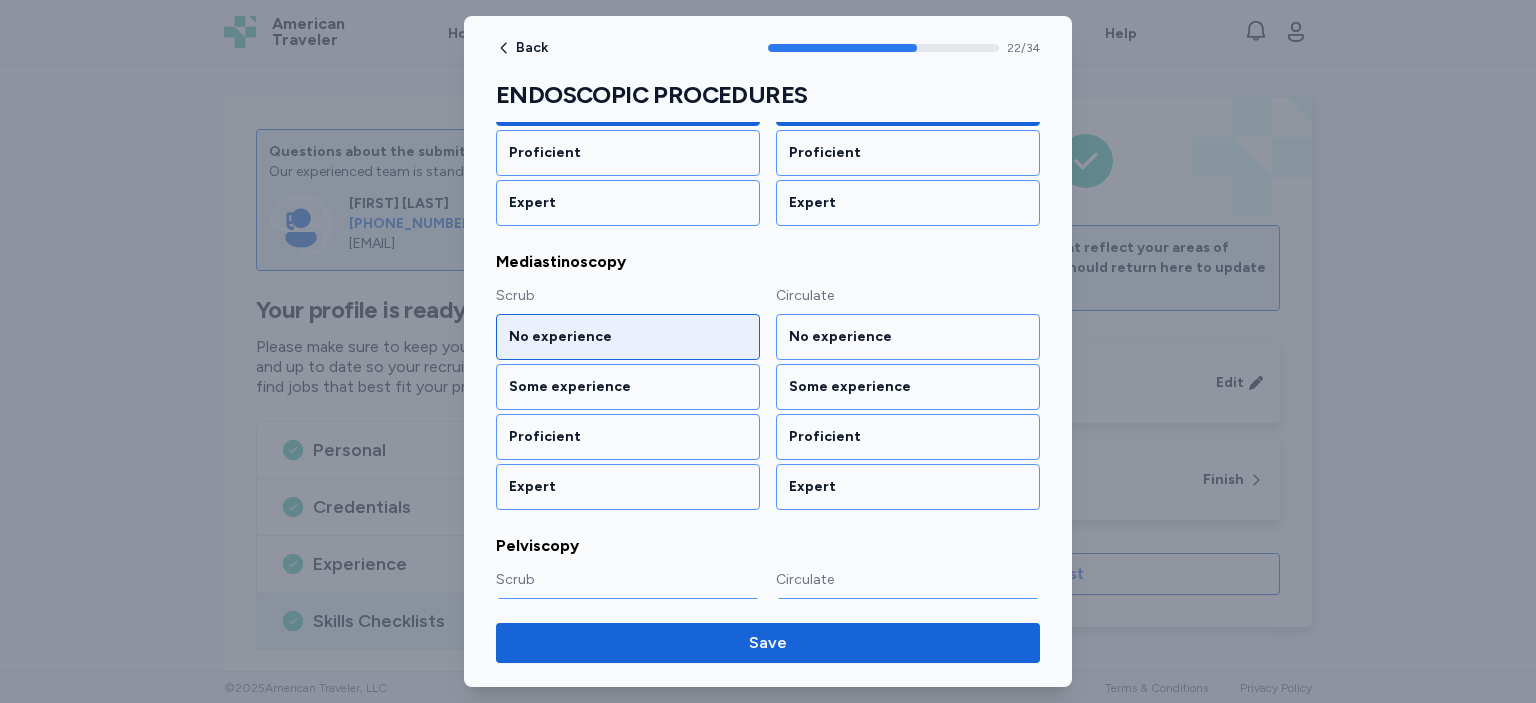 click on "No experience" at bounding box center (628, 337) 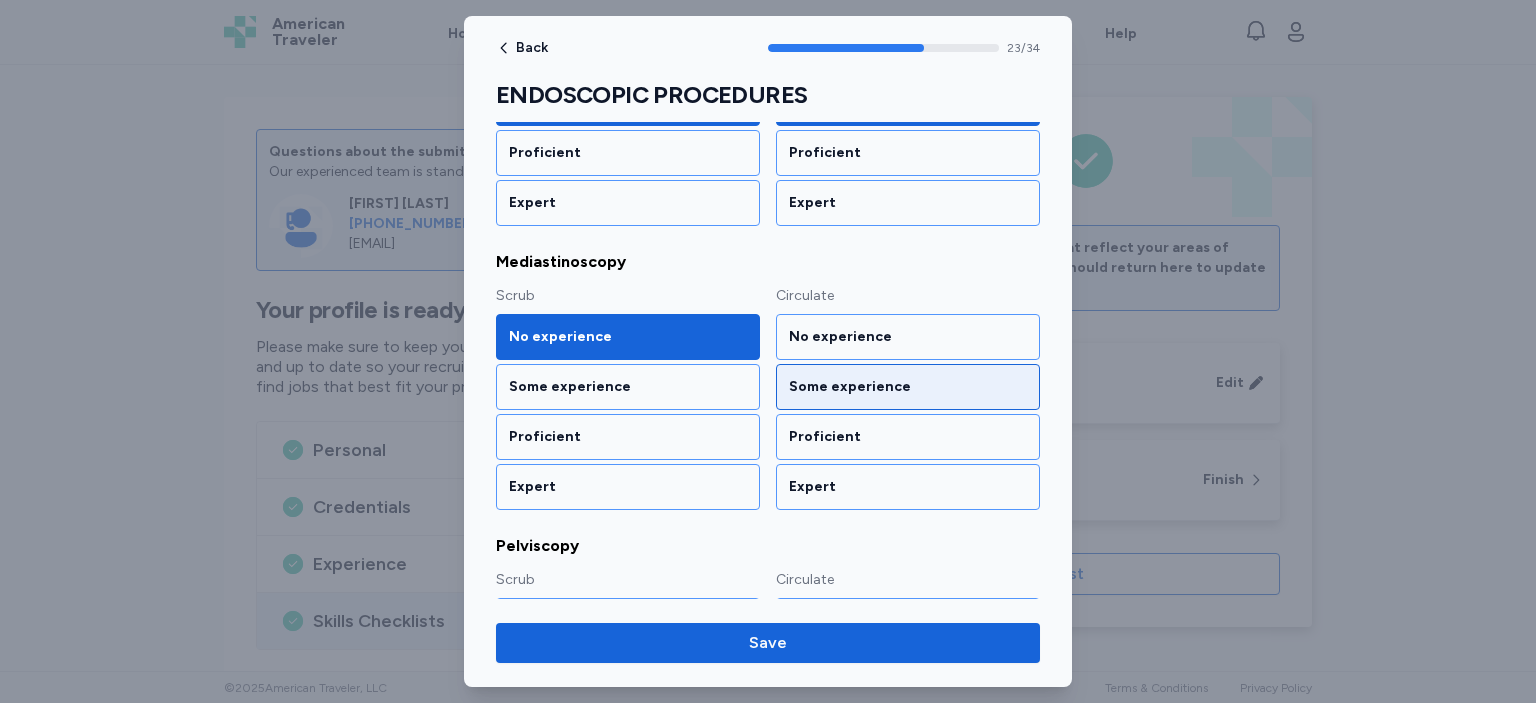 click on "Some experience" at bounding box center [908, 387] 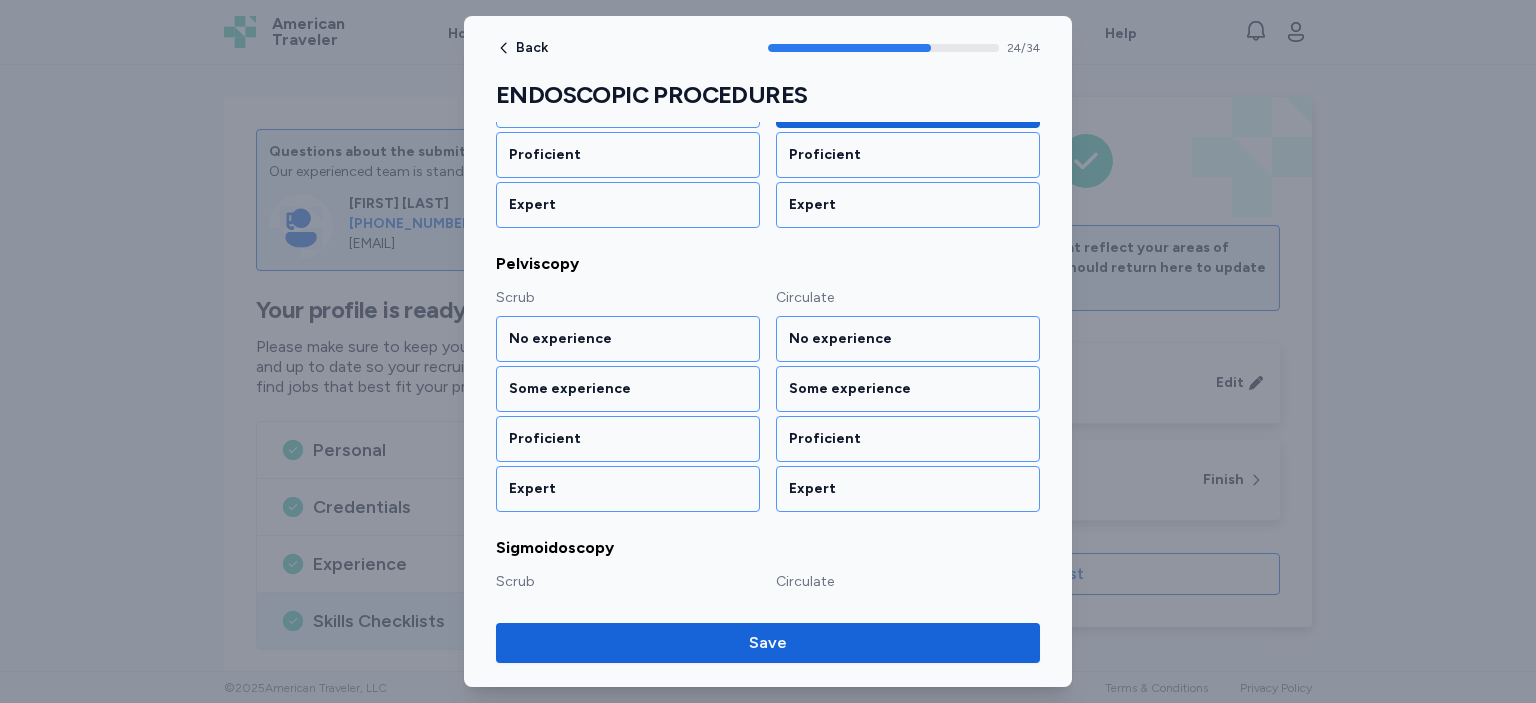 scroll, scrollTop: 3573, scrollLeft: 0, axis: vertical 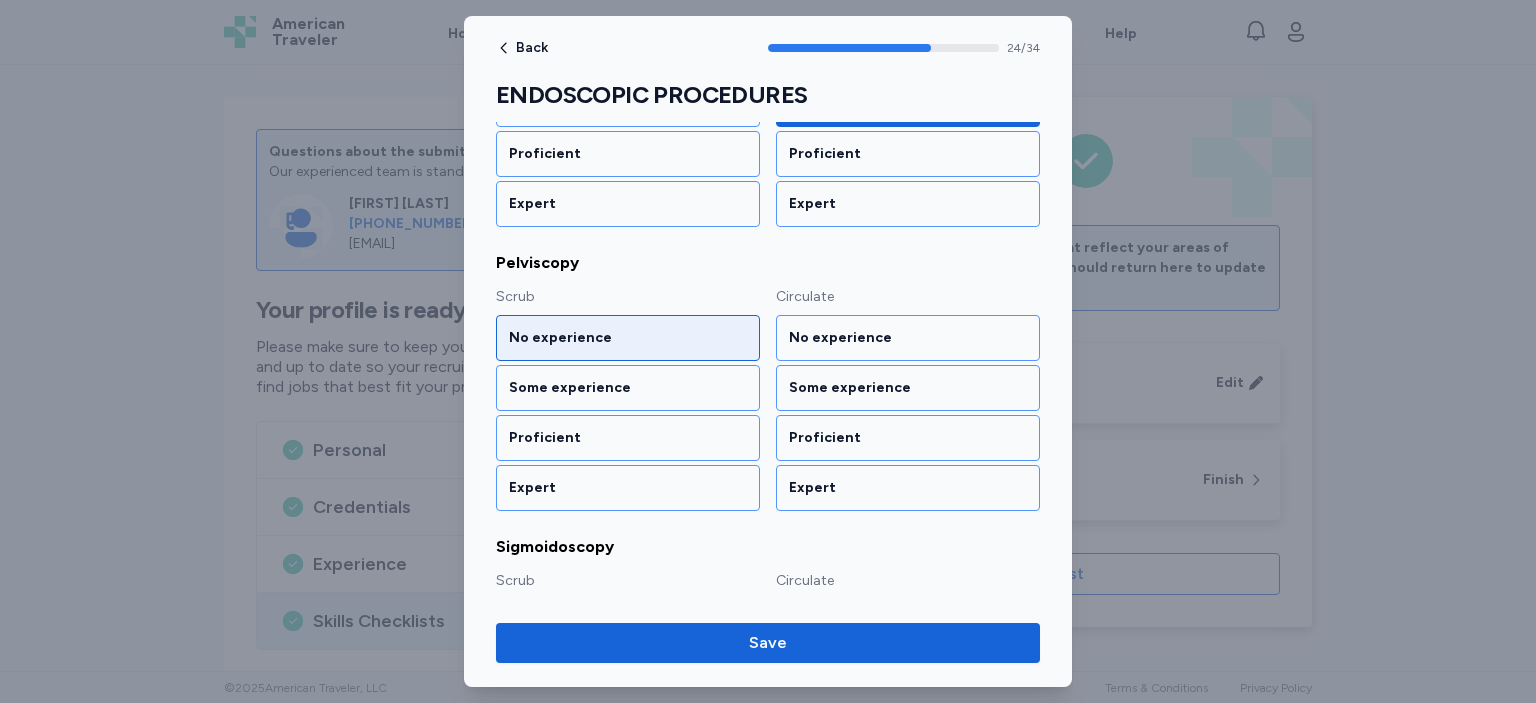 click on "No experience" at bounding box center [628, 338] 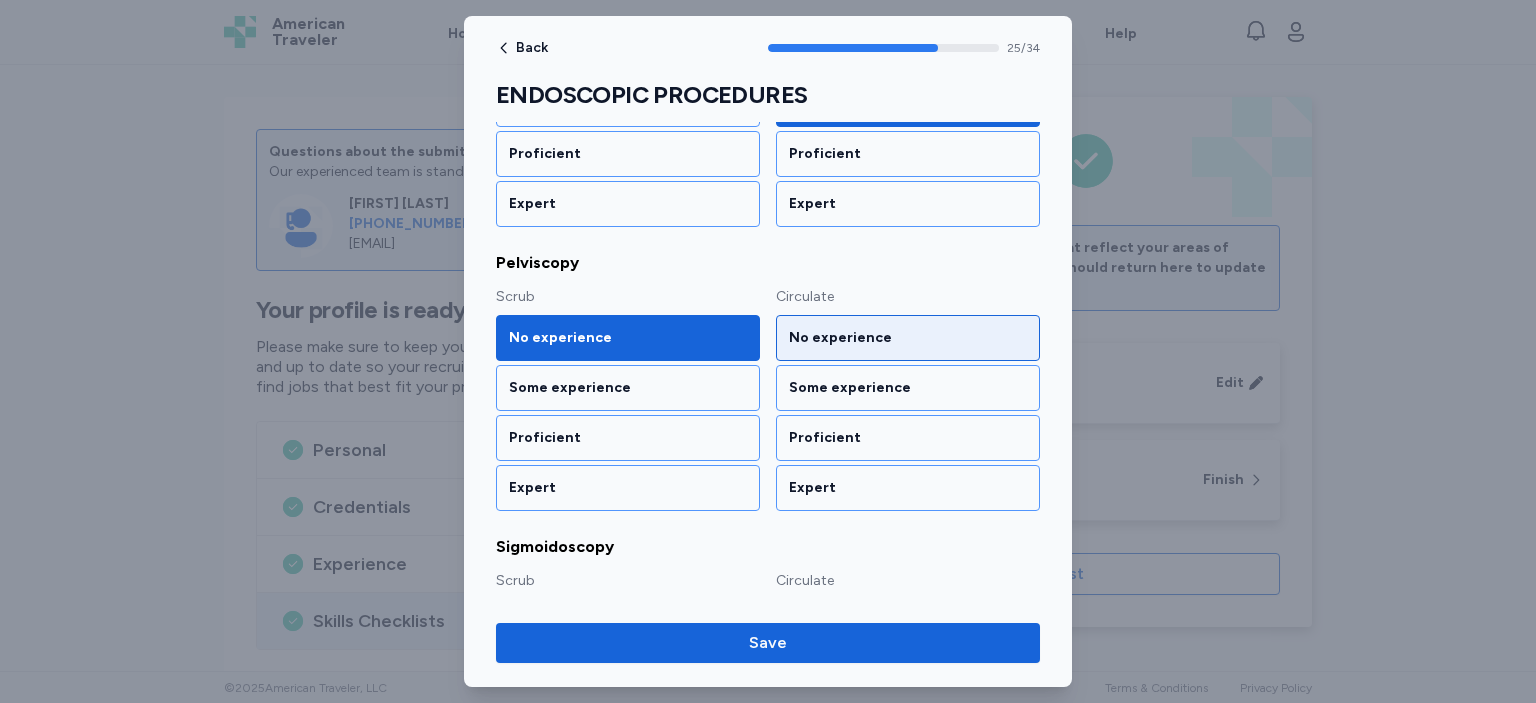 click on "No experience" at bounding box center [908, 338] 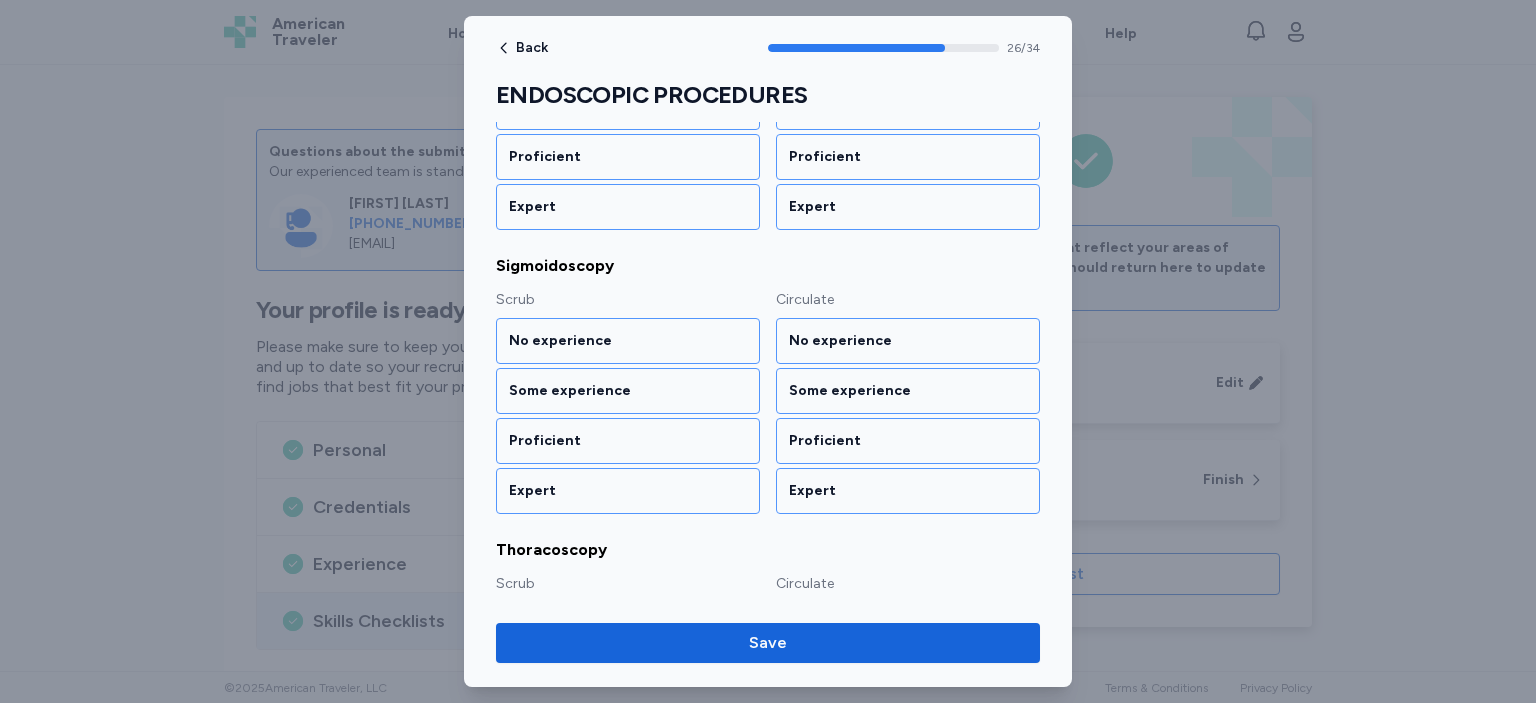 scroll, scrollTop: 3855, scrollLeft: 0, axis: vertical 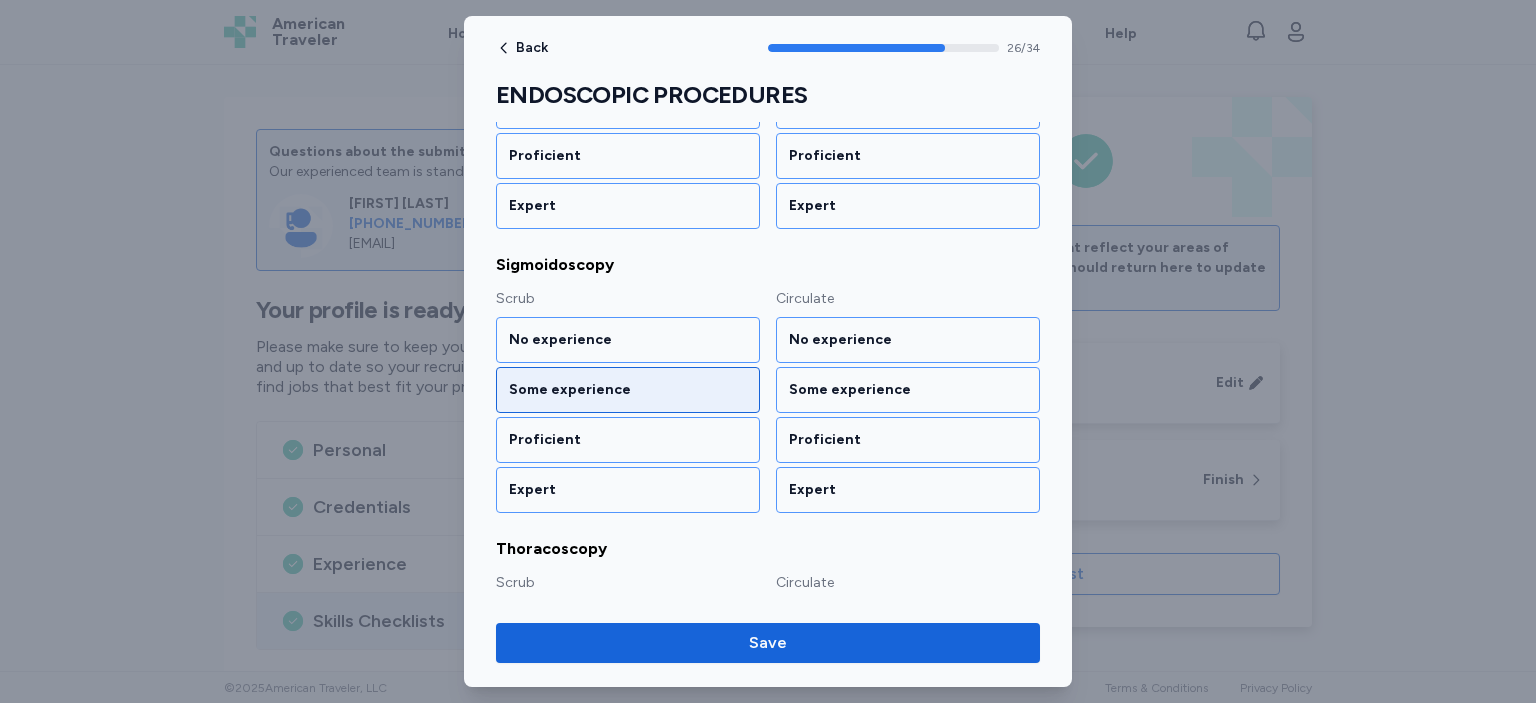 click on "Some experience" at bounding box center [628, 390] 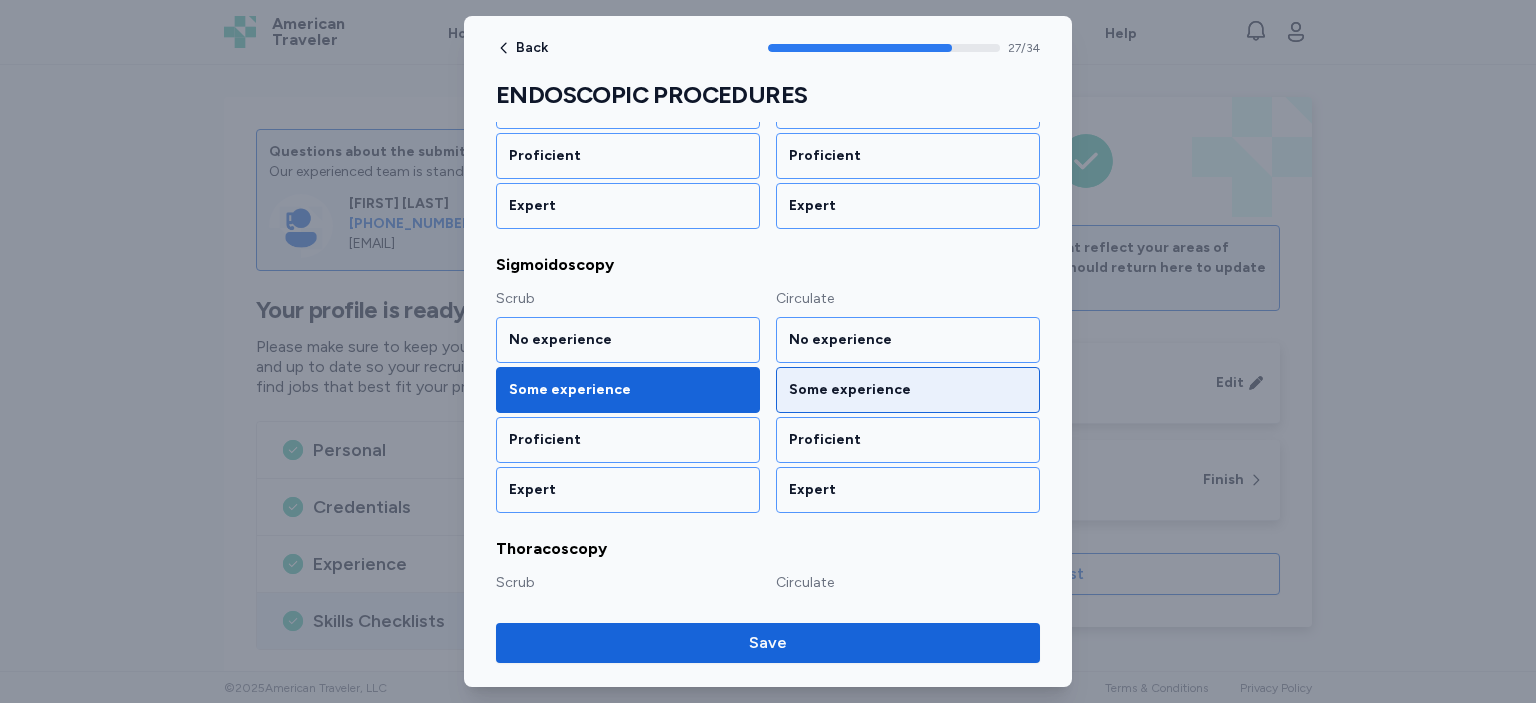 click on "Some experience" at bounding box center [908, 390] 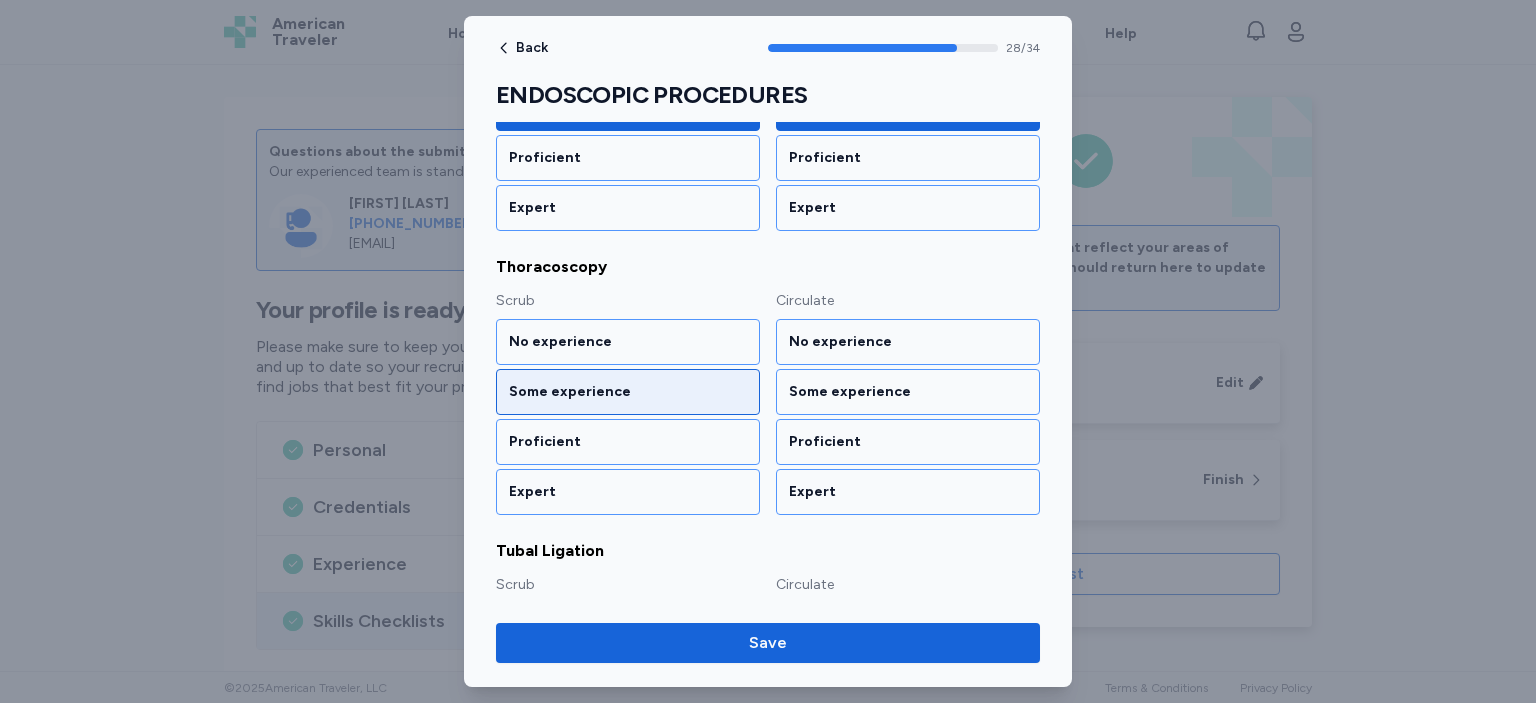 scroll, scrollTop: 4138, scrollLeft: 0, axis: vertical 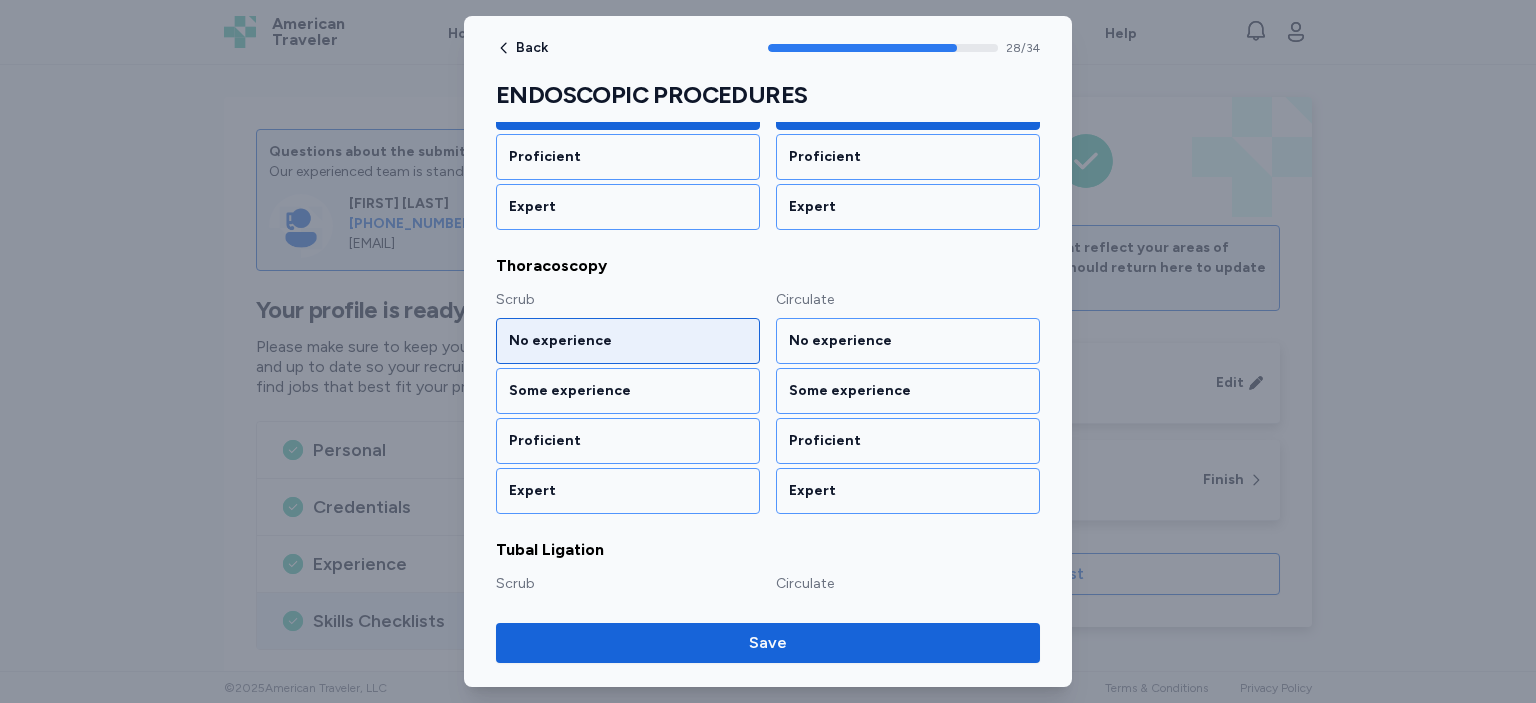 click on "No experience" at bounding box center (628, 341) 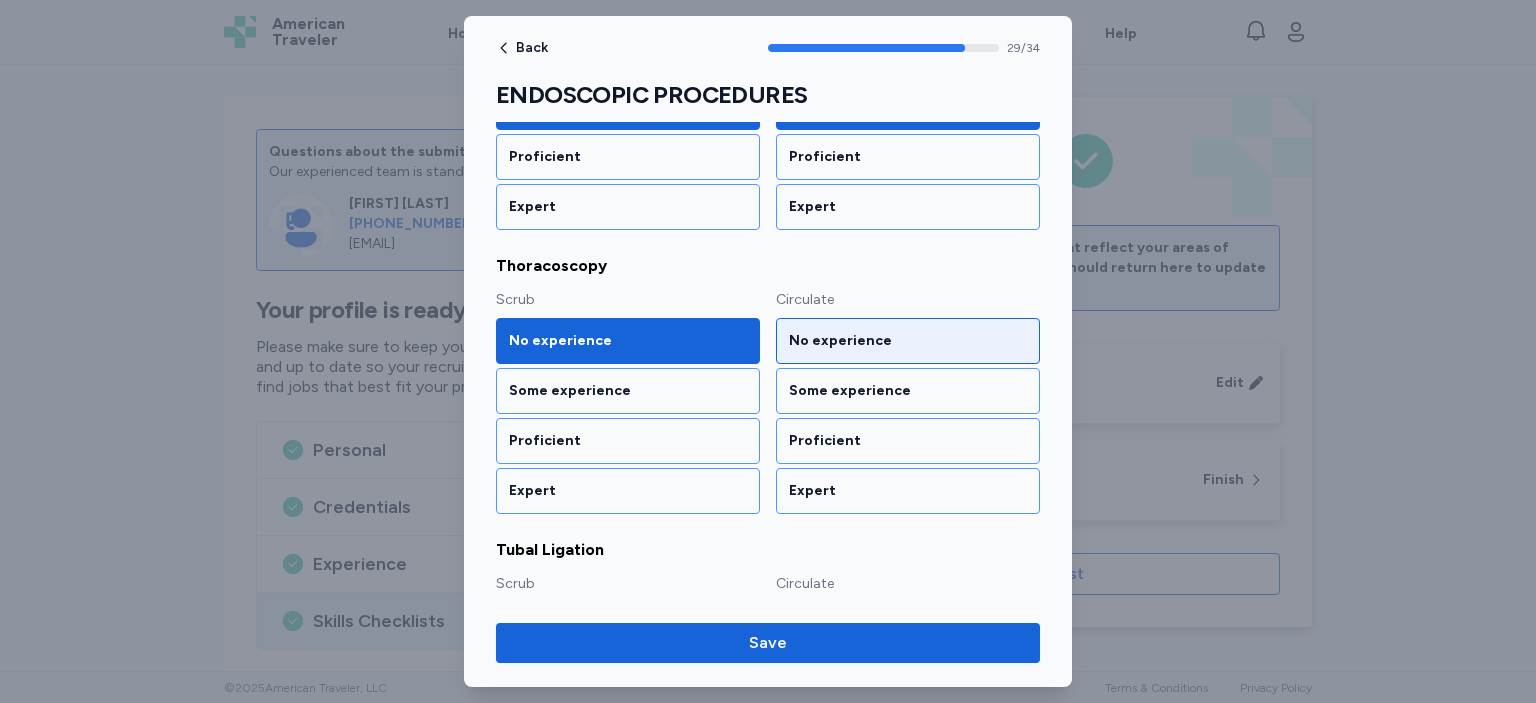click on "No experience" at bounding box center [908, 341] 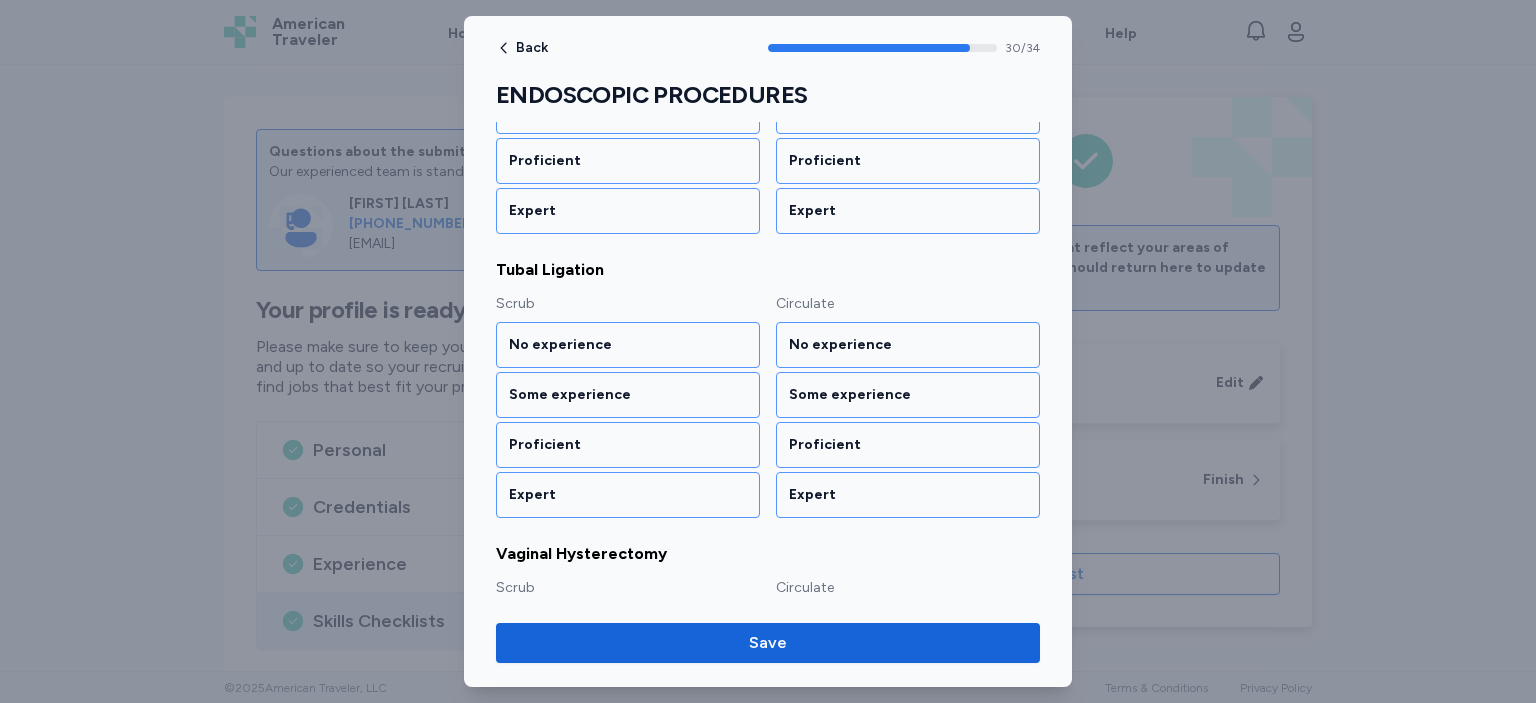 scroll, scrollTop: 4420, scrollLeft: 0, axis: vertical 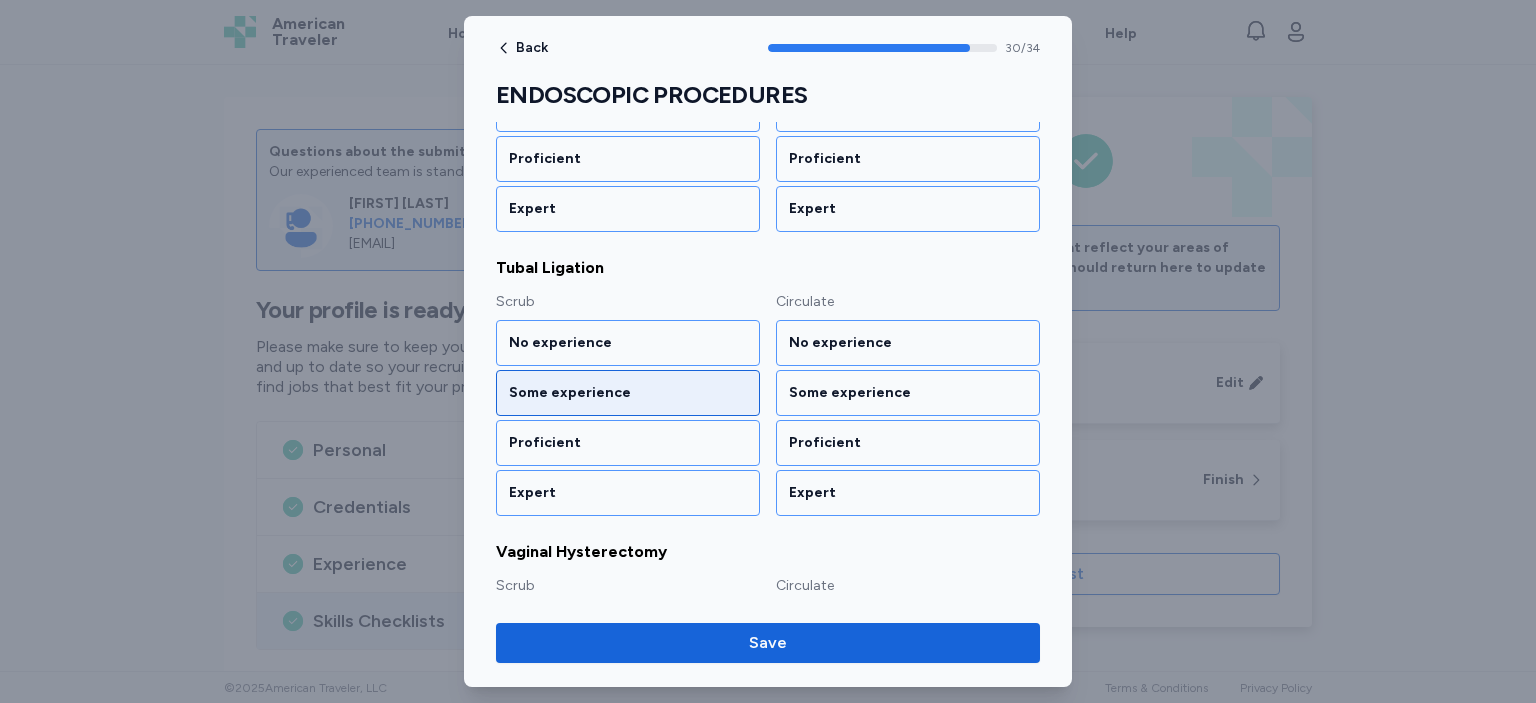 click on "Some experience" at bounding box center [628, 393] 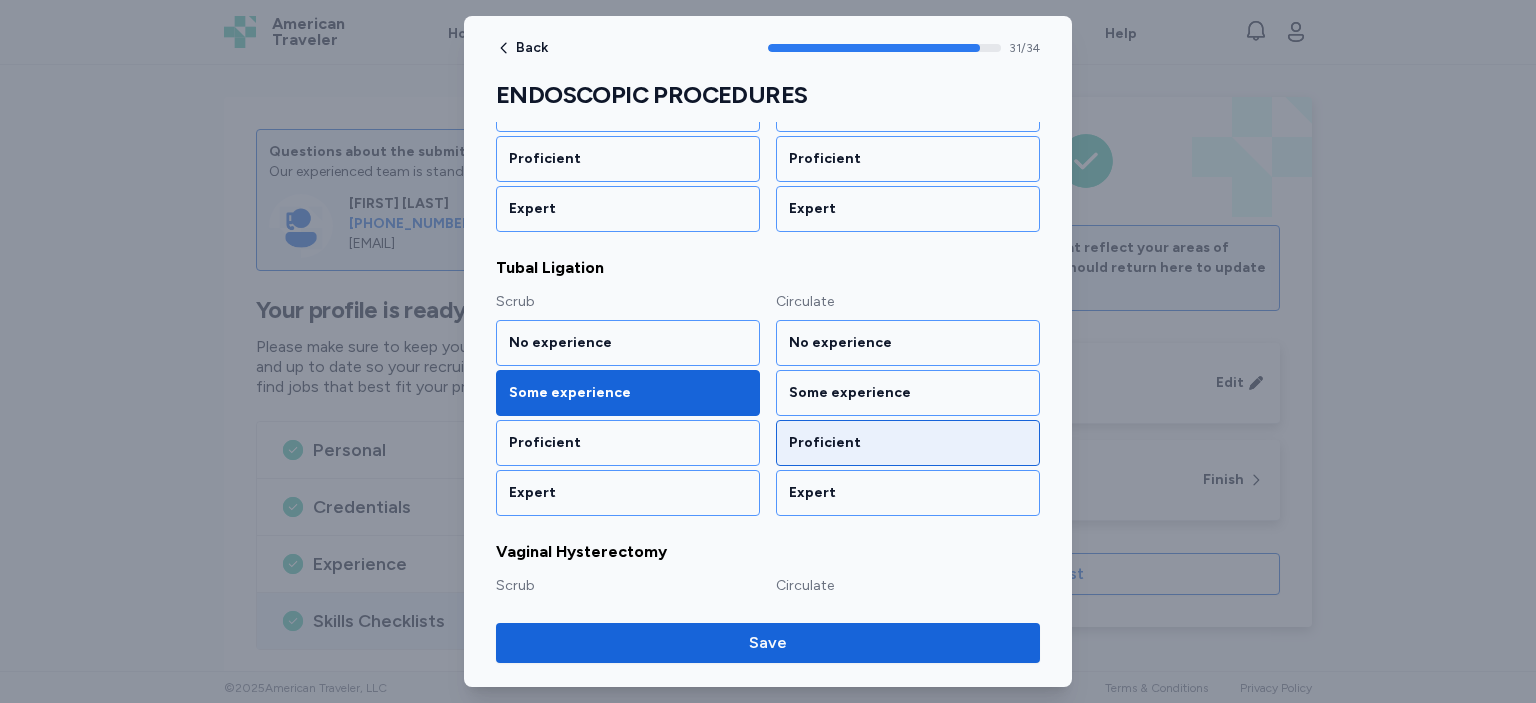 click on "Proficient" at bounding box center (908, 443) 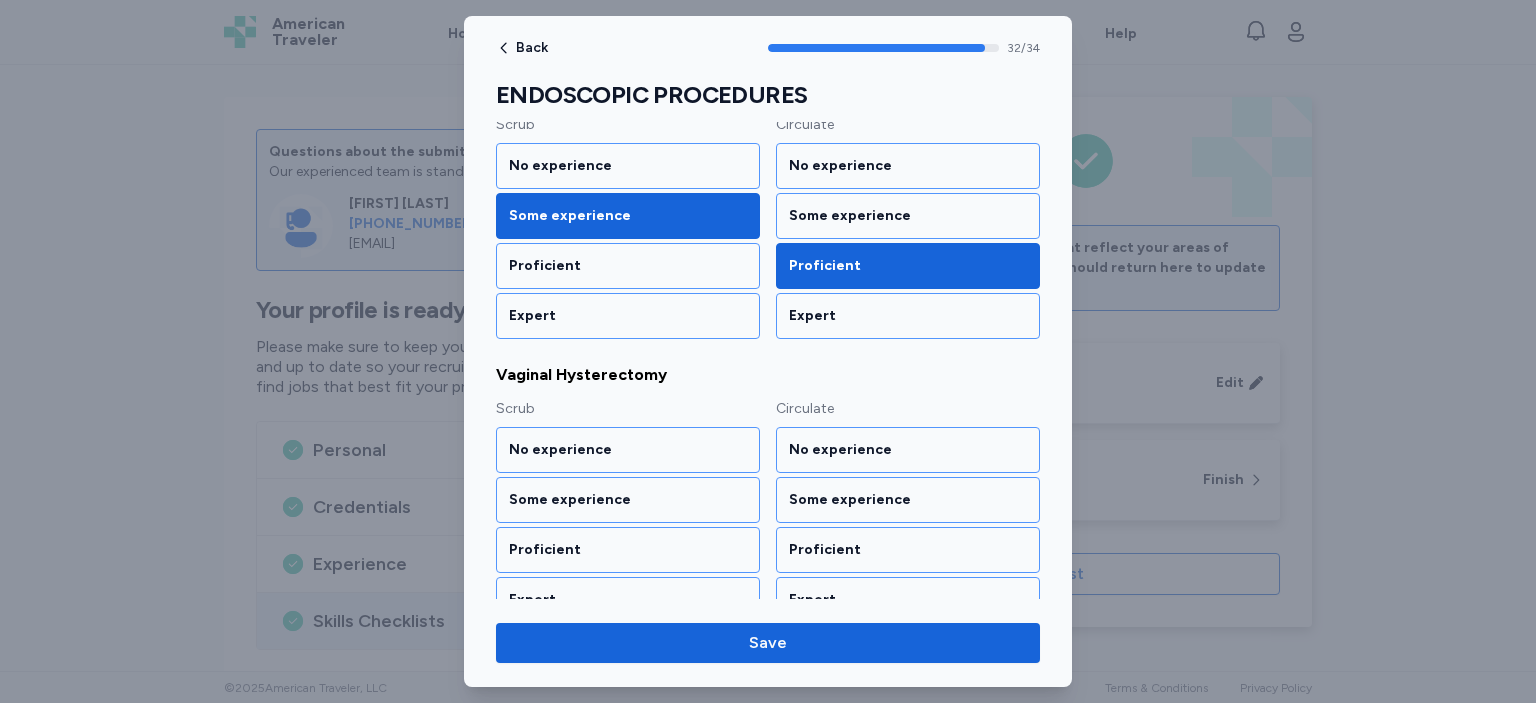 scroll, scrollTop: 4598, scrollLeft: 0, axis: vertical 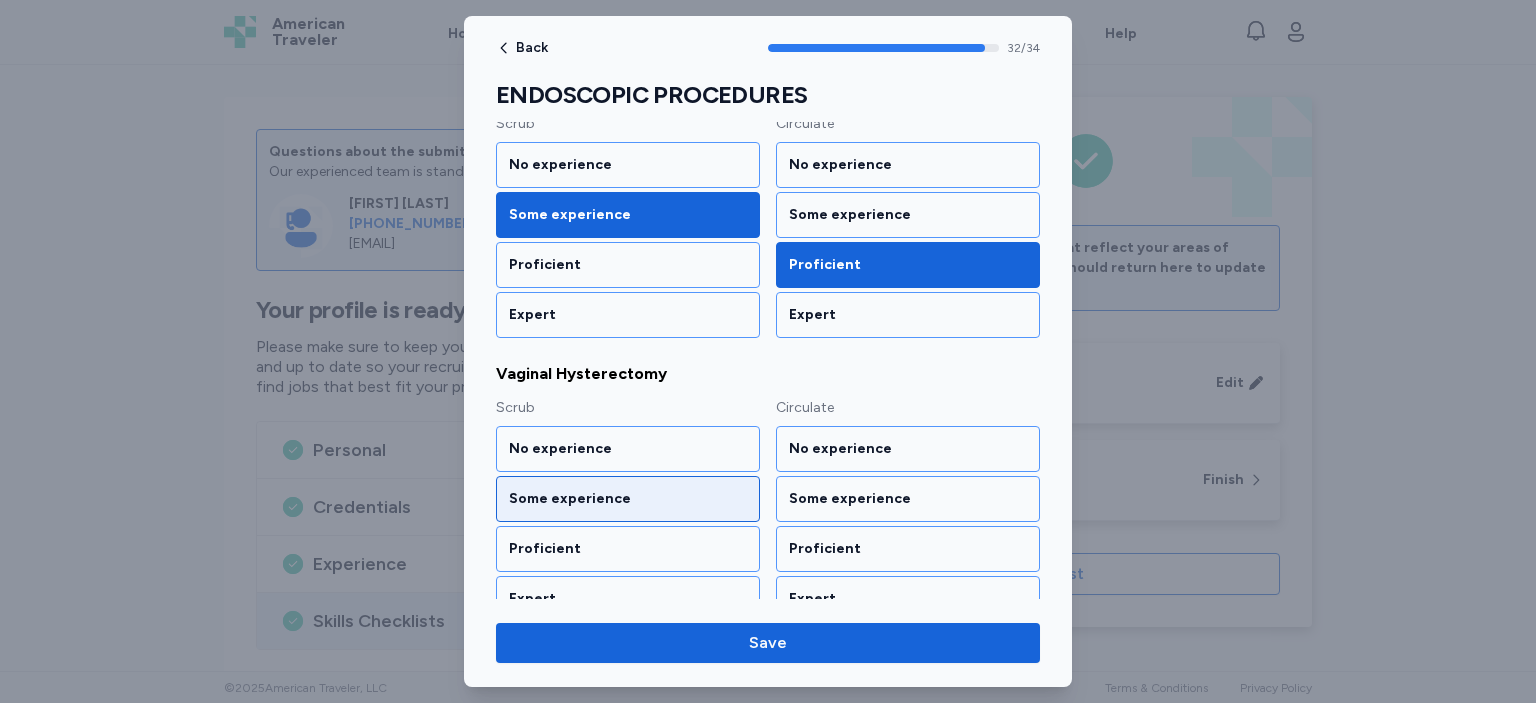 click on "Some experience" at bounding box center (628, 499) 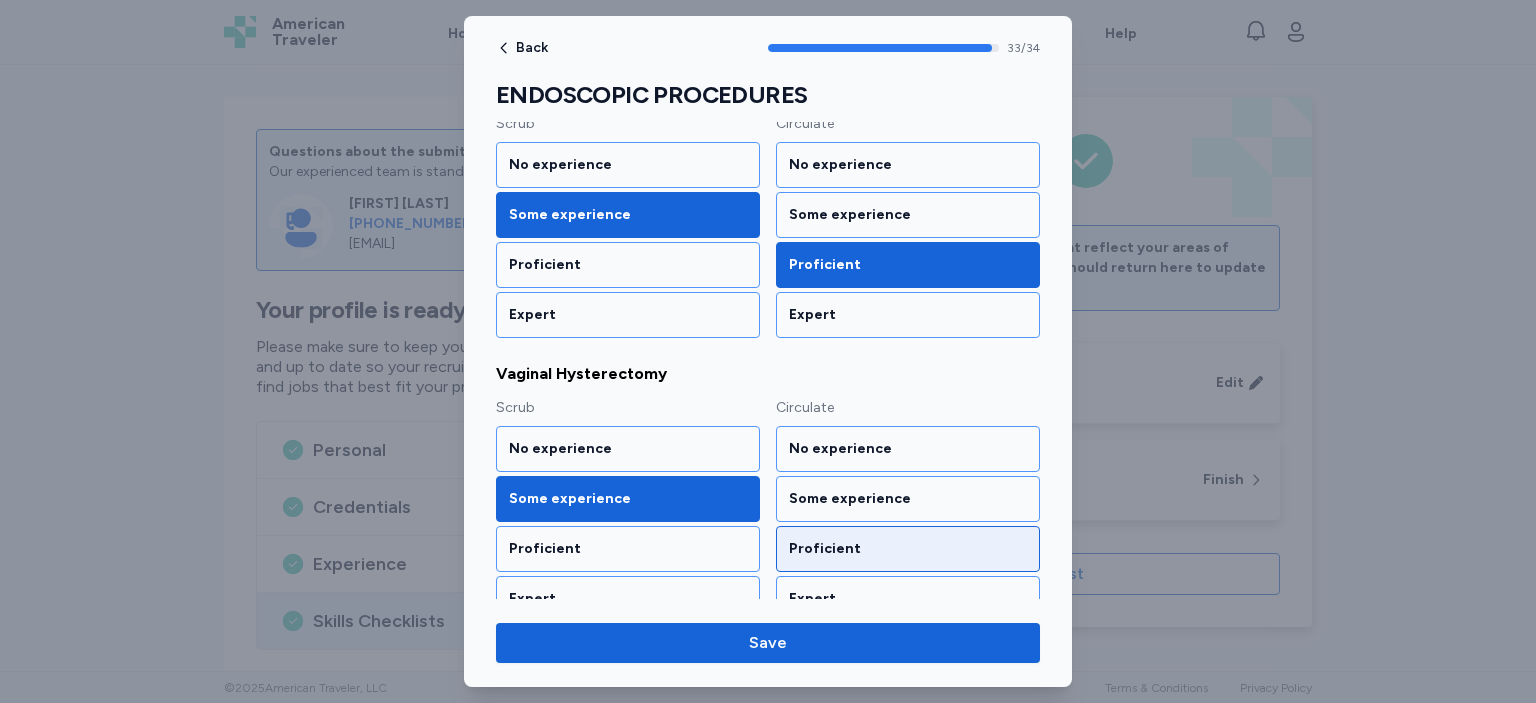 click on "Proficient" at bounding box center [908, 549] 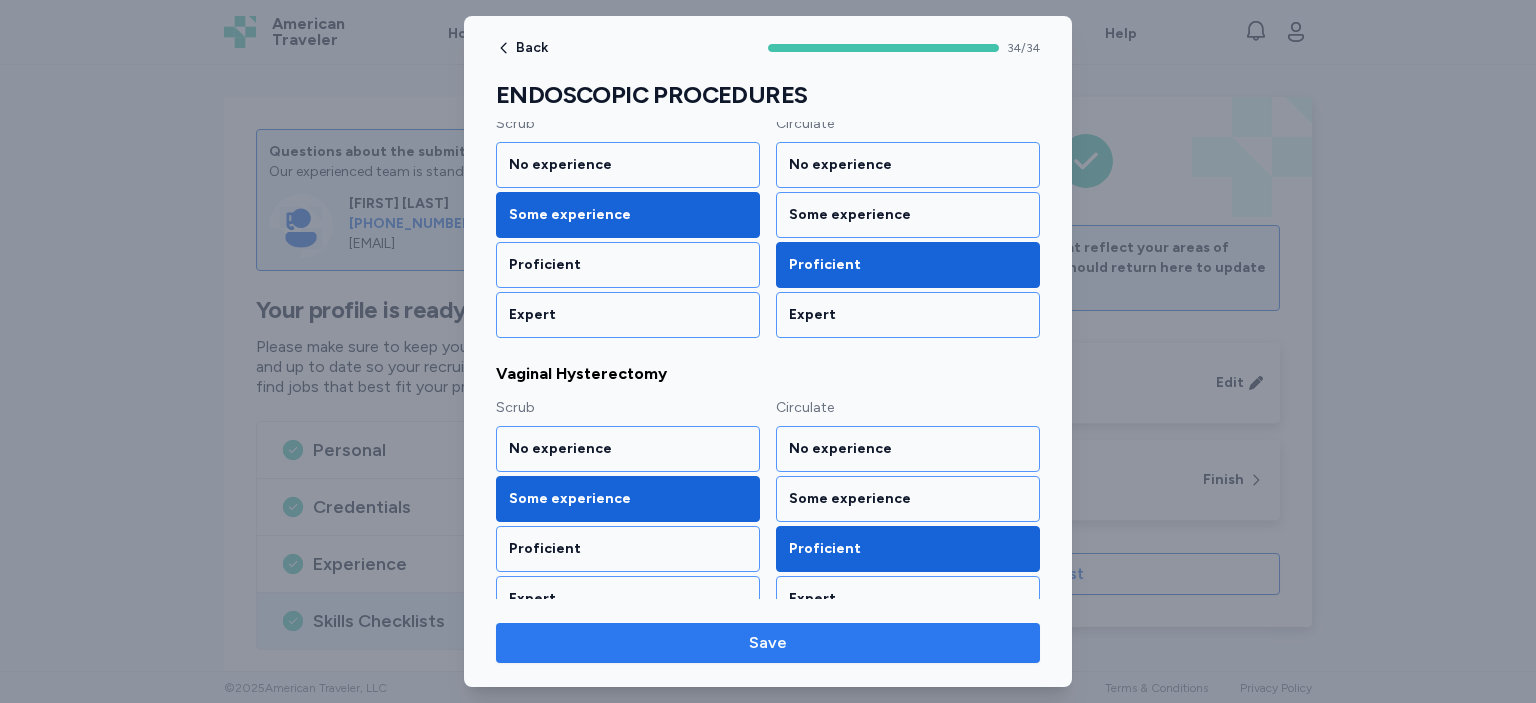 click on "Save" at bounding box center (768, 643) 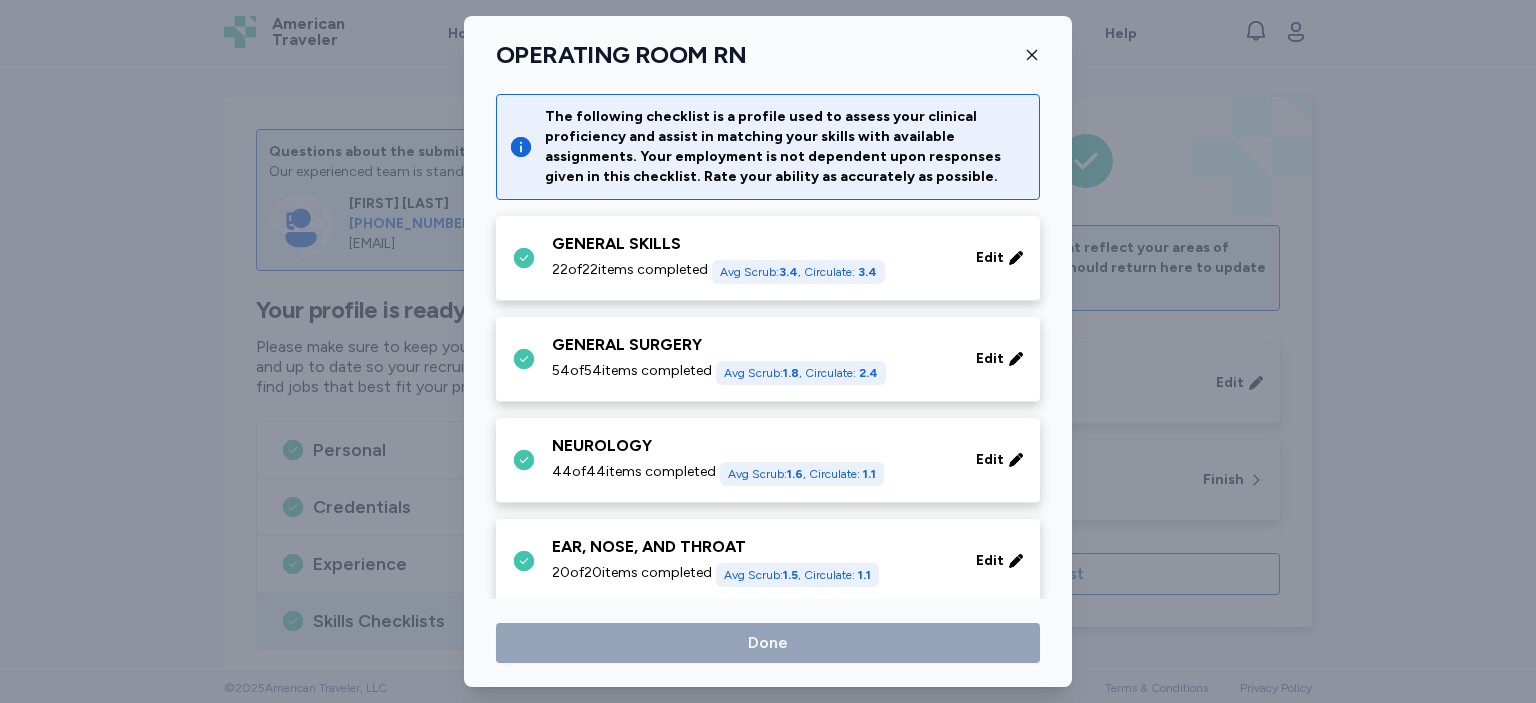 scroll, scrollTop: 507, scrollLeft: 0, axis: vertical 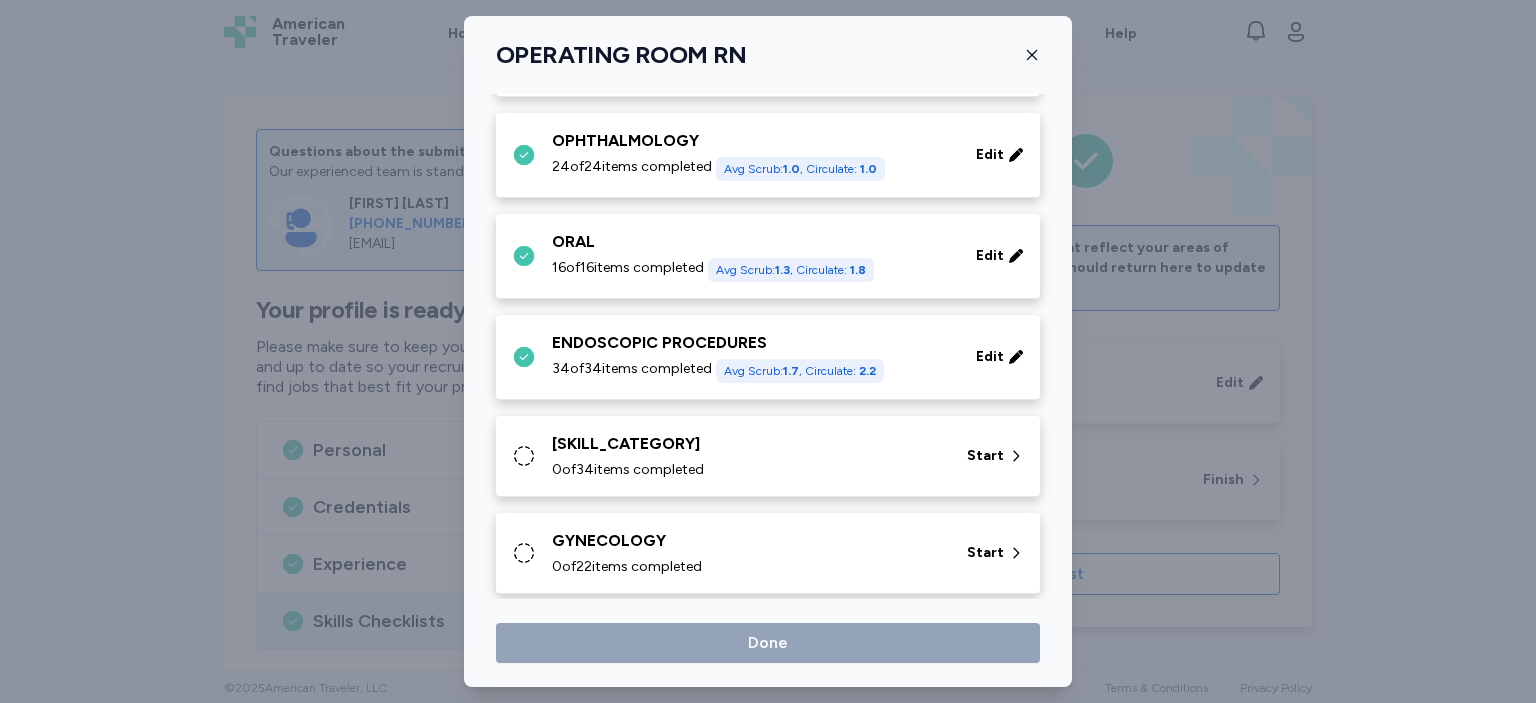 click on "[SKILL_CATEGORY]" at bounding box center (747, 444) 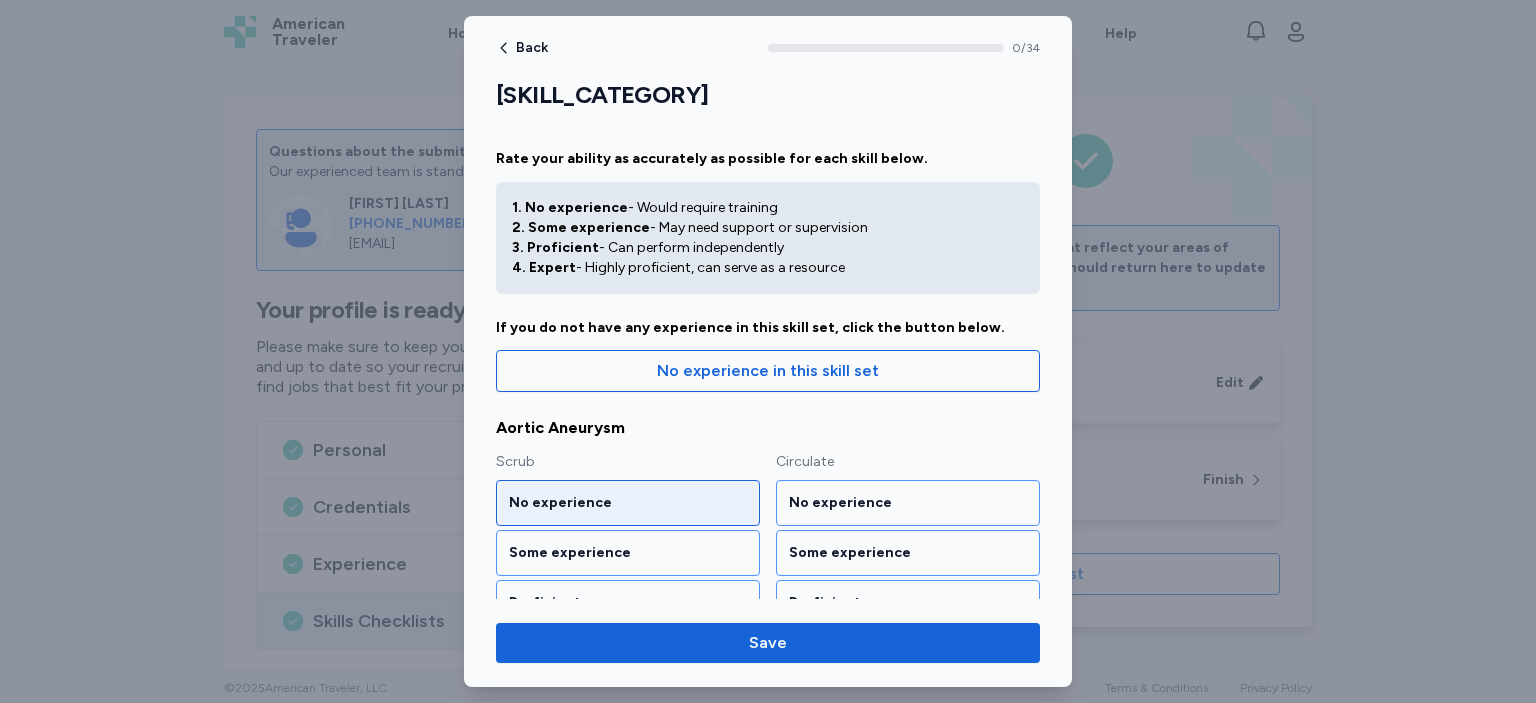 click on "No experience" at bounding box center [628, 503] 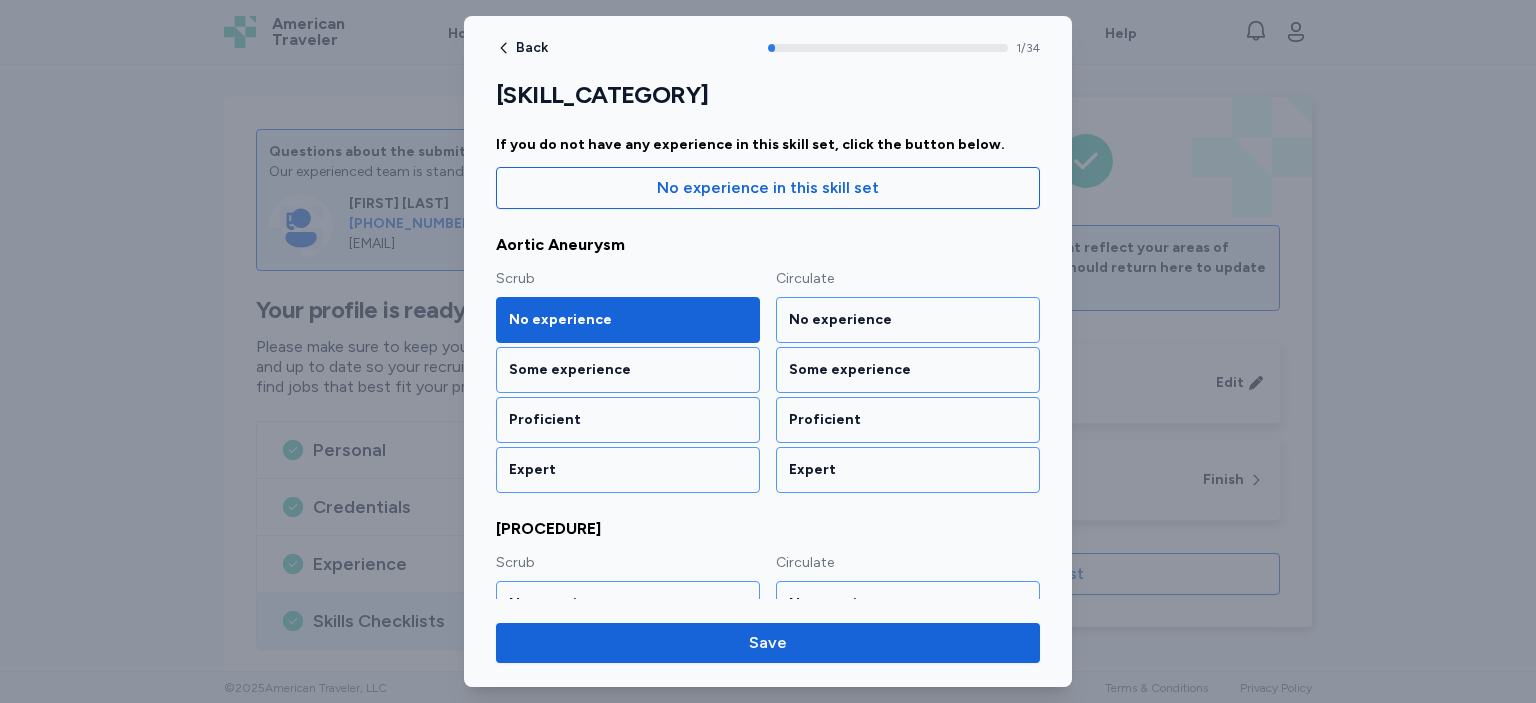 scroll, scrollTop: 184, scrollLeft: 0, axis: vertical 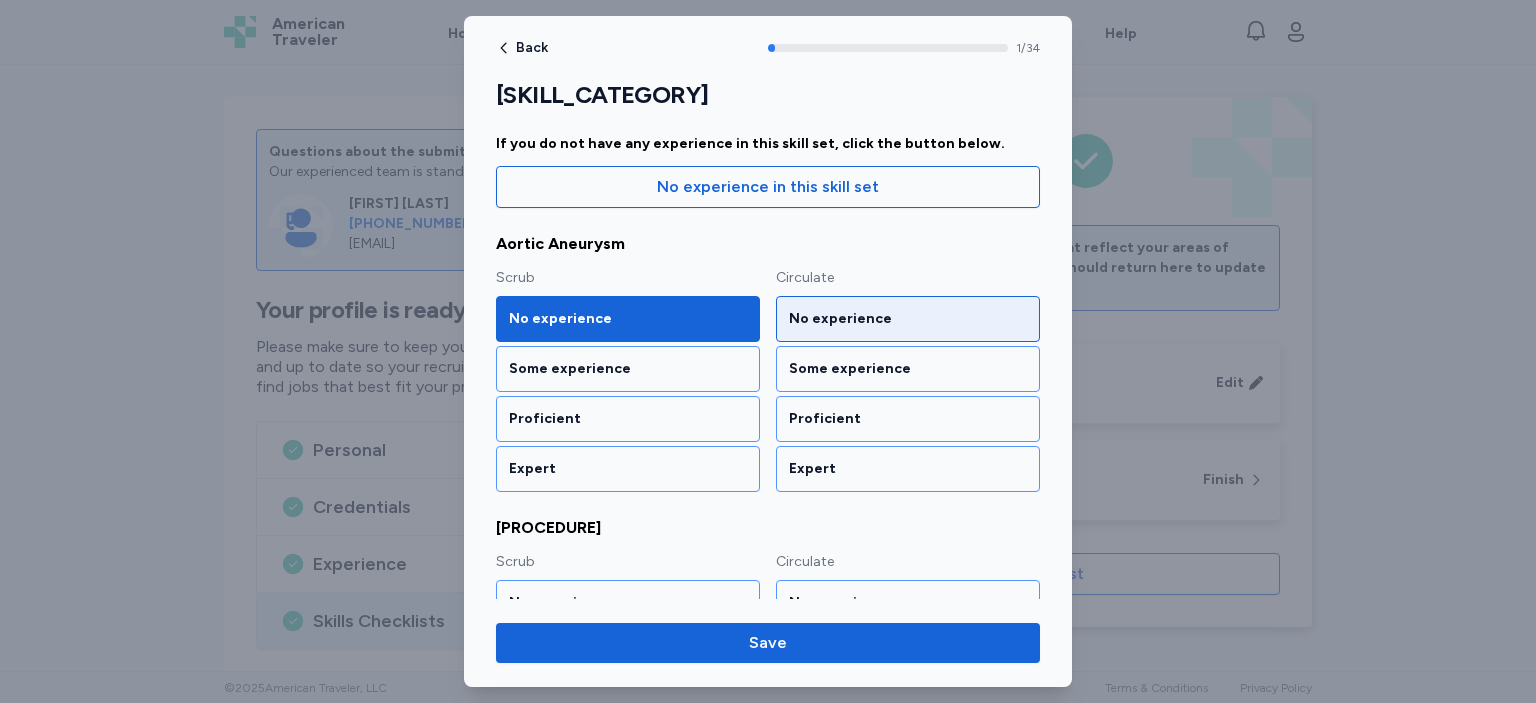 click on "No experience" at bounding box center (908, 319) 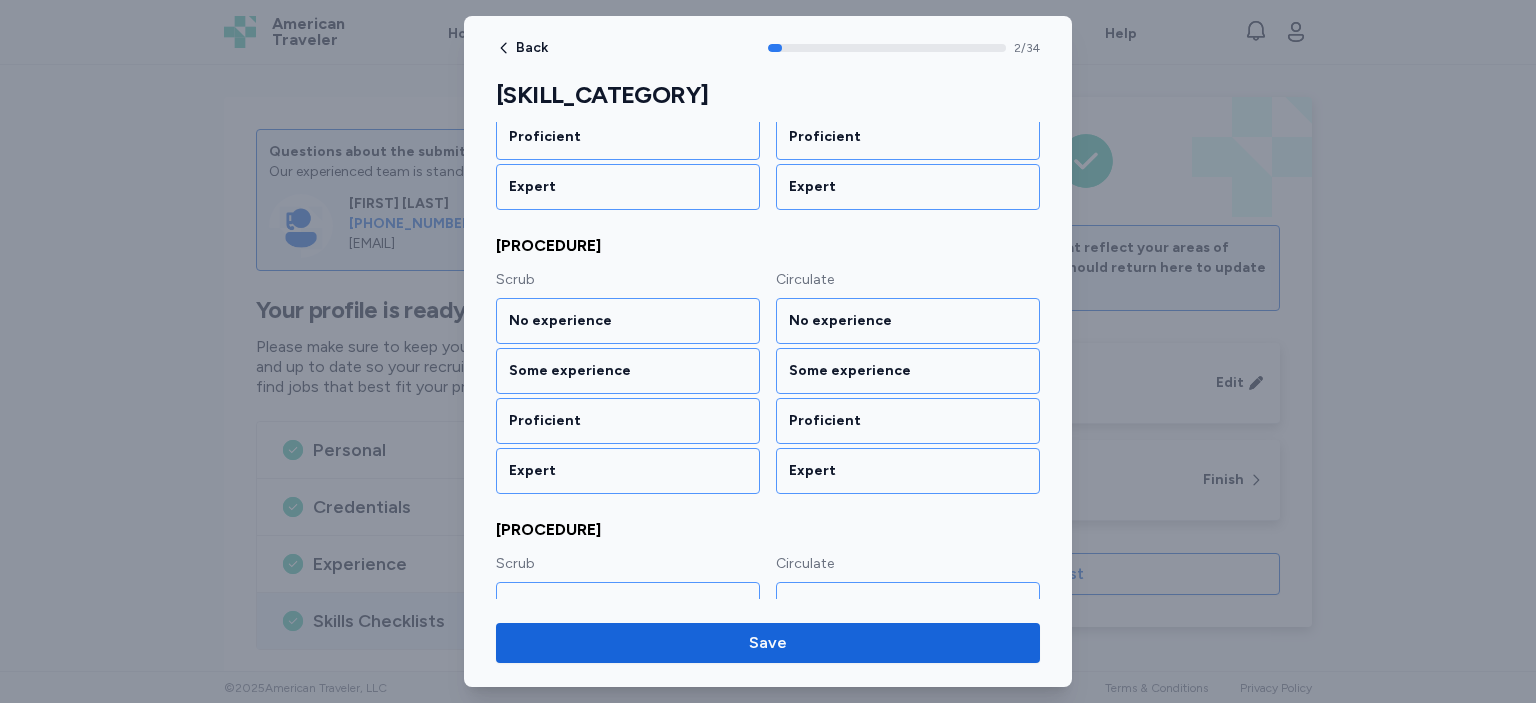 scroll, scrollTop: 28, scrollLeft: 0, axis: vertical 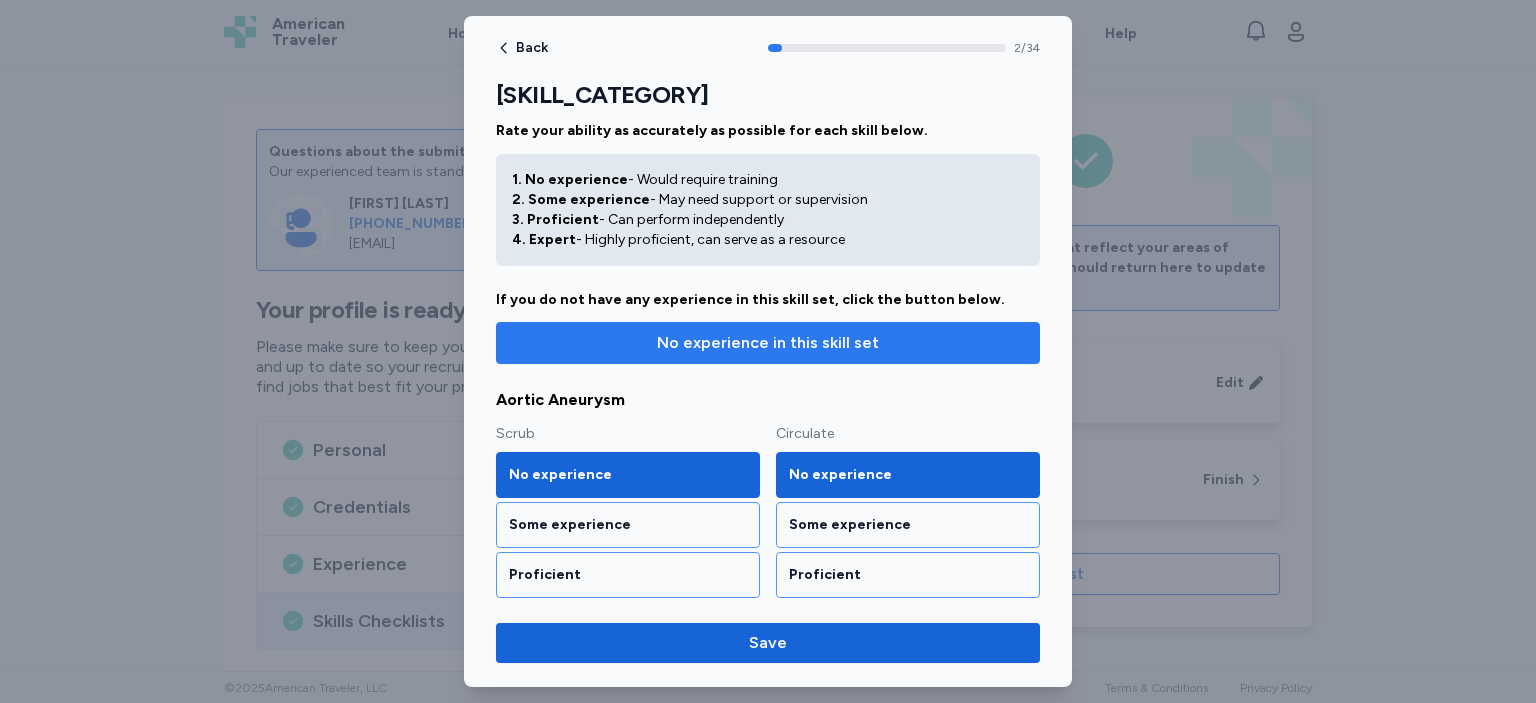 click on "No experience in this skill set" at bounding box center [768, 343] 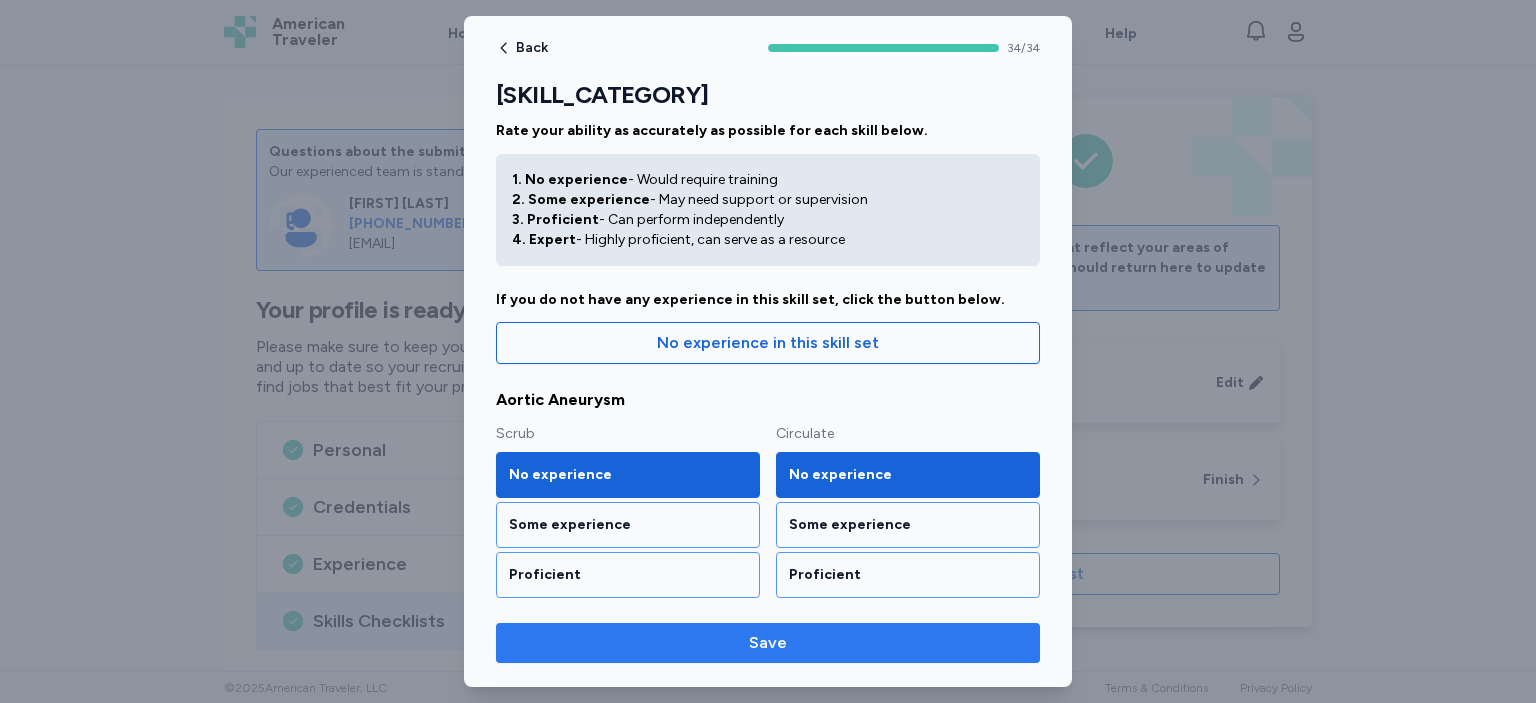 click on "Save" at bounding box center [768, 643] 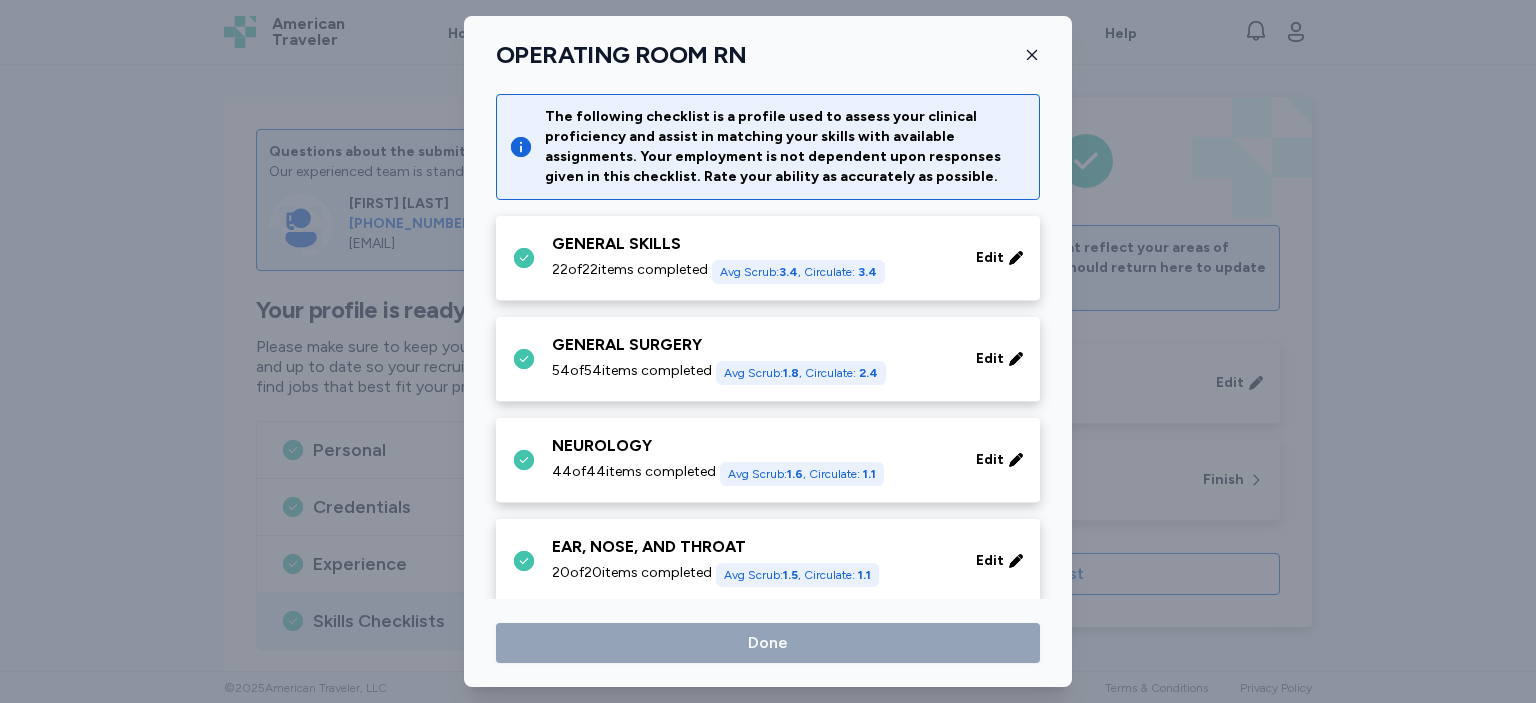scroll, scrollTop: 507, scrollLeft: 0, axis: vertical 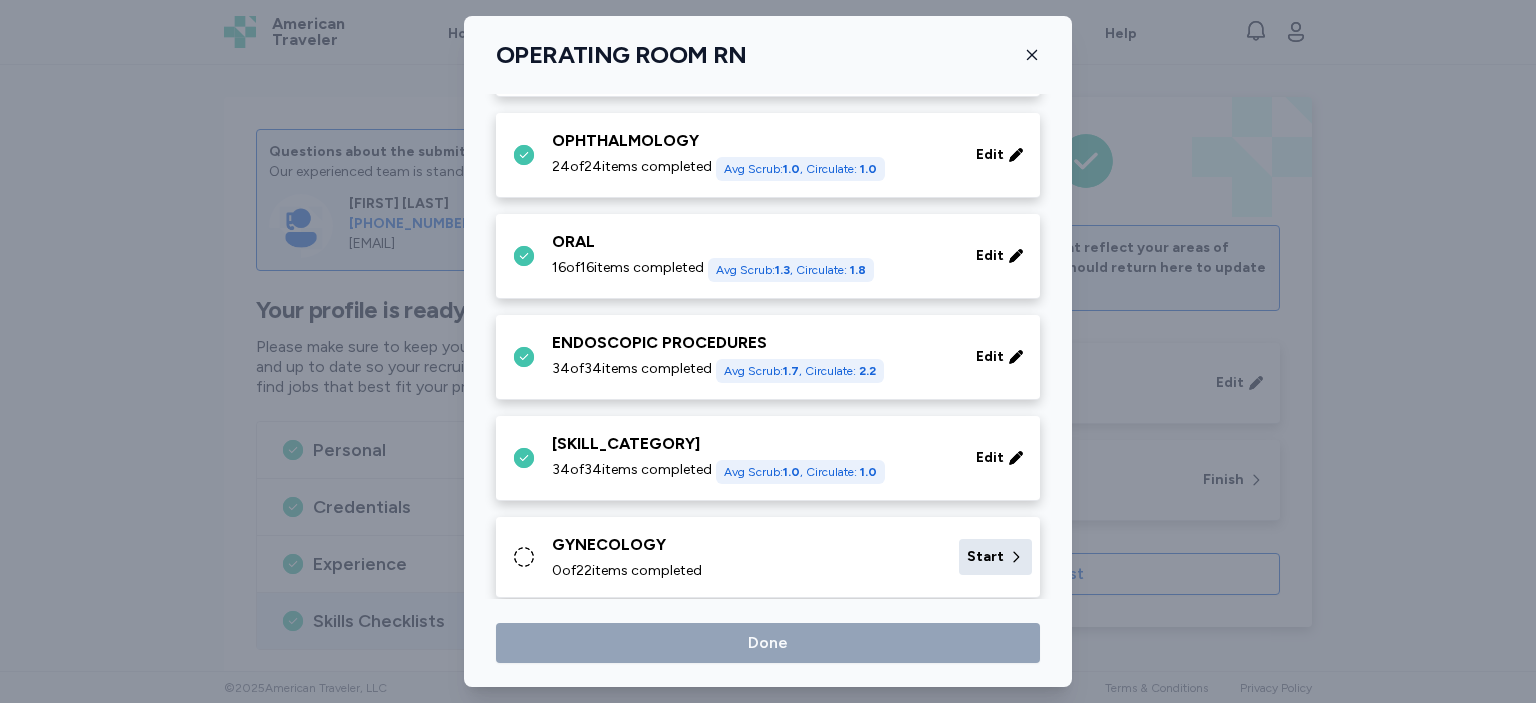 click on "Start" at bounding box center [985, 557] 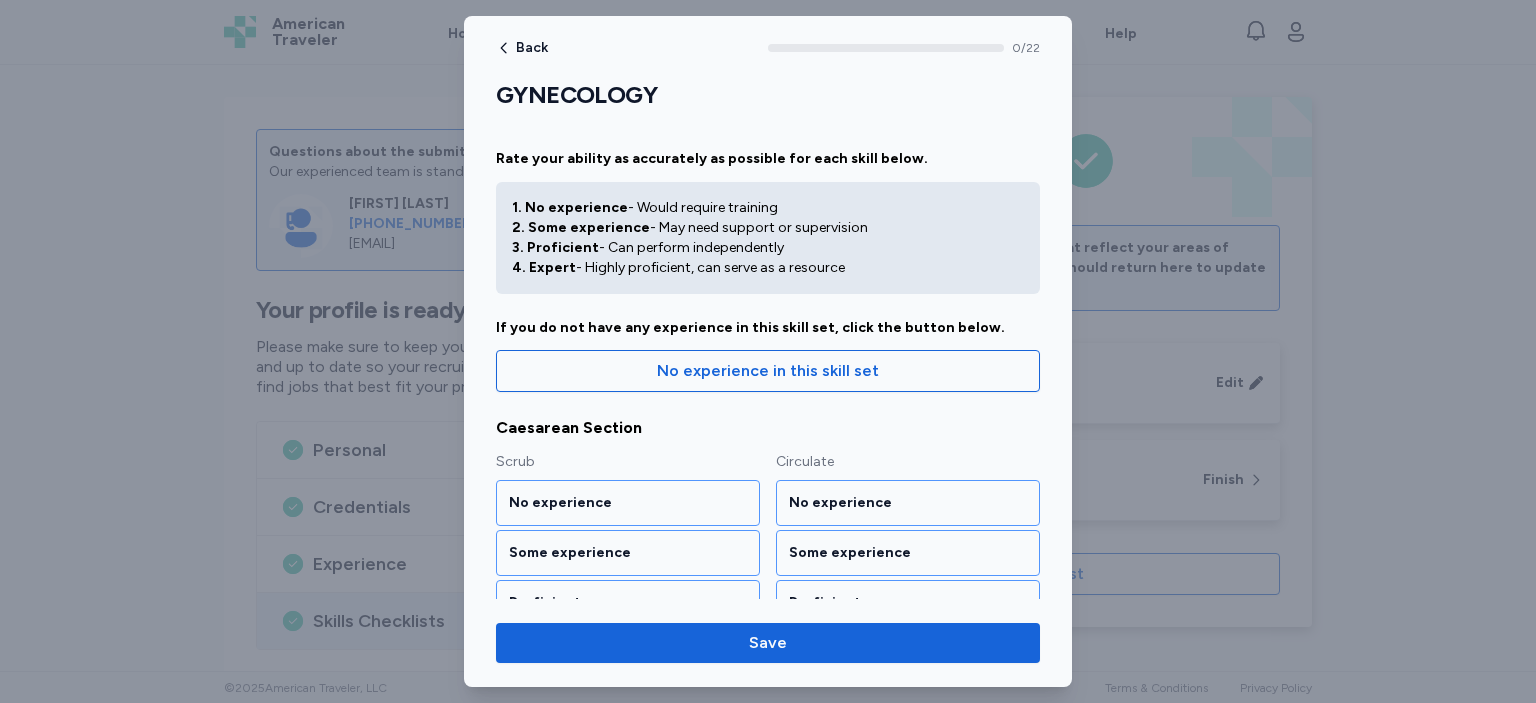 click on "Caesarean Section Scrub No experience Some experience Proficient Expert Circulate No experience Some experience Proficient Expert" at bounding box center [768, 546] 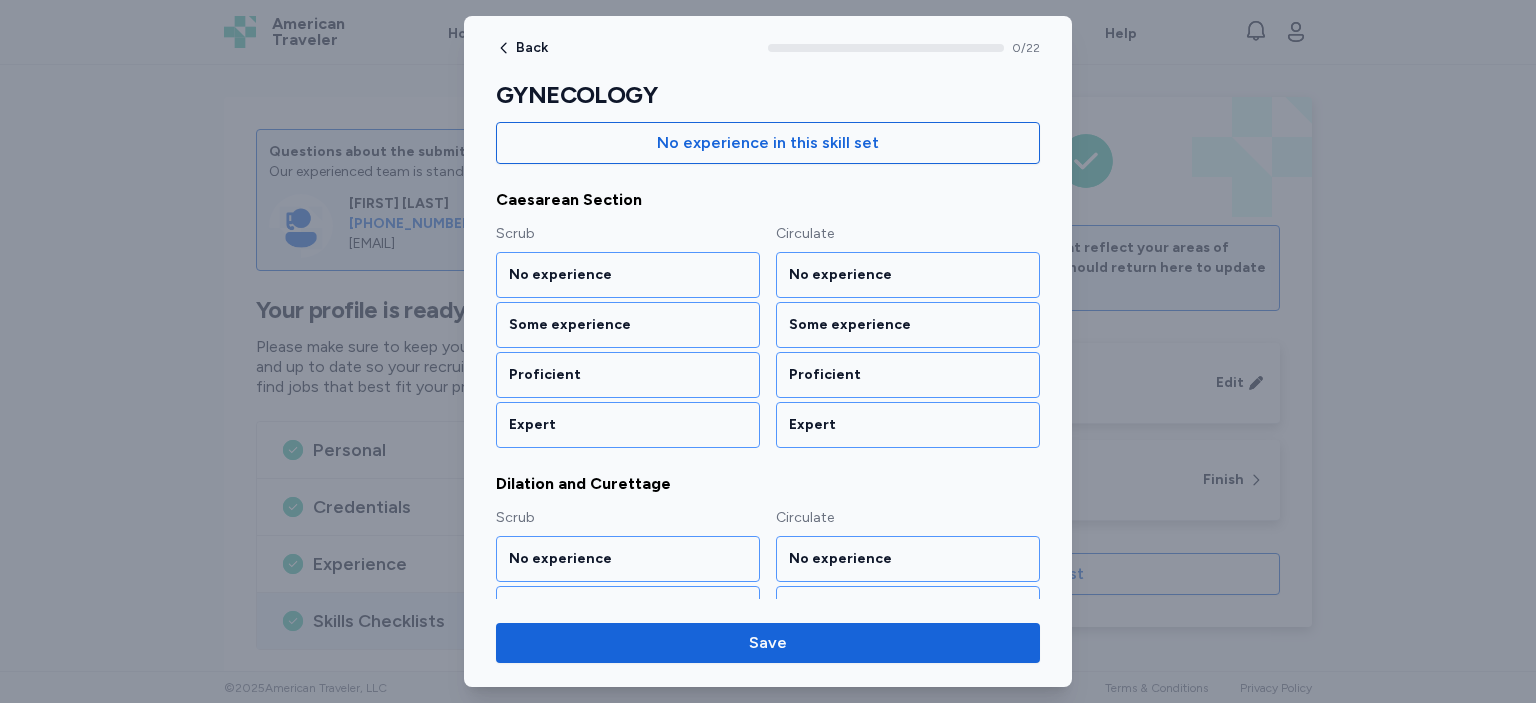 scroll, scrollTop: 250, scrollLeft: 0, axis: vertical 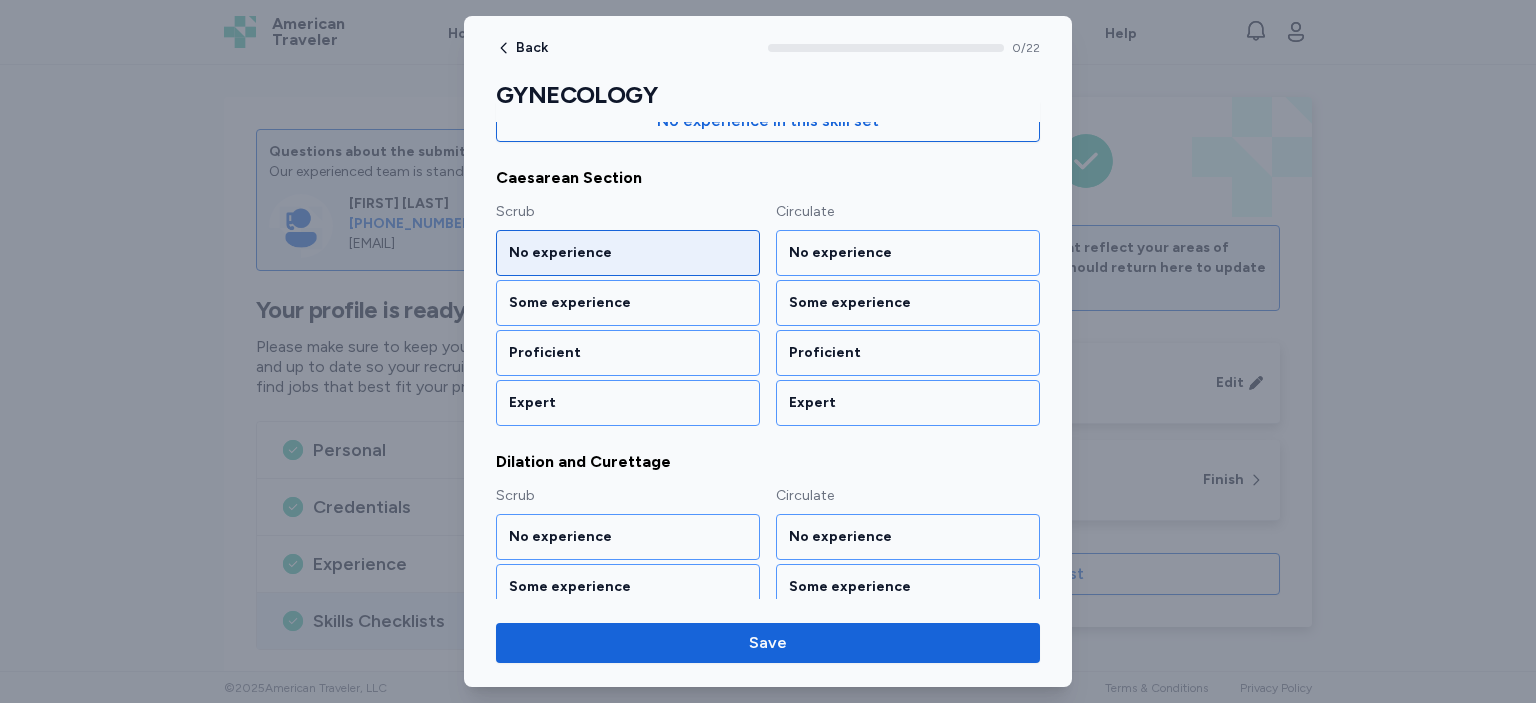 click on "No experience" at bounding box center [628, 253] 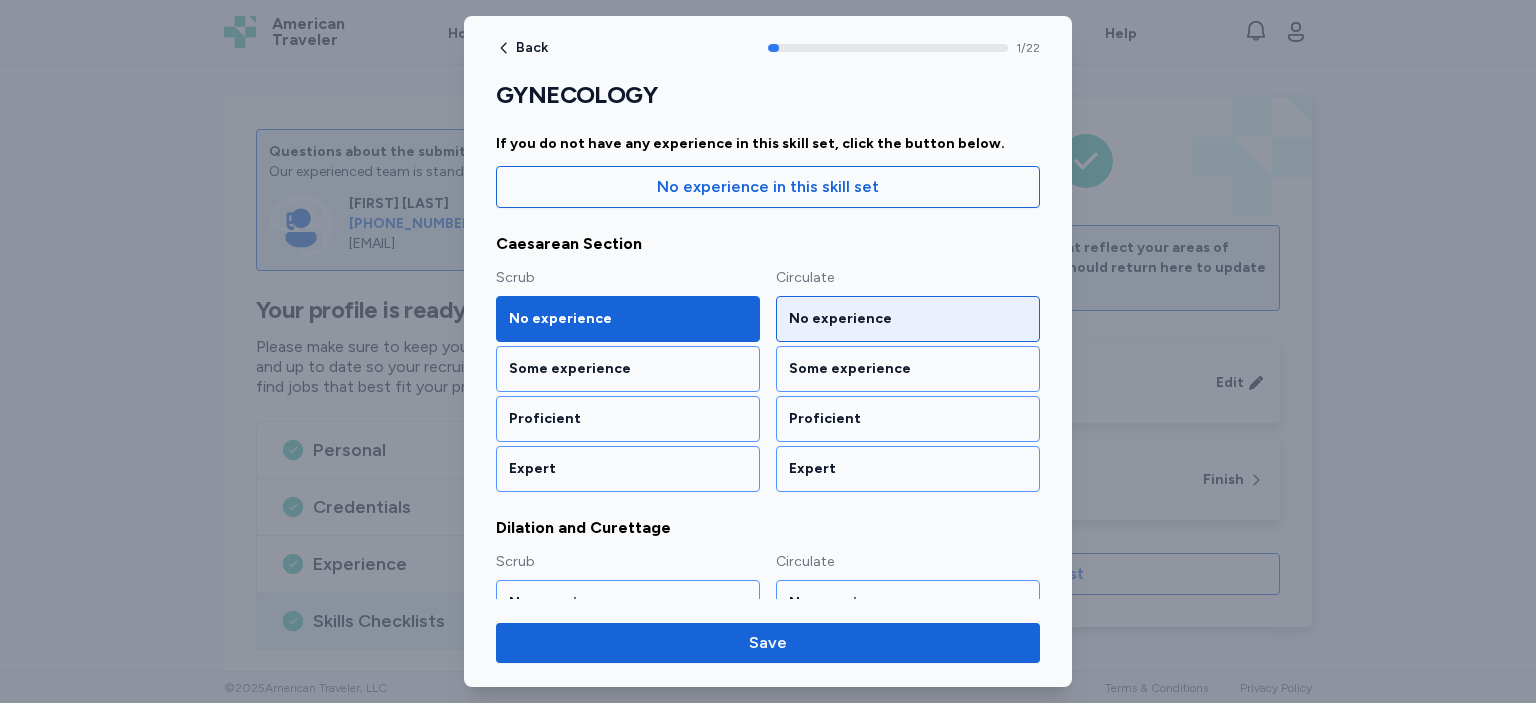 click on "No experience" at bounding box center [908, 319] 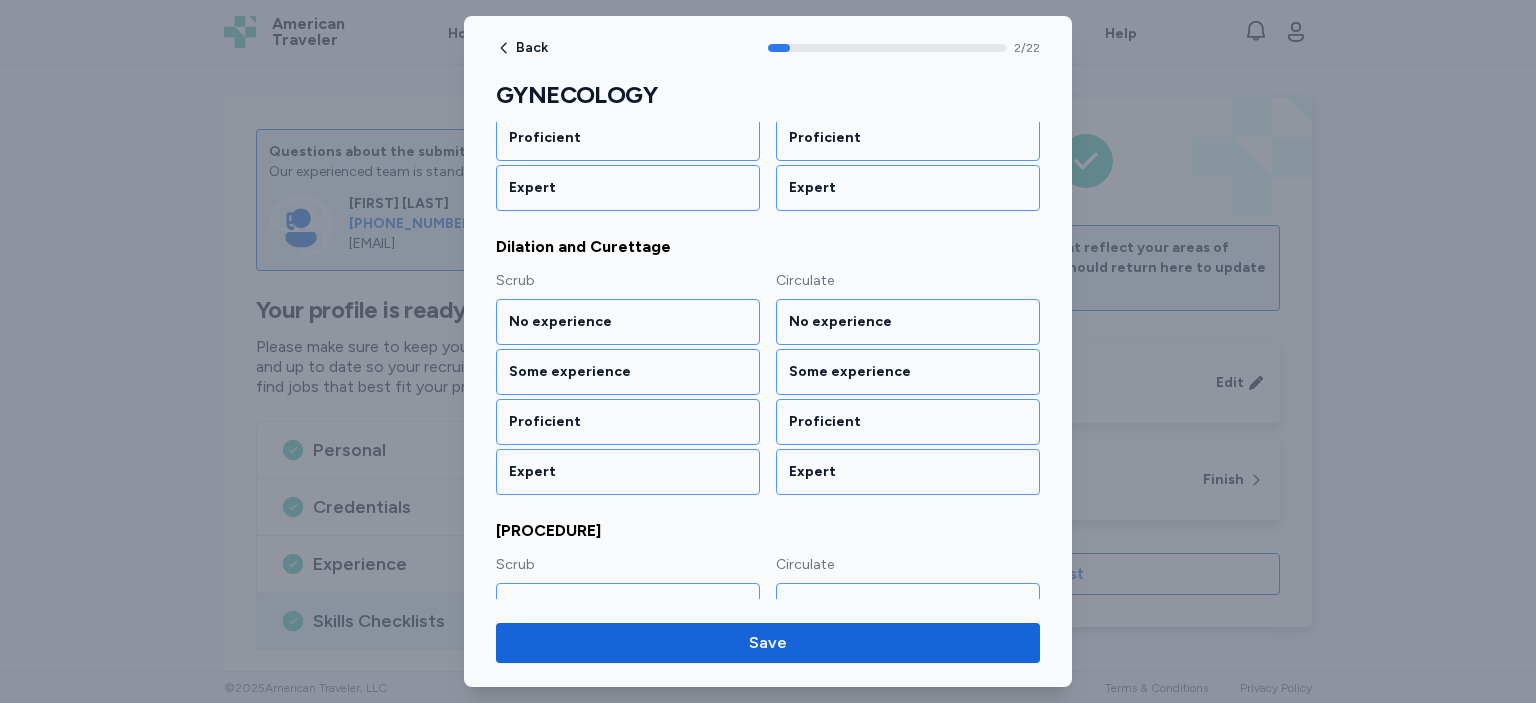 scroll, scrollTop: 466, scrollLeft: 0, axis: vertical 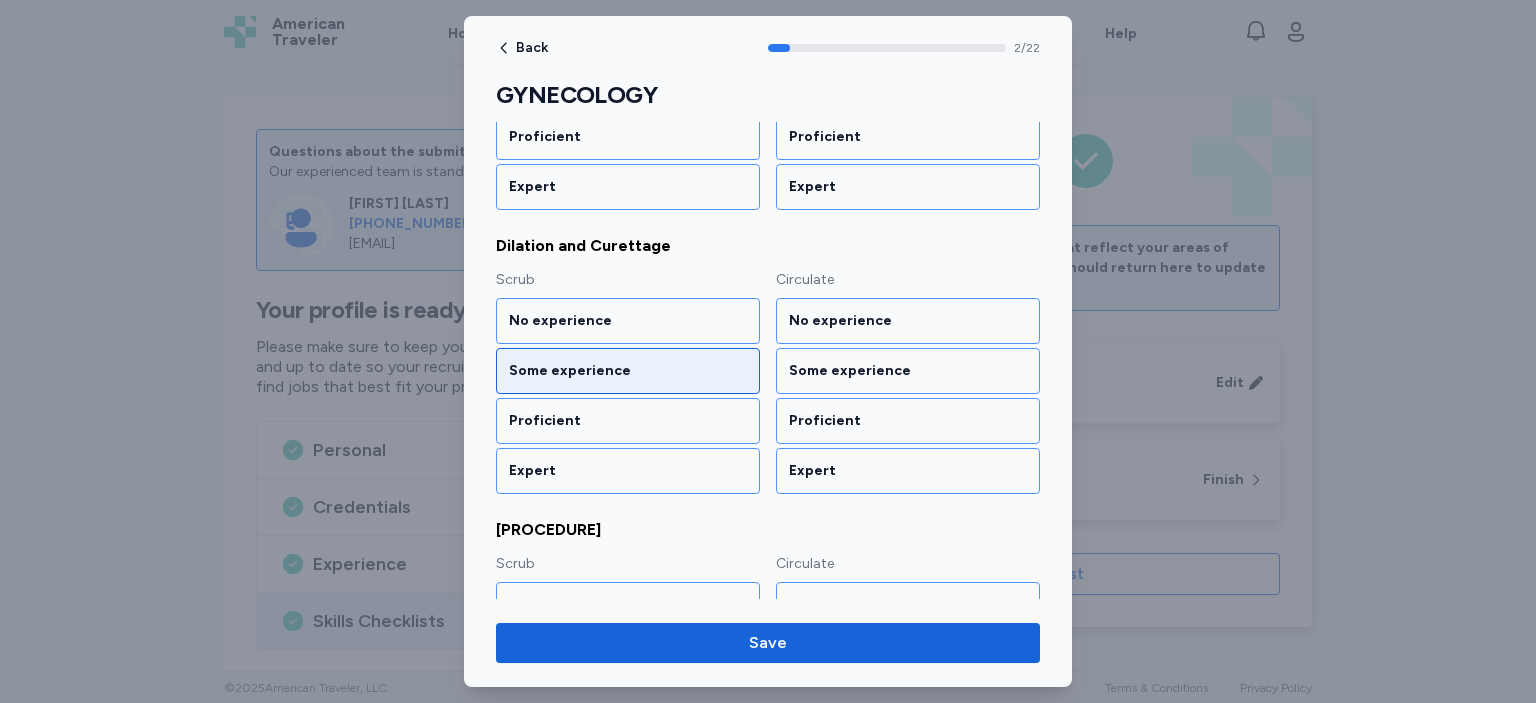 click on "Some experience" at bounding box center [628, 371] 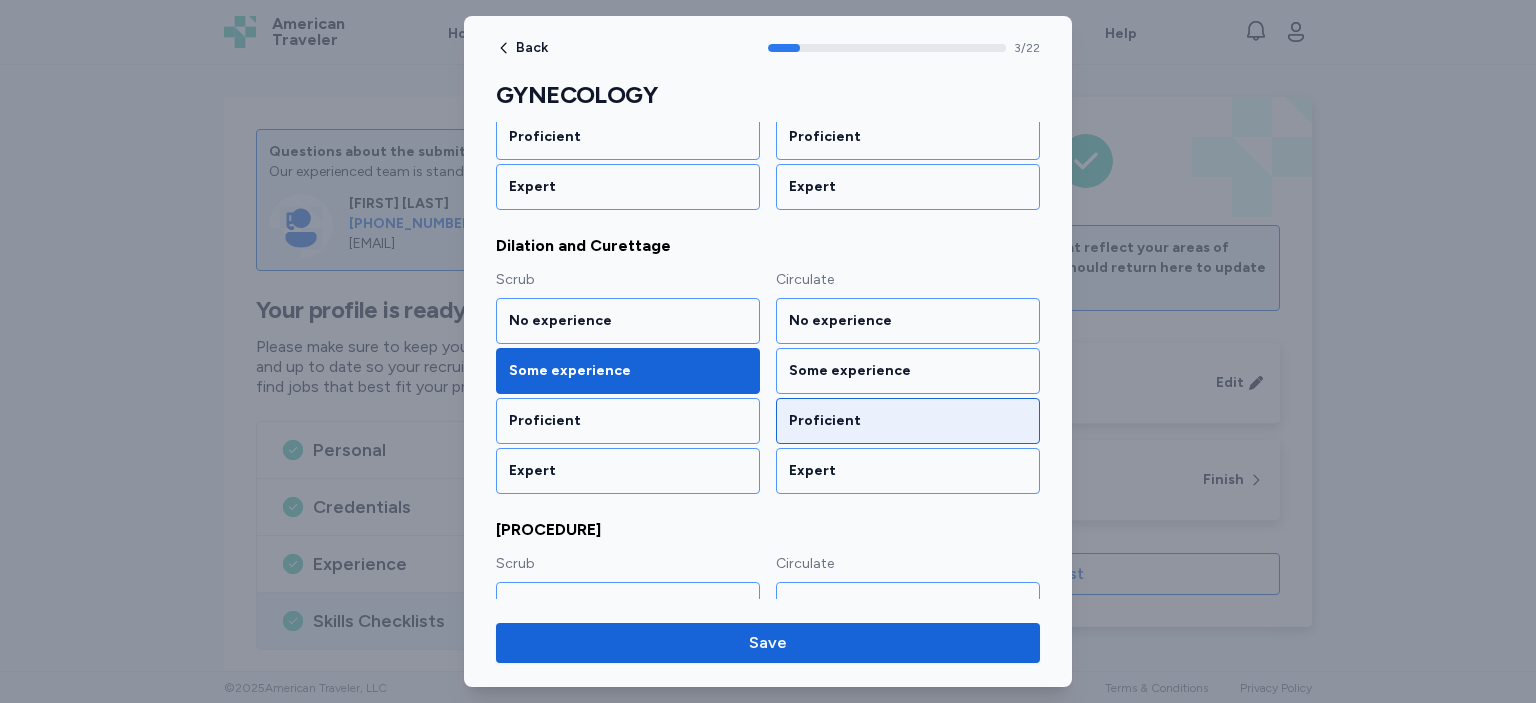 click on "Proficient" at bounding box center (908, 421) 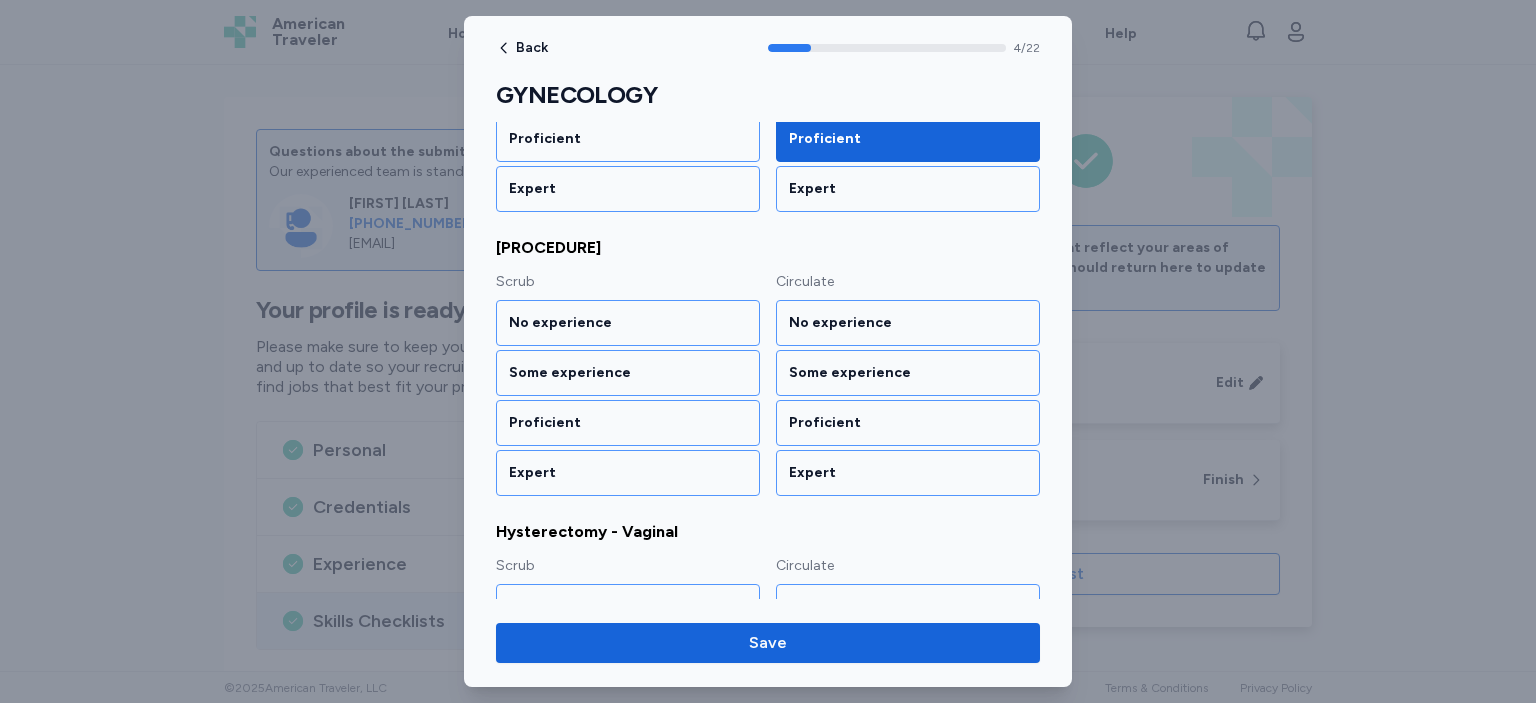 scroll, scrollTop: 749, scrollLeft: 0, axis: vertical 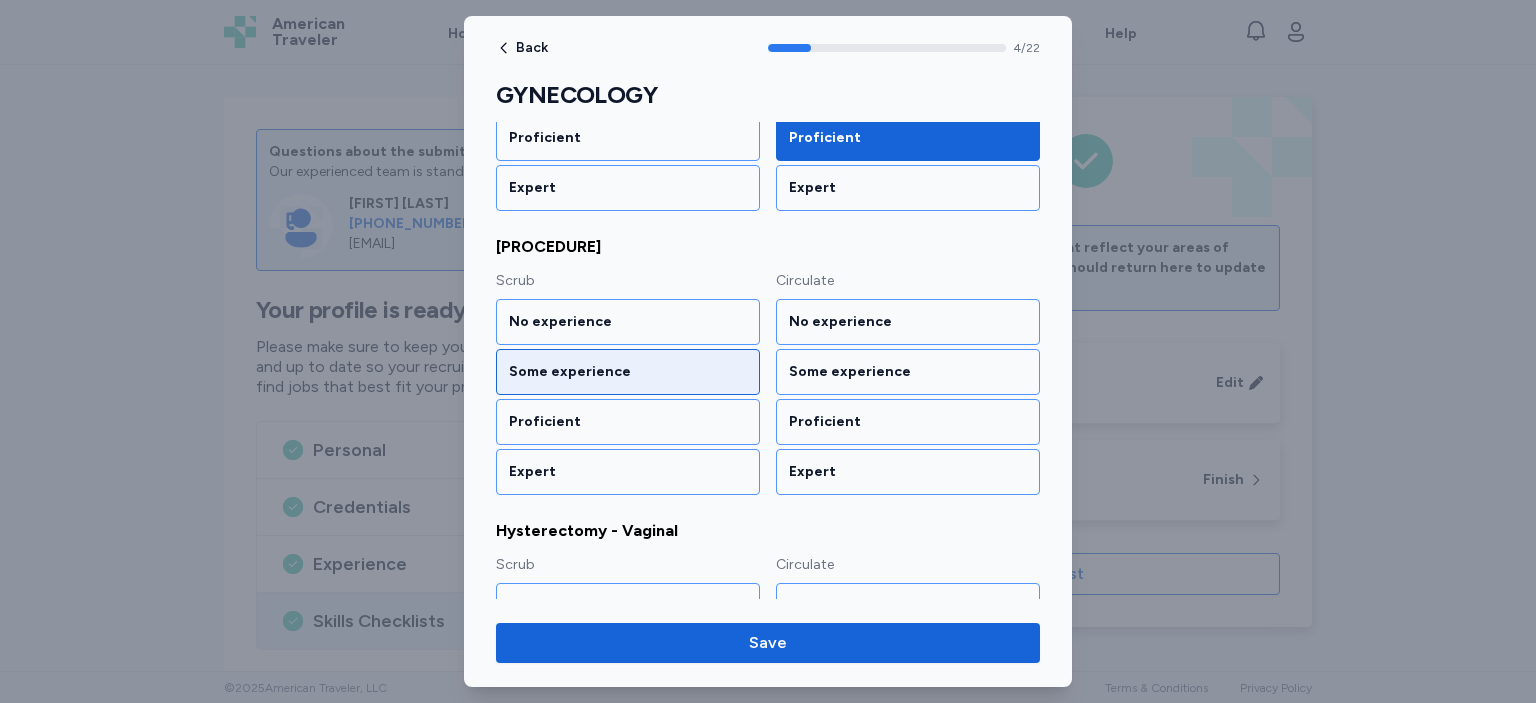 click on "Some experience" at bounding box center (628, 372) 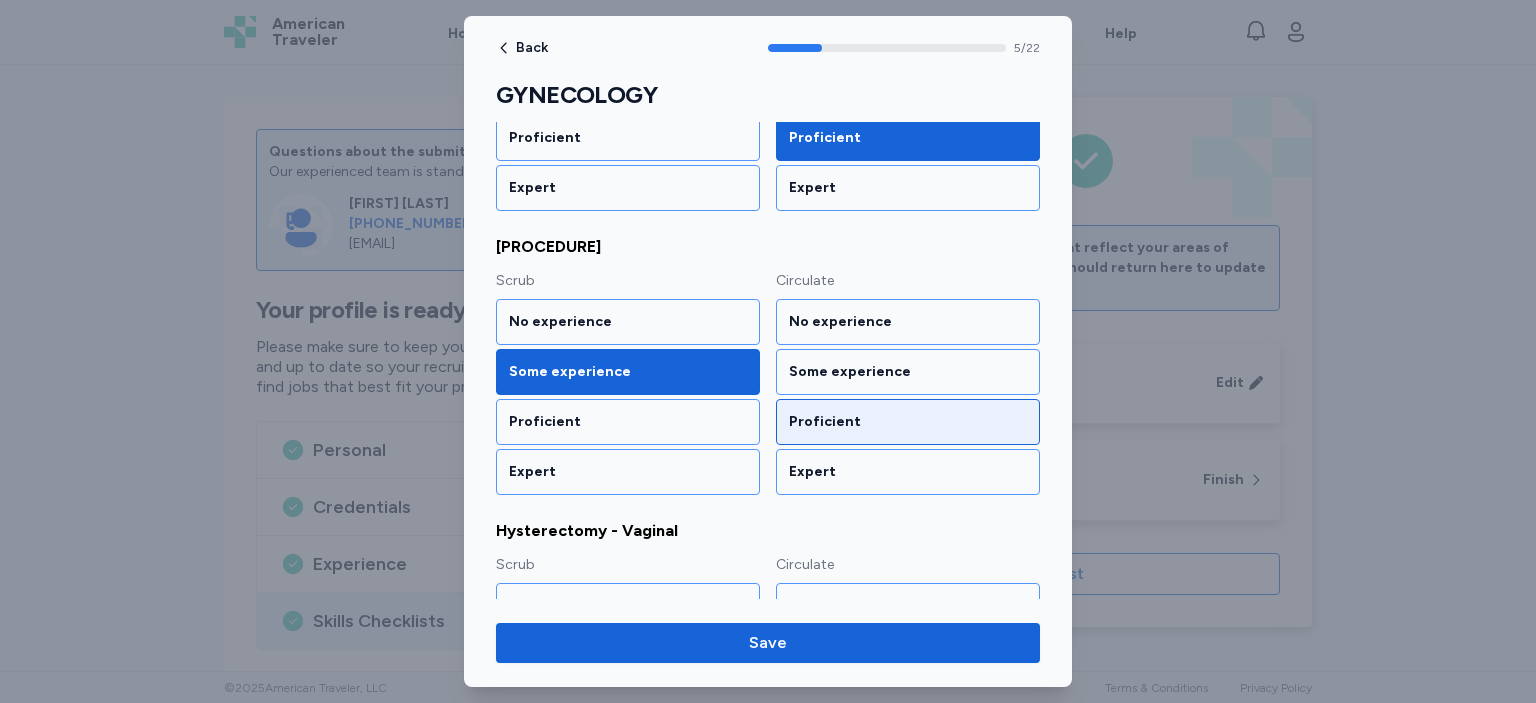click on "Proficient" at bounding box center [908, 422] 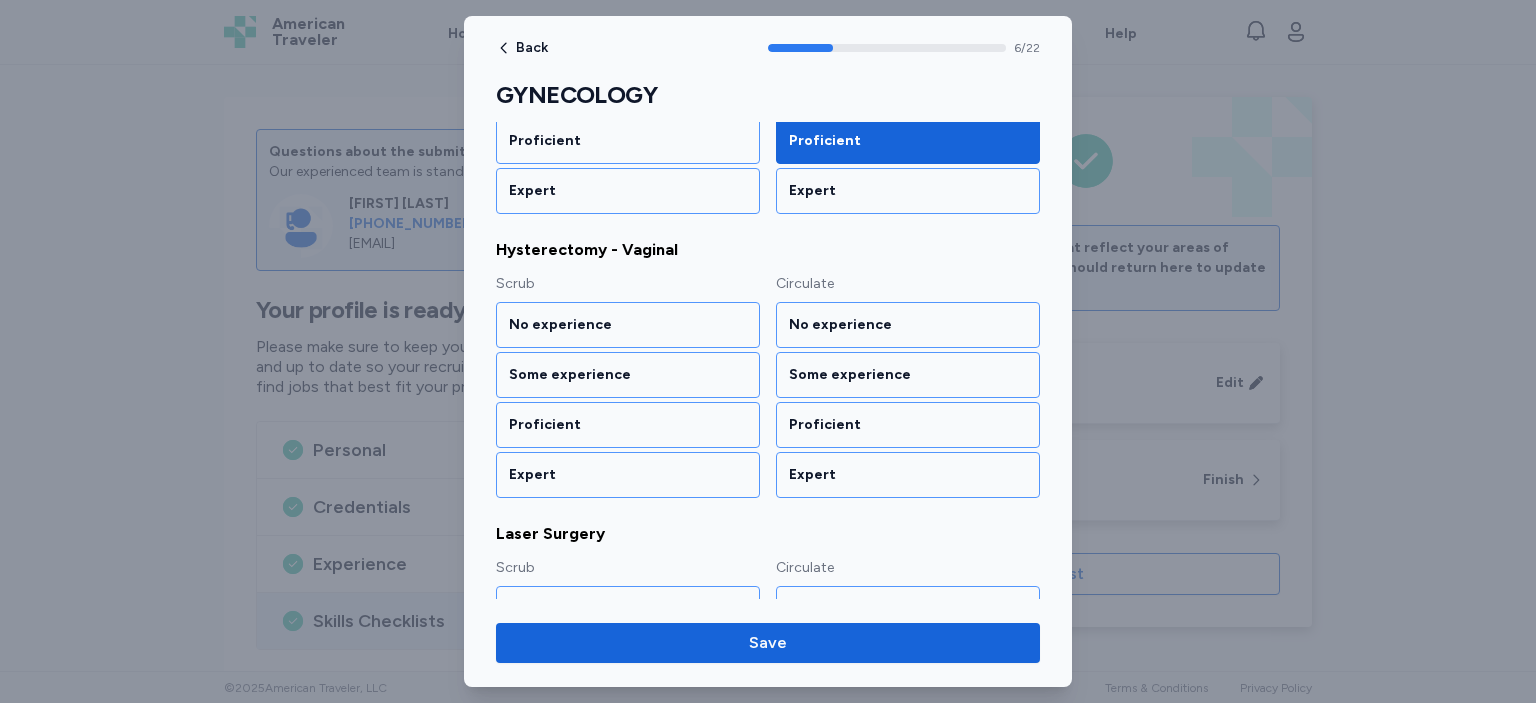 scroll, scrollTop: 1031, scrollLeft: 0, axis: vertical 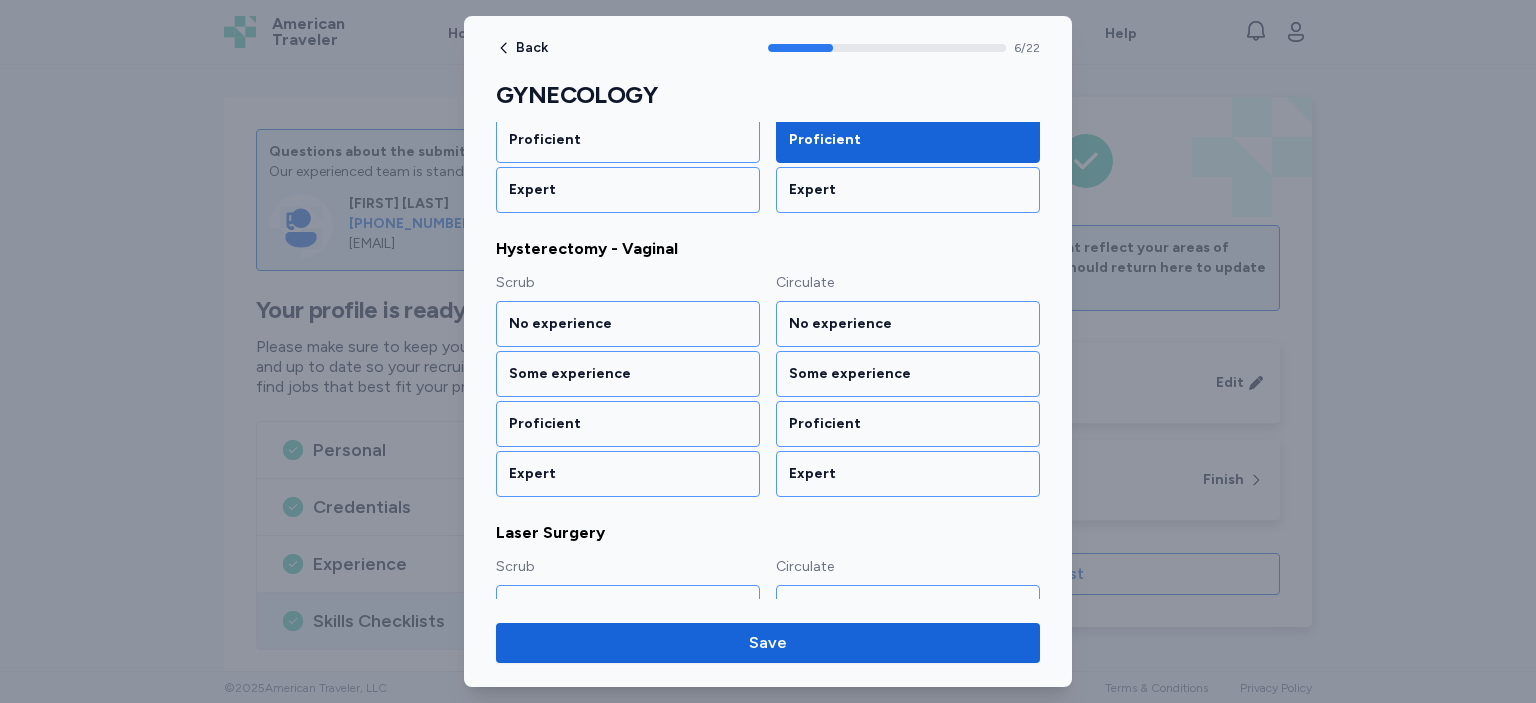 click on "Hysterectomy - Vaginal" at bounding box center (768, 249) 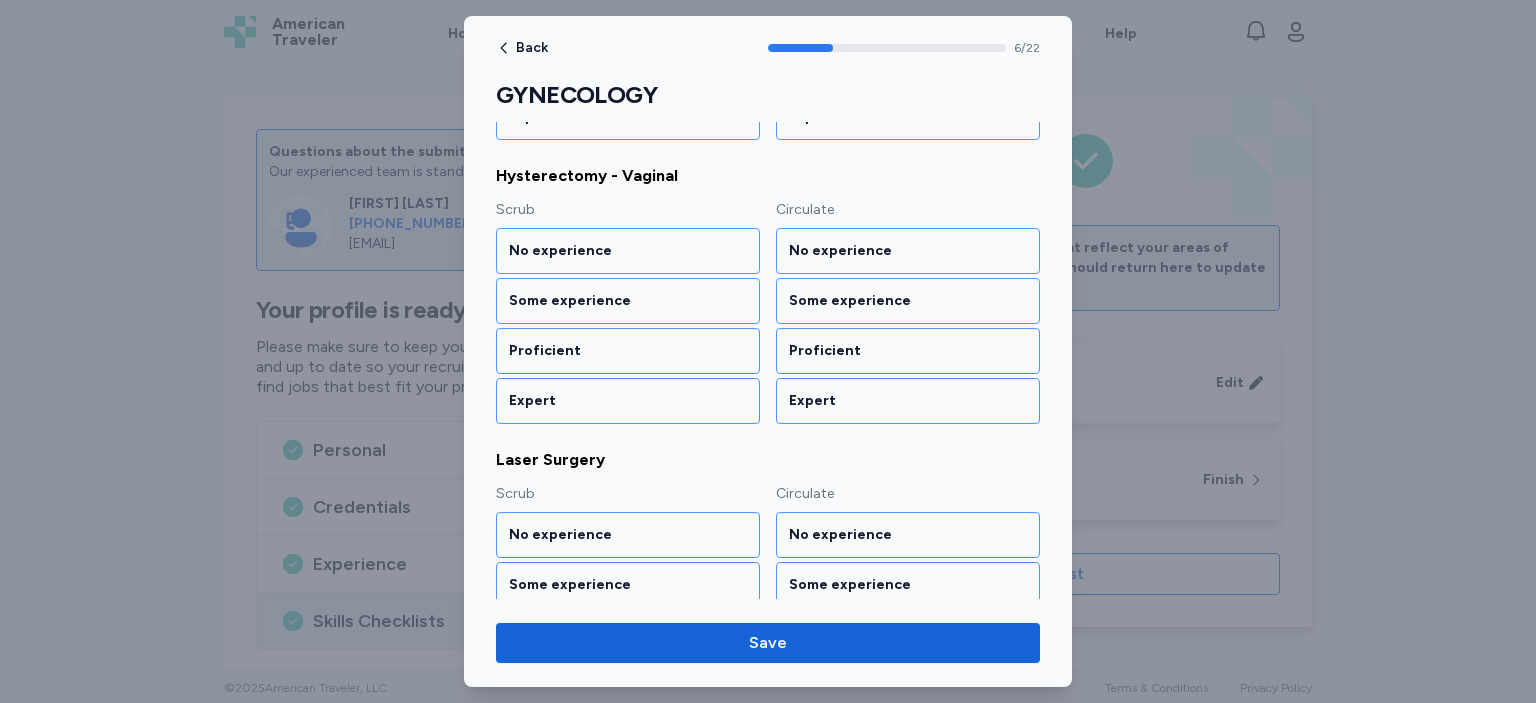 scroll, scrollTop: 1114, scrollLeft: 0, axis: vertical 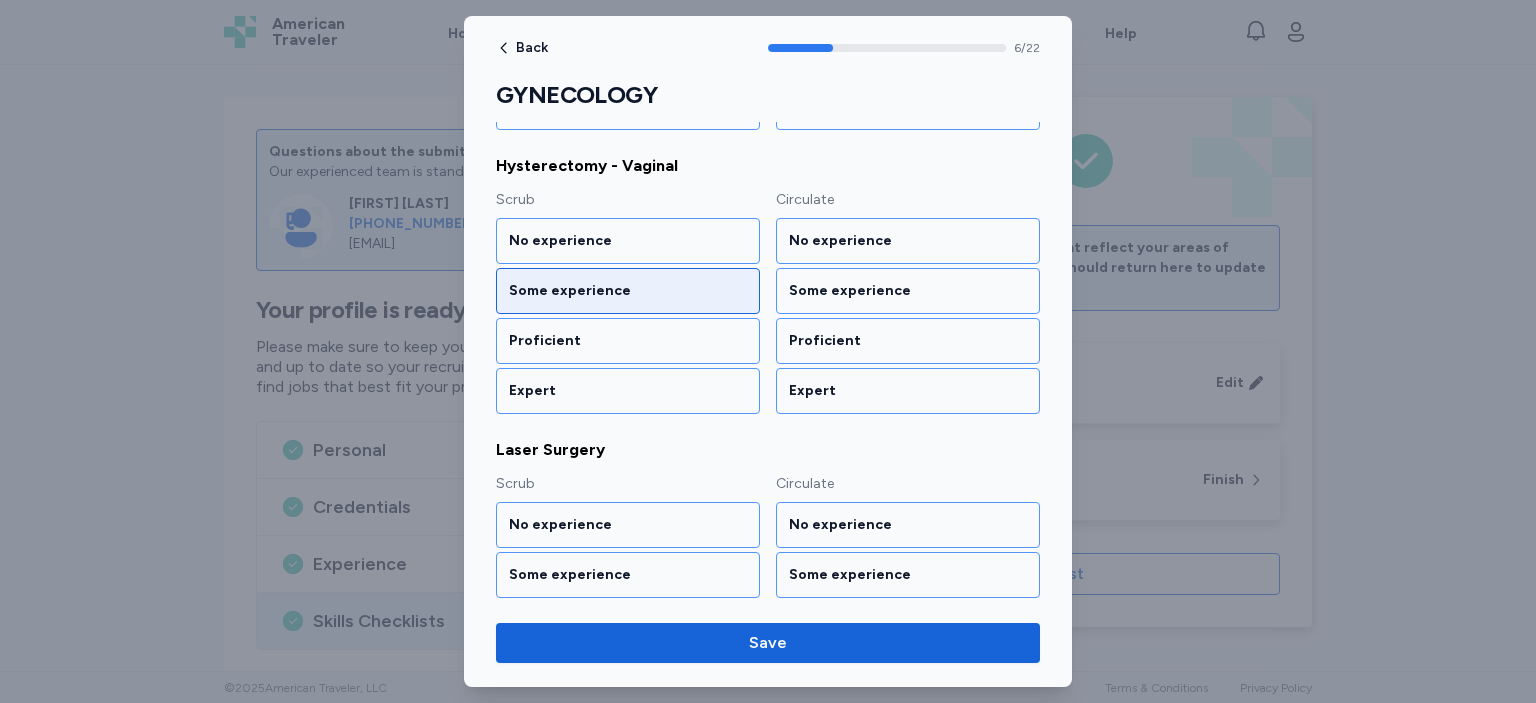 click on "Some experience" at bounding box center [628, 291] 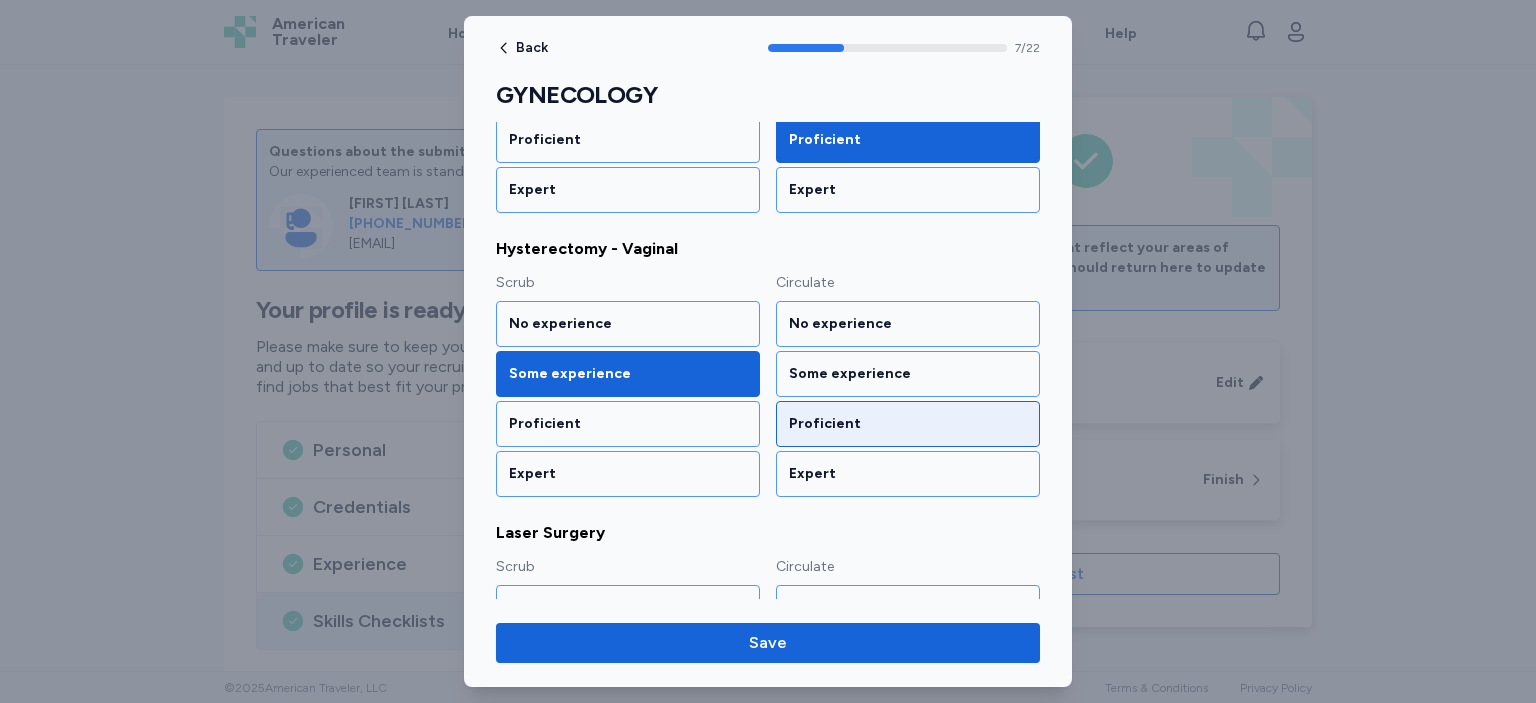 click on "Proficient" at bounding box center (908, 424) 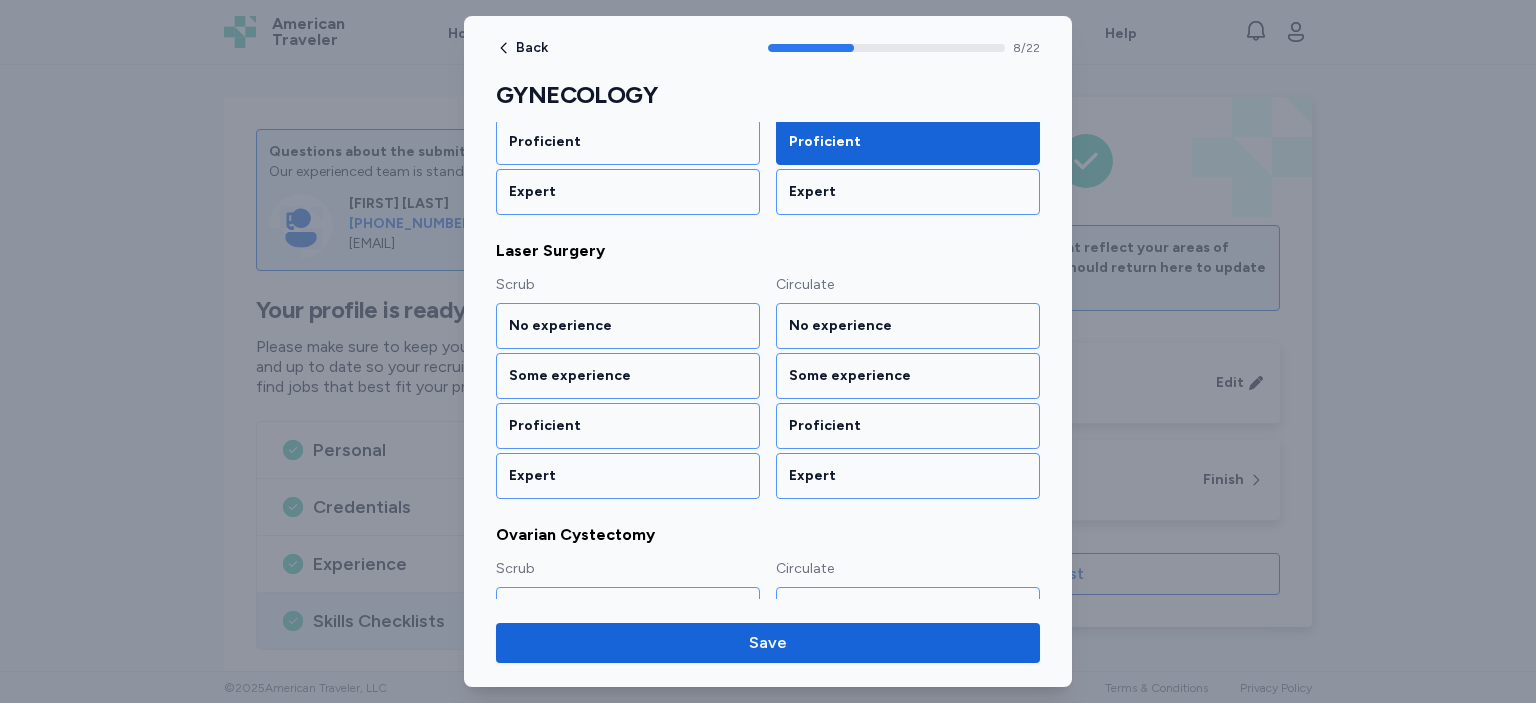 scroll, scrollTop: 1314, scrollLeft: 0, axis: vertical 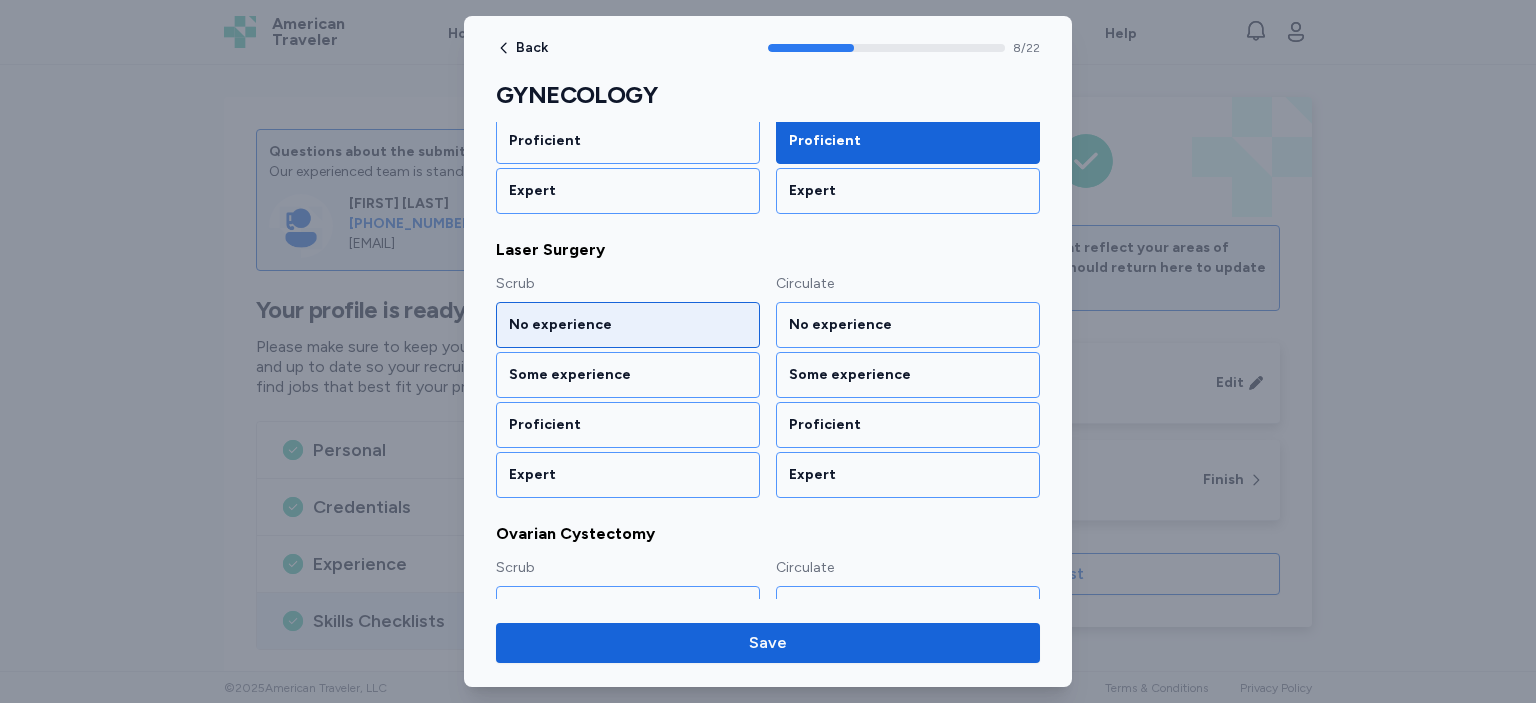 click on "No experience" at bounding box center [628, 325] 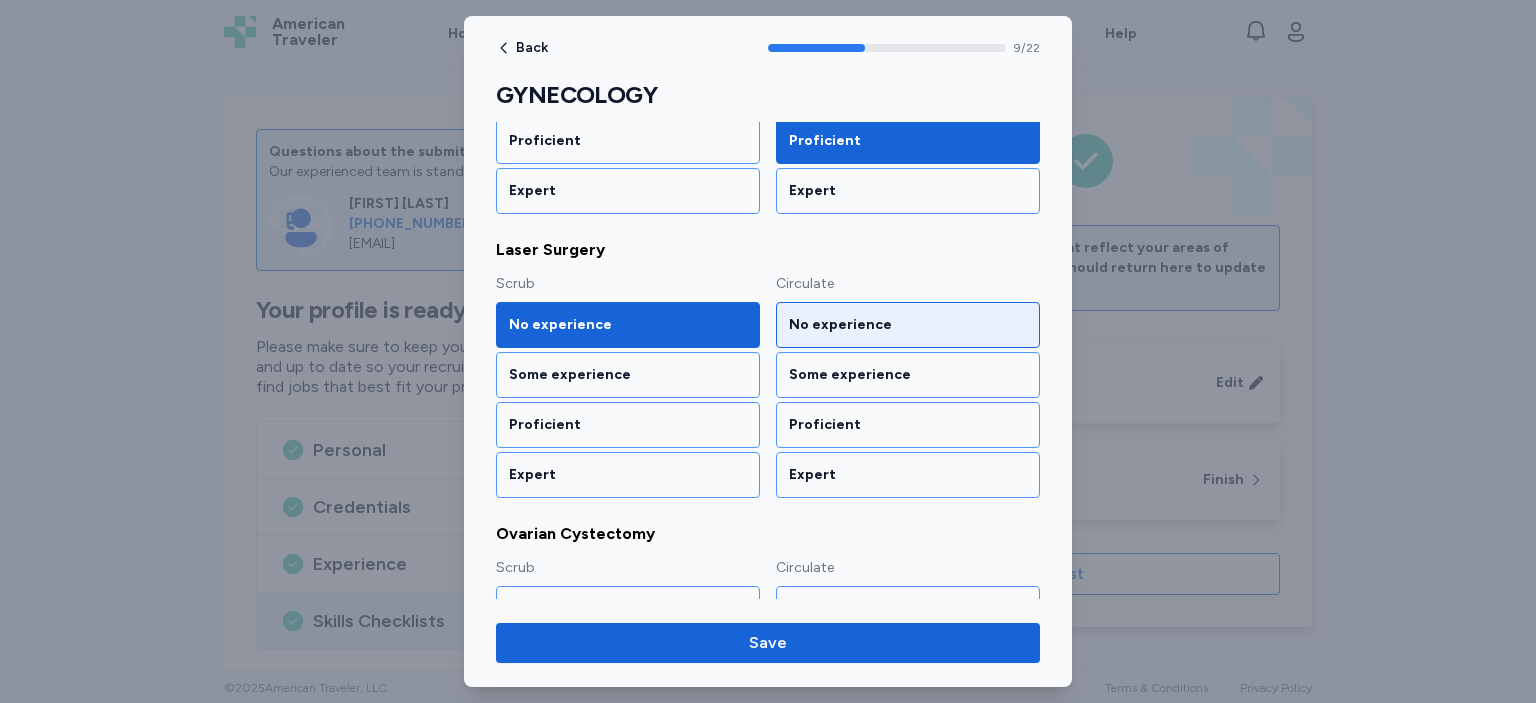 click on "No experience" at bounding box center [908, 325] 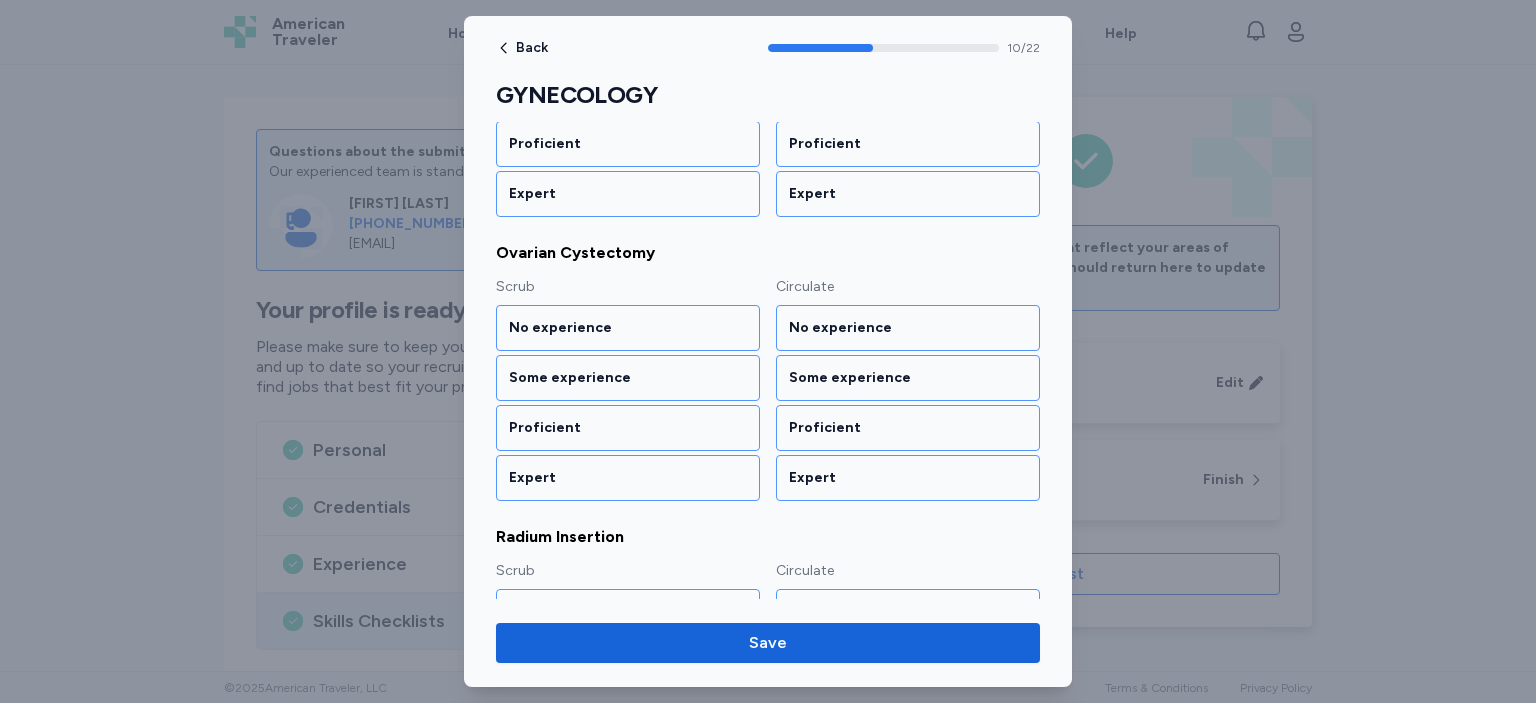 scroll, scrollTop: 1596, scrollLeft: 0, axis: vertical 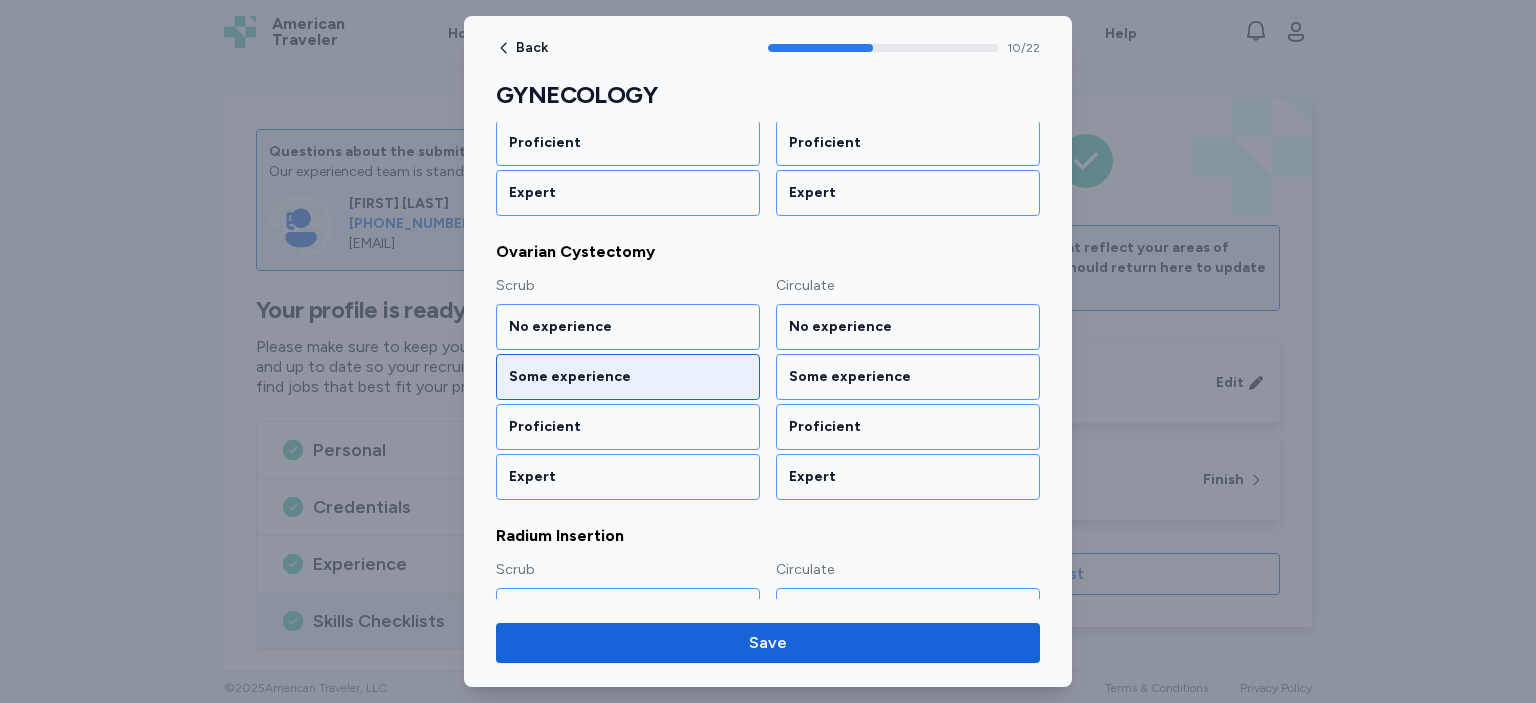 click on "Some experience" at bounding box center (628, 377) 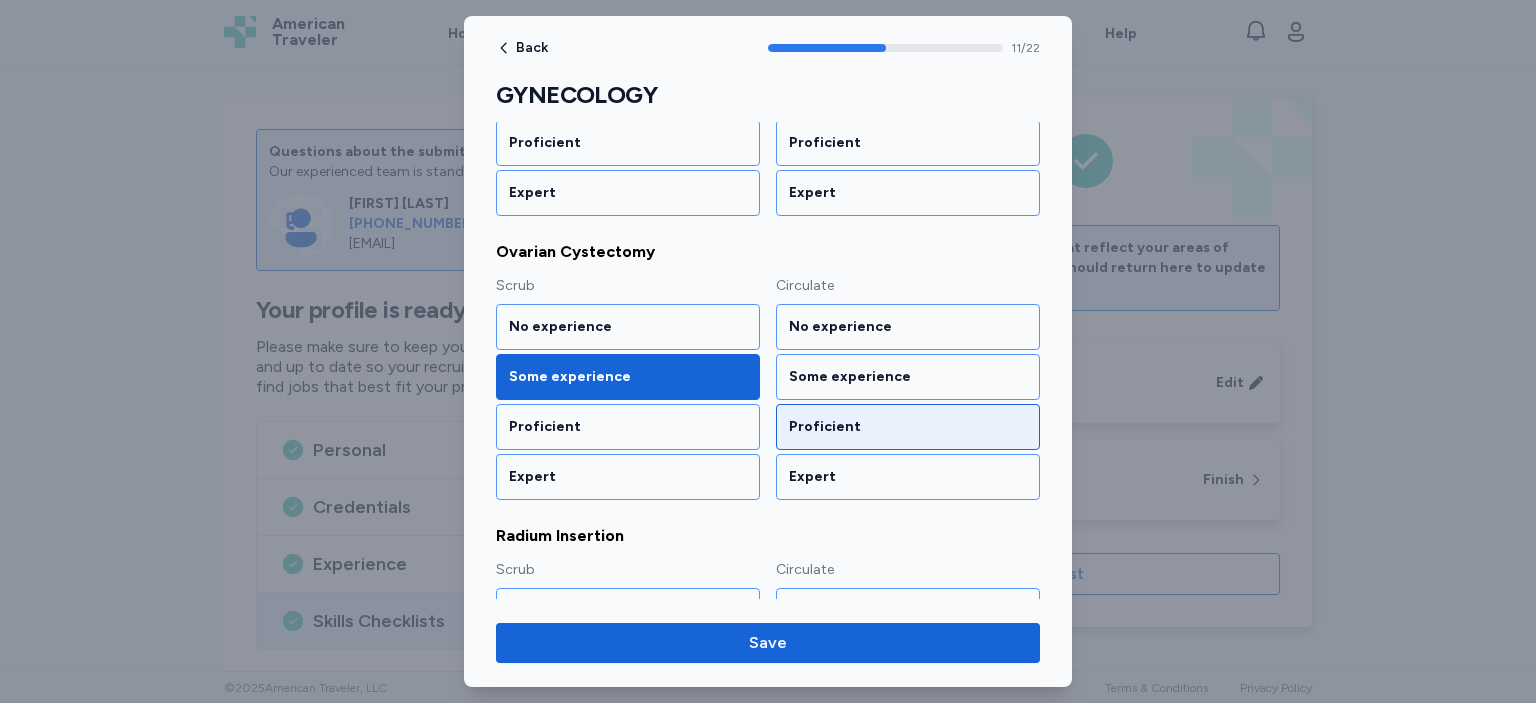 click on "Proficient" at bounding box center (908, 427) 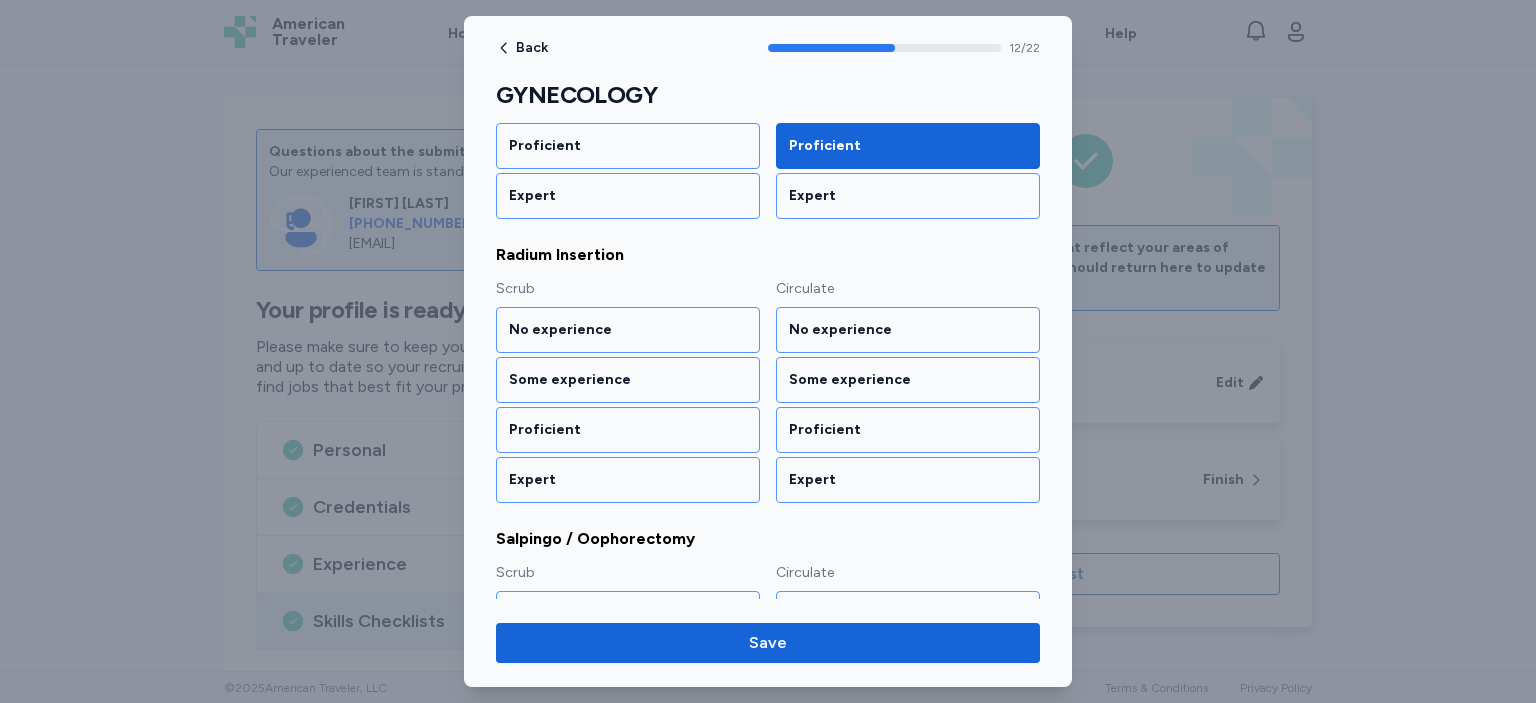 scroll, scrollTop: 1878, scrollLeft: 0, axis: vertical 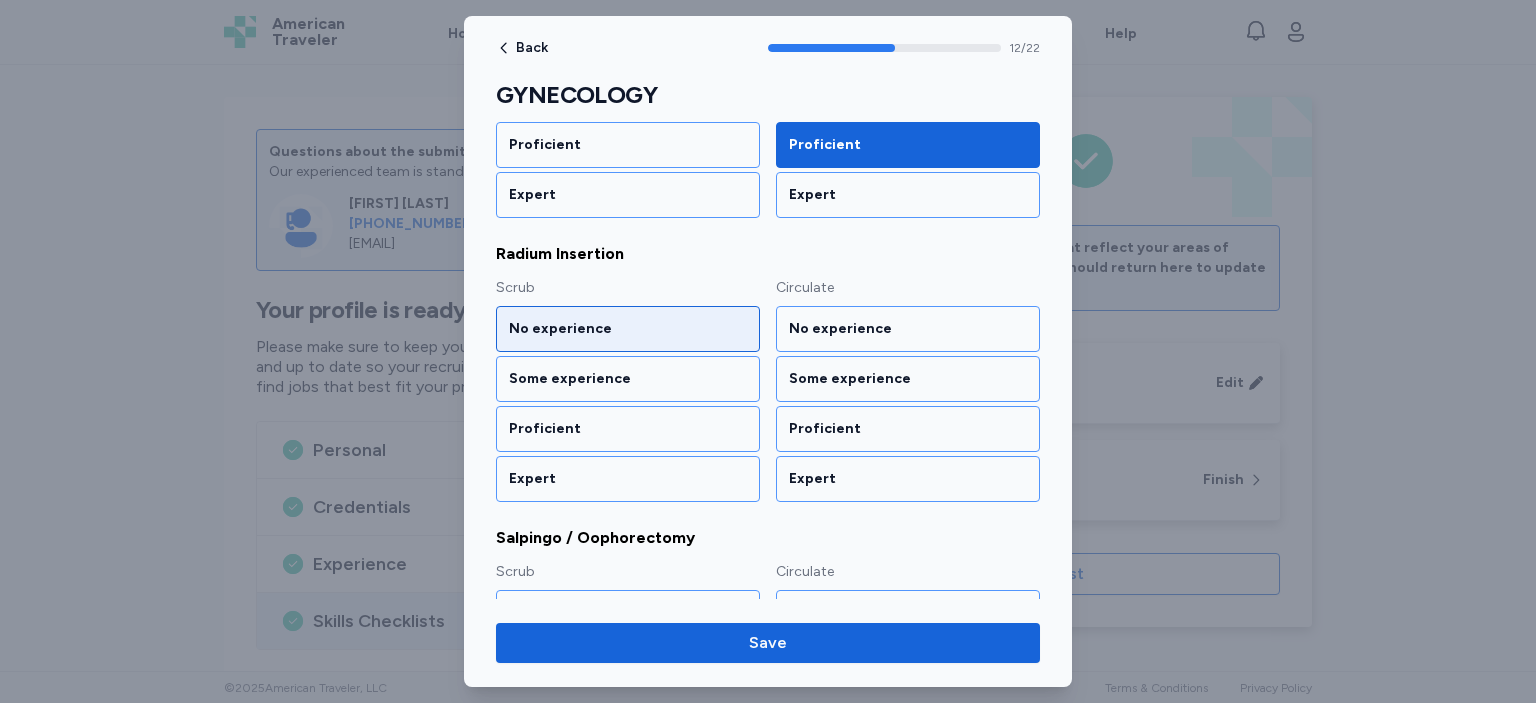 click on "No experience" at bounding box center (628, 329) 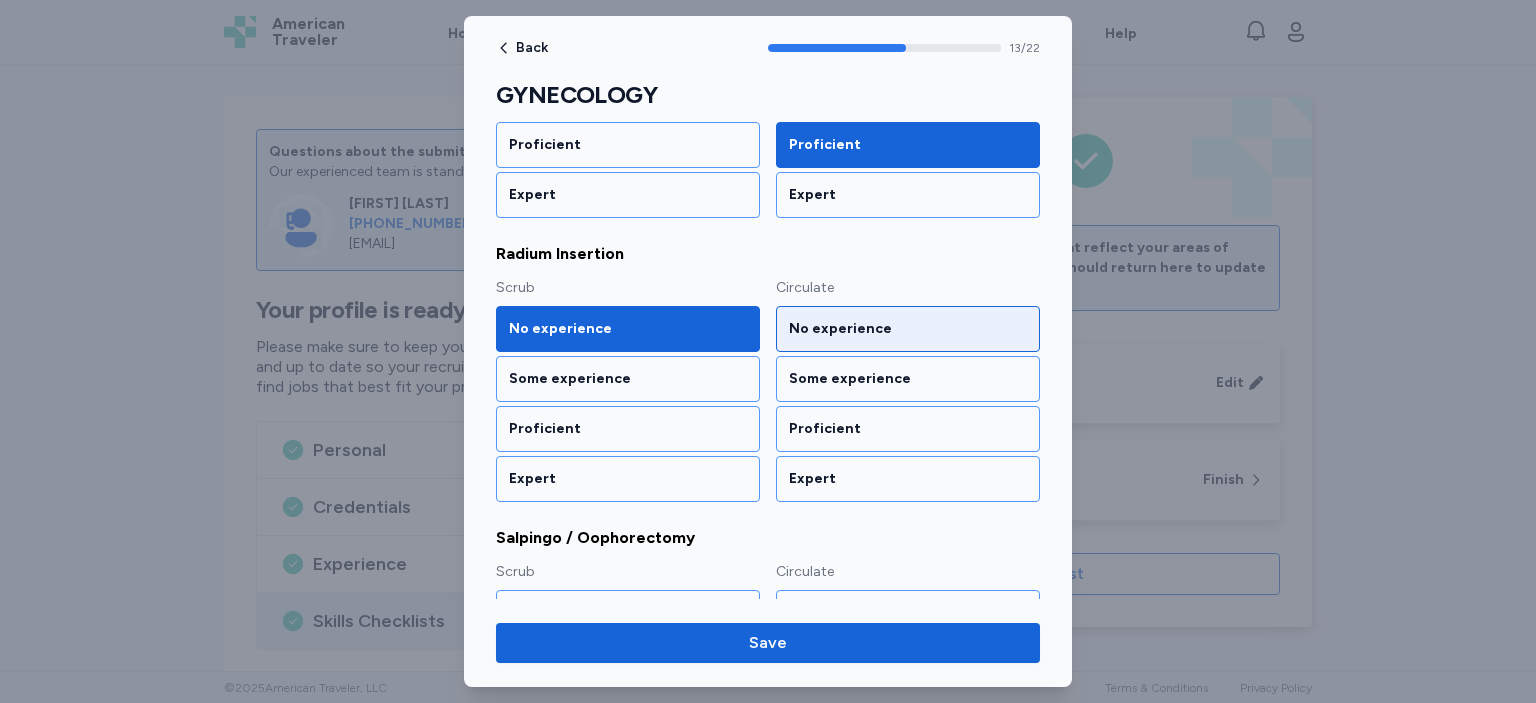 click on "No experience" at bounding box center (908, 329) 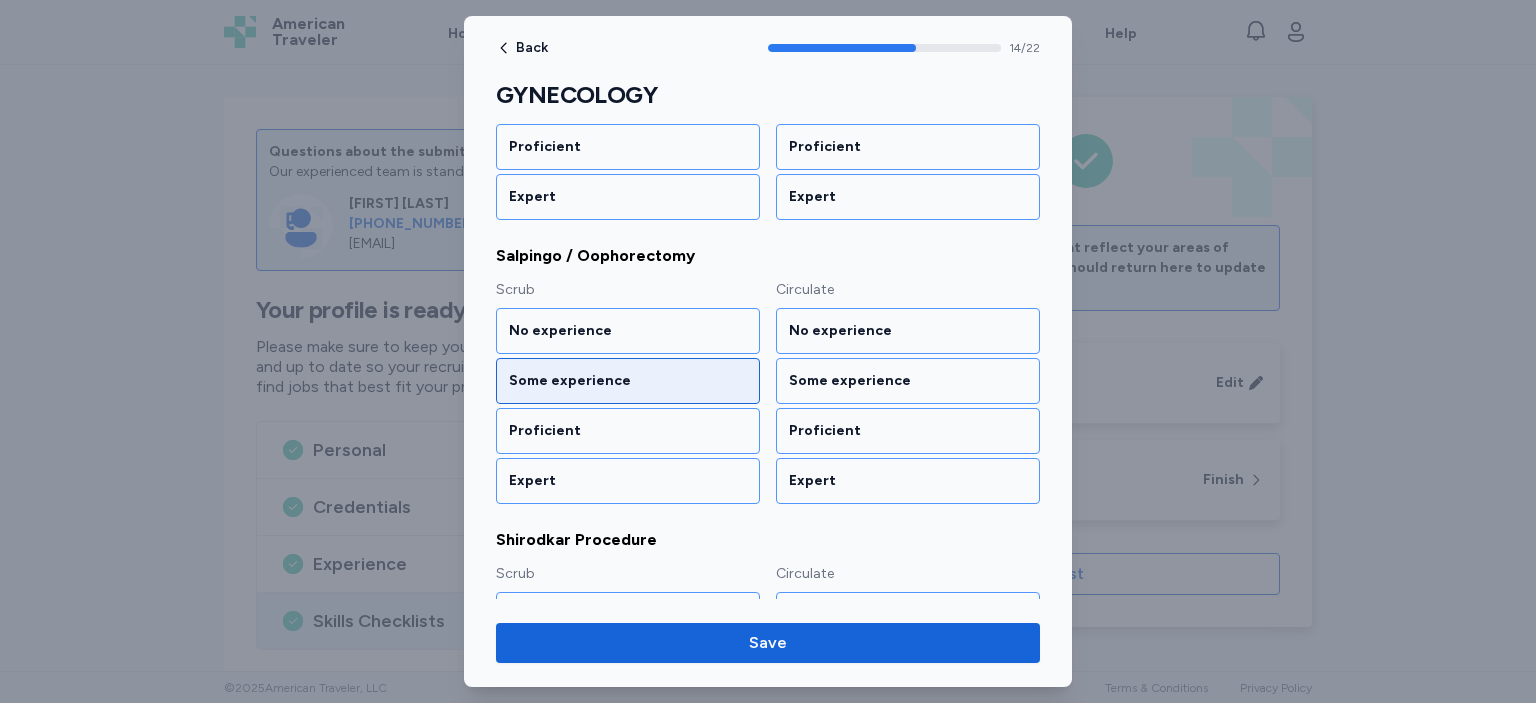 scroll, scrollTop: 2161, scrollLeft: 0, axis: vertical 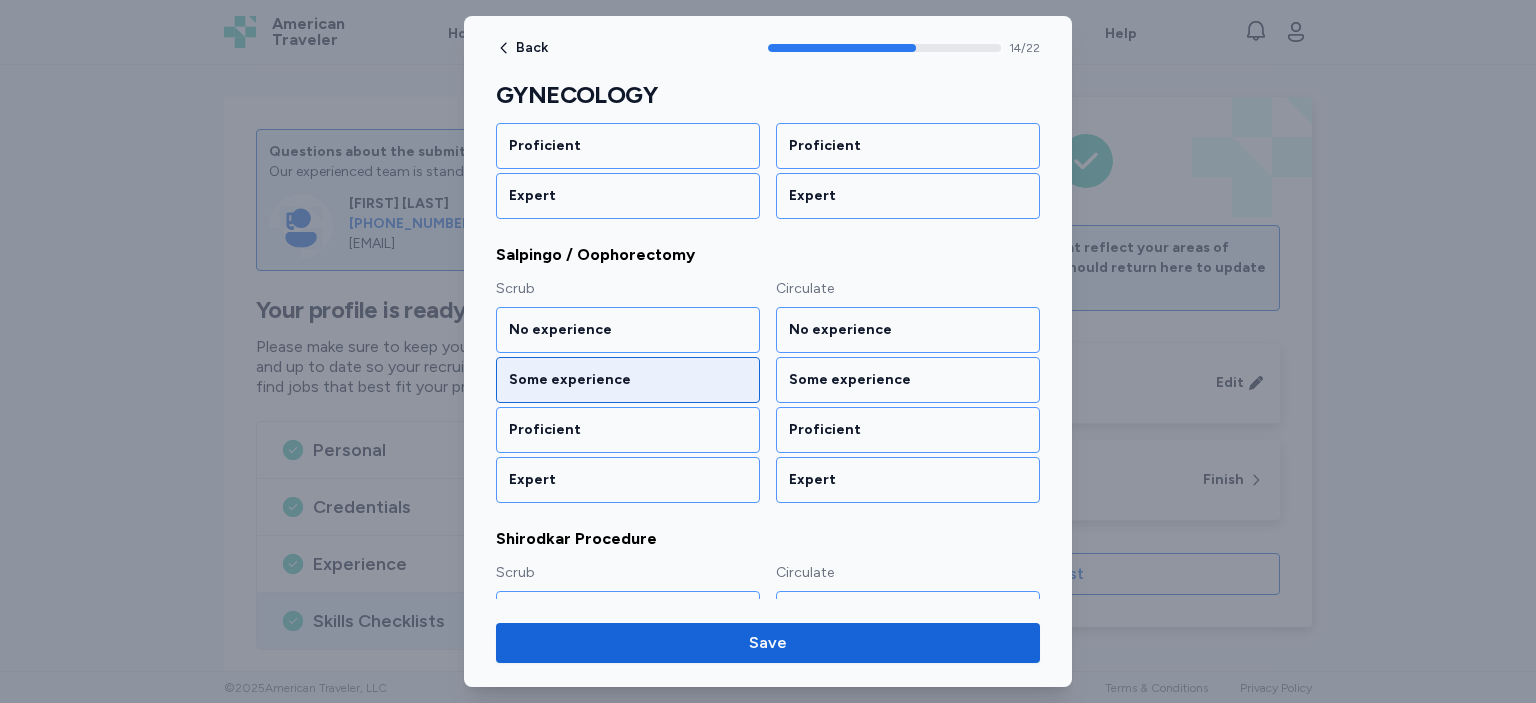 click on "Some experience" at bounding box center [628, 380] 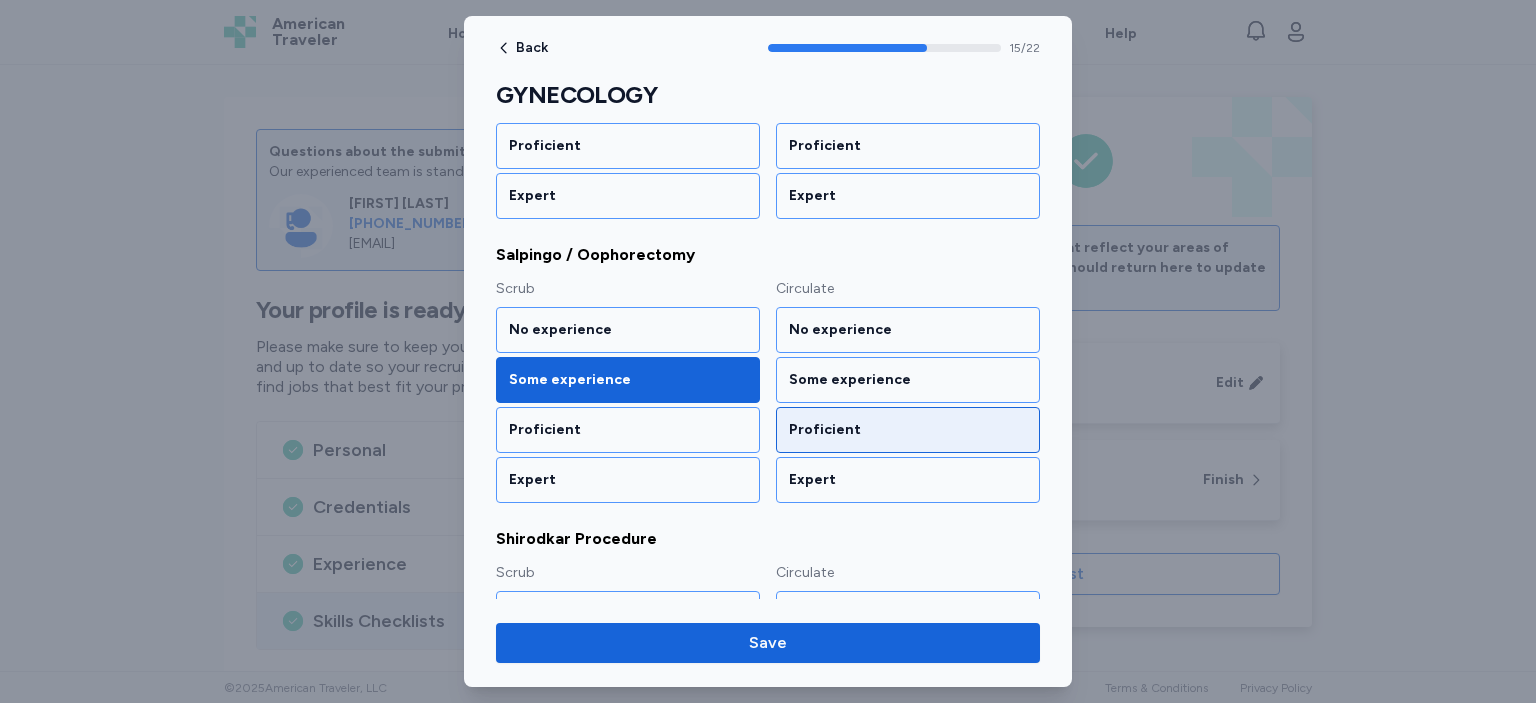 click on "Proficient" at bounding box center (908, 430) 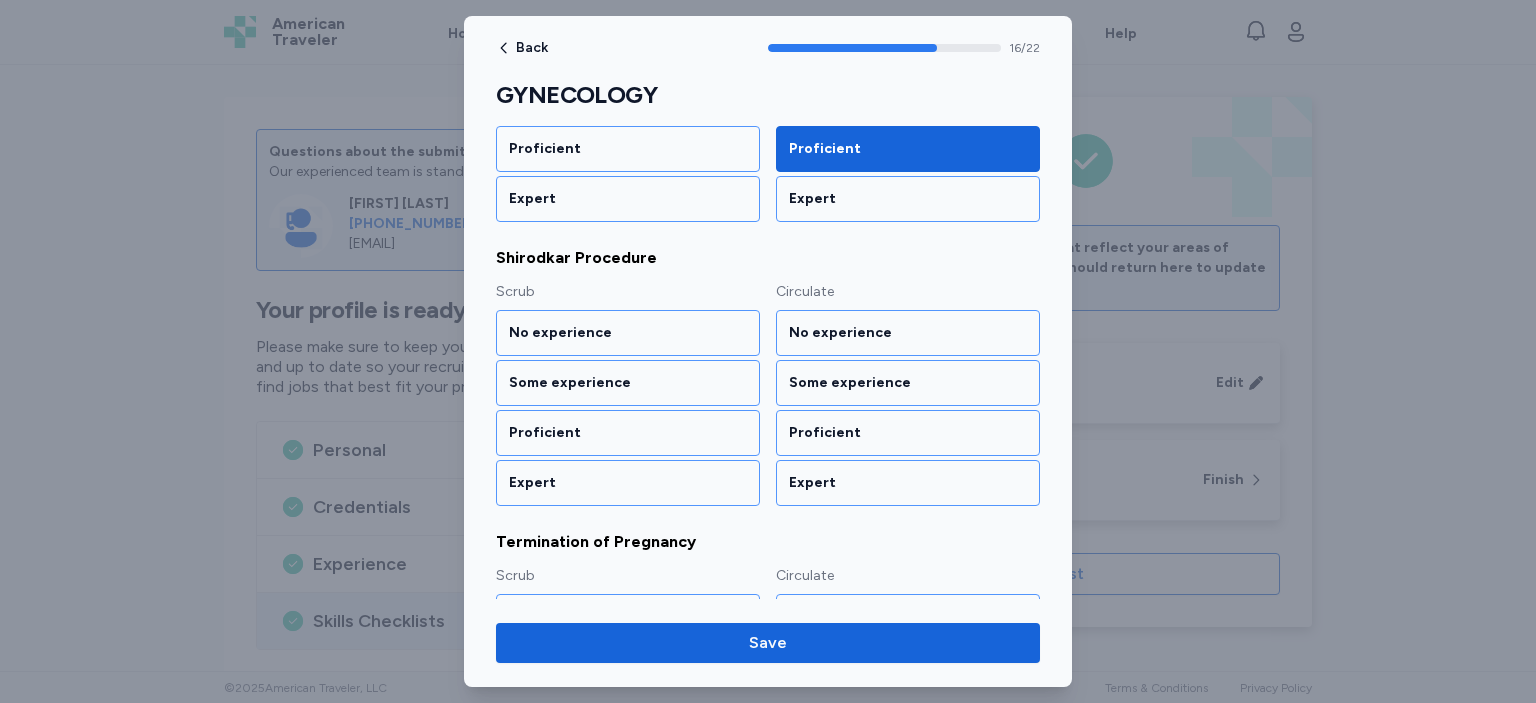 scroll, scrollTop: 2443, scrollLeft: 0, axis: vertical 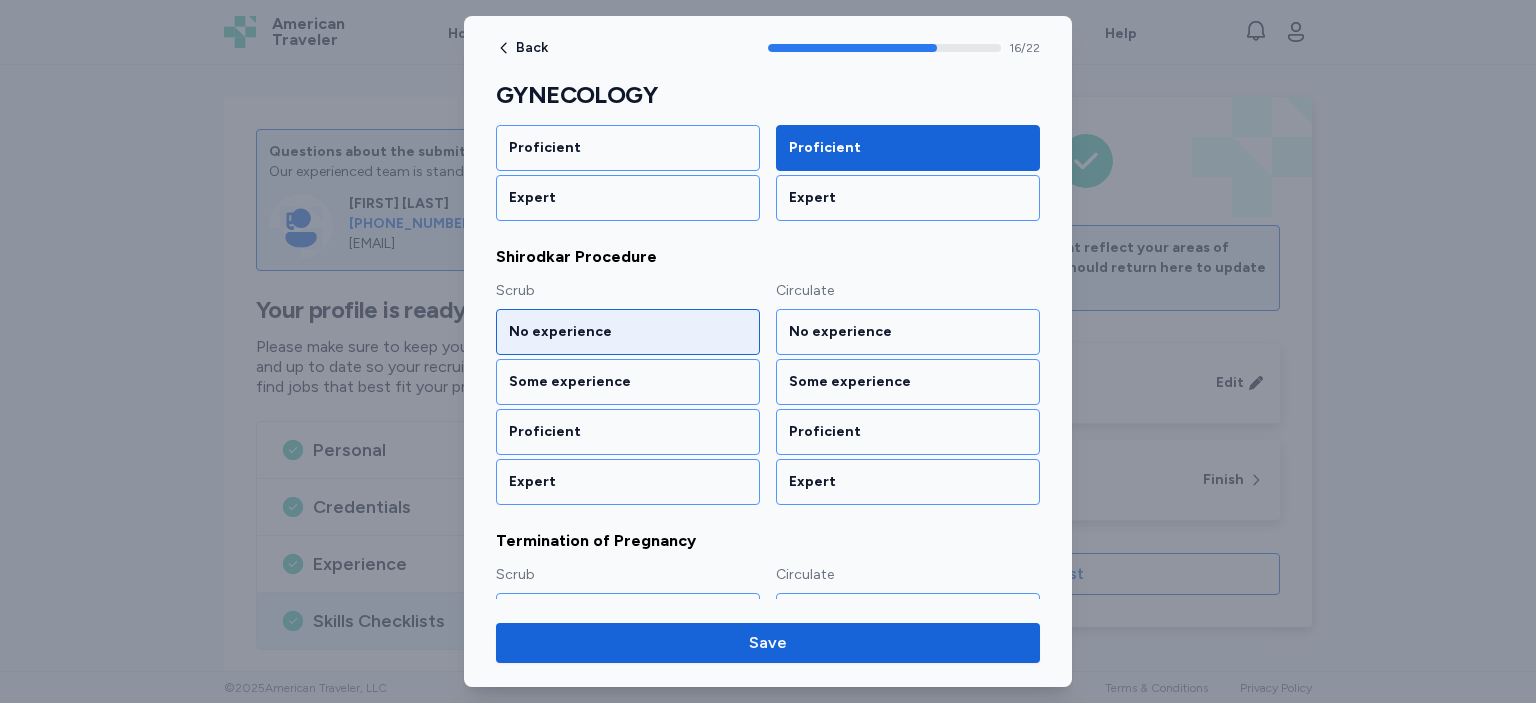 click on "No experience" at bounding box center (628, 332) 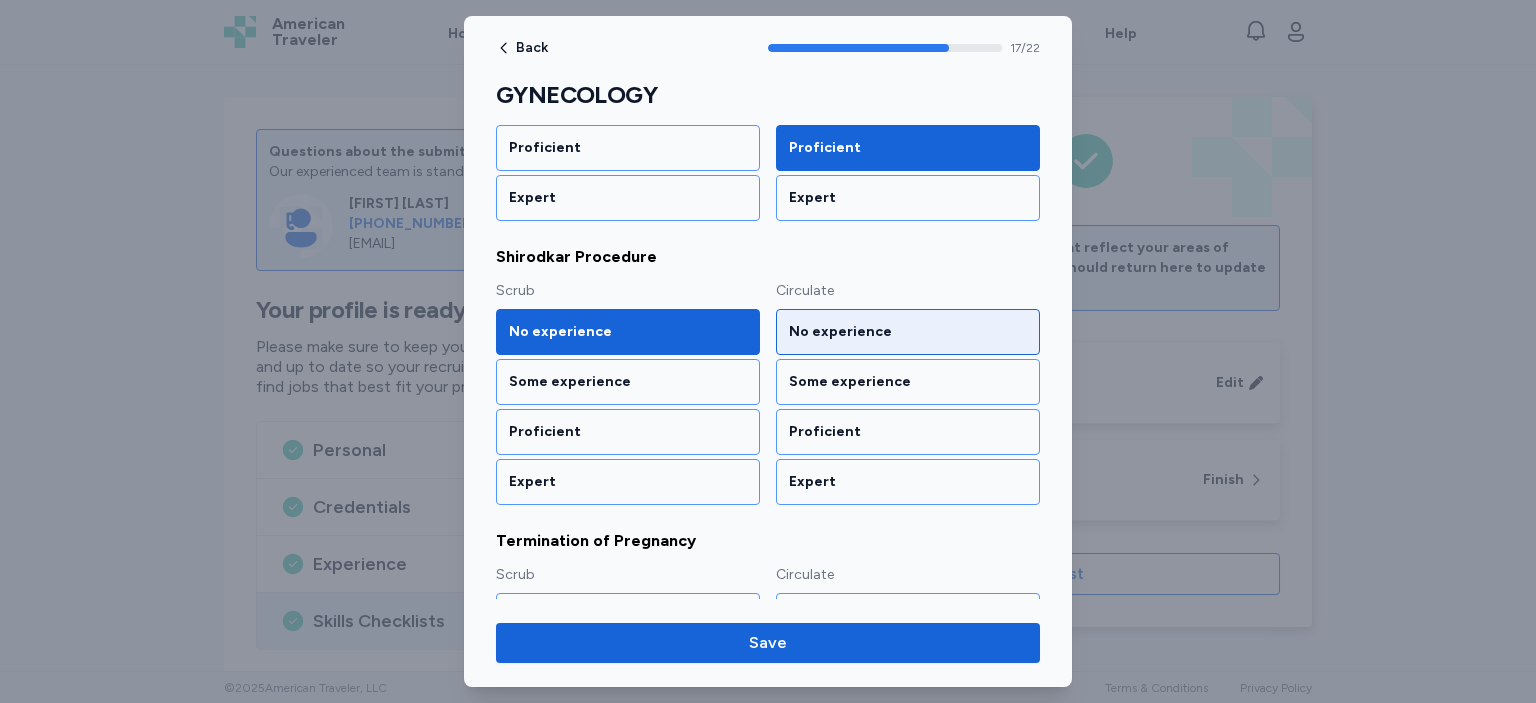 click on "No experience" at bounding box center [908, 332] 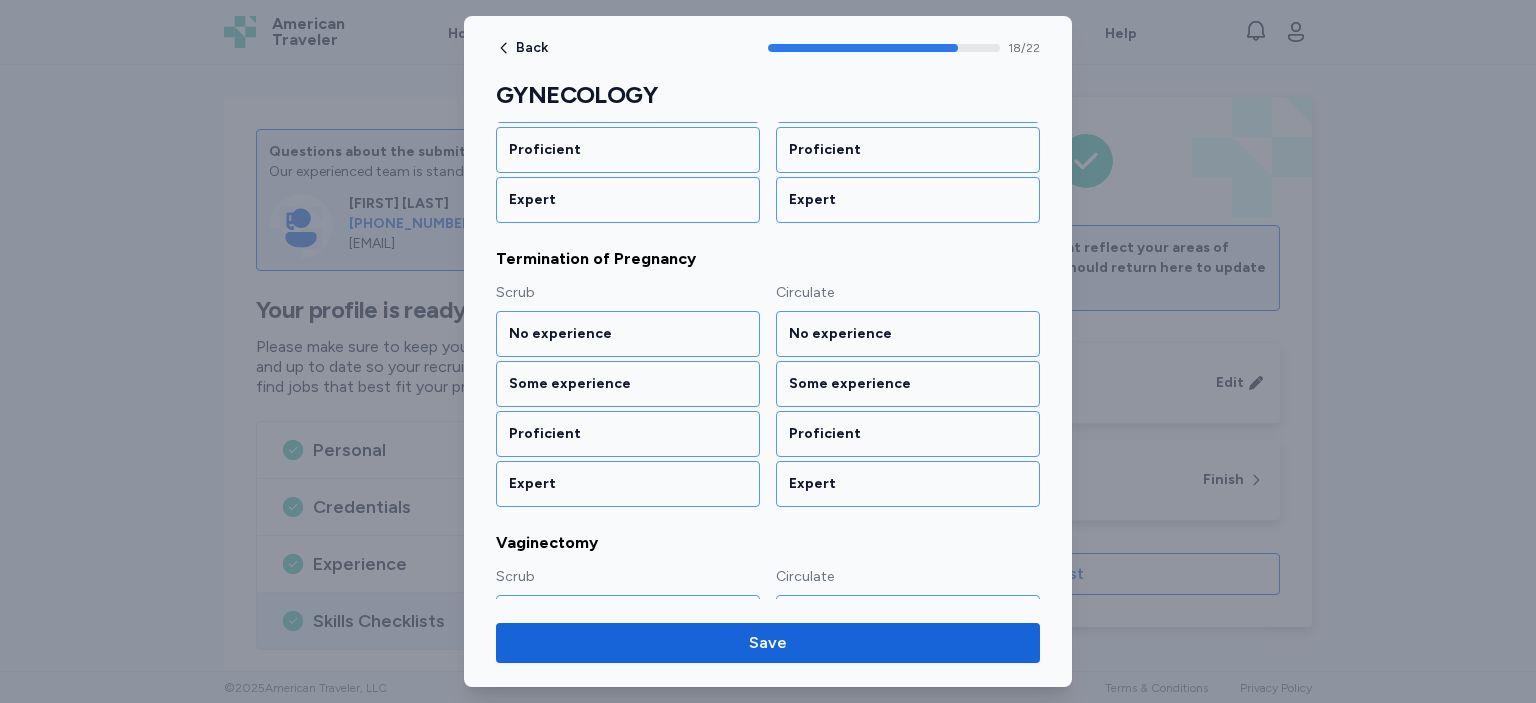 scroll, scrollTop: 2726, scrollLeft: 0, axis: vertical 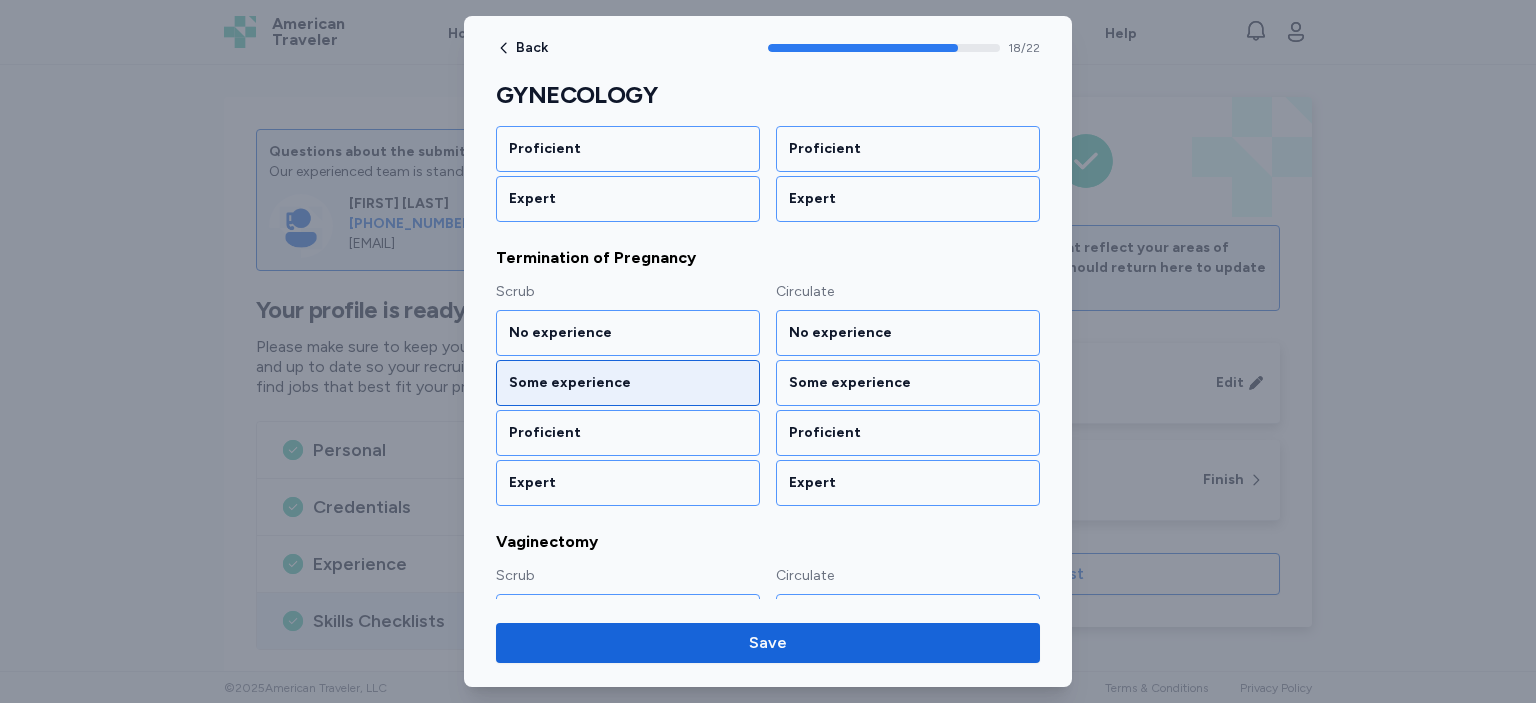 click on "Some experience" at bounding box center (628, 383) 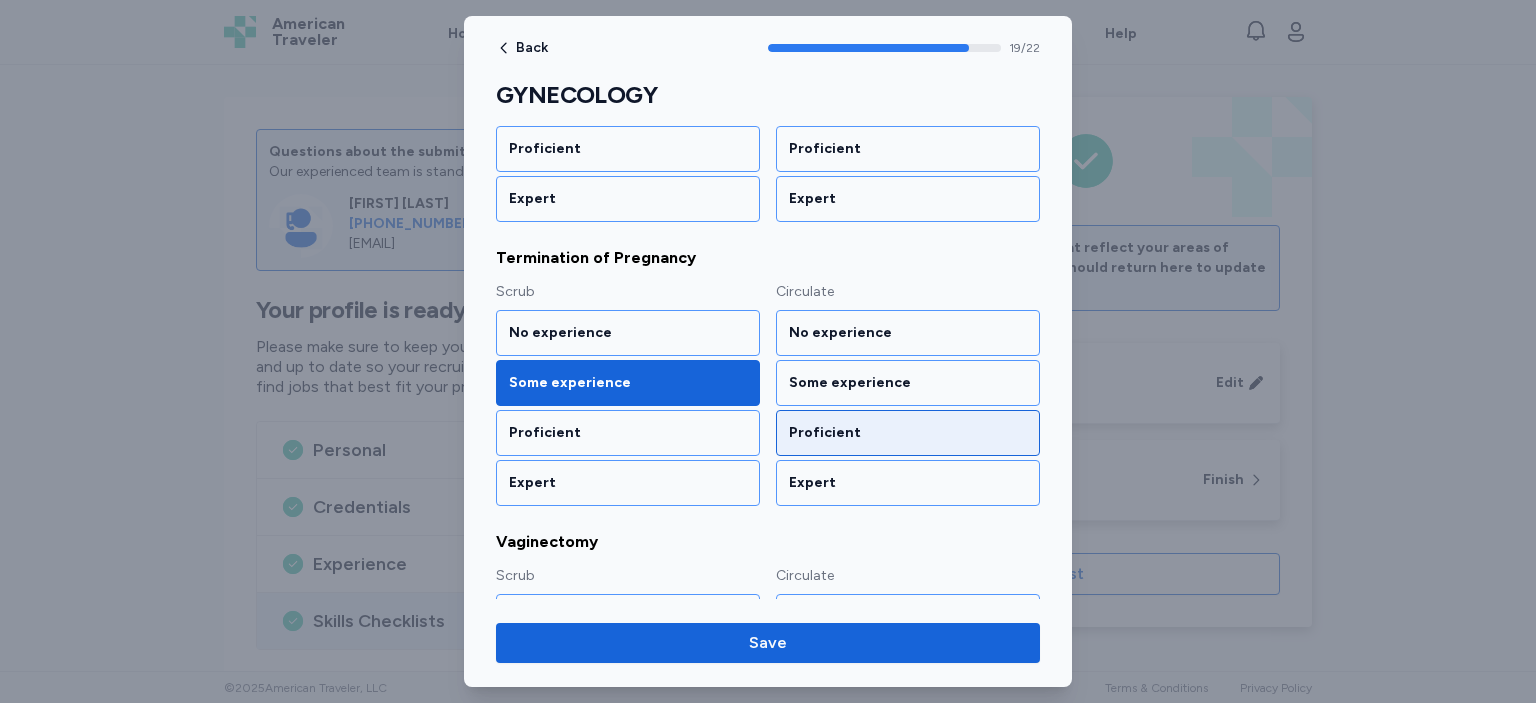 click on "Proficient" at bounding box center (908, 433) 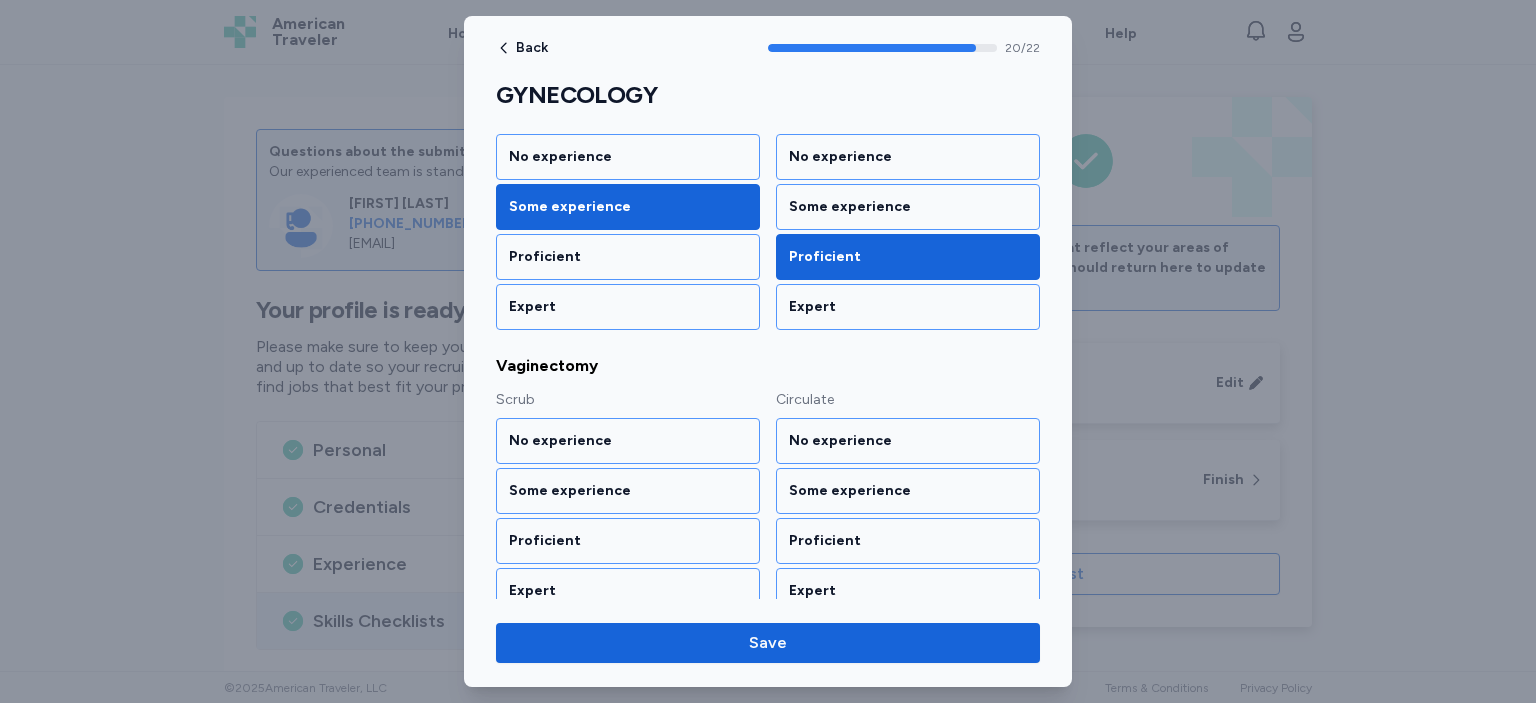 scroll, scrollTop: 2903, scrollLeft: 0, axis: vertical 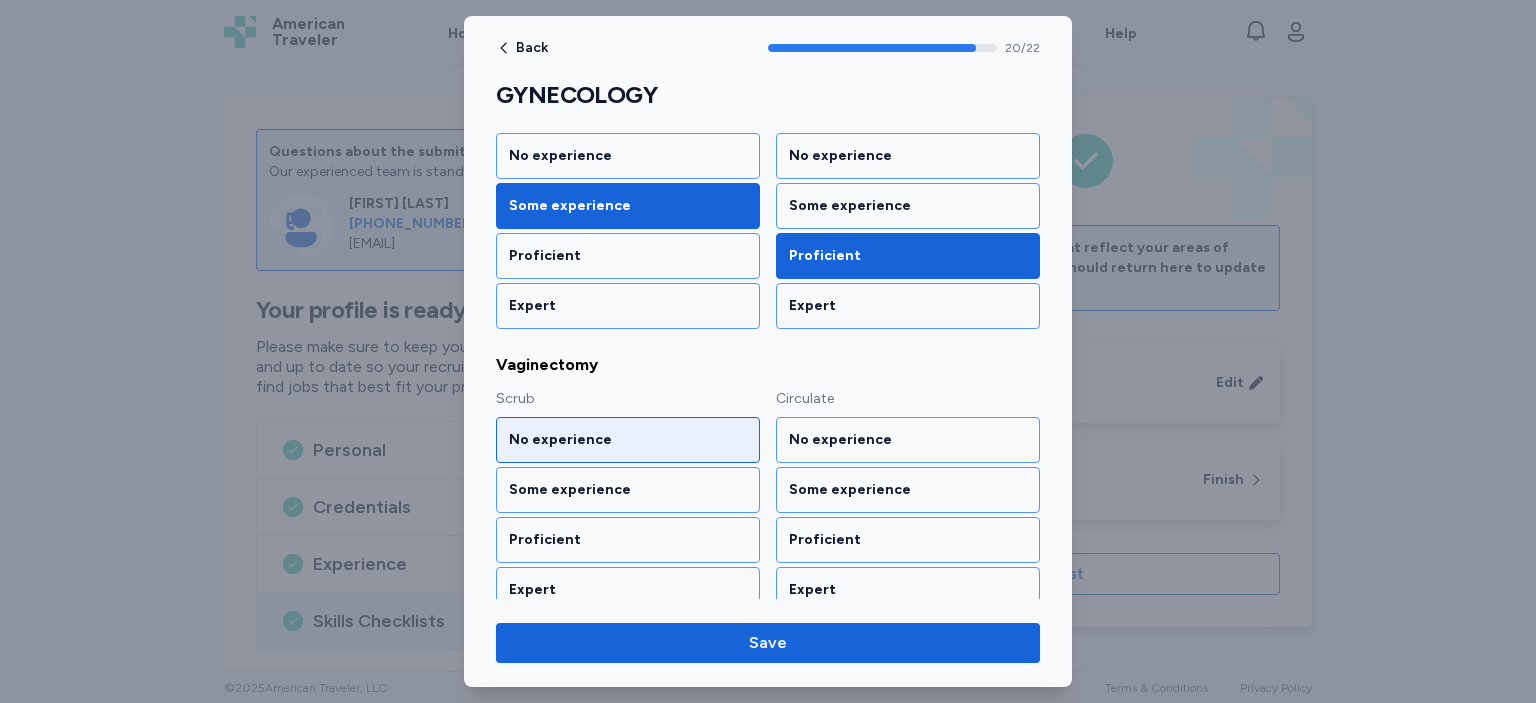 click on "No experience" at bounding box center (628, 440) 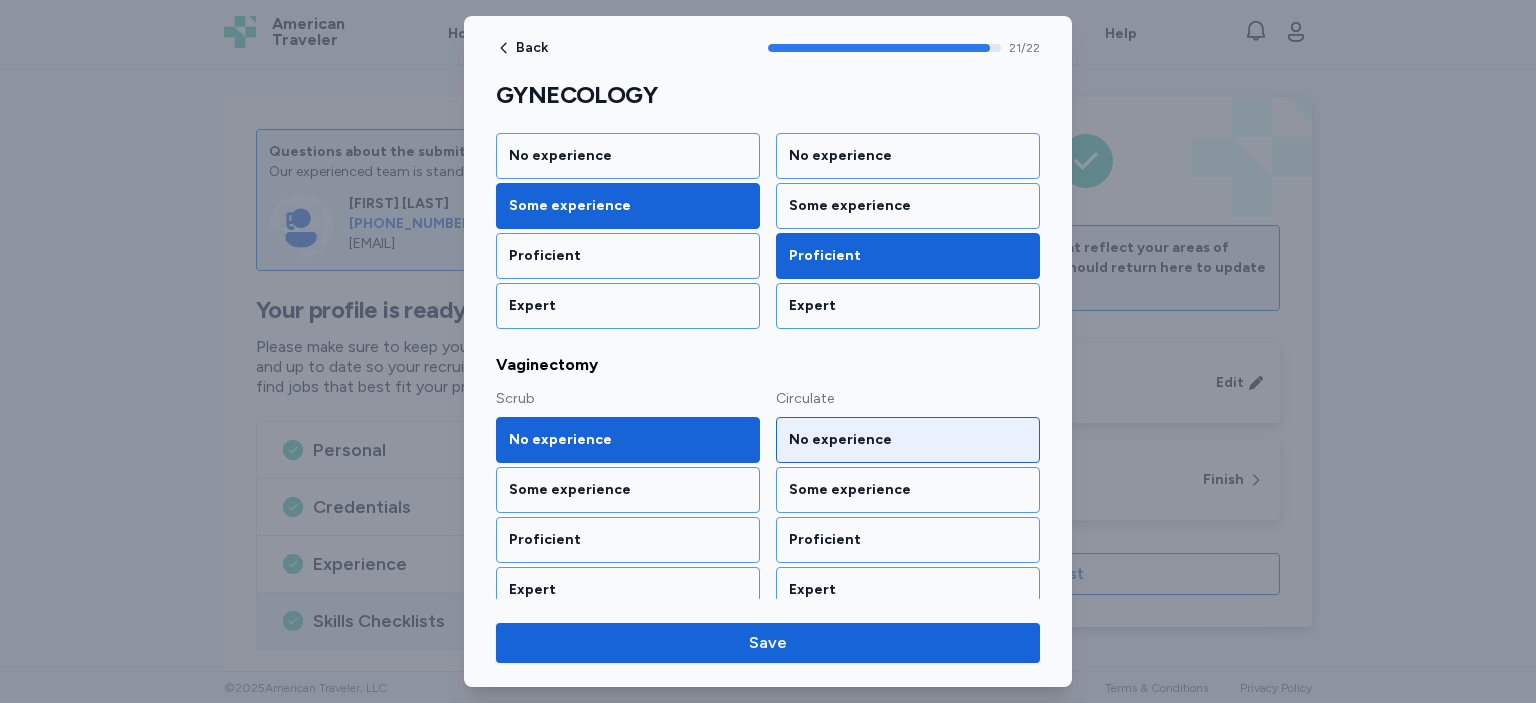 click on "No experience" at bounding box center (908, 440) 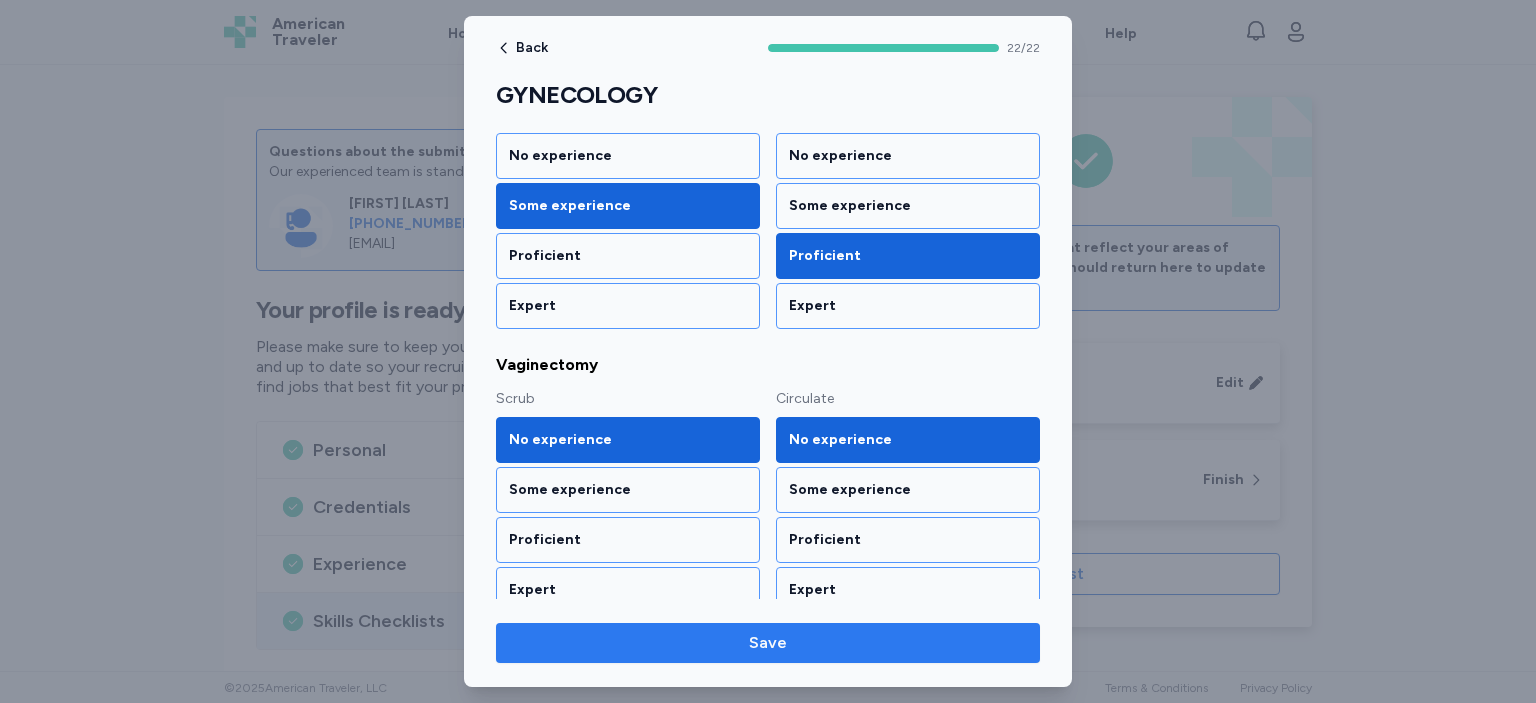 click on "Save" at bounding box center [768, 643] 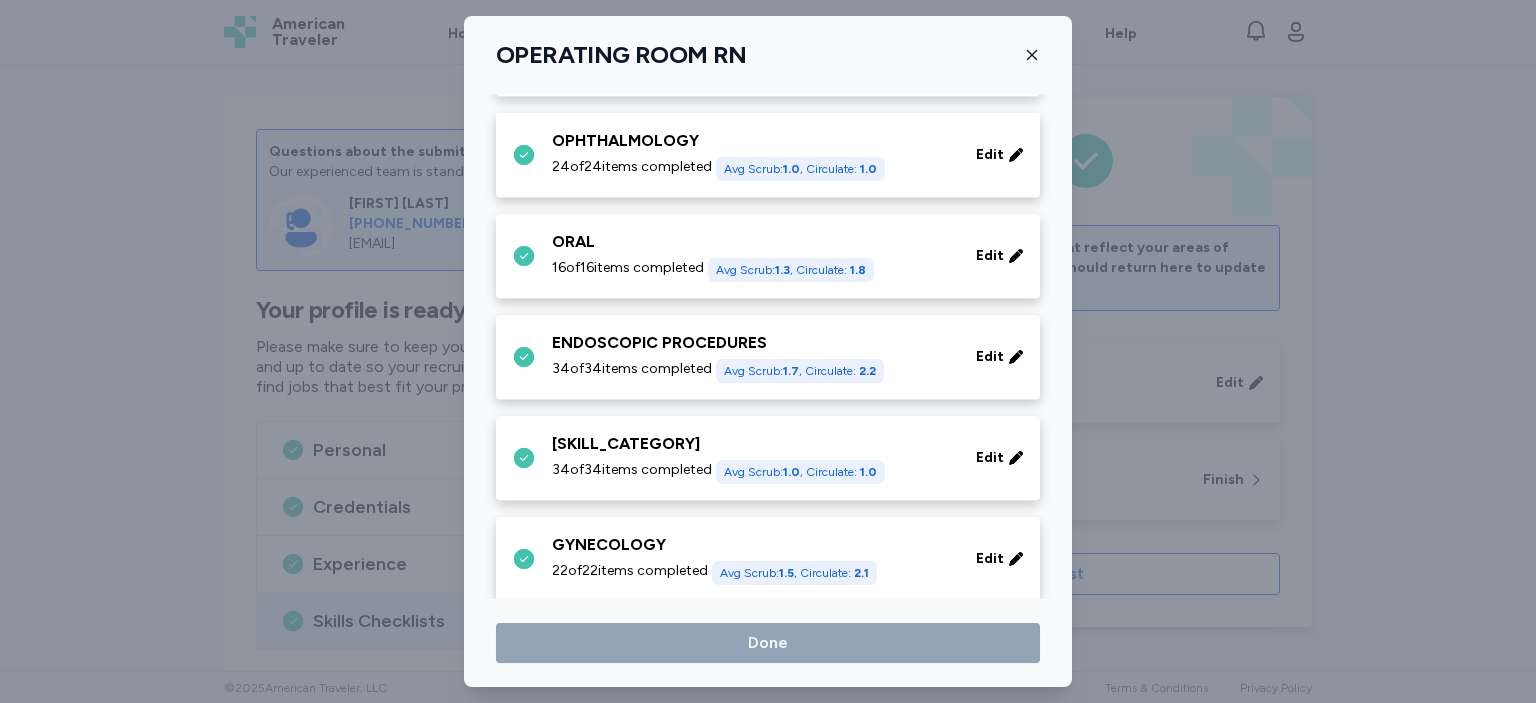 scroll, scrollTop: 974, scrollLeft: 0, axis: vertical 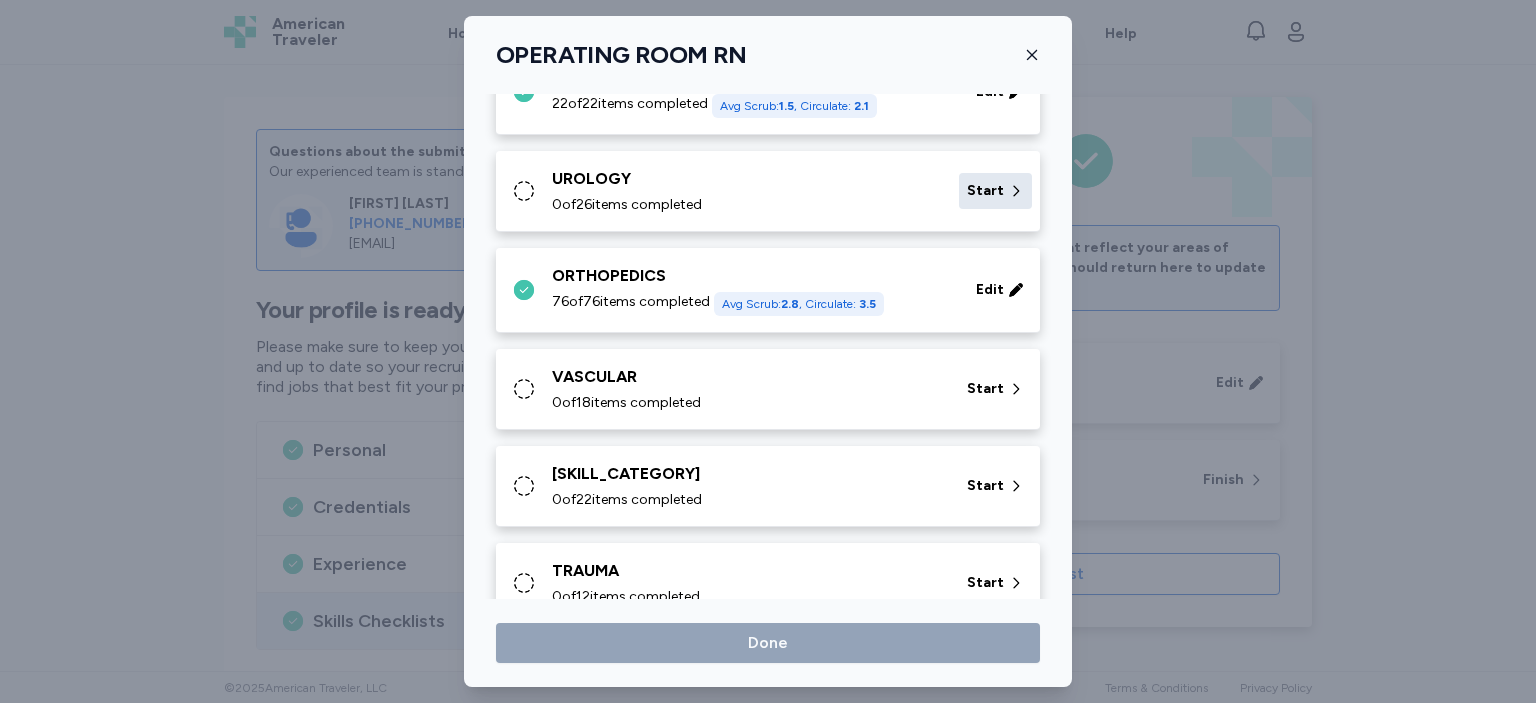 click on "Start" at bounding box center (985, 191) 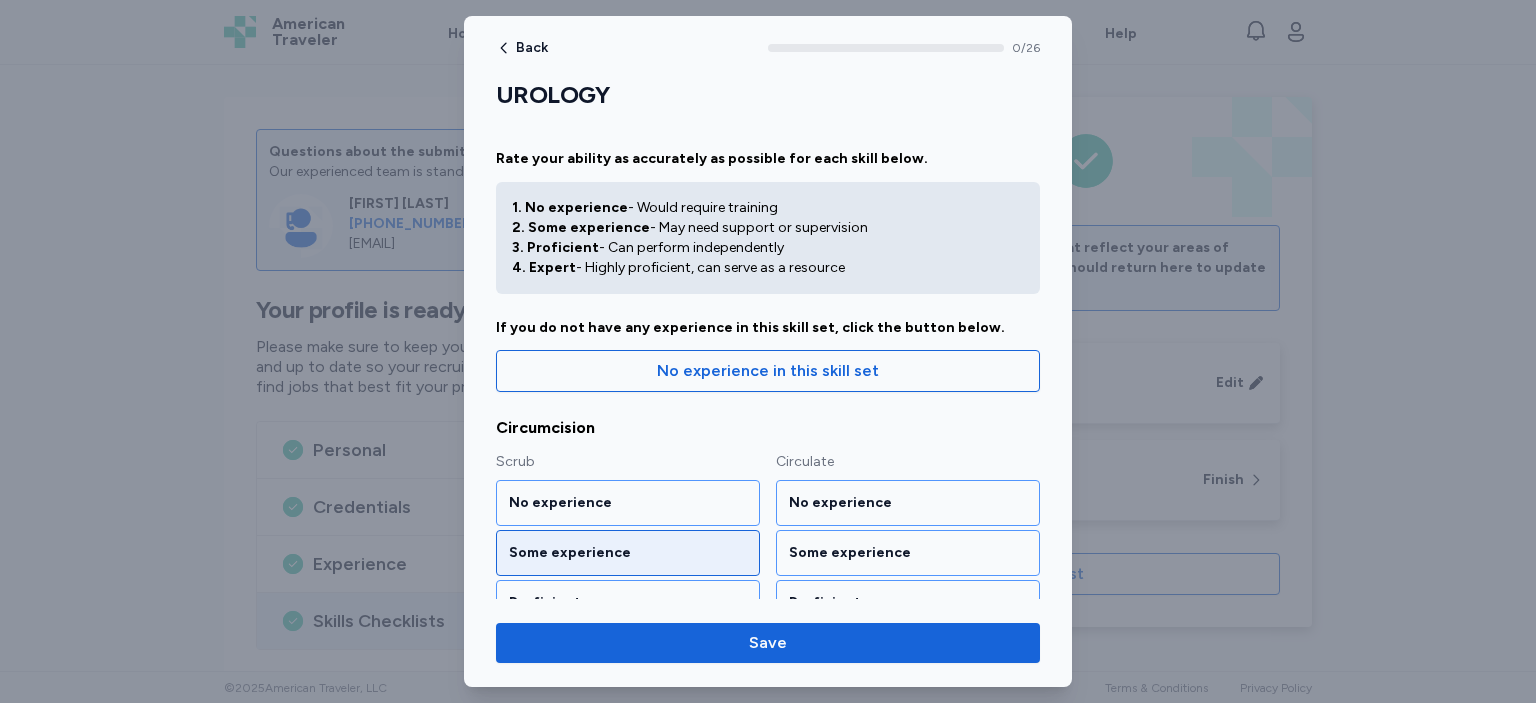 click on "Some experience" at bounding box center (628, 553) 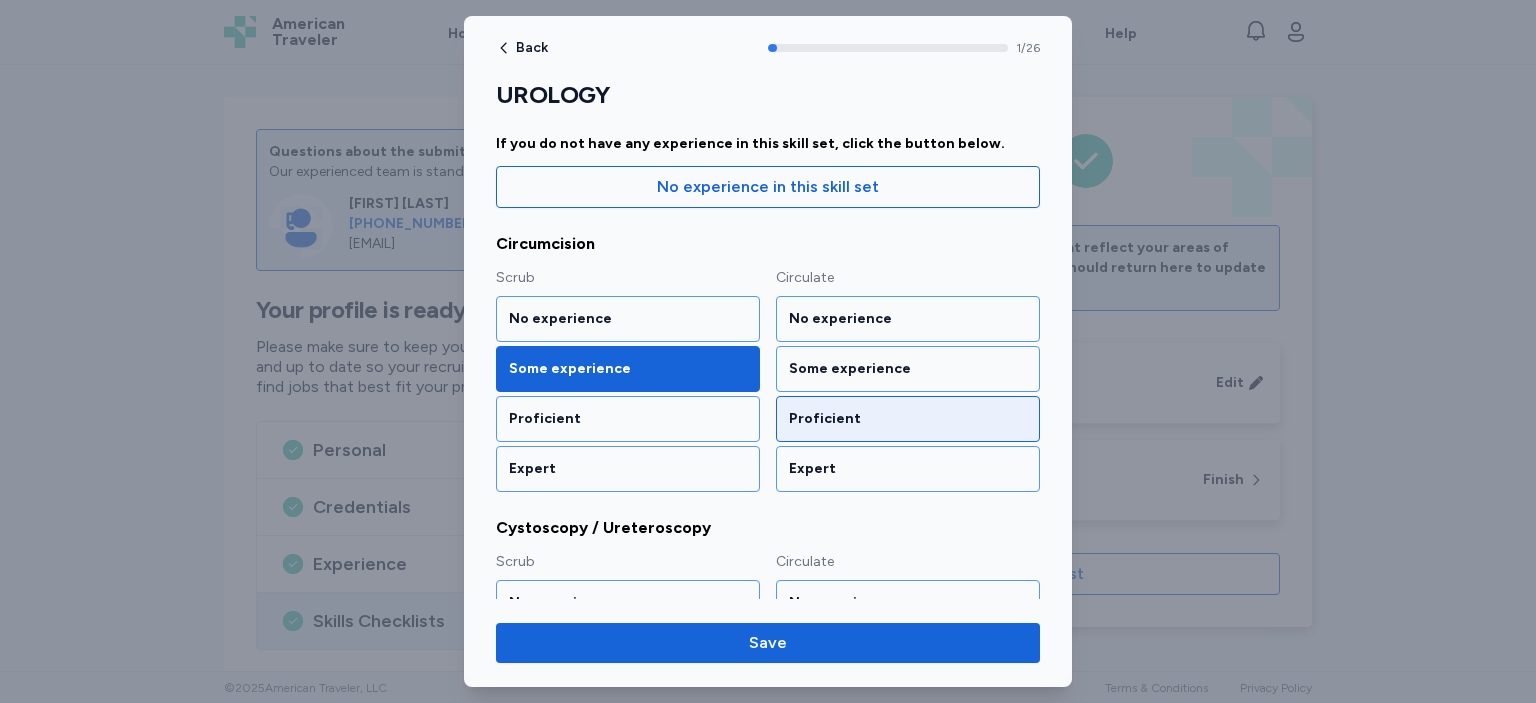 click on "Proficient" at bounding box center (908, 419) 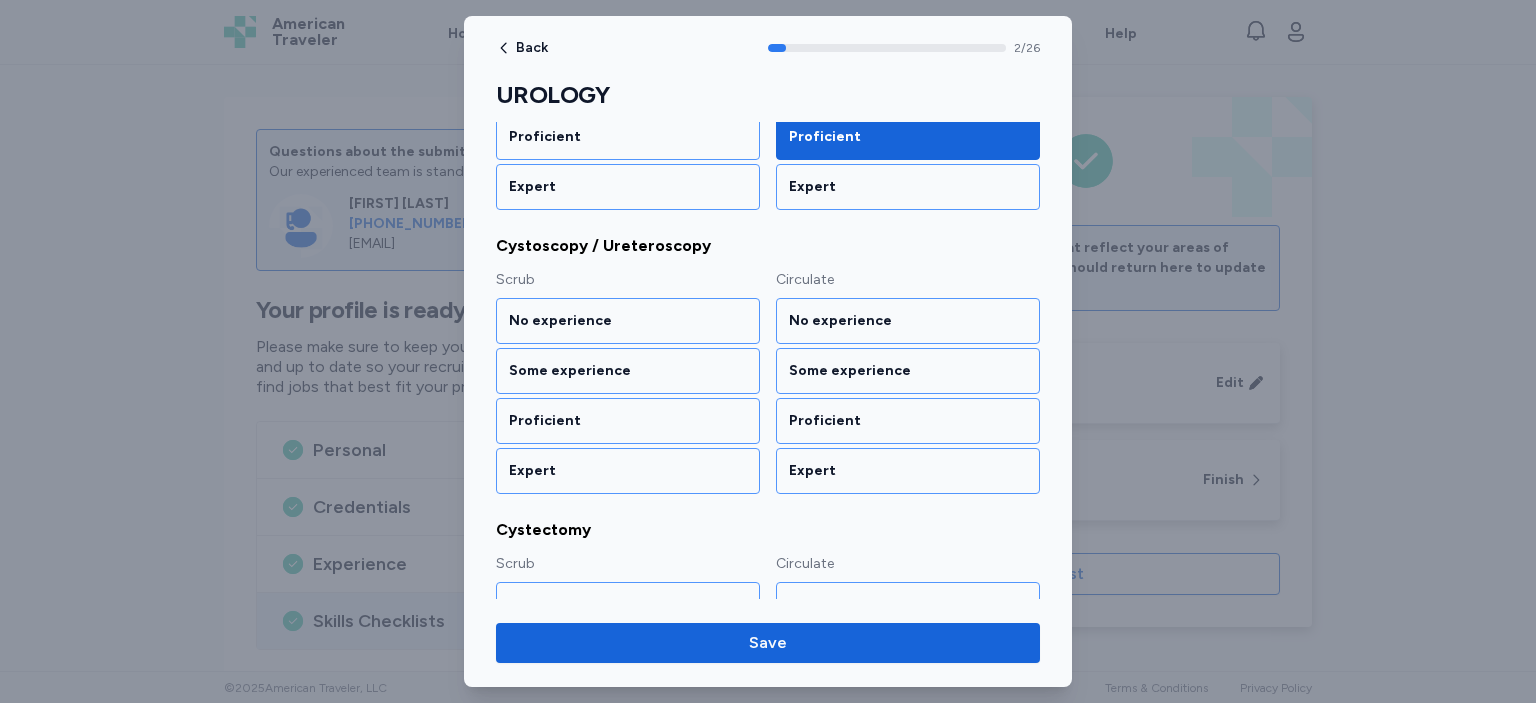 scroll, scrollTop: 466, scrollLeft: 0, axis: vertical 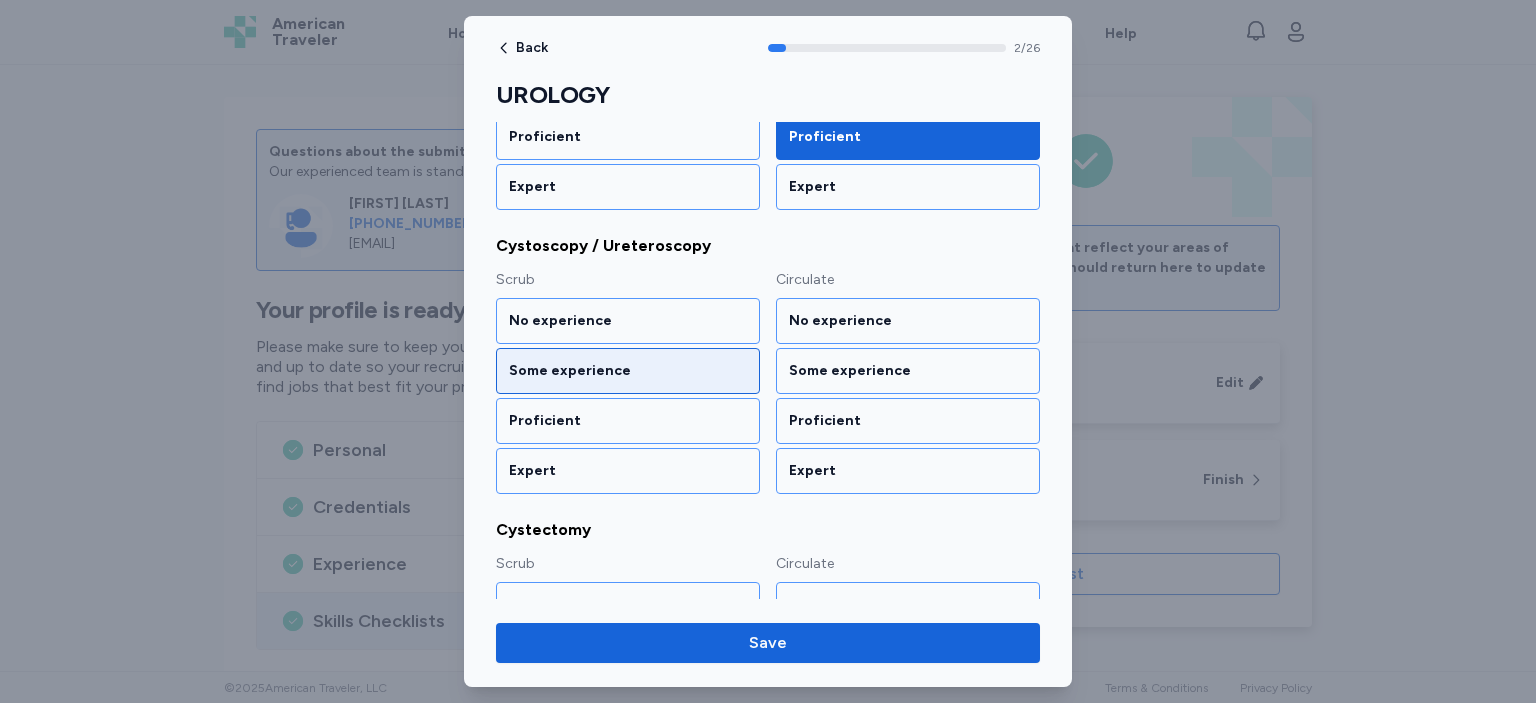 click on "Some experience" at bounding box center (628, 371) 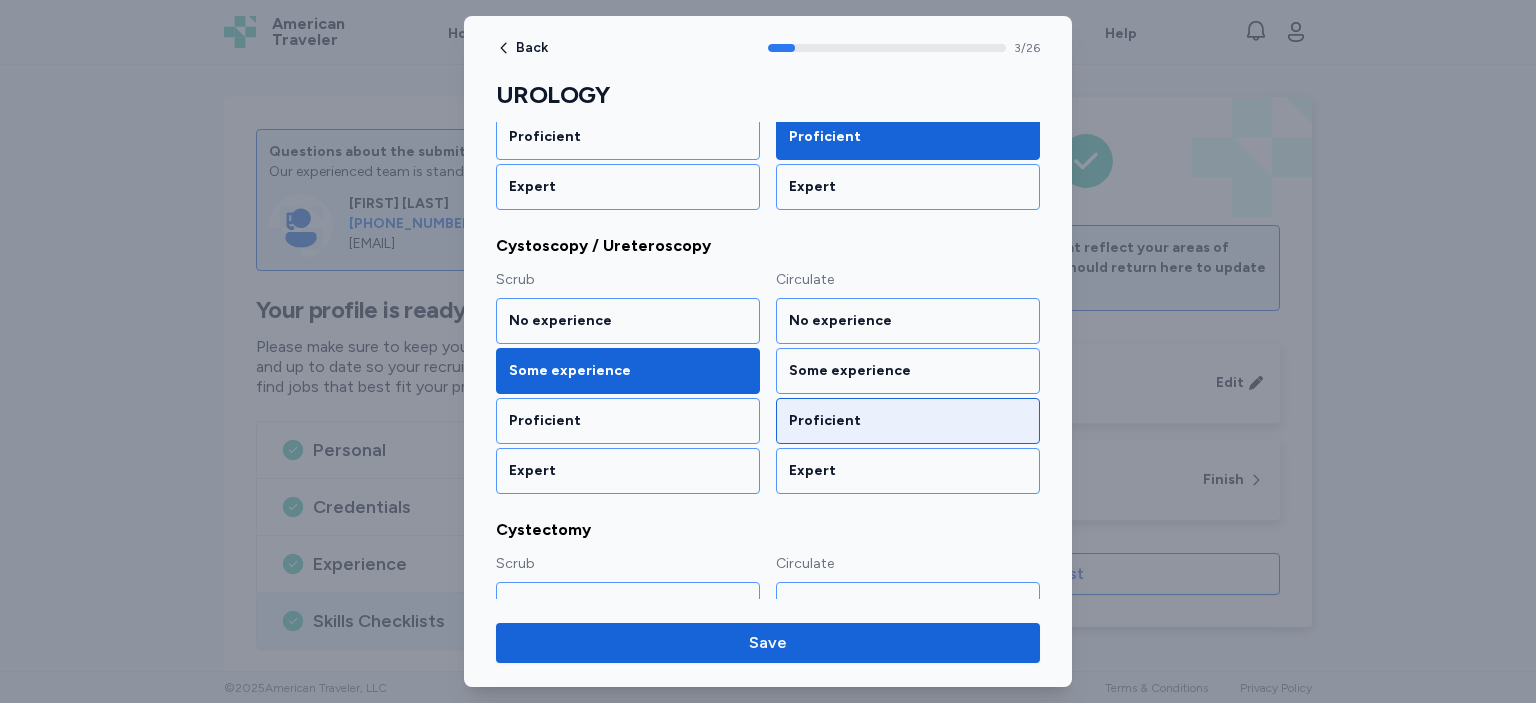 click on "Proficient" at bounding box center [908, 421] 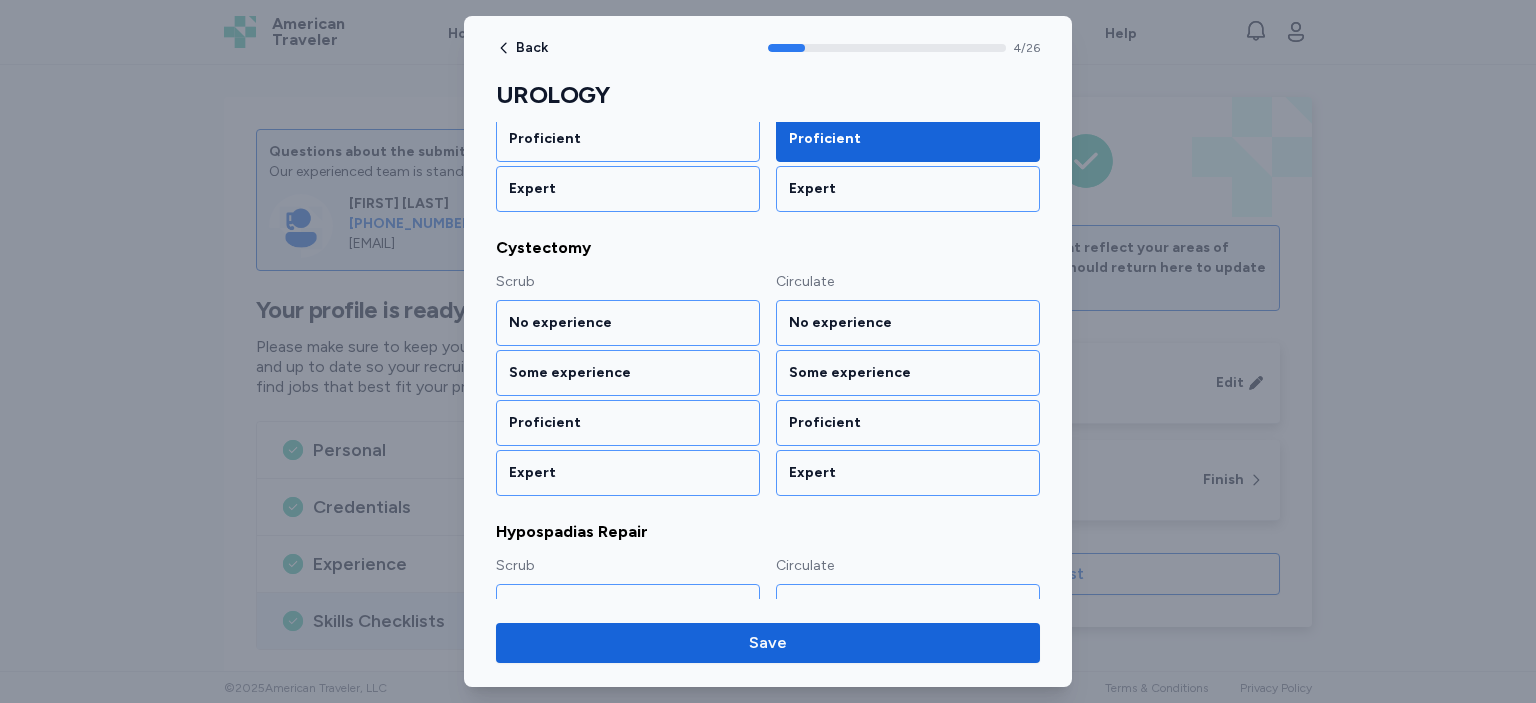 scroll, scrollTop: 749, scrollLeft: 0, axis: vertical 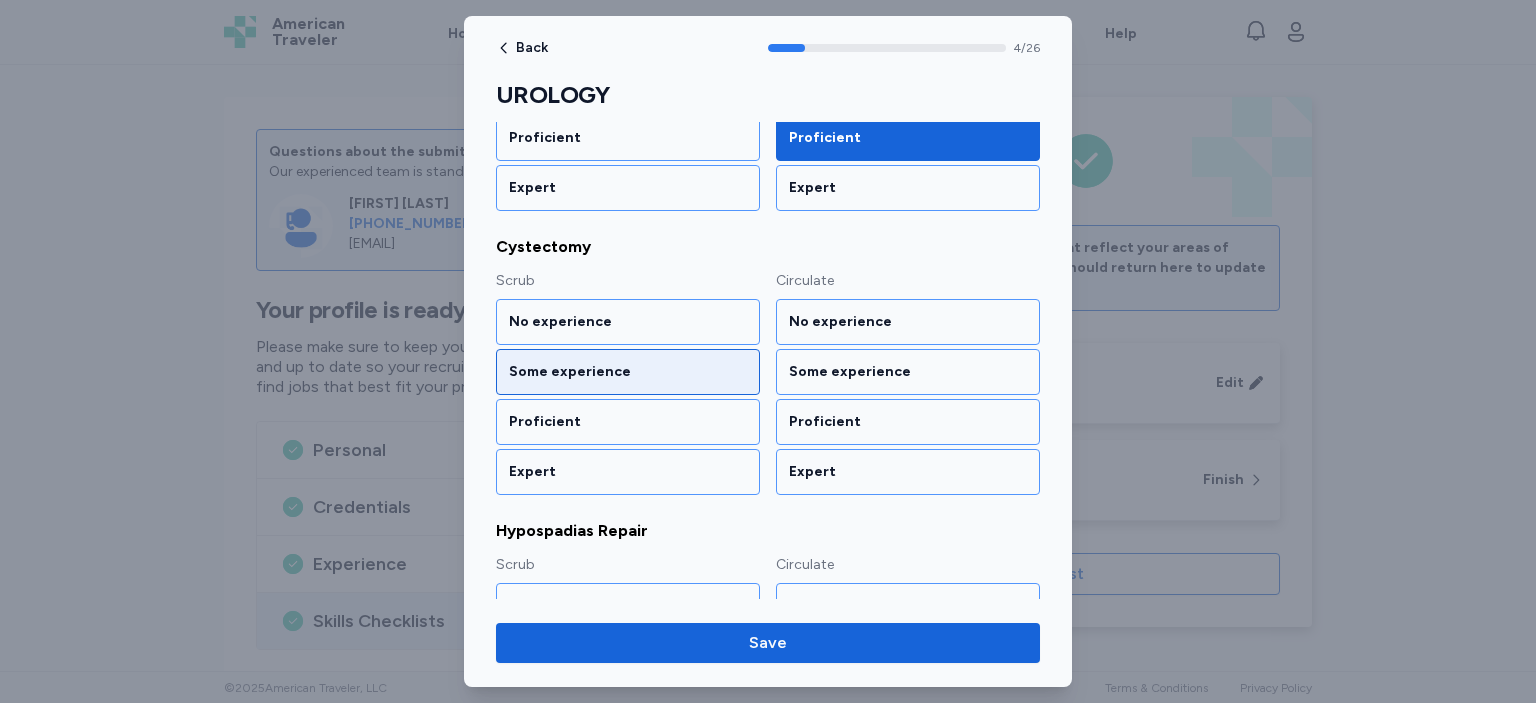 click on "Some experience" at bounding box center (628, 372) 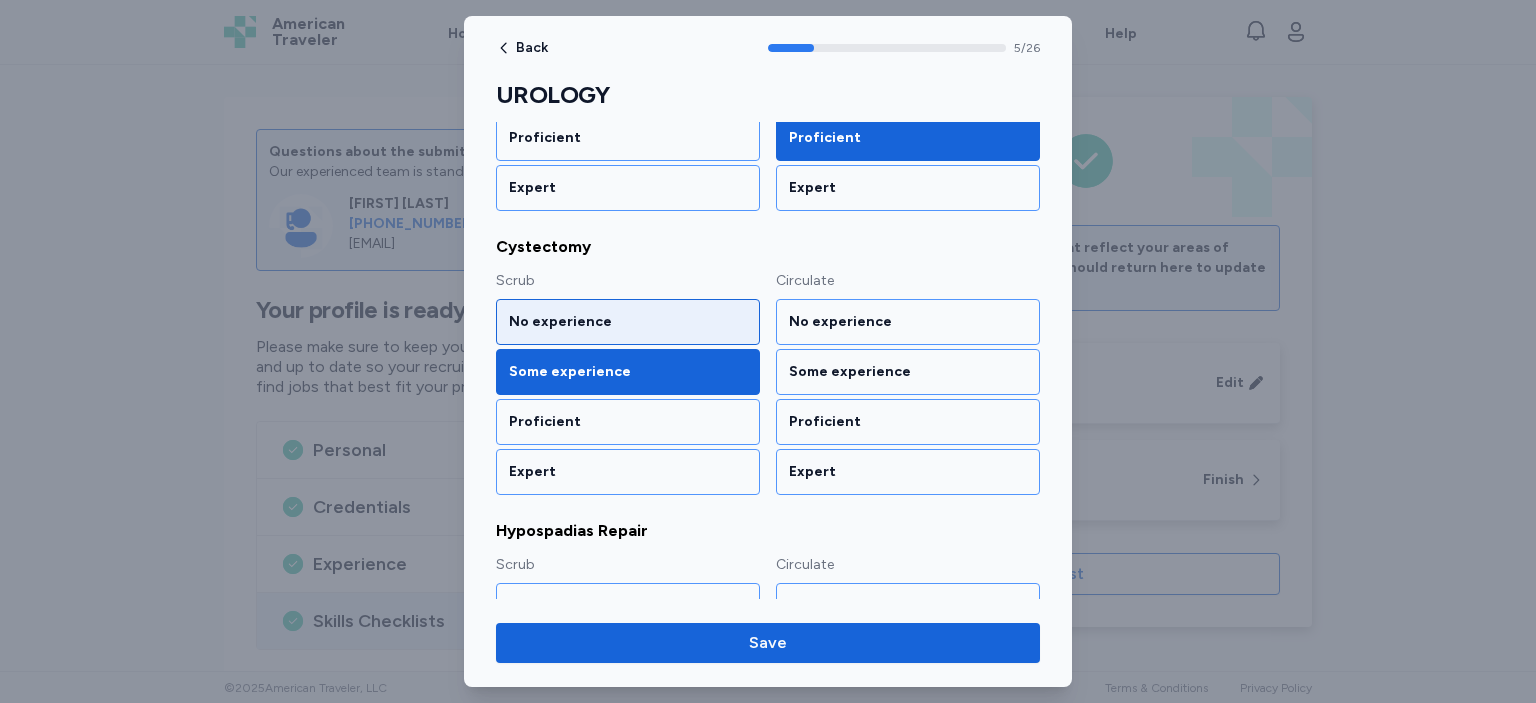 click on "No experience" at bounding box center (628, 322) 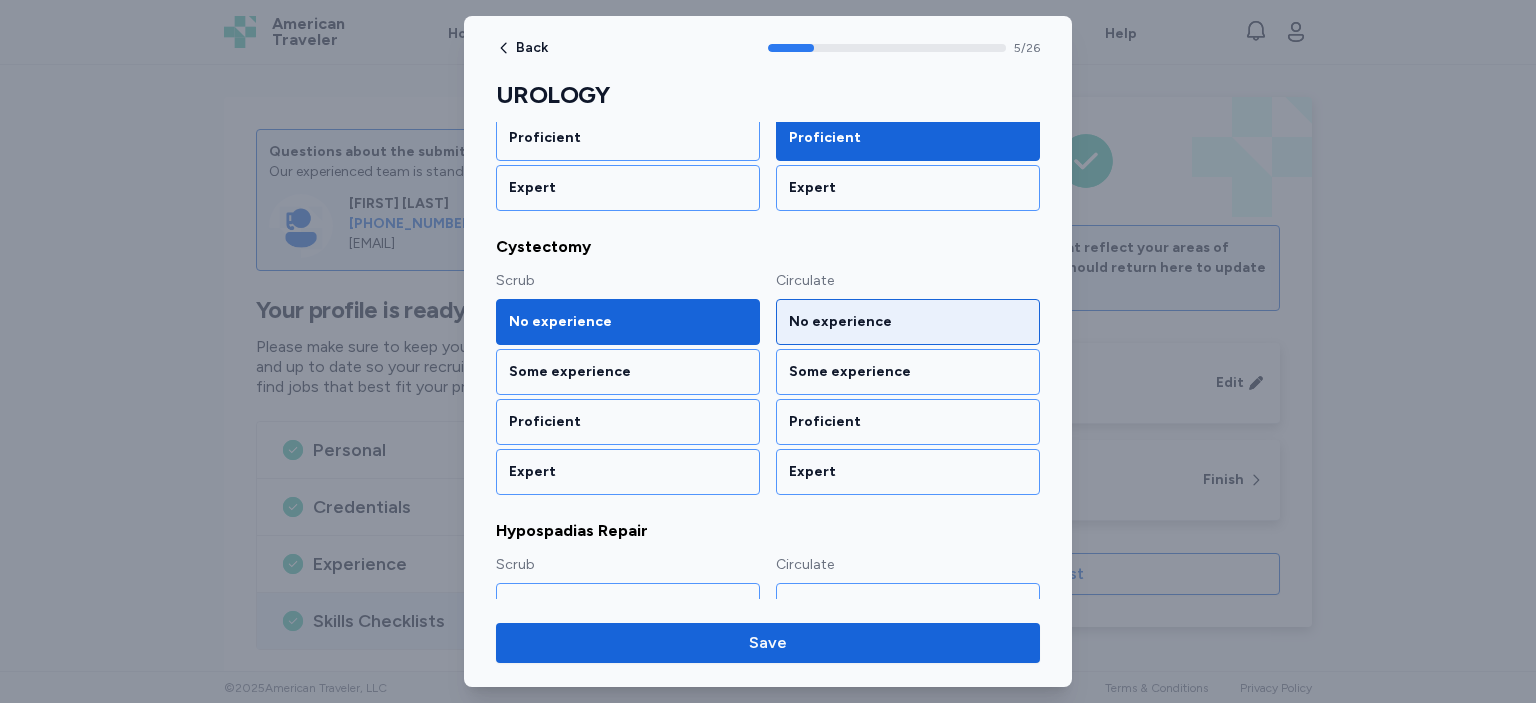 click on "No experience" at bounding box center [908, 322] 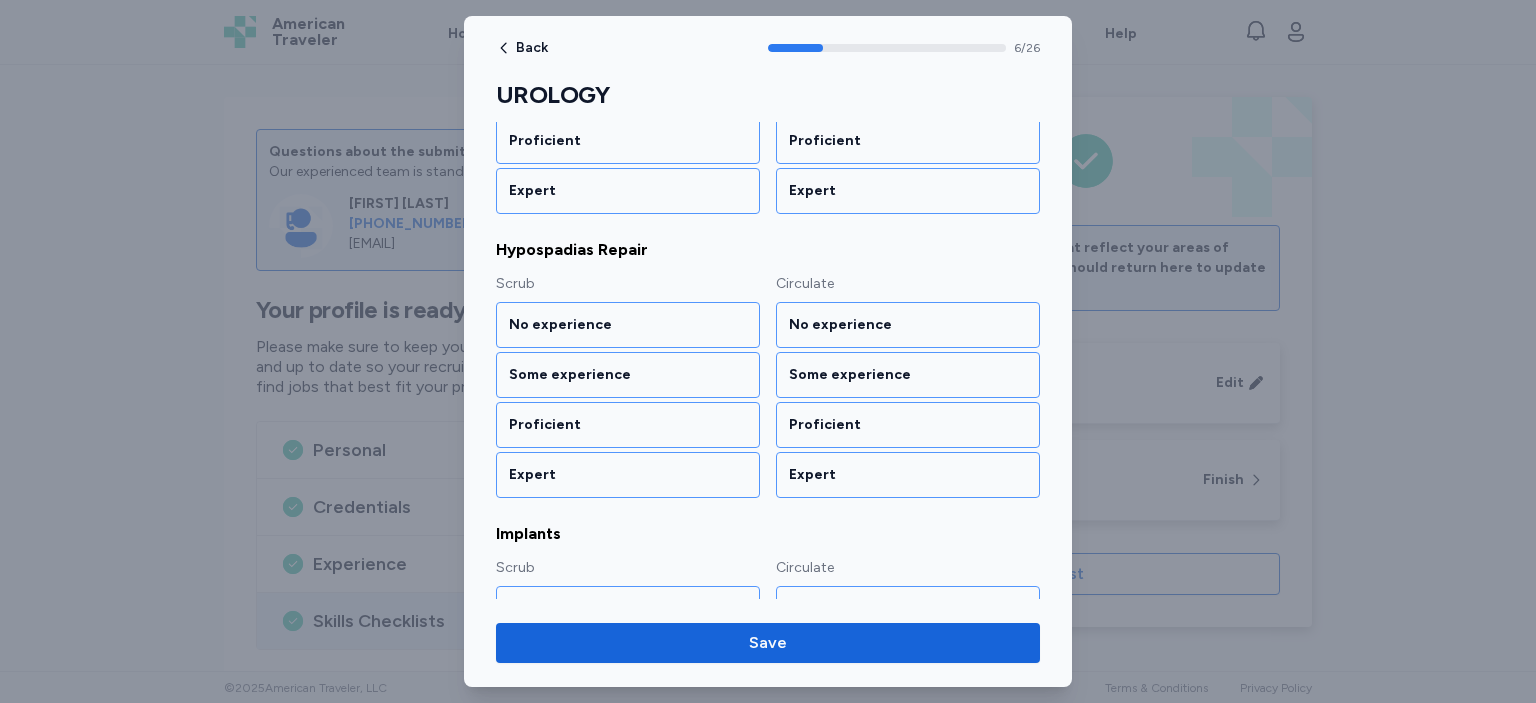 scroll, scrollTop: 1031, scrollLeft: 0, axis: vertical 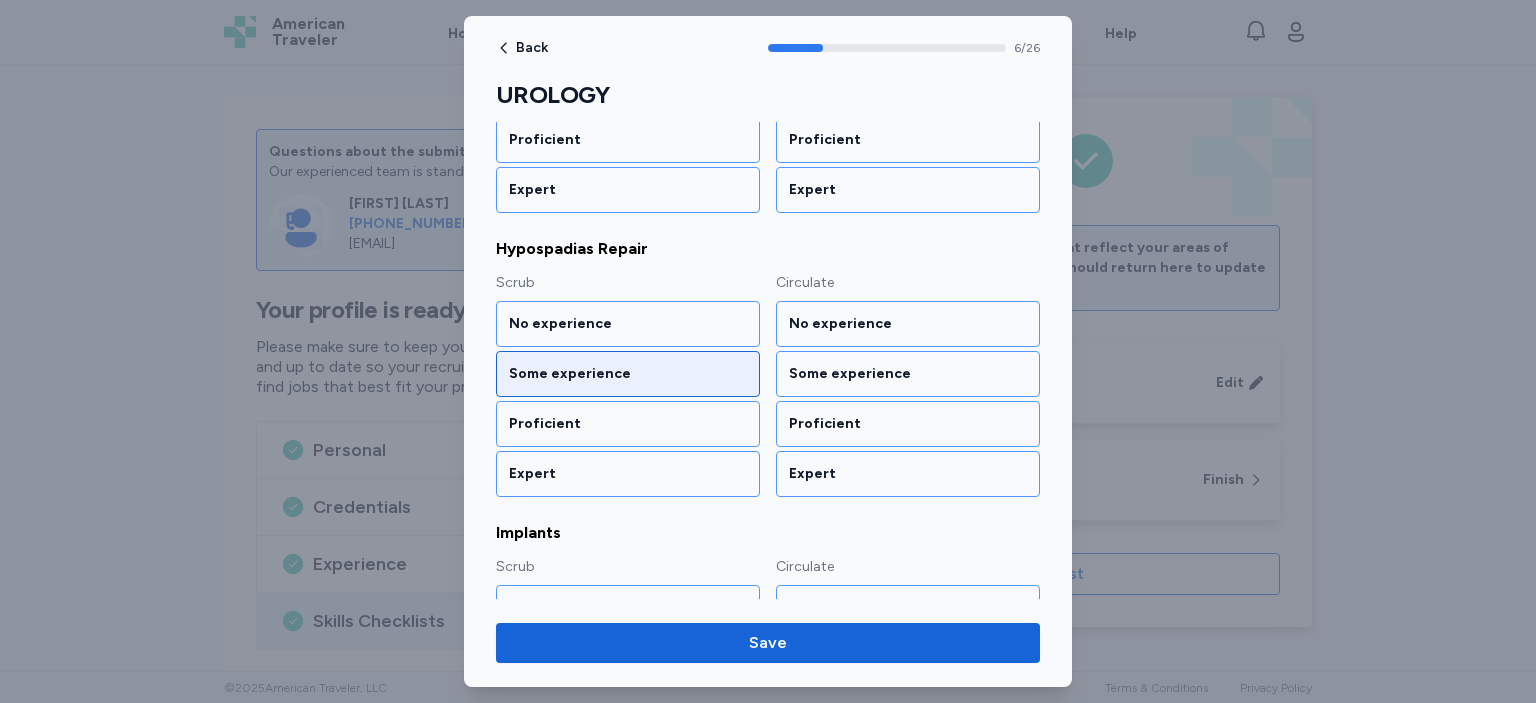 click on "Some experience" at bounding box center [628, 374] 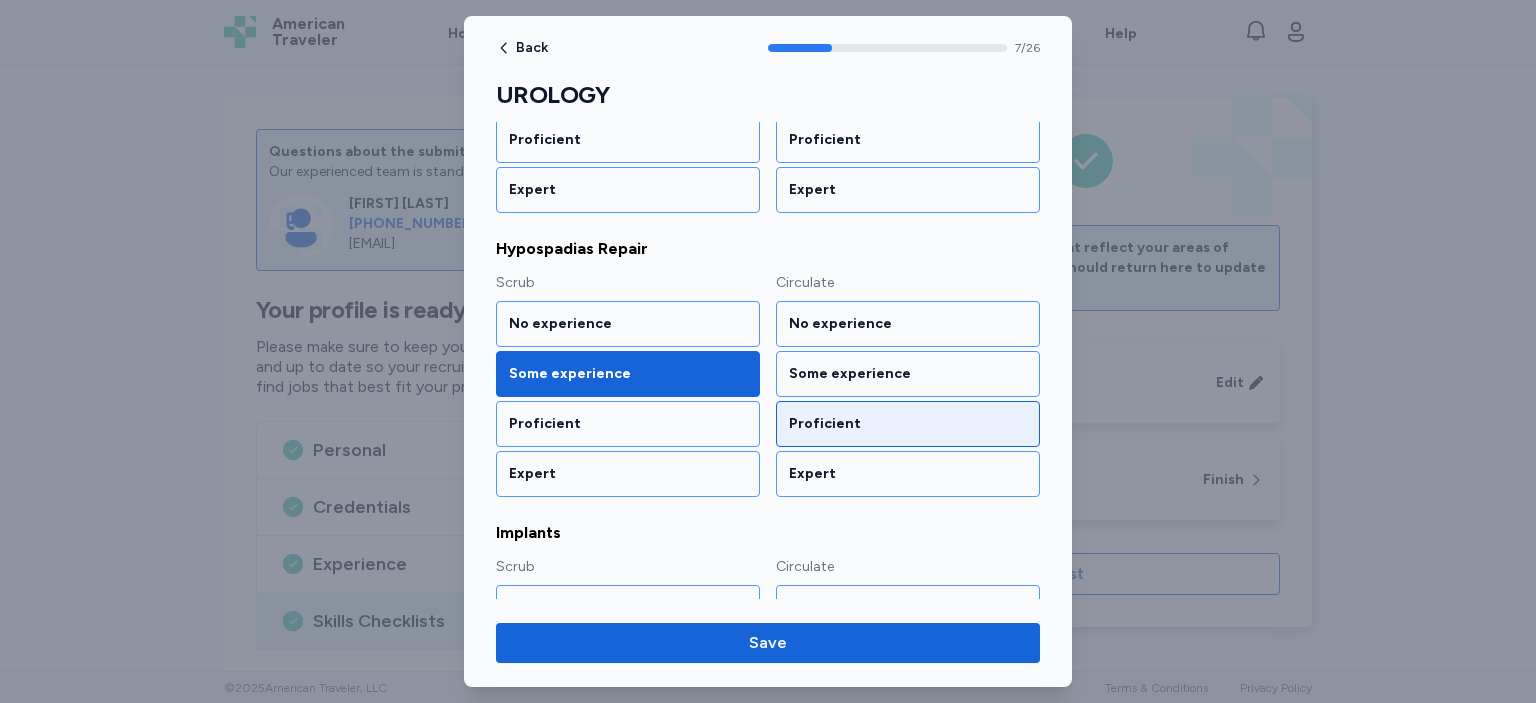 click on "Proficient" at bounding box center (908, 424) 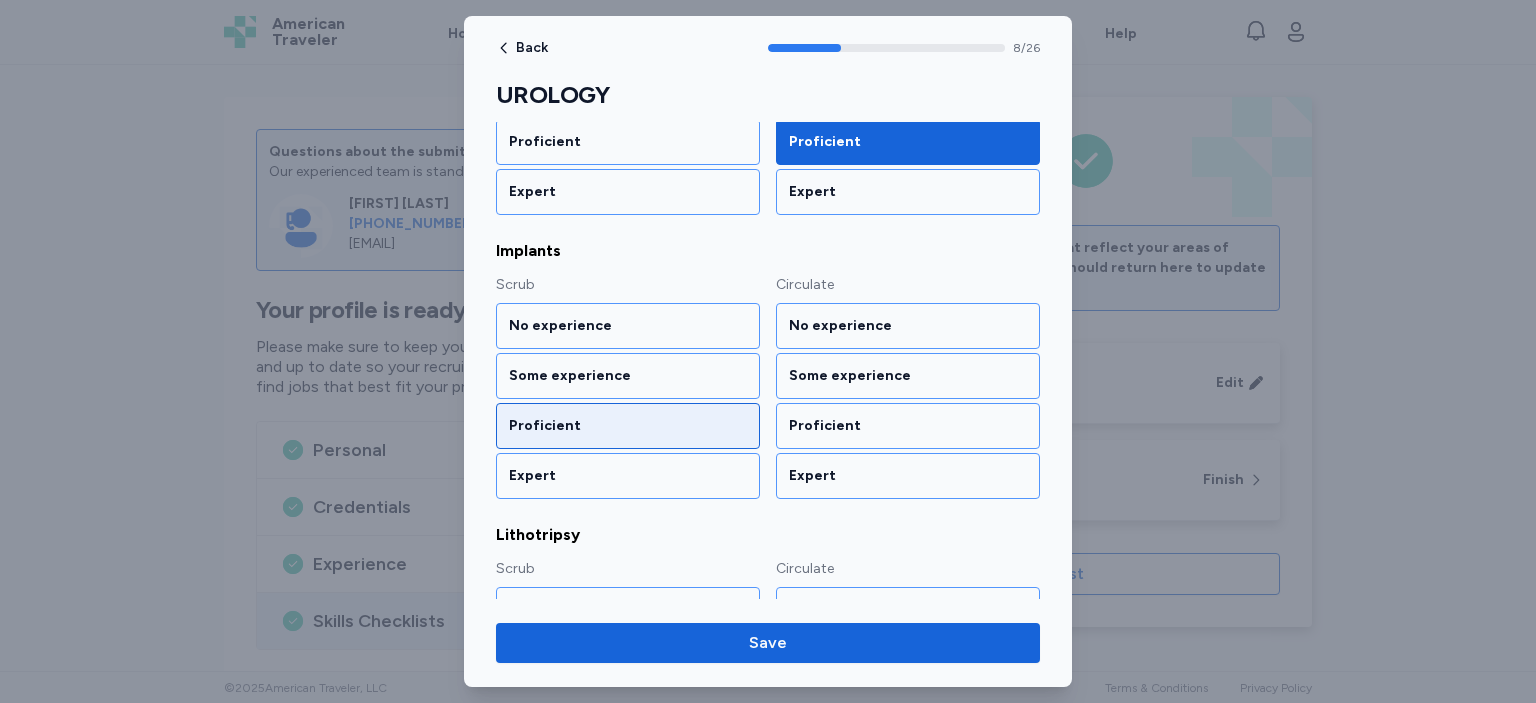 scroll, scrollTop: 1314, scrollLeft: 0, axis: vertical 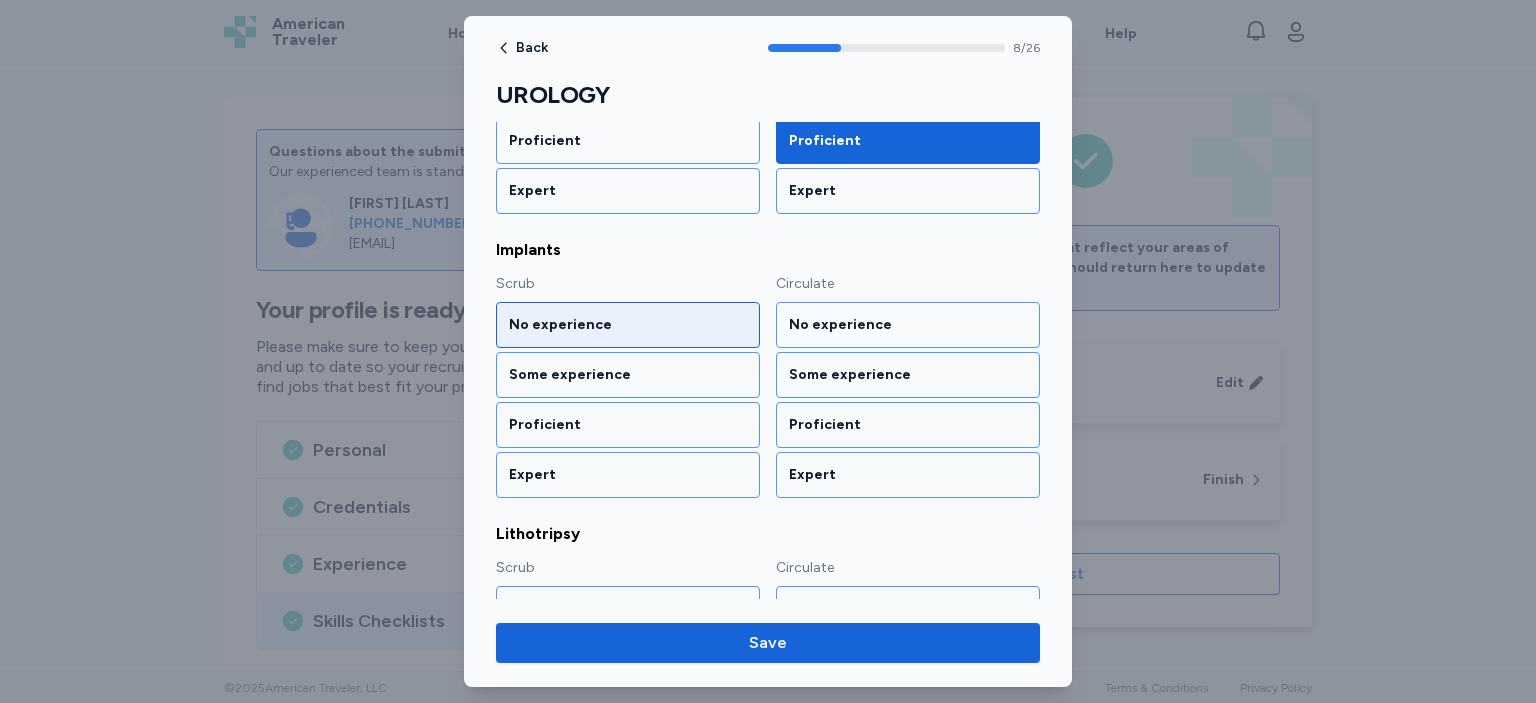 click on "No experience" at bounding box center (628, 325) 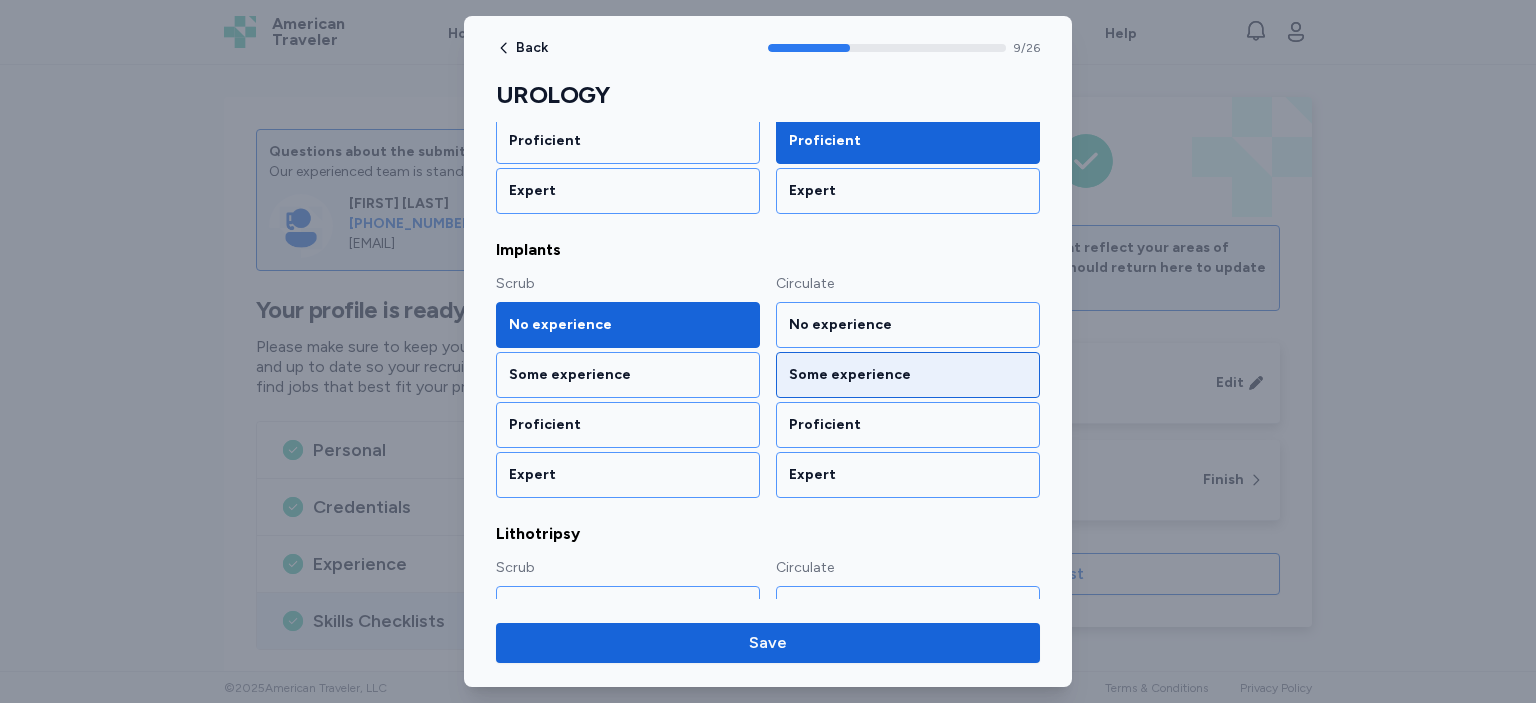 click on "Some experience" at bounding box center (908, 375) 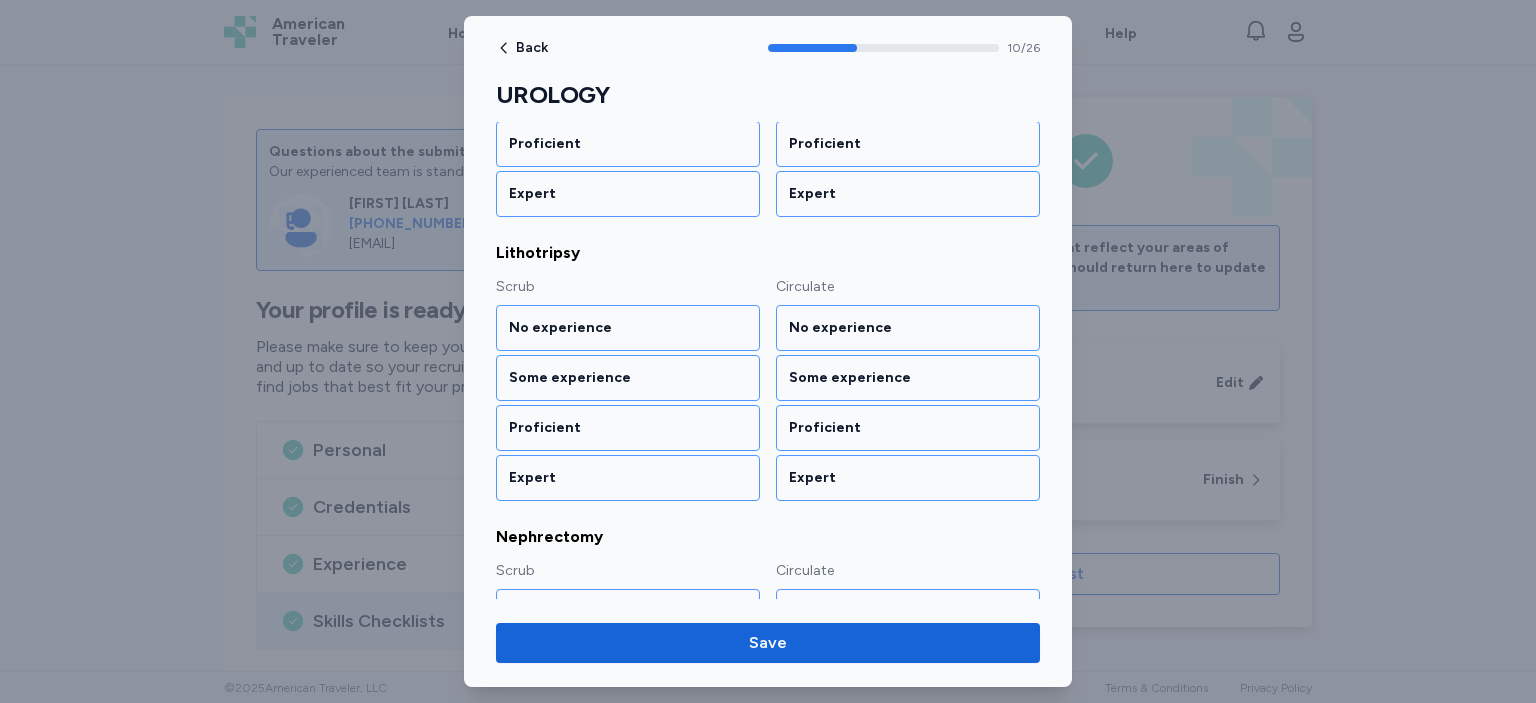 scroll, scrollTop: 1596, scrollLeft: 0, axis: vertical 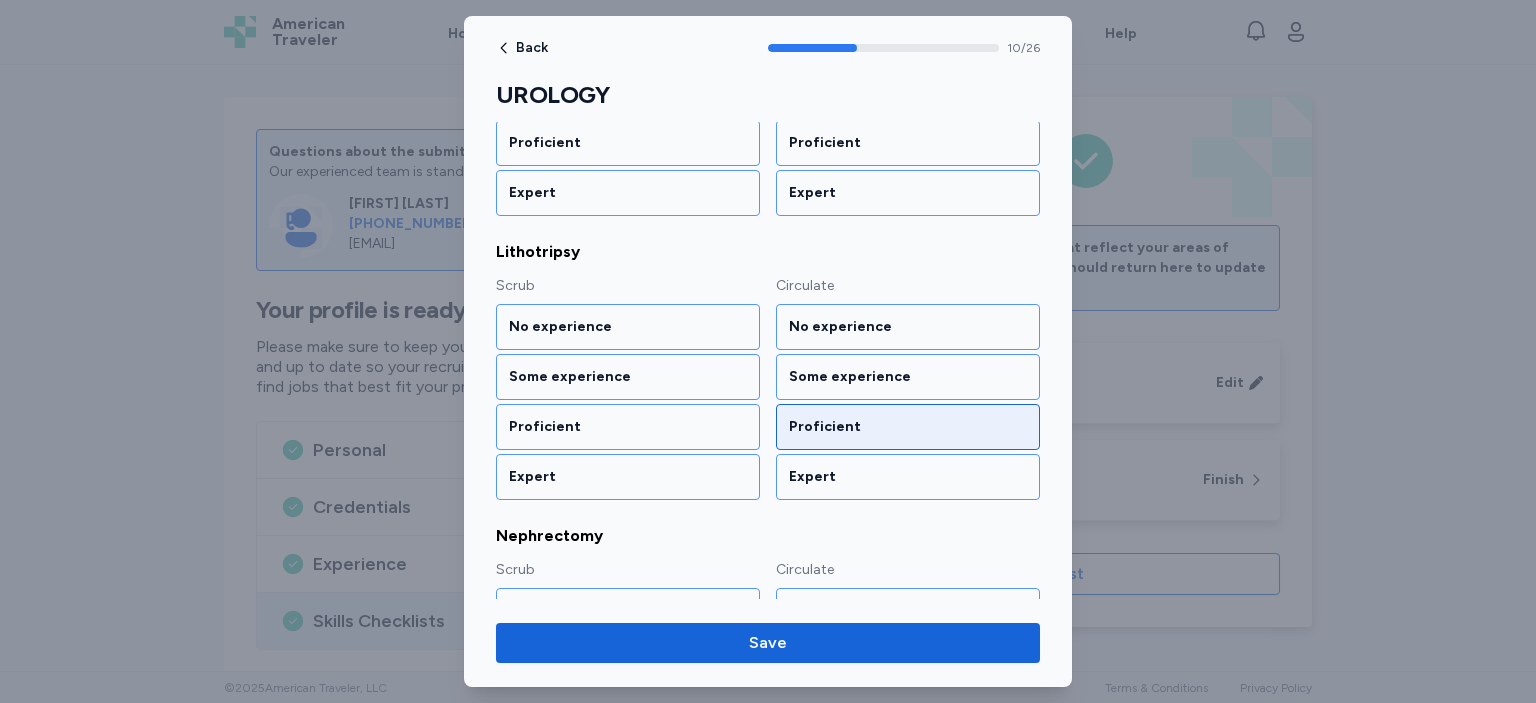 click on "Proficient" at bounding box center (908, 427) 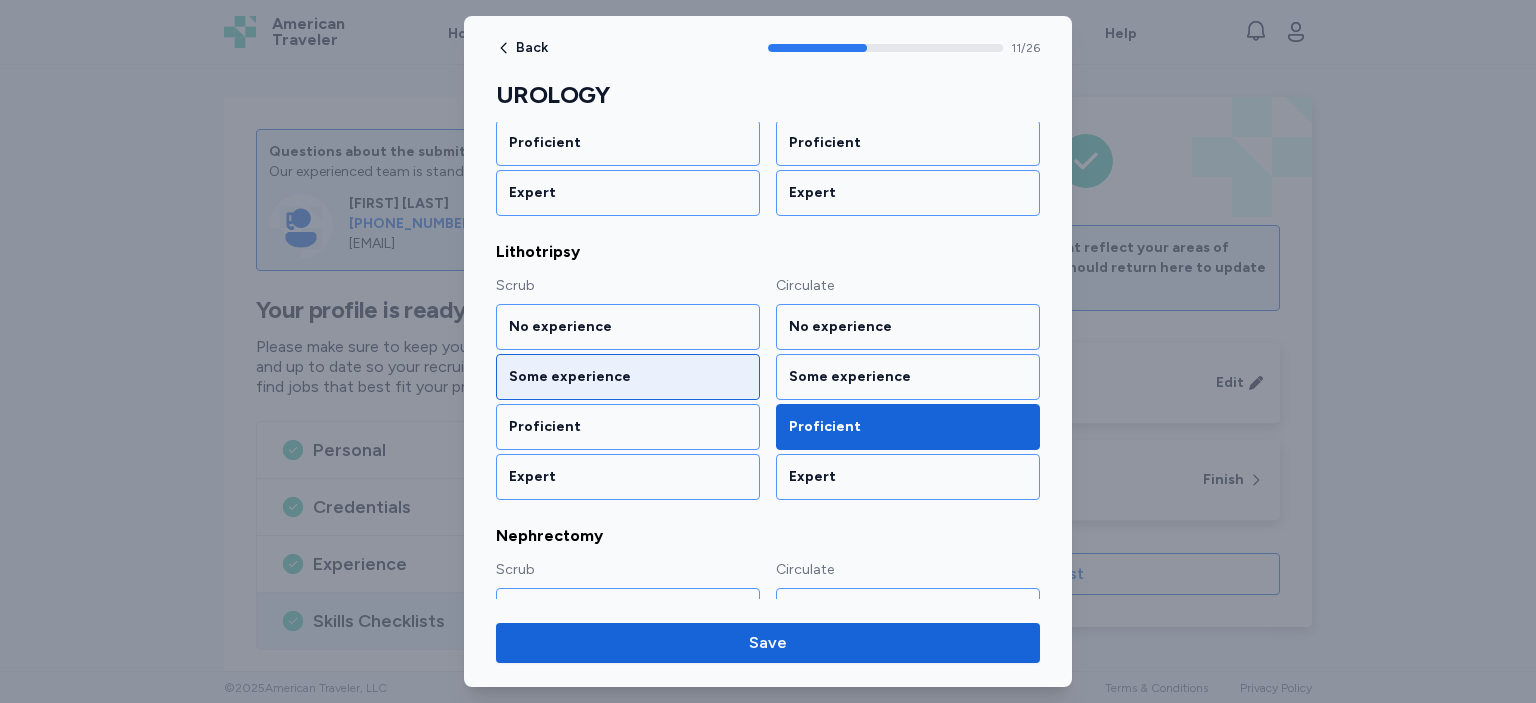click on "Some experience" at bounding box center [628, 377] 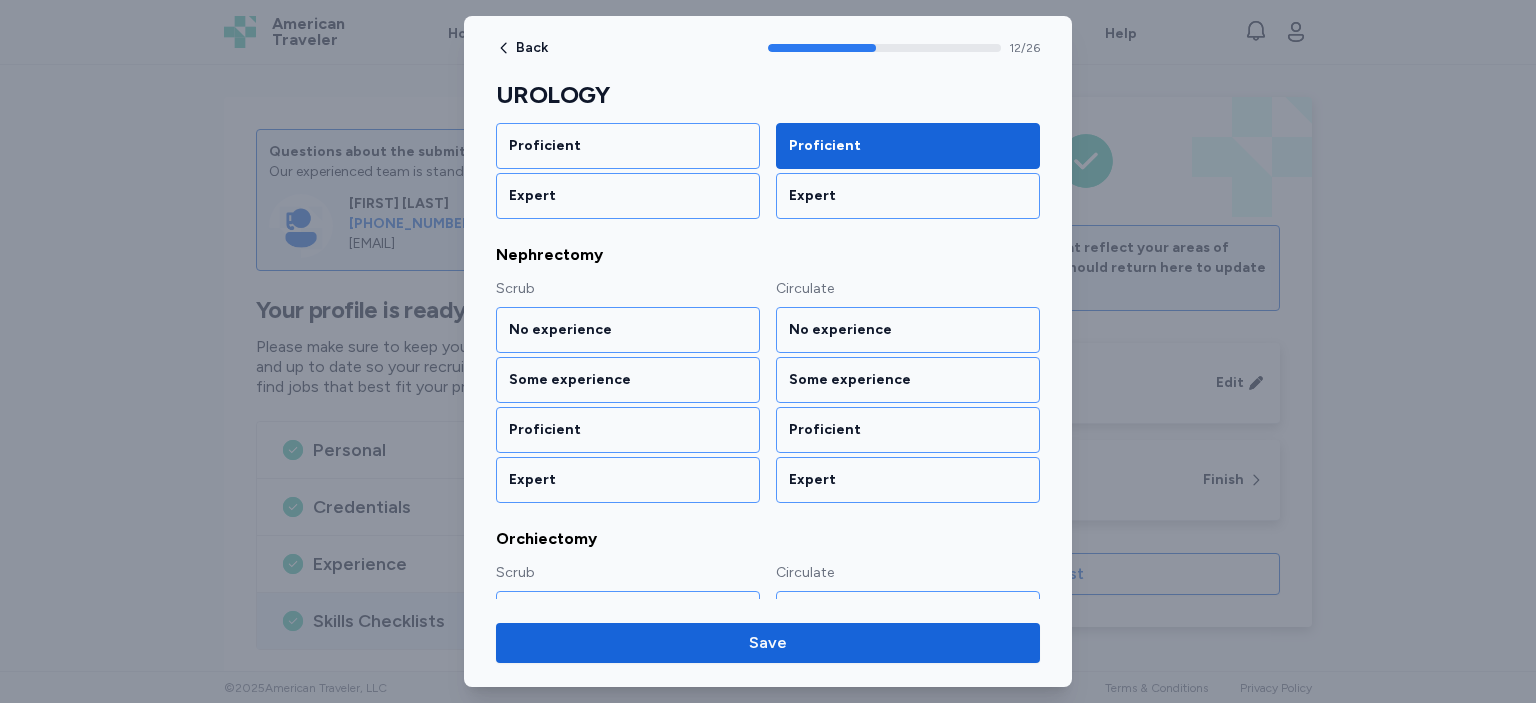 scroll, scrollTop: 1878, scrollLeft: 0, axis: vertical 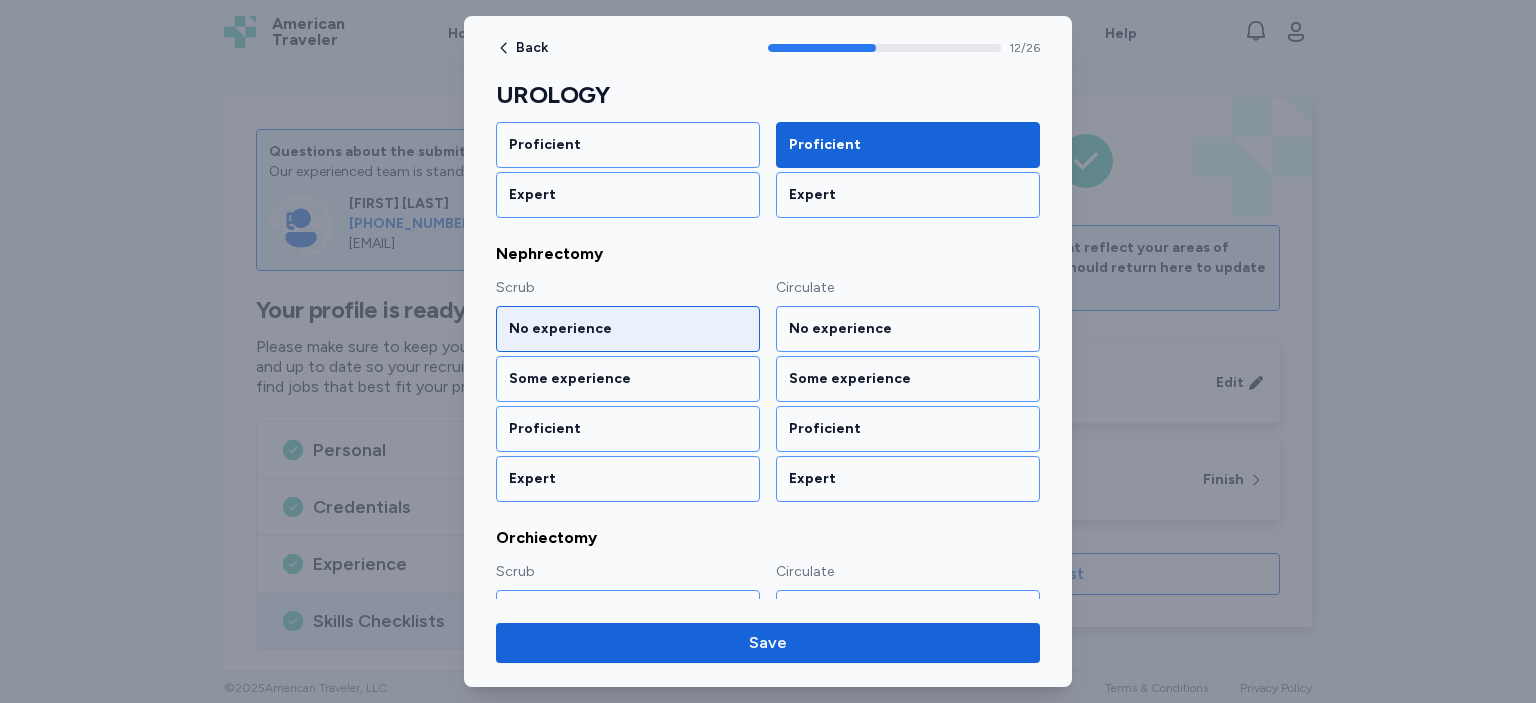 click on "No experience" at bounding box center (628, 329) 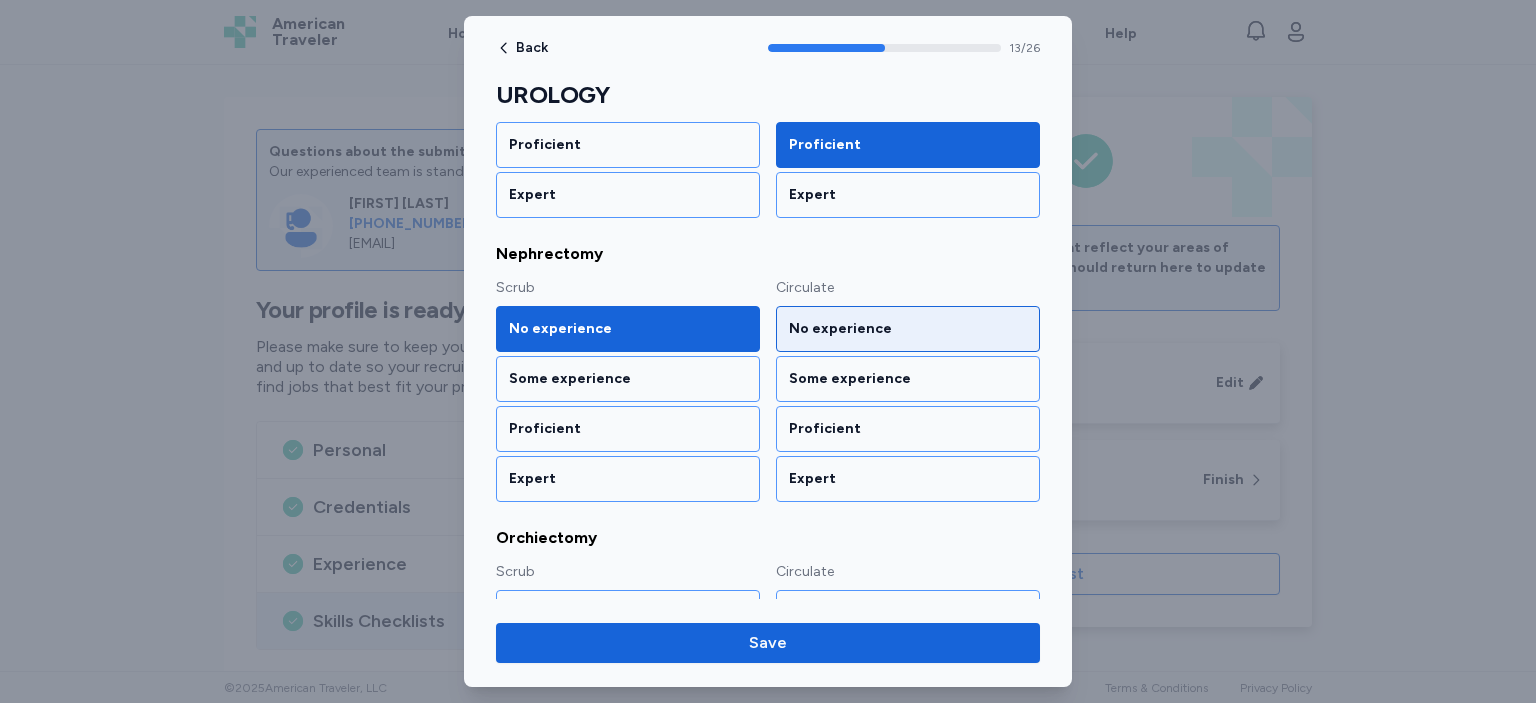 click on "No experience" at bounding box center [908, 329] 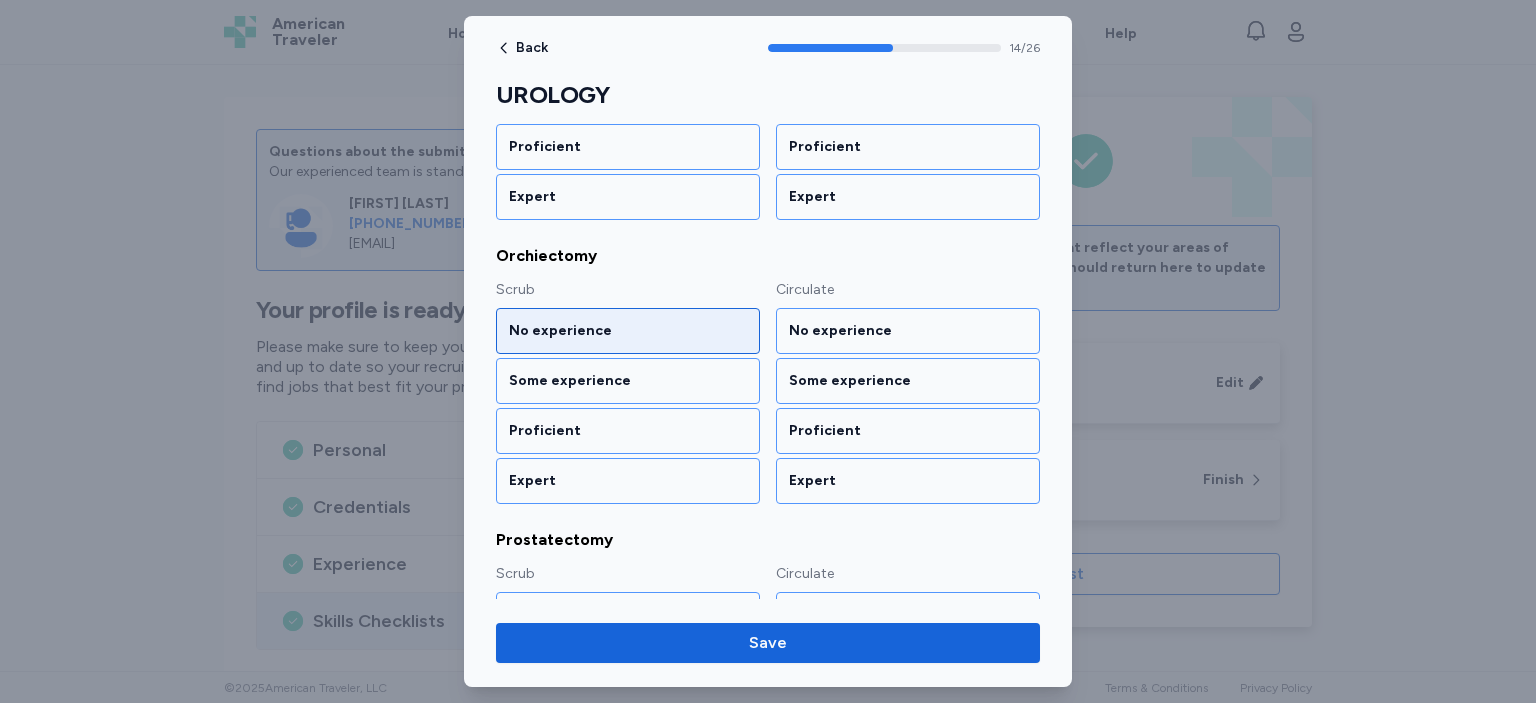 scroll, scrollTop: 2161, scrollLeft: 0, axis: vertical 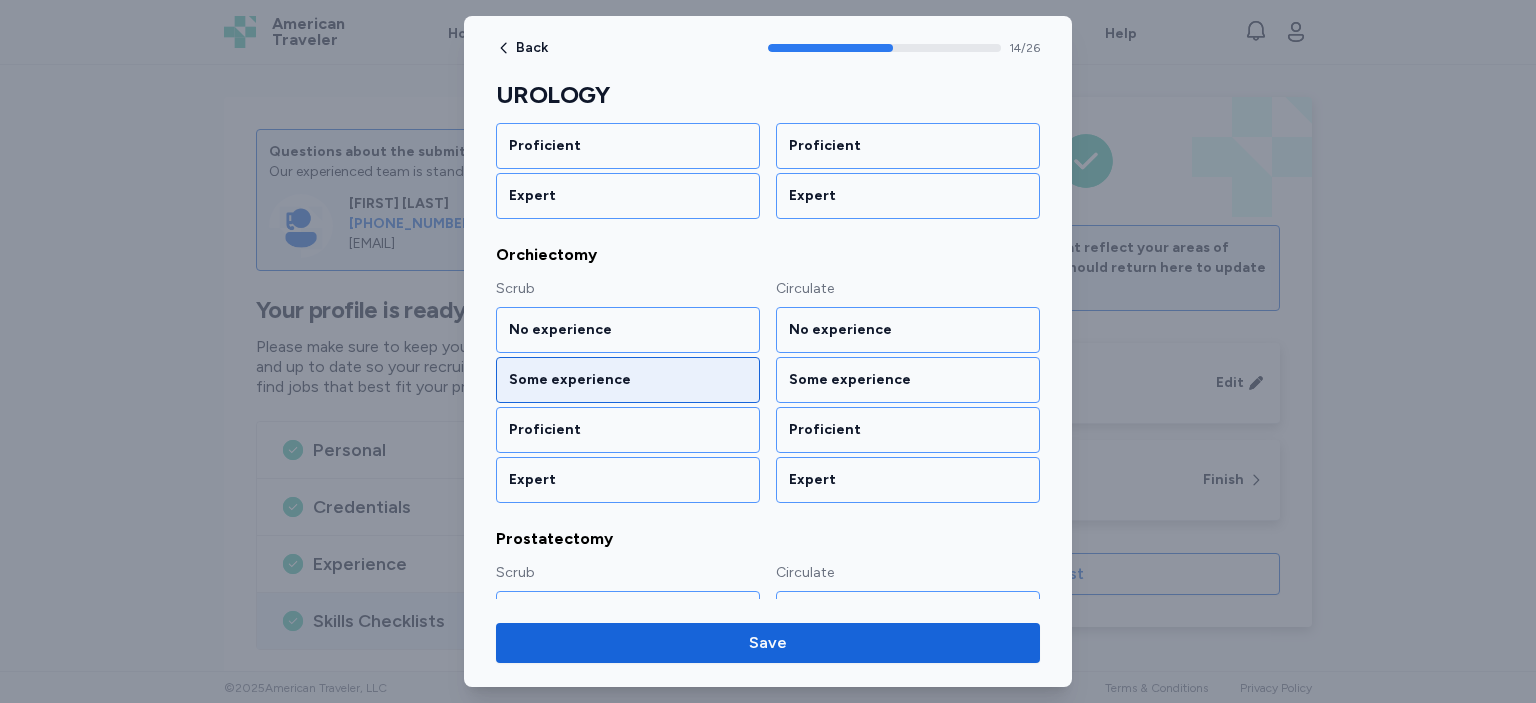 click on "Some experience" at bounding box center [628, 380] 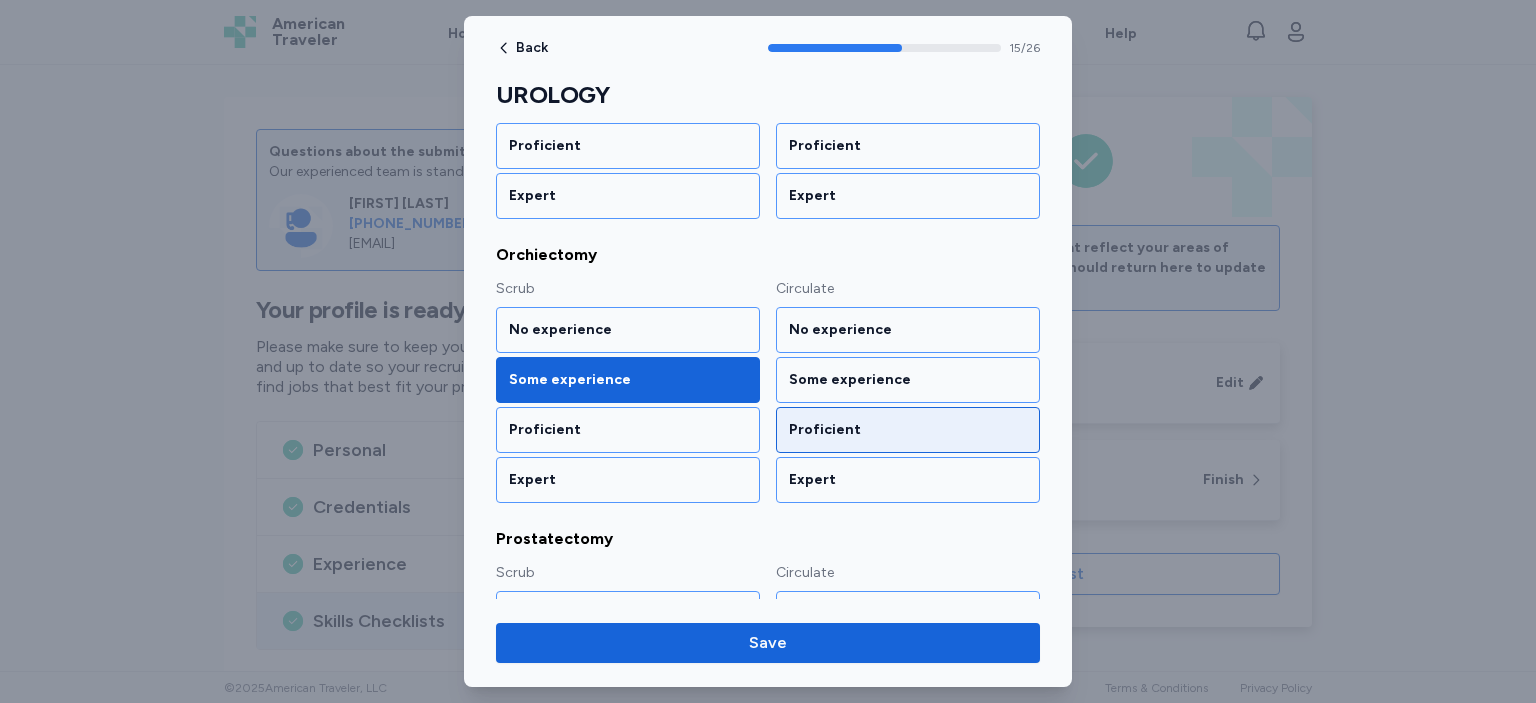 click on "Proficient" at bounding box center [908, 430] 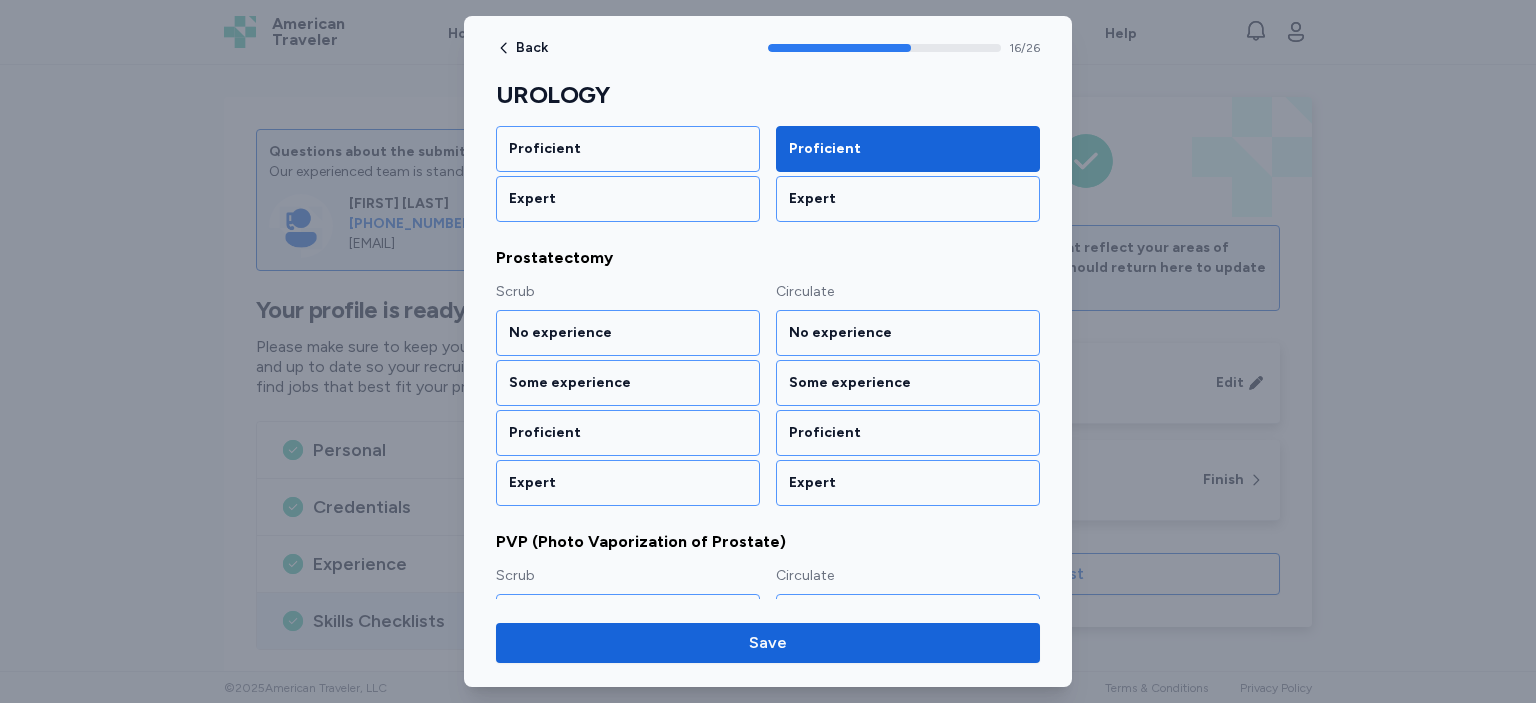 scroll, scrollTop: 2443, scrollLeft: 0, axis: vertical 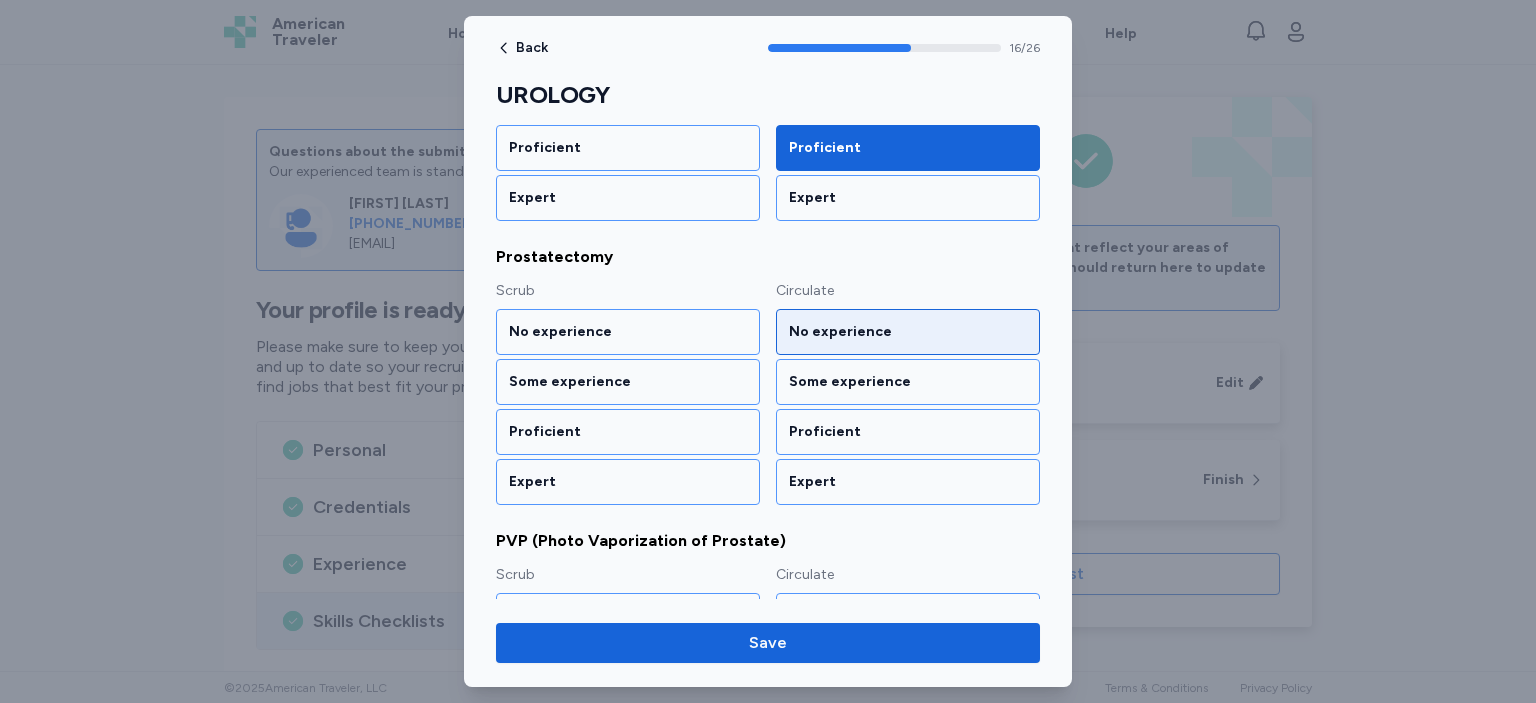 click on "No experience" at bounding box center [908, 332] 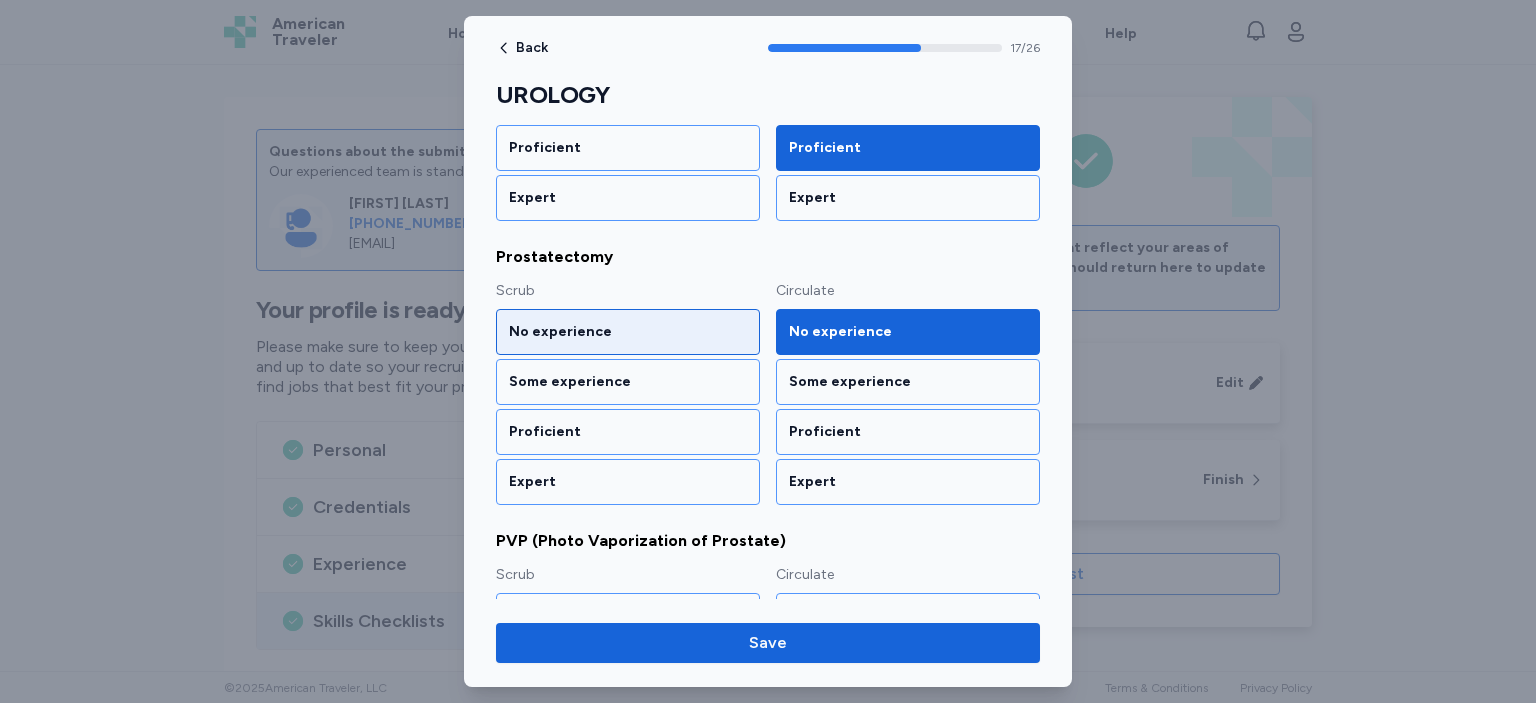 click on "No experience" at bounding box center [628, 332] 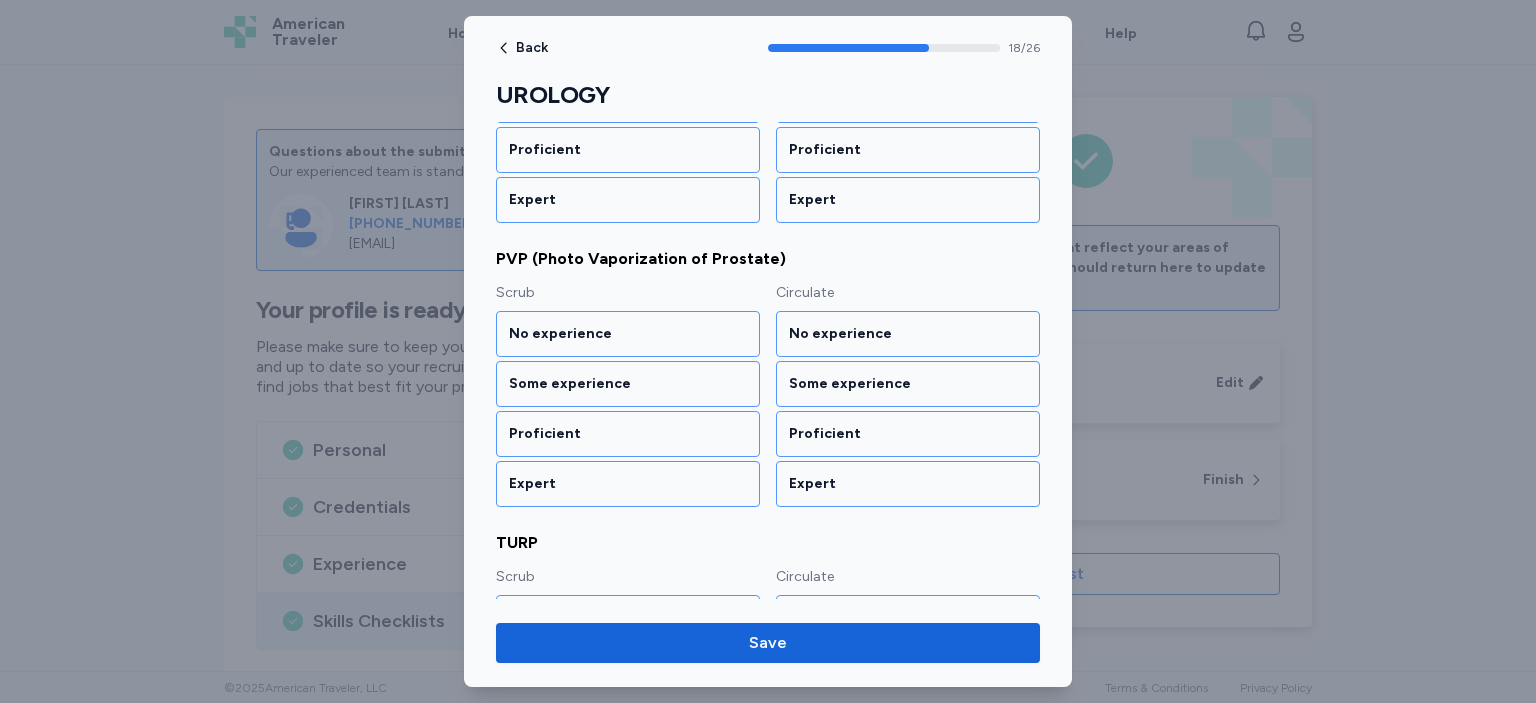 scroll, scrollTop: 2726, scrollLeft: 0, axis: vertical 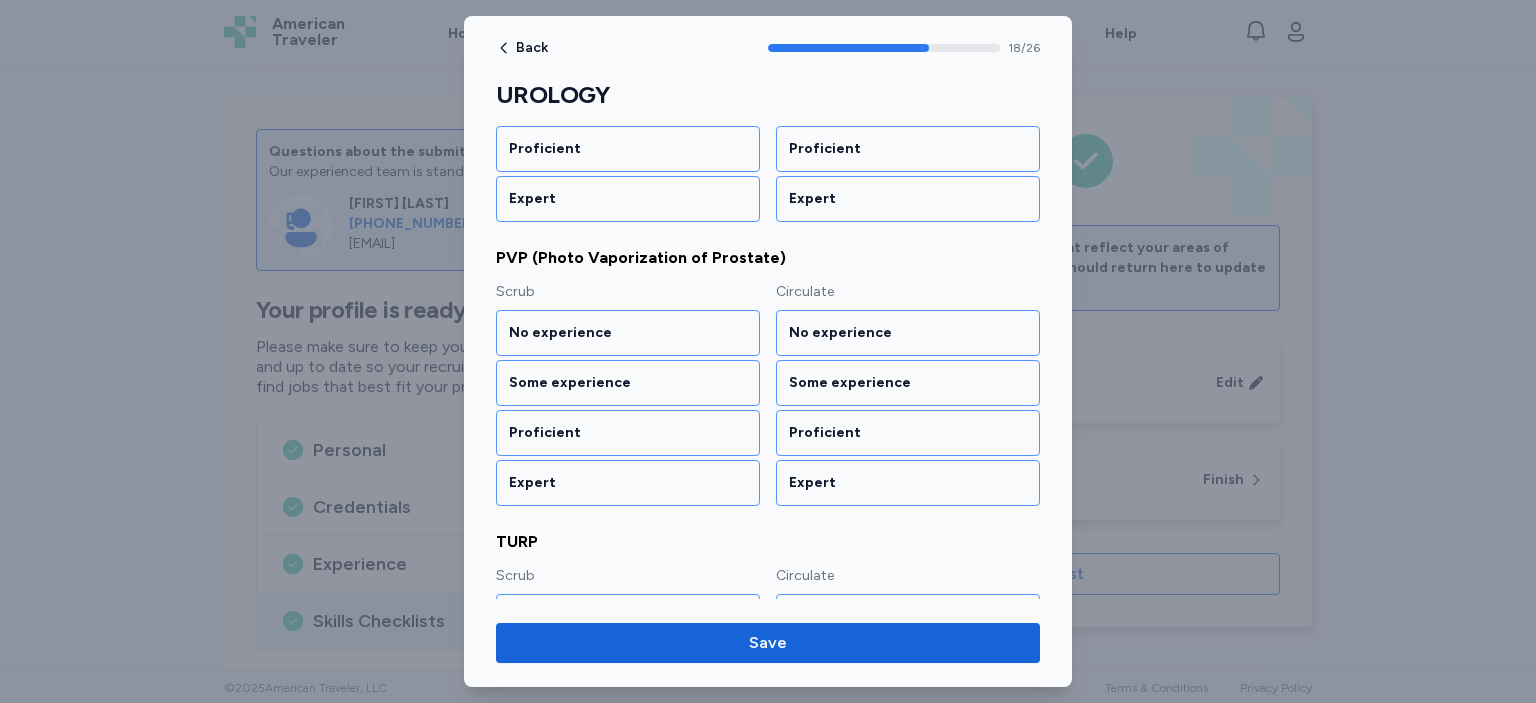 click on "No experience" at bounding box center (628, 333) 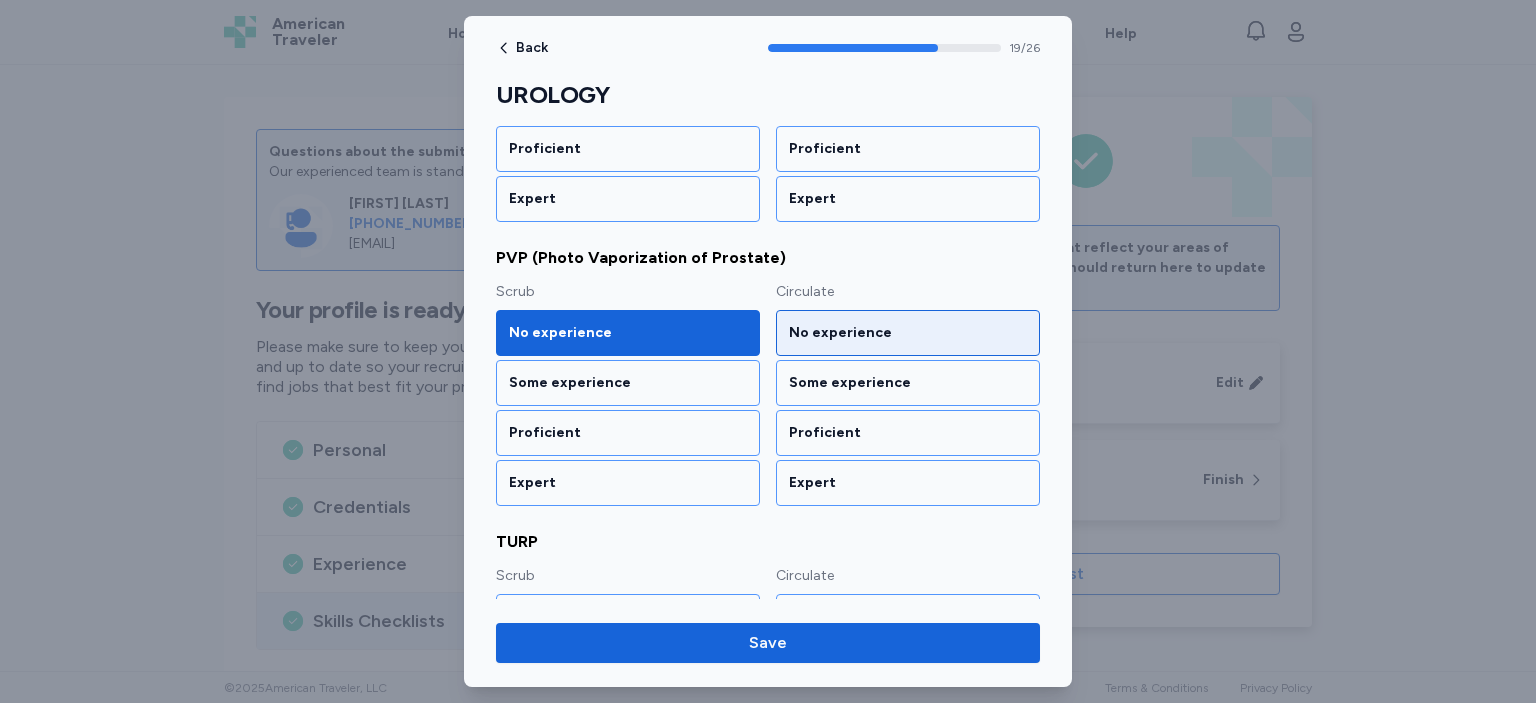 click on "No experience" at bounding box center (908, 333) 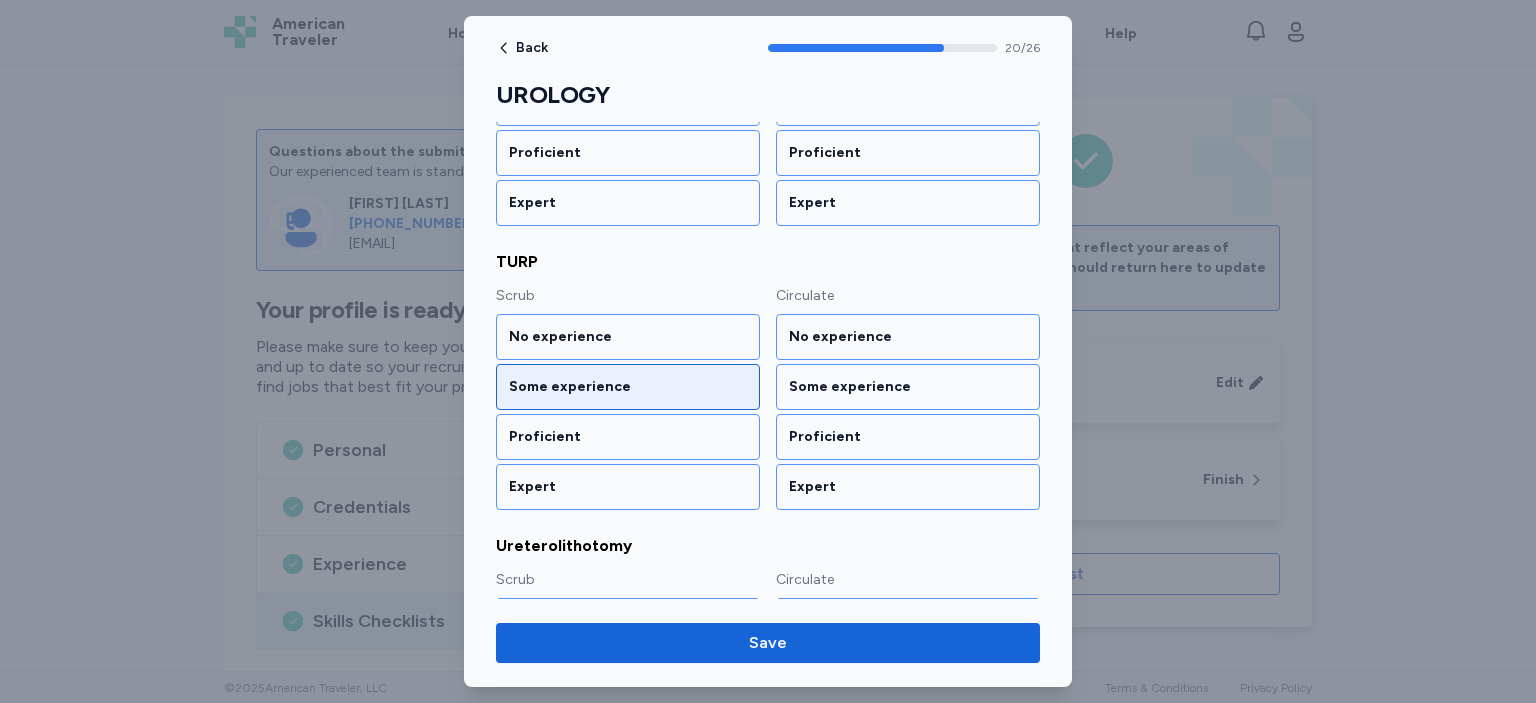 scroll, scrollTop: 3008, scrollLeft: 0, axis: vertical 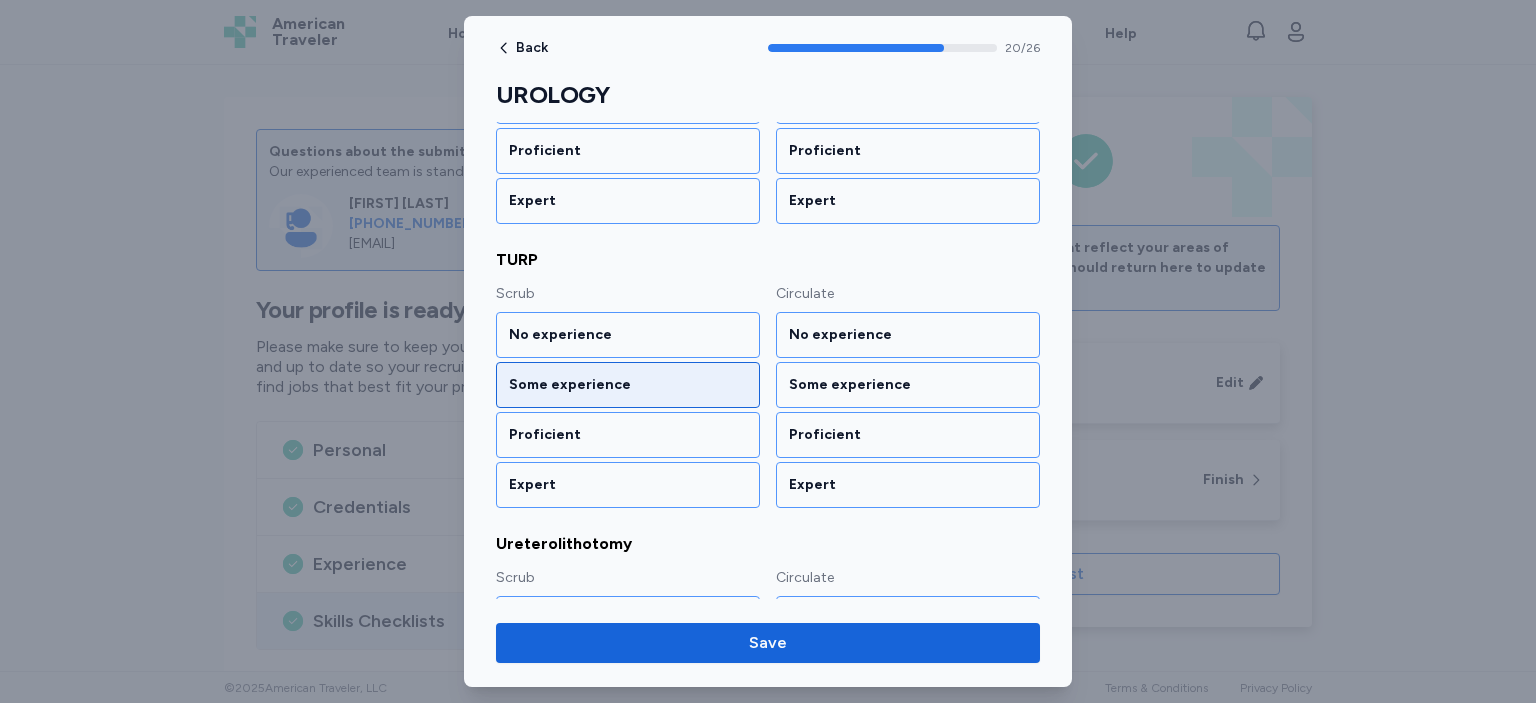 click on "Some experience" at bounding box center [628, 385] 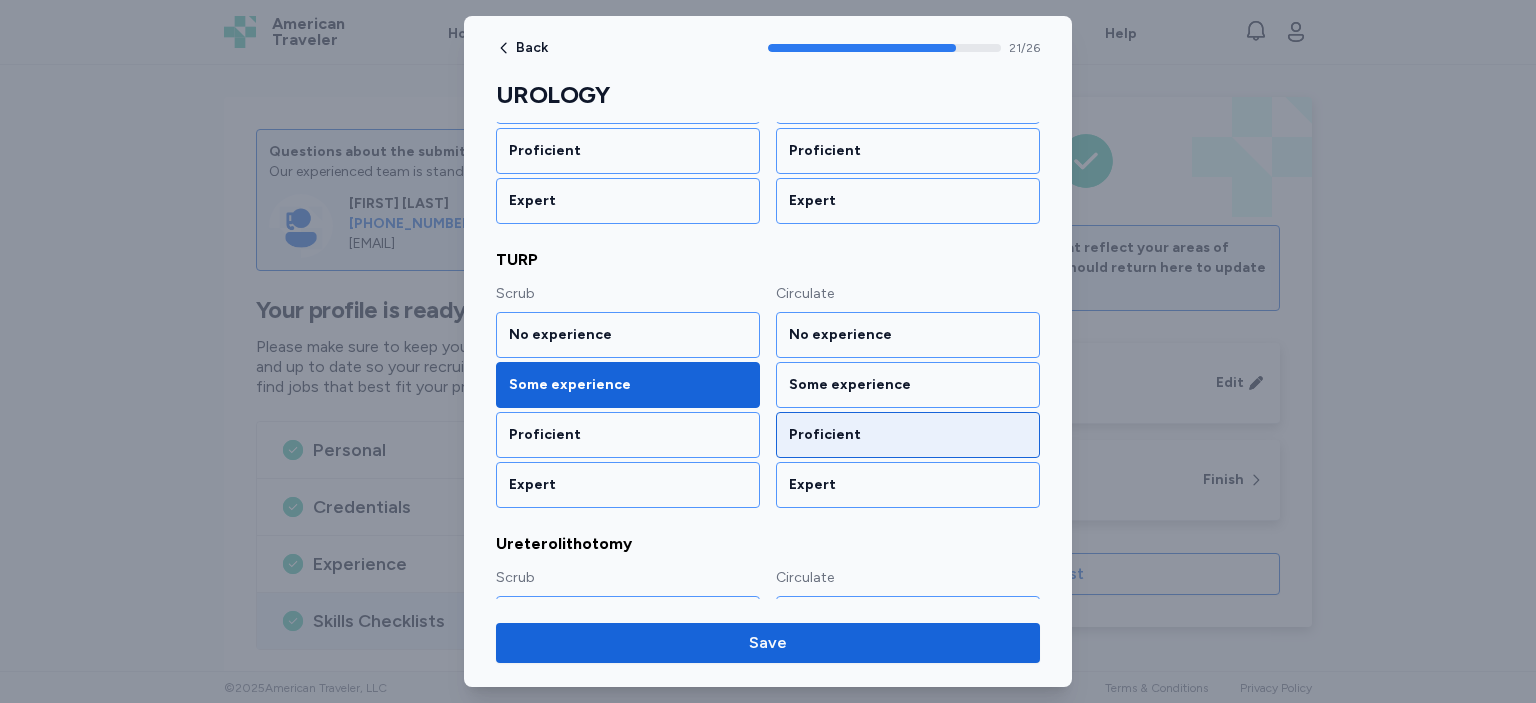 click on "Proficient" at bounding box center [908, 435] 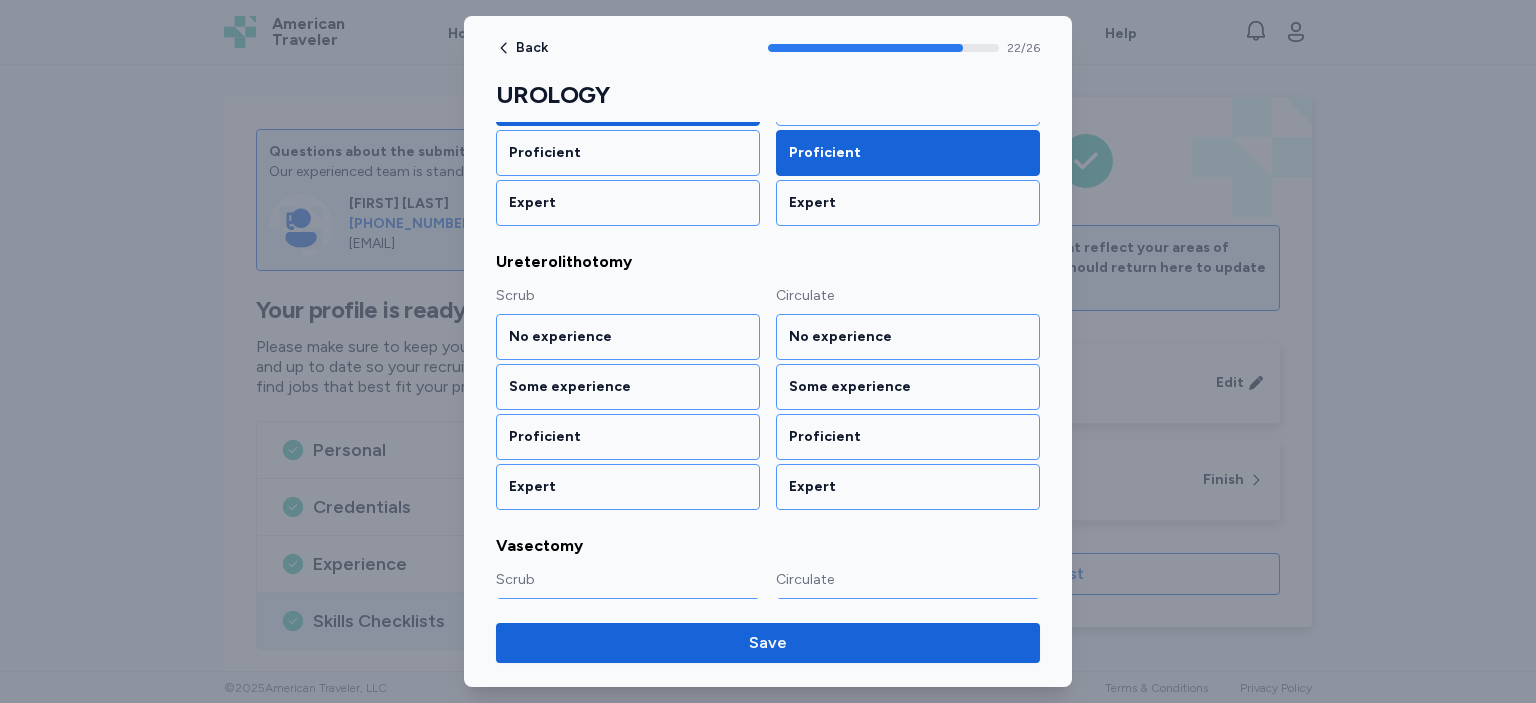 scroll, scrollTop: 3290, scrollLeft: 0, axis: vertical 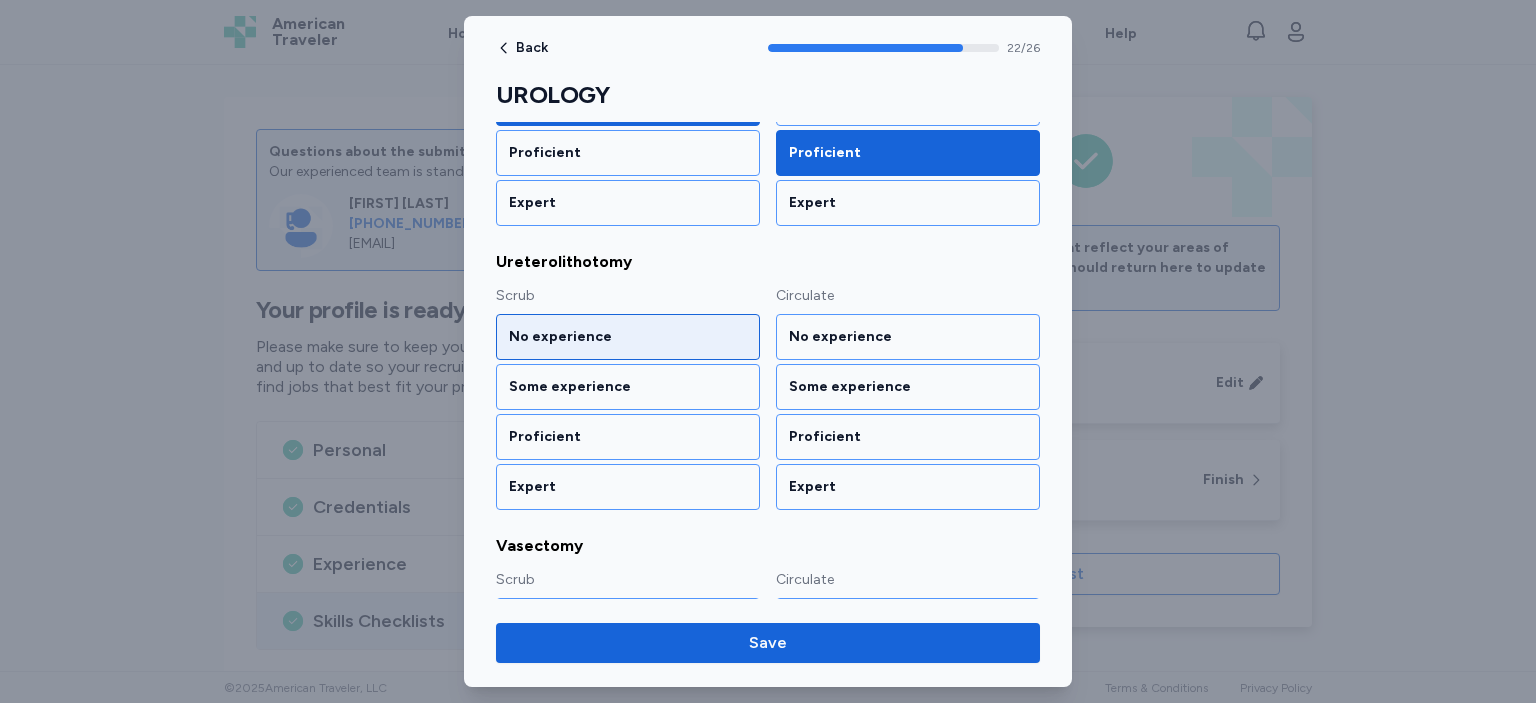 click on "No experience" at bounding box center (628, 337) 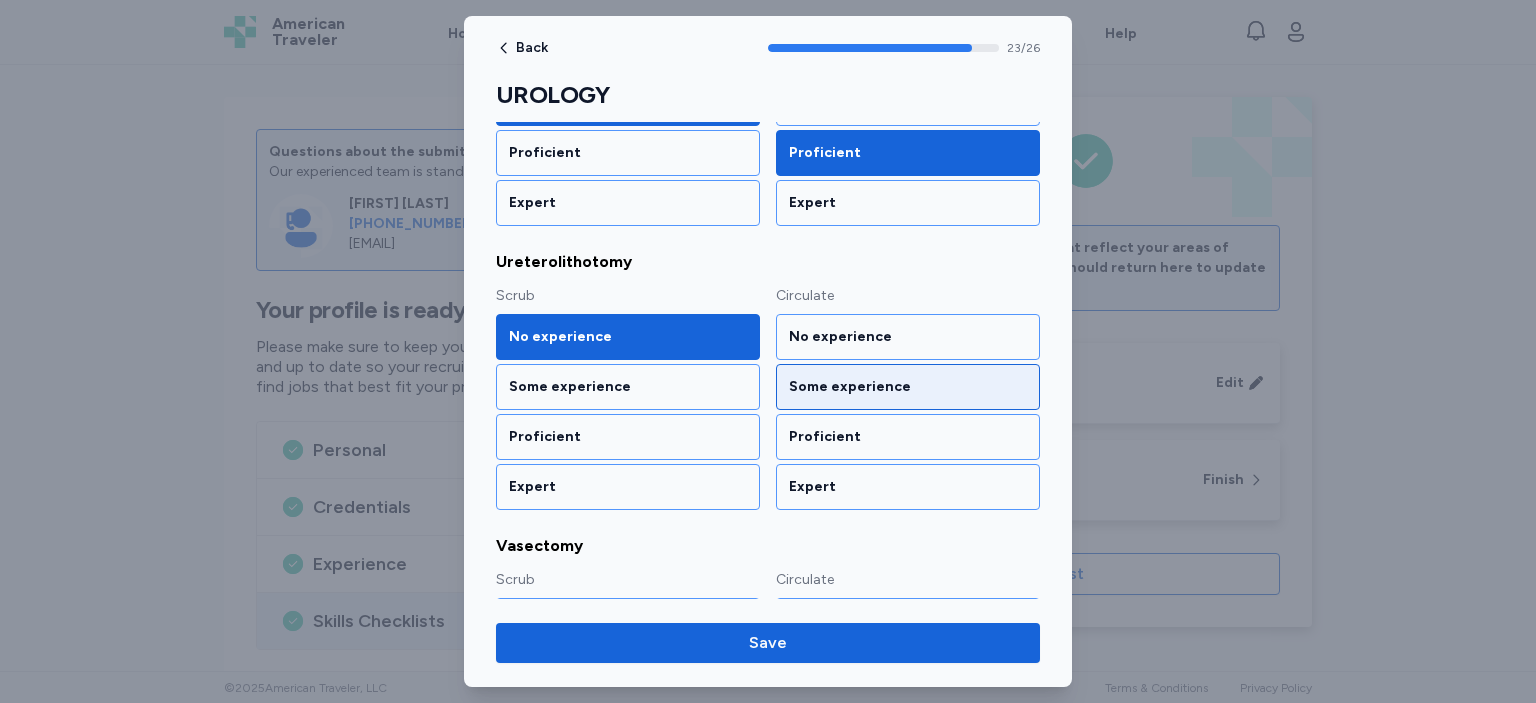 click on "Some experience" at bounding box center (908, 387) 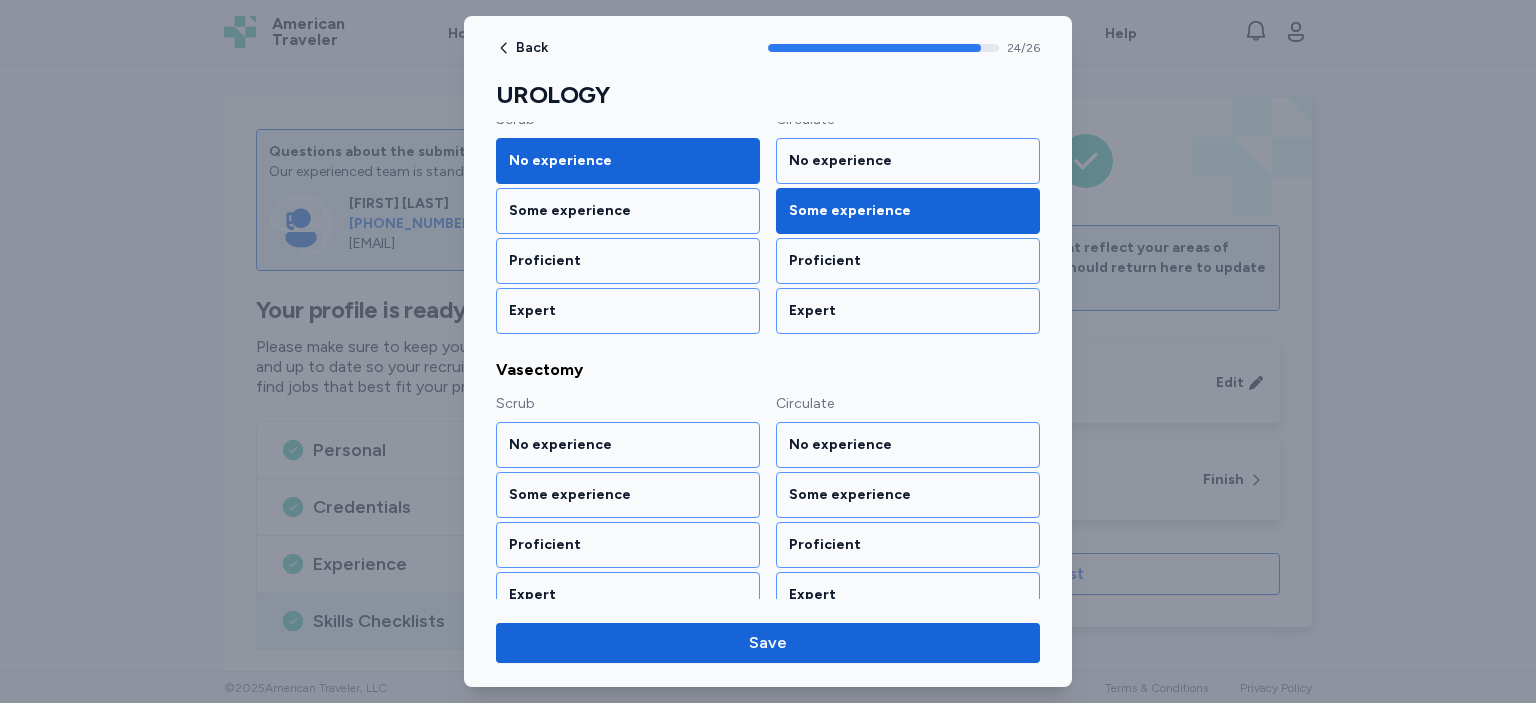 scroll, scrollTop: 3468, scrollLeft: 0, axis: vertical 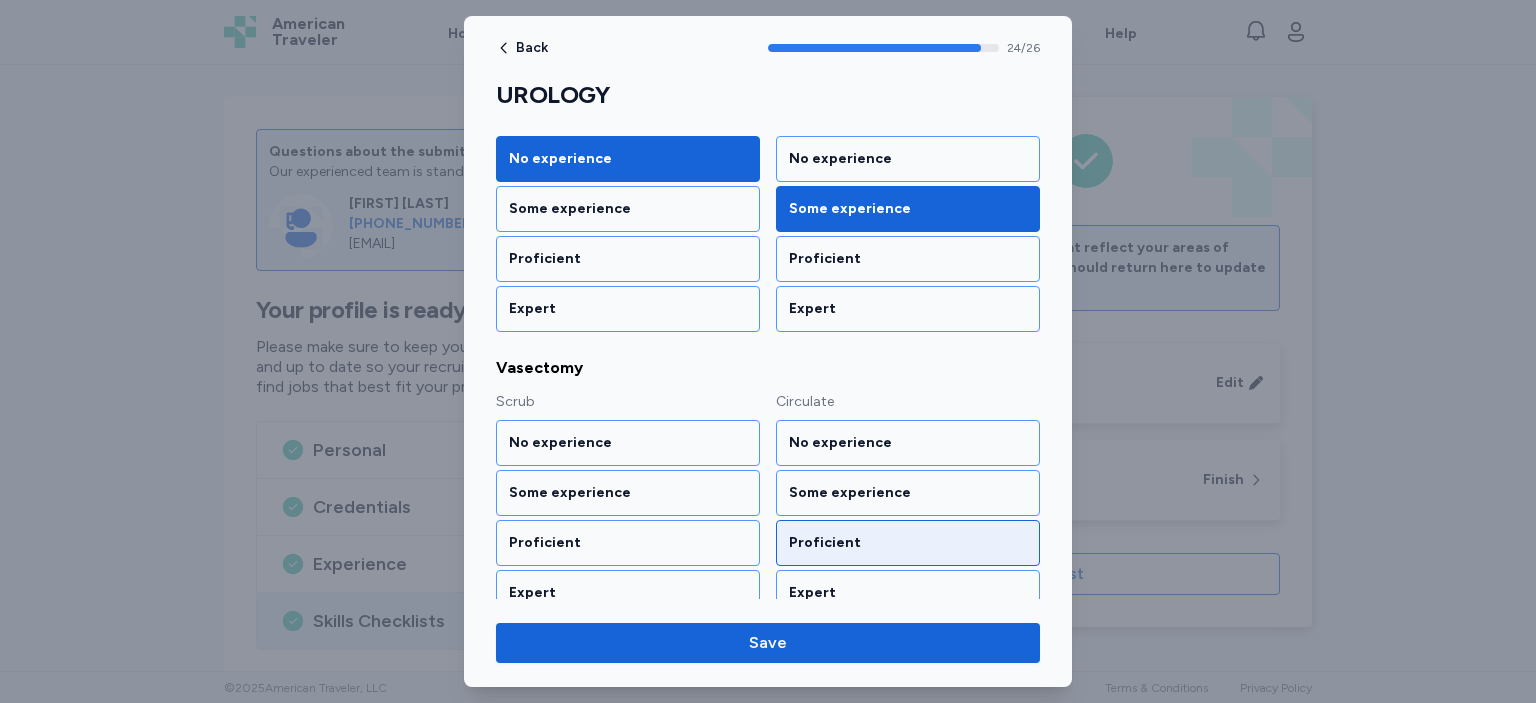 click on "Proficient" at bounding box center [908, 543] 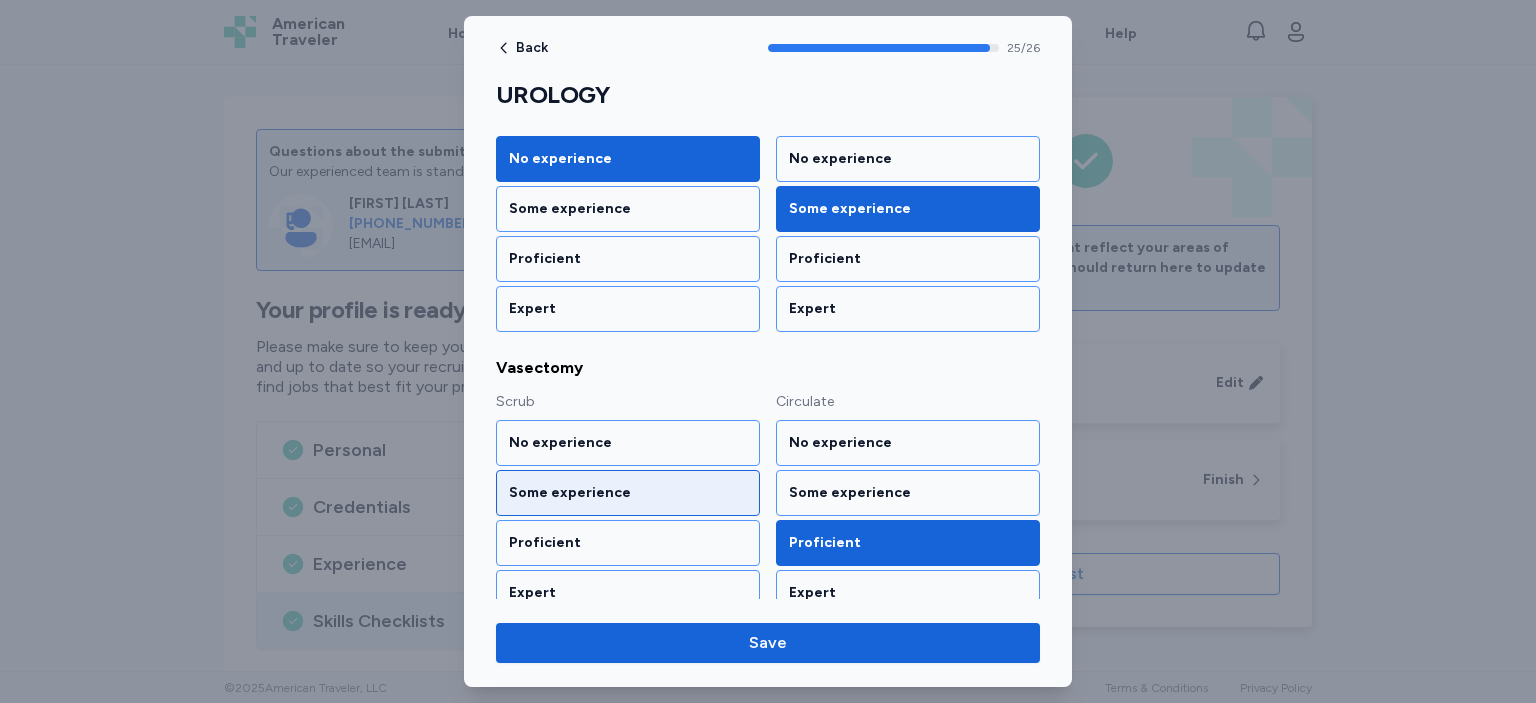click on "Some experience" at bounding box center (628, 493) 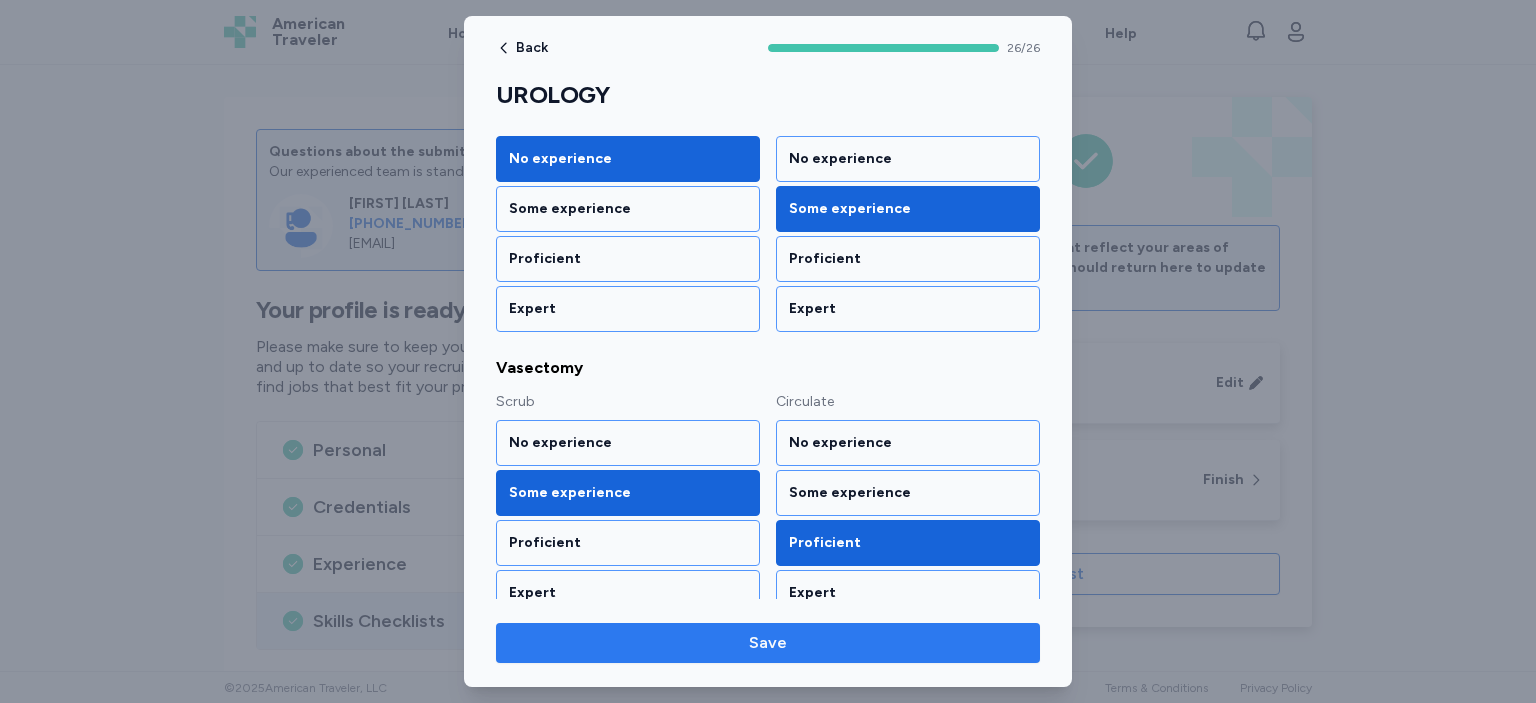 click on "Save" at bounding box center [768, 643] 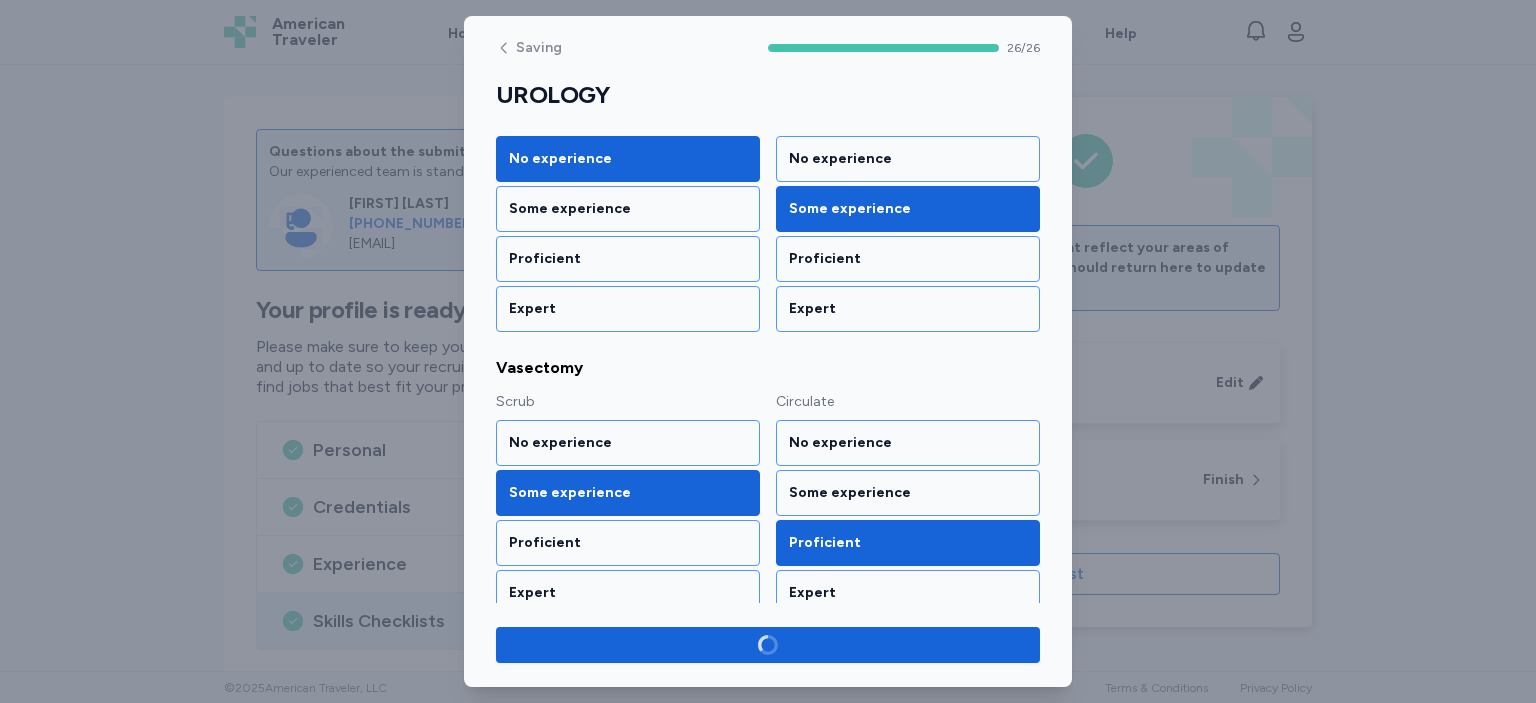 scroll, scrollTop: 3464, scrollLeft: 0, axis: vertical 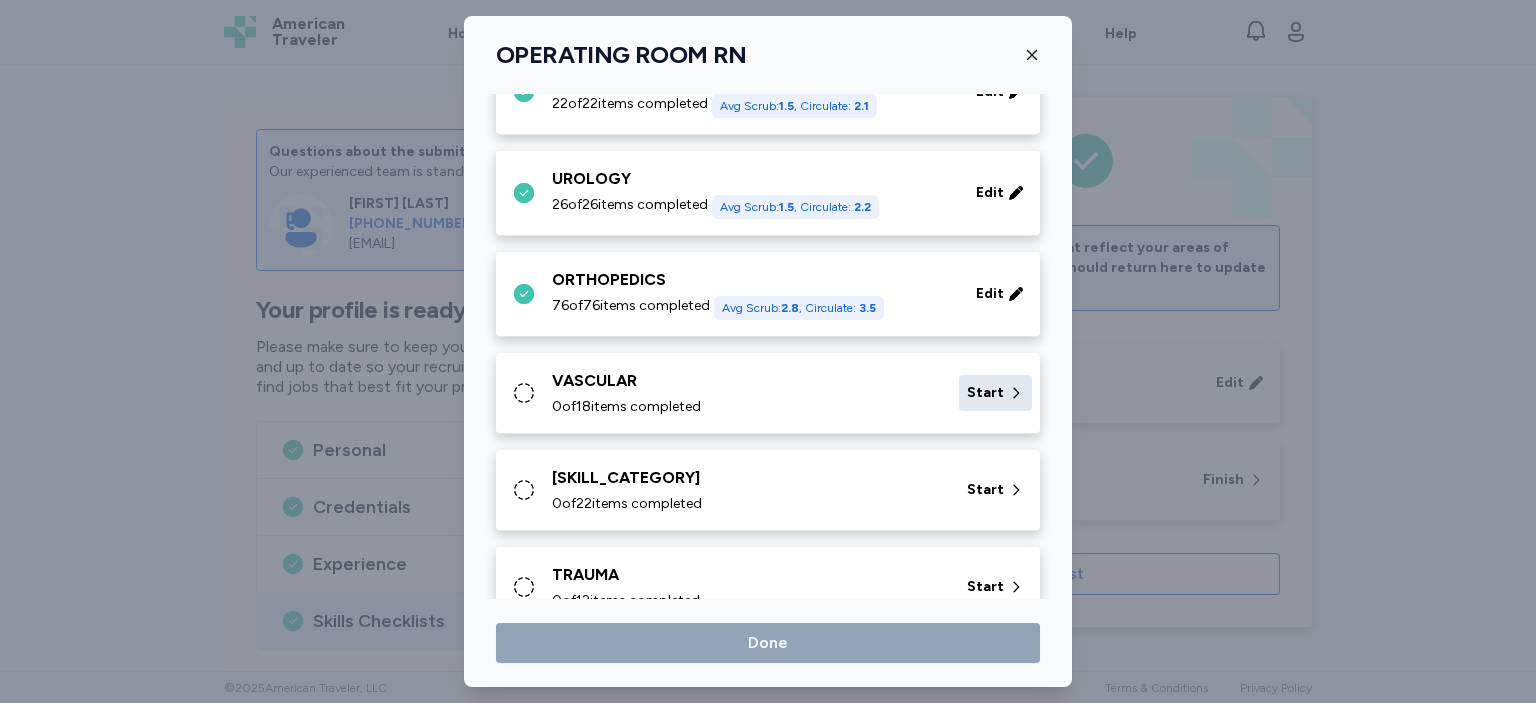 click on "Start" at bounding box center (995, 393) 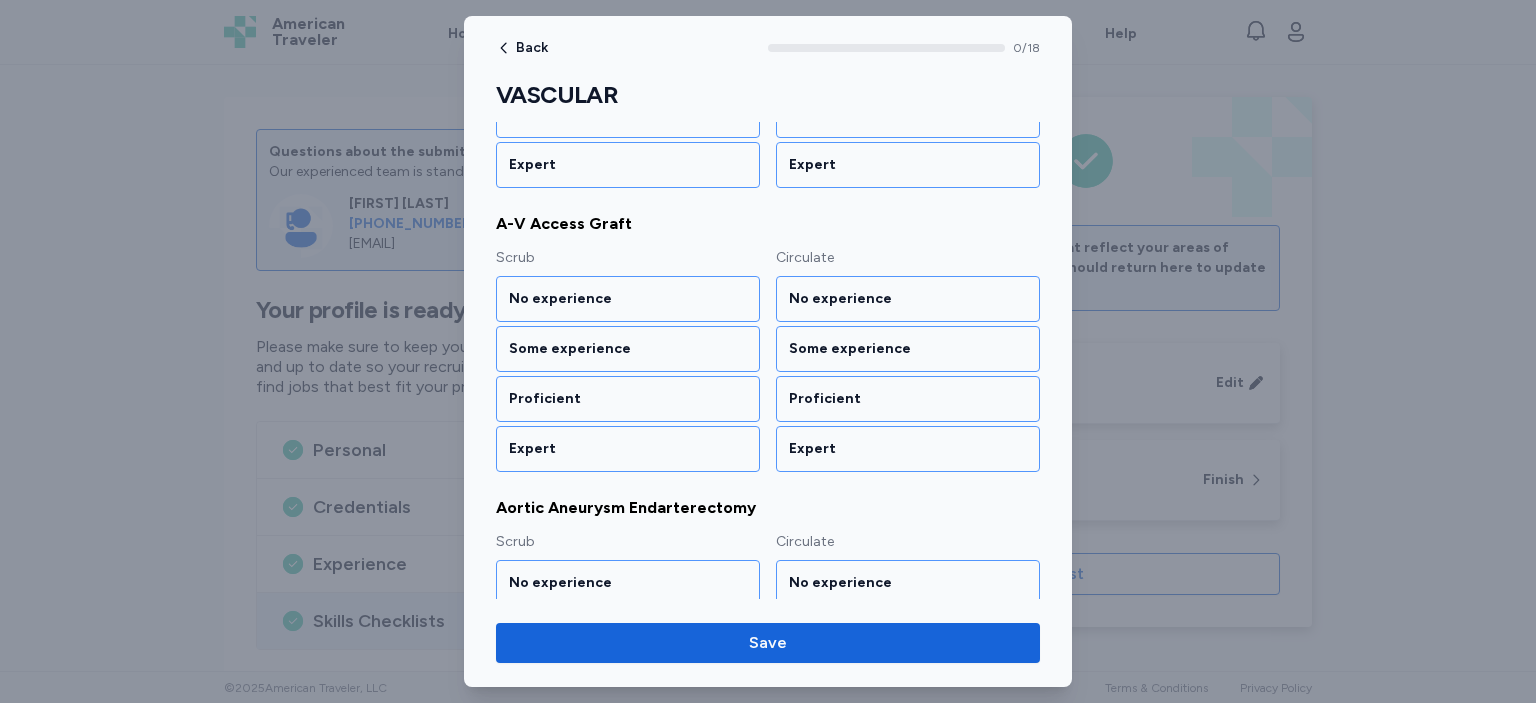 scroll, scrollTop: 50, scrollLeft: 0, axis: vertical 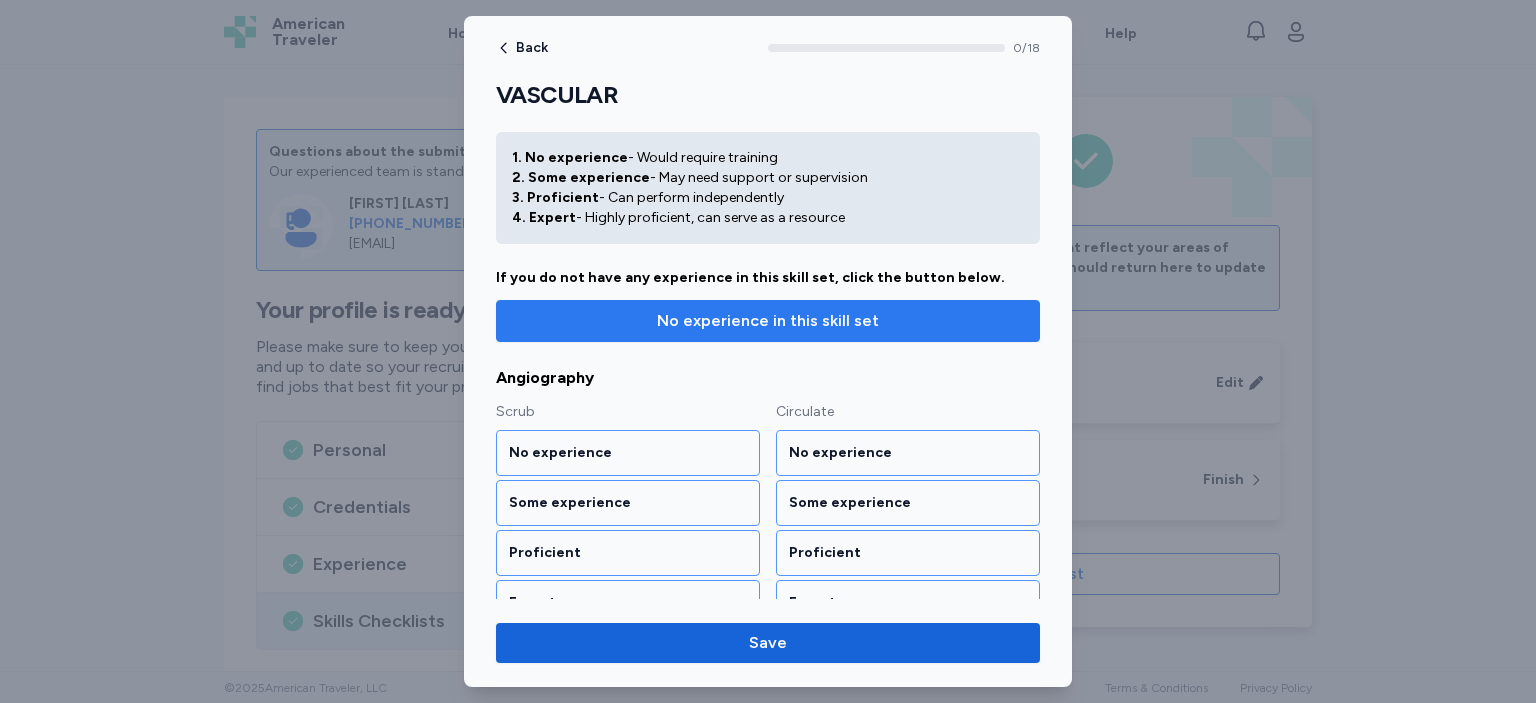 click on "No experience in this skill set" at bounding box center [768, 321] 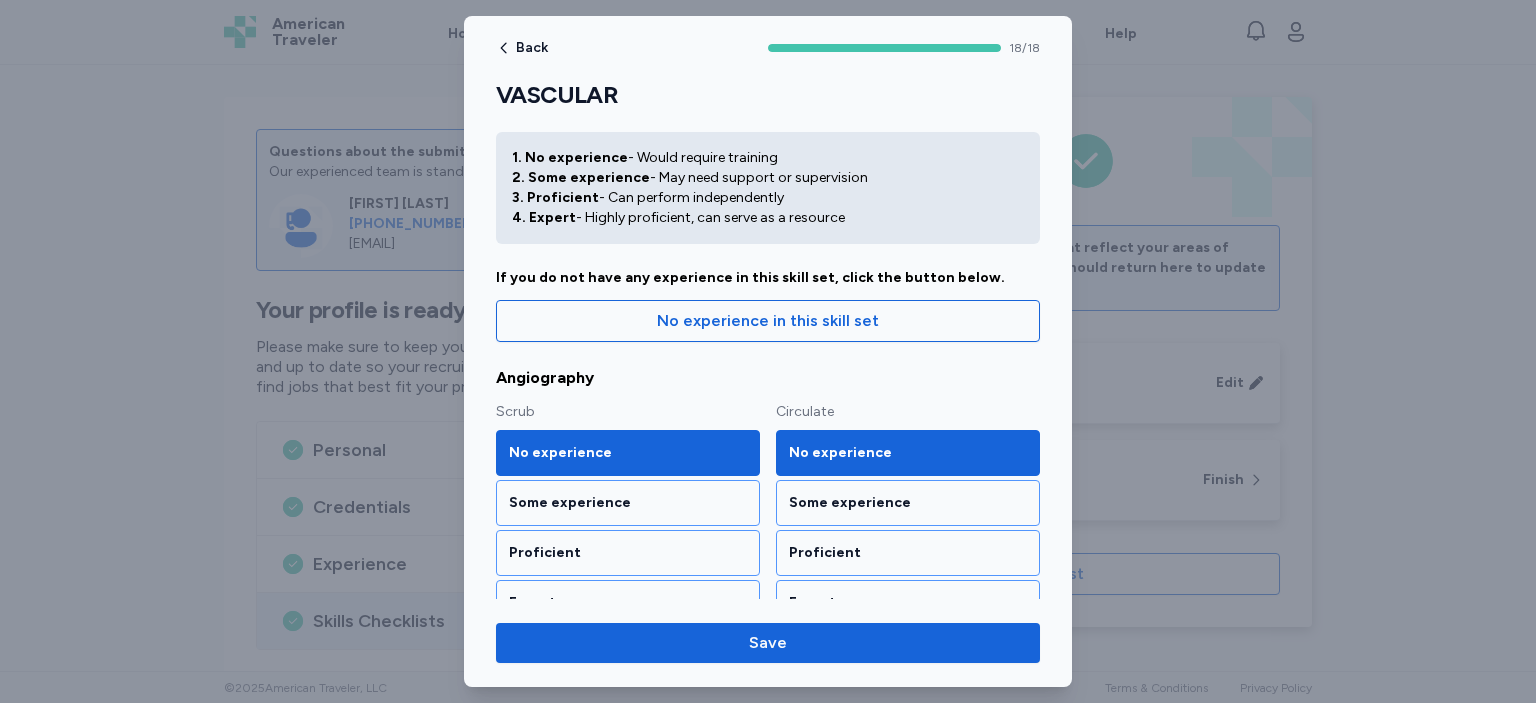 click on "Back 18 / 18 VASCULAR Rate your ability as accurately as possible for each skill below. 1. No experience - Would require training 2. Some experience - May need support or supervision 3. Proficient - Can perform independently 4. Expert - Highly proficient, can serve as a resource If you do not have any experience in this skill set, click the button below. No experience in this skill set Angiography Scrub No experience Some experience Proficient Expert Circulate No experience Some experience Proficient Expert A-V Access Graft Scrub No experience Some experience Proficient Expert Circulate No experience Some experience Proficient Expert Aortic Aneurysm Endarterectomy Scrub No experience Some experience Proficient Expert Circulate No experience Some experience Proficient Expert Embolectomy Scrub No experience Some experience Proficient Expert Circulate No experience Some experience Proficient Expert Endoluminal AAA Scrub No experience Some experience Proficient Expert Circulate No experience Some experience Proficient" at bounding box center [768, 351] 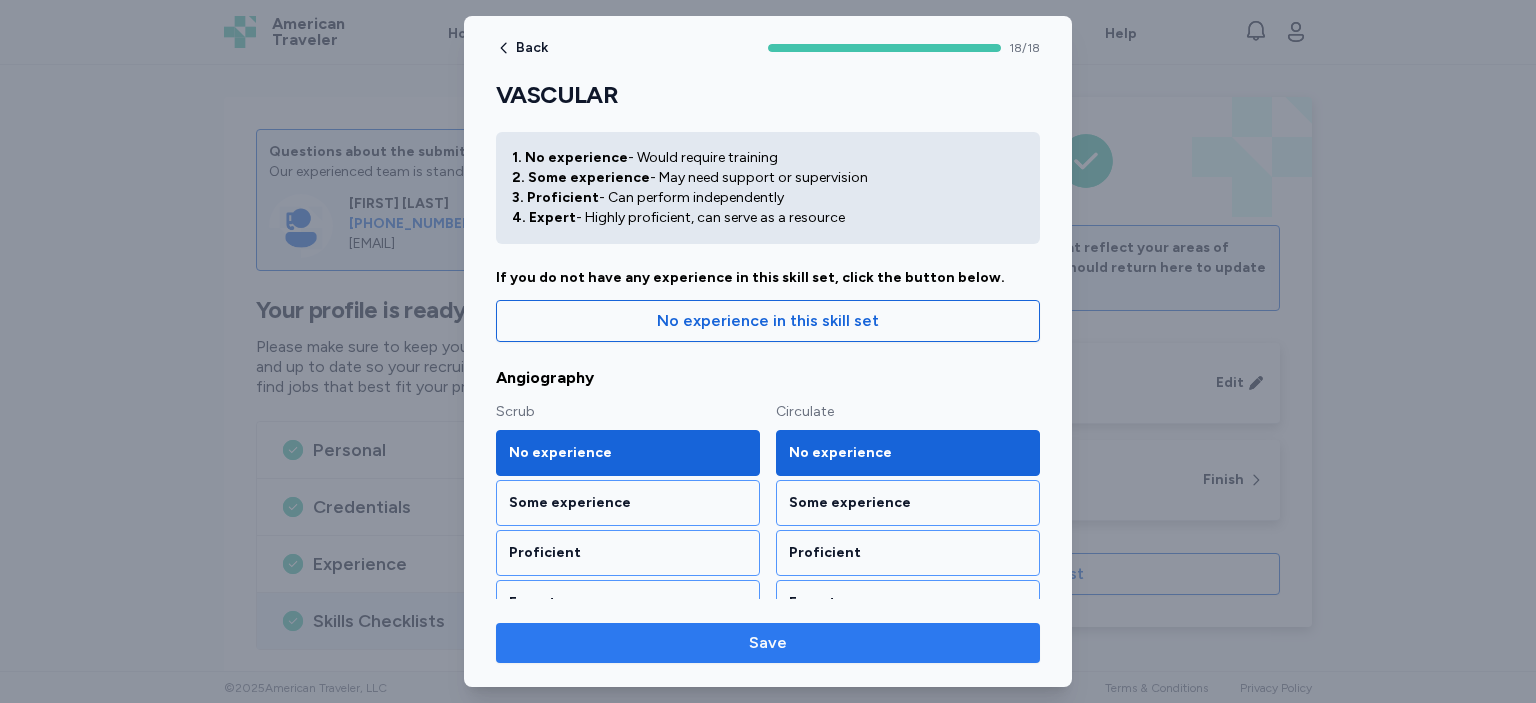click on "Save" at bounding box center [768, 643] 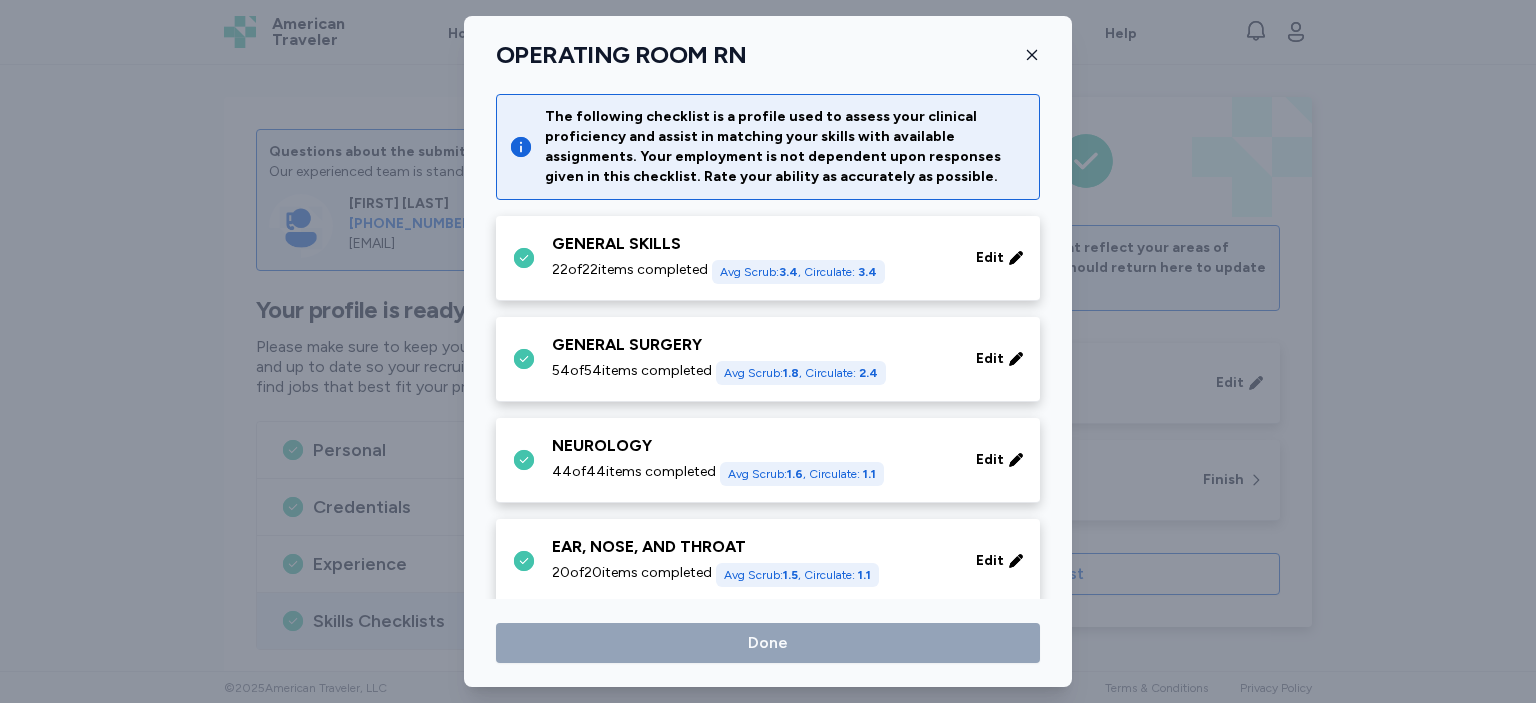 scroll, scrollTop: 974, scrollLeft: 0, axis: vertical 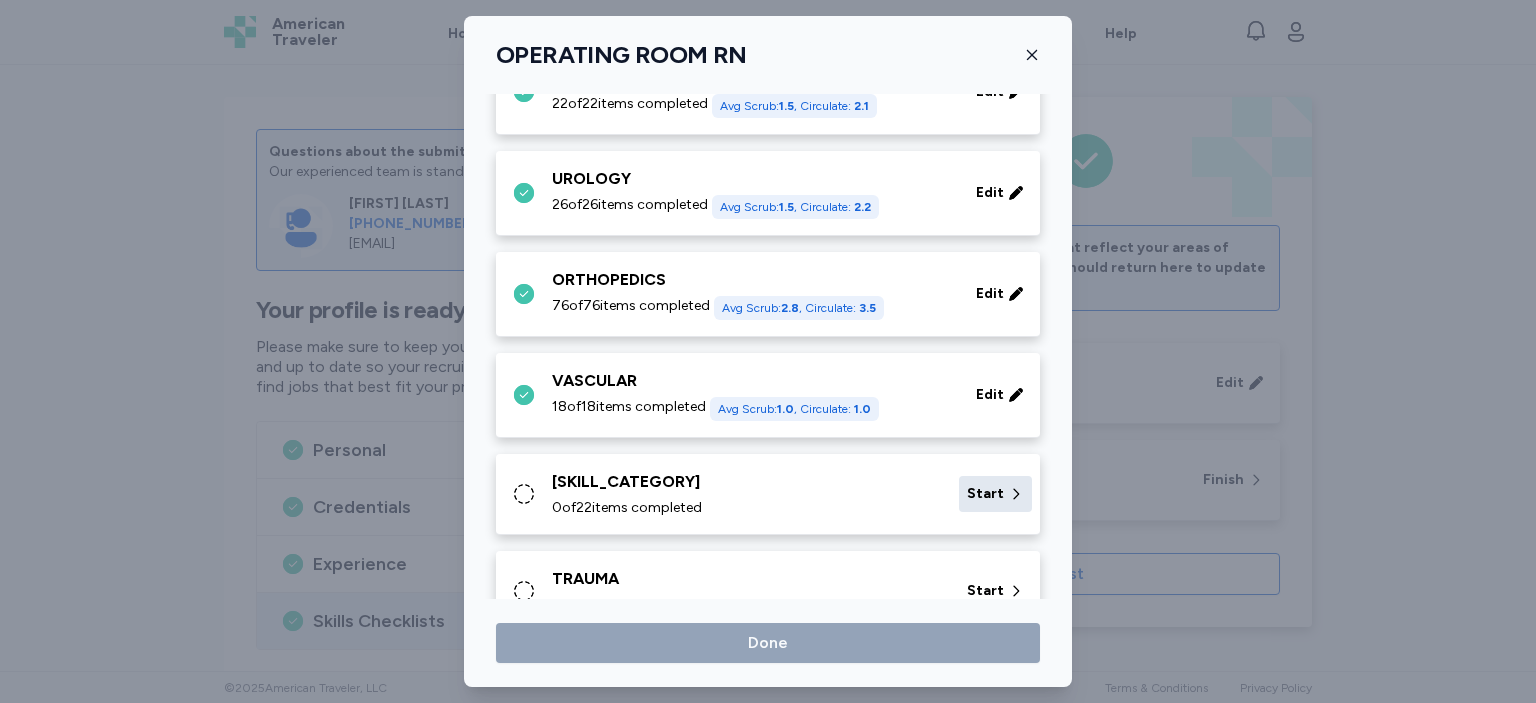 click on "Start" at bounding box center (985, 494) 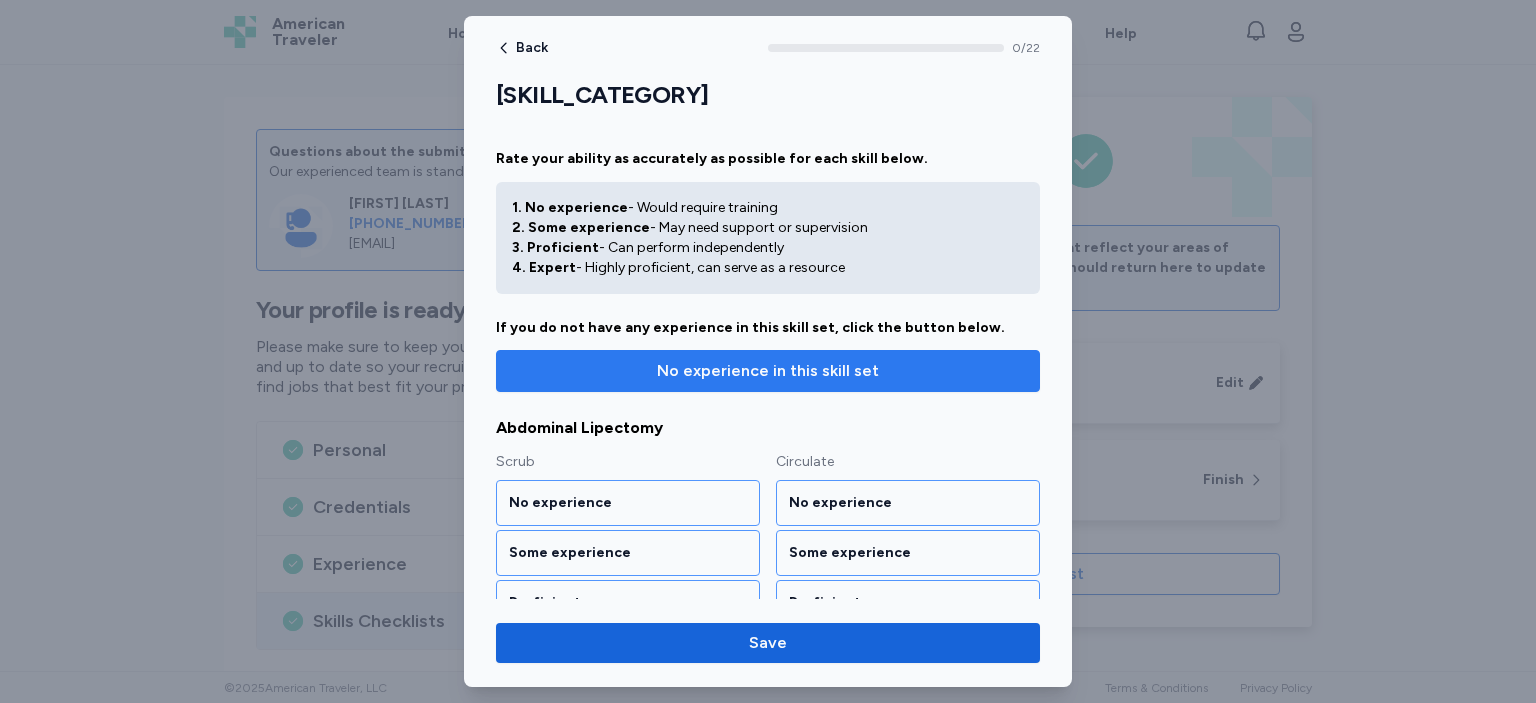 click on "No experience in this skill set" at bounding box center (768, 371) 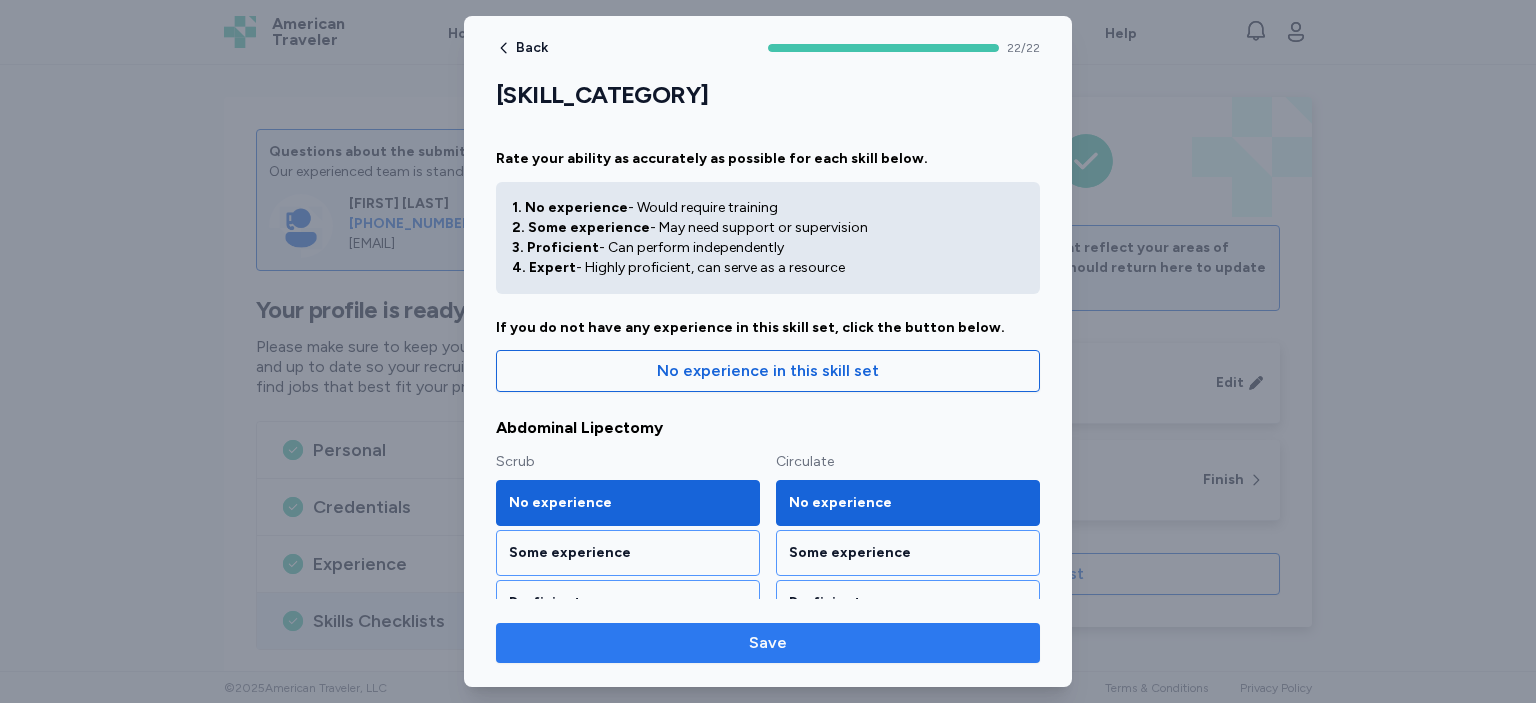 click on "Save" at bounding box center [768, 643] 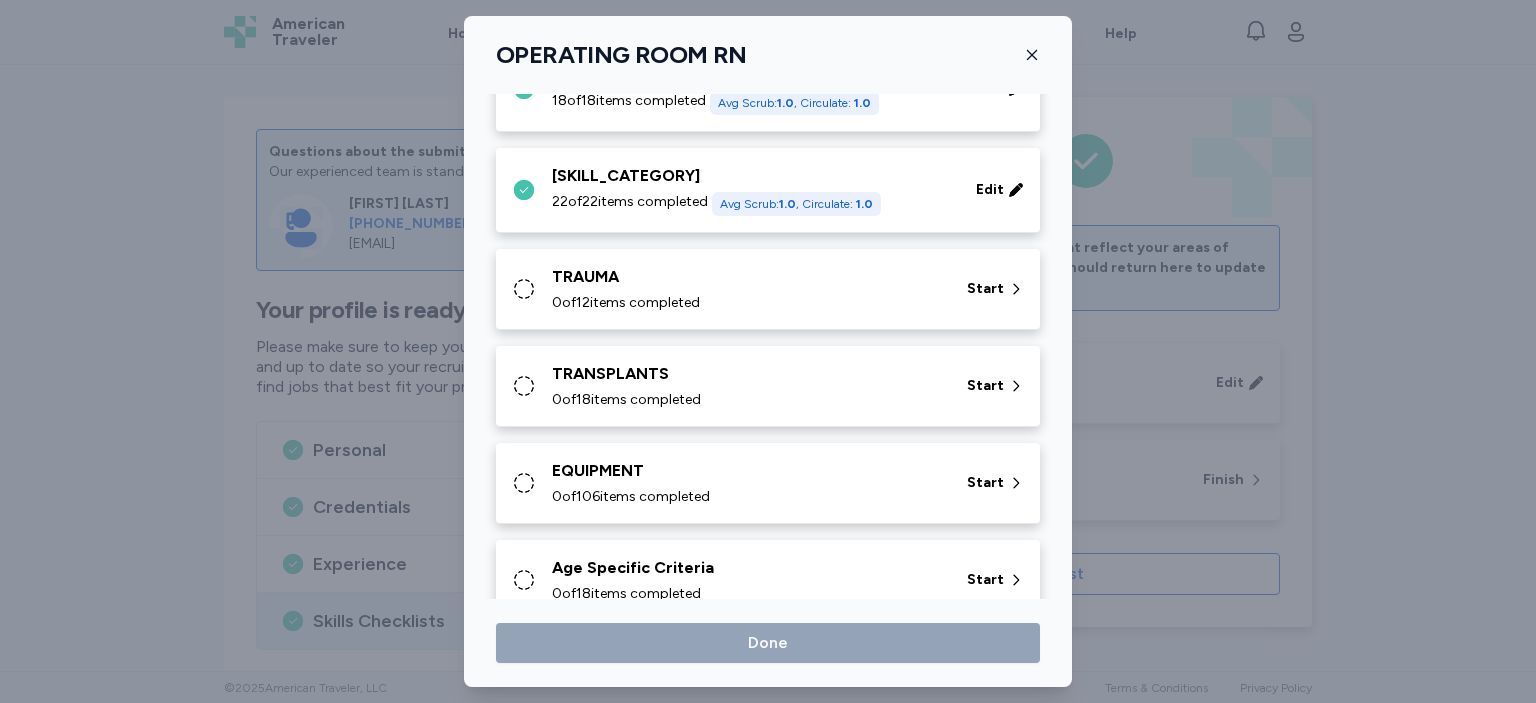 scroll, scrollTop: 1318, scrollLeft: 0, axis: vertical 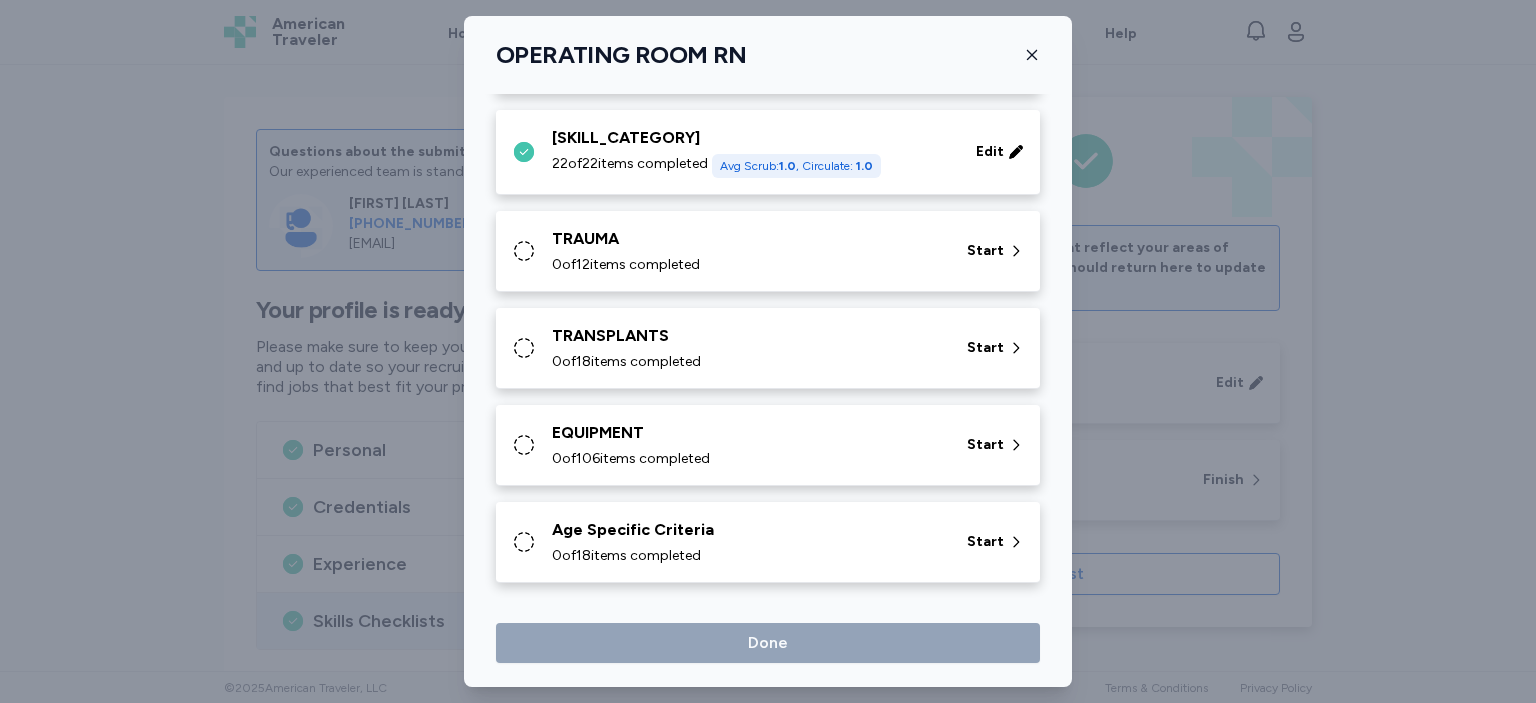 click on "TRAUMA" at bounding box center [747, 239] 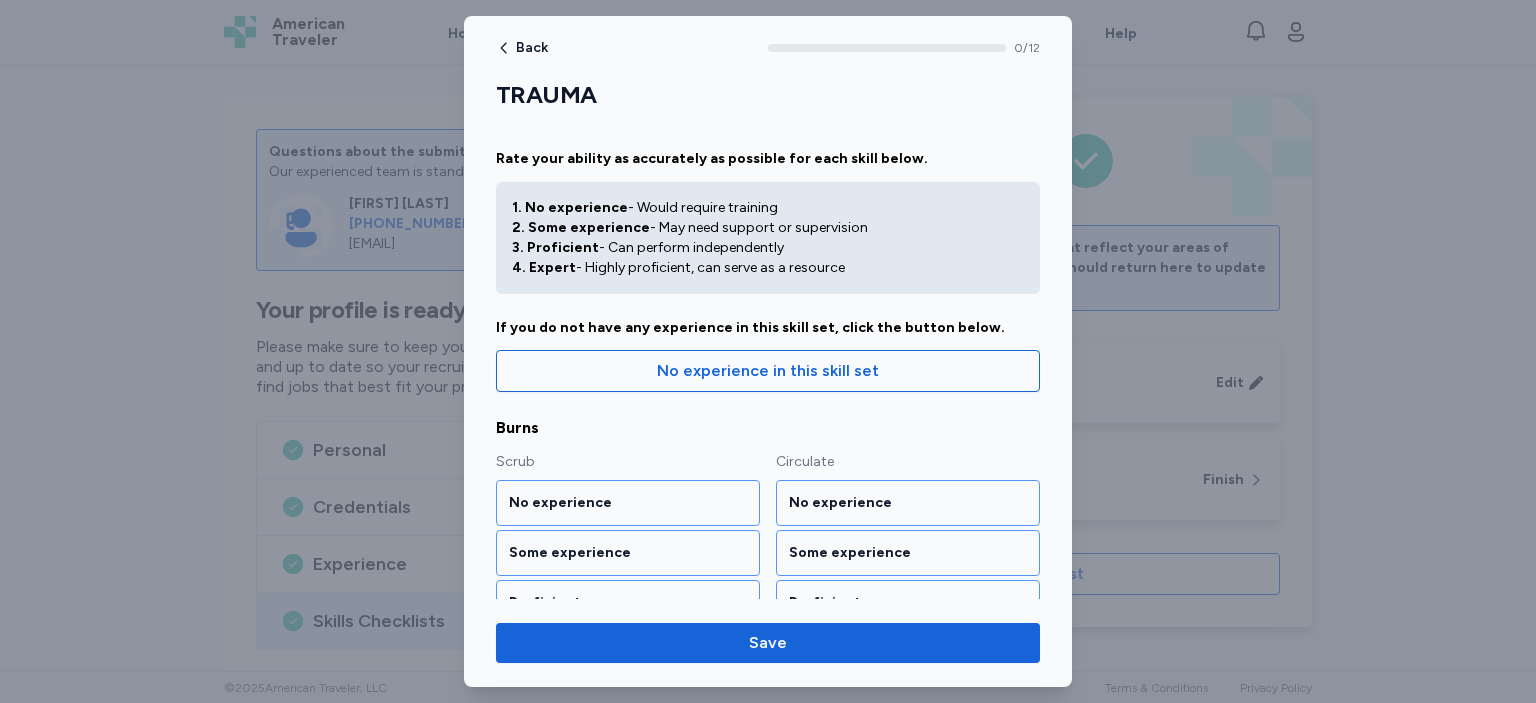 click on "Burns Scrub No experience Some experience Proficient Expert Circulate No experience Some experience Proficient Expert" at bounding box center [768, 546] 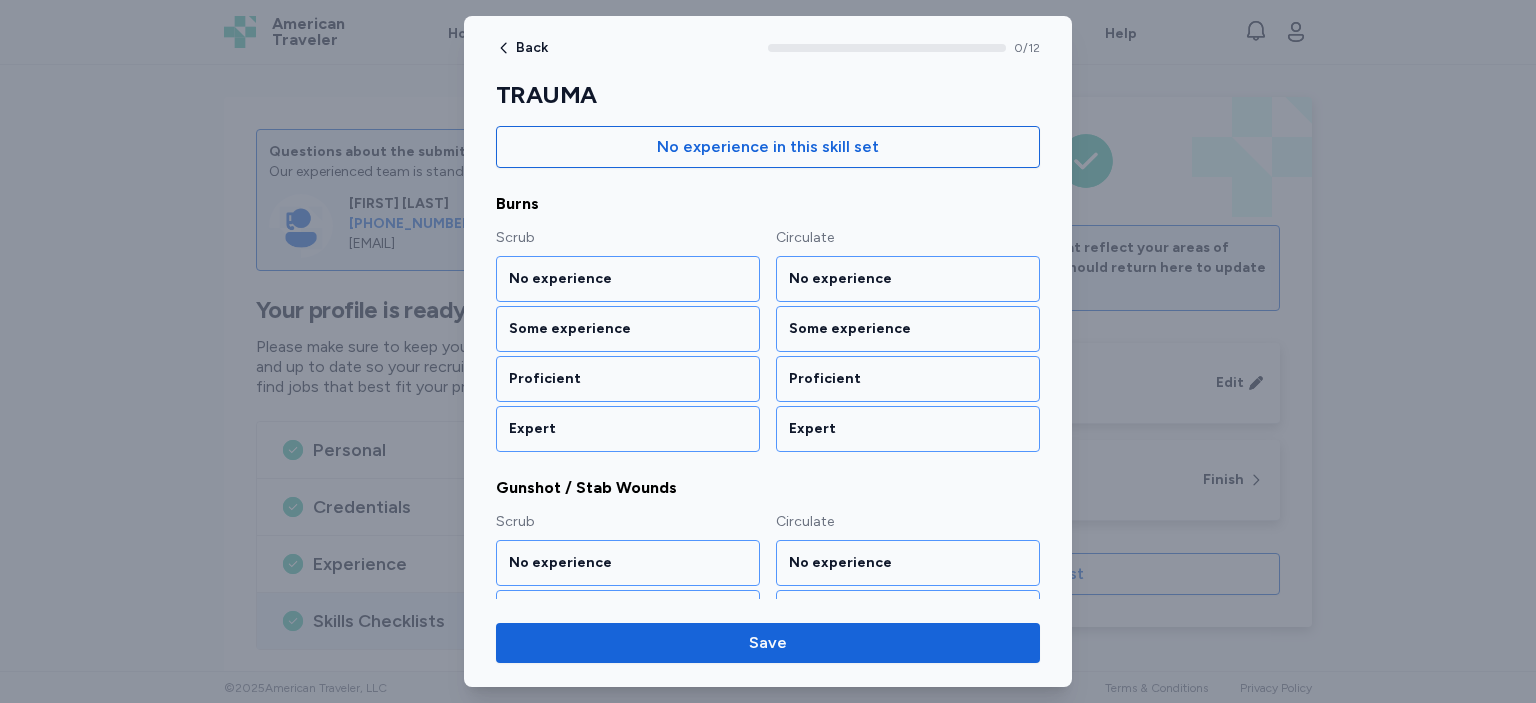 scroll, scrollTop: 287, scrollLeft: 0, axis: vertical 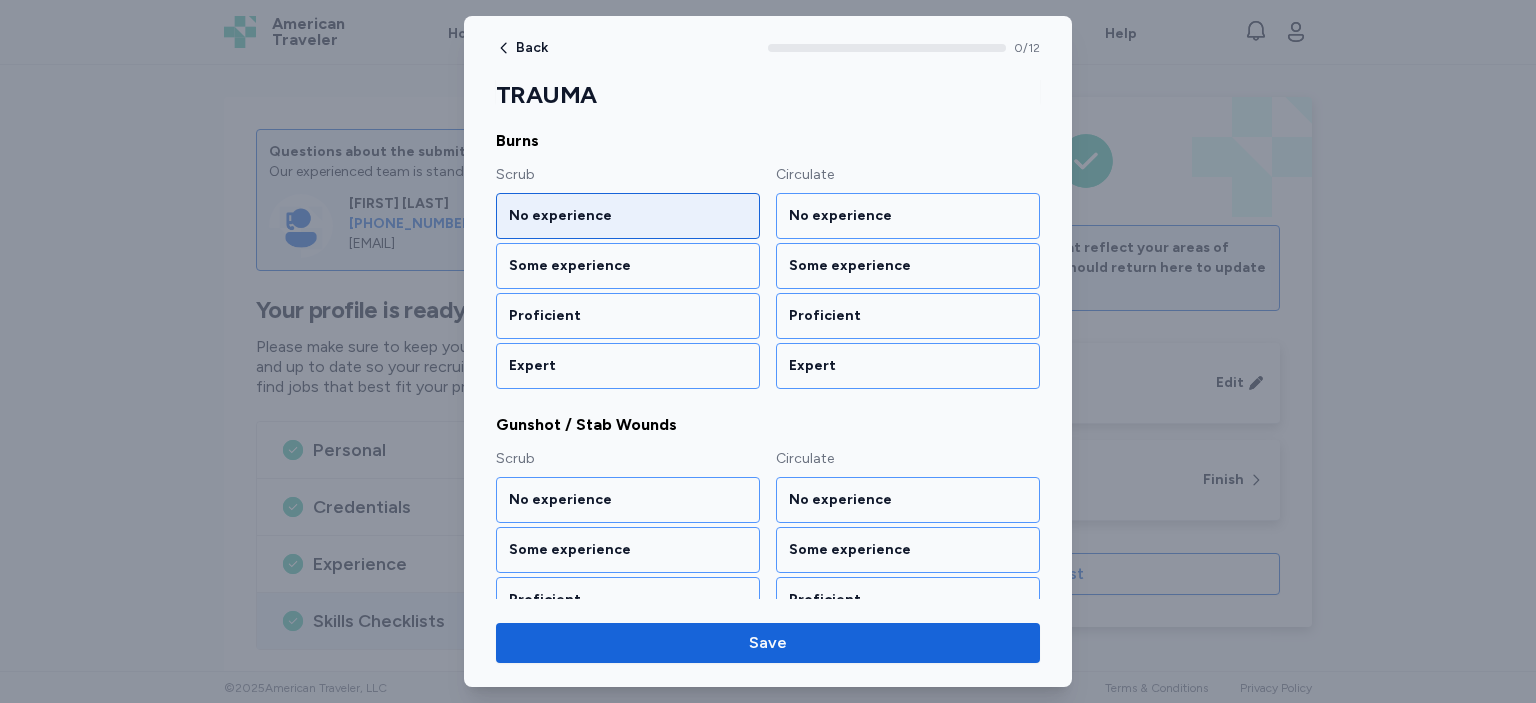 click on "No experience" at bounding box center [628, 216] 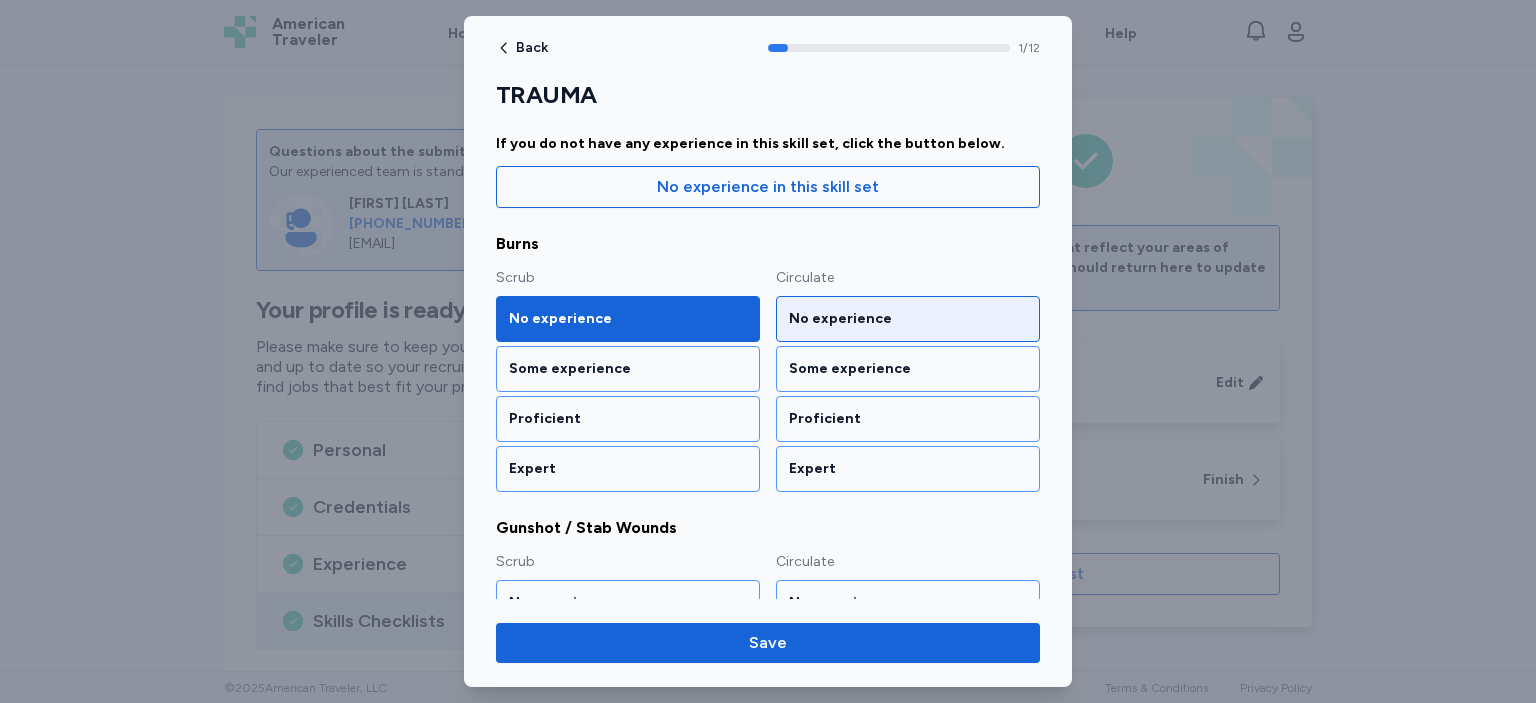 click on "No experience" at bounding box center (908, 319) 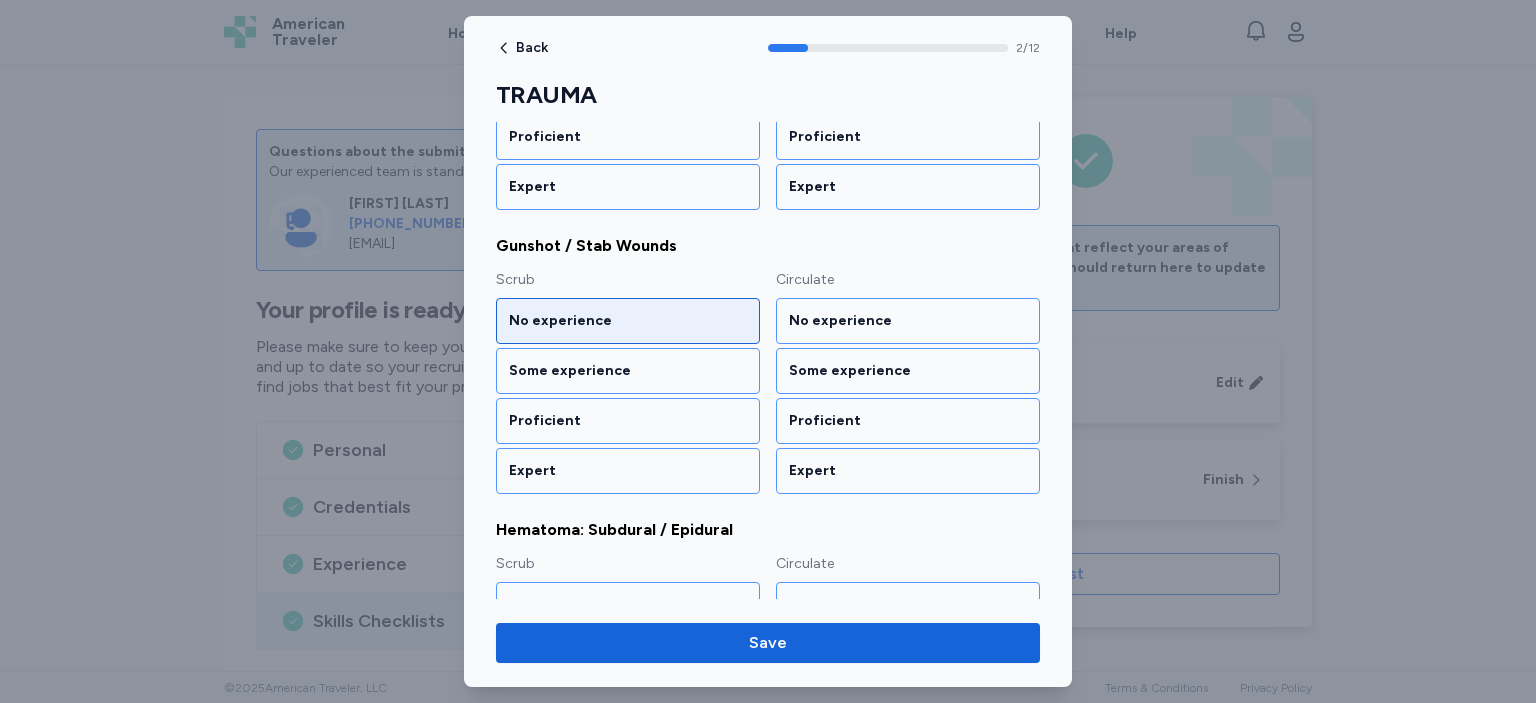 scroll, scrollTop: 466, scrollLeft: 0, axis: vertical 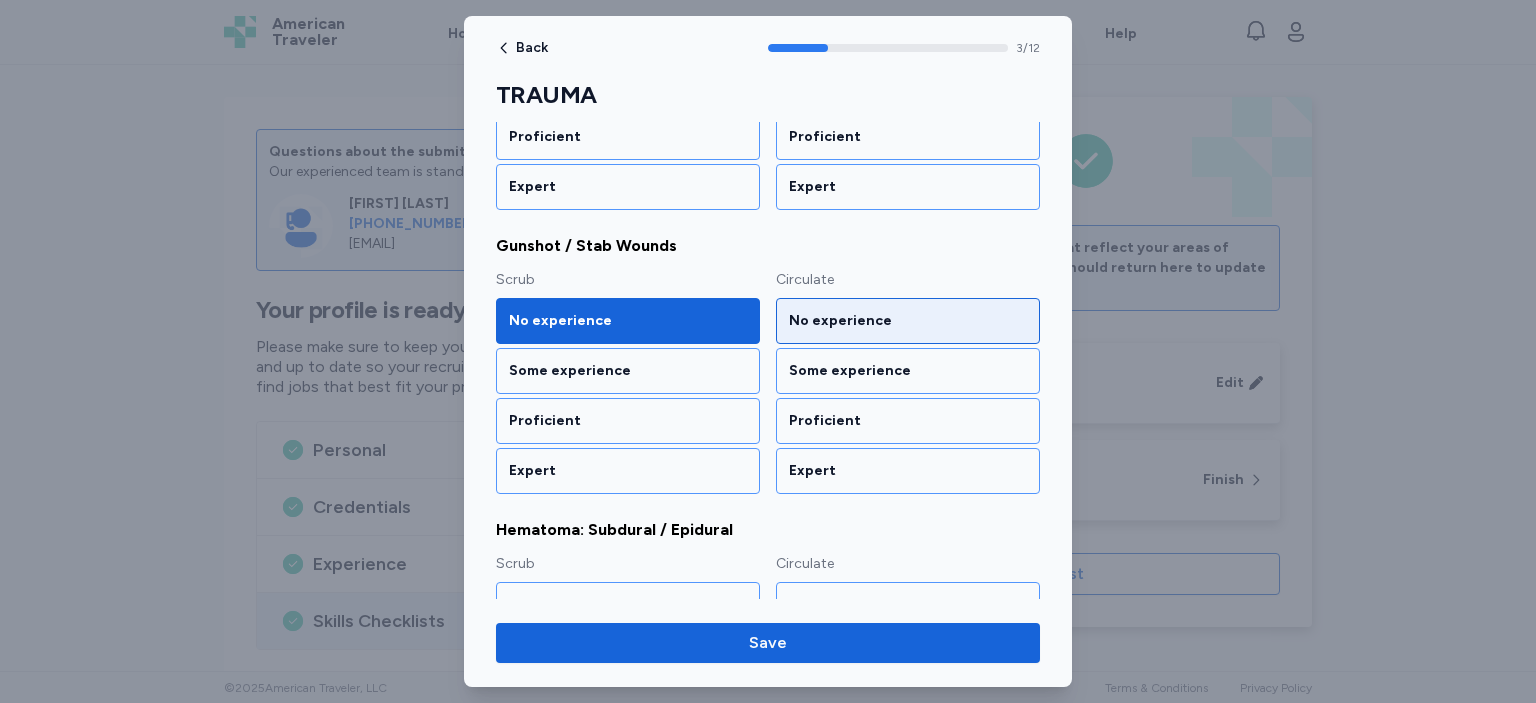click on "No experience" at bounding box center (908, 321) 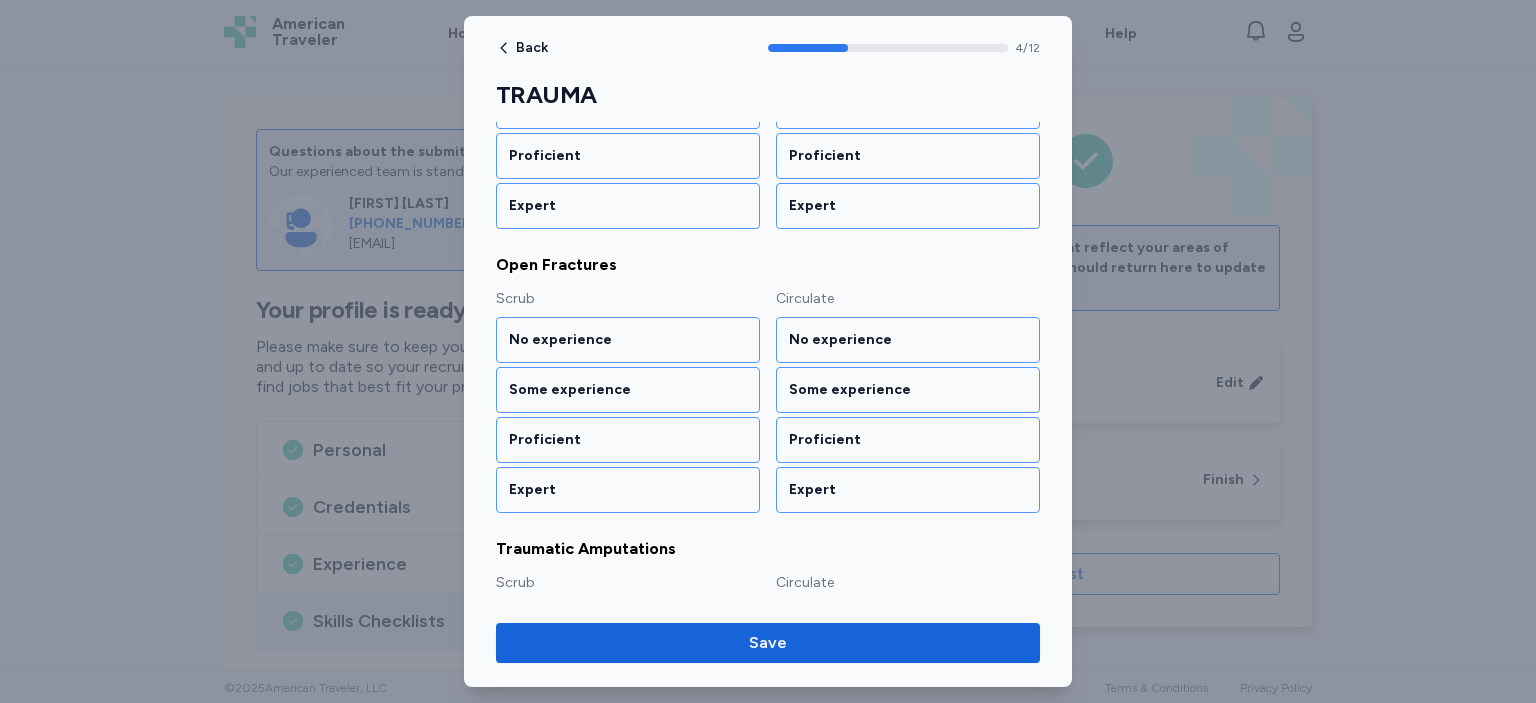 scroll, scrollTop: 1308, scrollLeft: 0, axis: vertical 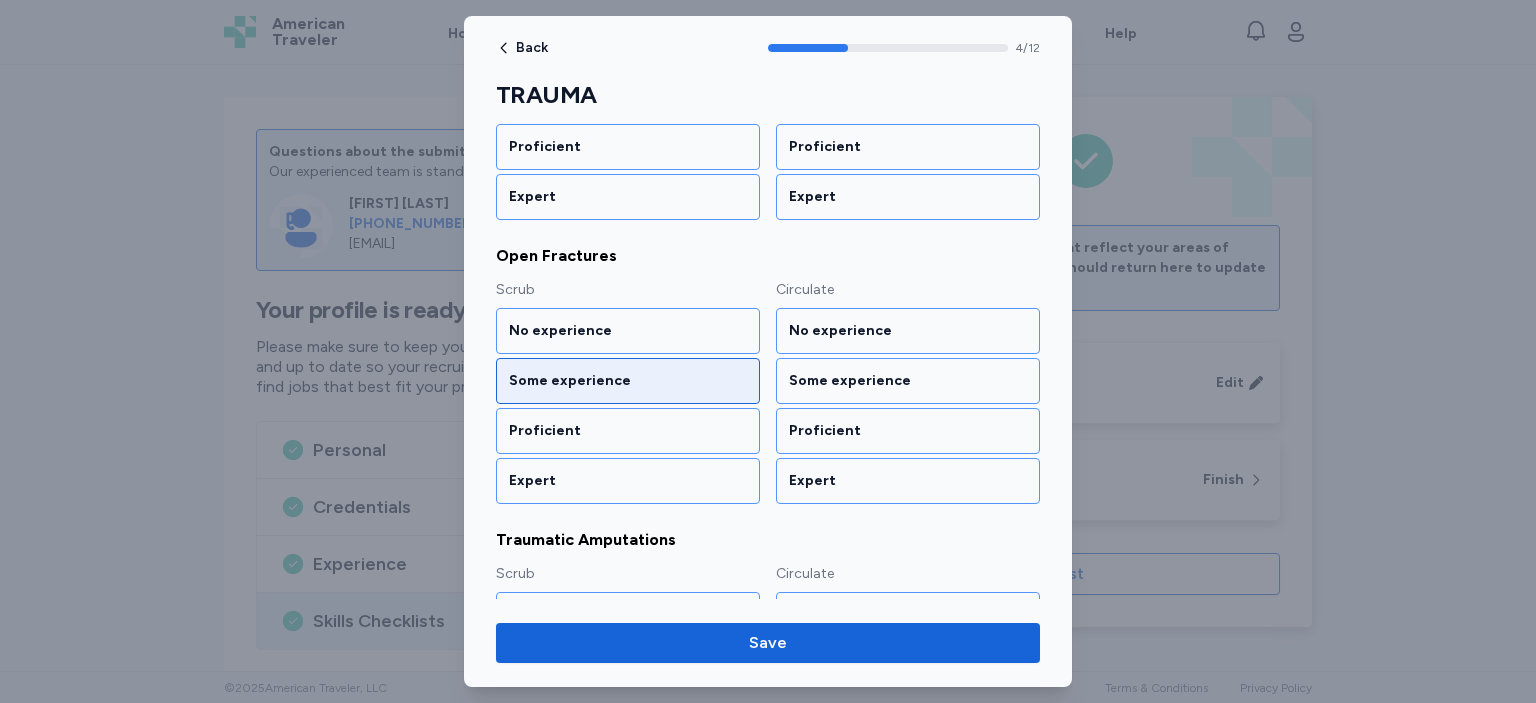 click on "Some experience" at bounding box center [628, 381] 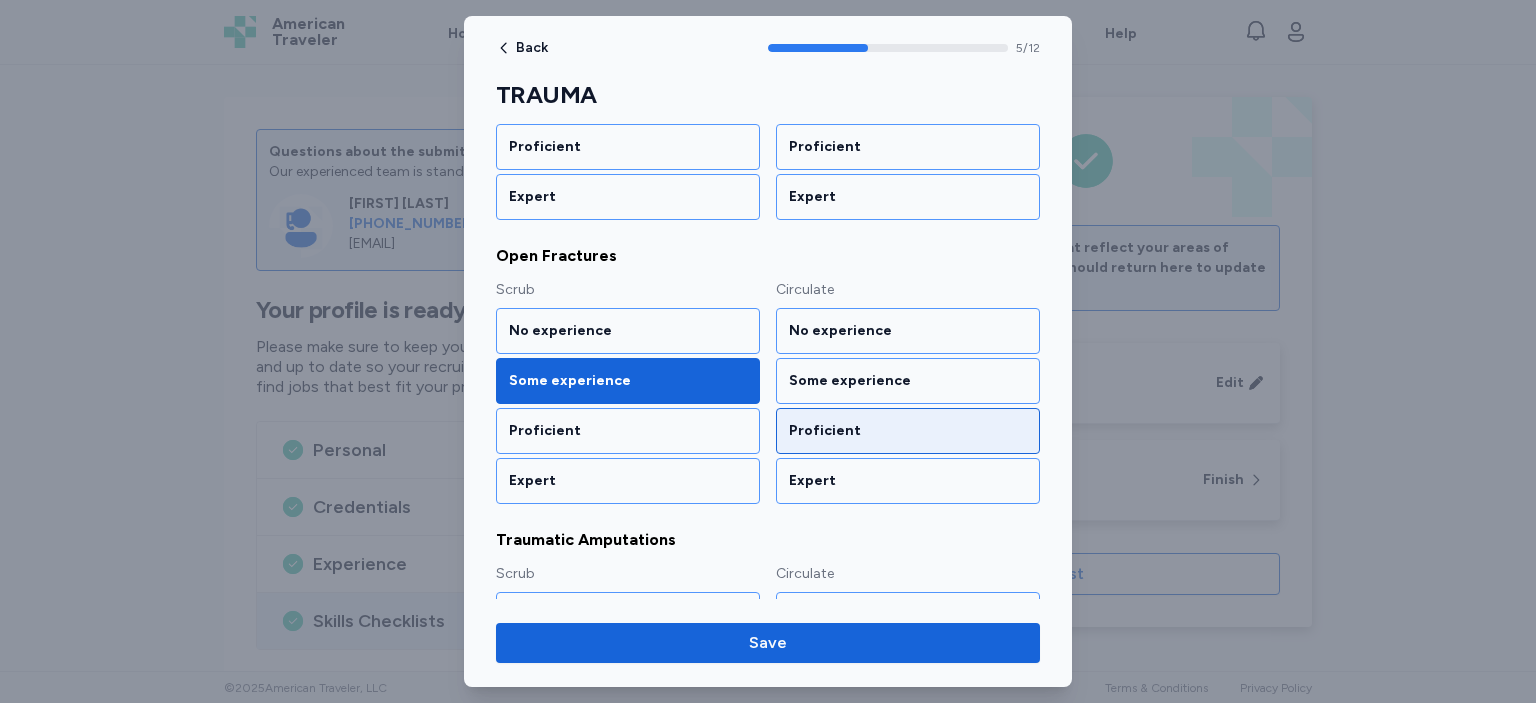 scroll, scrollTop: 1314, scrollLeft: 0, axis: vertical 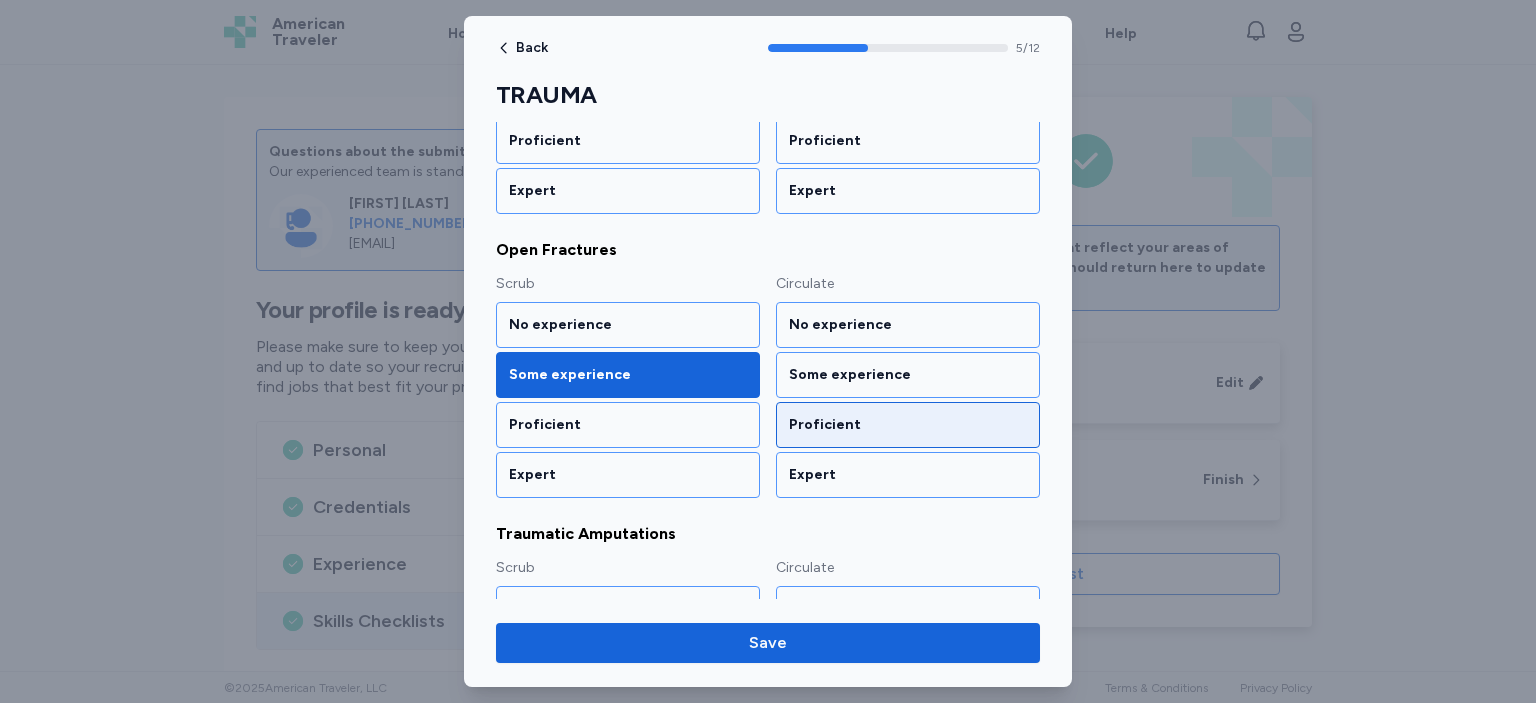 click on "Proficient" at bounding box center (908, 425) 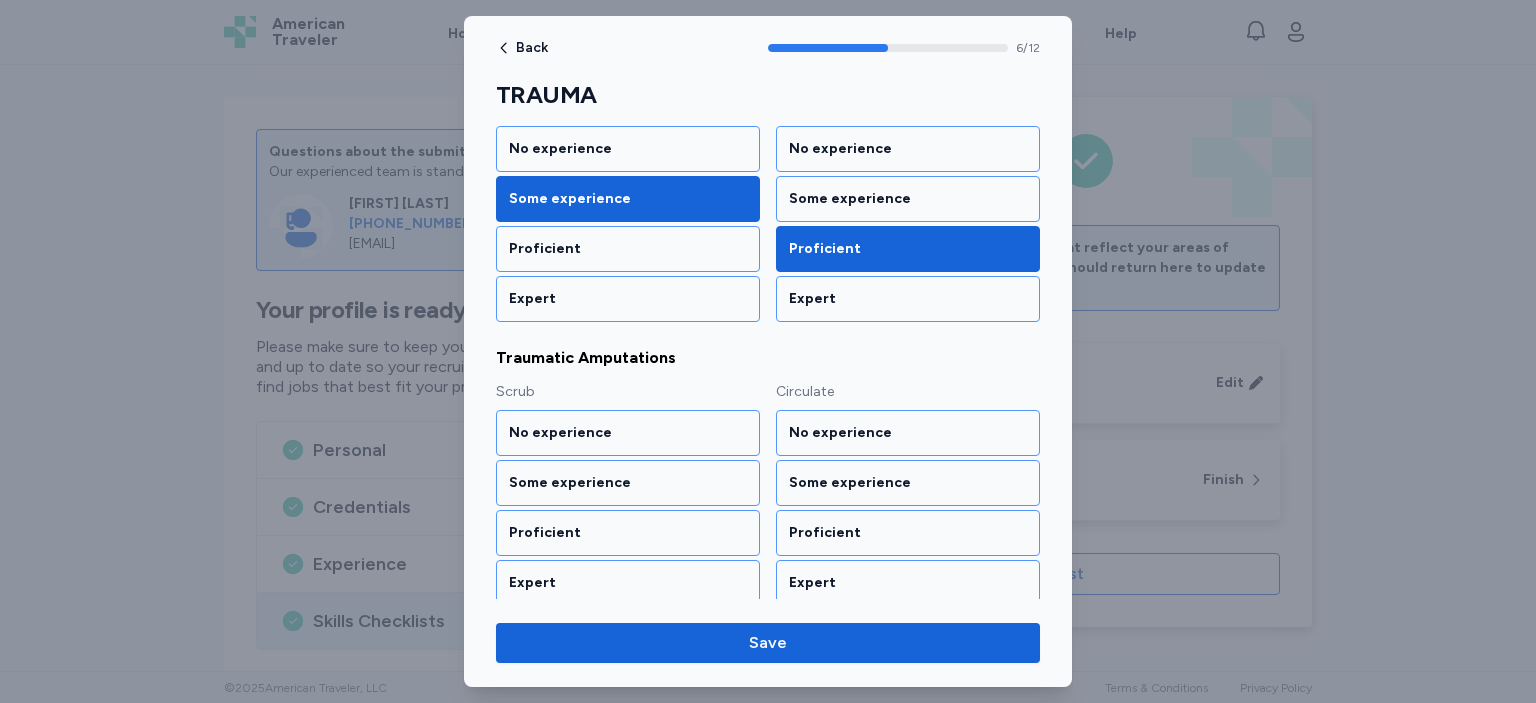 scroll, scrollTop: 1491, scrollLeft: 0, axis: vertical 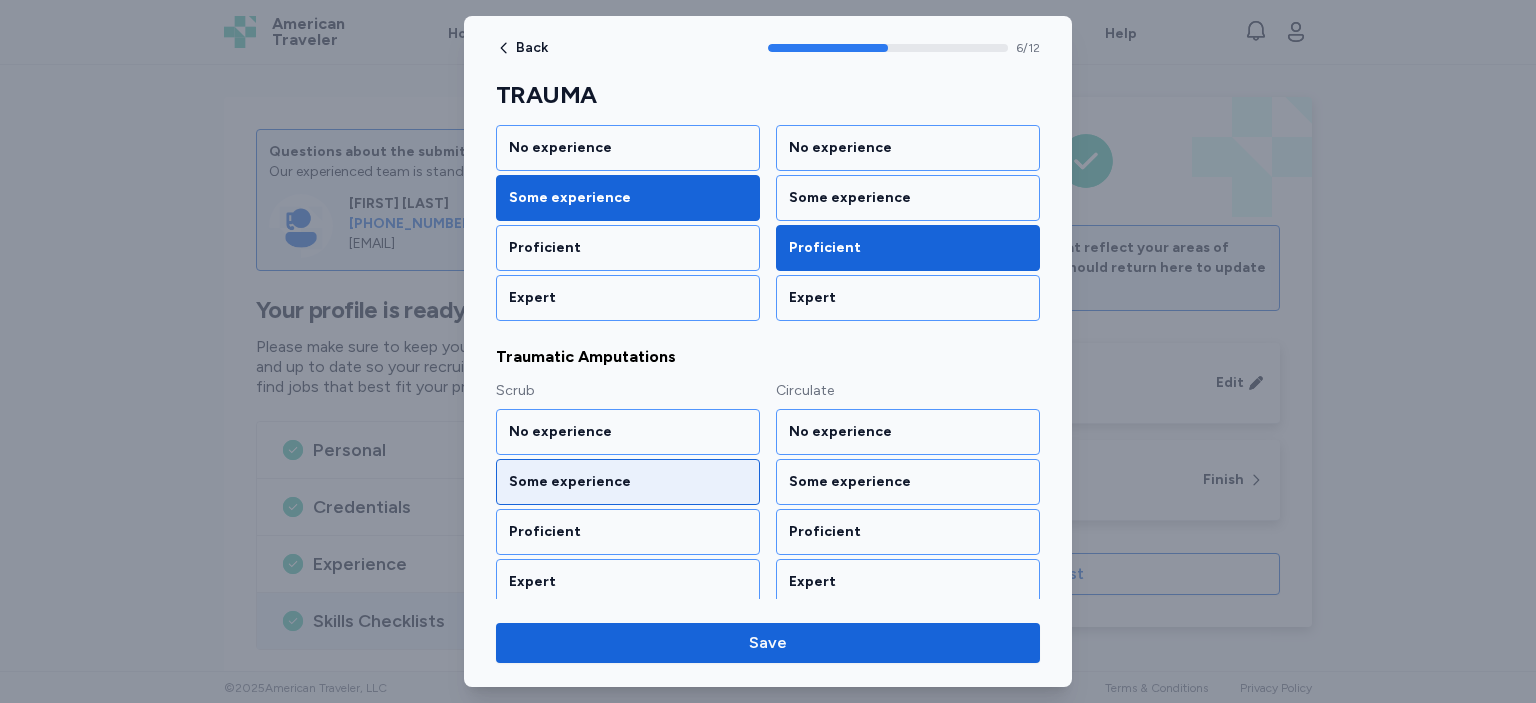 click on "Some experience" at bounding box center [628, 482] 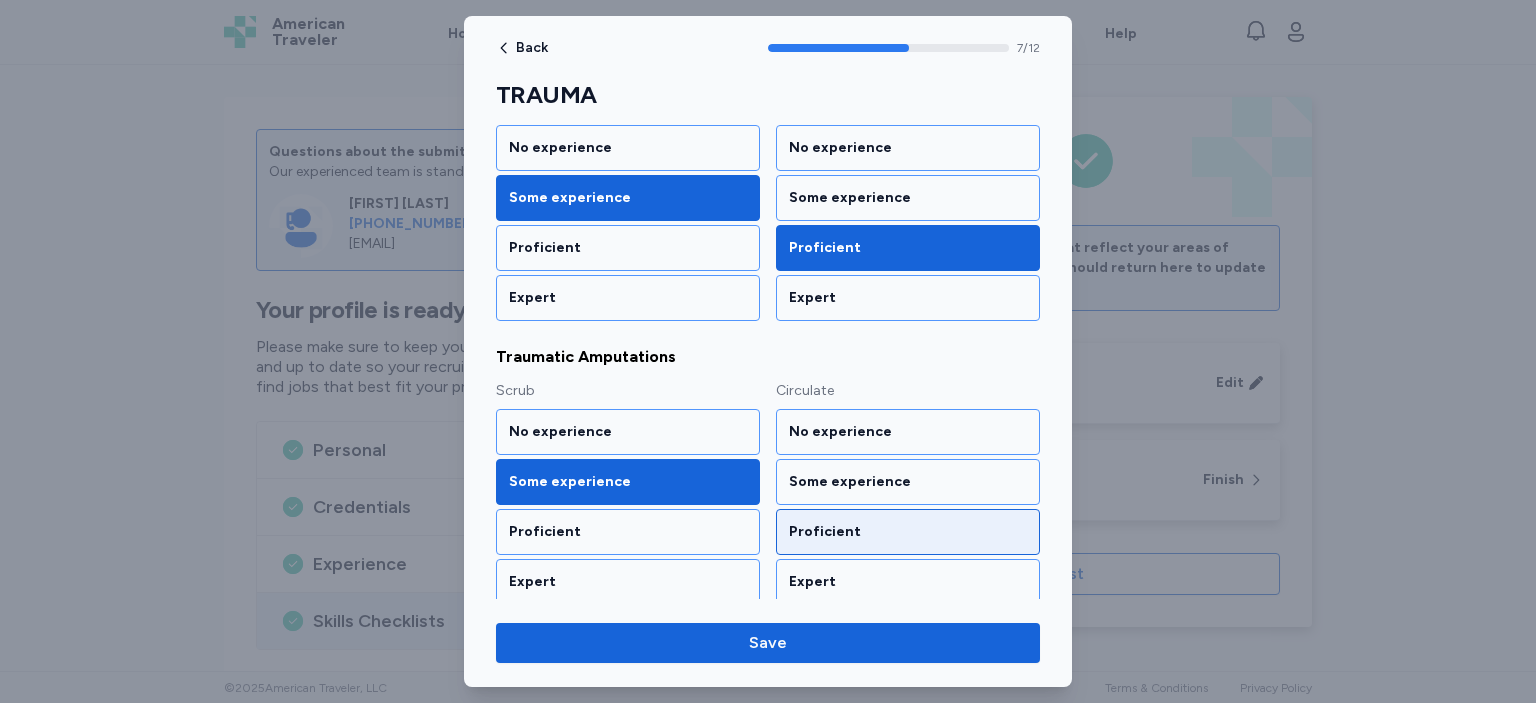 click on "Proficient" at bounding box center [908, 532] 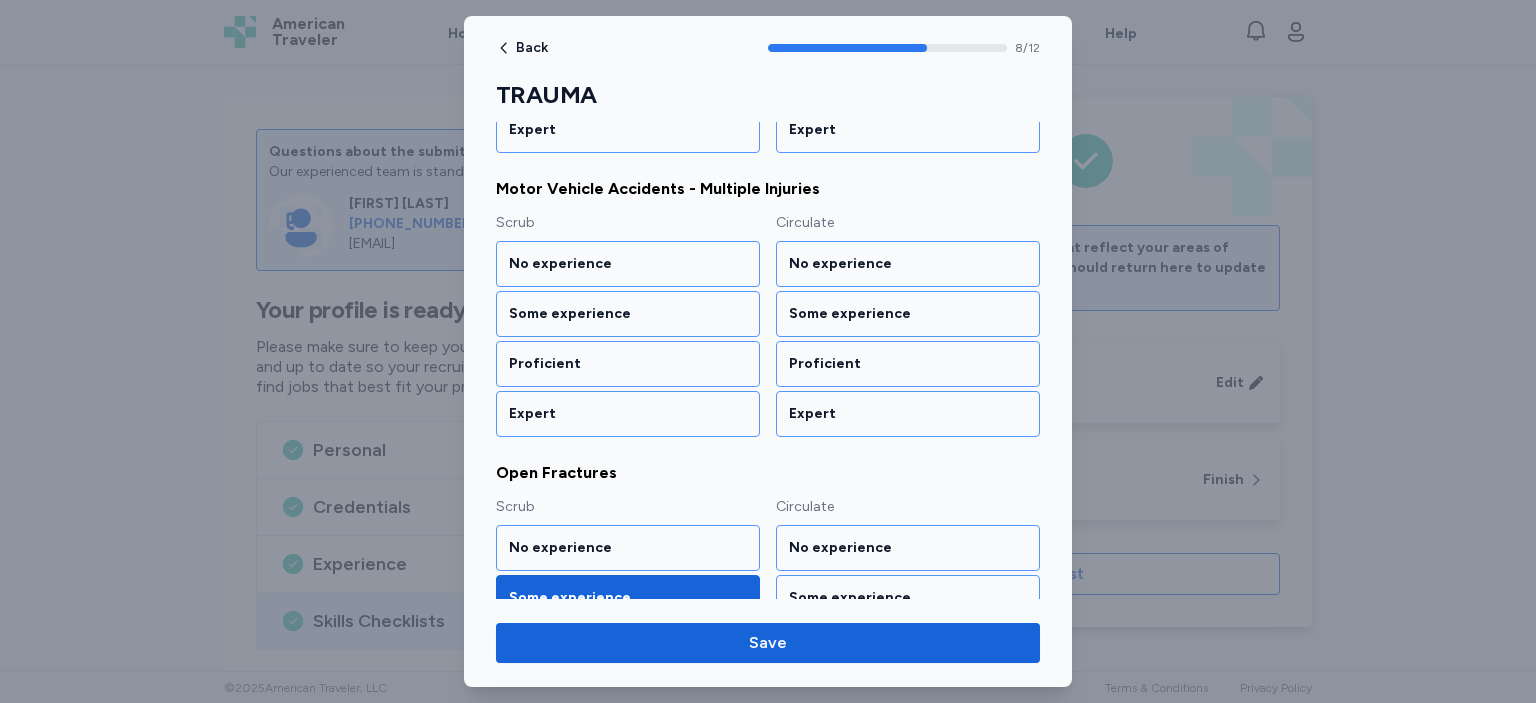 scroll, scrollTop: 1052, scrollLeft: 0, axis: vertical 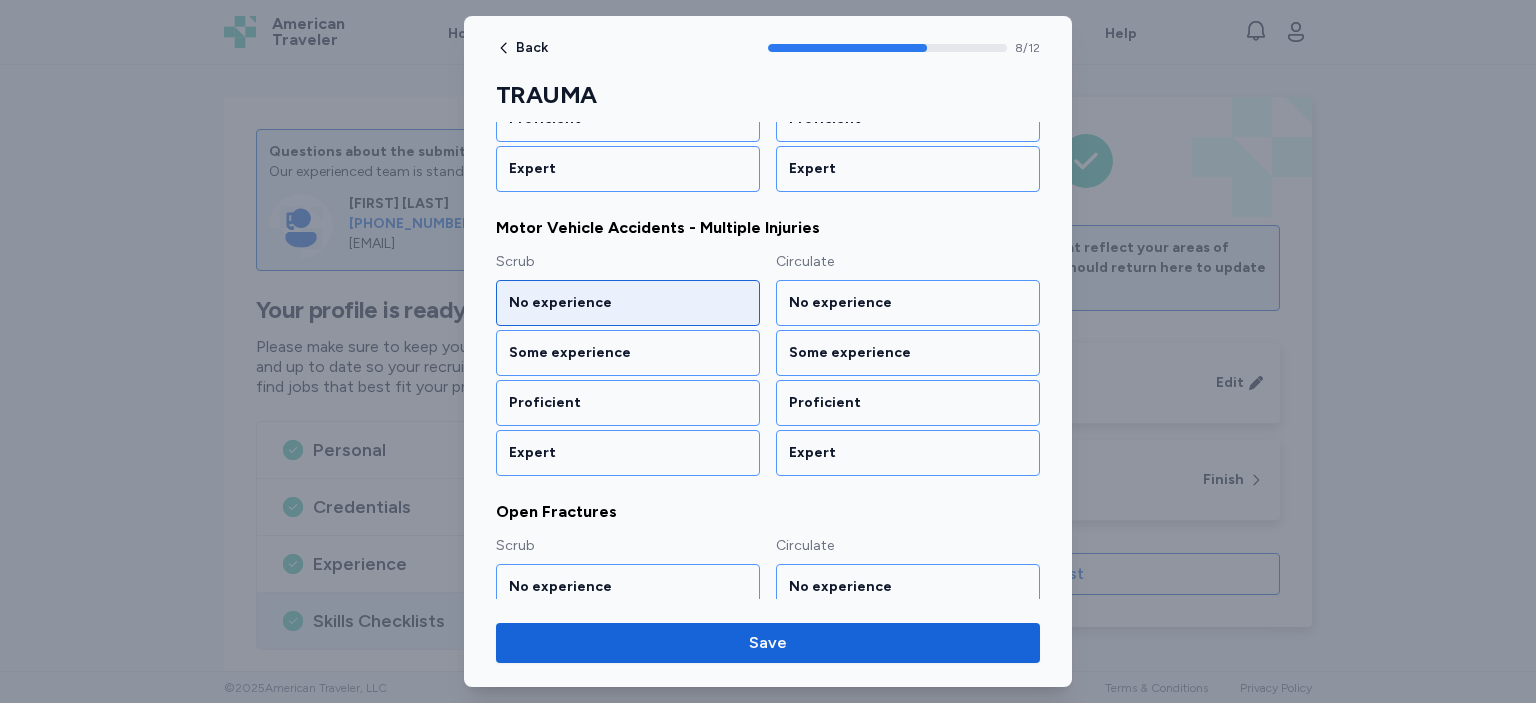 click on "No experience" at bounding box center [628, 303] 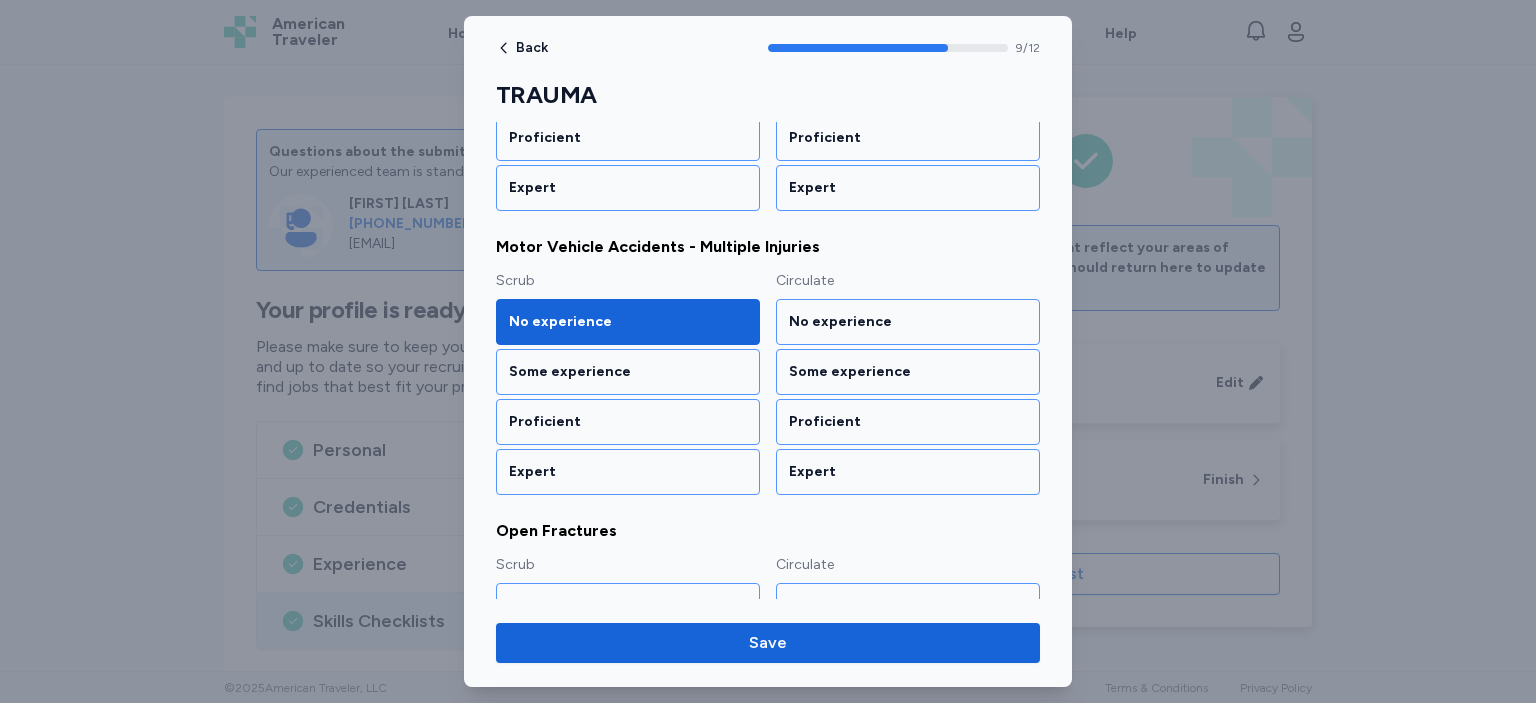 scroll, scrollTop: 1031, scrollLeft: 0, axis: vertical 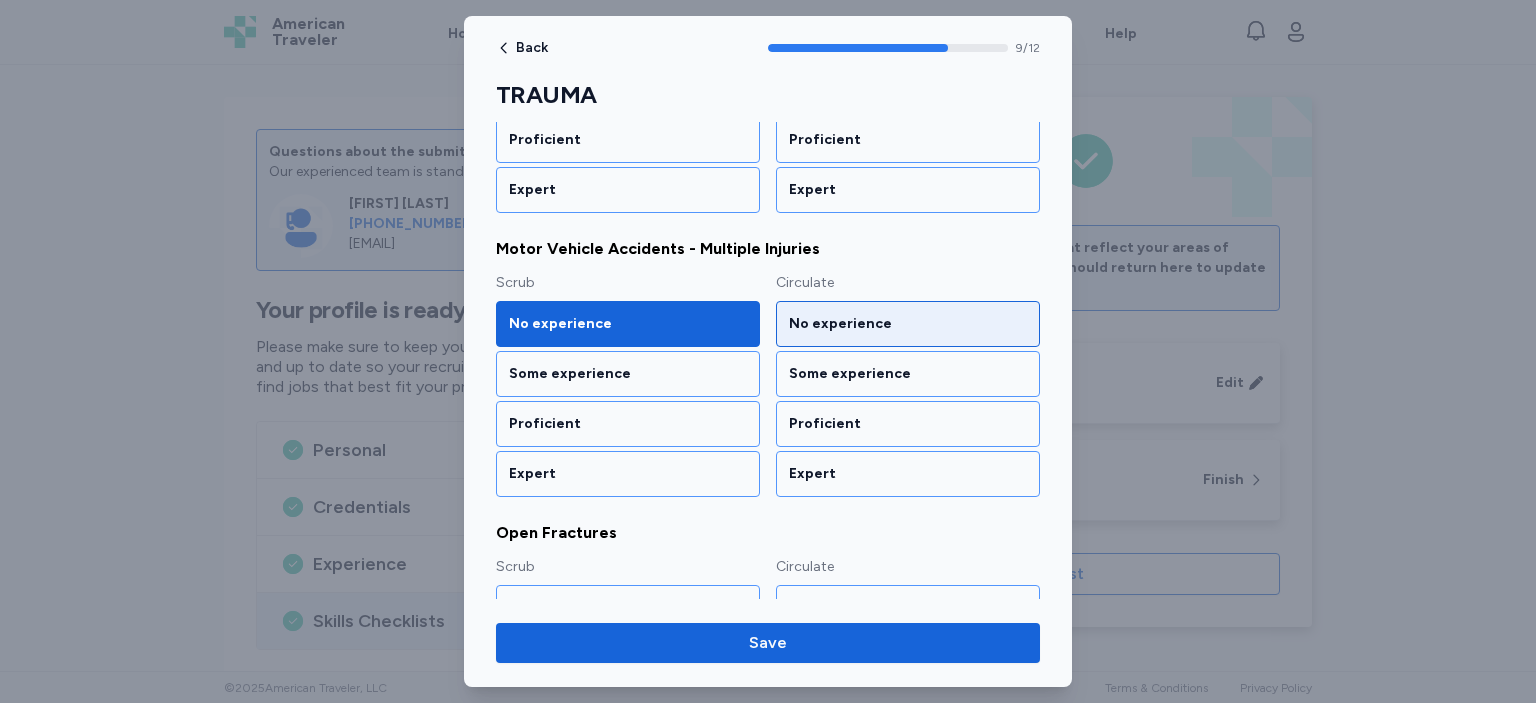 click on "No experience" at bounding box center (908, 324) 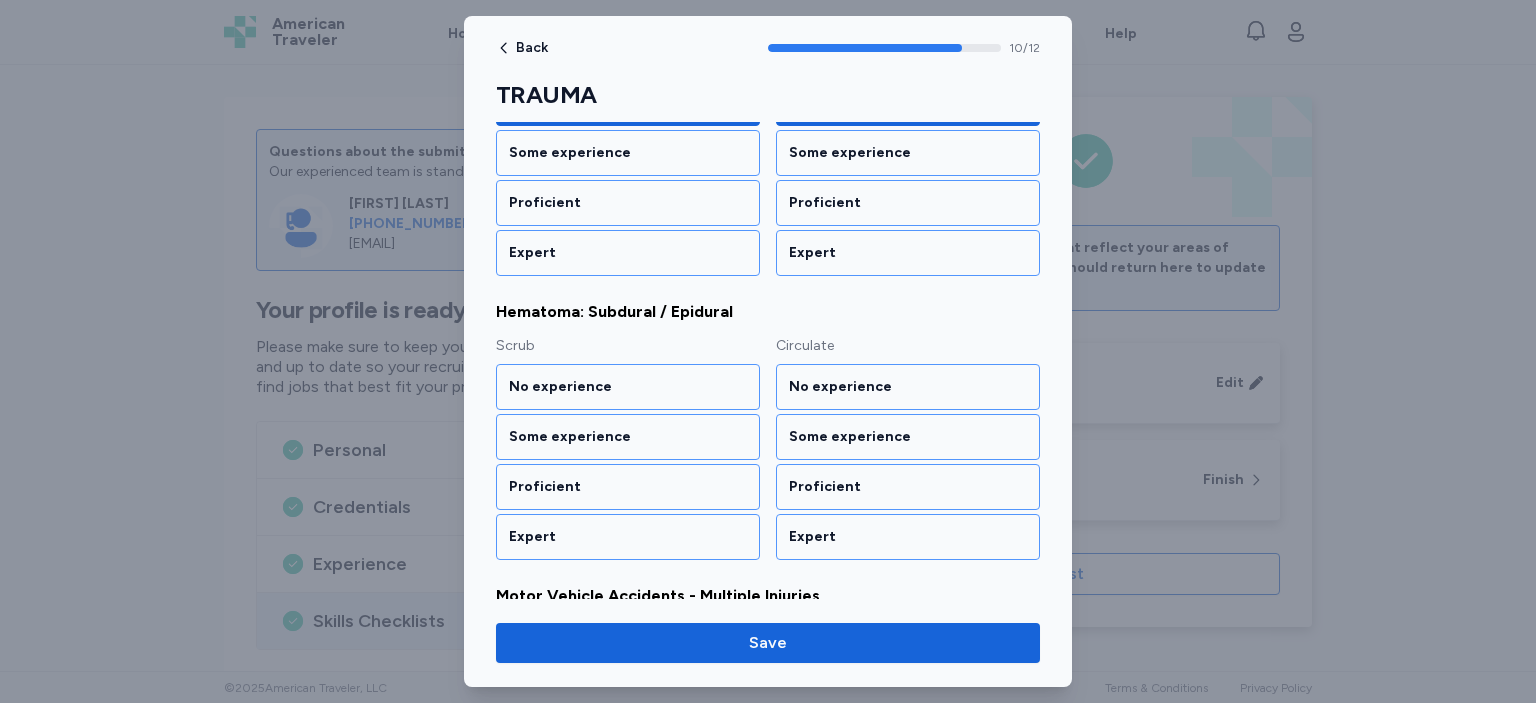 scroll, scrollTop: 700, scrollLeft: 0, axis: vertical 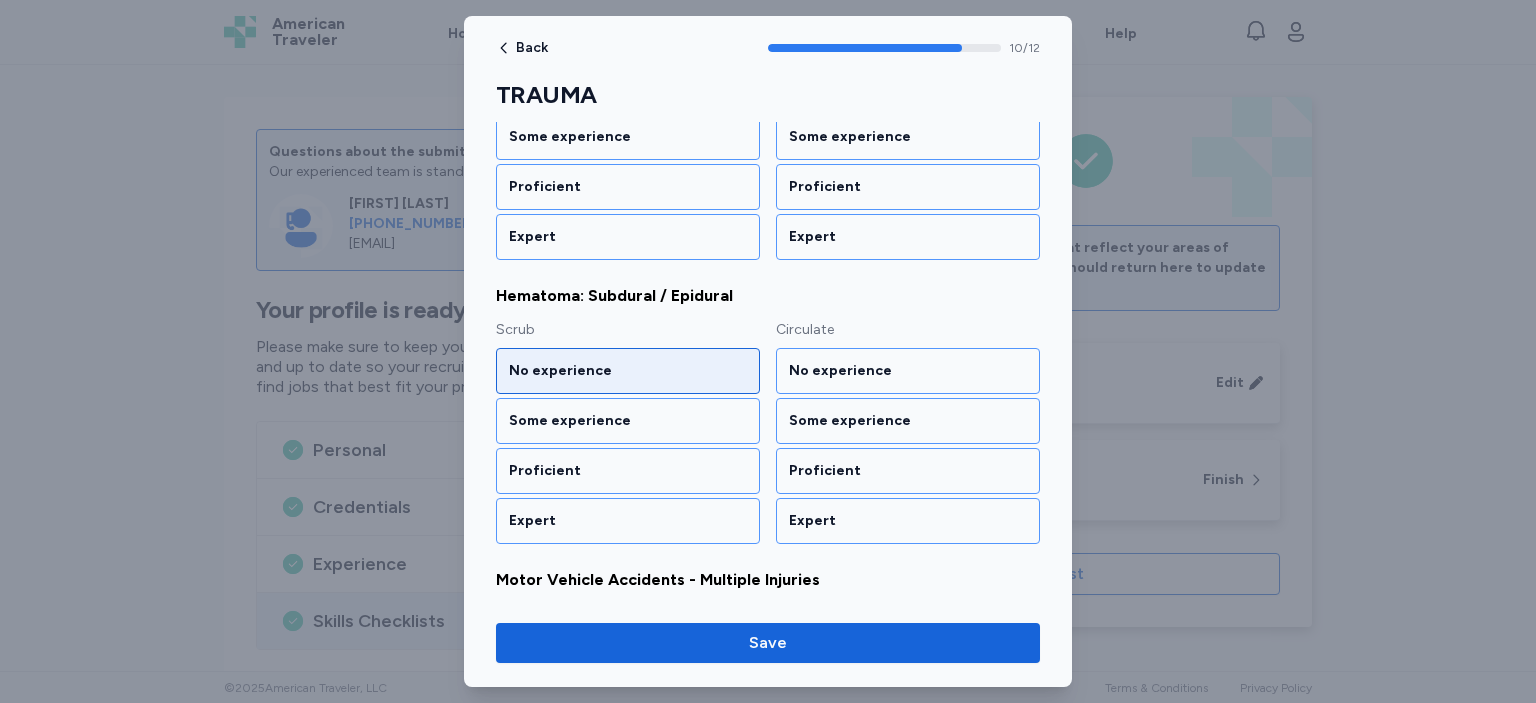 click on "No experience" at bounding box center (628, 371) 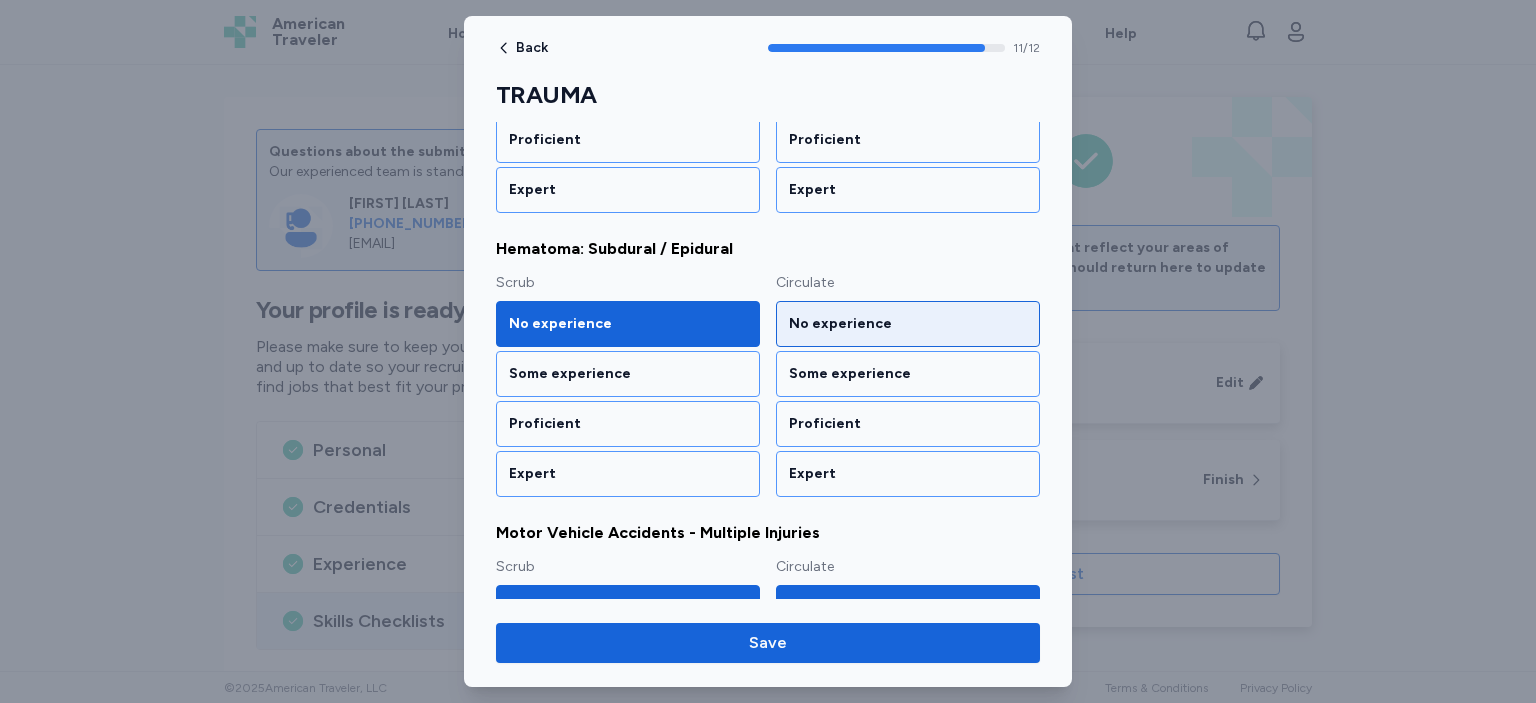 scroll, scrollTop: 749, scrollLeft: 0, axis: vertical 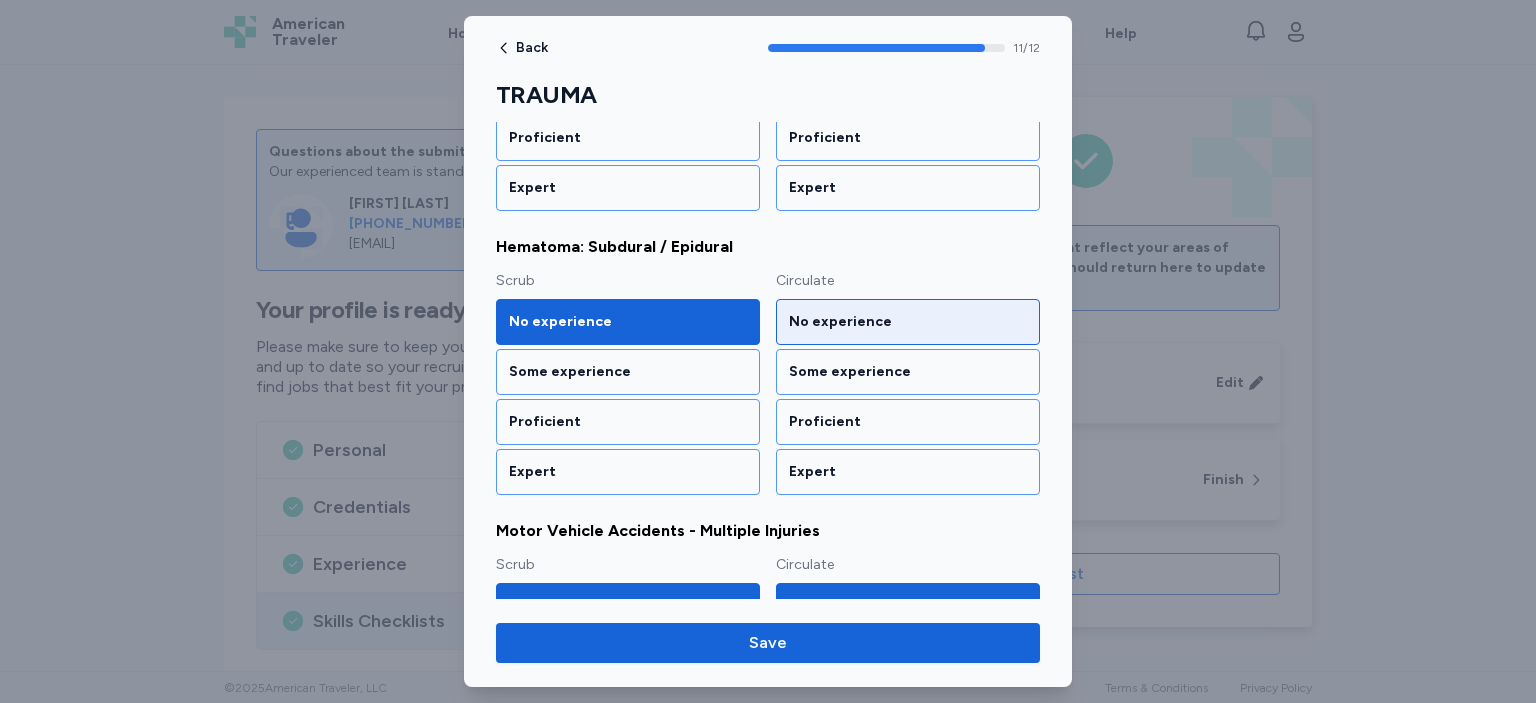click on "No experience" at bounding box center (908, 322) 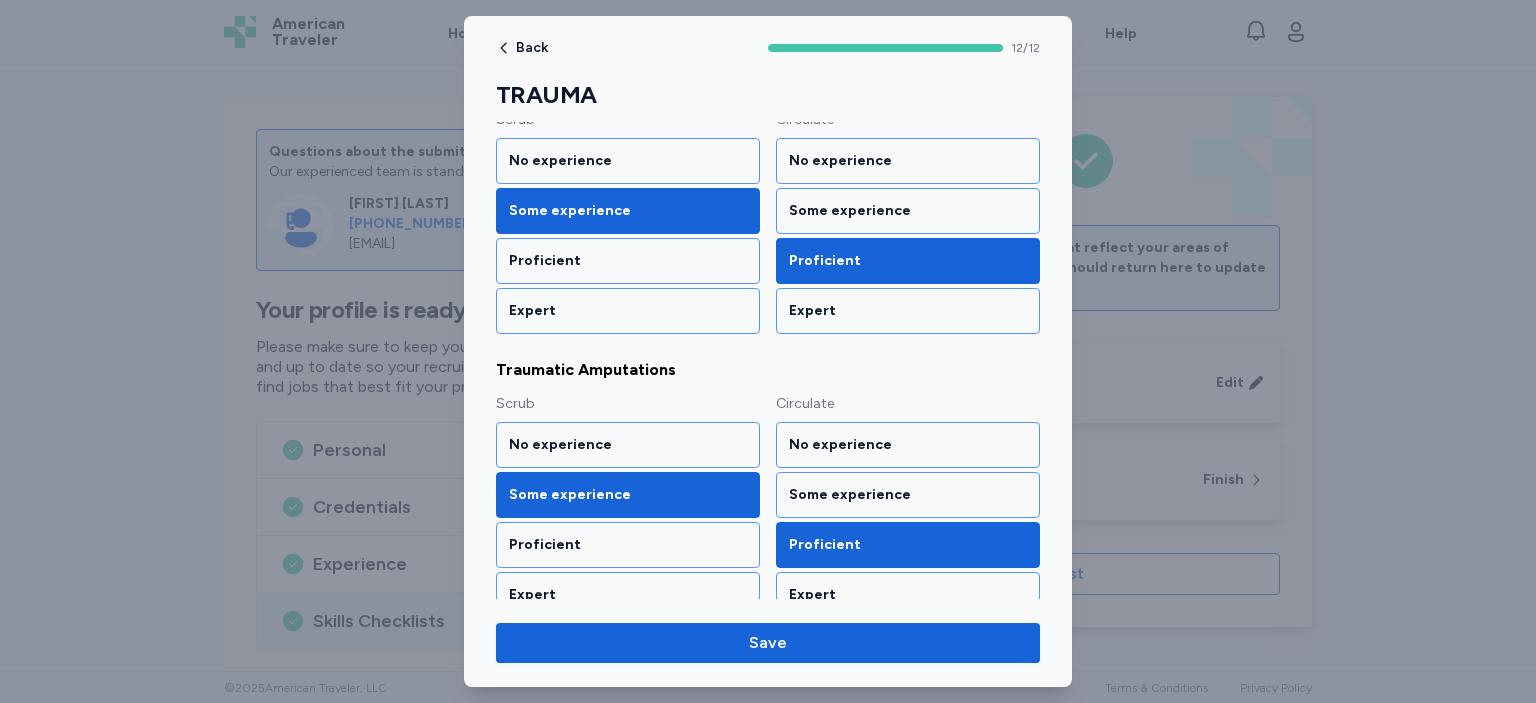 scroll, scrollTop: 1491, scrollLeft: 0, axis: vertical 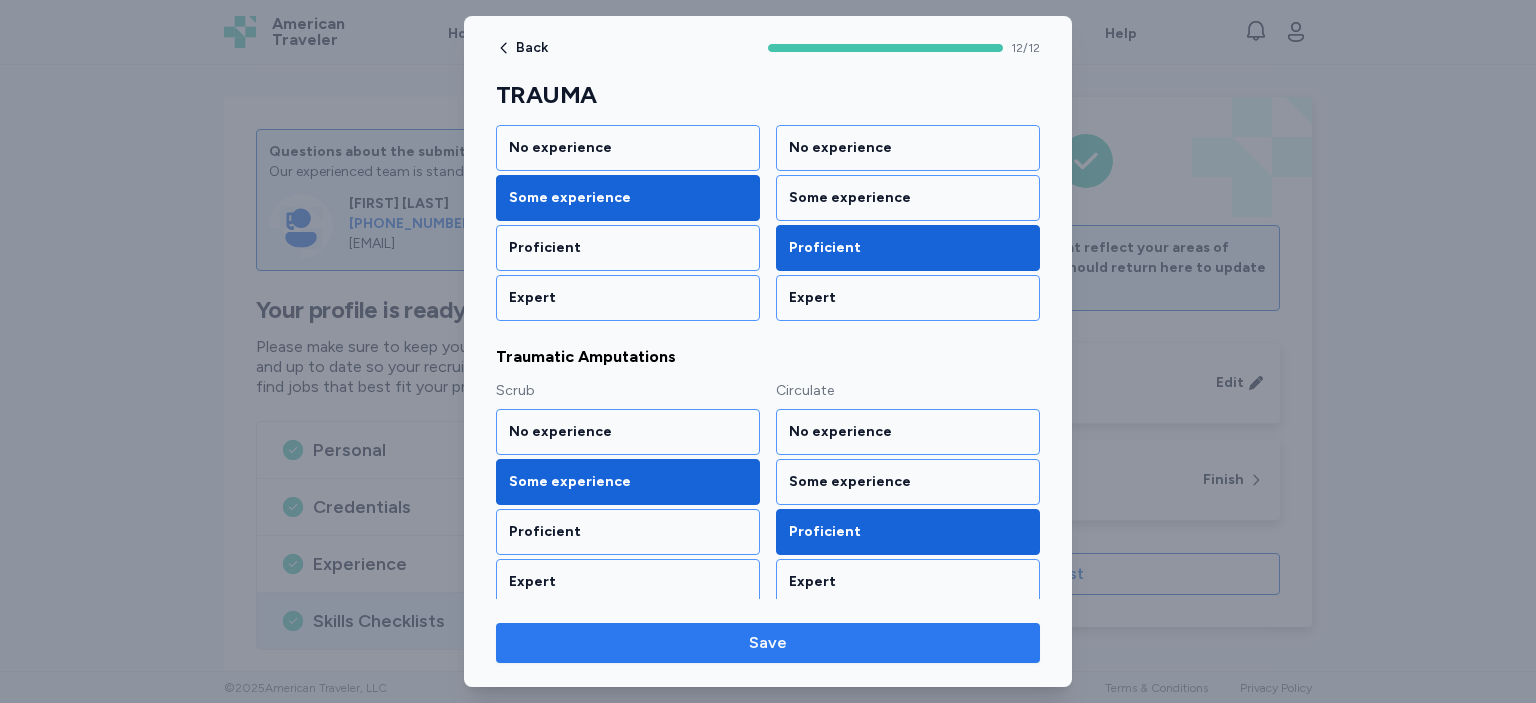 click on "Save" at bounding box center [768, 643] 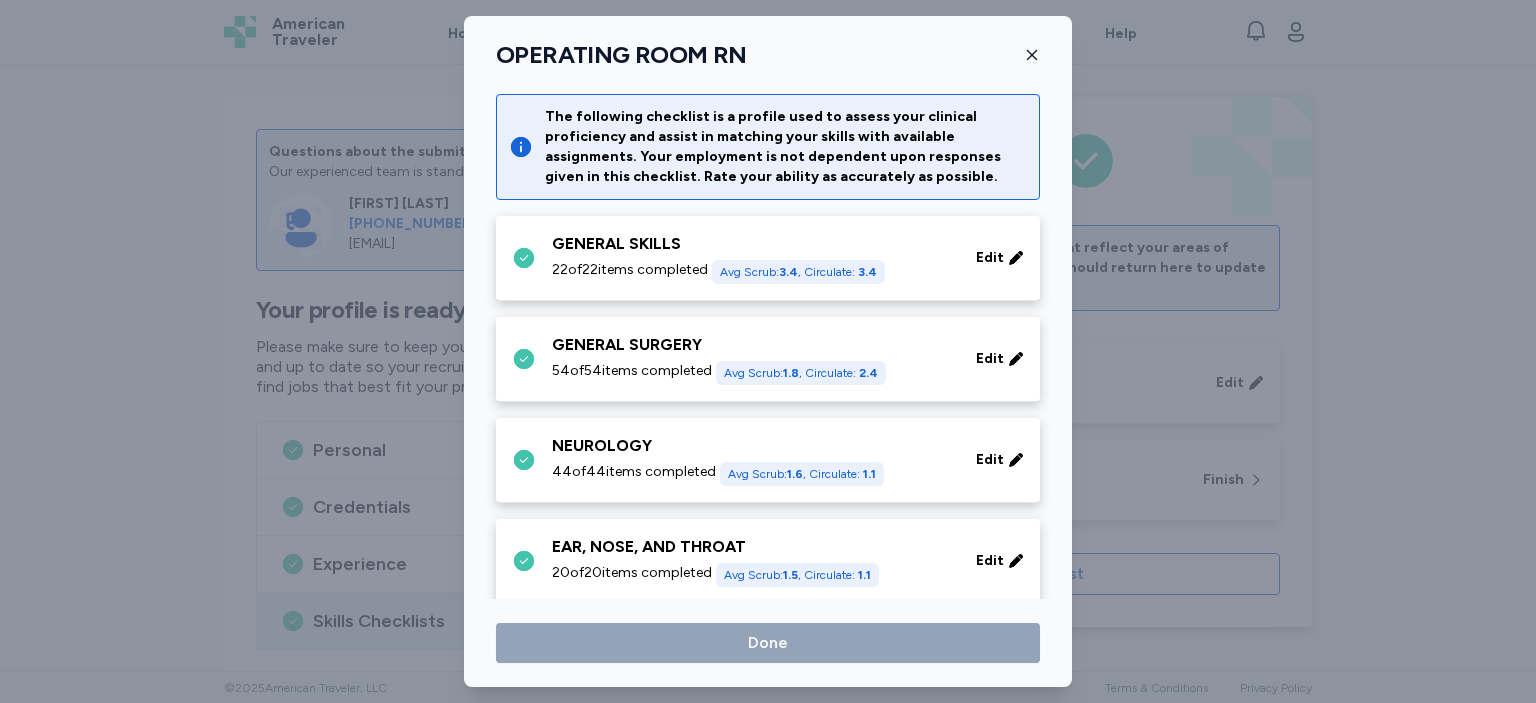 scroll, scrollTop: 1318, scrollLeft: 0, axis: vertical 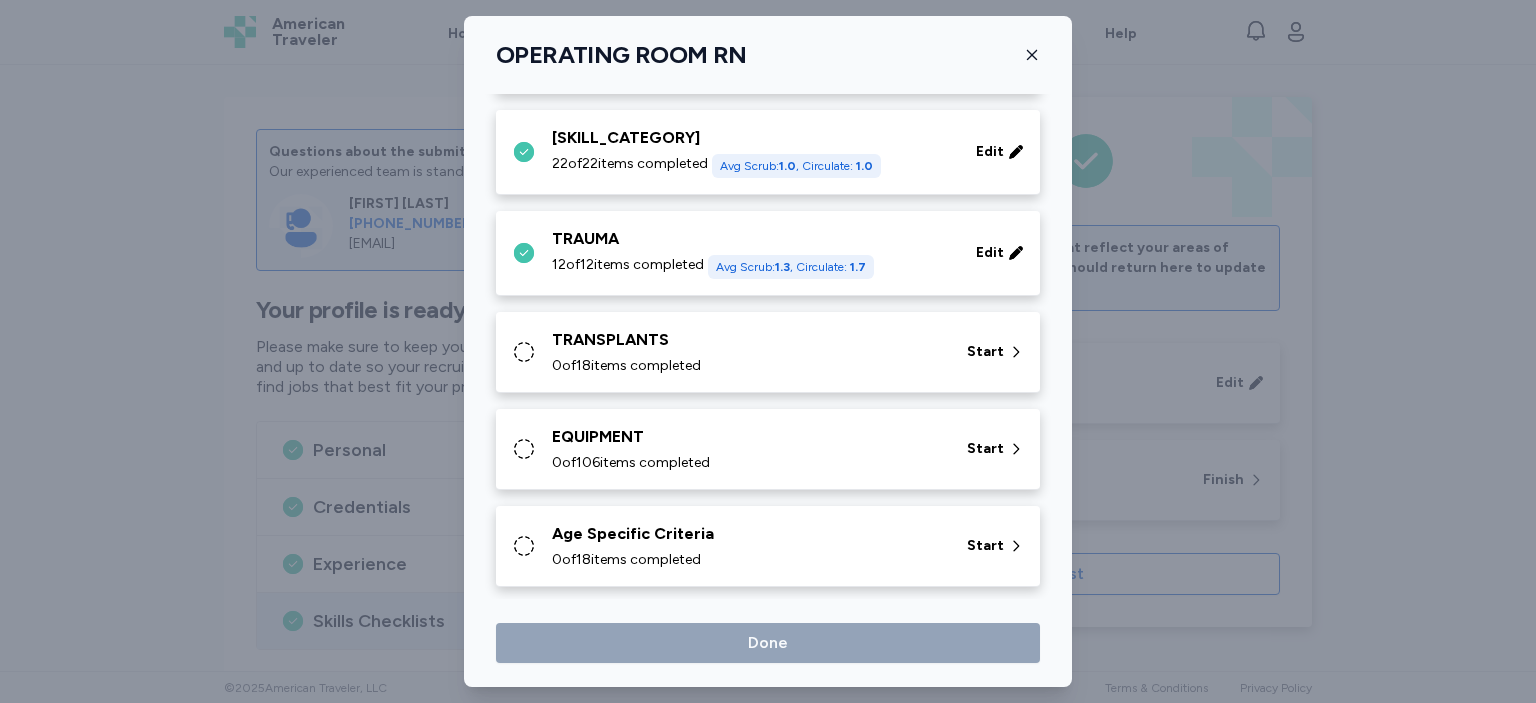 click on "0  of  18  items completed" at bounding box center (747, 366) 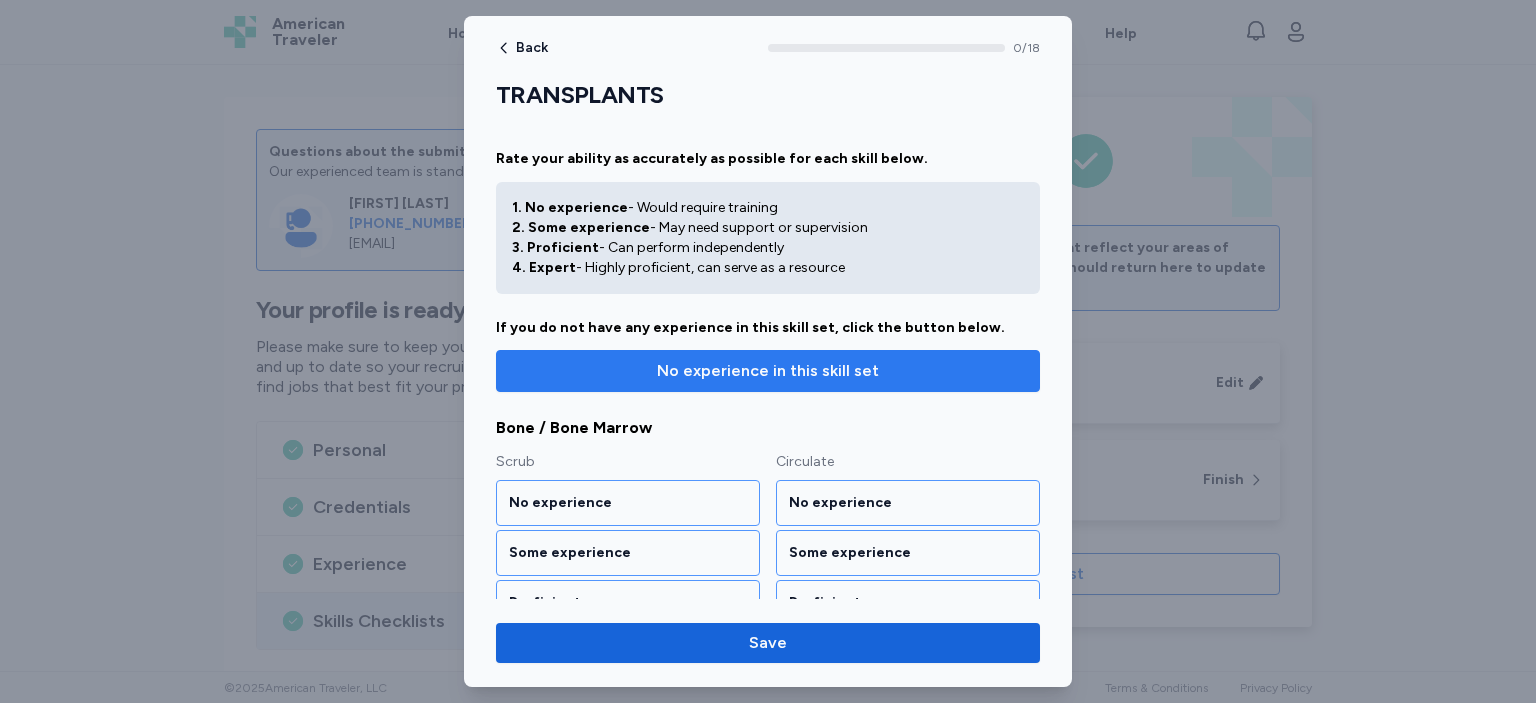 click on "No experience in this skill set" at bounding box center [768, 371] 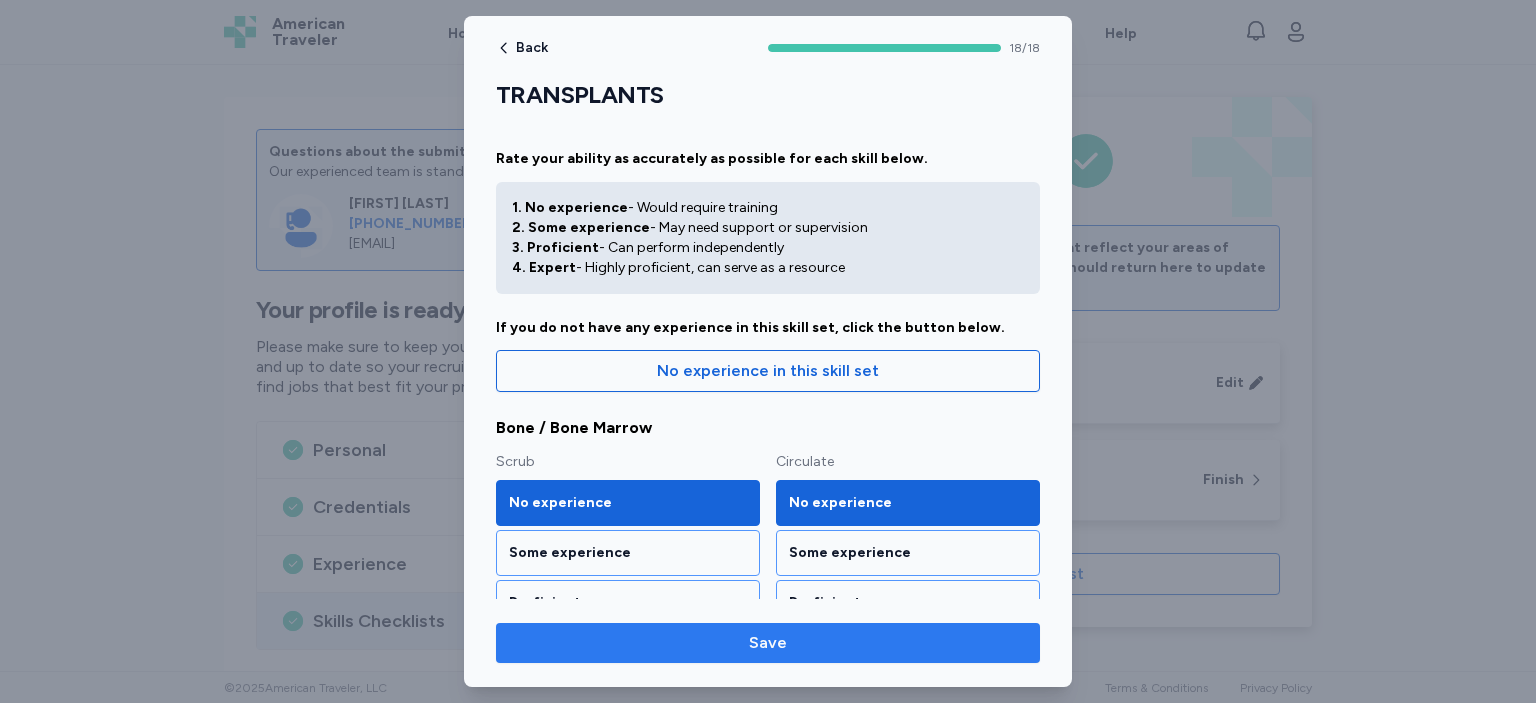 click on "Save" at bounding box center [768, 643] 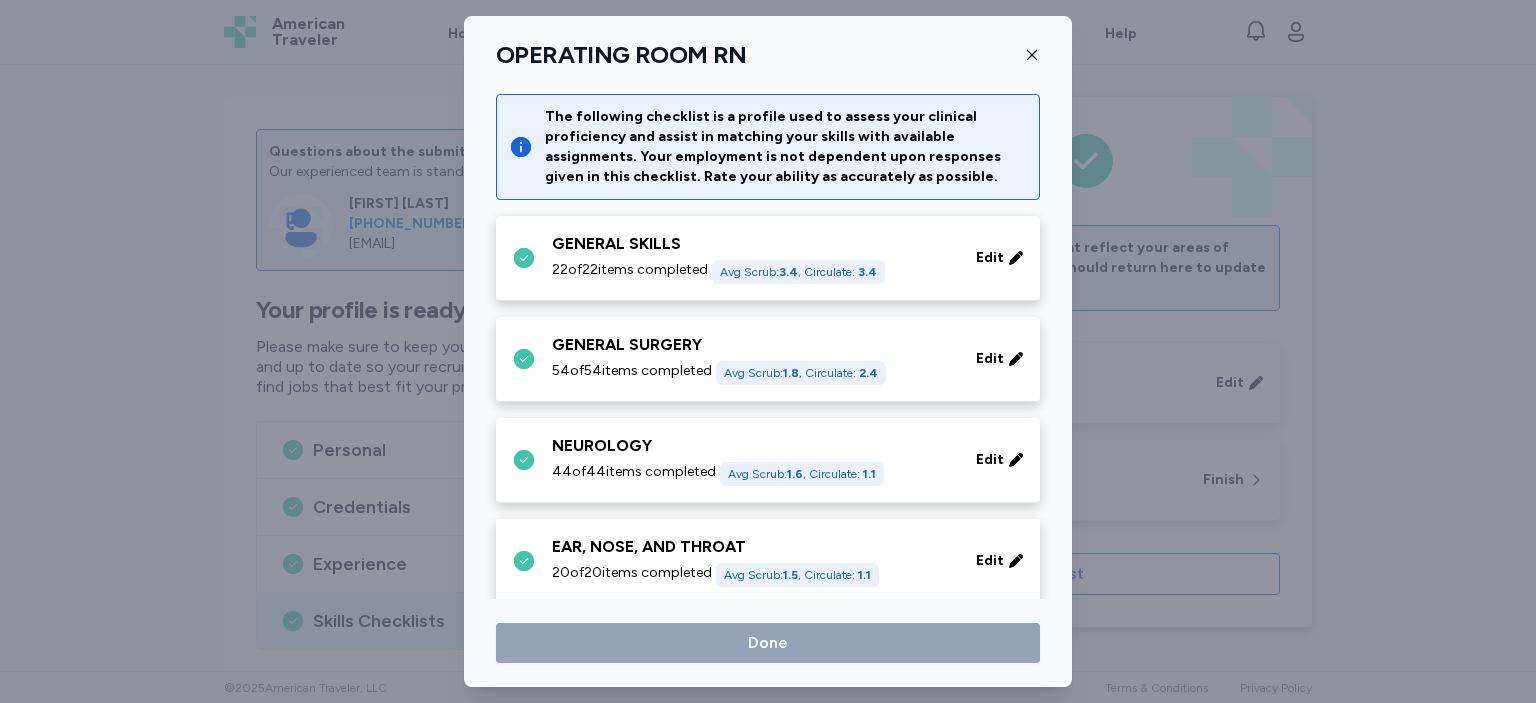 scroll, scrollTop: 1318, scrollLeft: 0, axis: vertical 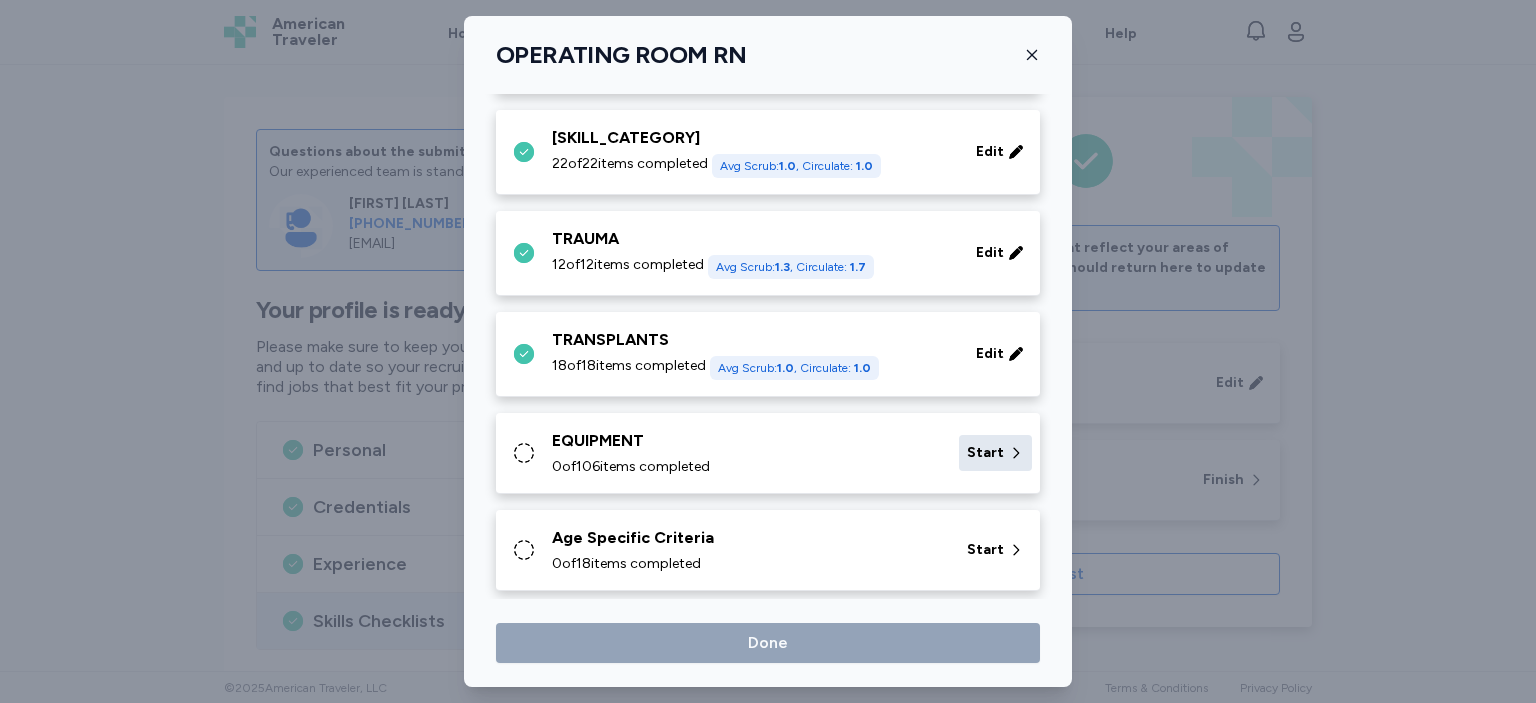 click on "Start" at bounding box center (985, 453) 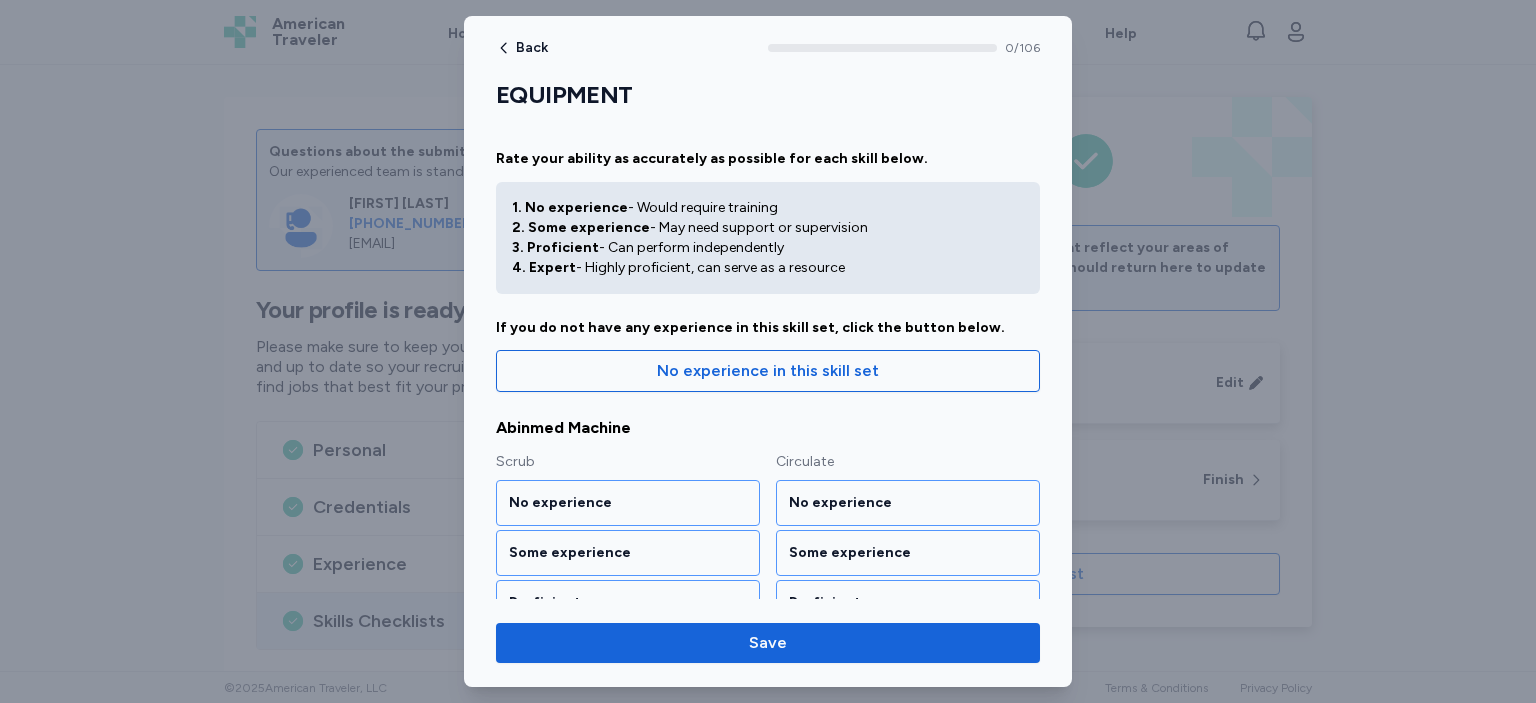 click on "Scrub No experience Some experience Proficient Expert Circulate No experience Some experience Proficient Expert" at bounding box center [768, 564] 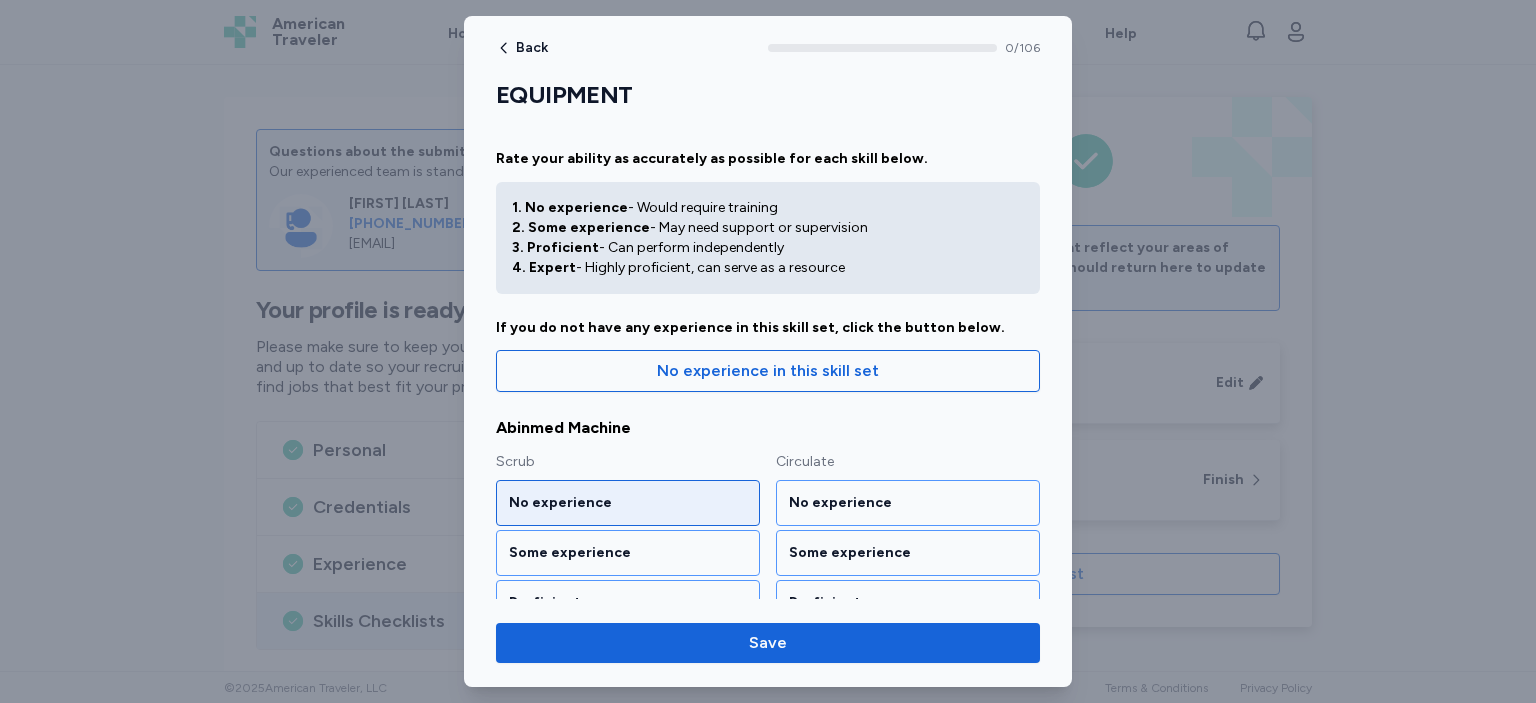 click on "No experience" at bounding box center (628, 503) 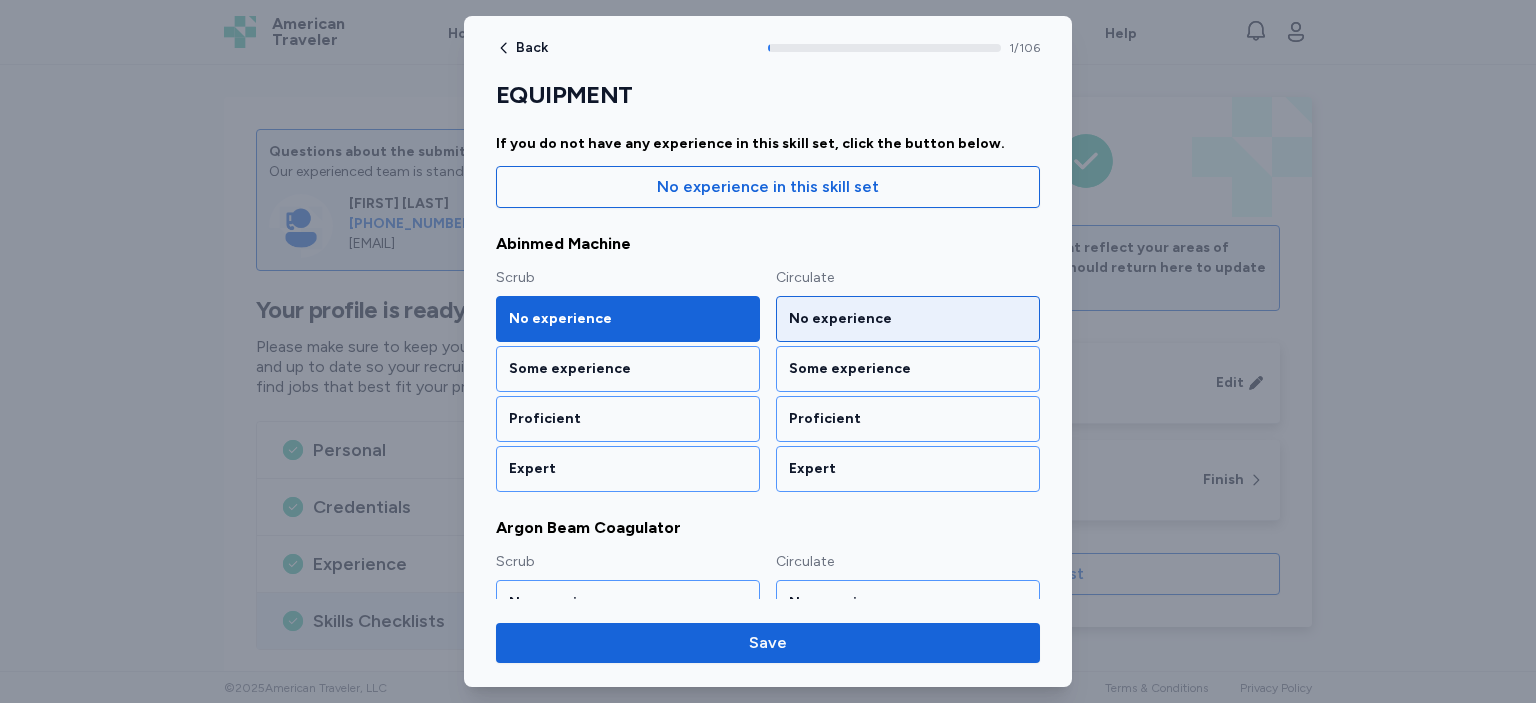click on "No experience" at bounding box center [908, 319] 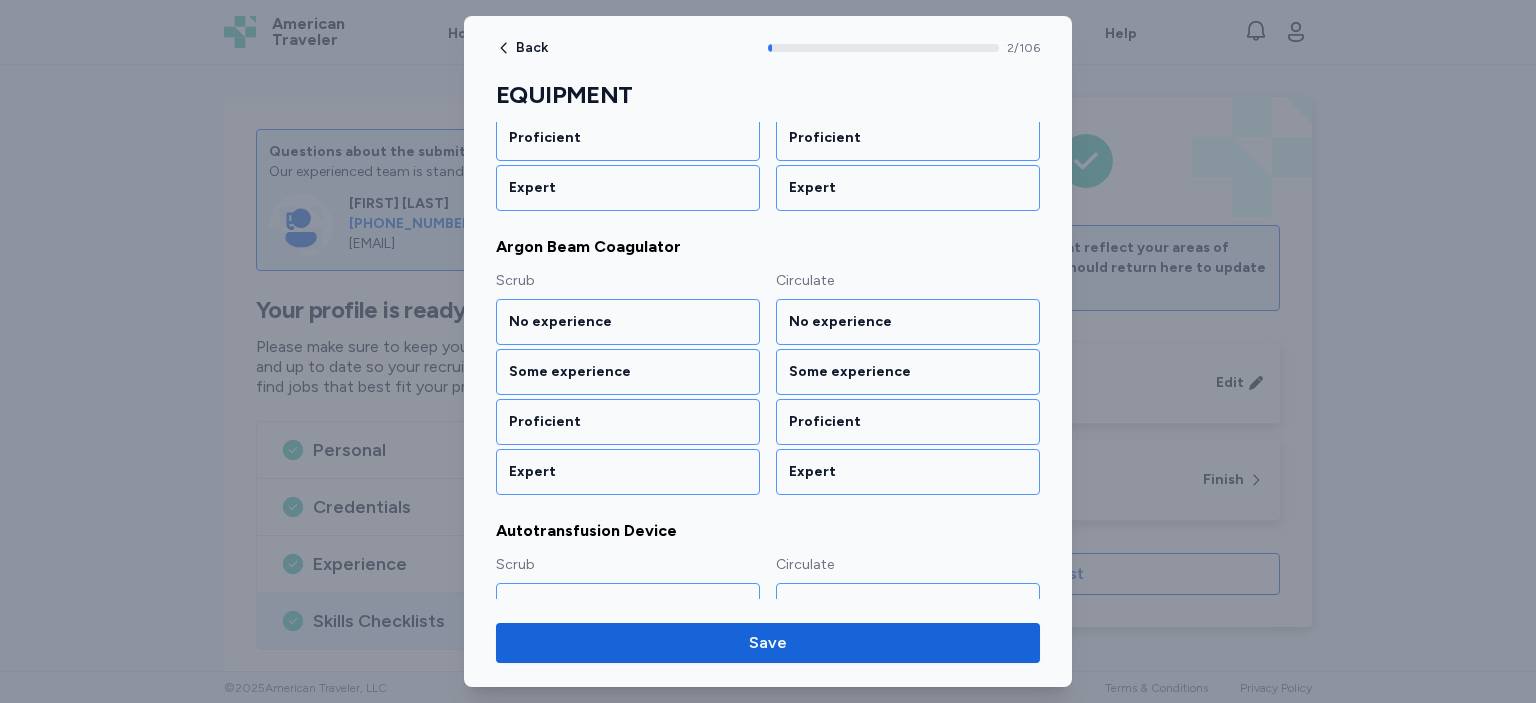 scroll, scrollTop: 466, scrollLeft: 0, axis: vertical 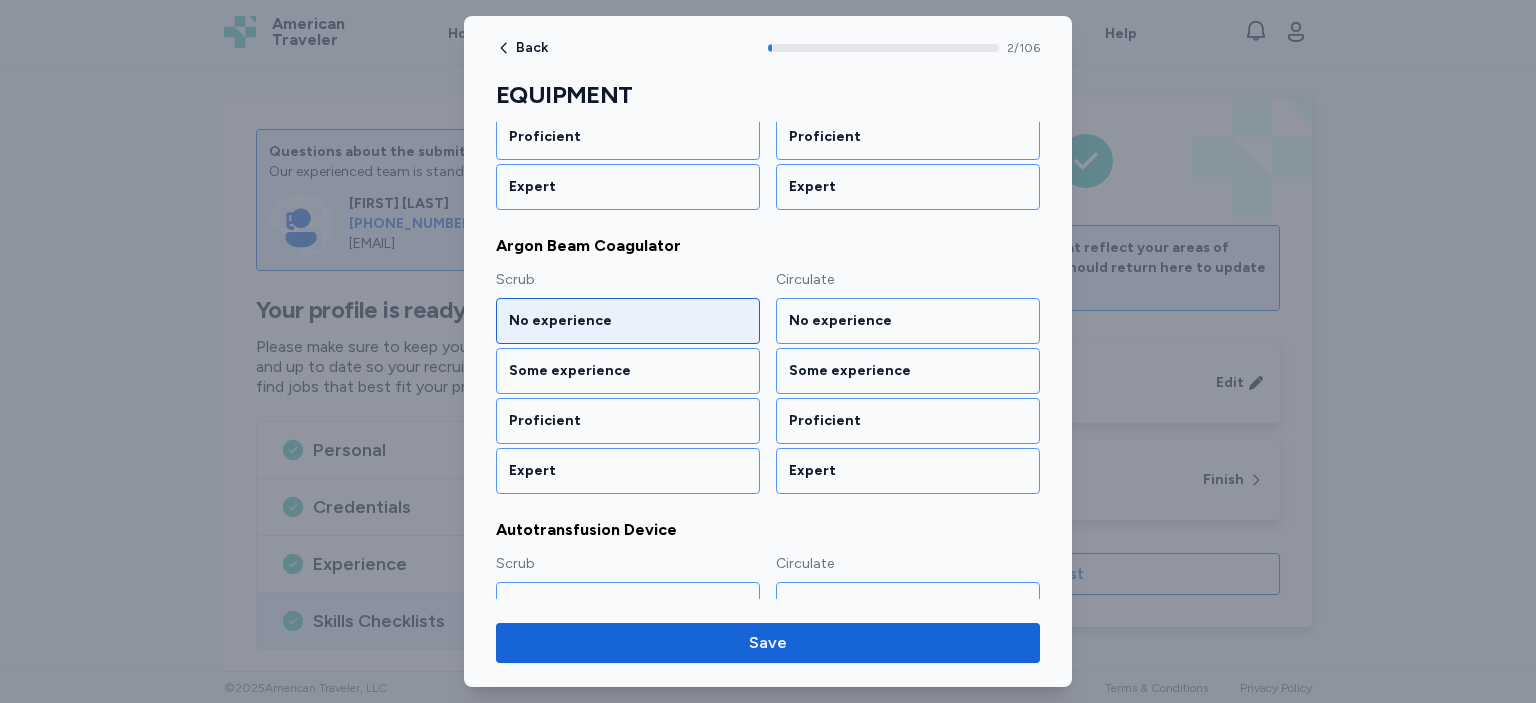 click on "No experience" at bounding box center (628, 321) 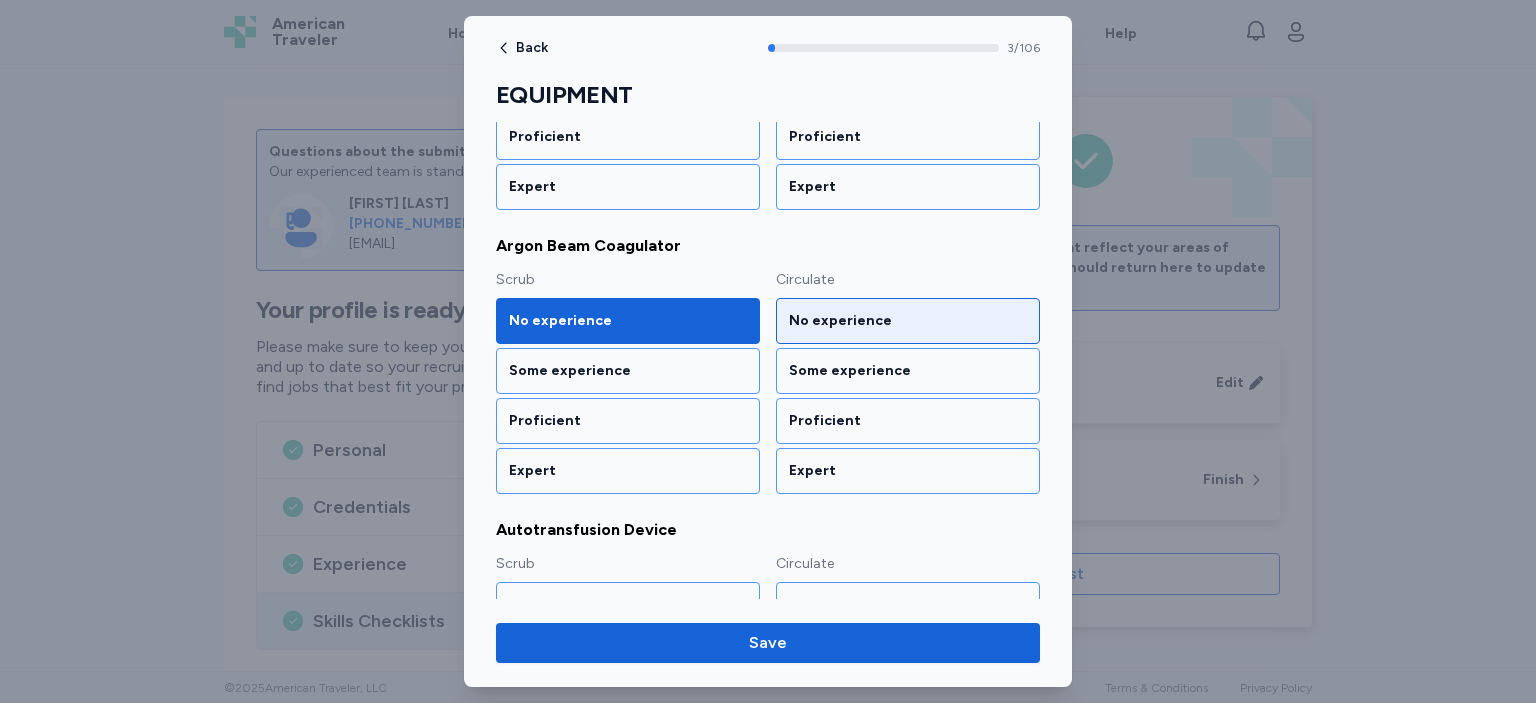 click on "No experience" at bounding box center [908, 321] 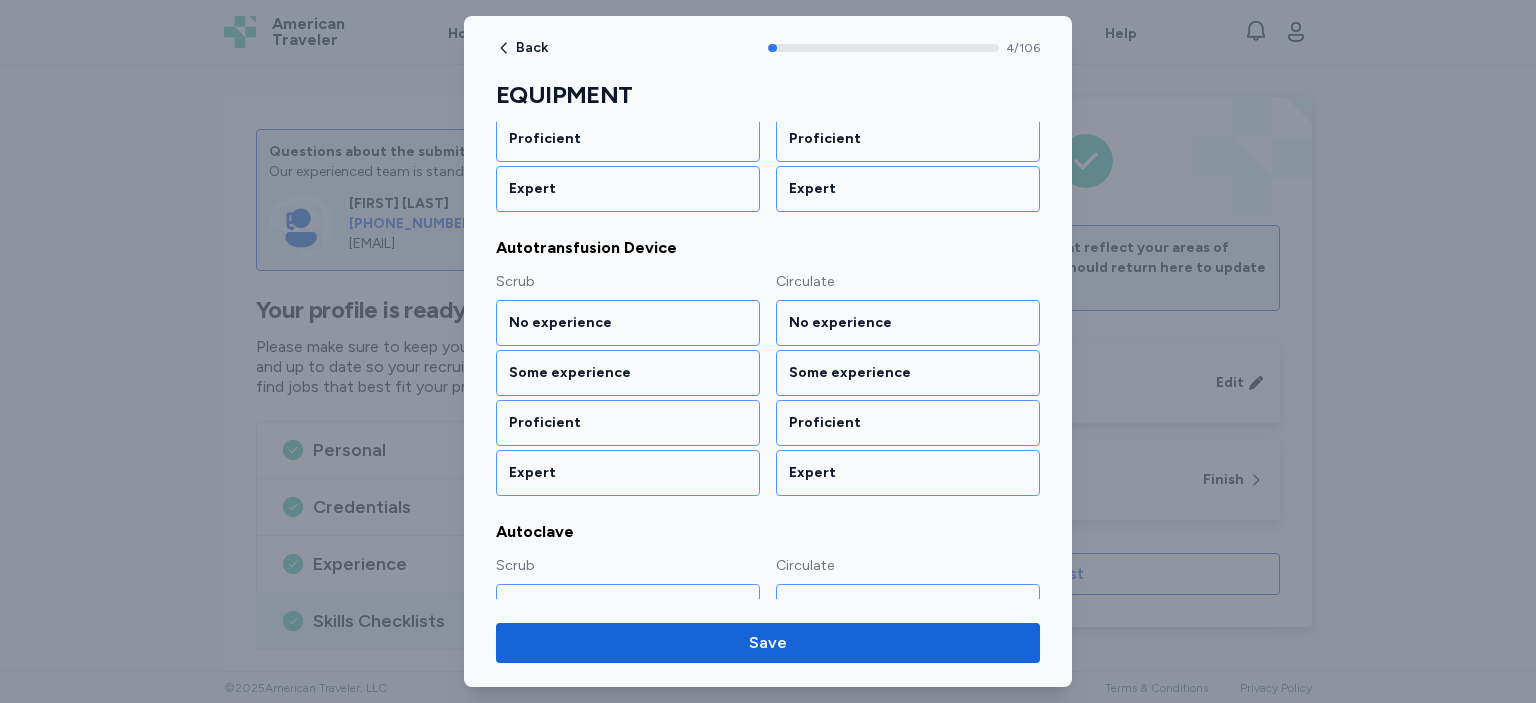 scroll, scrollTop: 749, scrollLeft: 0, axis: vertical 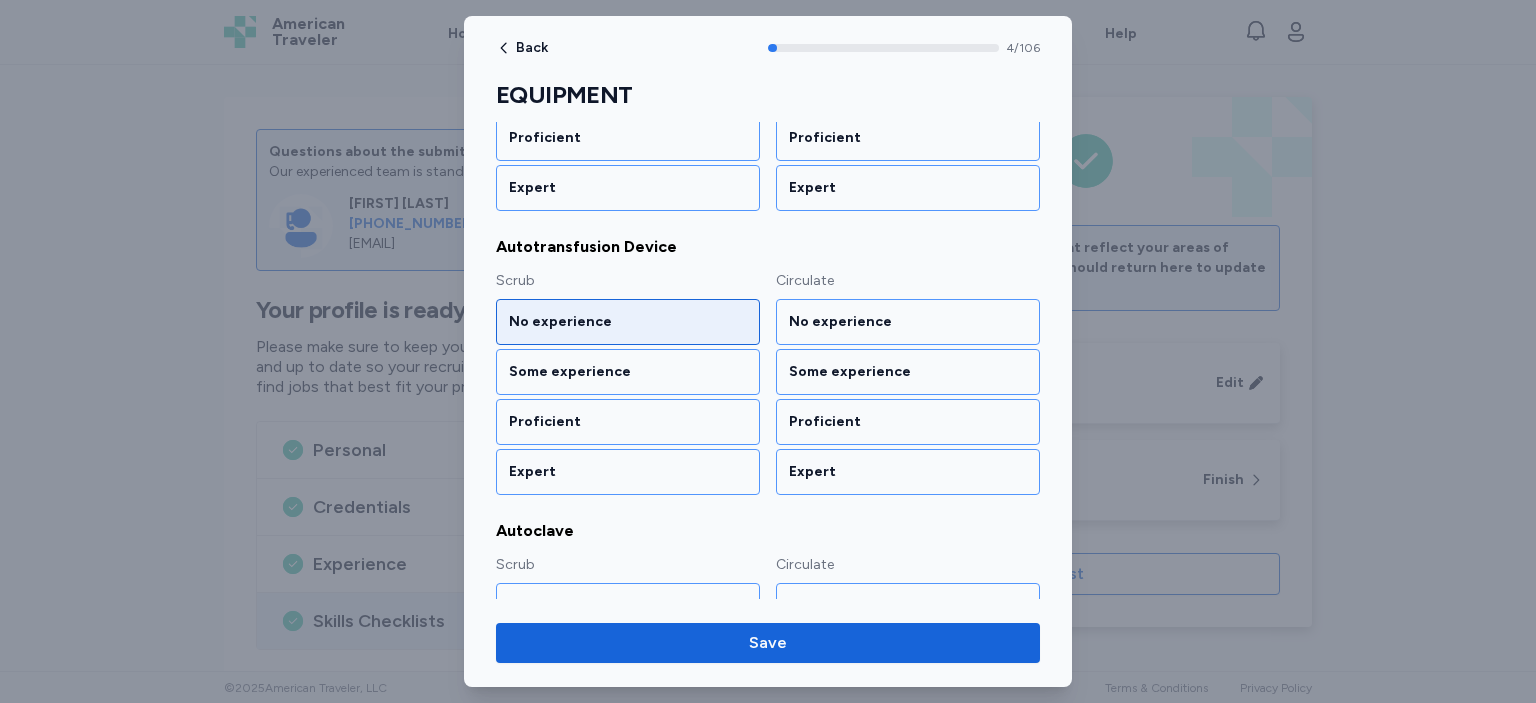 click on "No experience" at bounding box center (628, 322) 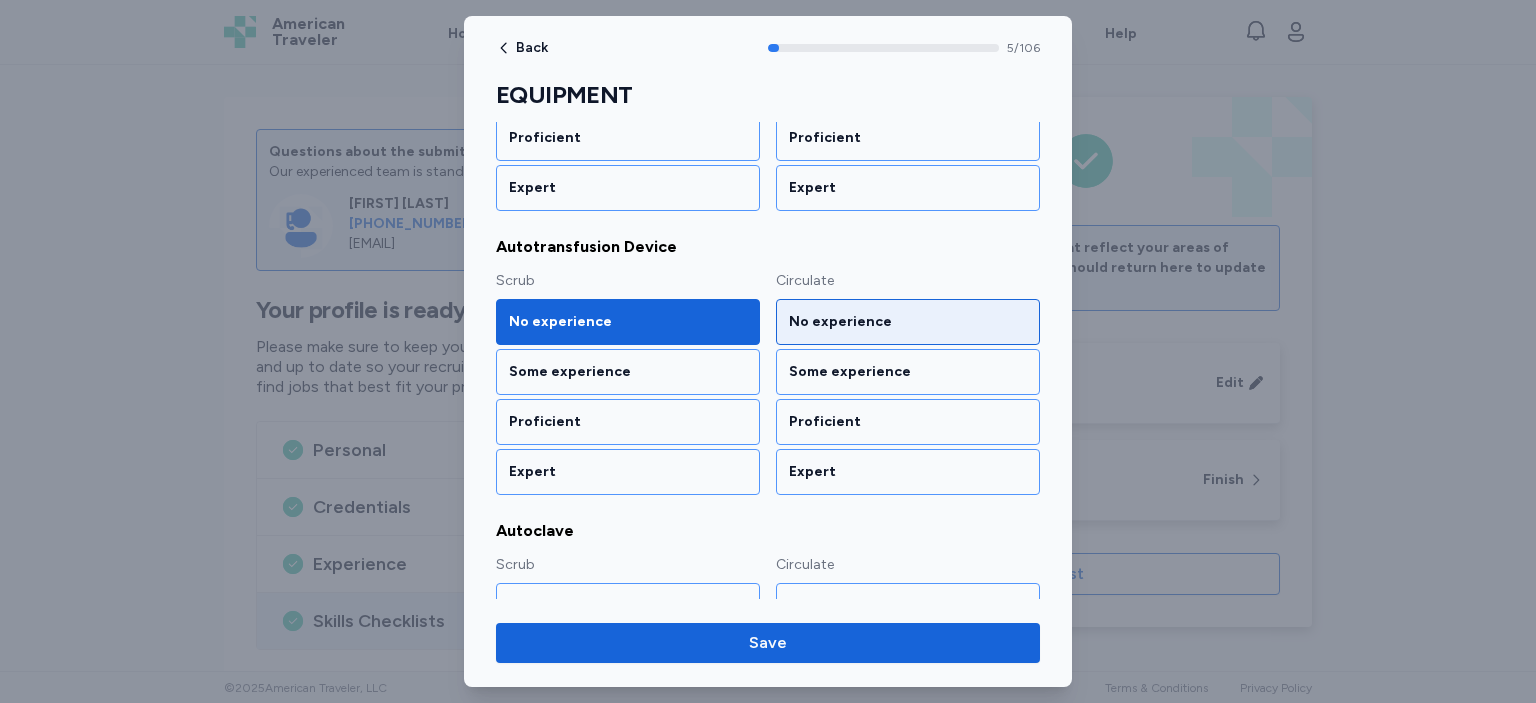 click on "No experience" at bounding box center (908, 322) 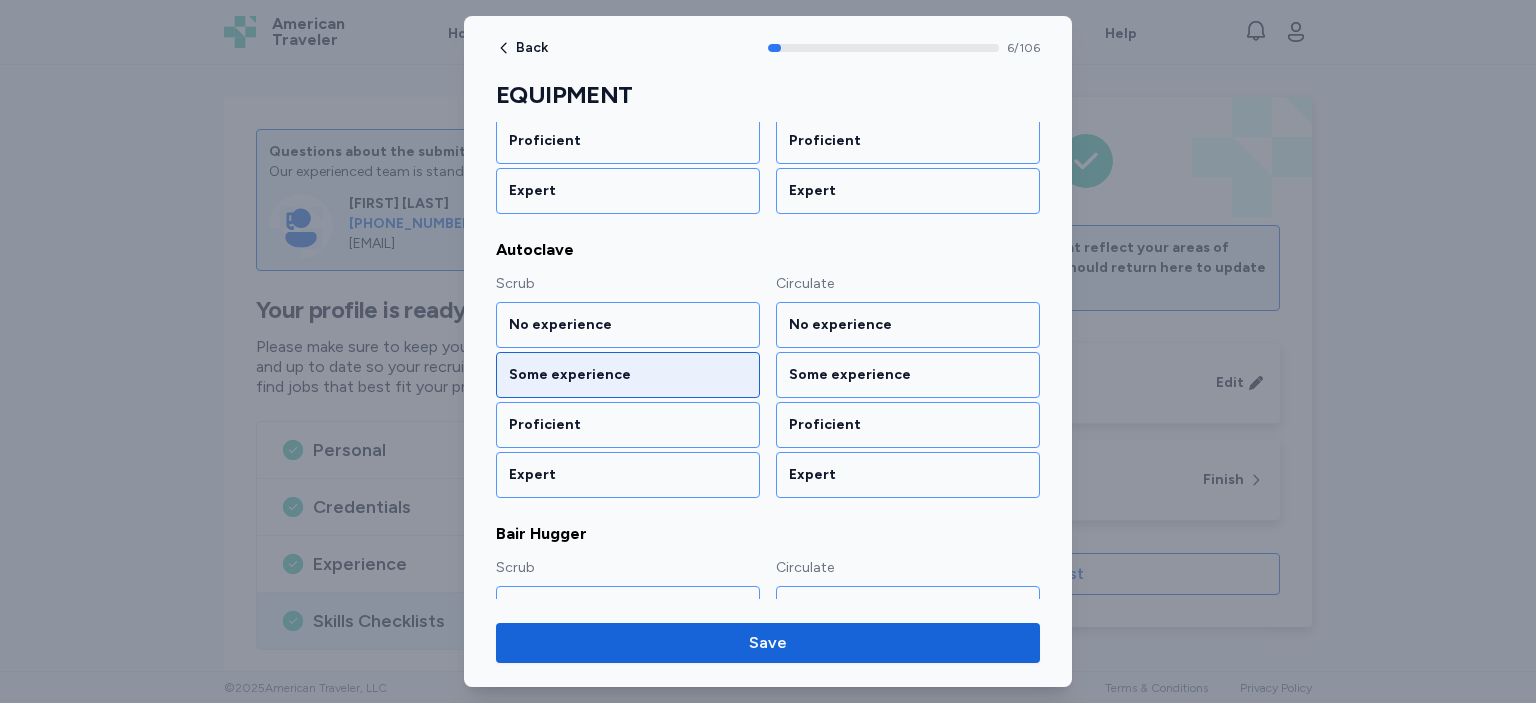 scroll, scrollTop: 1031, scrollLeft: 0, axis: vertical 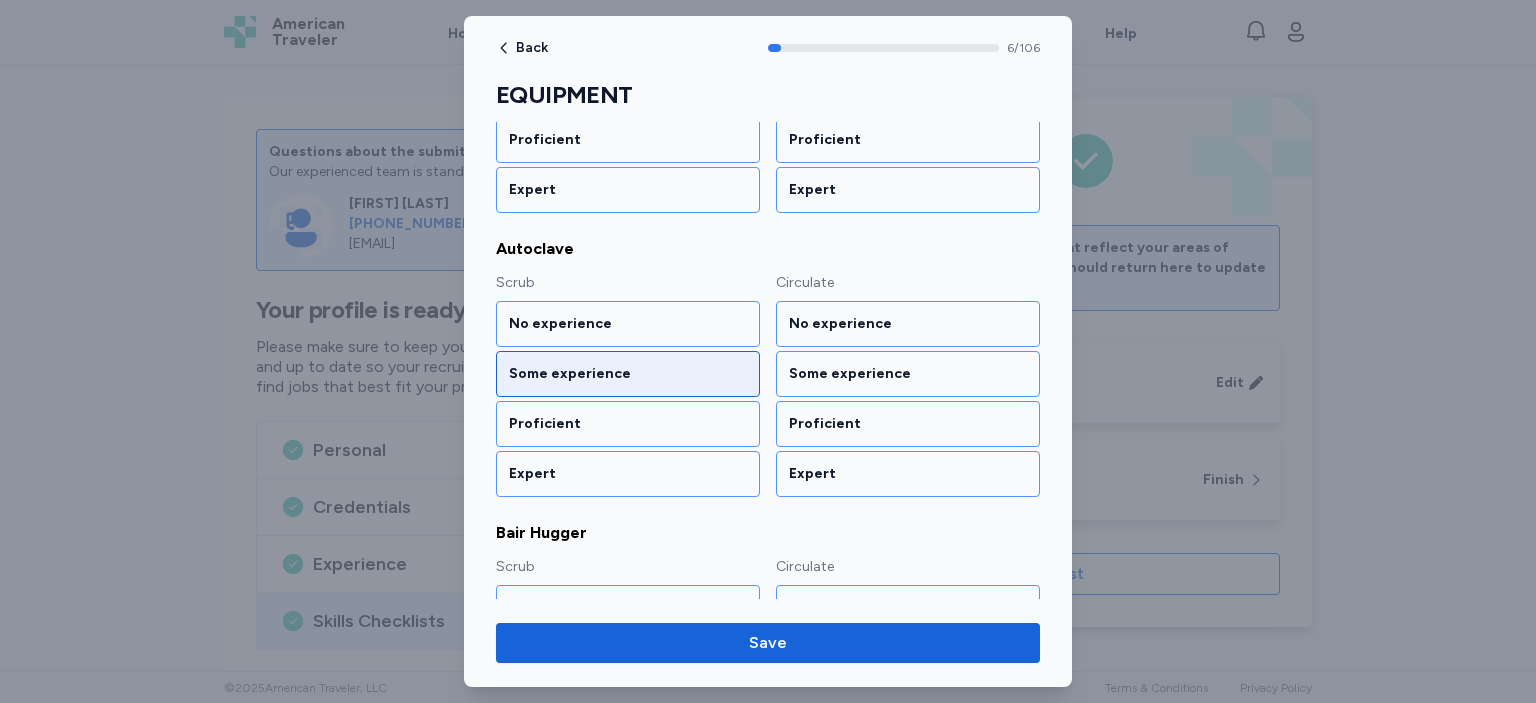 click on "Some experience" at bounding box center [628, 374] 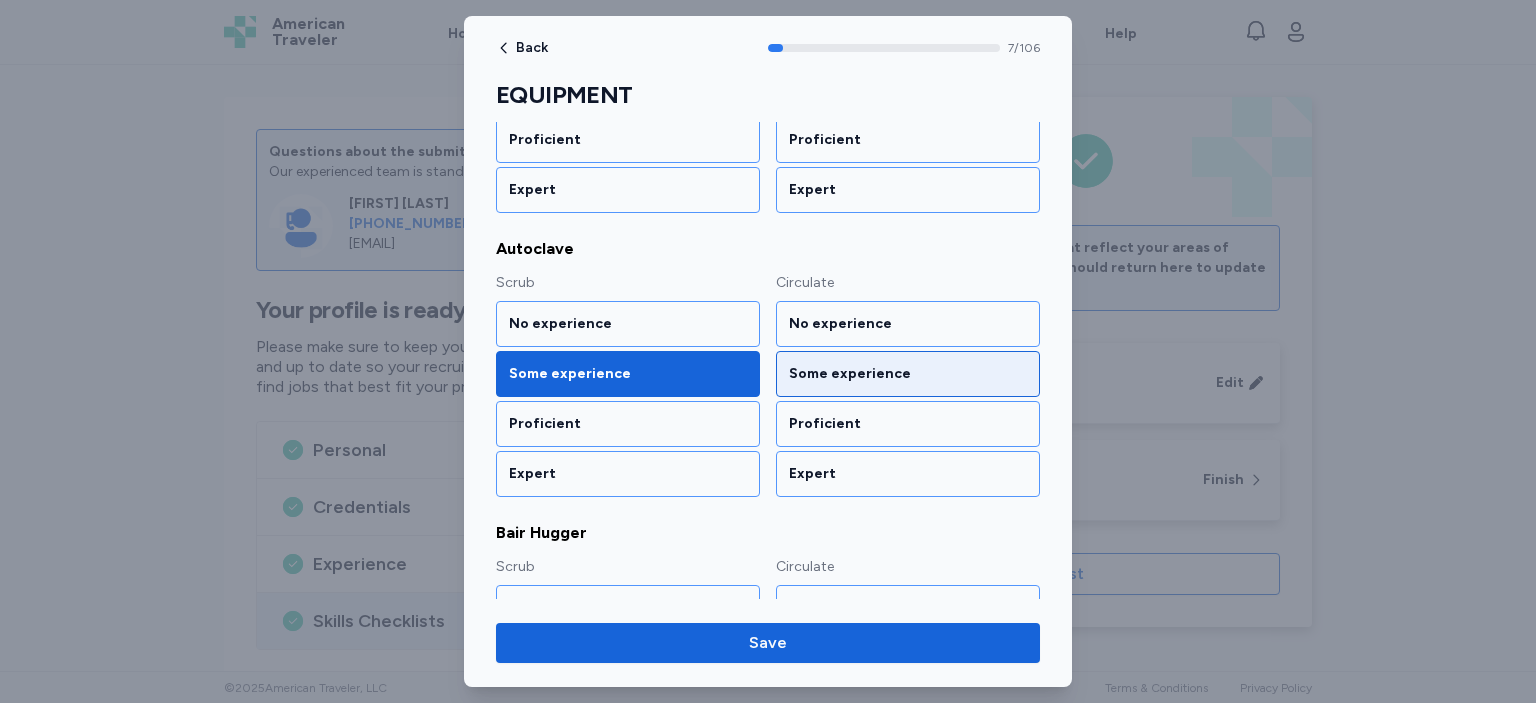 click on "Some experience" at bounding box center [908, 374] 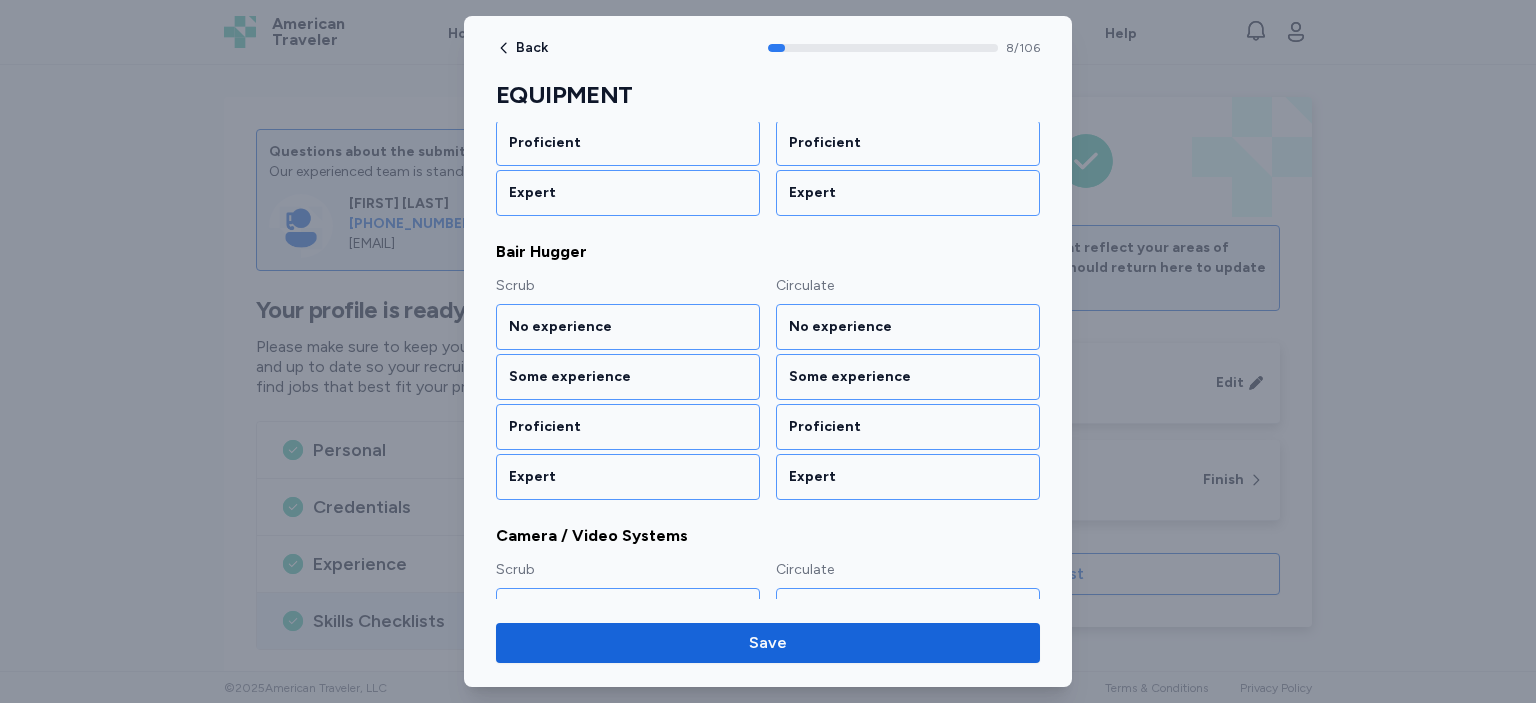 scroll, scrollTop: 1314, scrollLeft: 0, axis: vertical 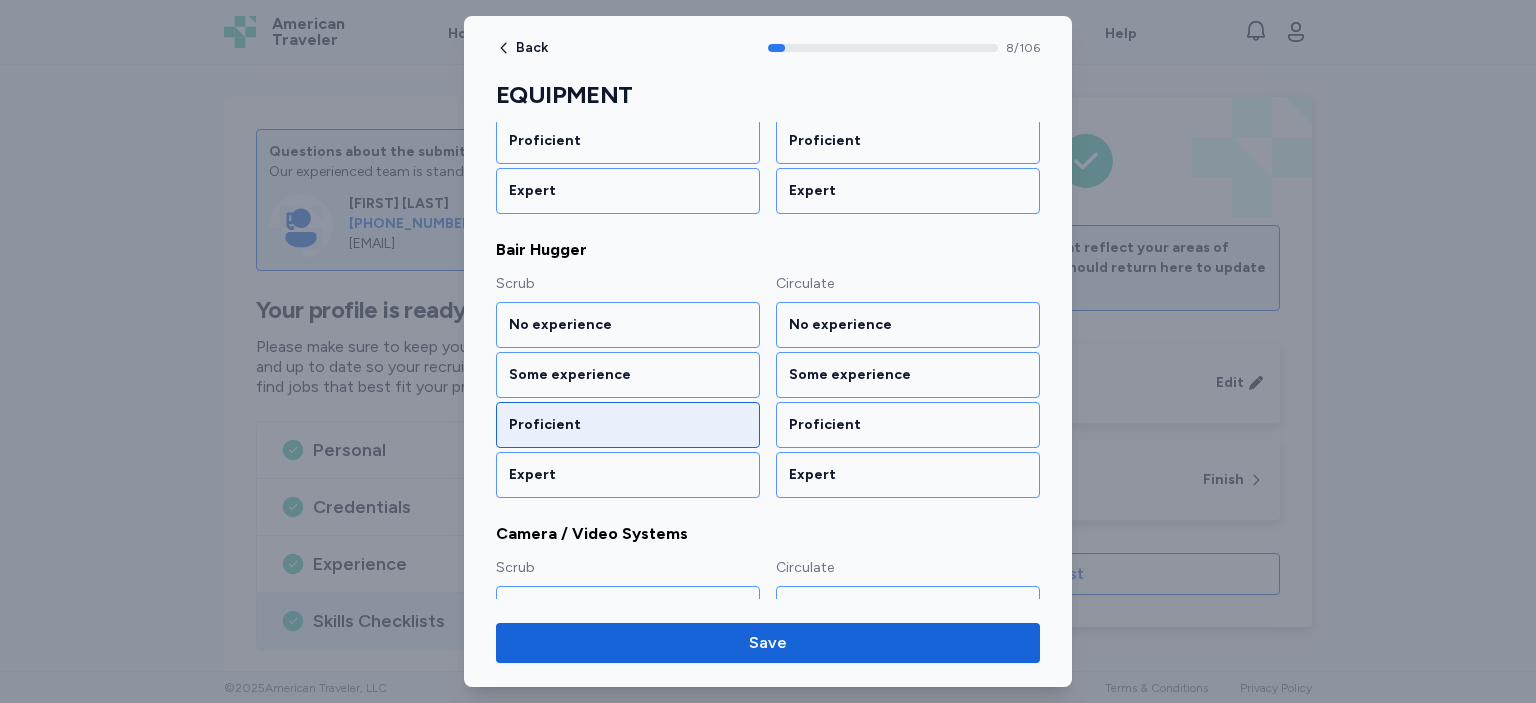 click on "Proficient" at bounding box center [628, 425] 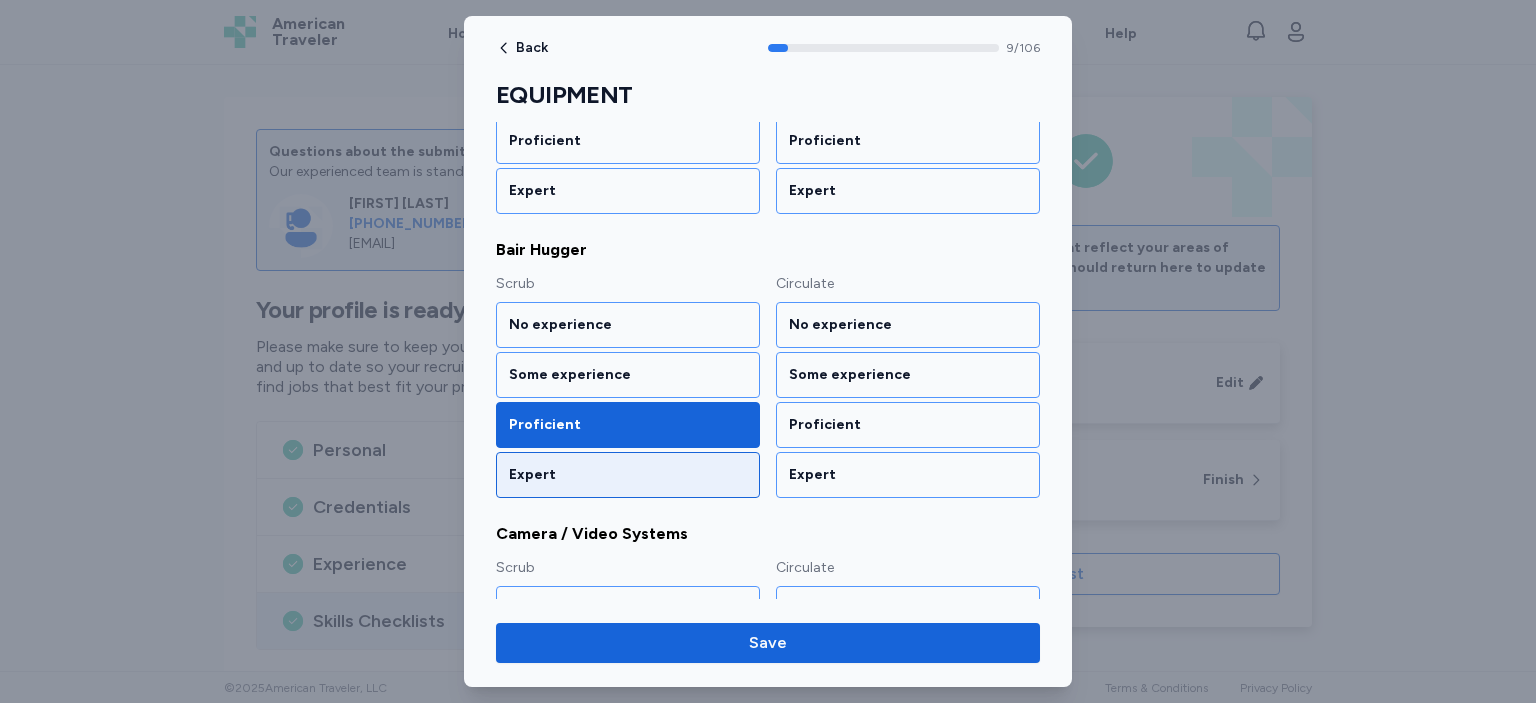 click on "Expert" at bounding box center (628, 475) 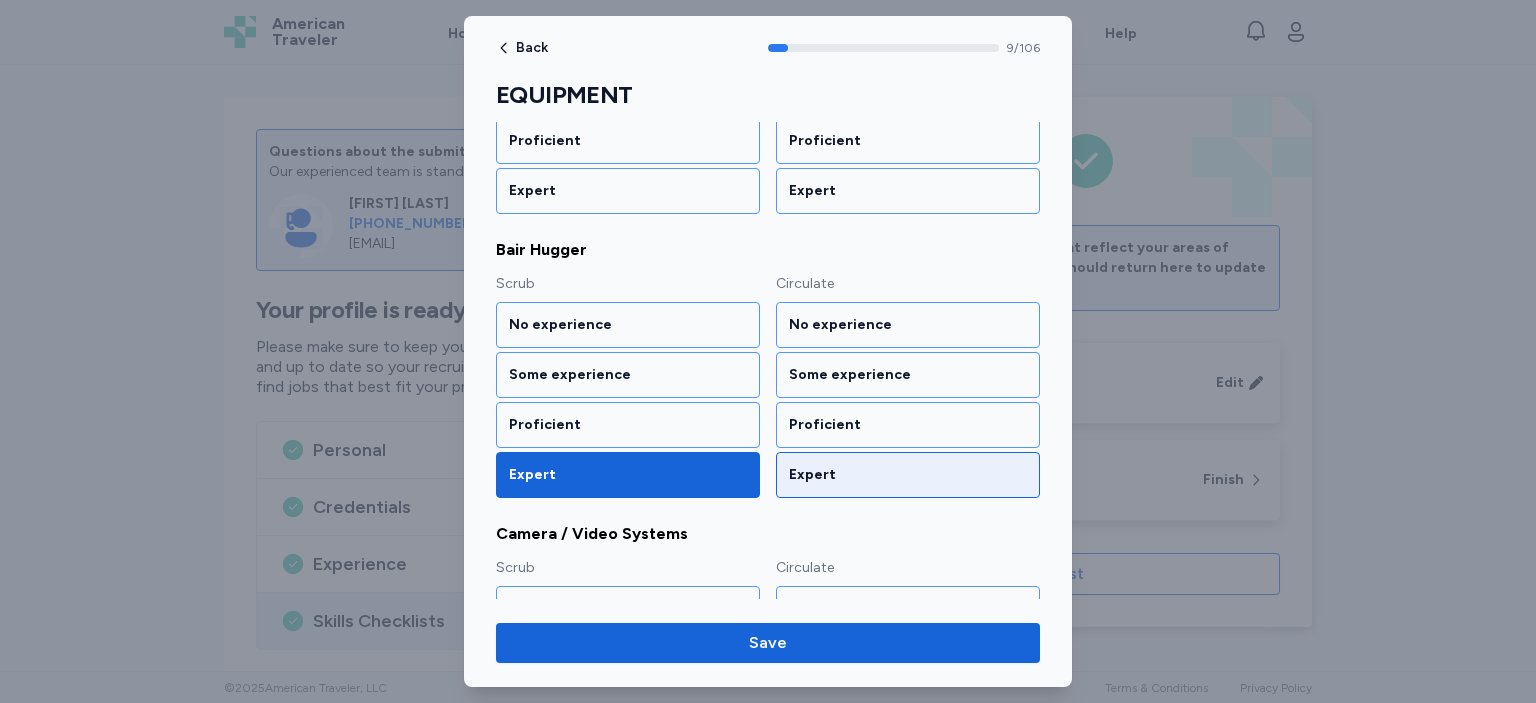 click on "Expert" at bounding box center (908, 475) 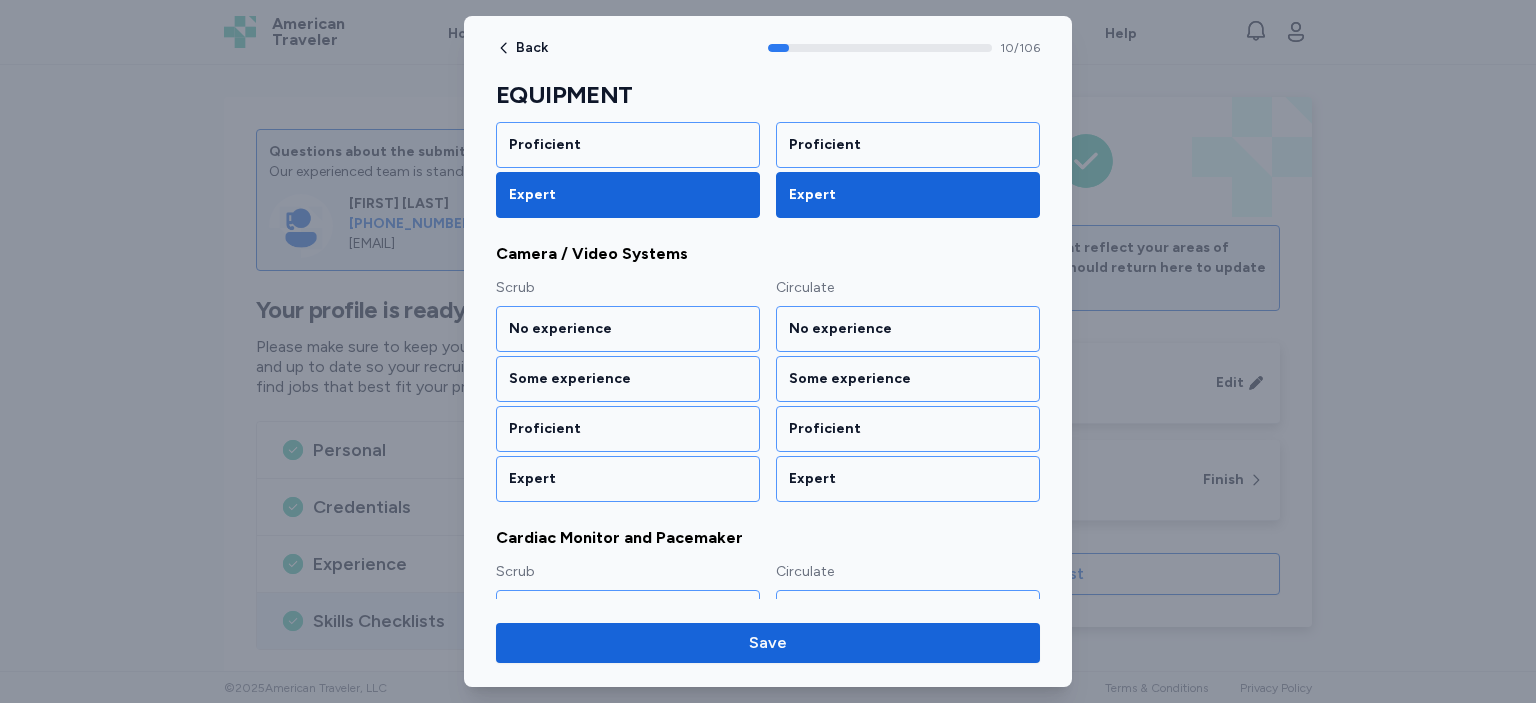 scroll, scrollTop: 1596, scrollLeft: 0, axis: vertical 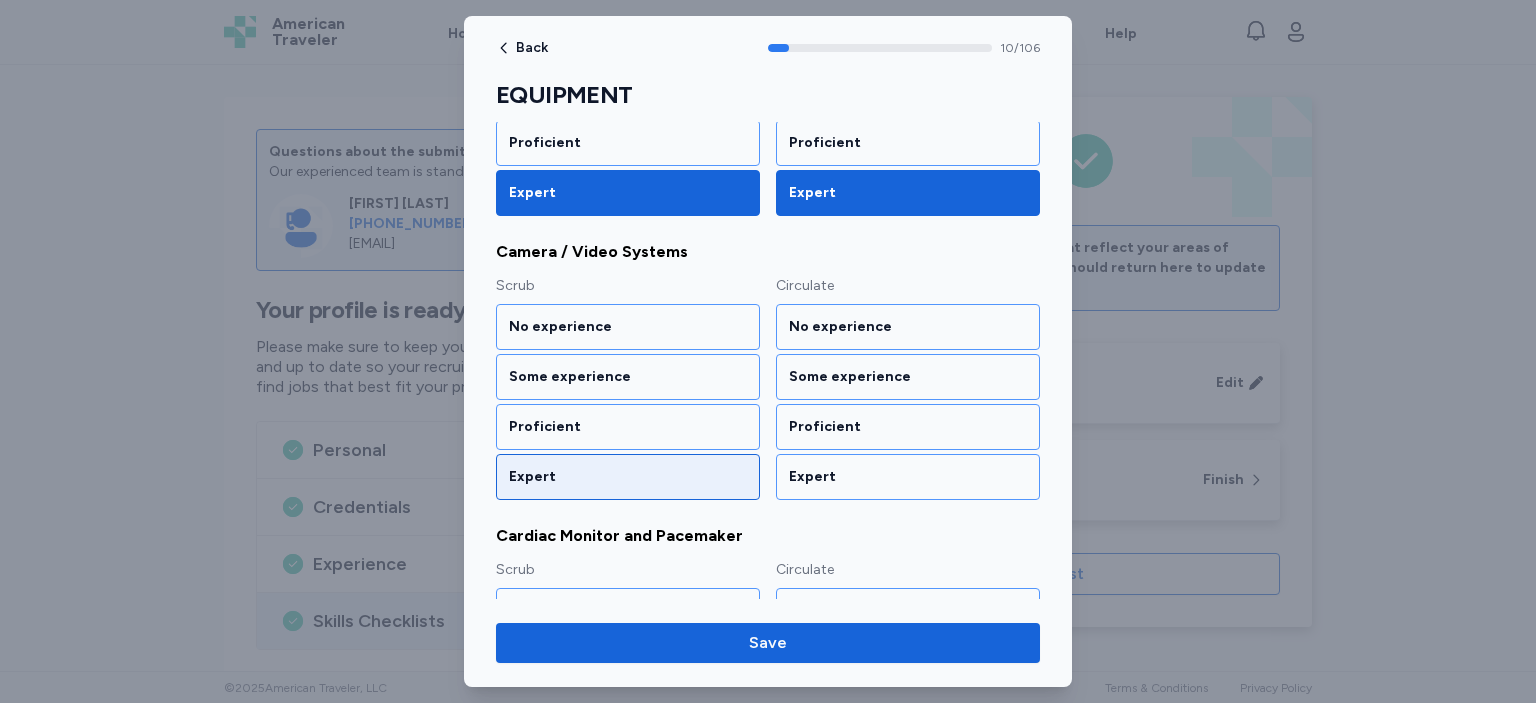 click on "Expert" at bounding box center (628, 477) 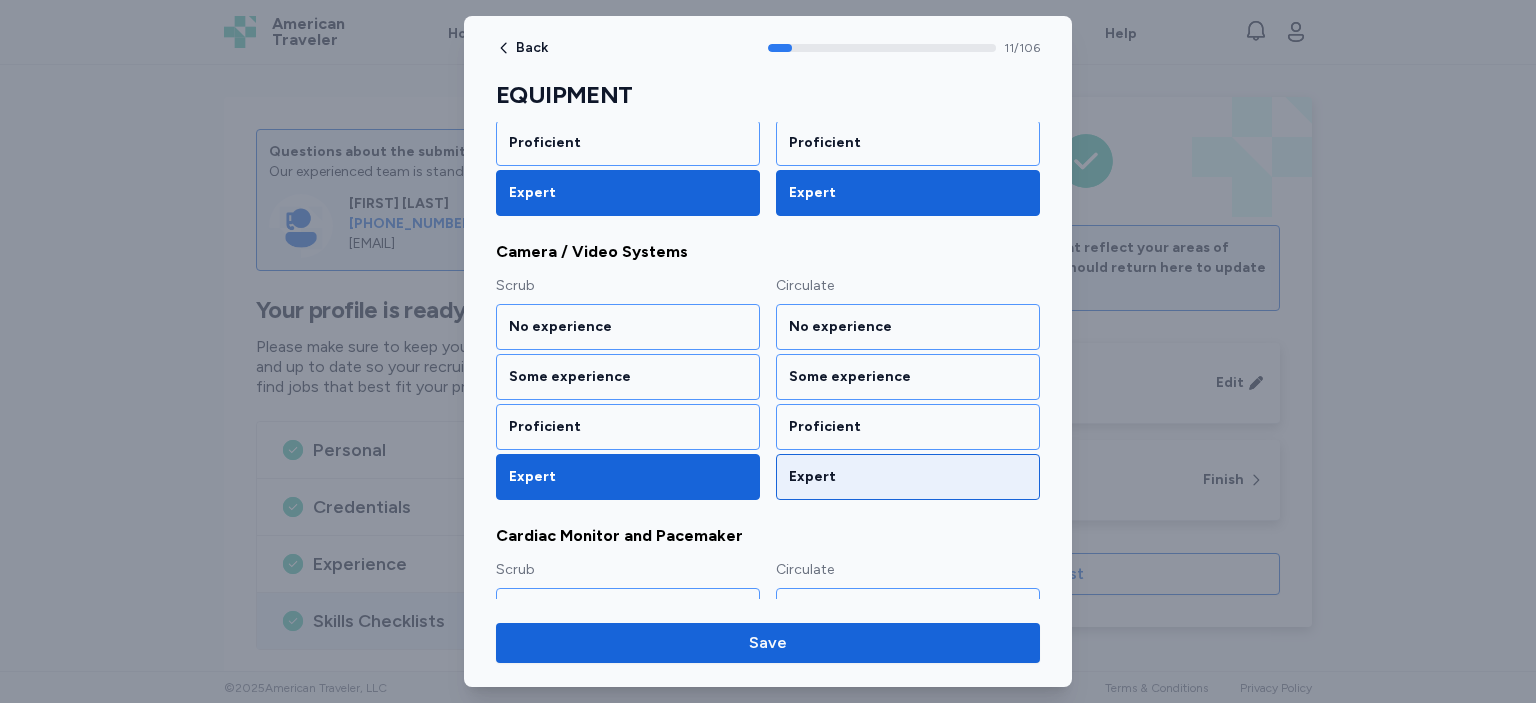 click on "Expert" at bounding box center [908, 477] 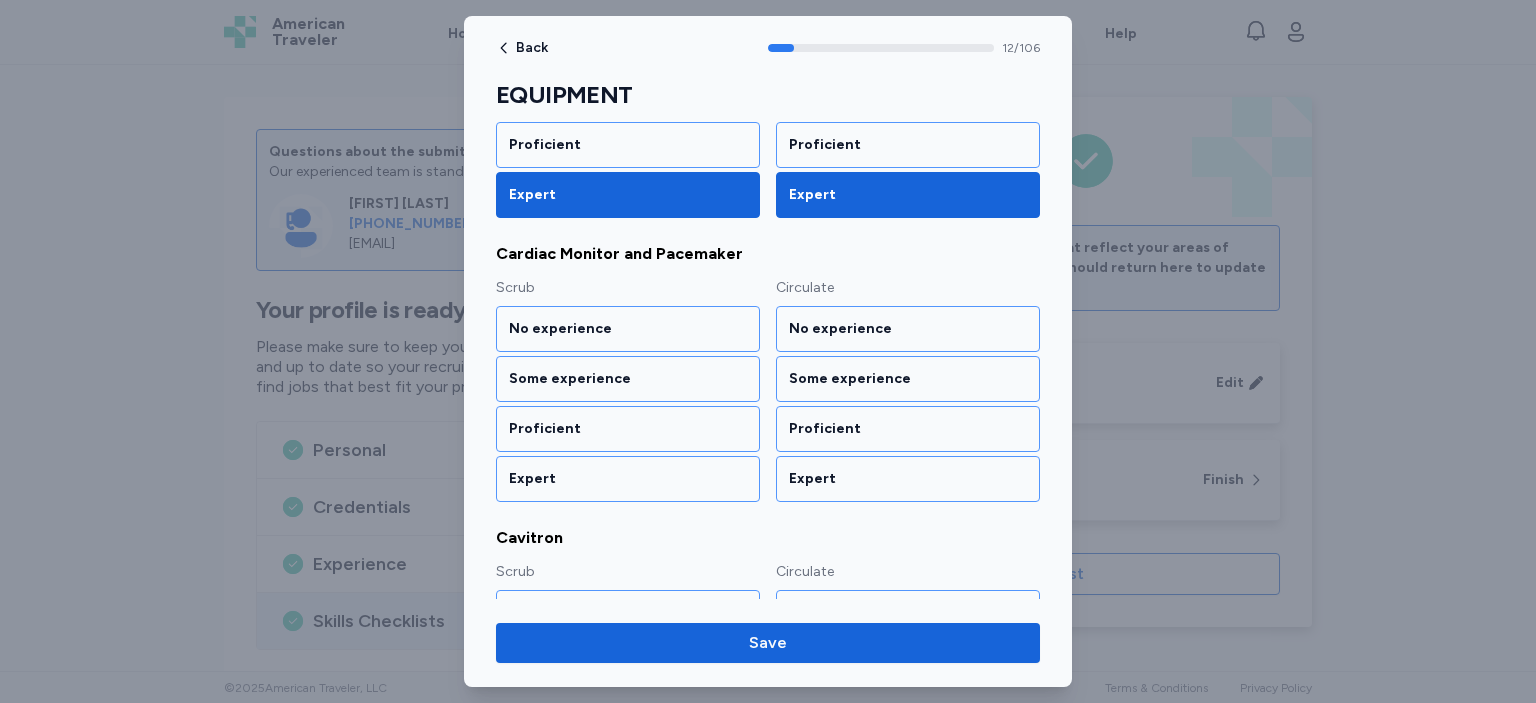 scroll, scrollTop: 1878, scrollLeft: 0, axis: vertical 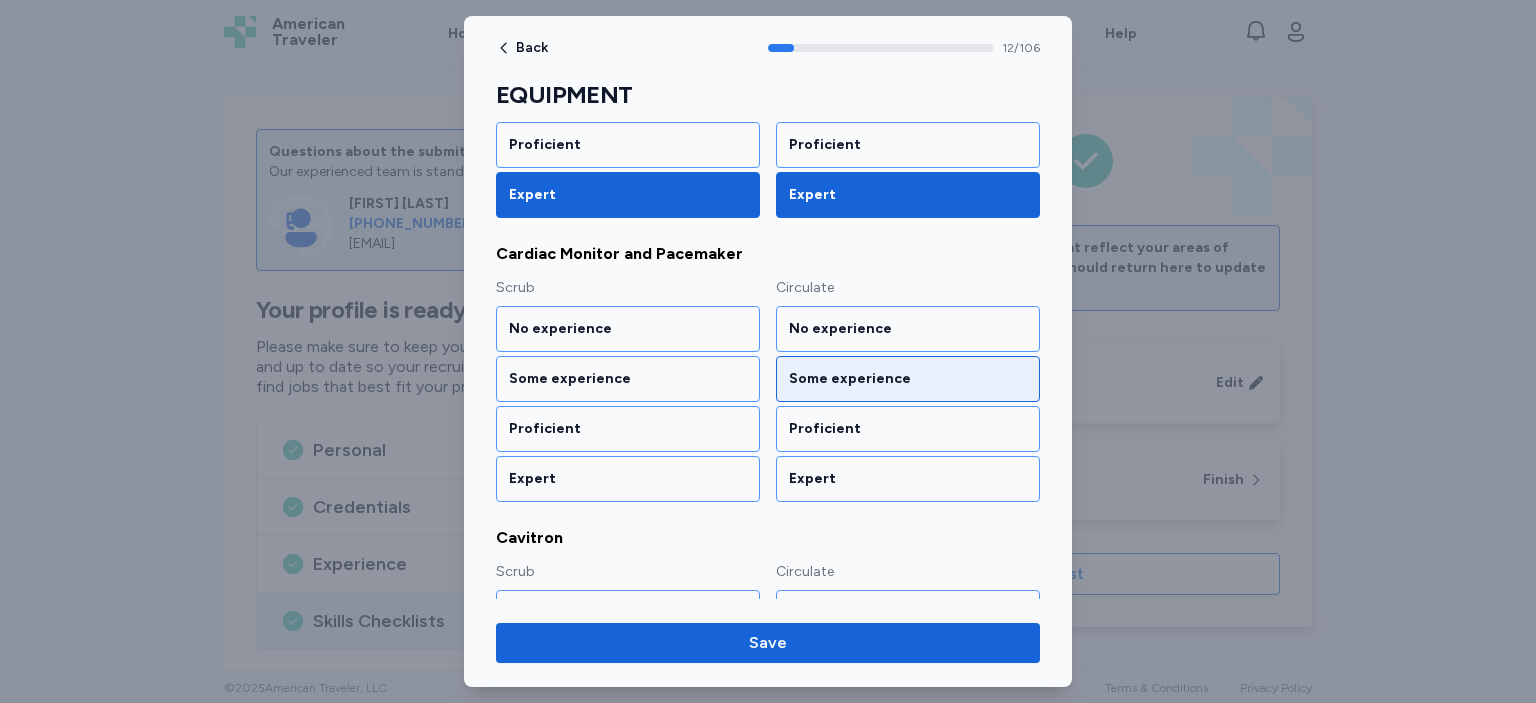 click on "Some experience" at bounding box center (908, 379) 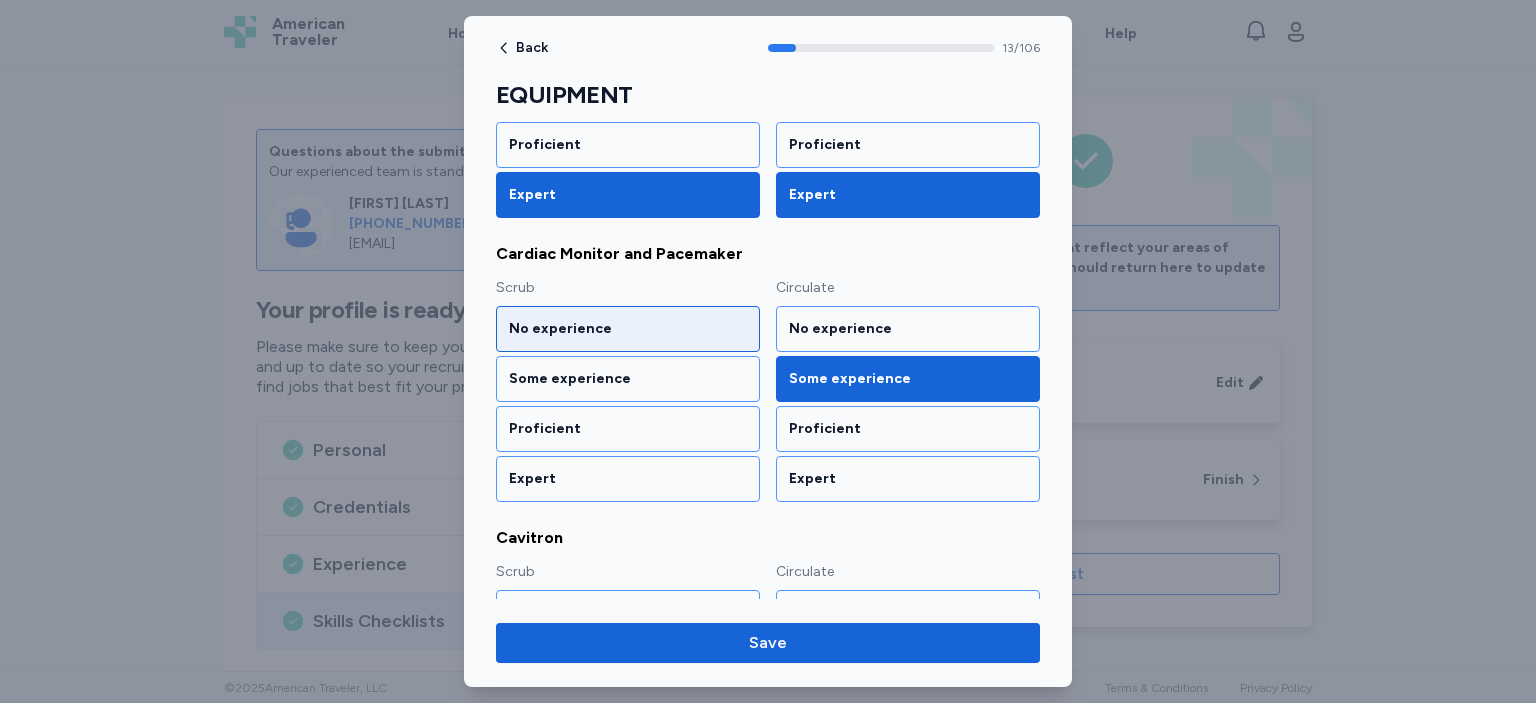 click on "No experience" at bounding box center (628, 329) 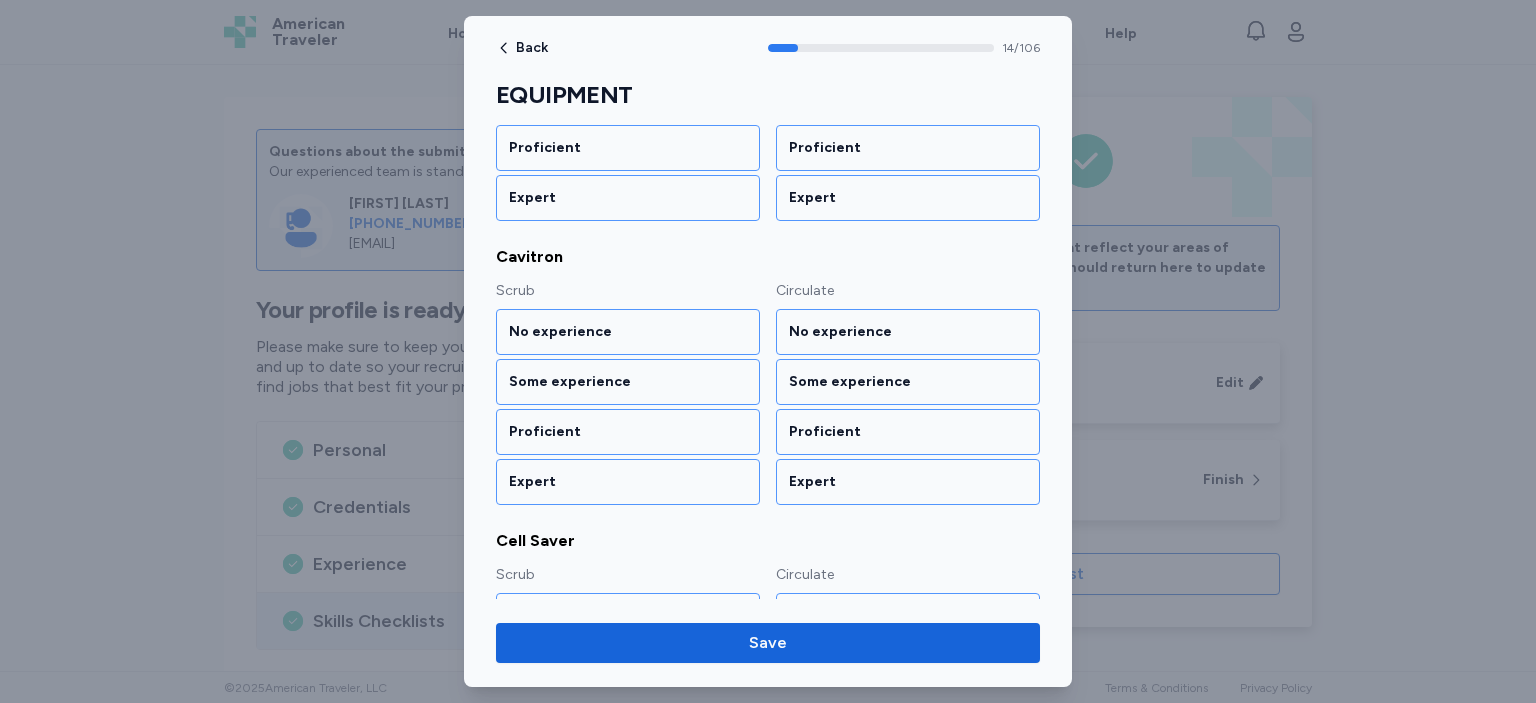 scroll, scrollTop: 2161, scrollLeft: 0, axis: vertical 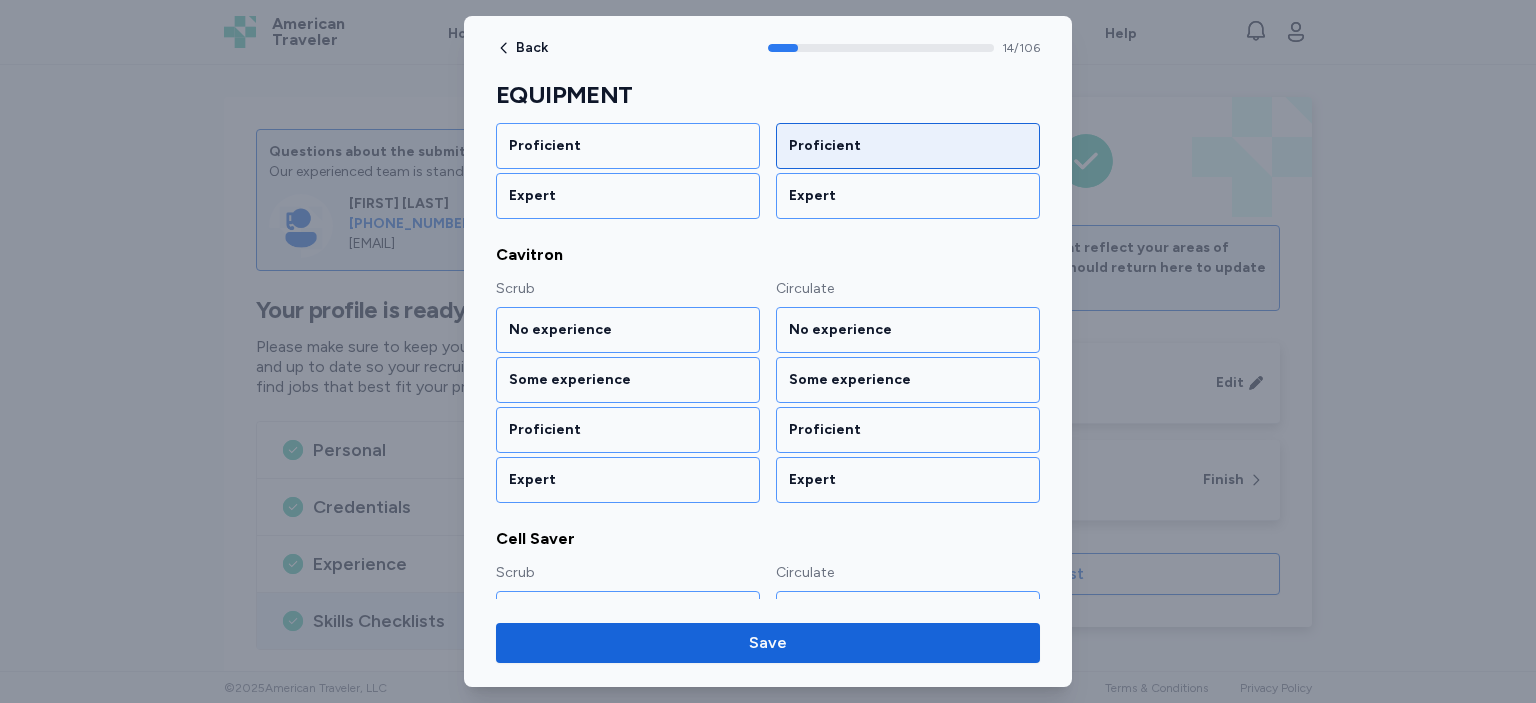click on "Proficient" at bounding box center (908, 146) 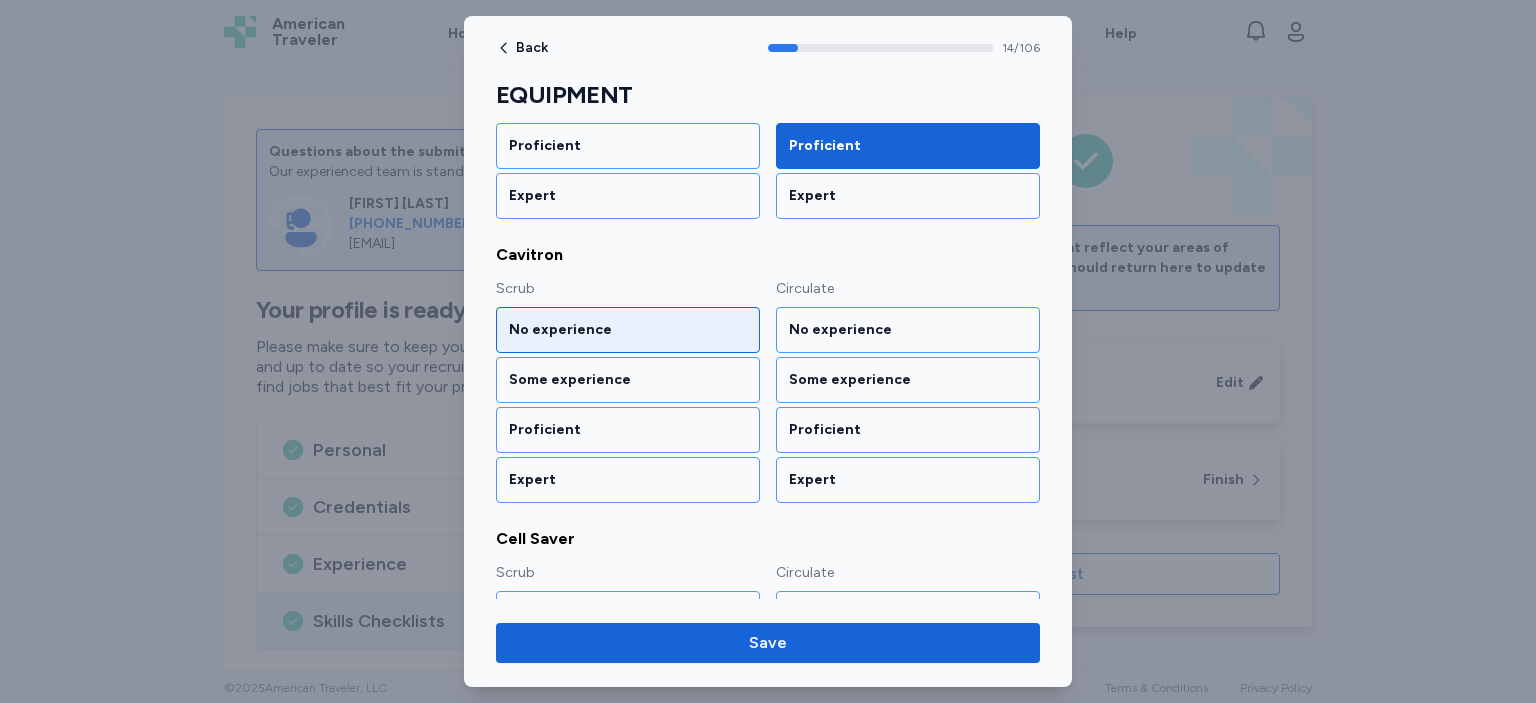 click on "No experience" at bounding box center (628, 330) 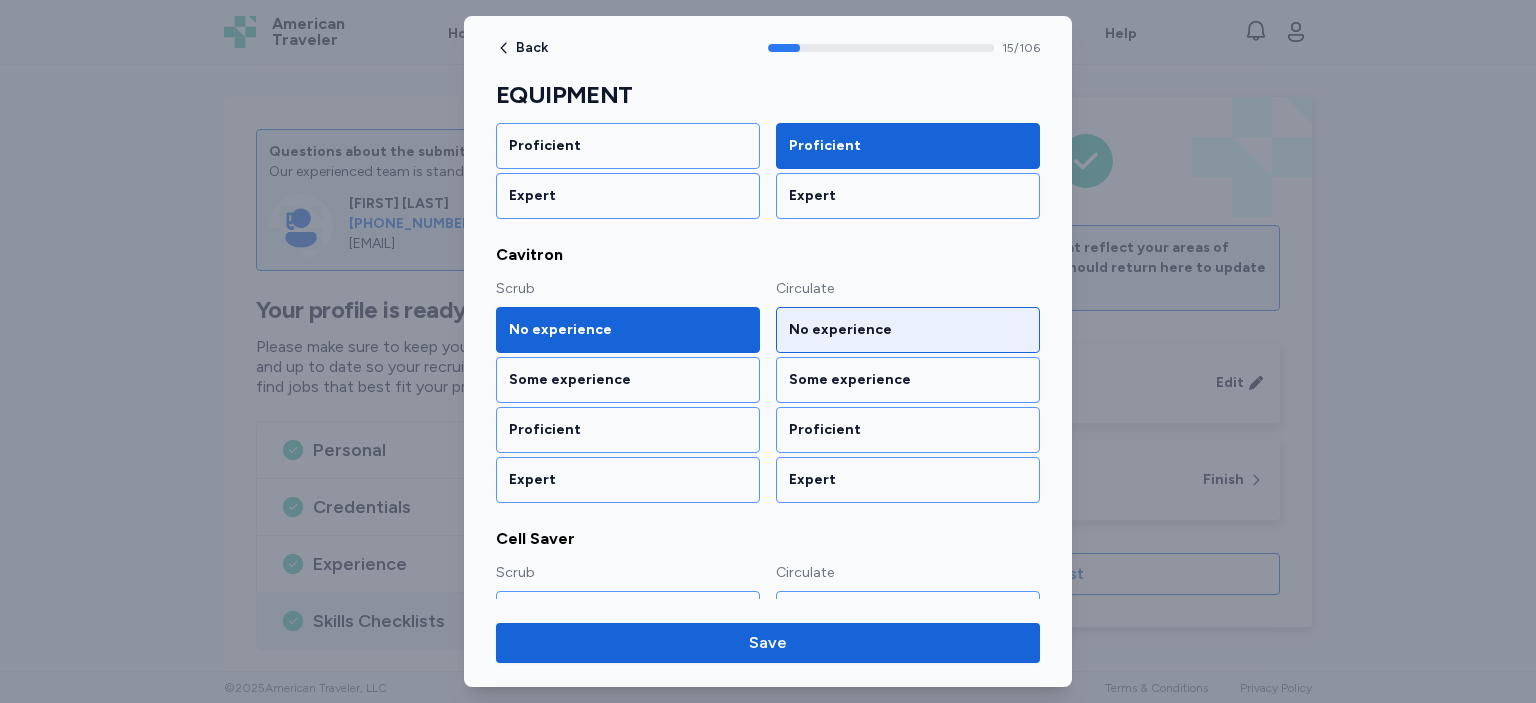 click on "No experience" at bounding box center (908, 330) 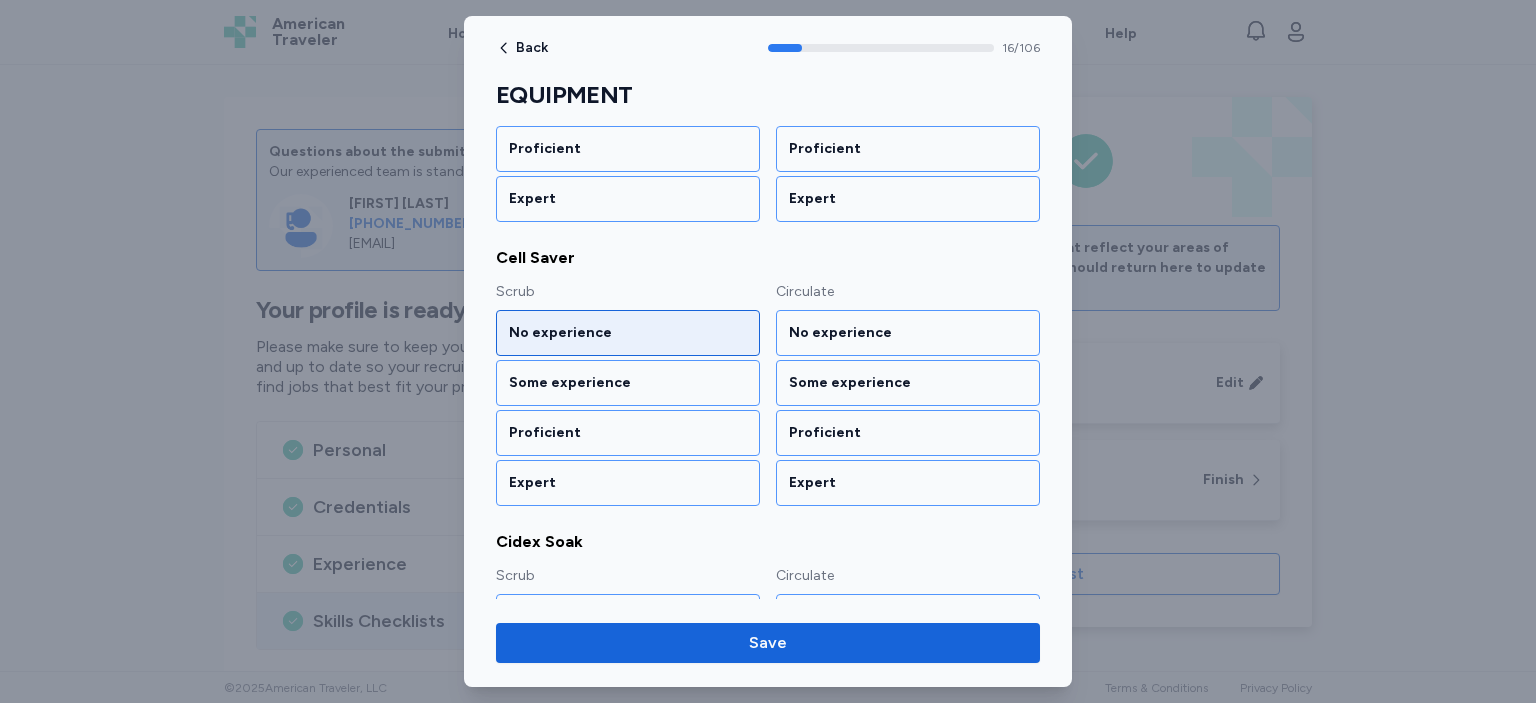 scroll, scrollTop: 2443, scrollLeft: 0, axis: vertical 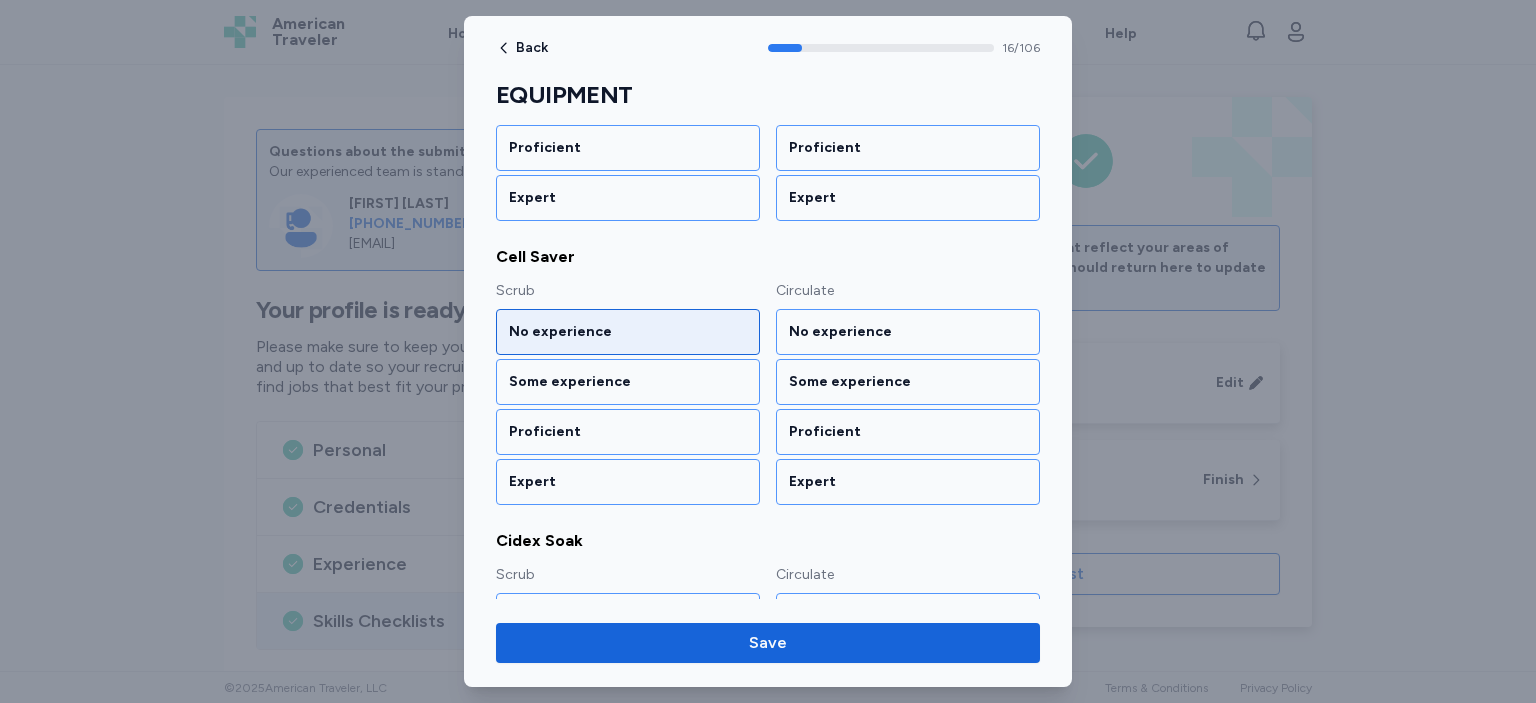 click on "No experience" at bounding box center (628, 332) 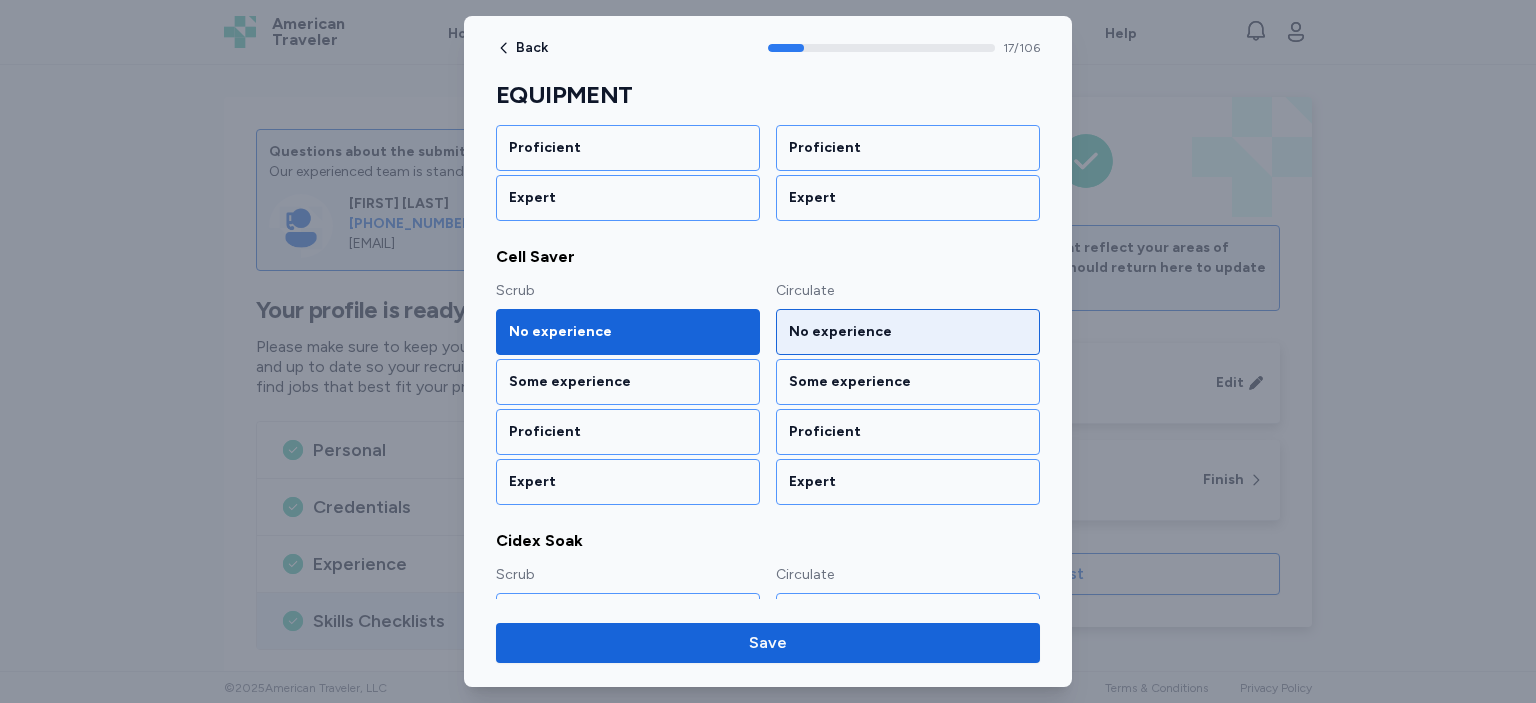 click on "No experience" at bounding box center [908, 332] 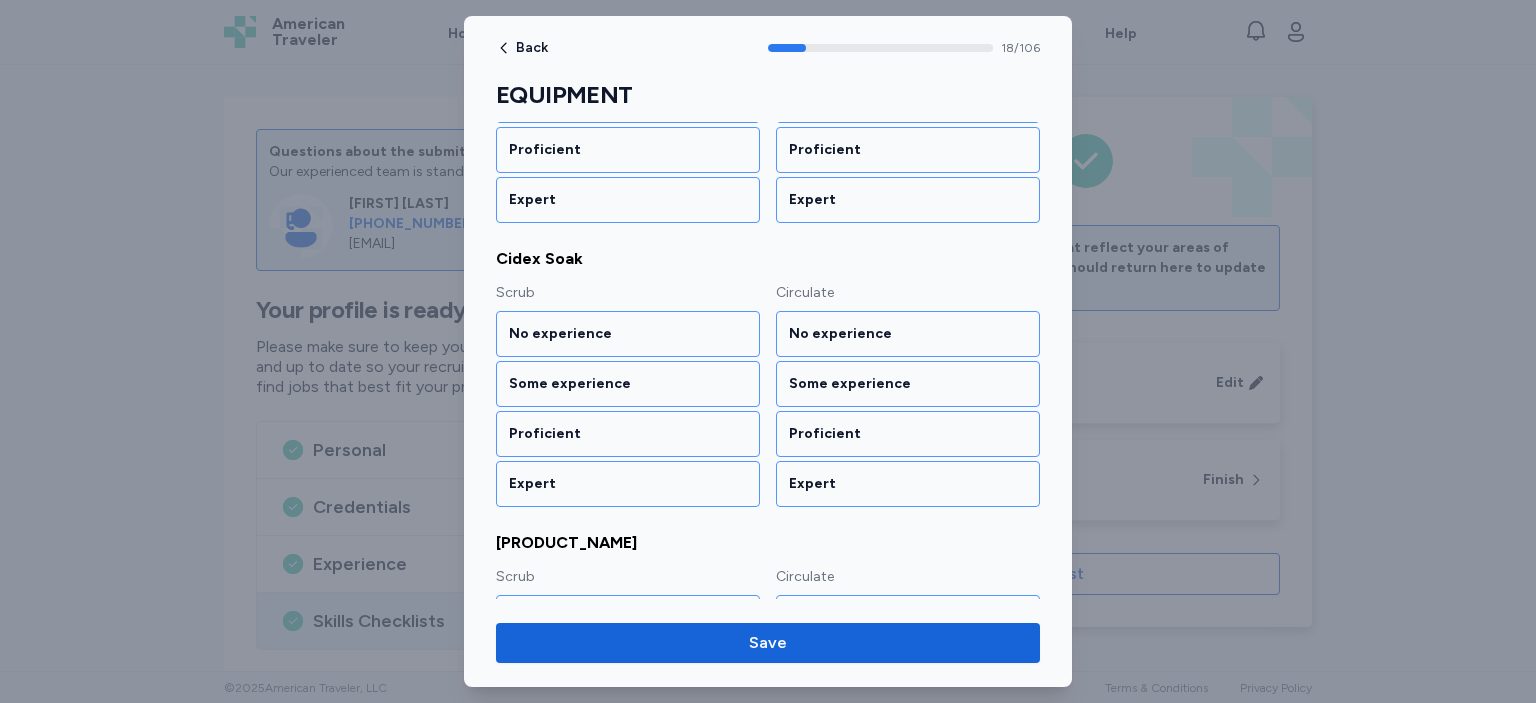 scroll, scrollTop: 2726, scrollLeft: 0, axis: vertical 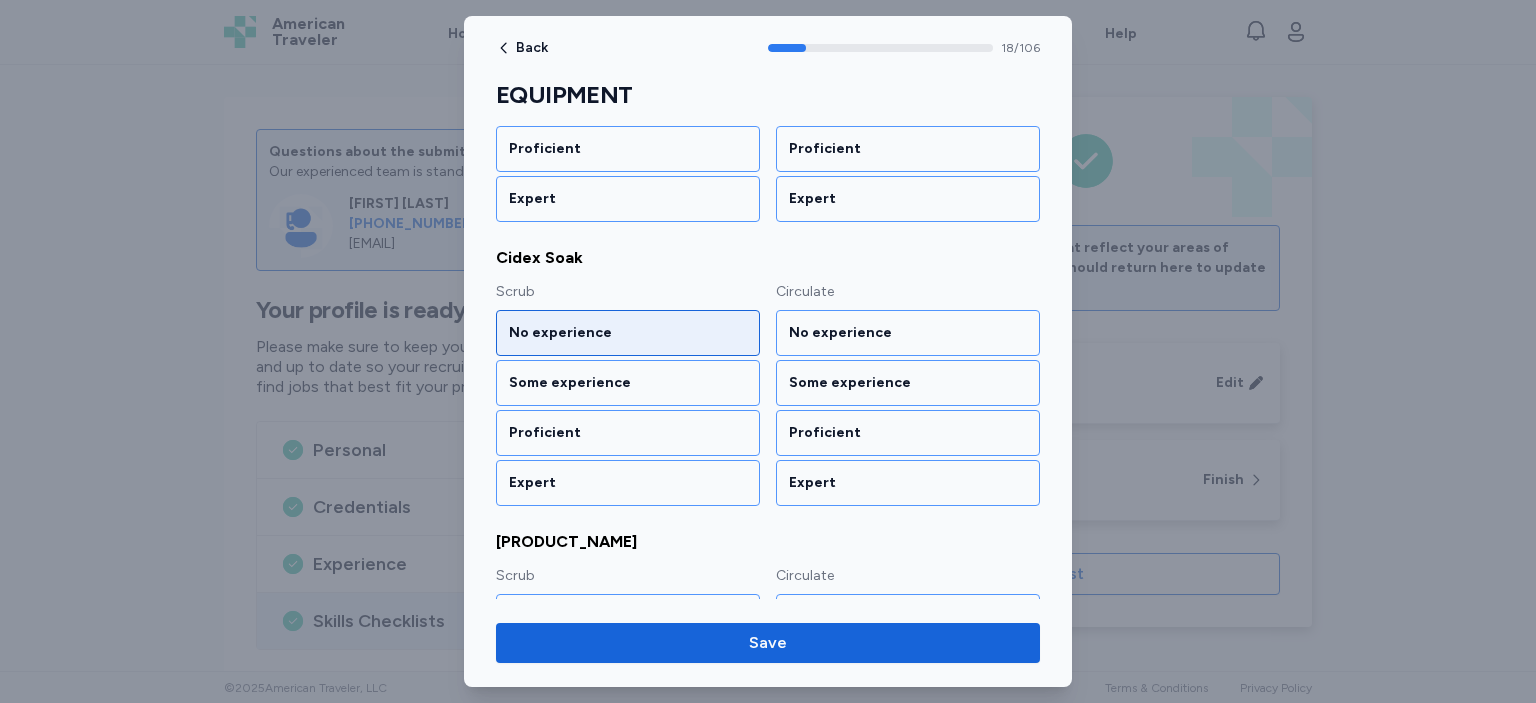 click on "No experience" at bounding box center (628, 333) 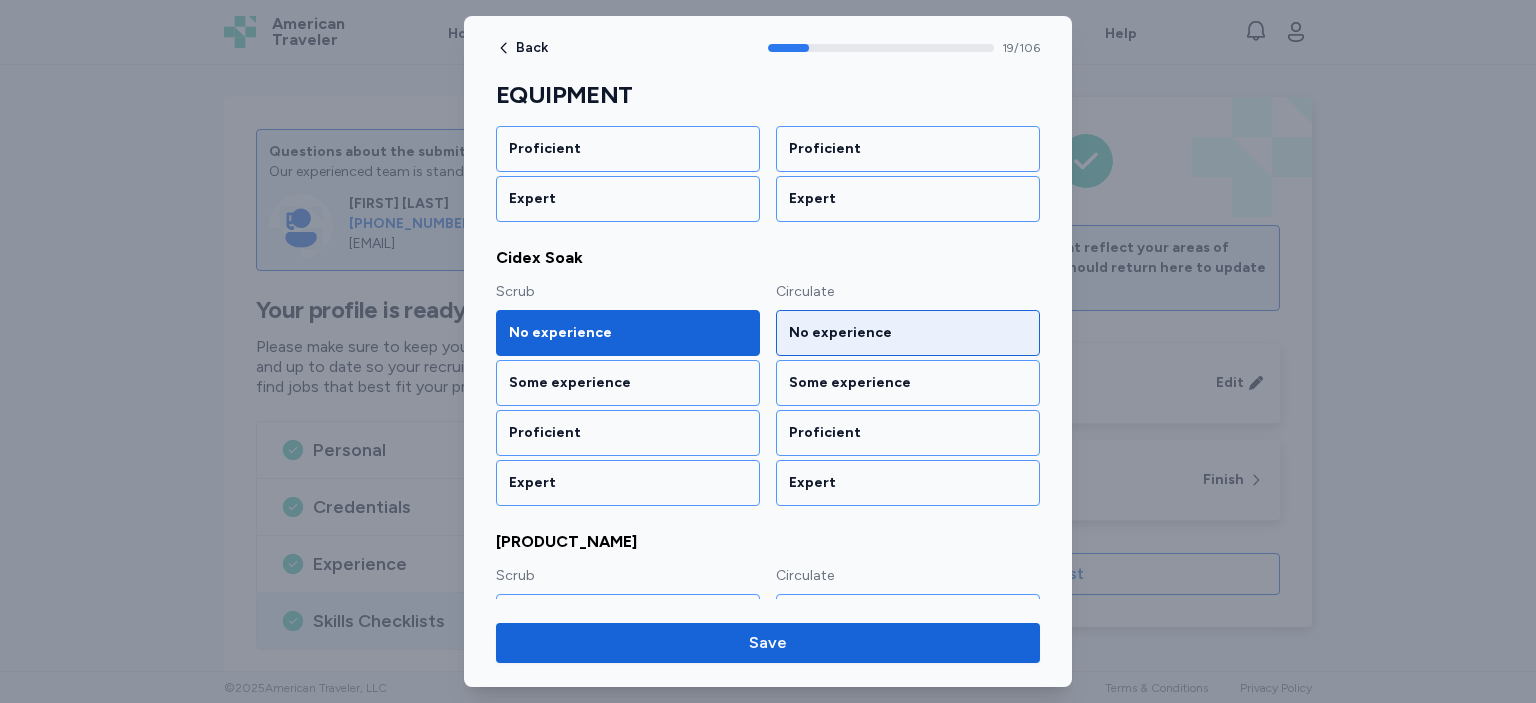 click on "No experience" at bounding box center (908, 333) 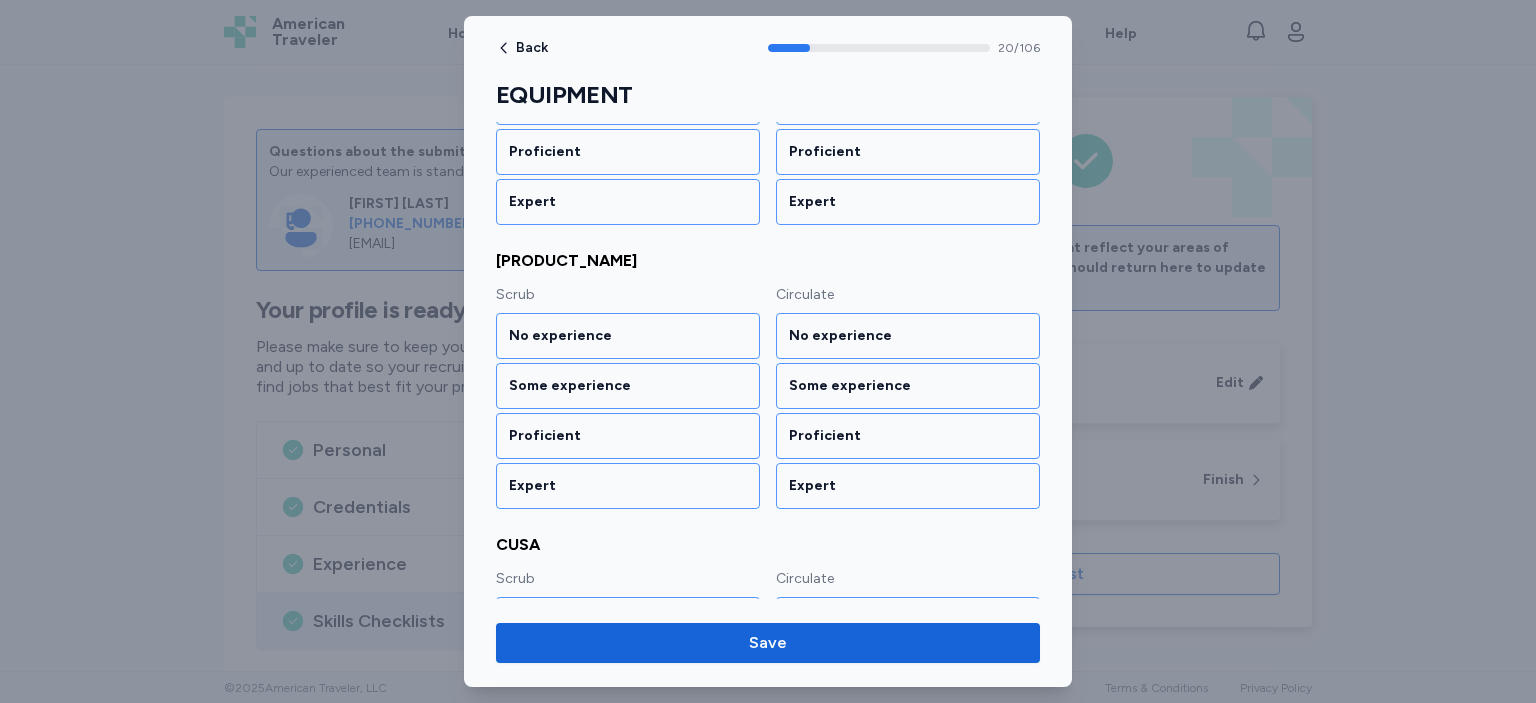 scroll, scrollTop: 3008, scrollLeft: 0, axis: vertical 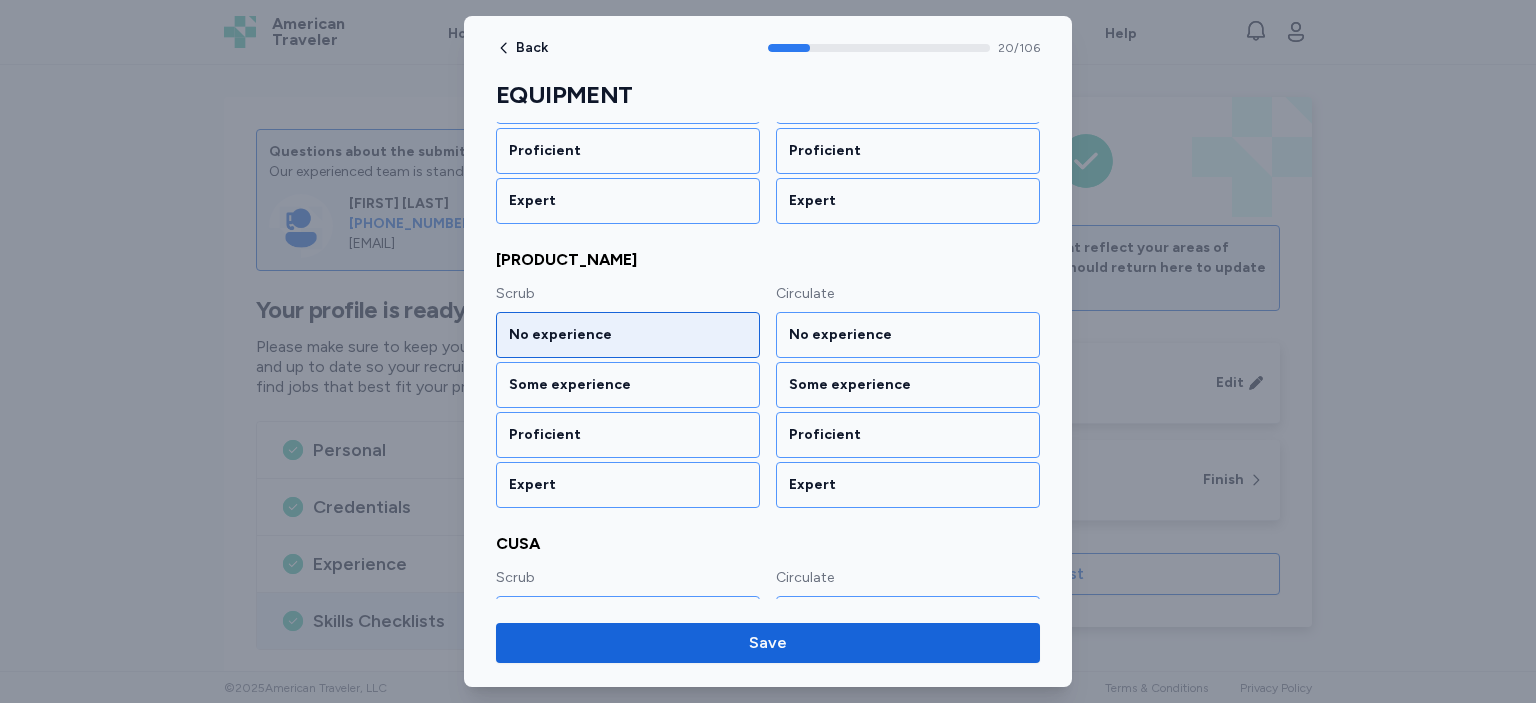 click on "No experience" at bounding box center [628, 335] 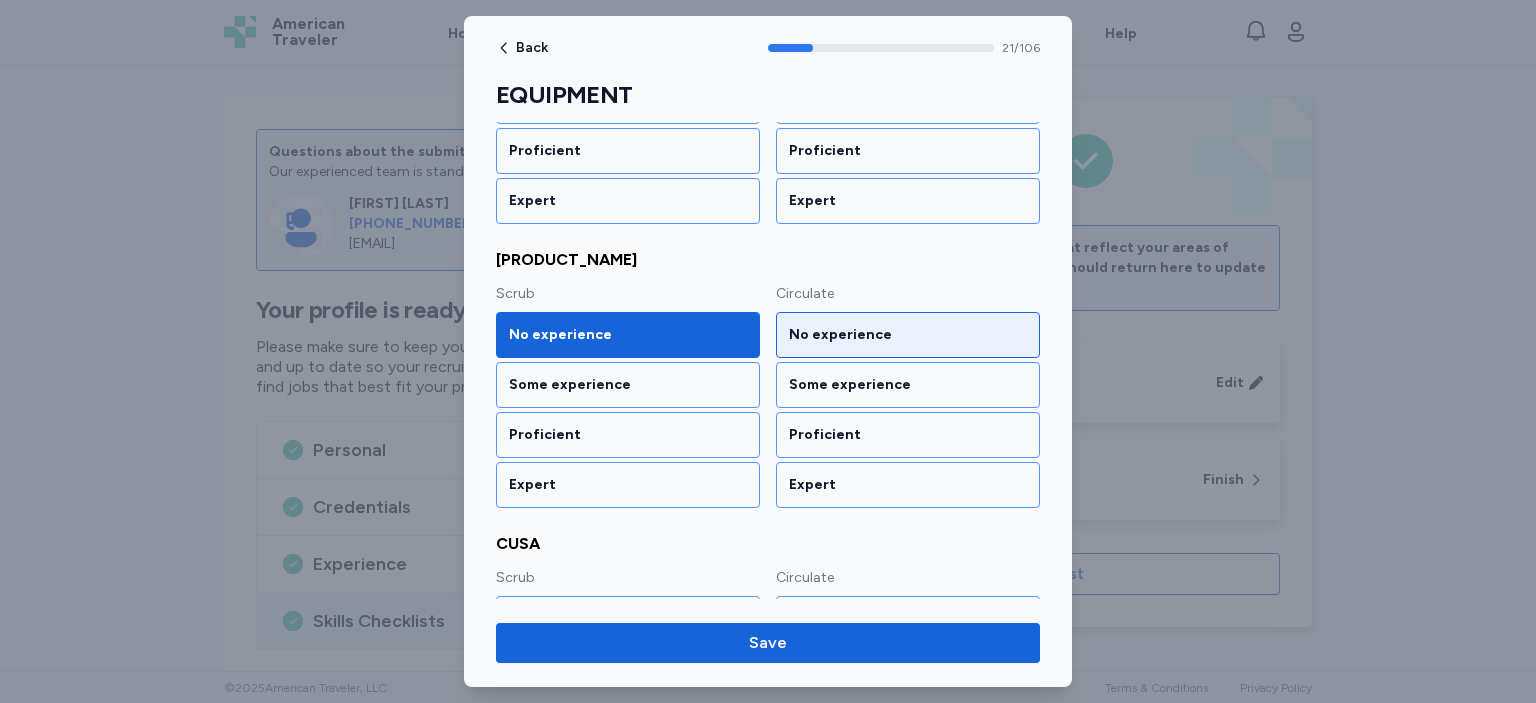 click on "No experience" at bounding box center (908, 335) 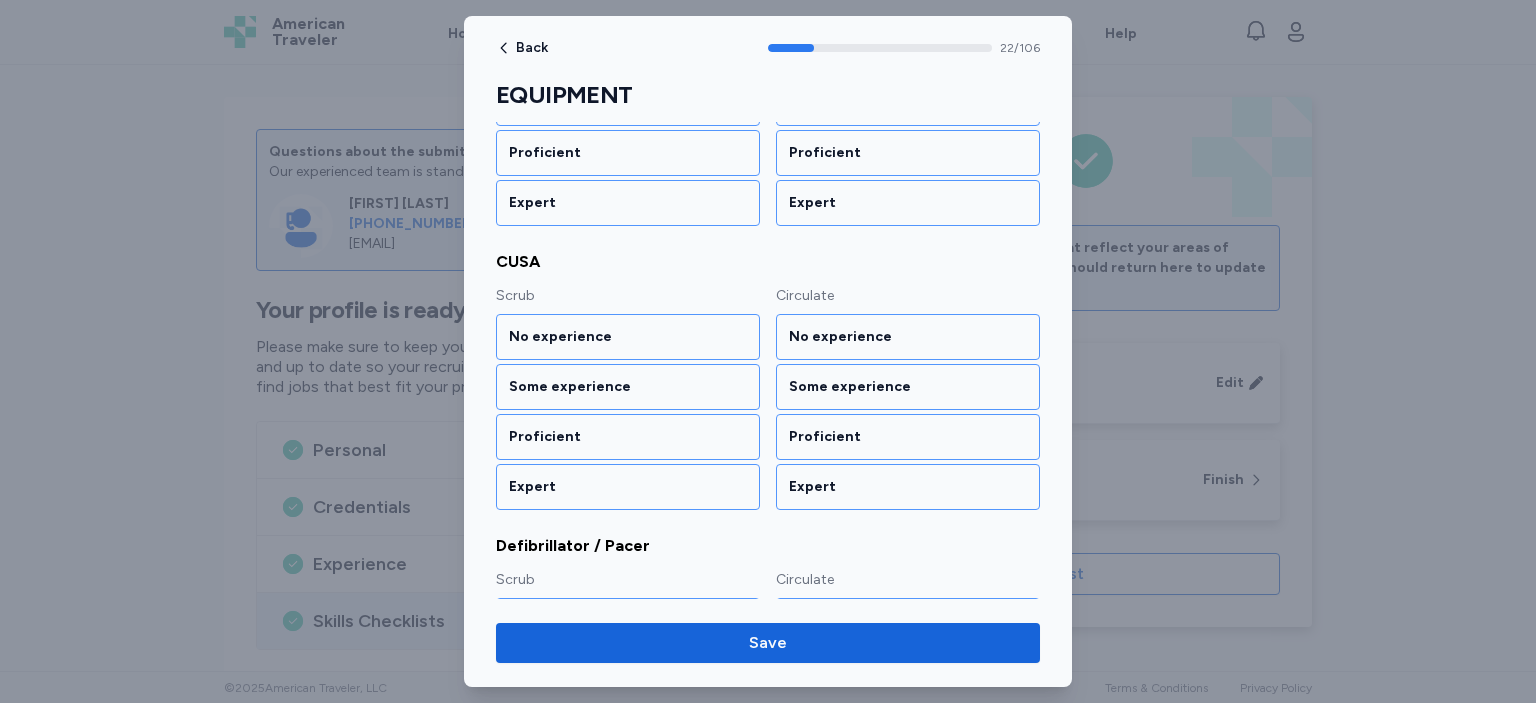 scroll, scrollTop: 3290, scrollLeft: 0, axis: vertical 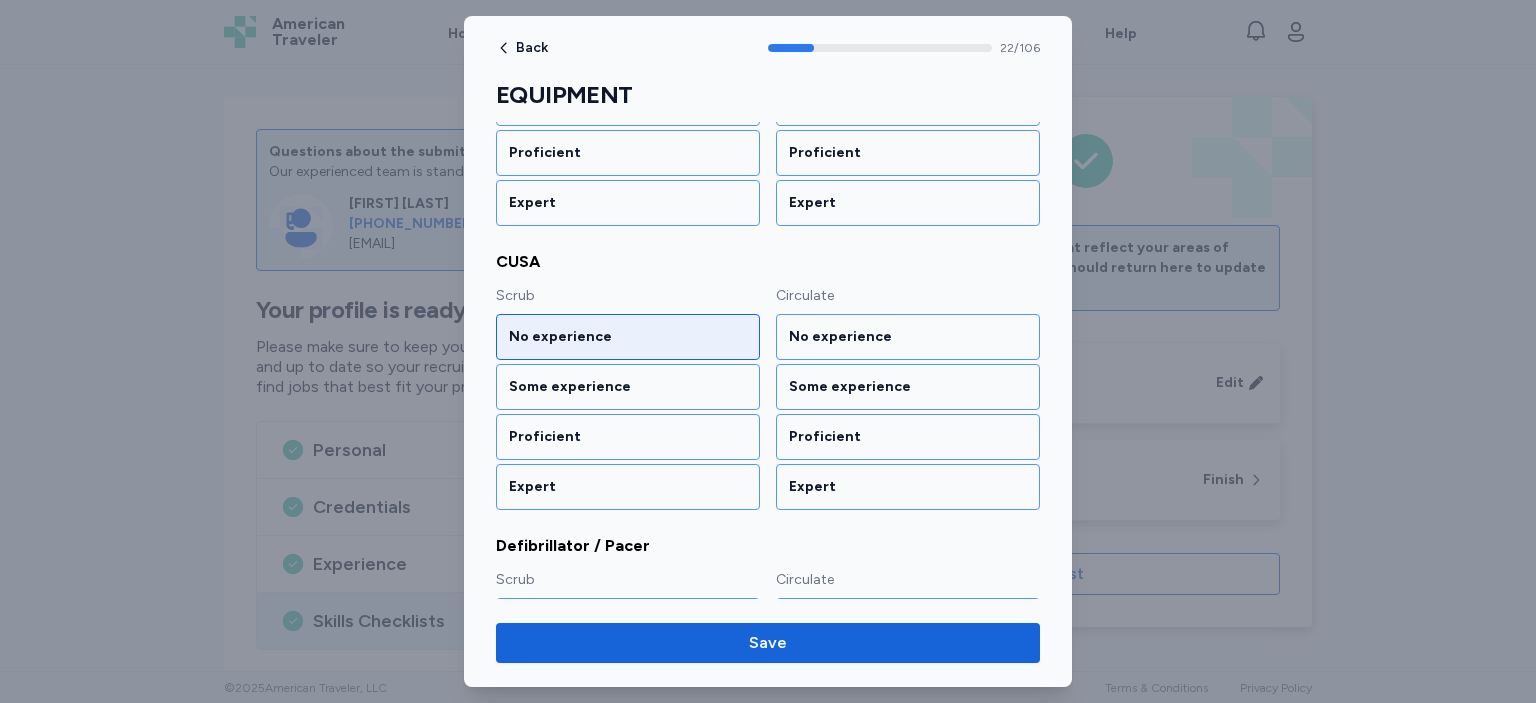 click on "No experience" at bounding box center [628, 337] 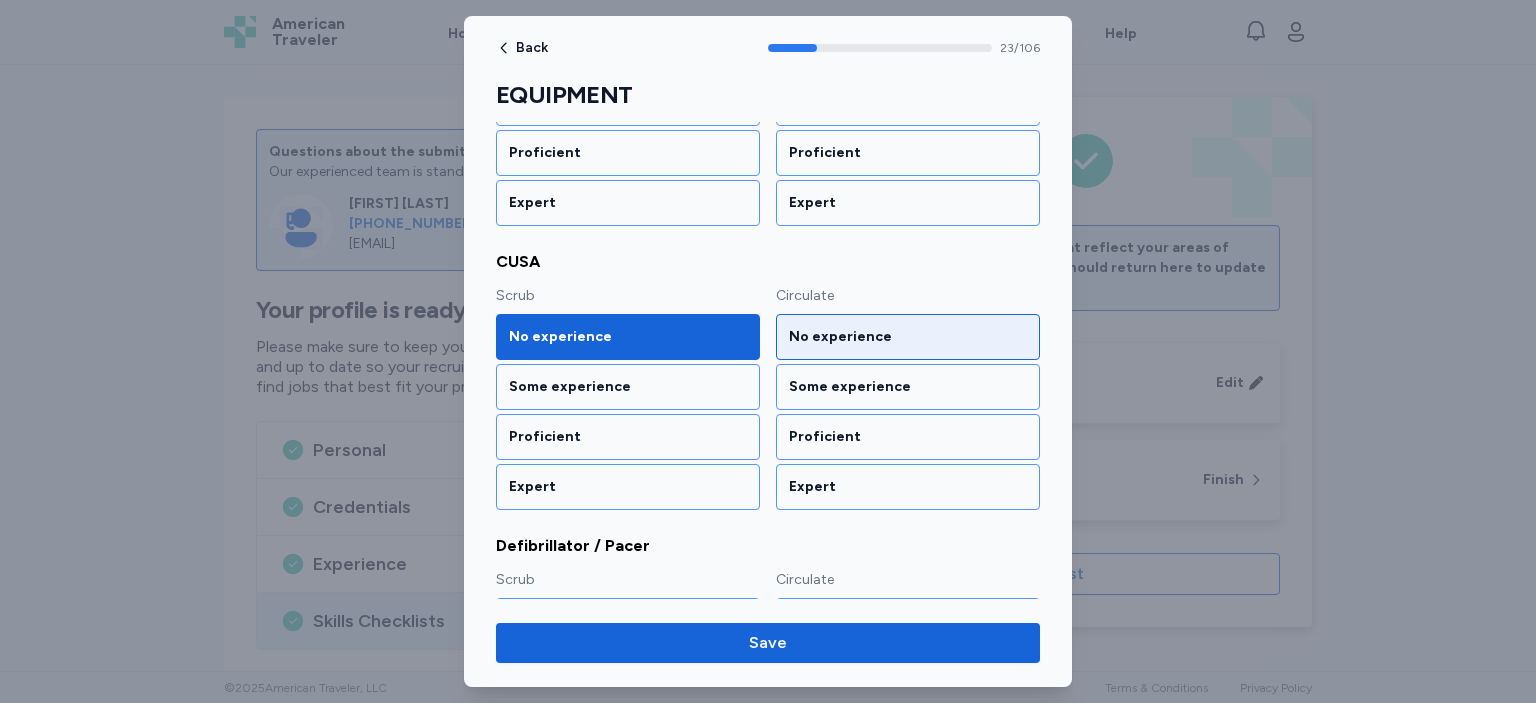 click on "No experience" at bounding box center [908, 337] 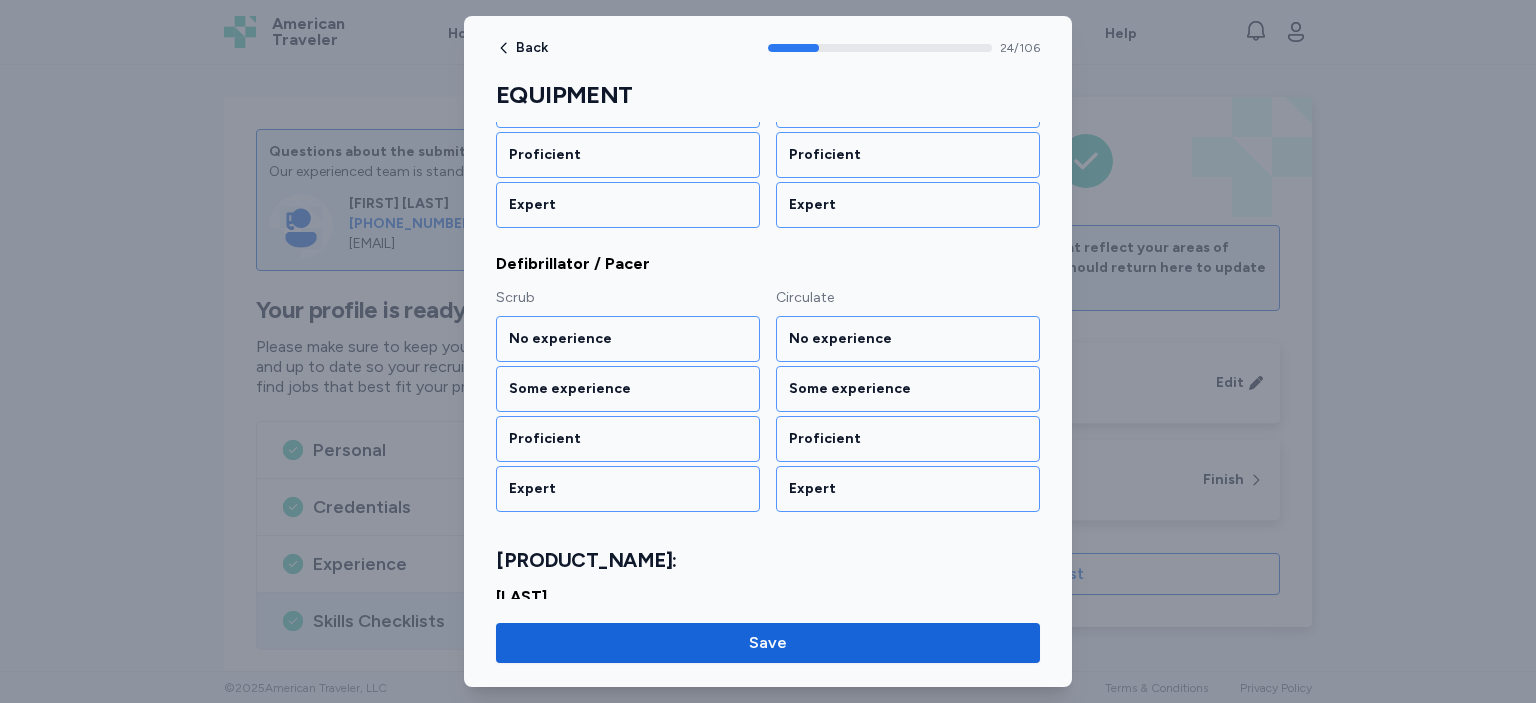 scroll, scrollTop: 3573, scrollLeft: 0, axis: vertical 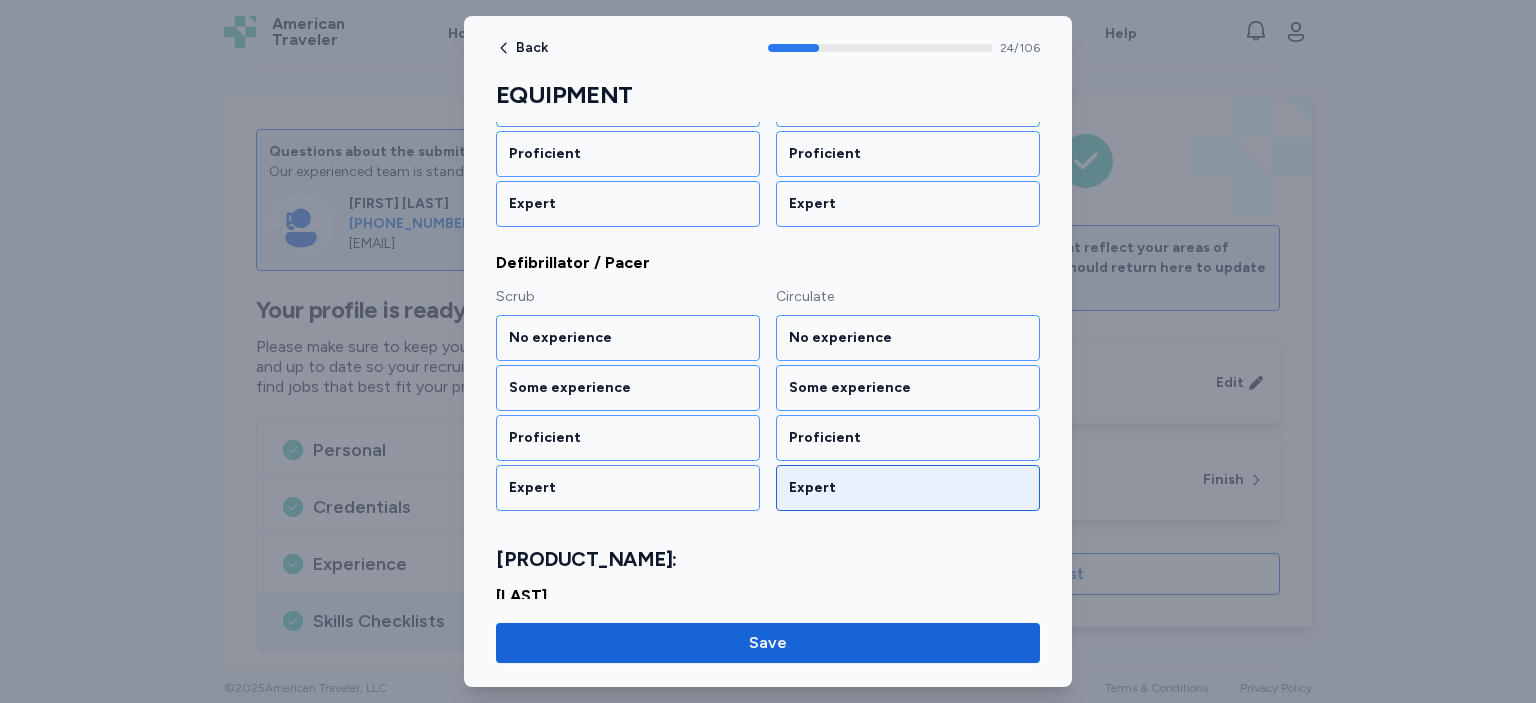 click on "Expert" at bounding box center [908, 488] 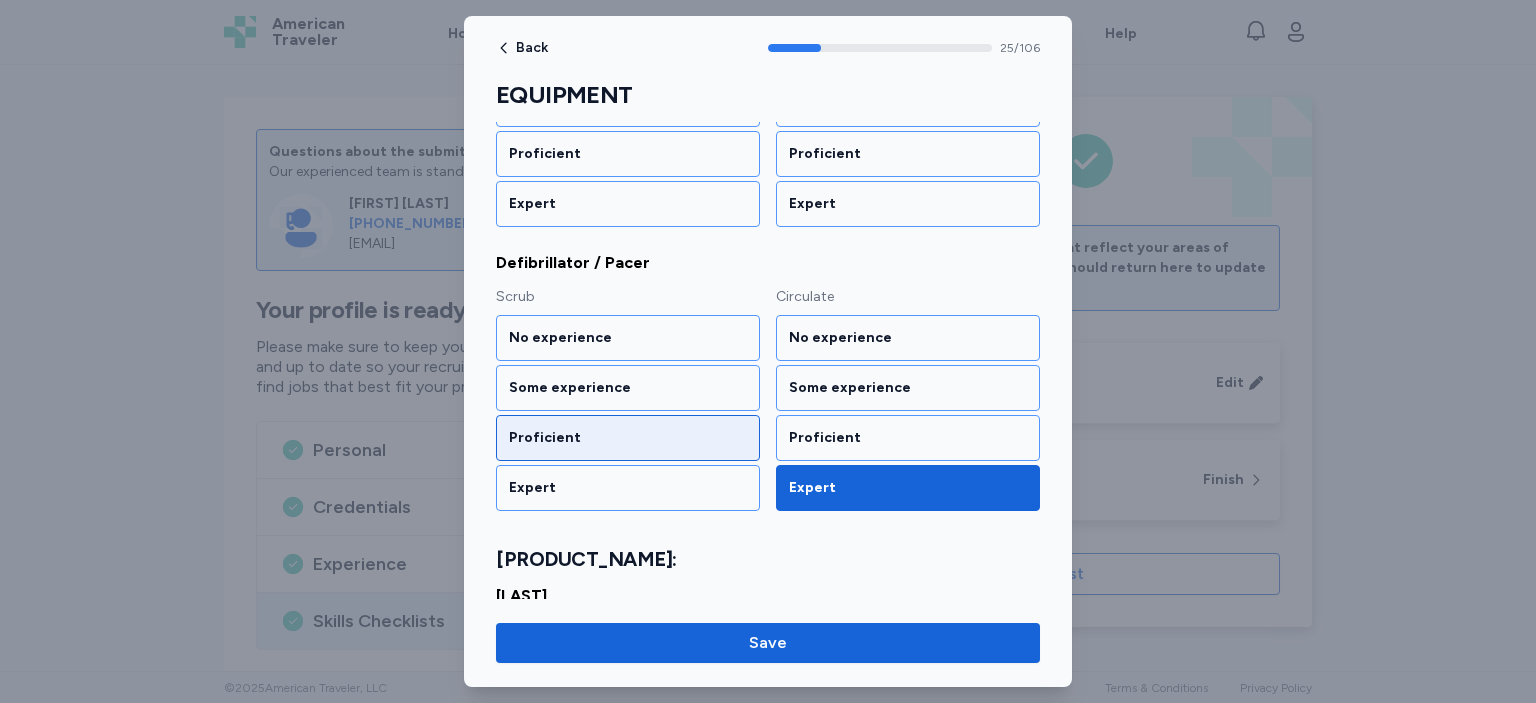 click on "Proficient" at bounding box center [628, 438] 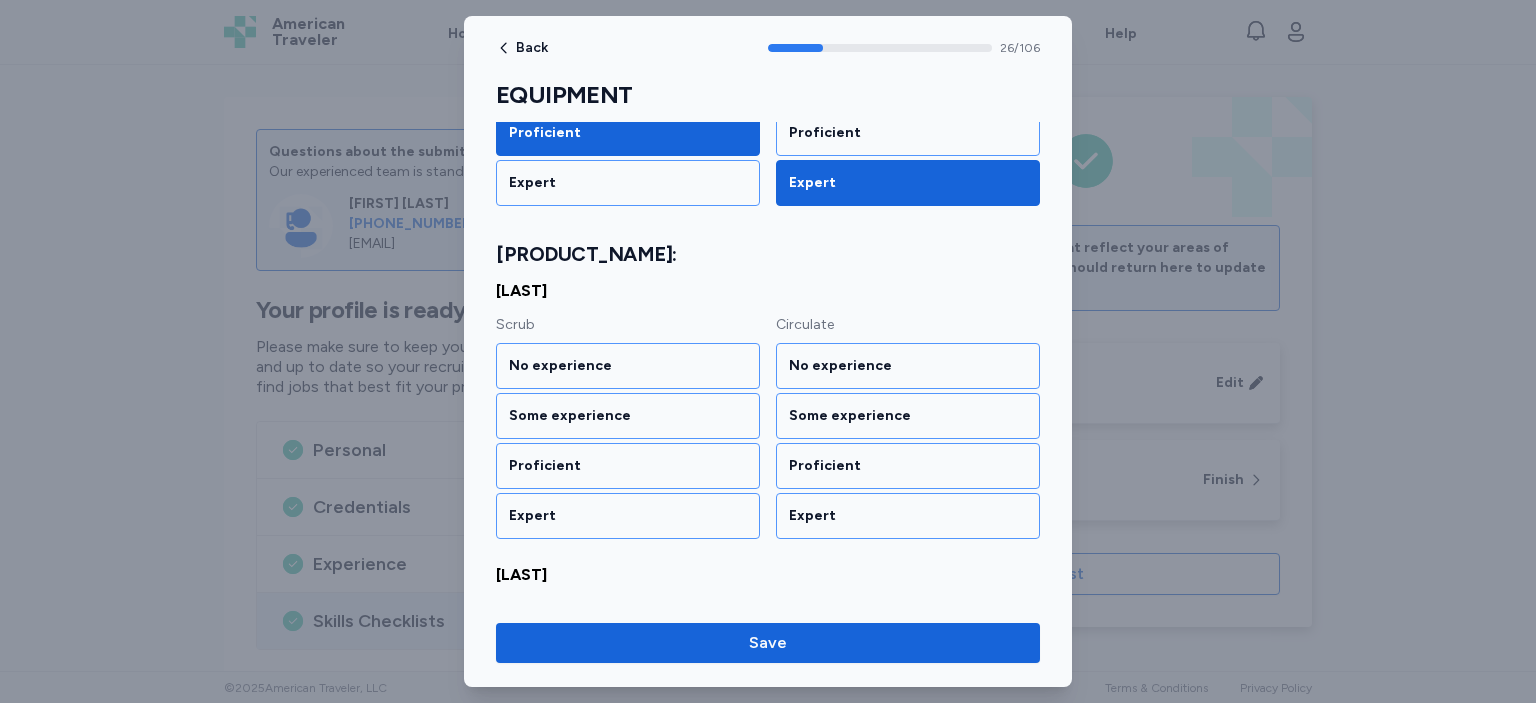 scroll, scrollTop: 3880, scrollLeft: 0, axis: vertical 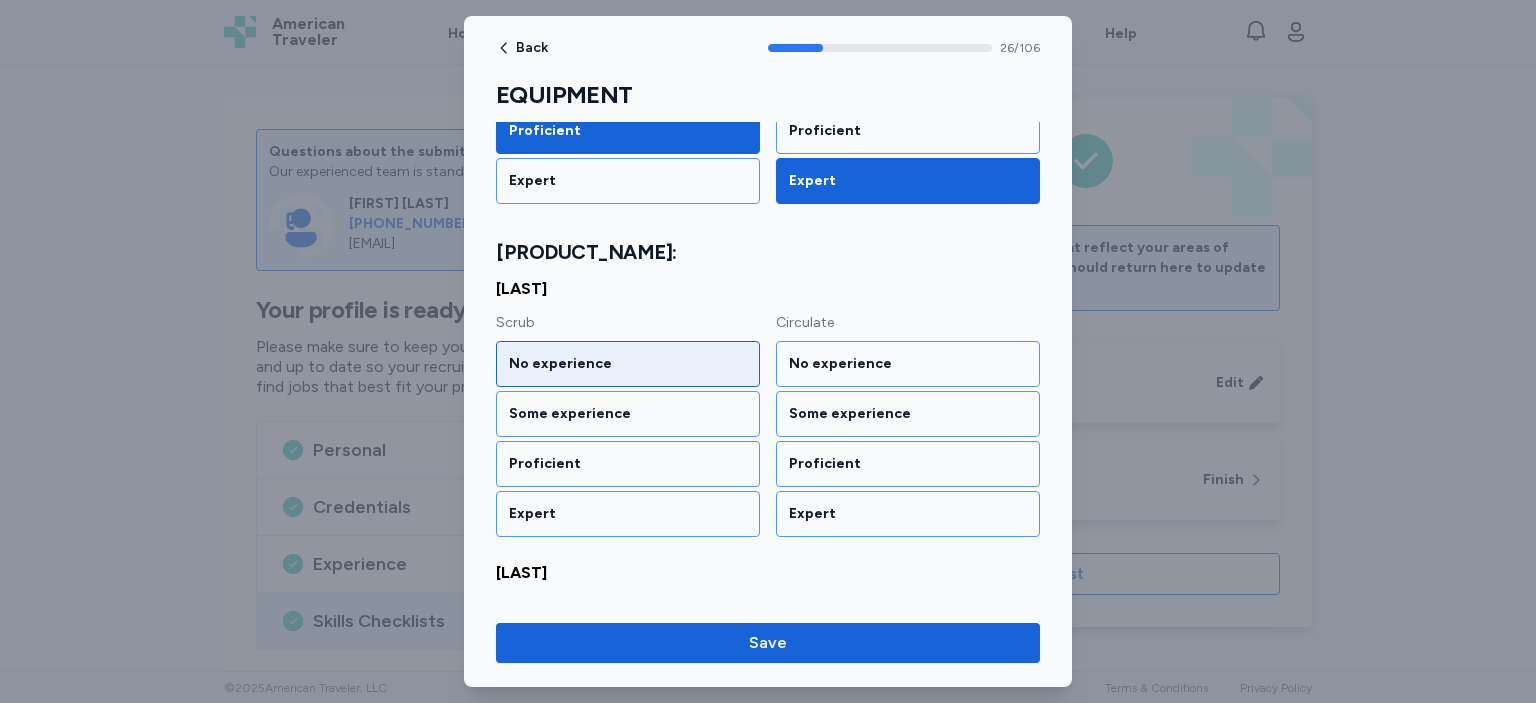 click on "No experience" at bounding box center [628, 364] 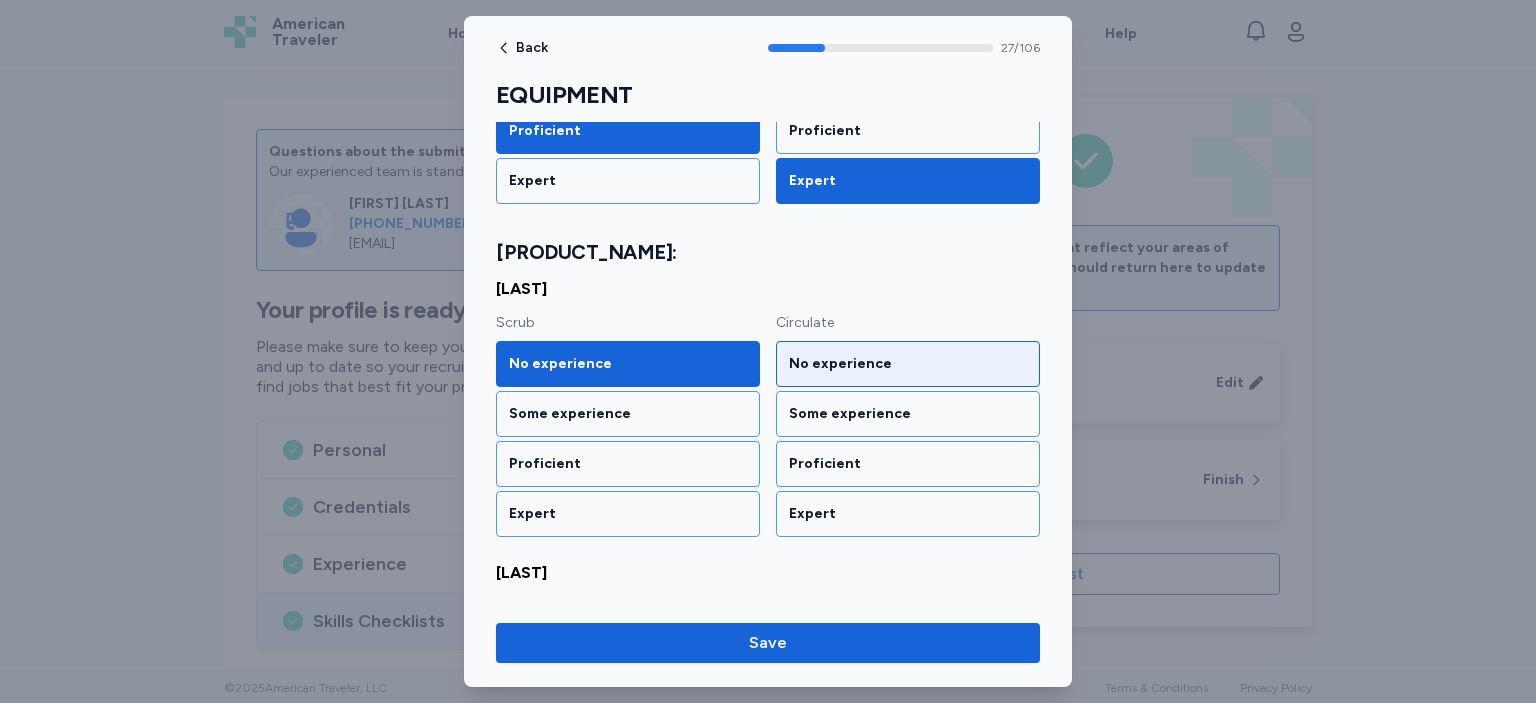 click on "No experience" at bounding box center (908, 364) 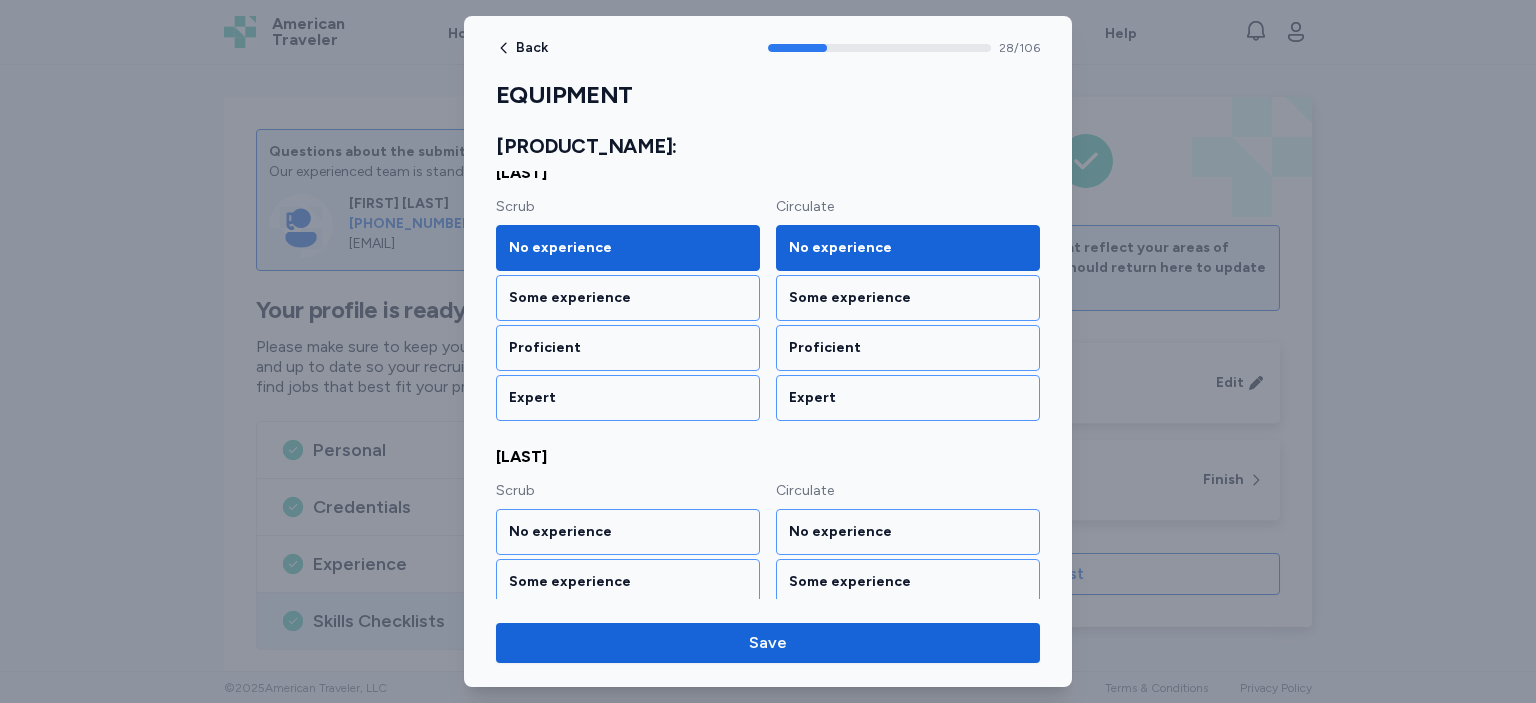 scroll, scrollTop: 4046, scrollLeft: 0, axis: vertical 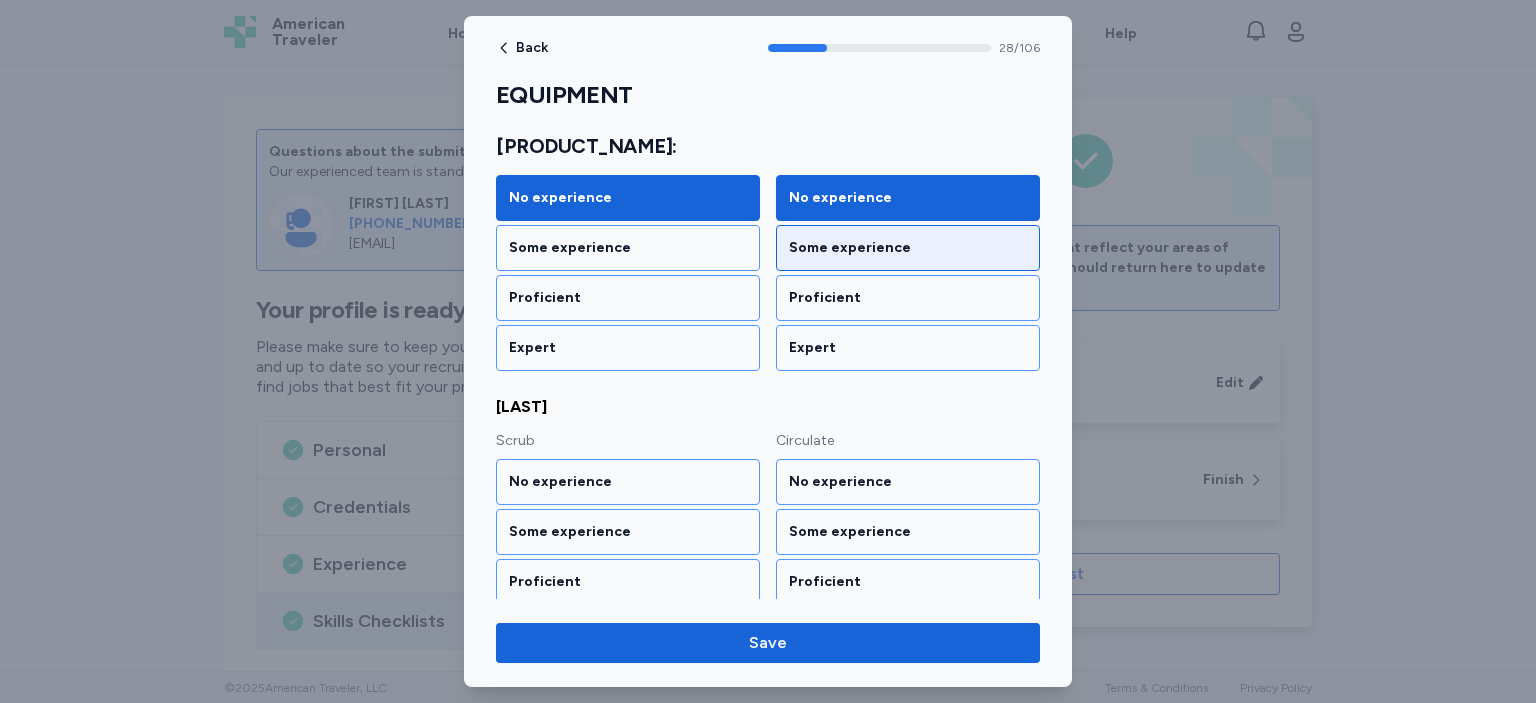 click on "Some experience" at bounding box center (908, 248) 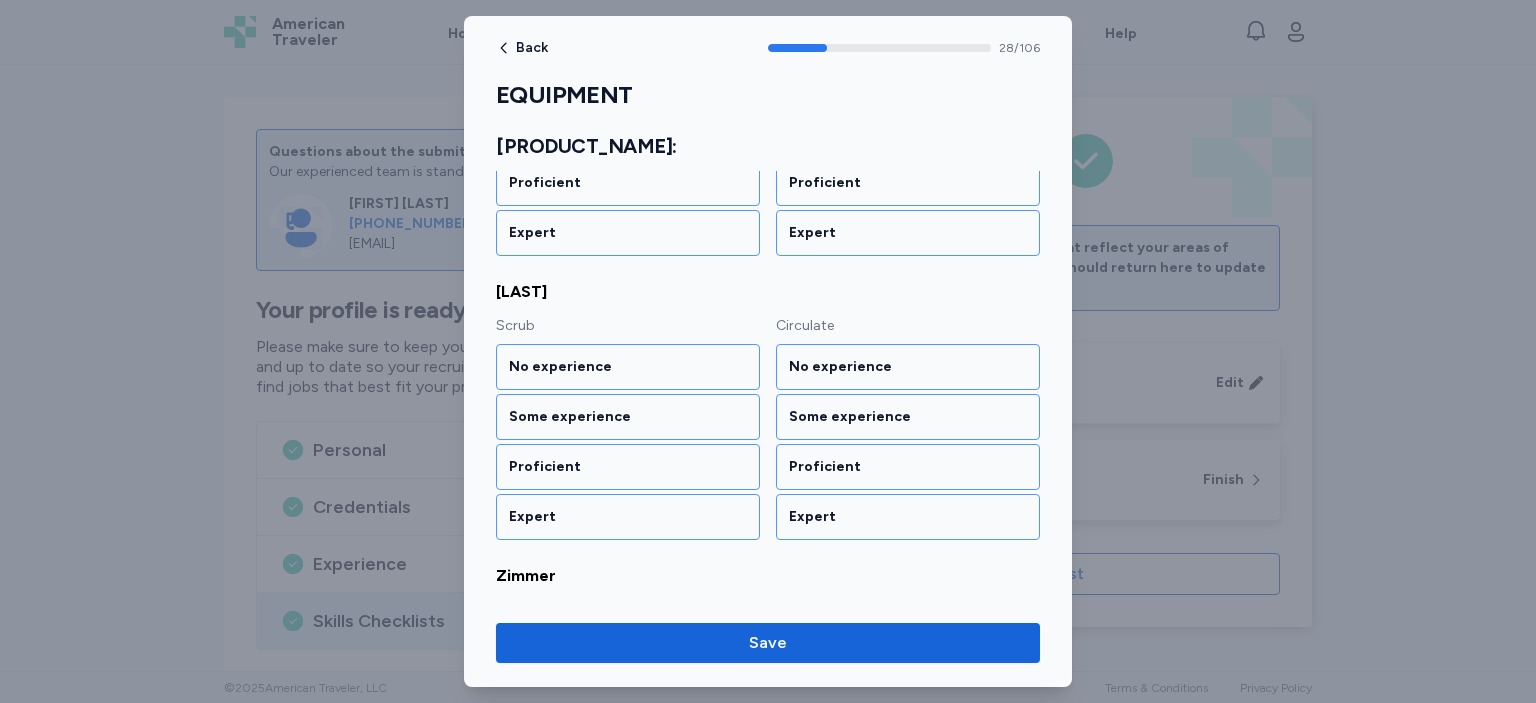 scroll, scrollTop: 4162, scrollLeft: 0, axis: vertical 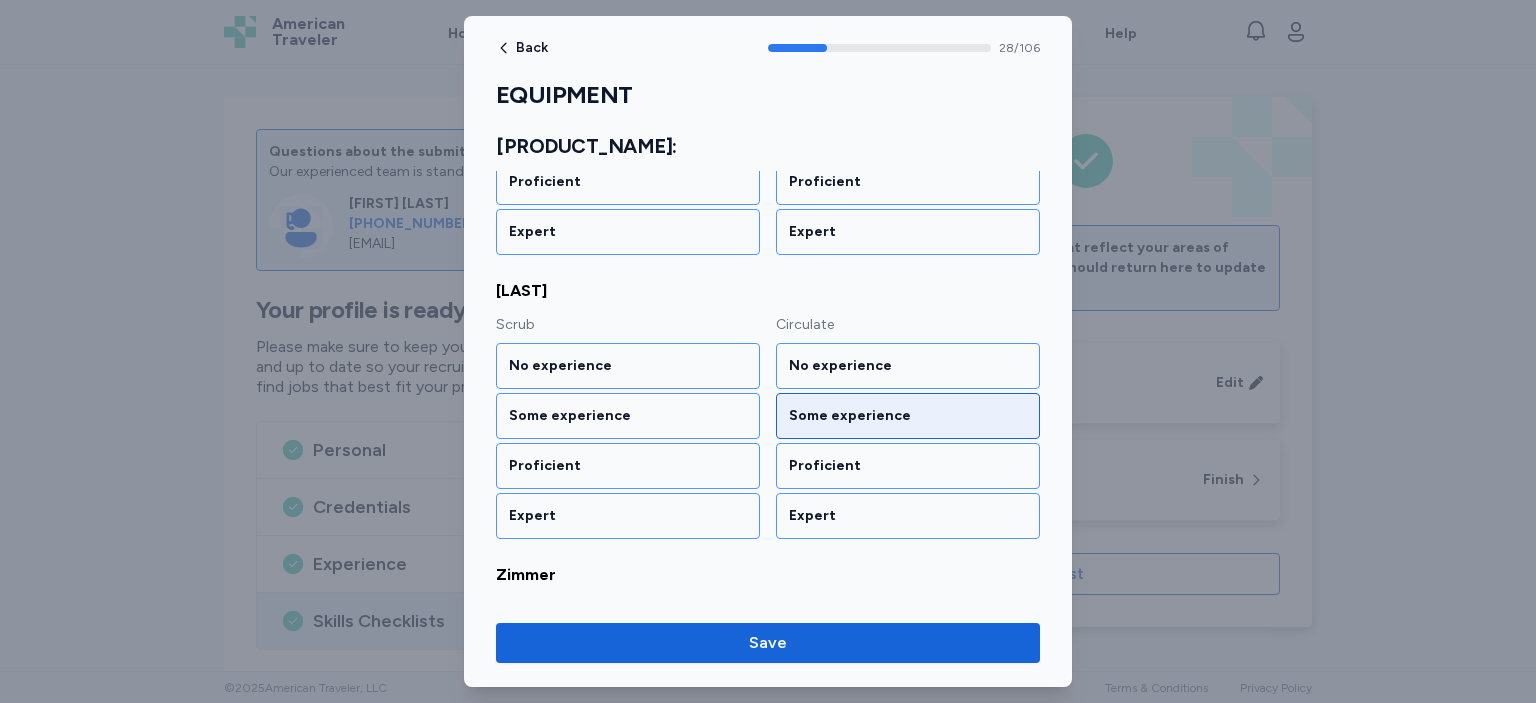 click on "Some experience" at bounding box center [908, 416] 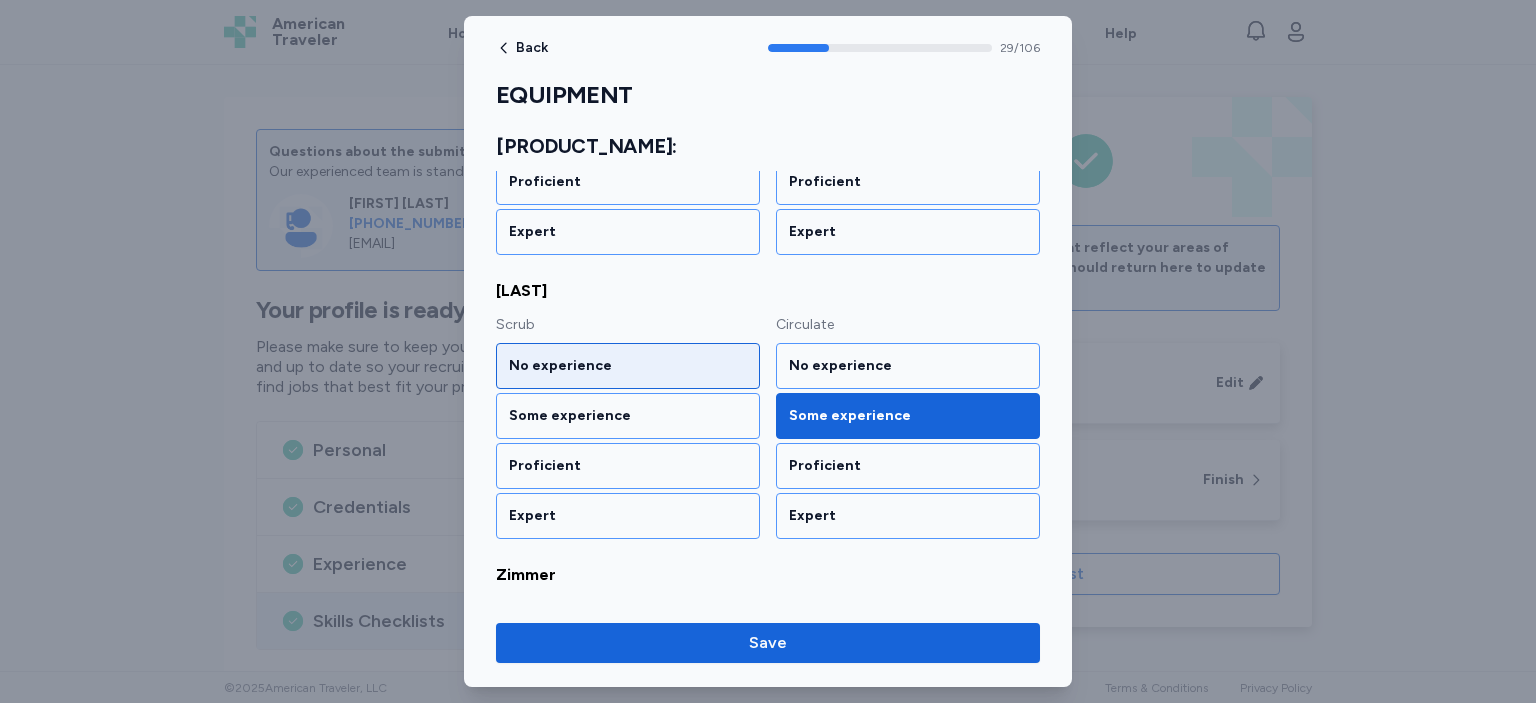 click on "No experience" at bounding box center [628, 366] 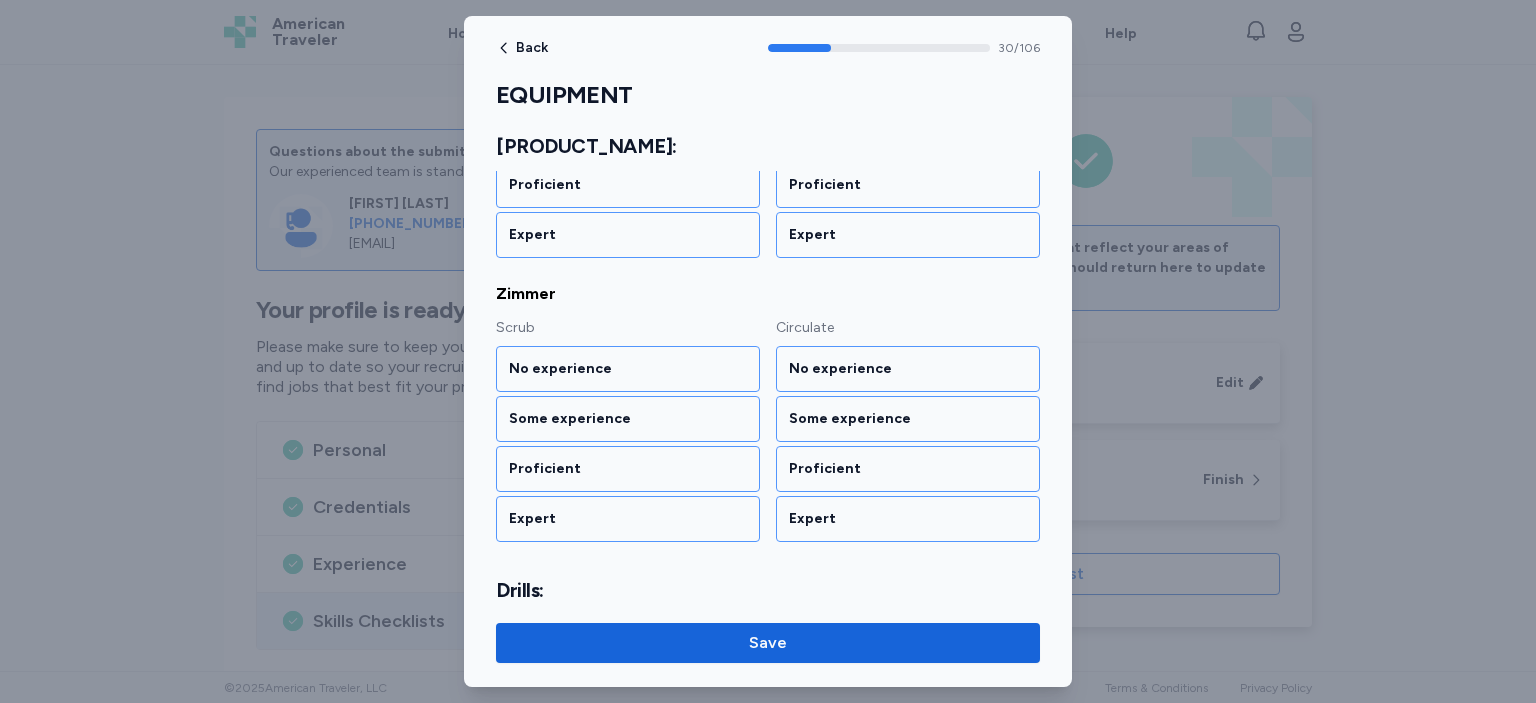 scroll, scrollTop: 4445, scrollLeft: 0, axis: vertical 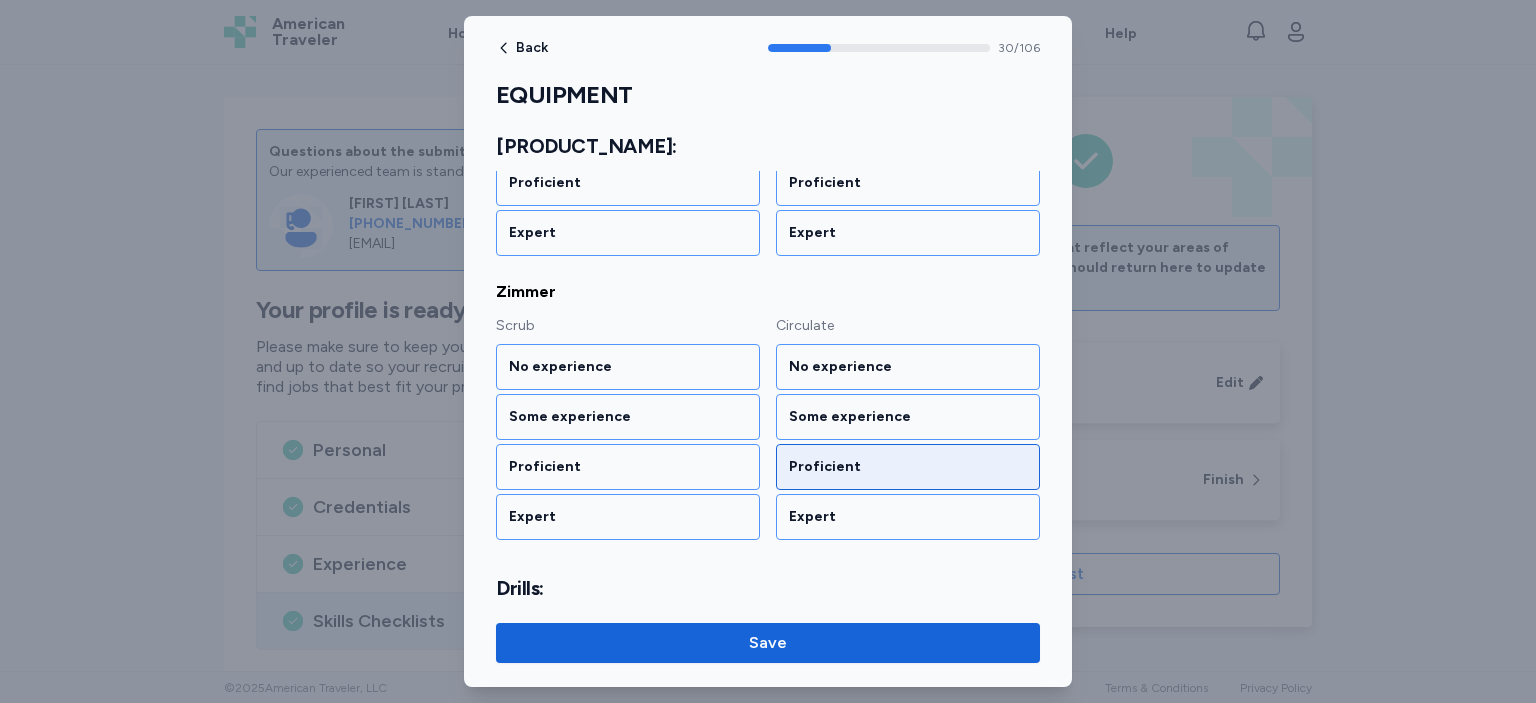 click on "Proficient" at bounding box center [908, 467] 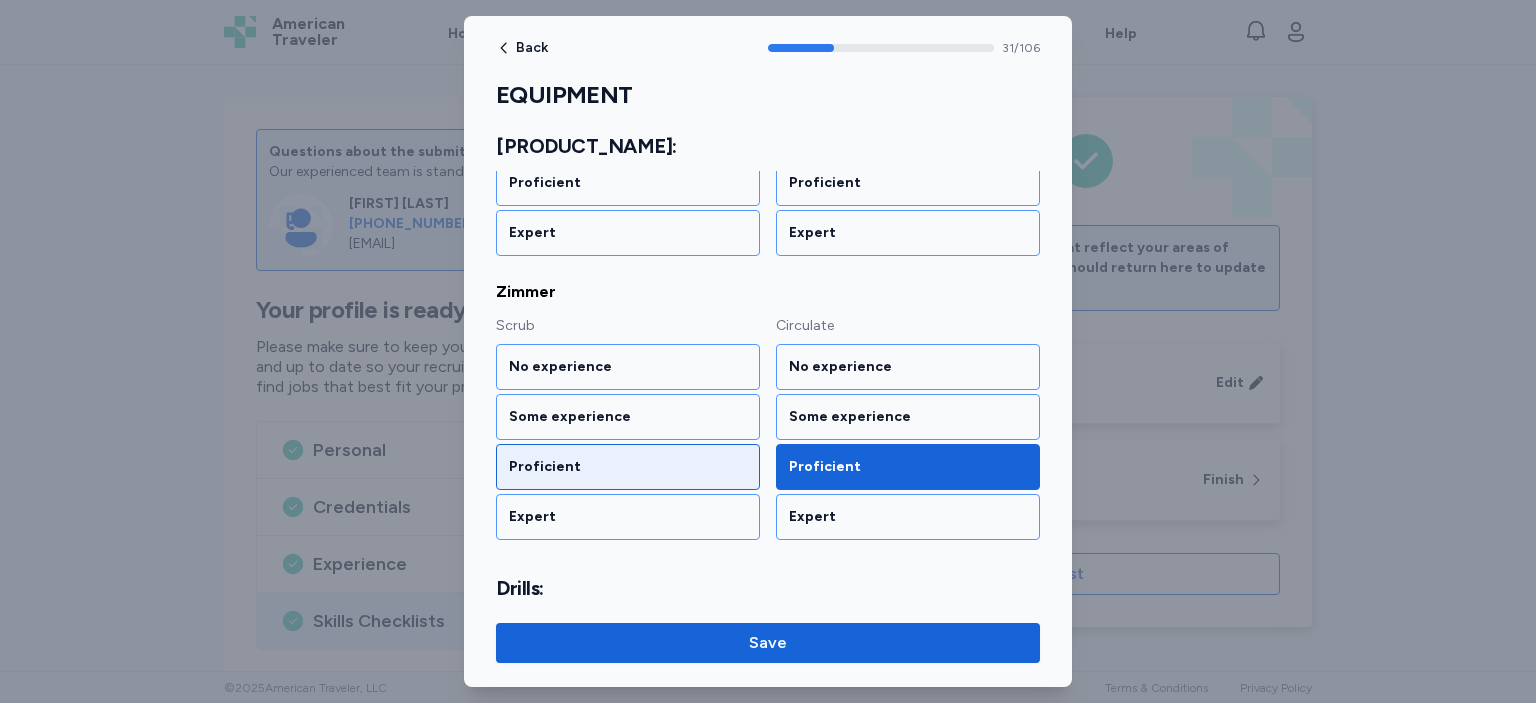 click on "Proficient" at bounding box center [628, 467] 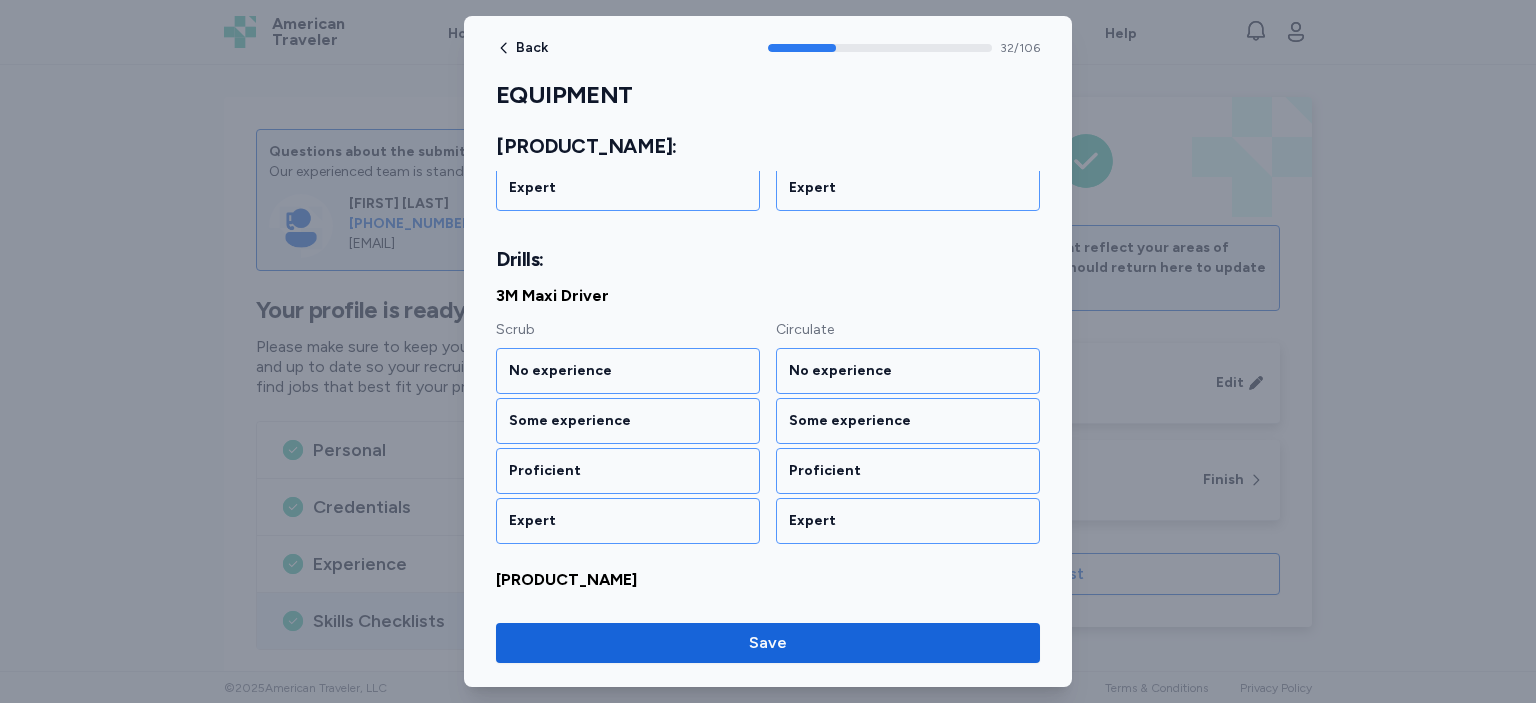 scroll, scrollTop: 4776, scrollLeft: 0, axis: vertical 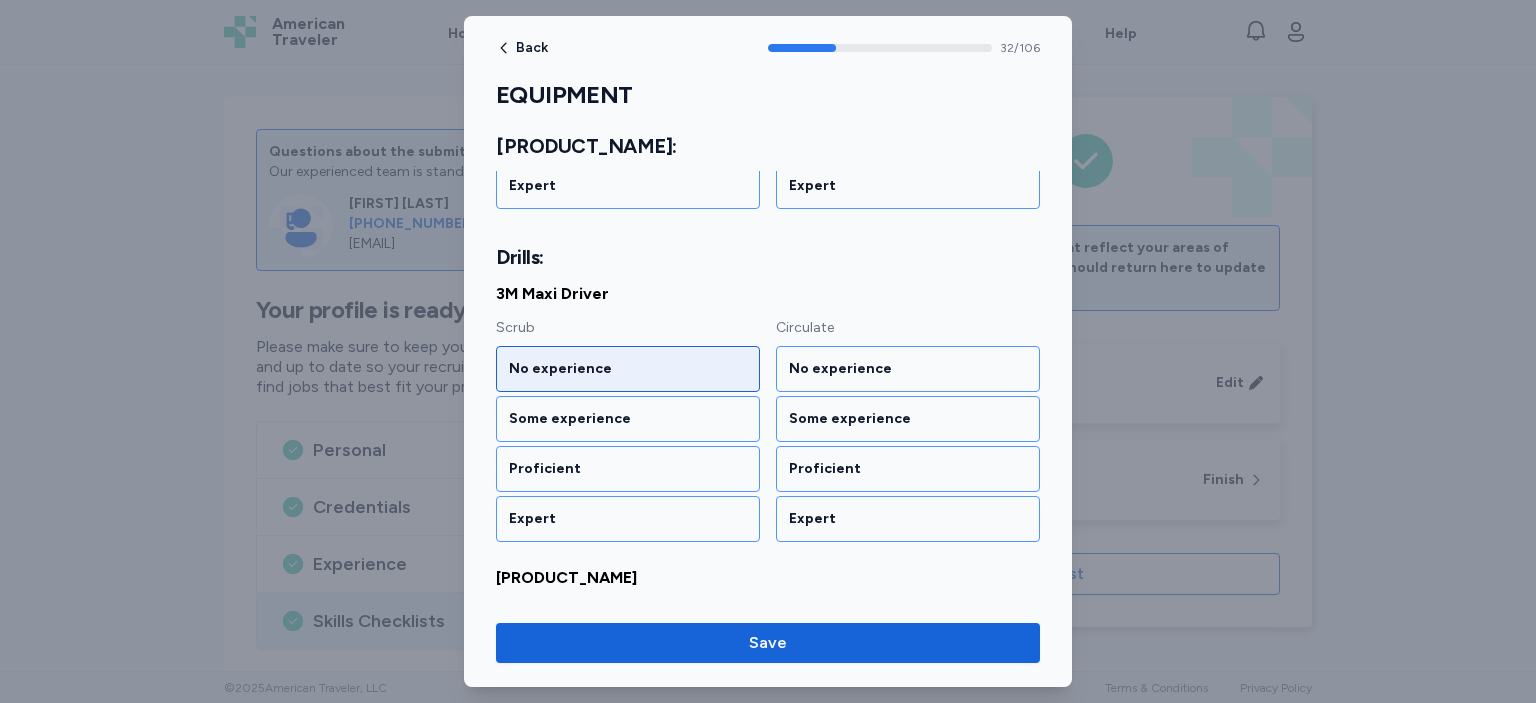 click on "No experience" at bounding box center (628, 369) 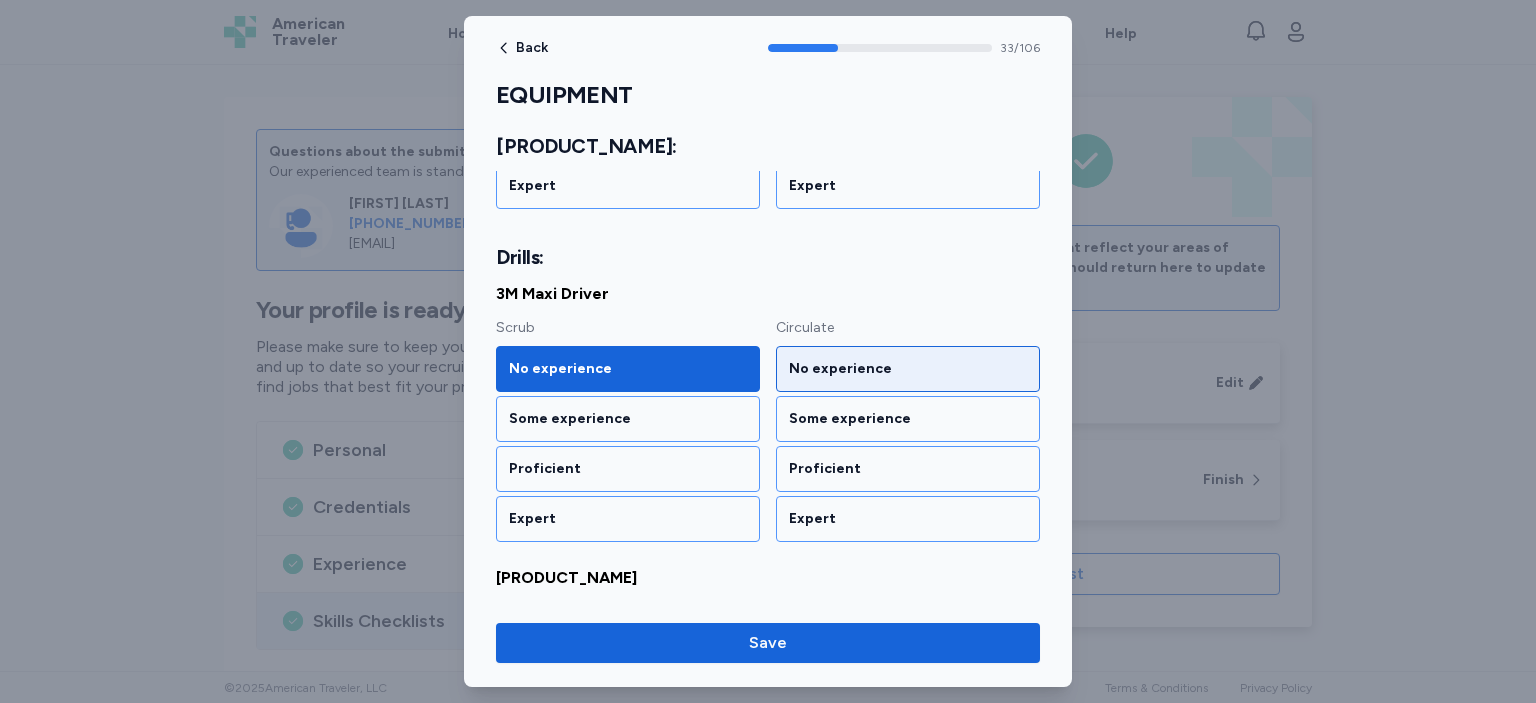 click on "No experience" at bounding box center (908, 369) 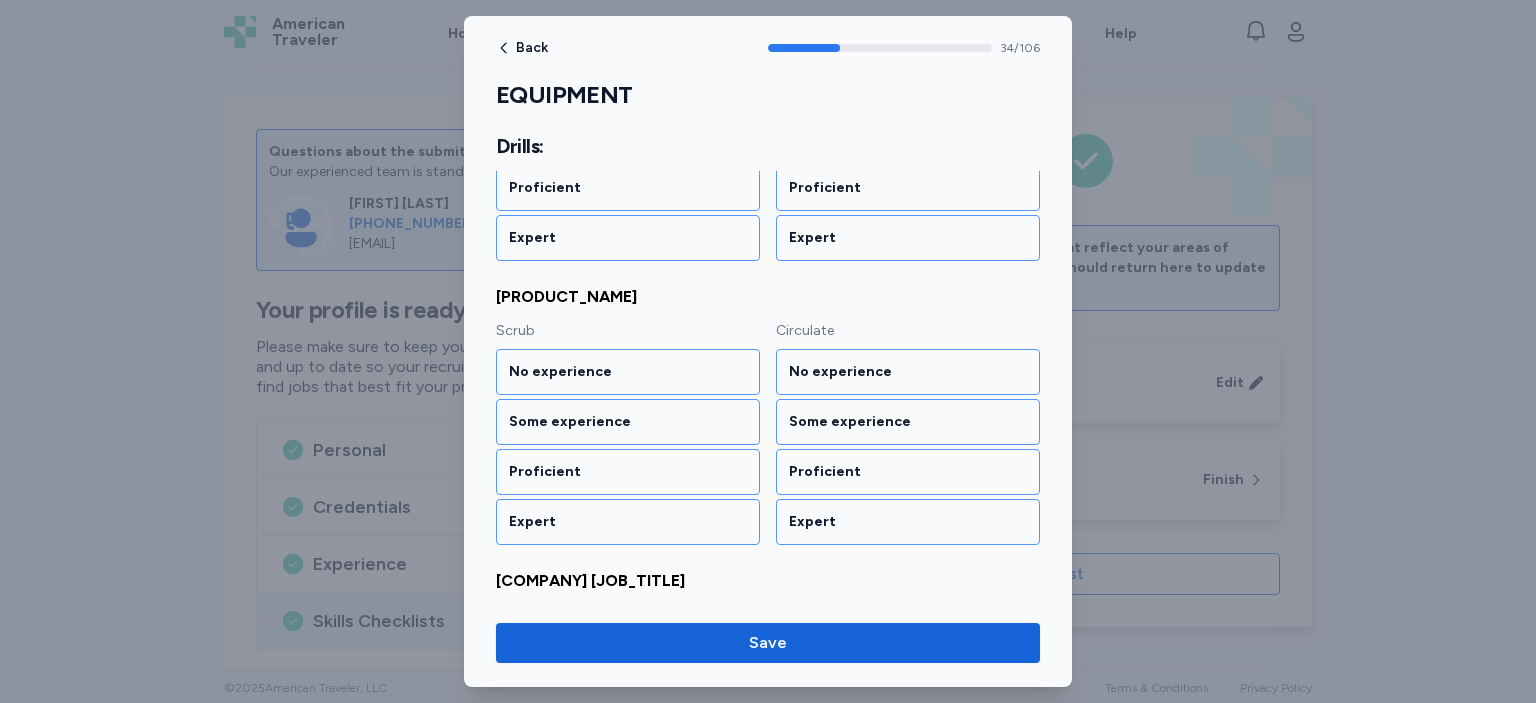 scroll, scrollTop: 5058, scrollLeft: 0, axis: vertical 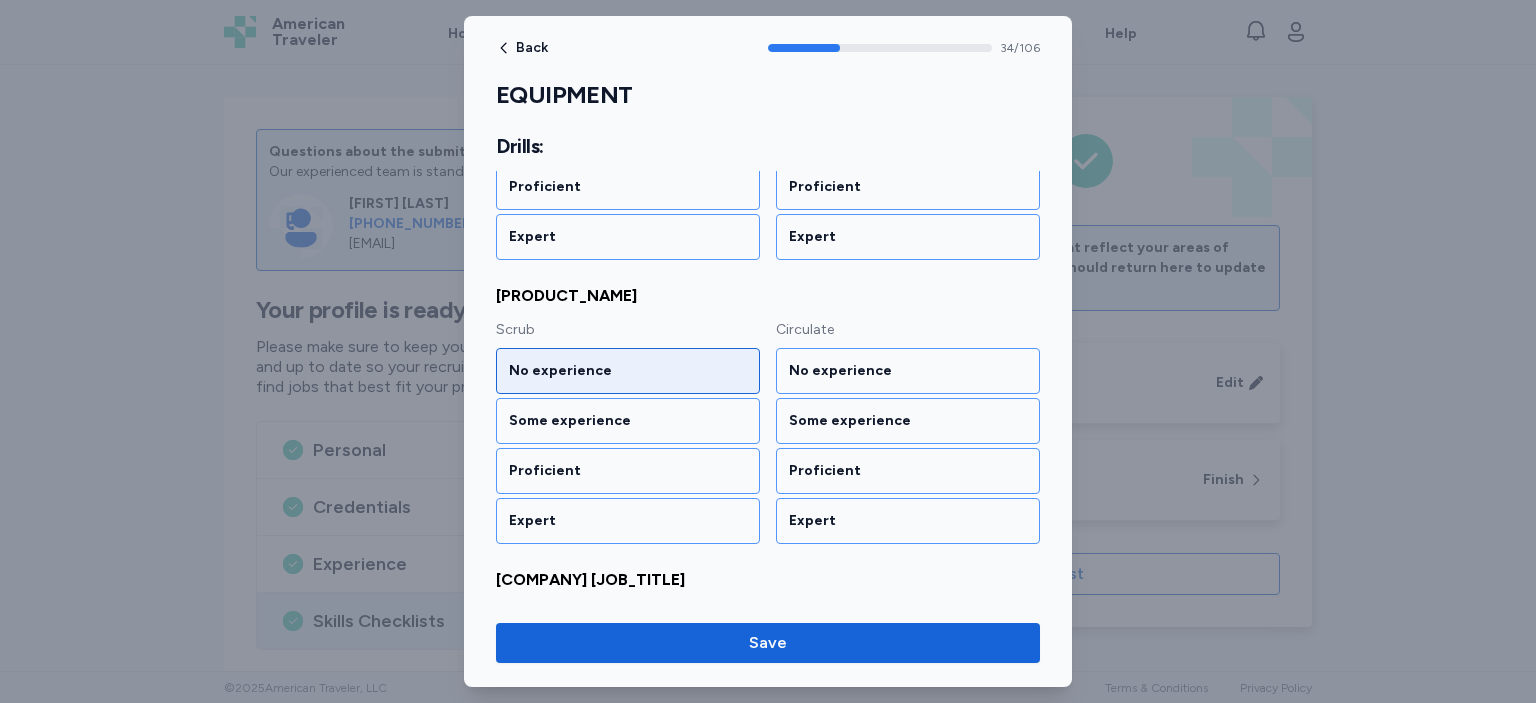 click on "No experience" at bounding box center (628, 371) 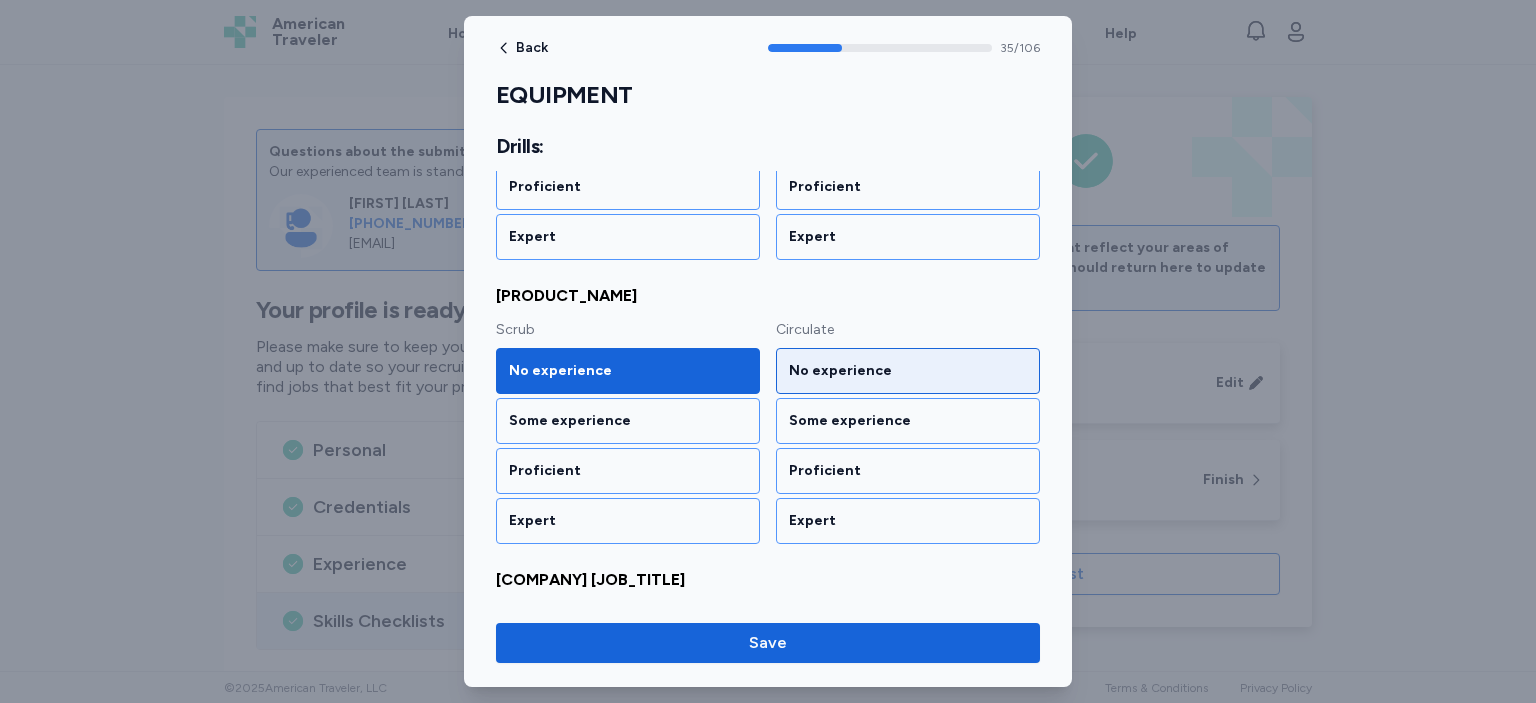 click on "No experience" at bounding box center [908, 371] 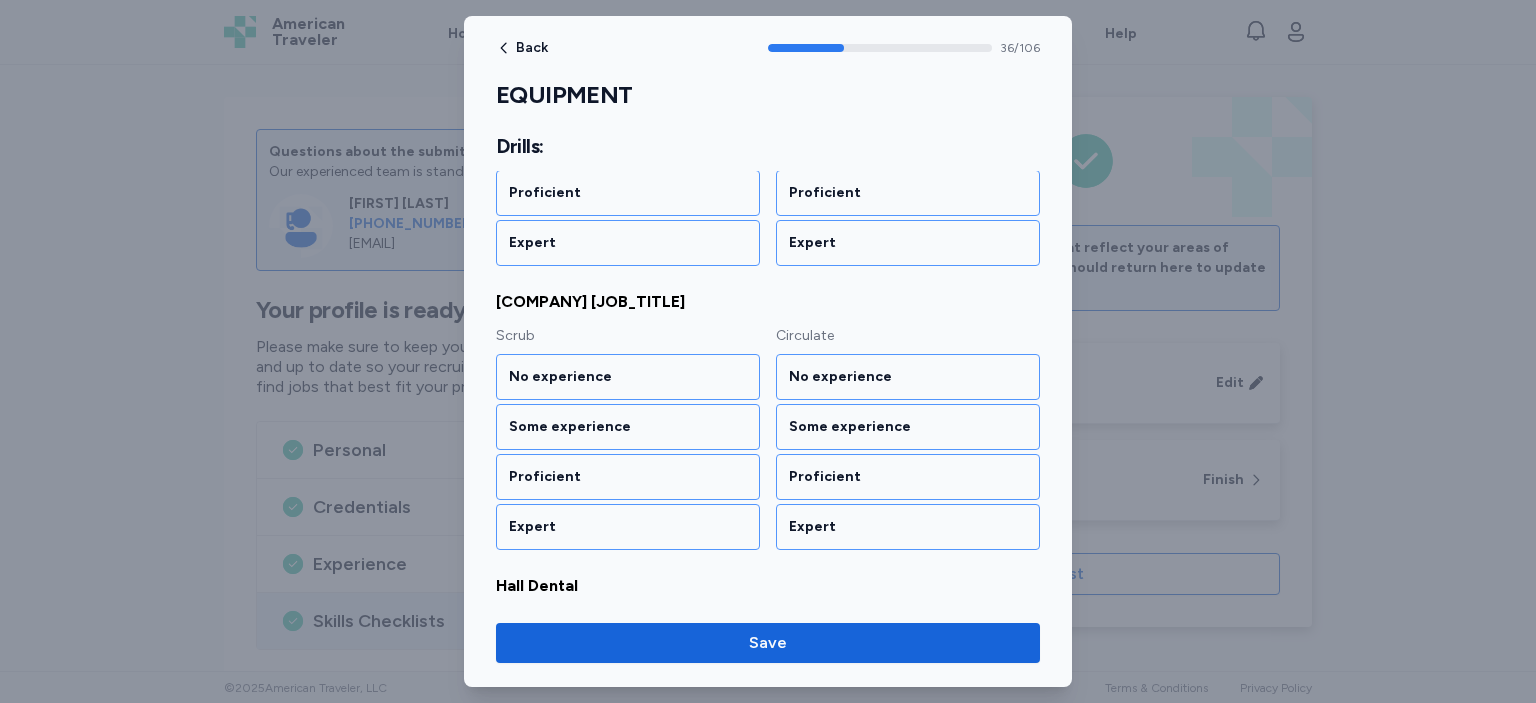 scroll, scrollTop: 5341, scrollLeft: 0, axis: vertical 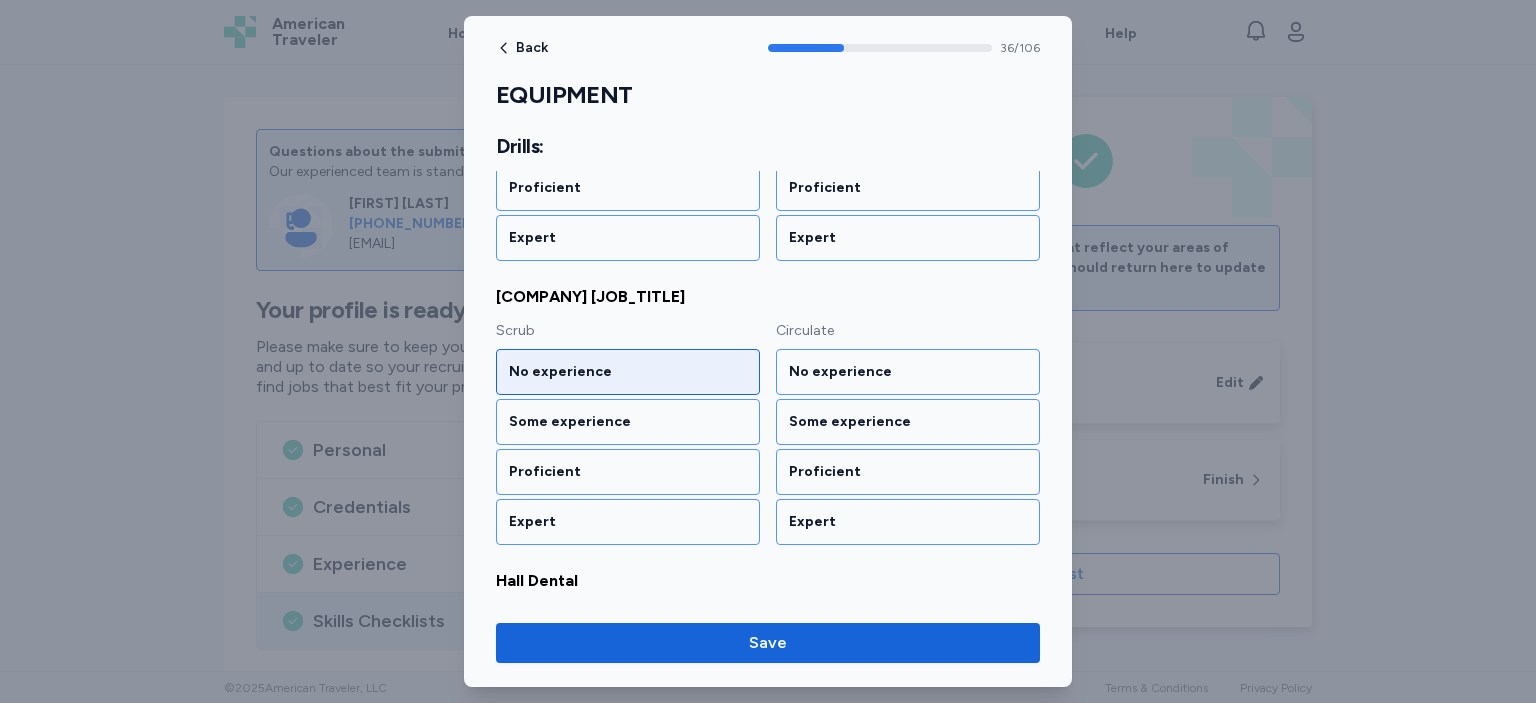 click on "No experience" at bounding box center [628, 372] 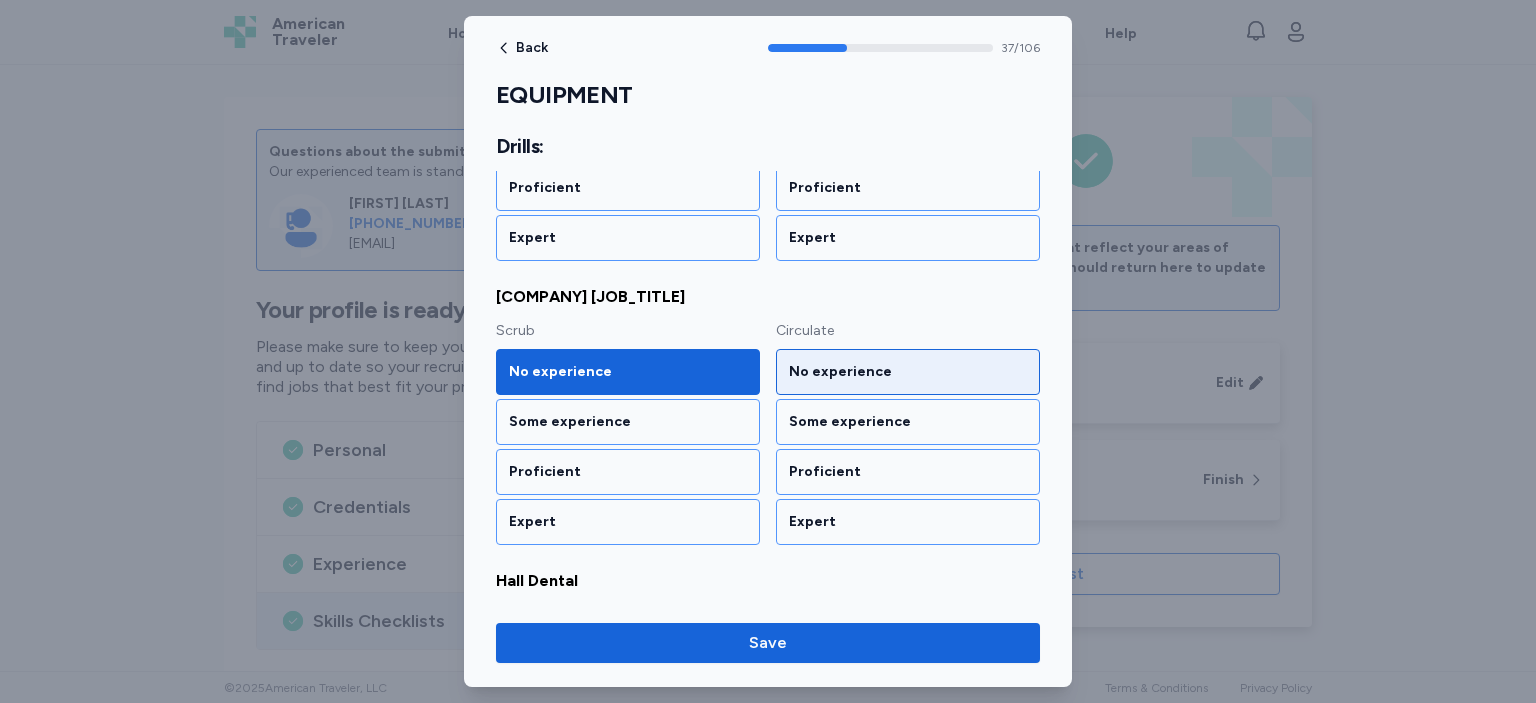 click on "No experience" at bounding box center (908, 372) 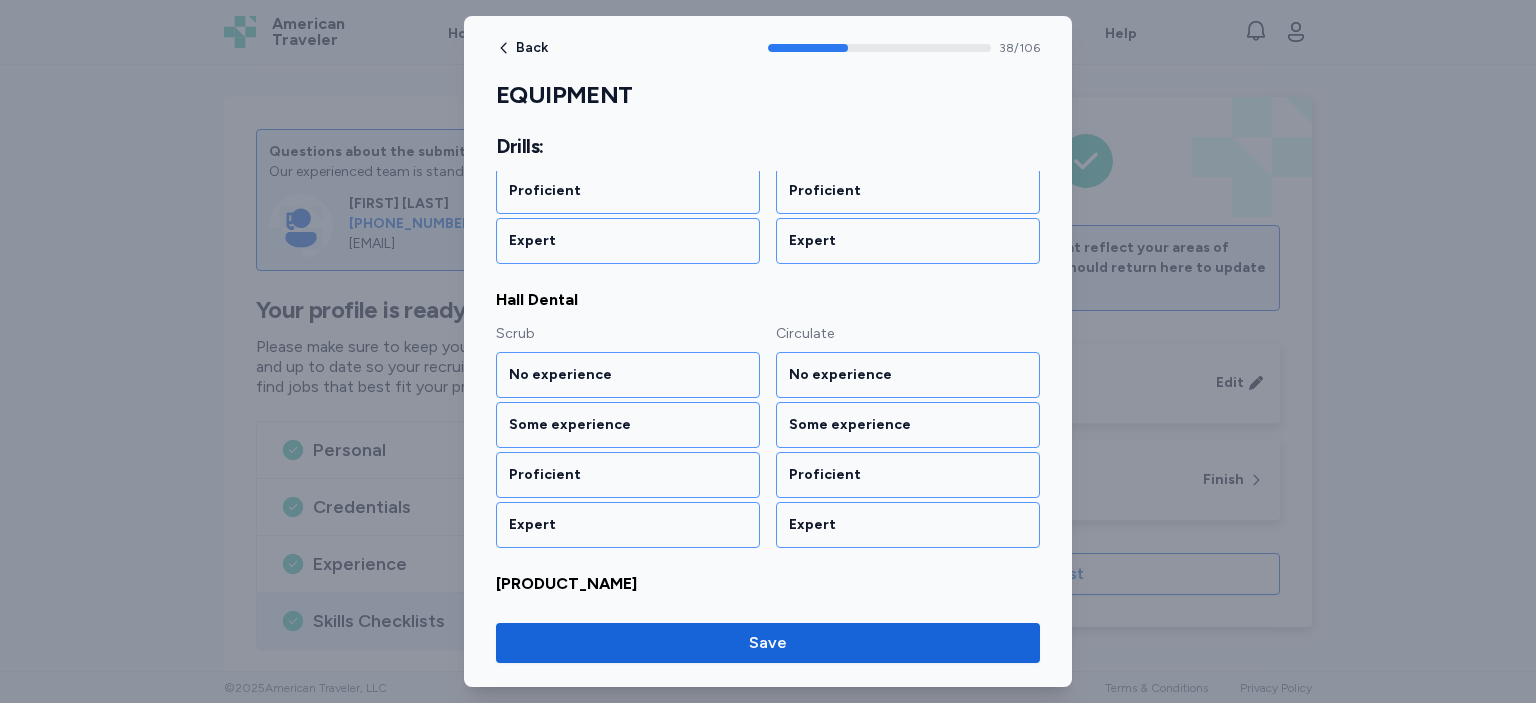 scroll, scrollTop: 5623, scrollLeft: 0, axis: vertical 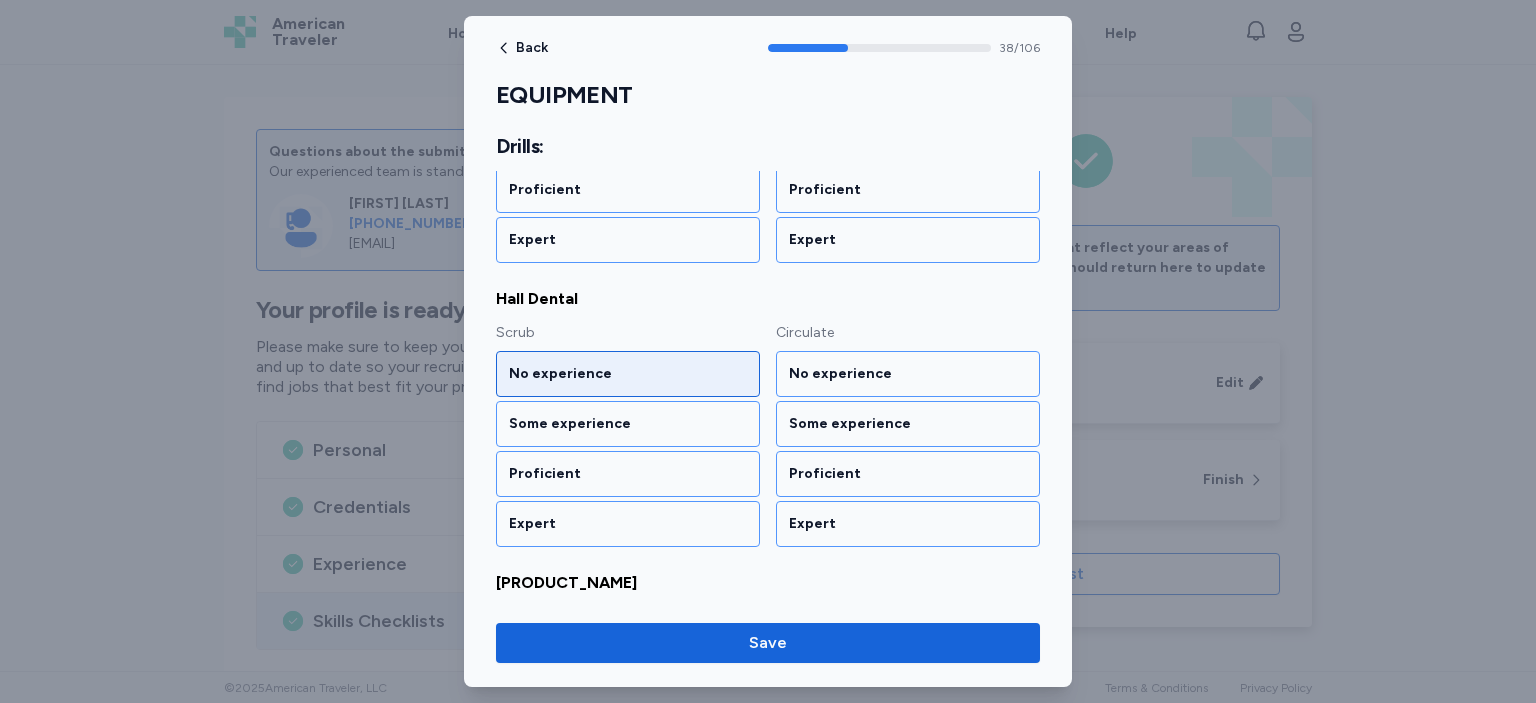 click on "No experience" at bounding box center [628, 374] 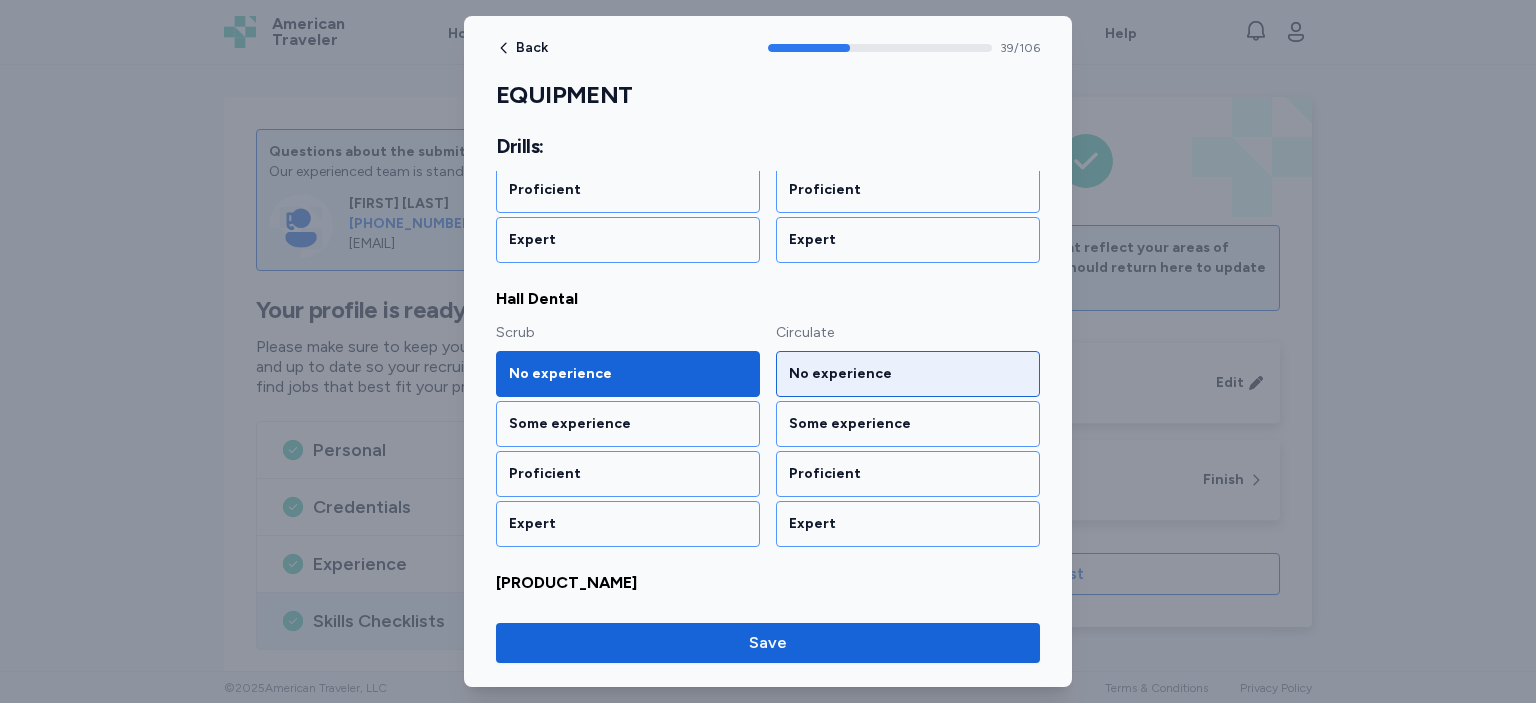 click on "No experience" at bounding box center [908, 374] 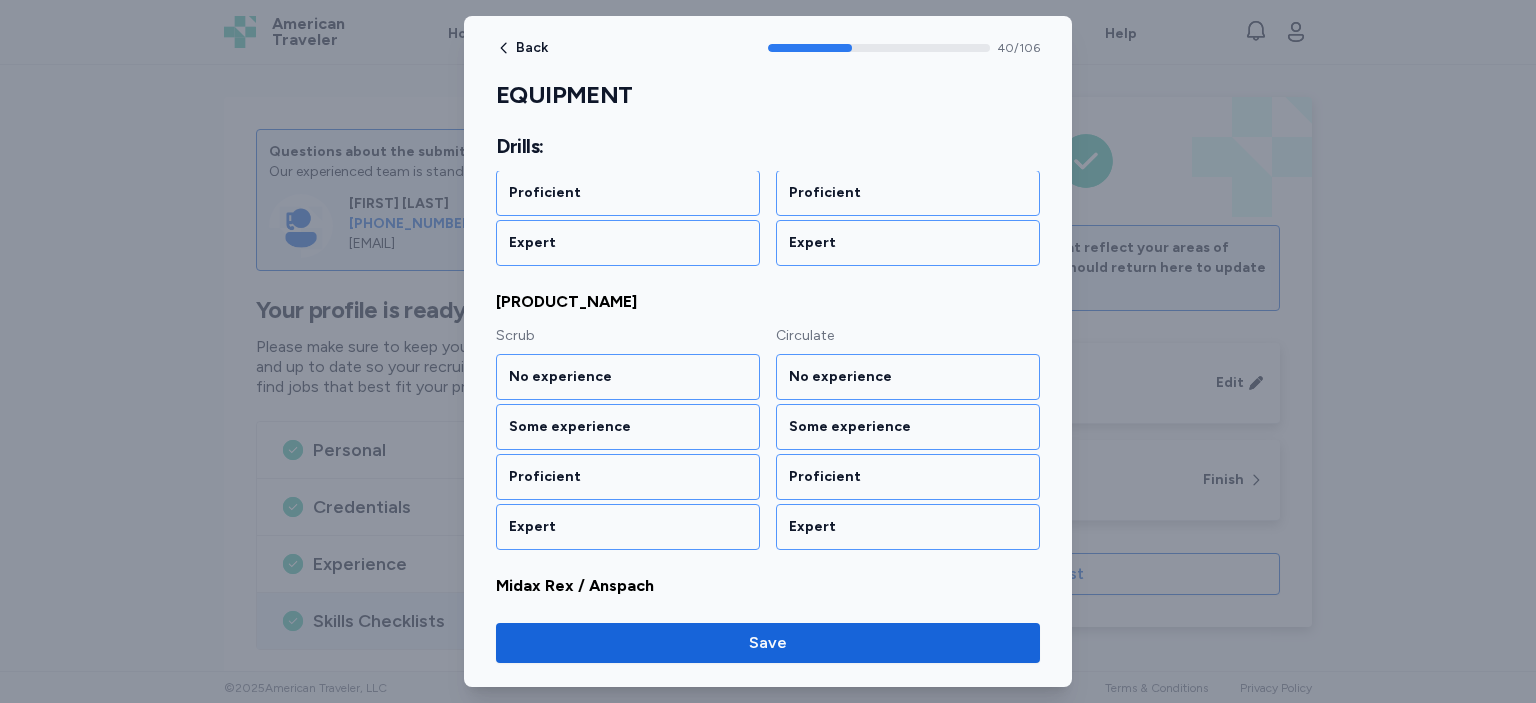 scroll, scrollTop: 5906, scrollLeft: 0, axis: vertical 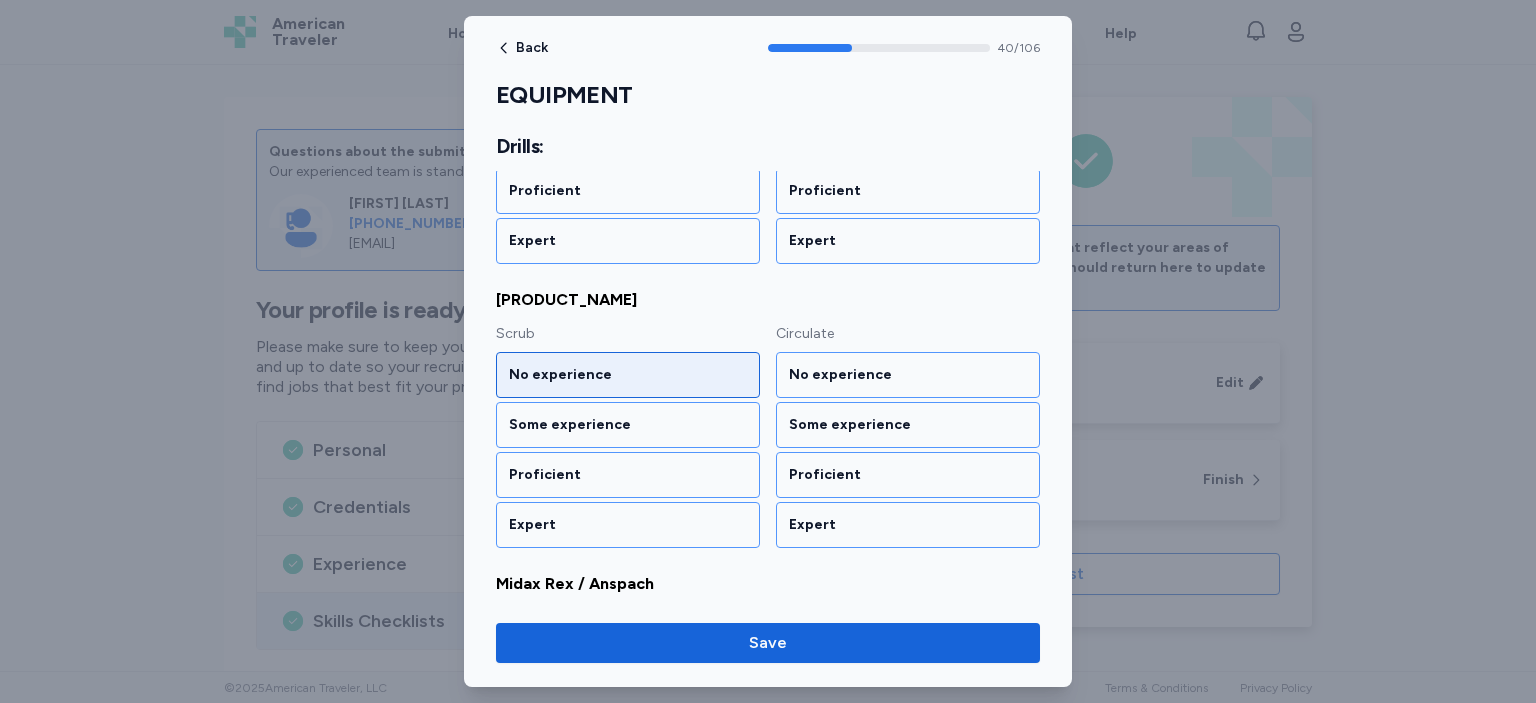 click on "No experience" at bounding box center [628, 375] 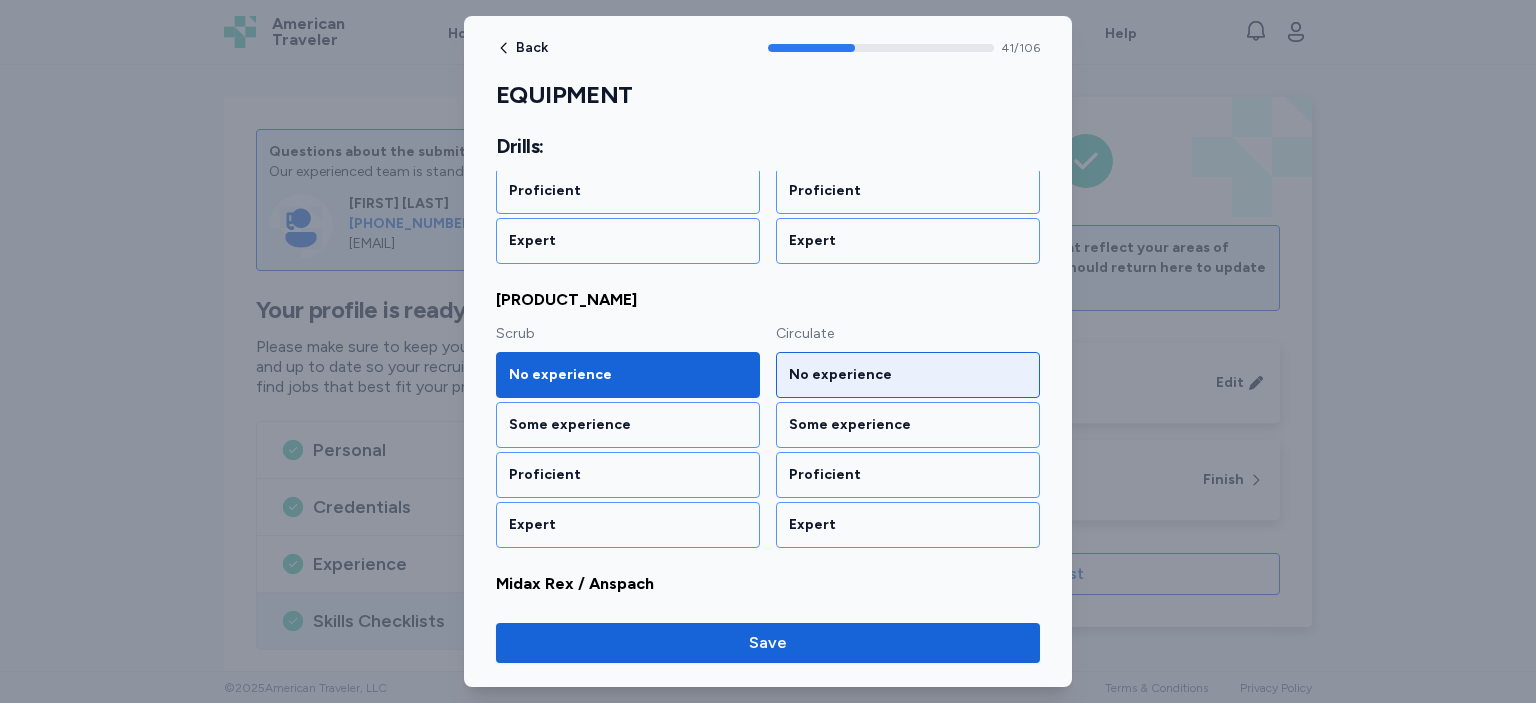 click on "No experience" at bounding box center (908, 375) 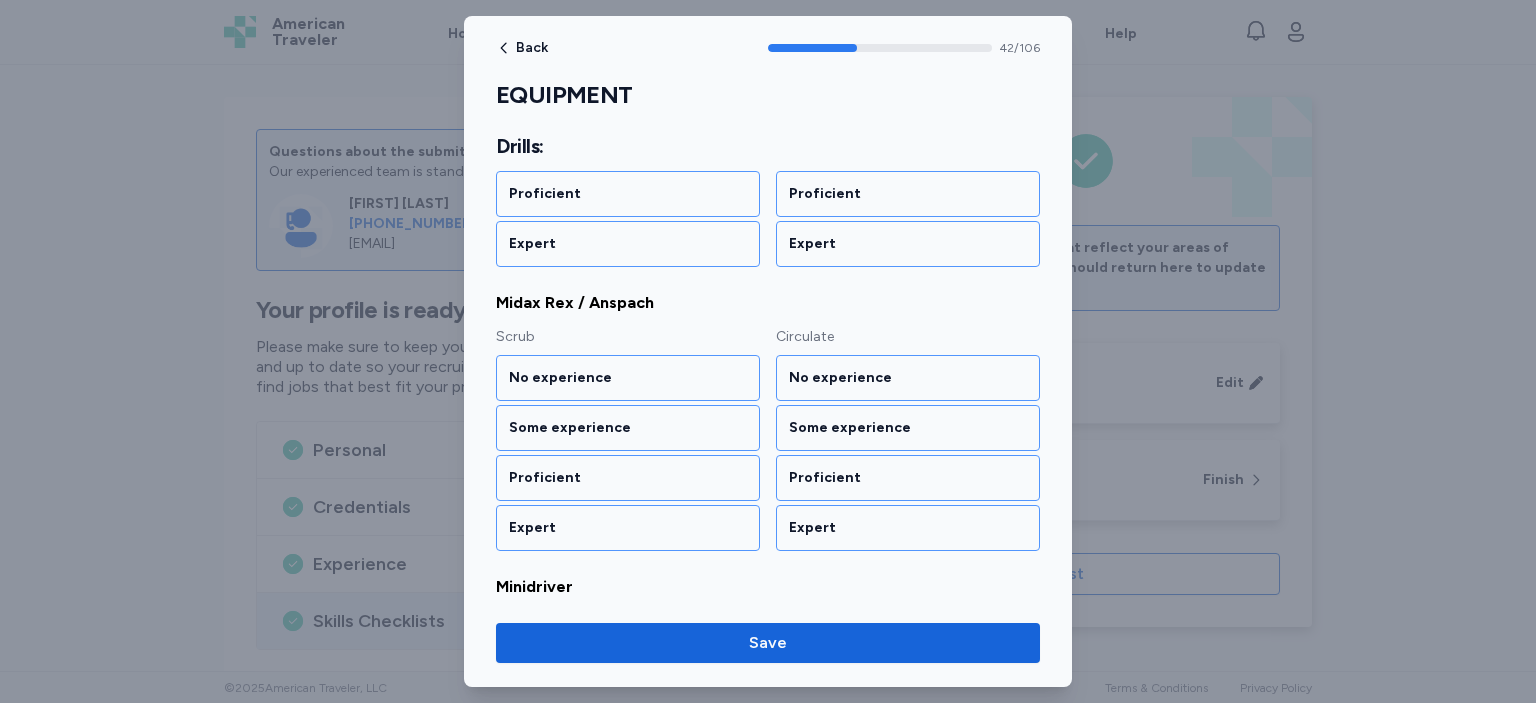scroll, scrollTop: 6188, scrollLeft: 0, axis: vertical 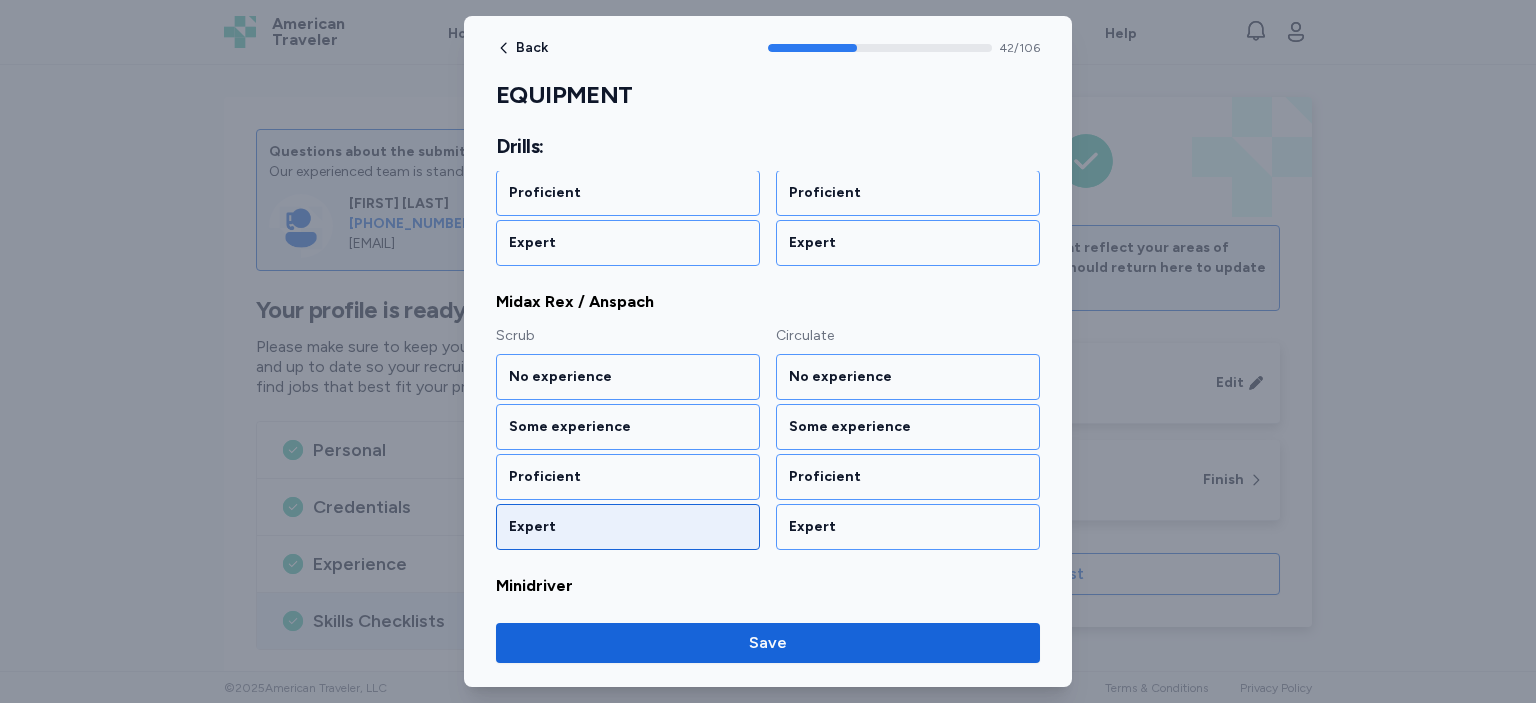 click on "Expert" at bounding box center (628, 527) 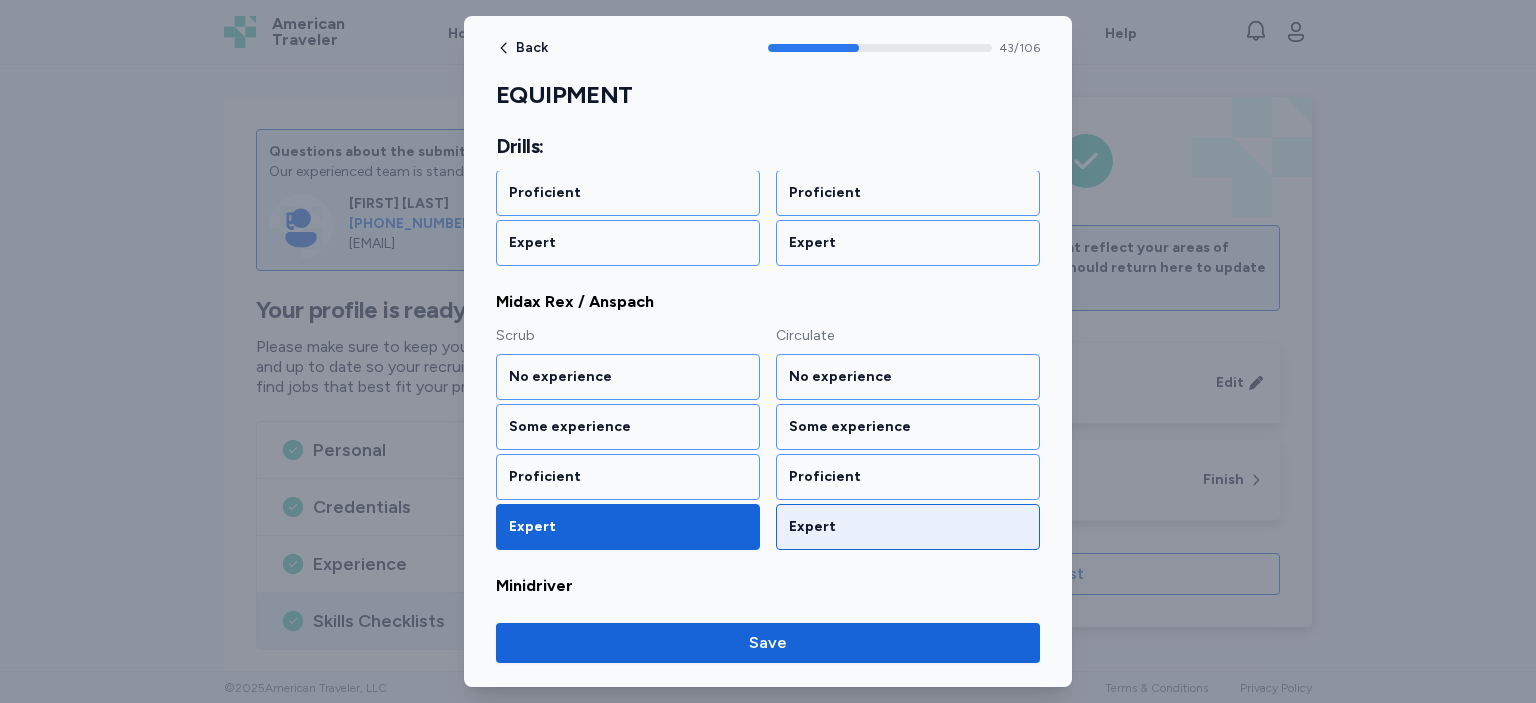 click on "Expert" at bounding box center (908, 527) 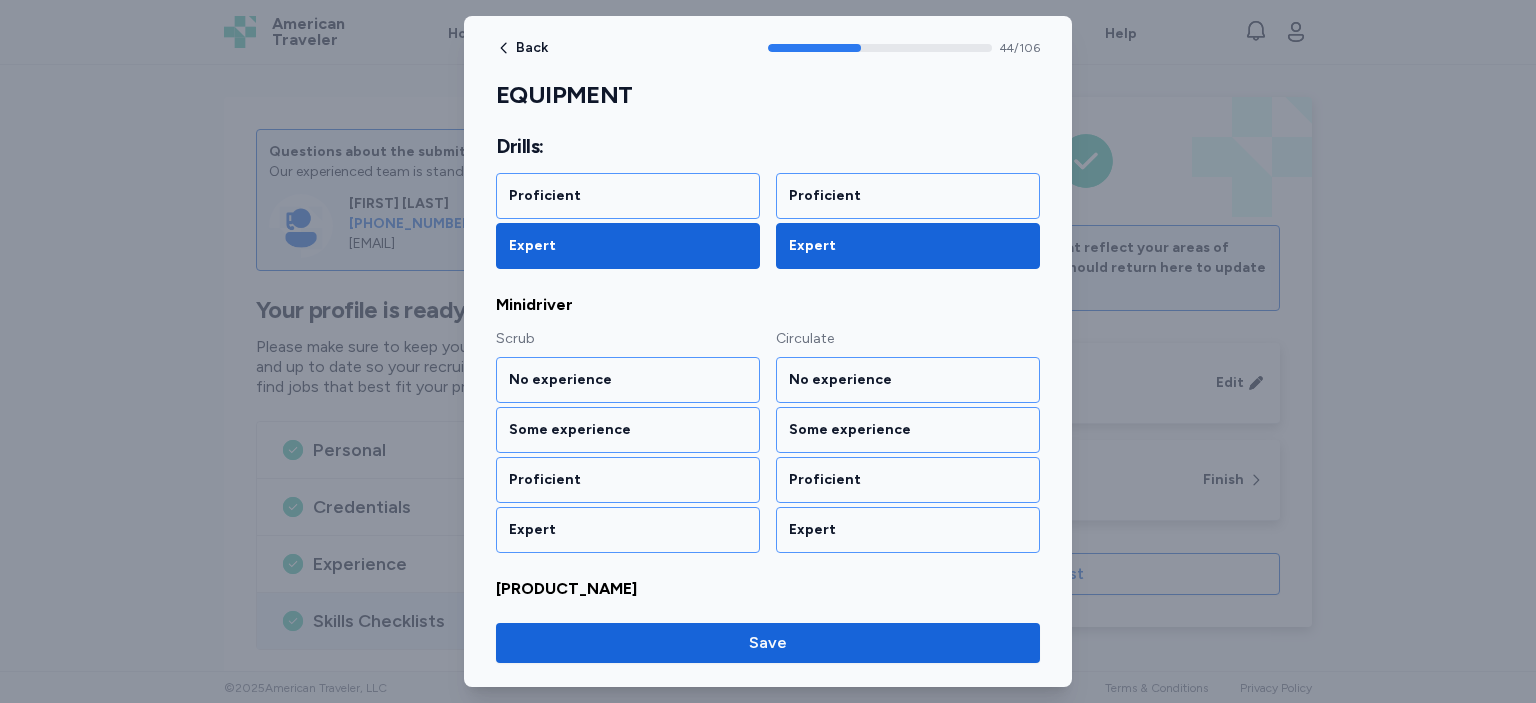 scroll, scrollTop: 6470, scrollLeft: 0, axis: vertical 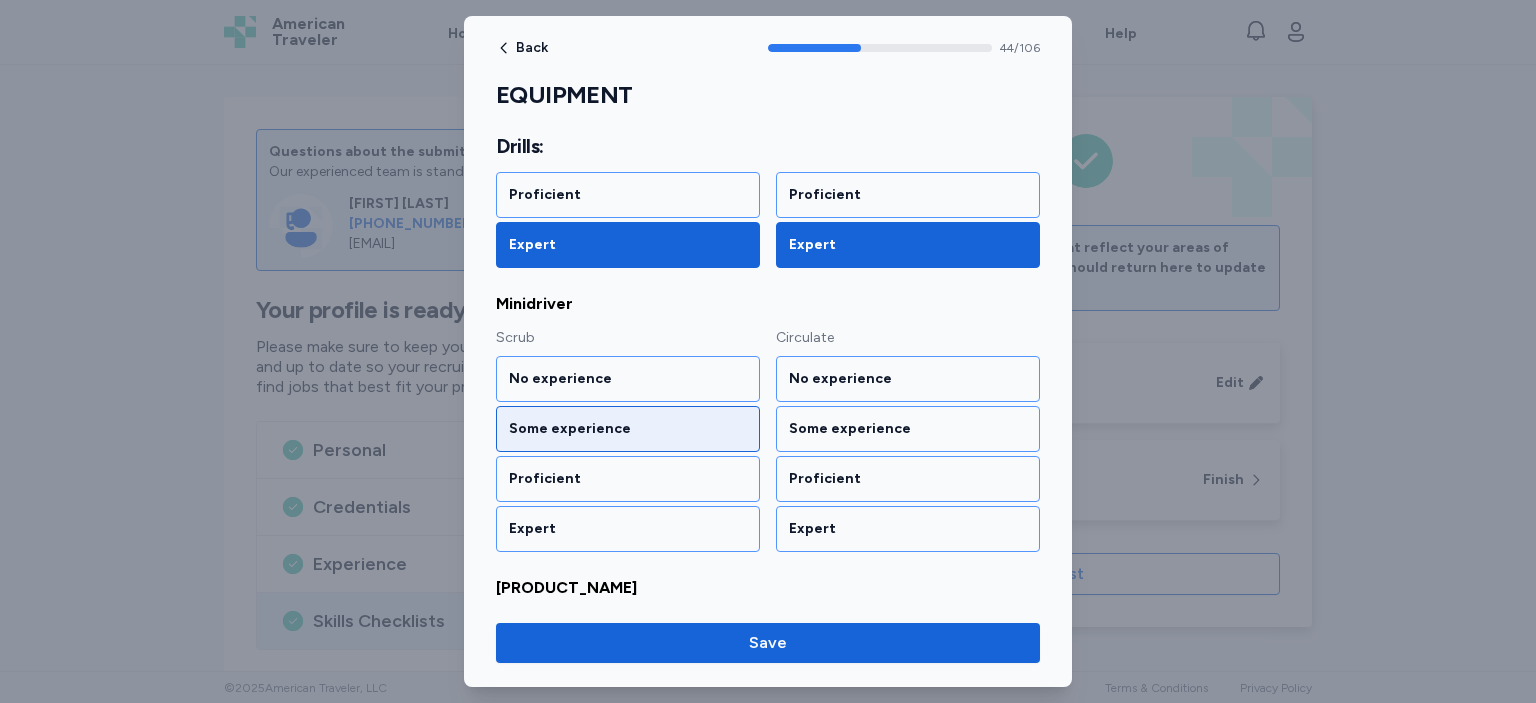 click on "Some experience" at bounding box center [628, 429] 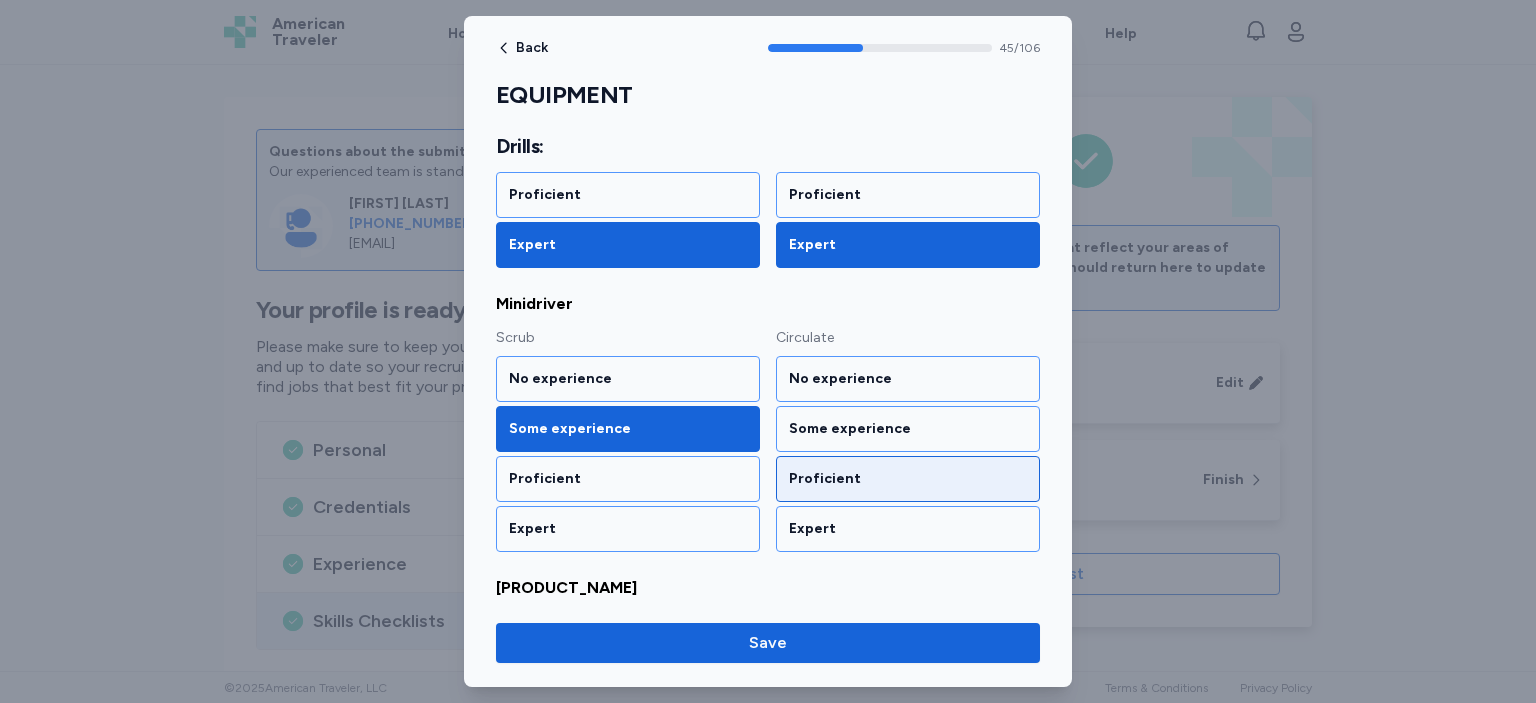 click on "Proficient" at bounding box center (908, 479) 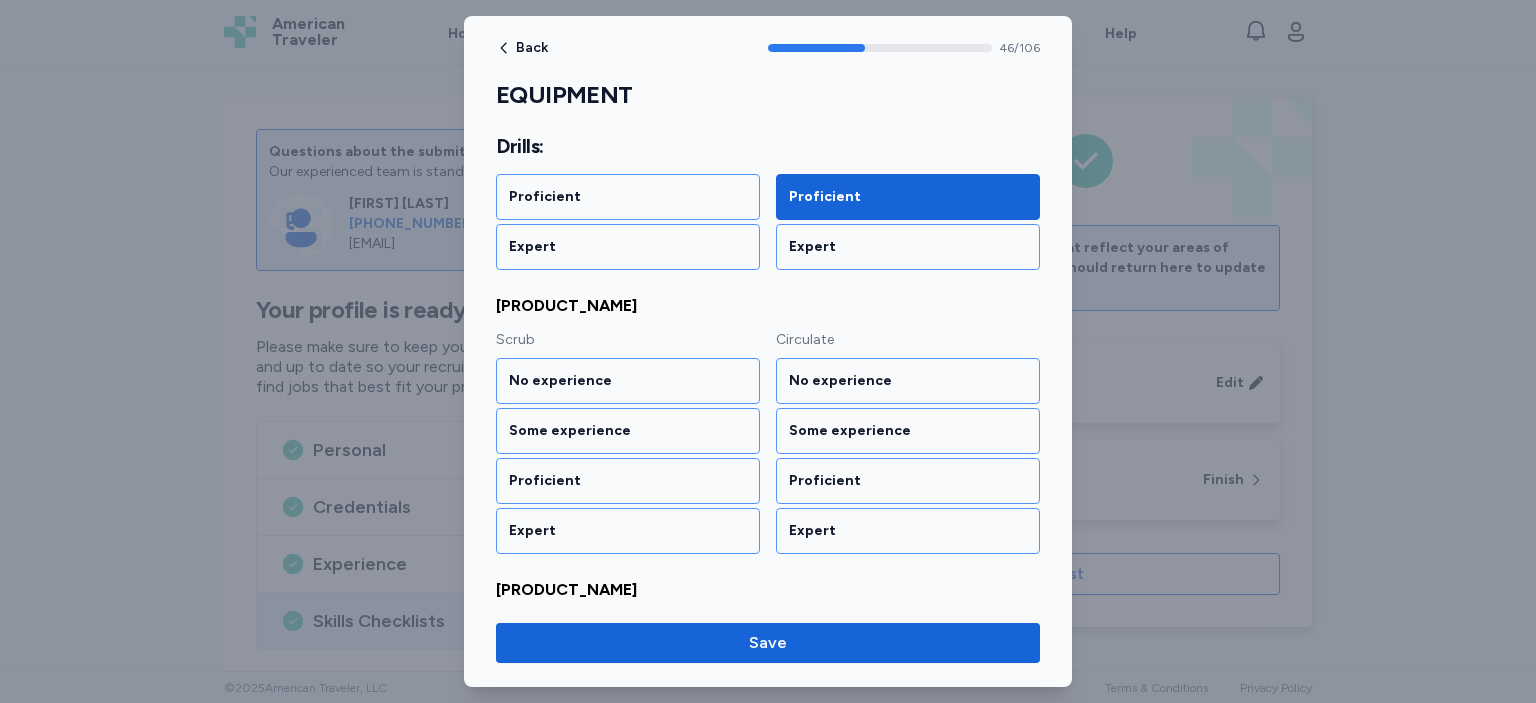 scroll, scrollTop: 6753, scrollLeft: 0, axis: vertical 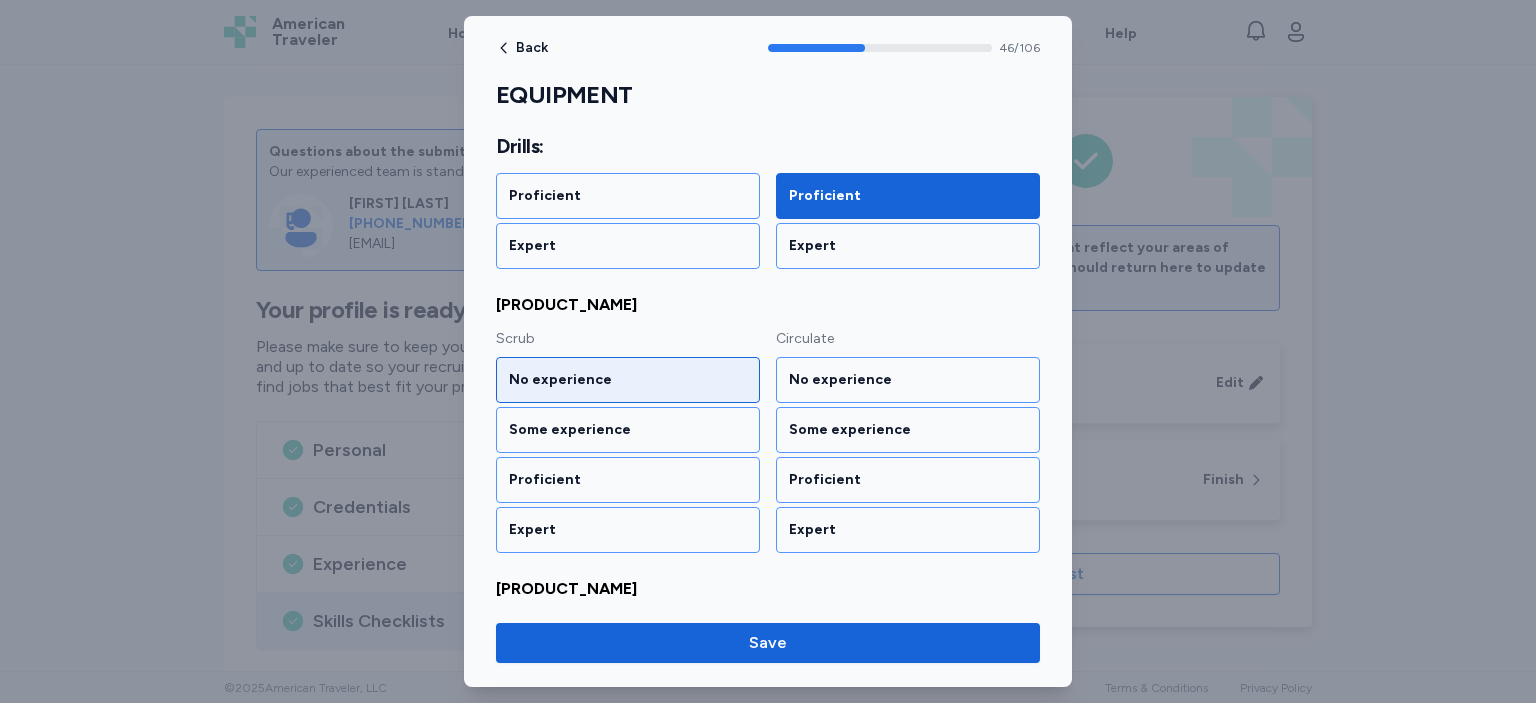 click on "No experience" at bounding box center [628, 380] 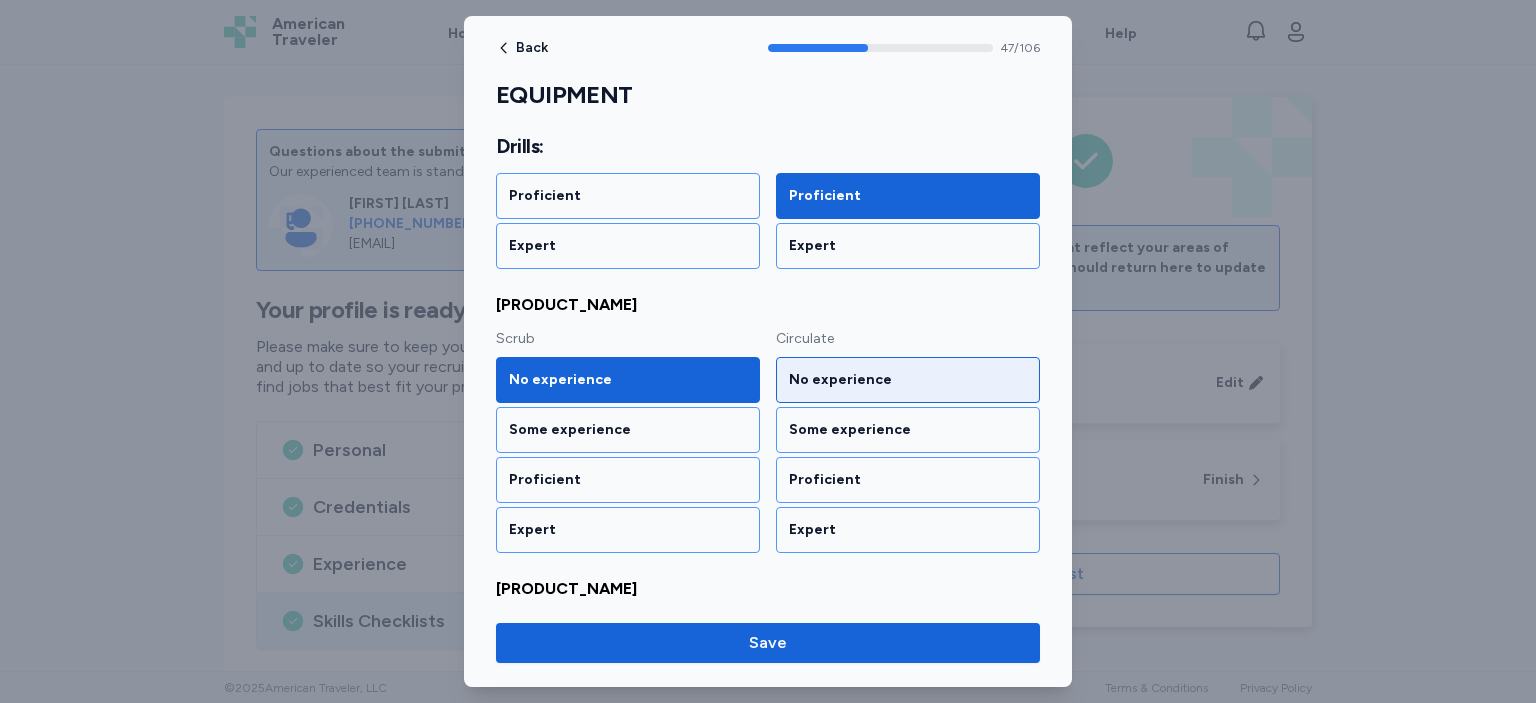 click on "No experience" at bounding box center [908, 380] 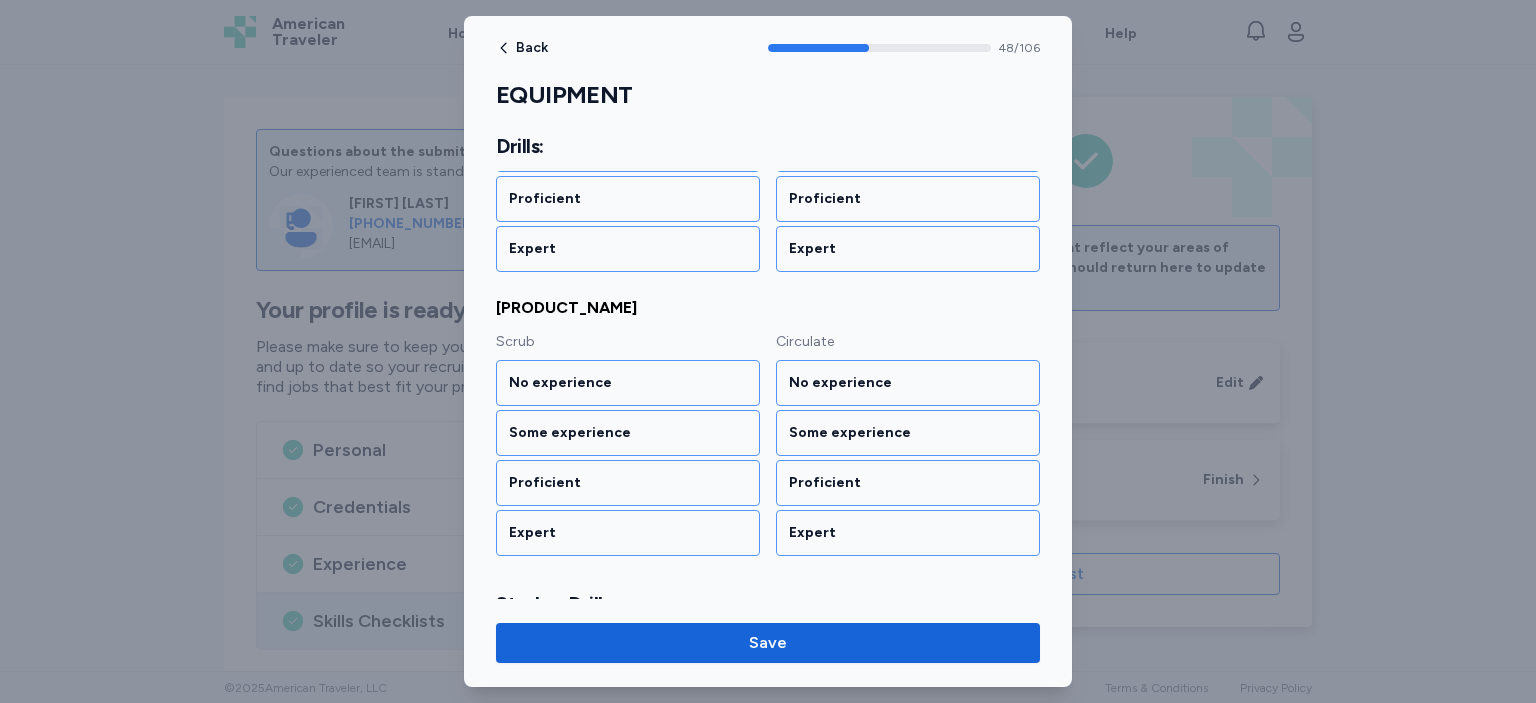 scroll, scrollTop: 7035, scrollLeft: 0, axis: vertical 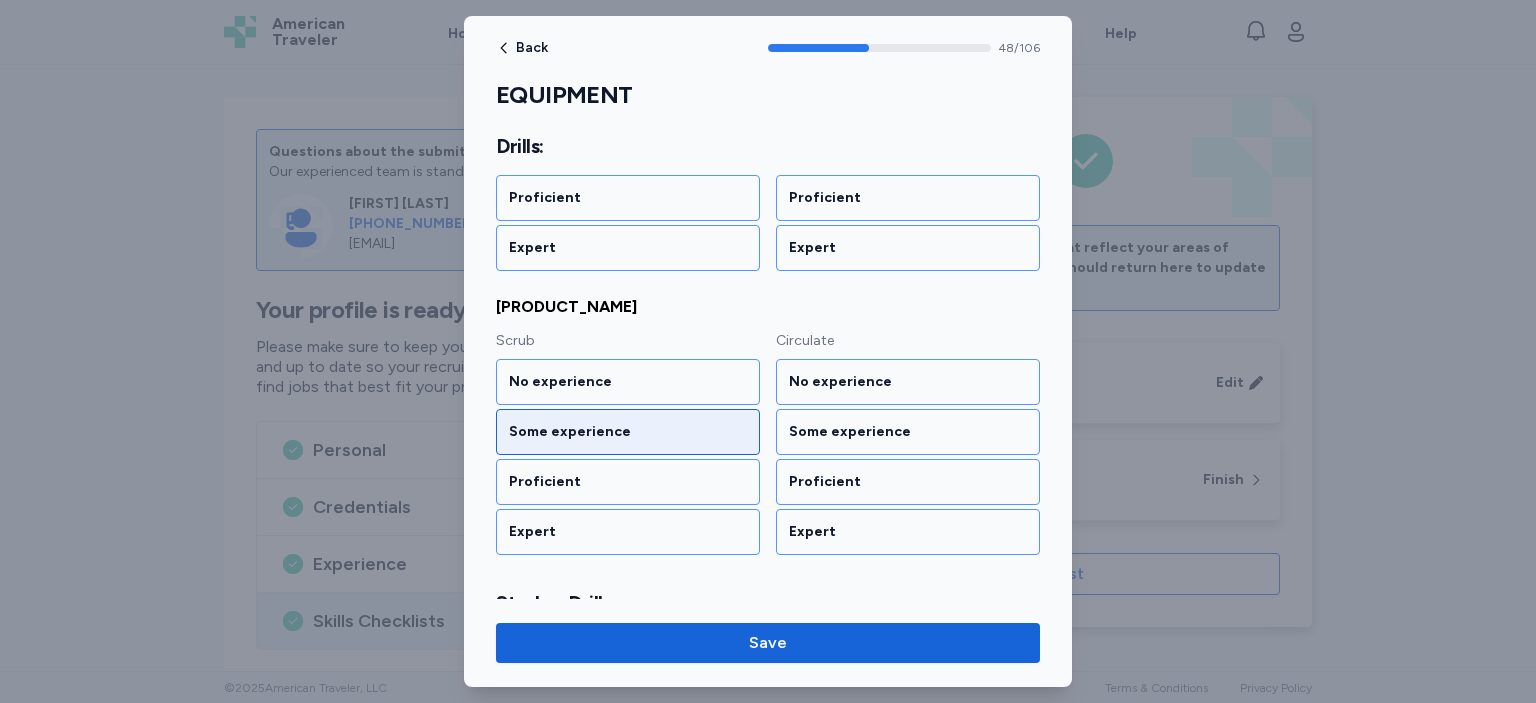 click on "Some experience" at bounding box center (628, 432) 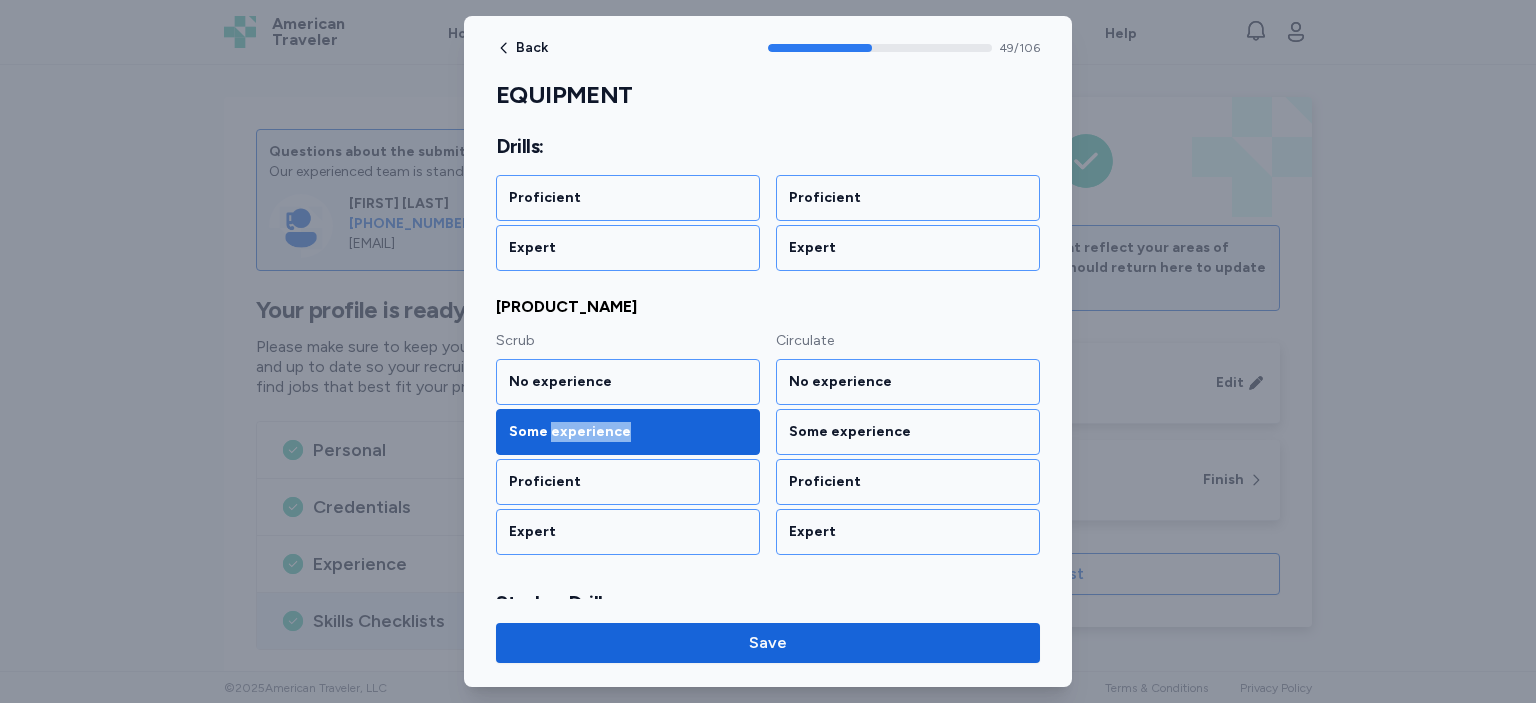 click on "Some experience" at bounding box center (628, 432) 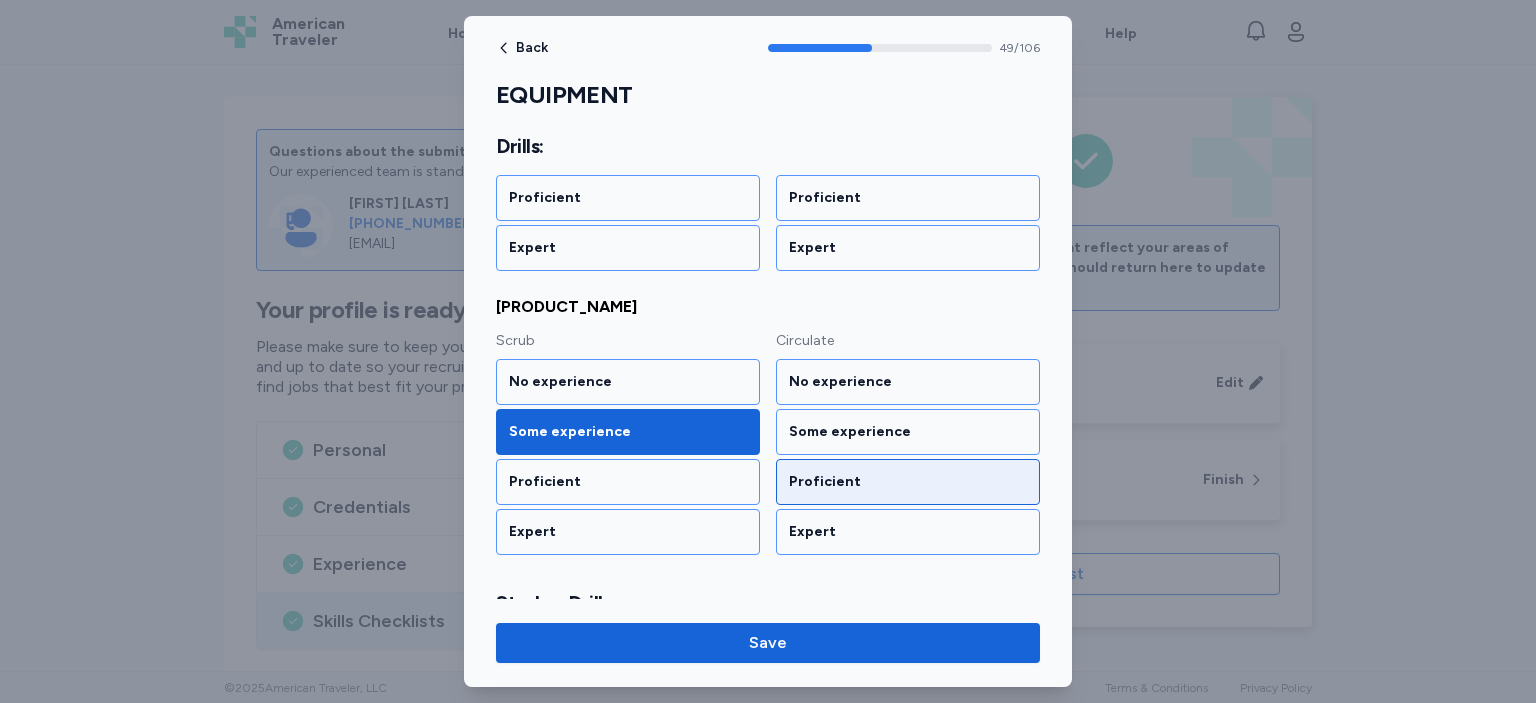 click on "Proficient" at bounding box center (908, 482) 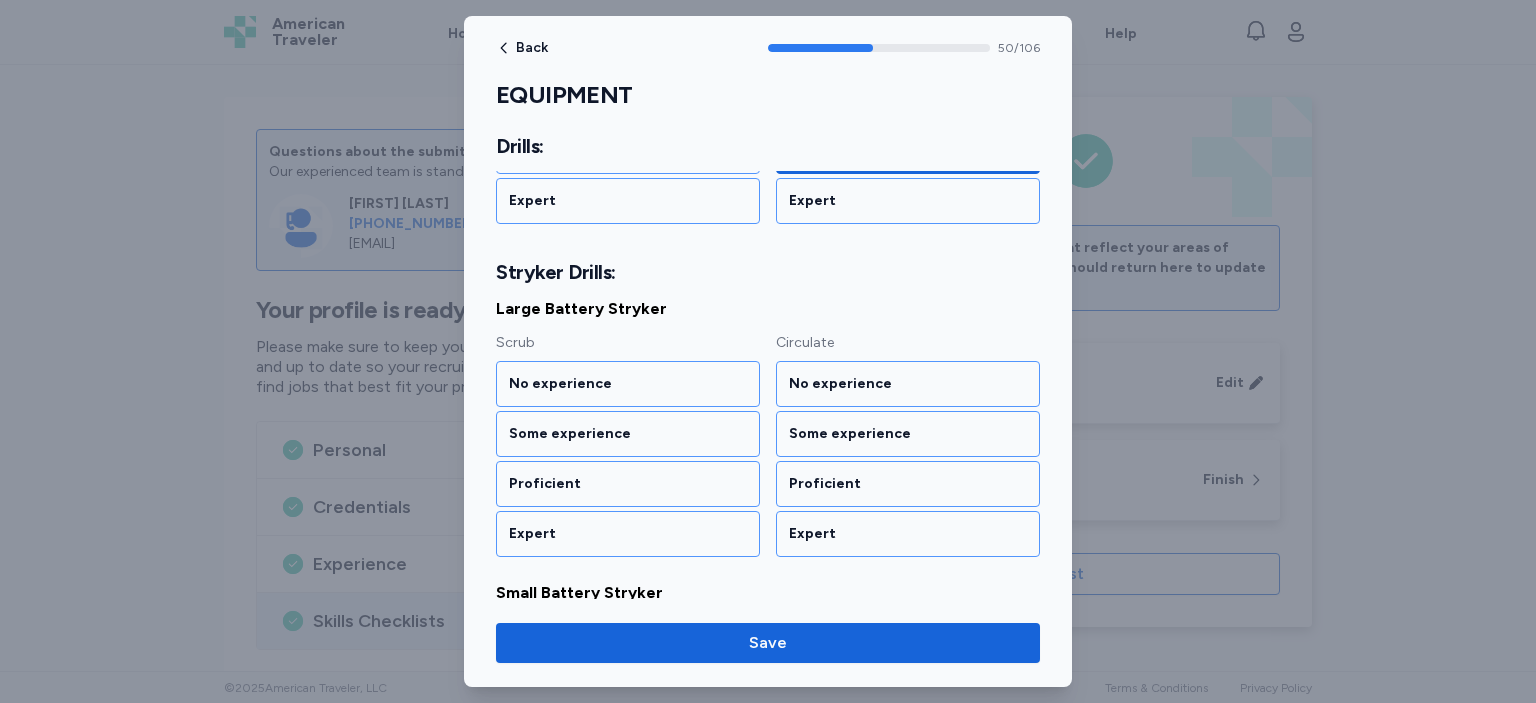 scroll, scrollTop: 7366, scrollLeft: 0, axis: vertical 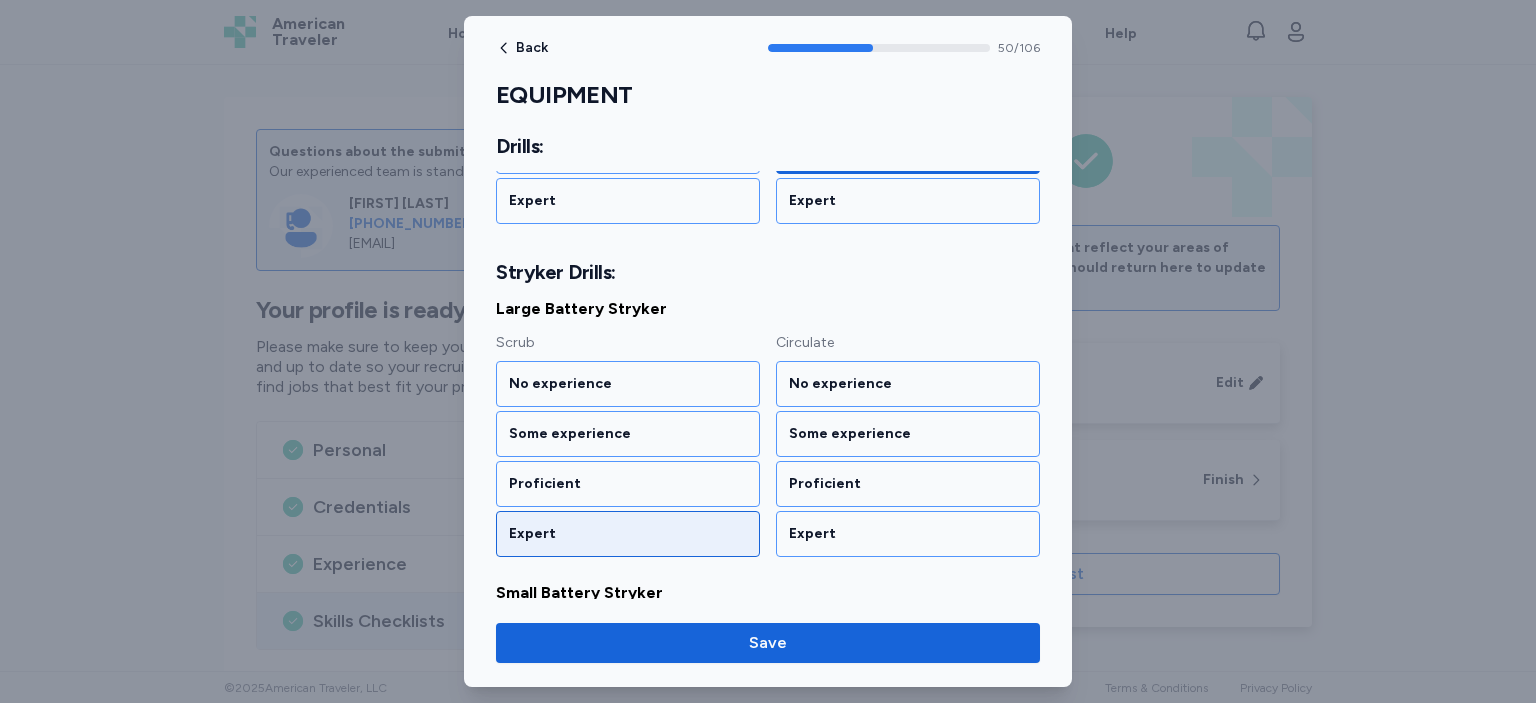click on "Expert" at bounding box center (628, 534) 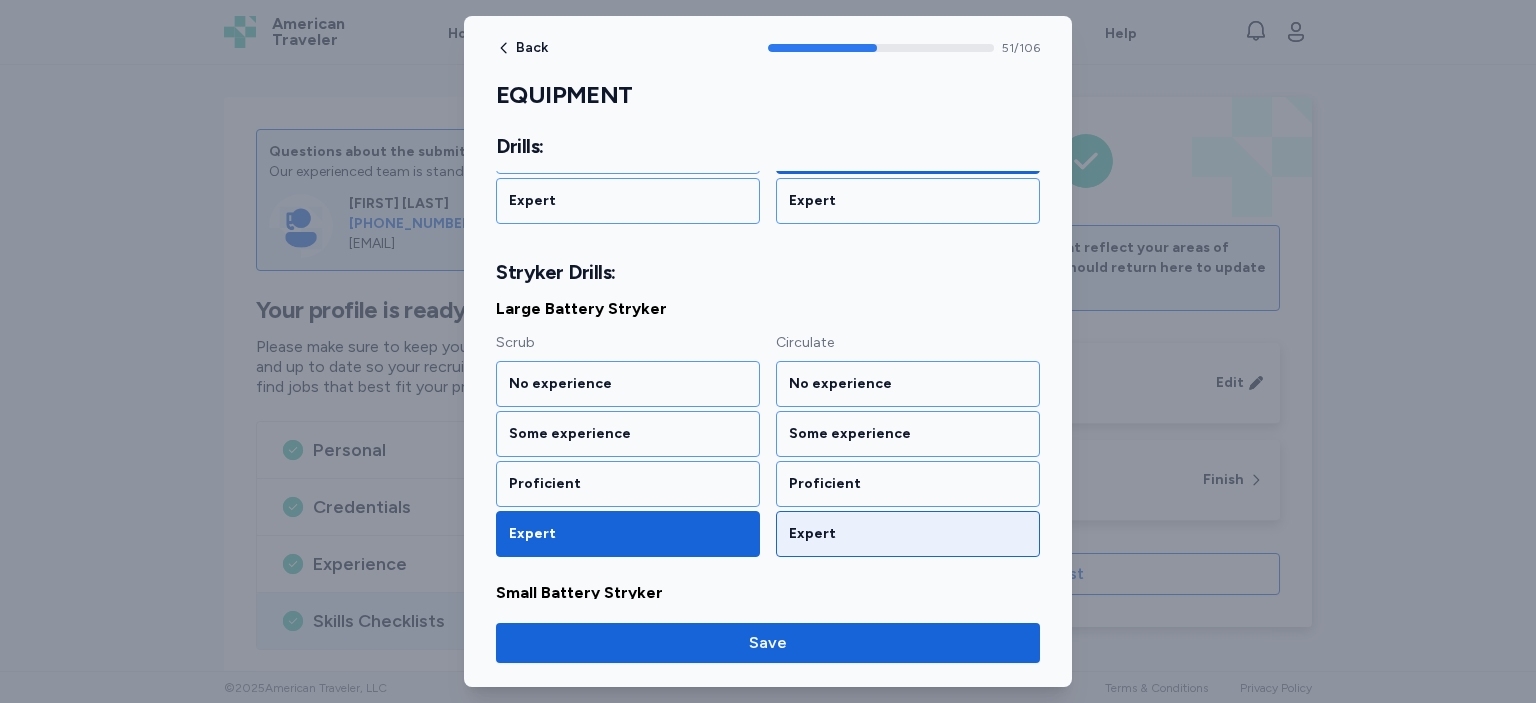 click on "Expert" at bounding box center [908, 534] 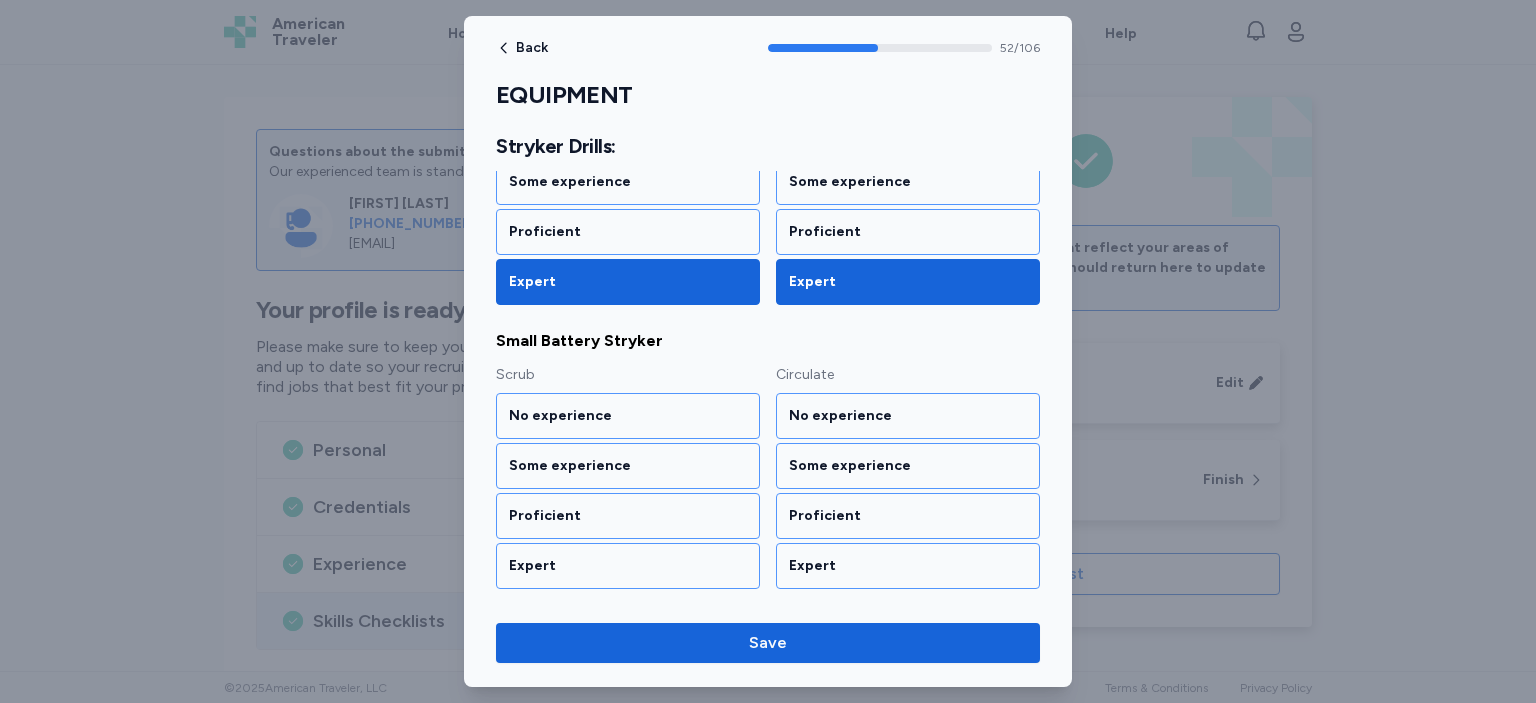 scroll, scrollTop: 7649, scrollLeft: 0, axis: vertical 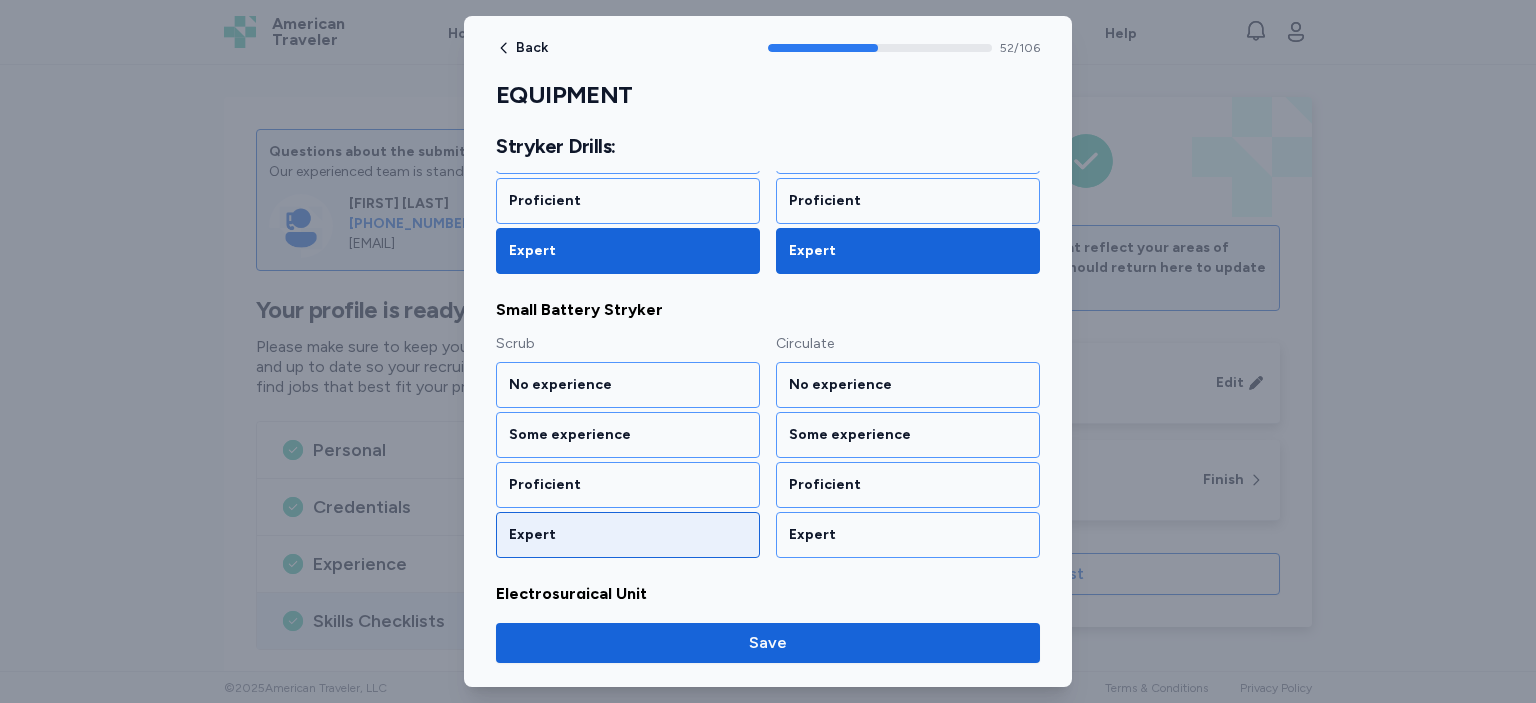 click on "Expert" at bounding box center (628, 535) 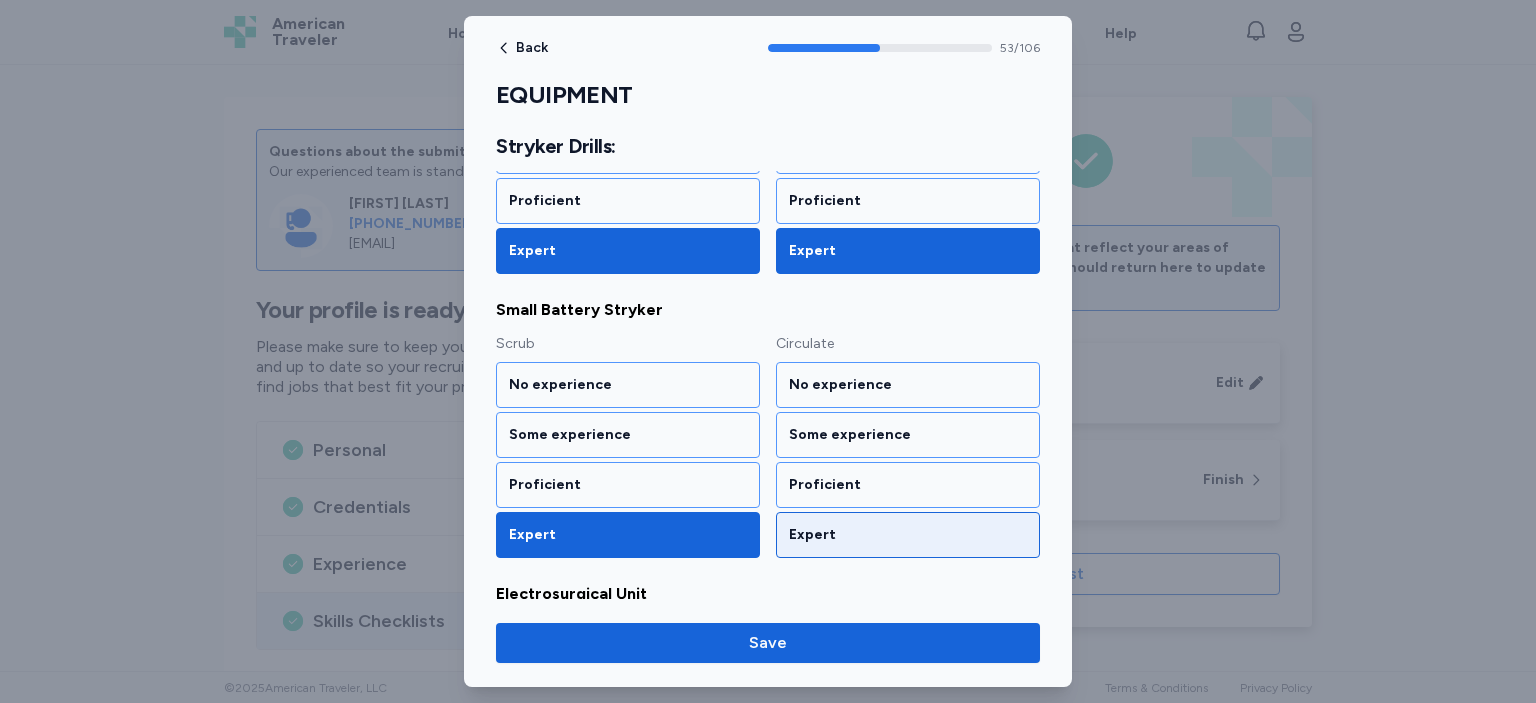 click on "Expert" at bounding box center (908, 535) 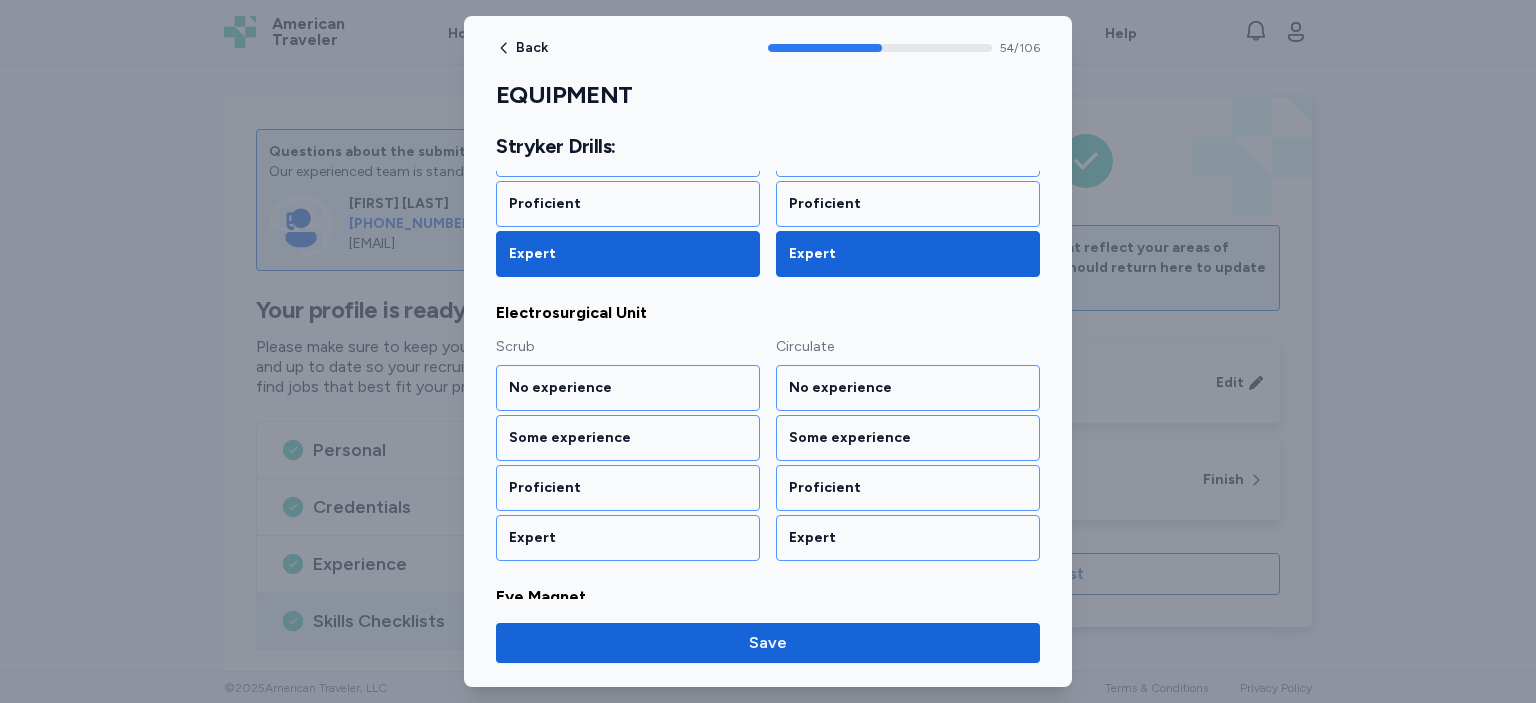 scroll, scrollTop: 7931, scrollLeft: 0, axis: vertical 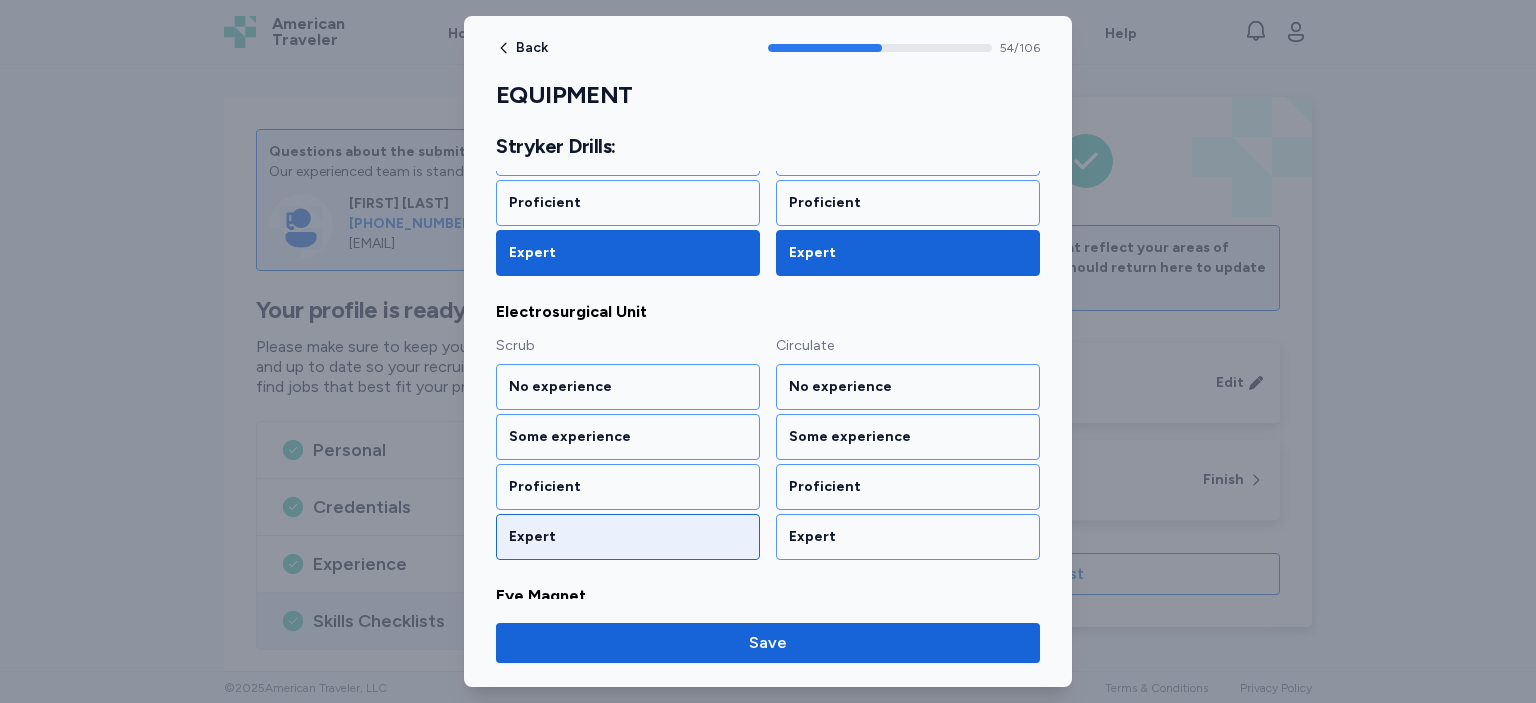 click on "Expert" at bounding box center [628, 537] 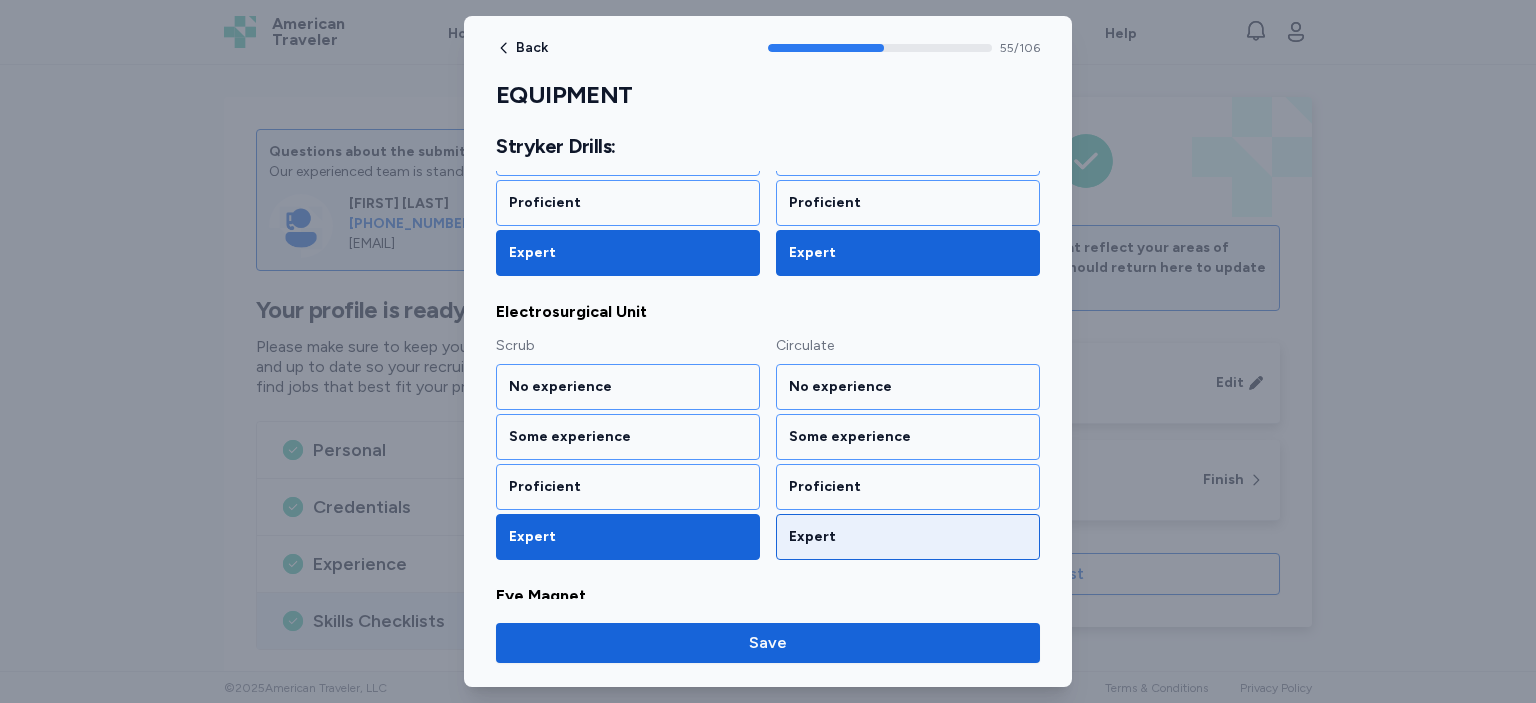 click on "Expert" at bounding box center (908, 537) 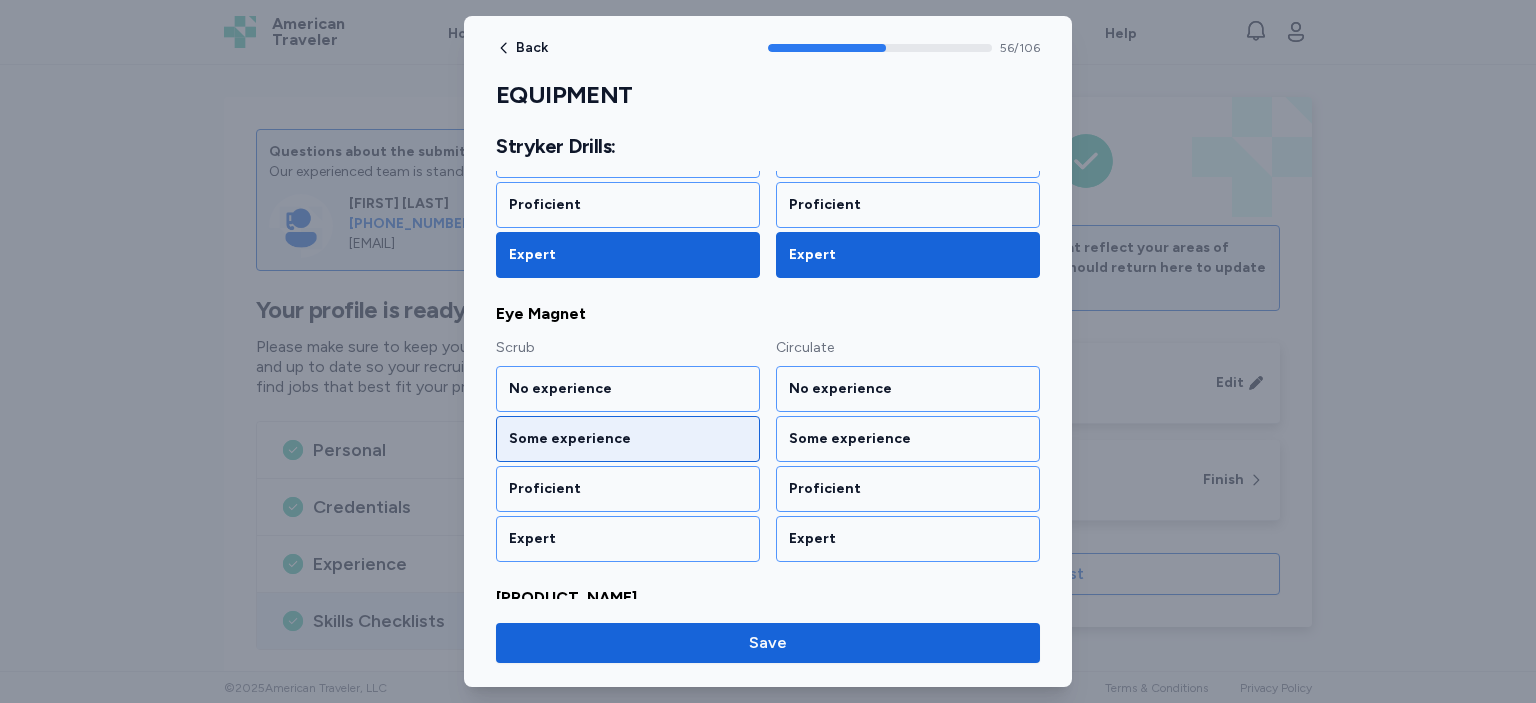scroll, scrollTop: 8214, scrollLeft: 0, axis: vertical 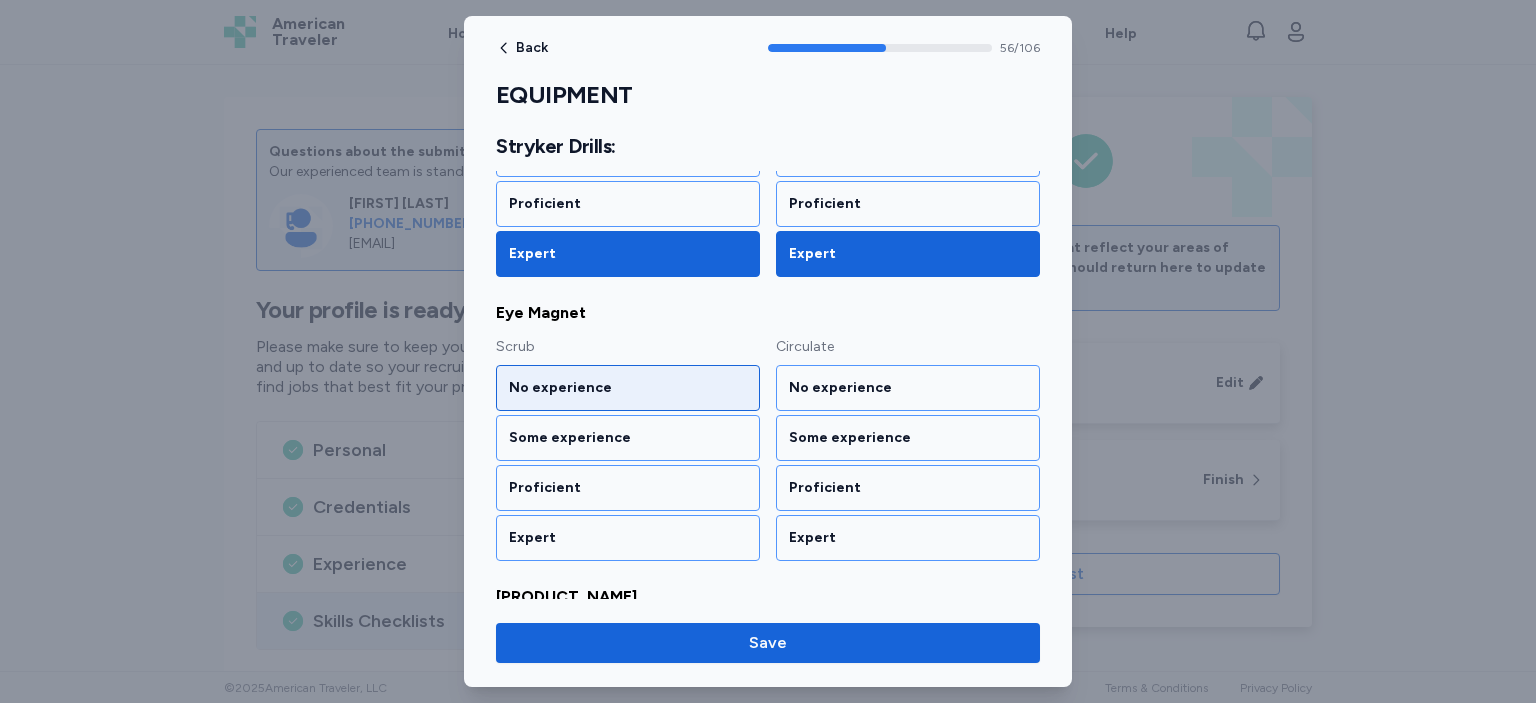 click on "No experience" at bounding box center (628, 388) 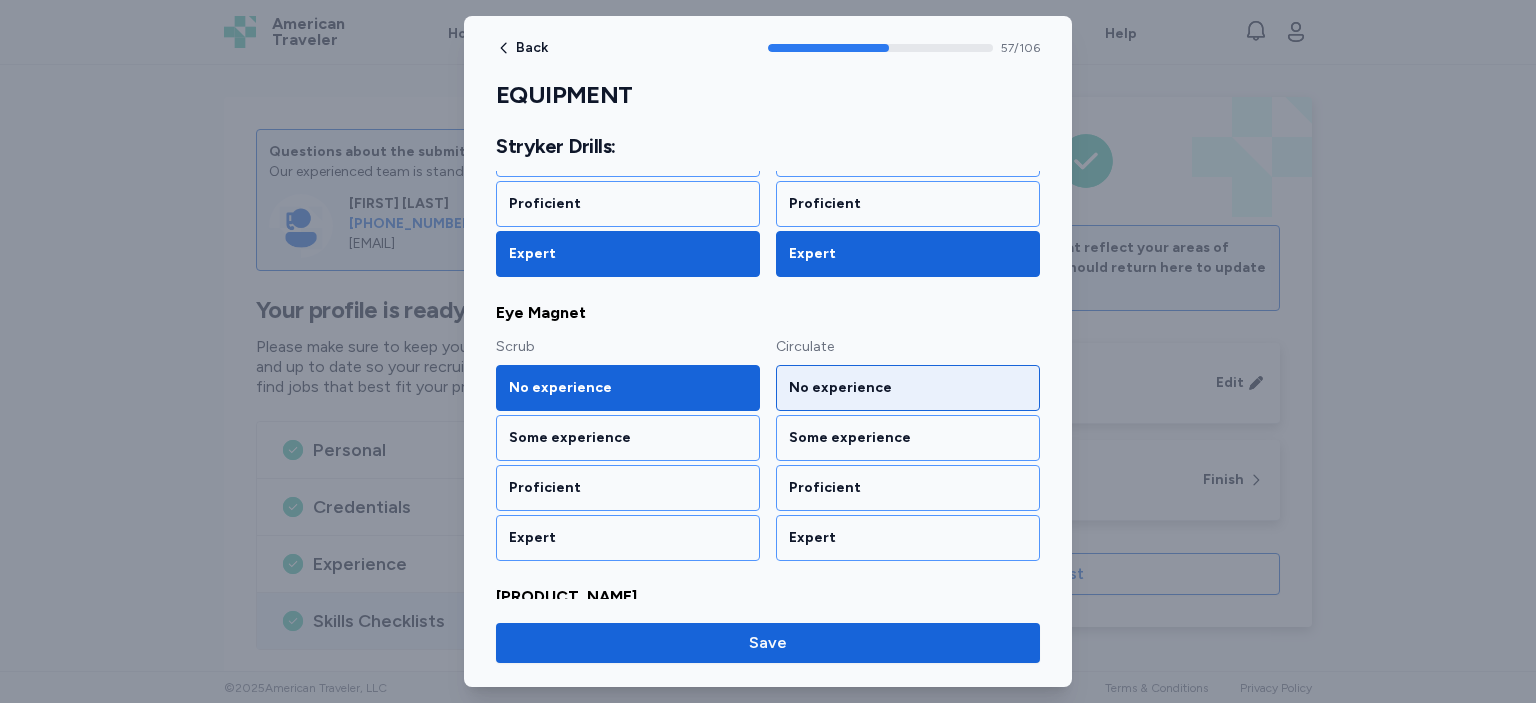click on "No experience" at bounding box center (908, 388) 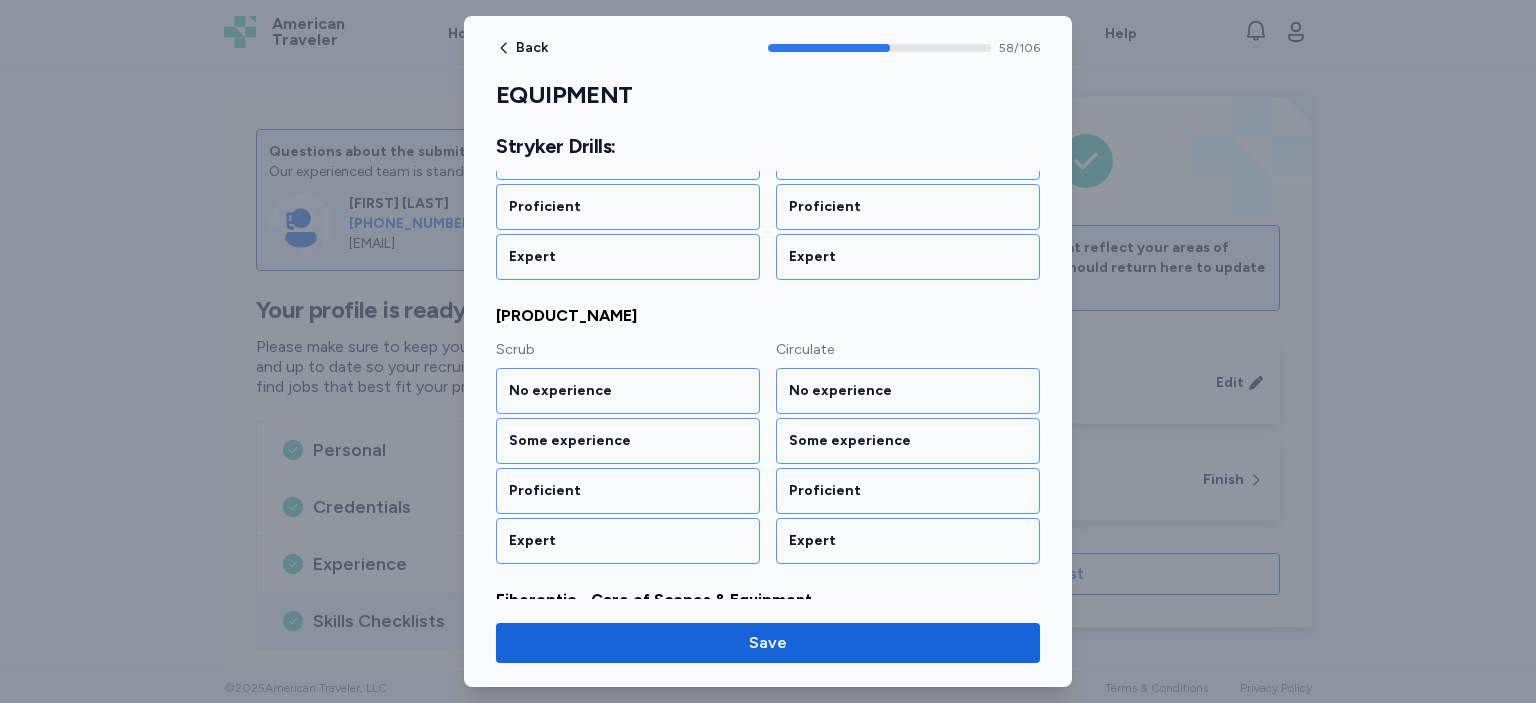 scroll, scrollTop: 8496, scrollLeft: 0, axis: vertical 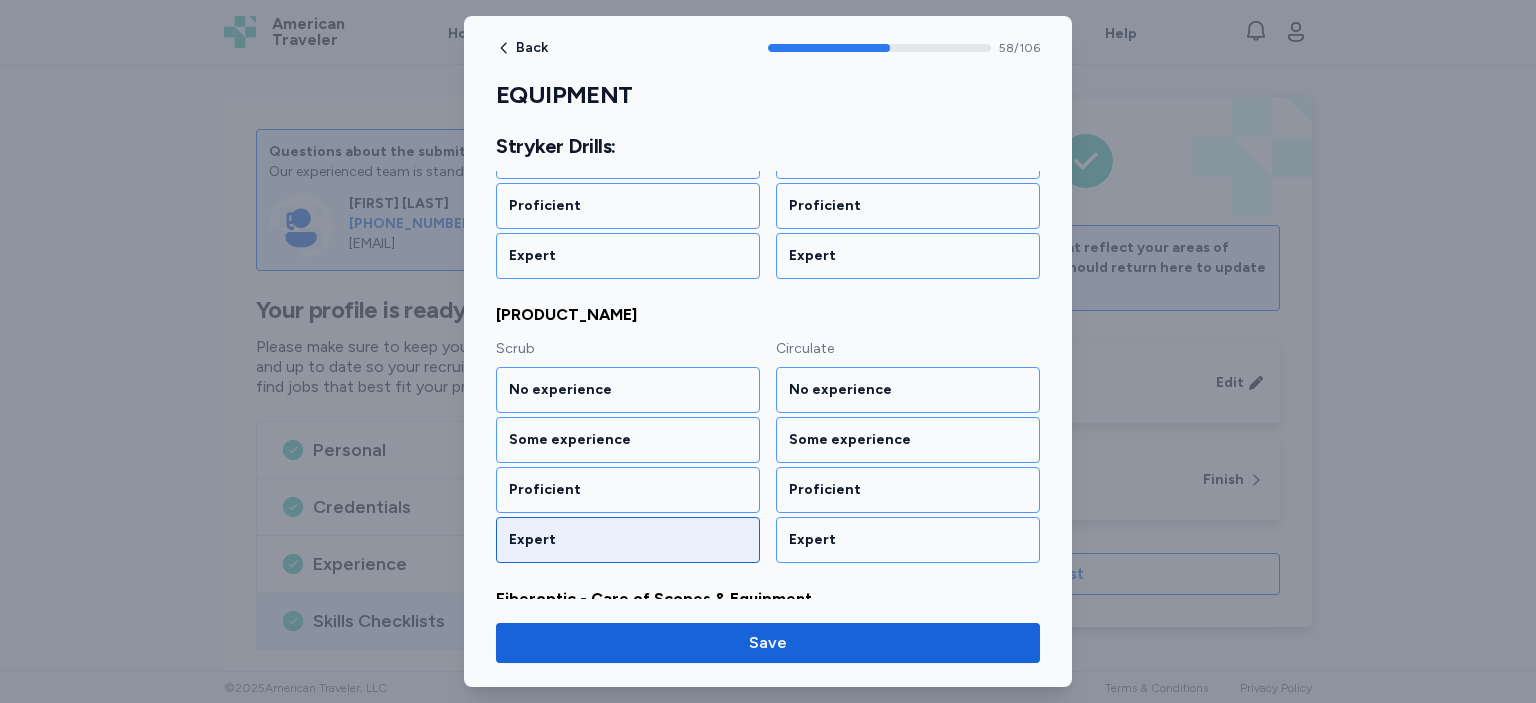 click on "Expert" at bounding box center (628, 540) 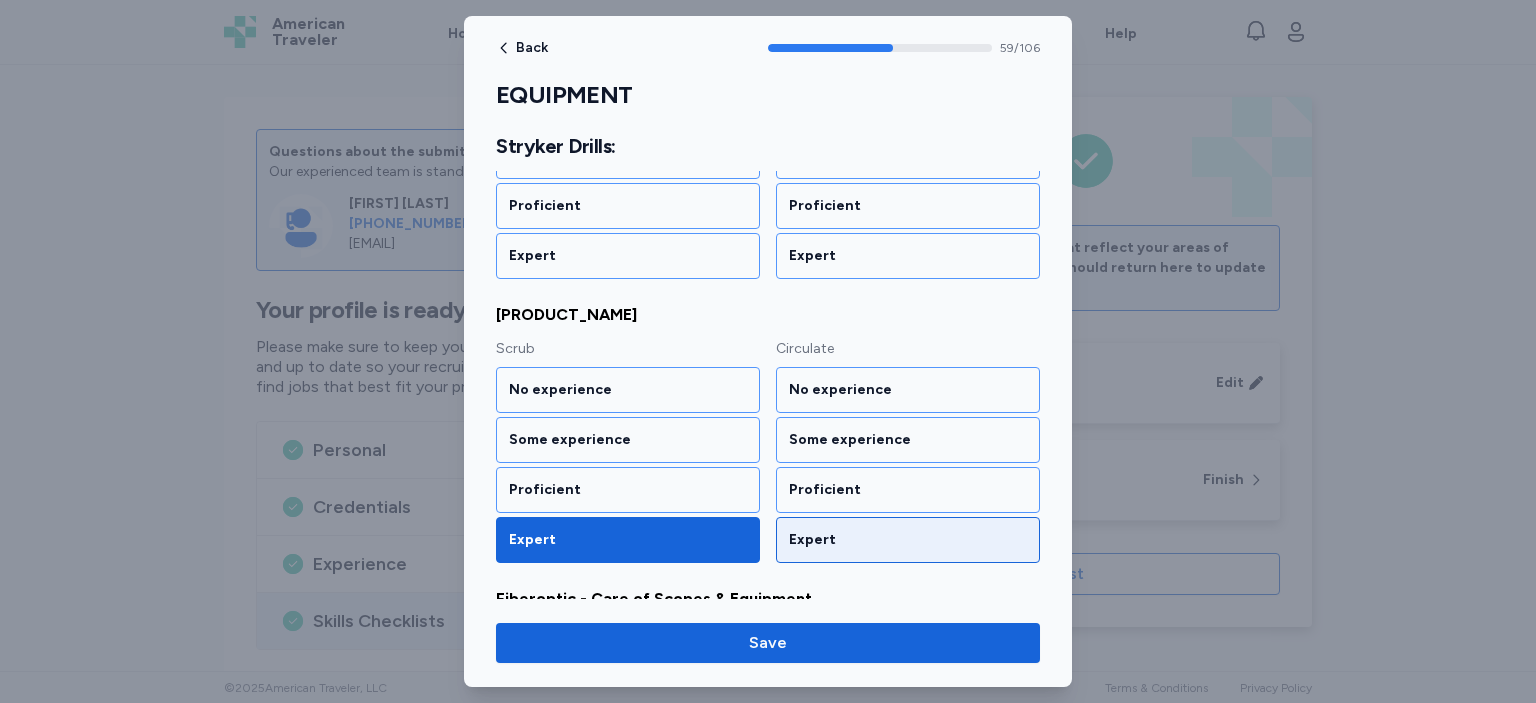 click on "Expert" at bounding box center (908, 540) 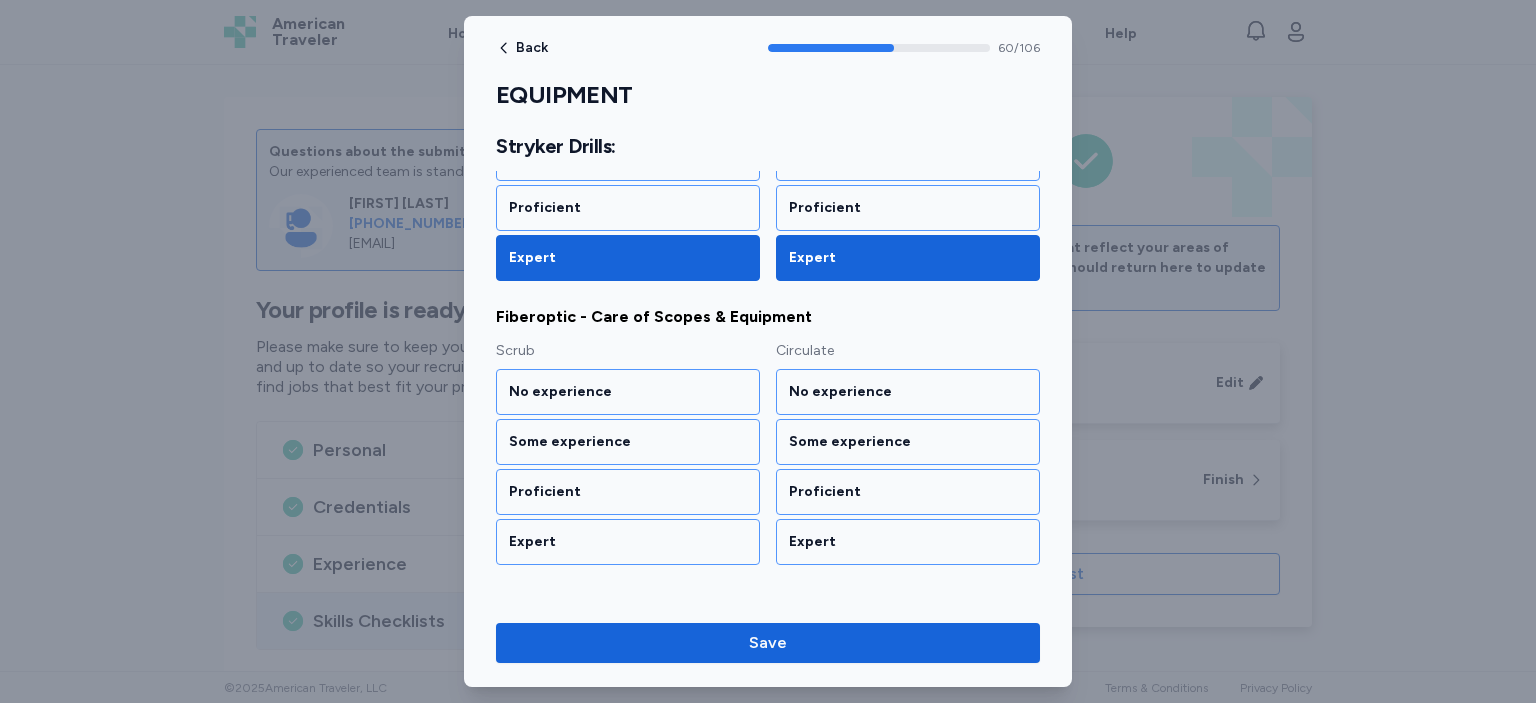 scroll, scrollTop: 8778, scrollLeft: 0, axis: vertical 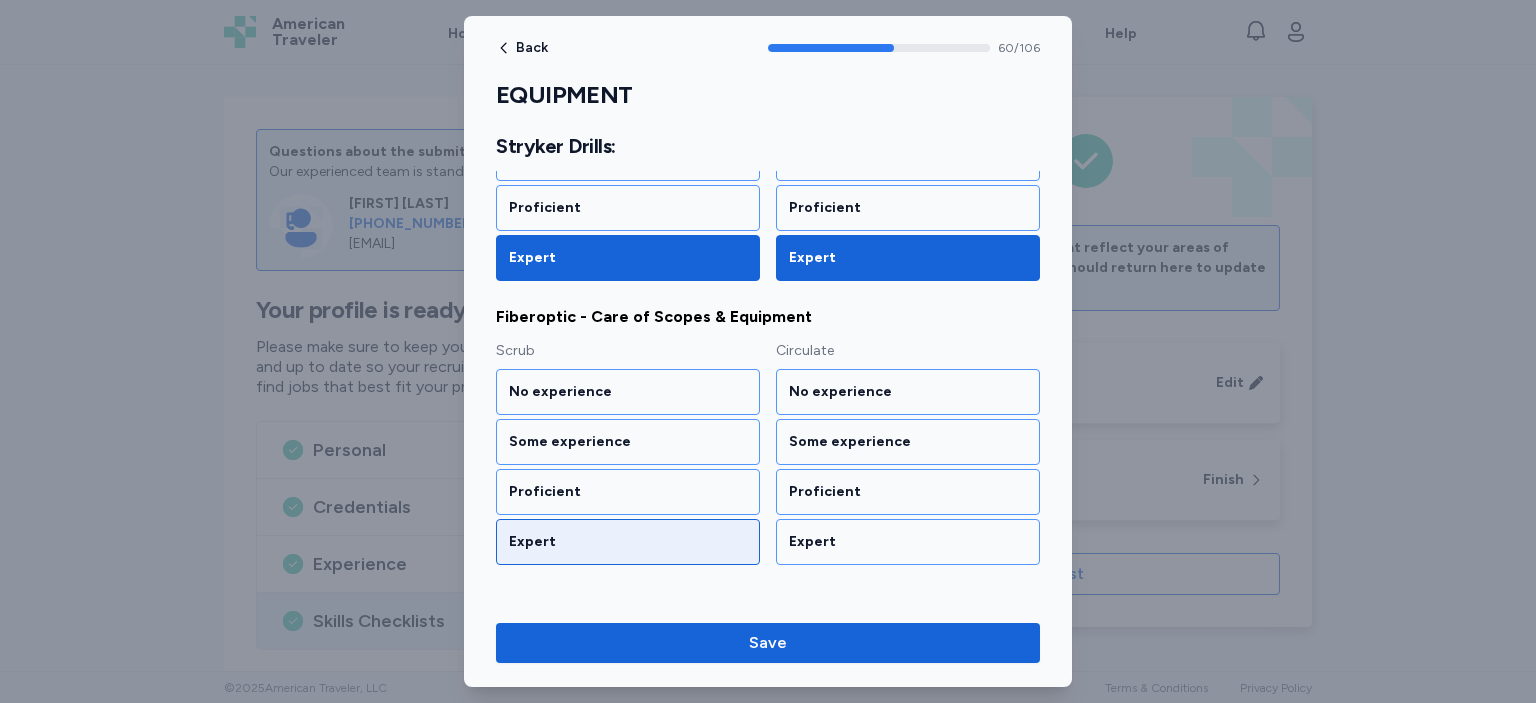 click on "Expert" at bounding box center [628, 542] 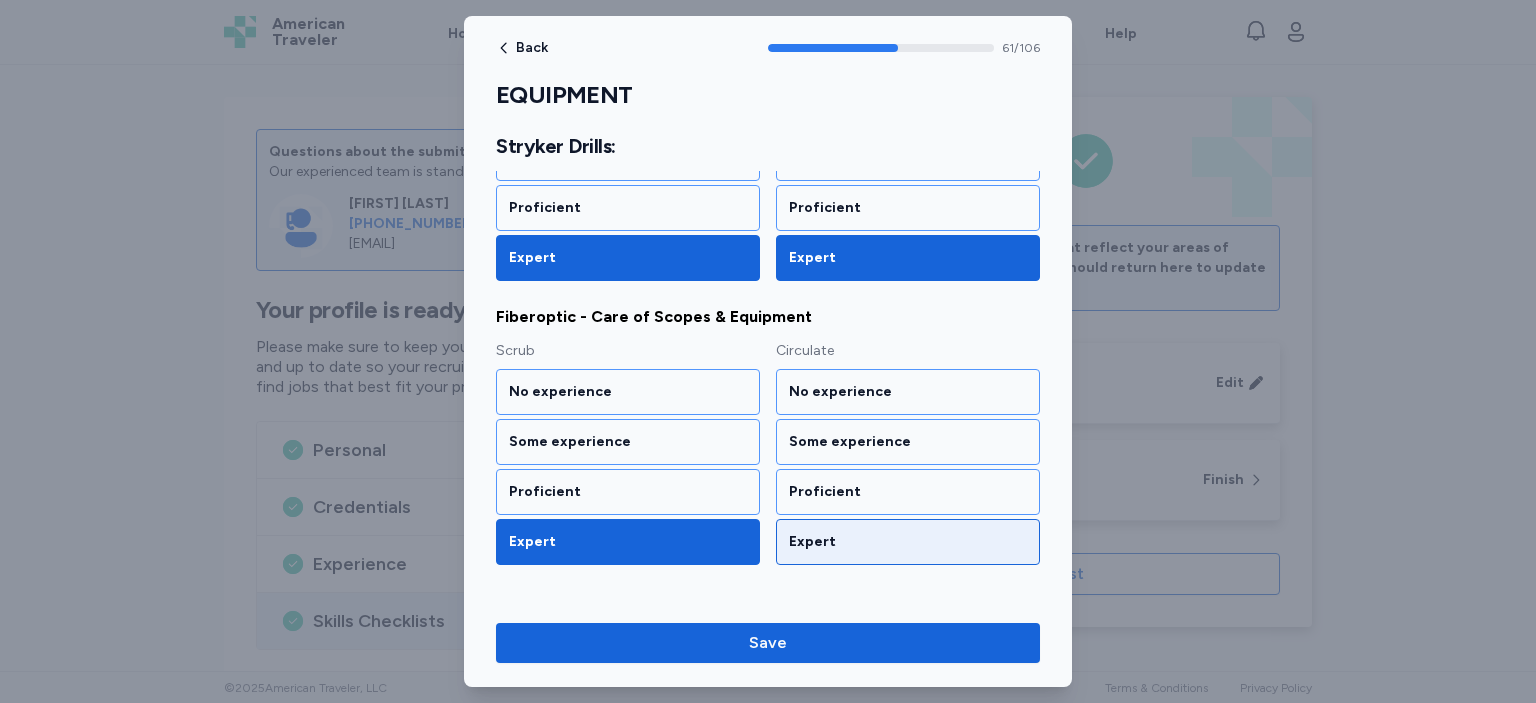 click on "Expert" at bounding box center (908, 542) 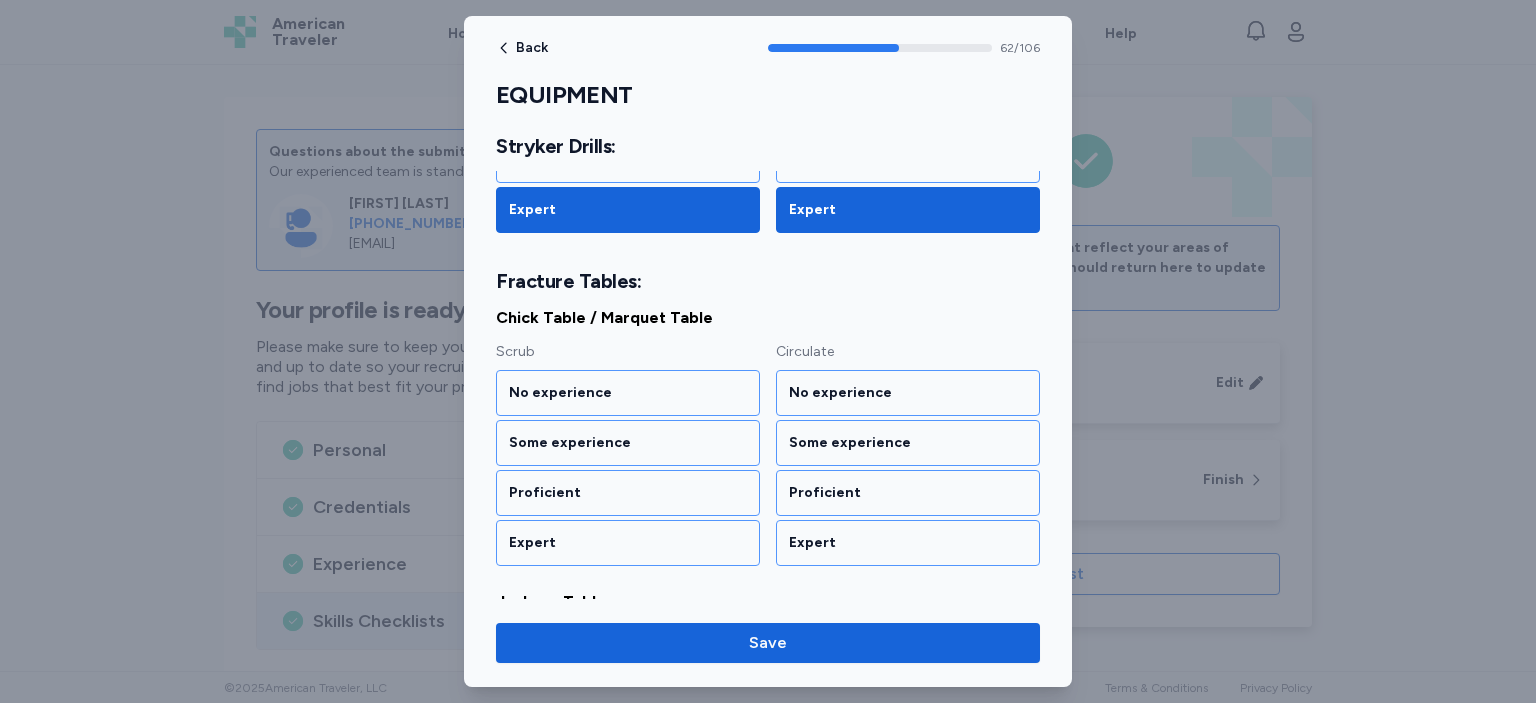scroll, scrollTop: 9110, scrollLeft: 0, axis: vertical 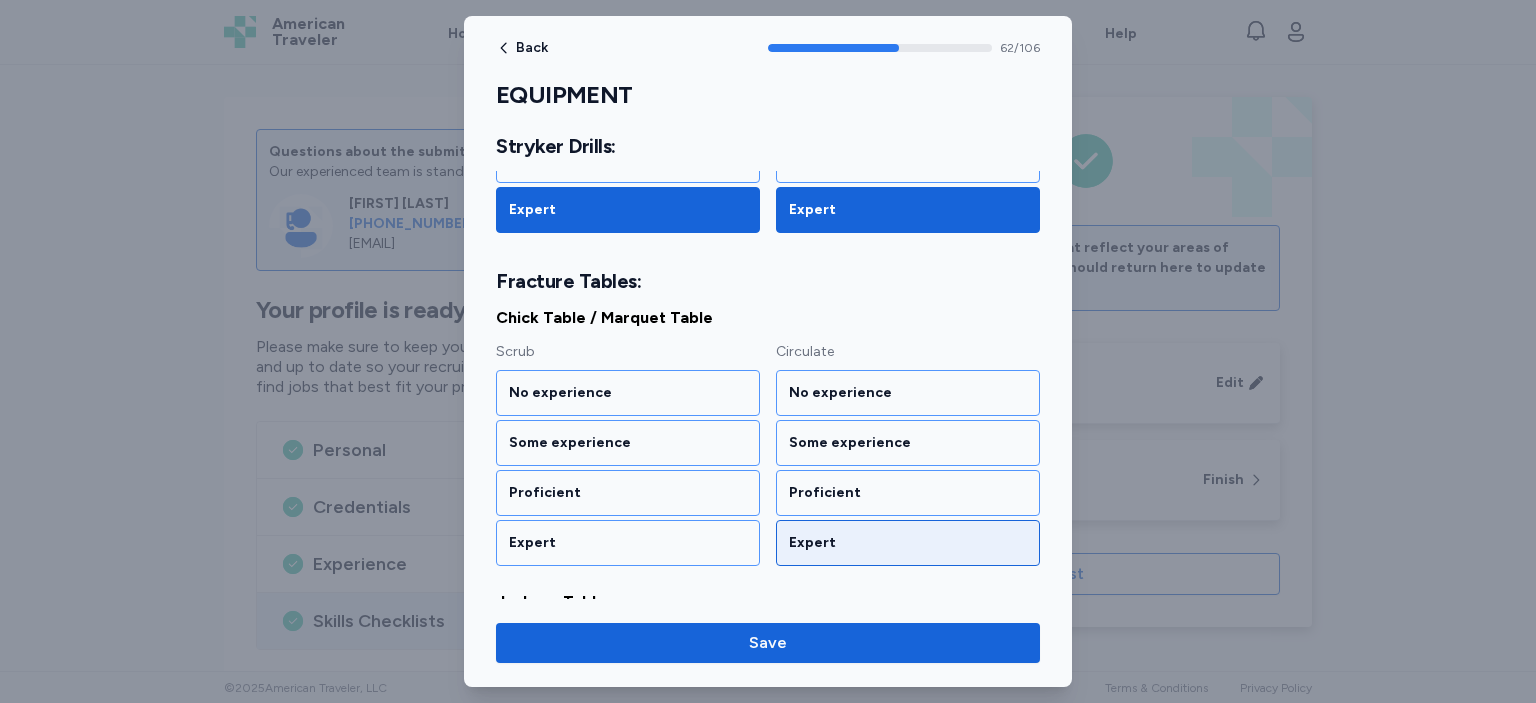 click on "Expert" at bounding box center [908, 543] 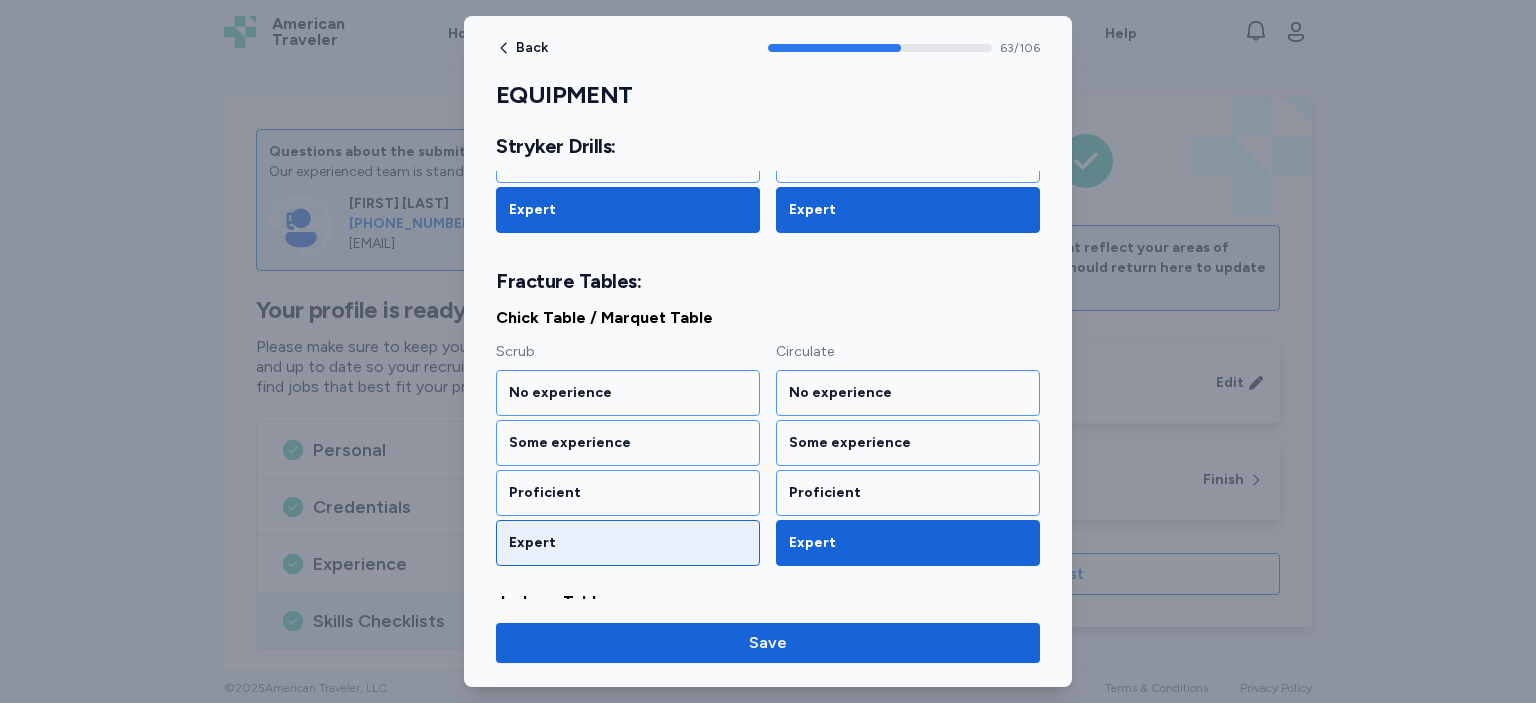 click on "Expert" at bounding box center (628, 543) 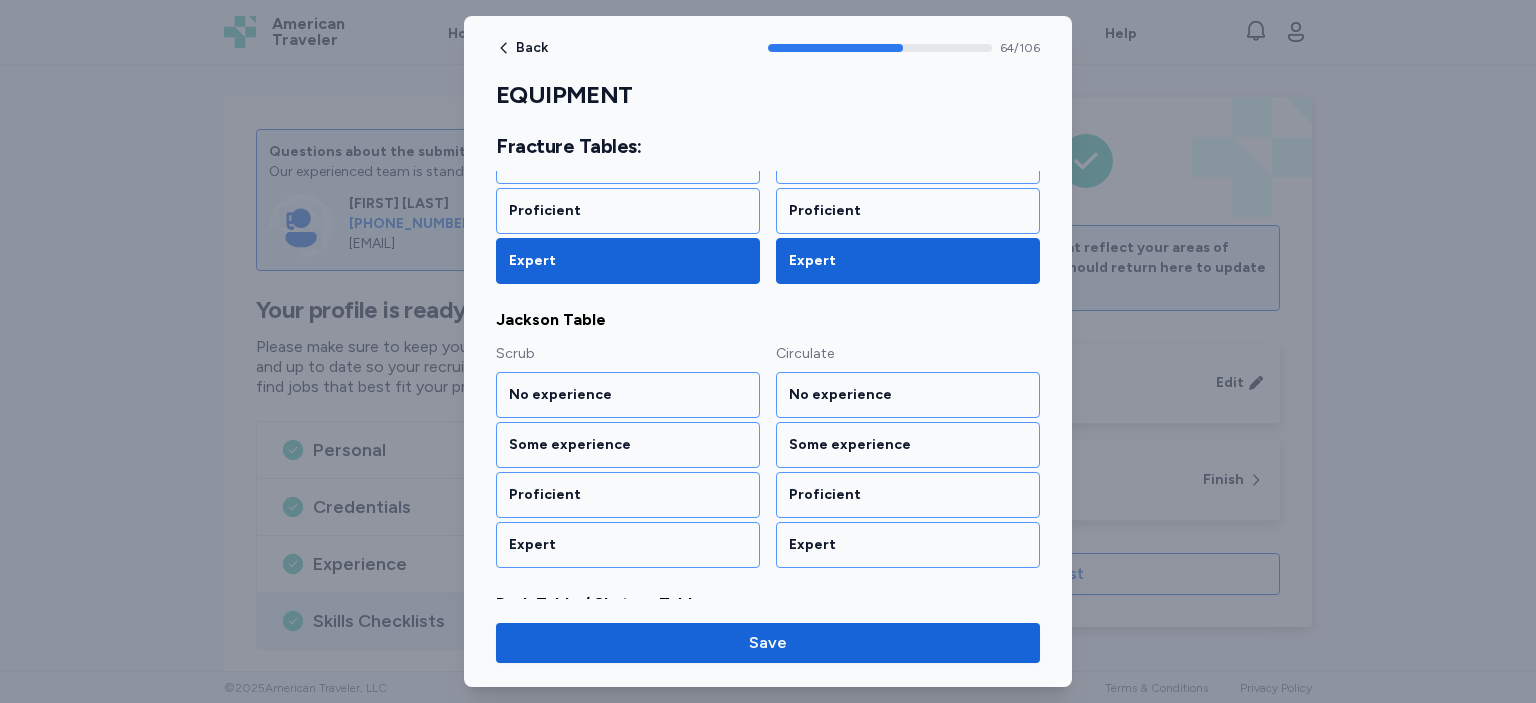 scroll, scrollTop: 9393, scrollLeft: 0, axis: vertical 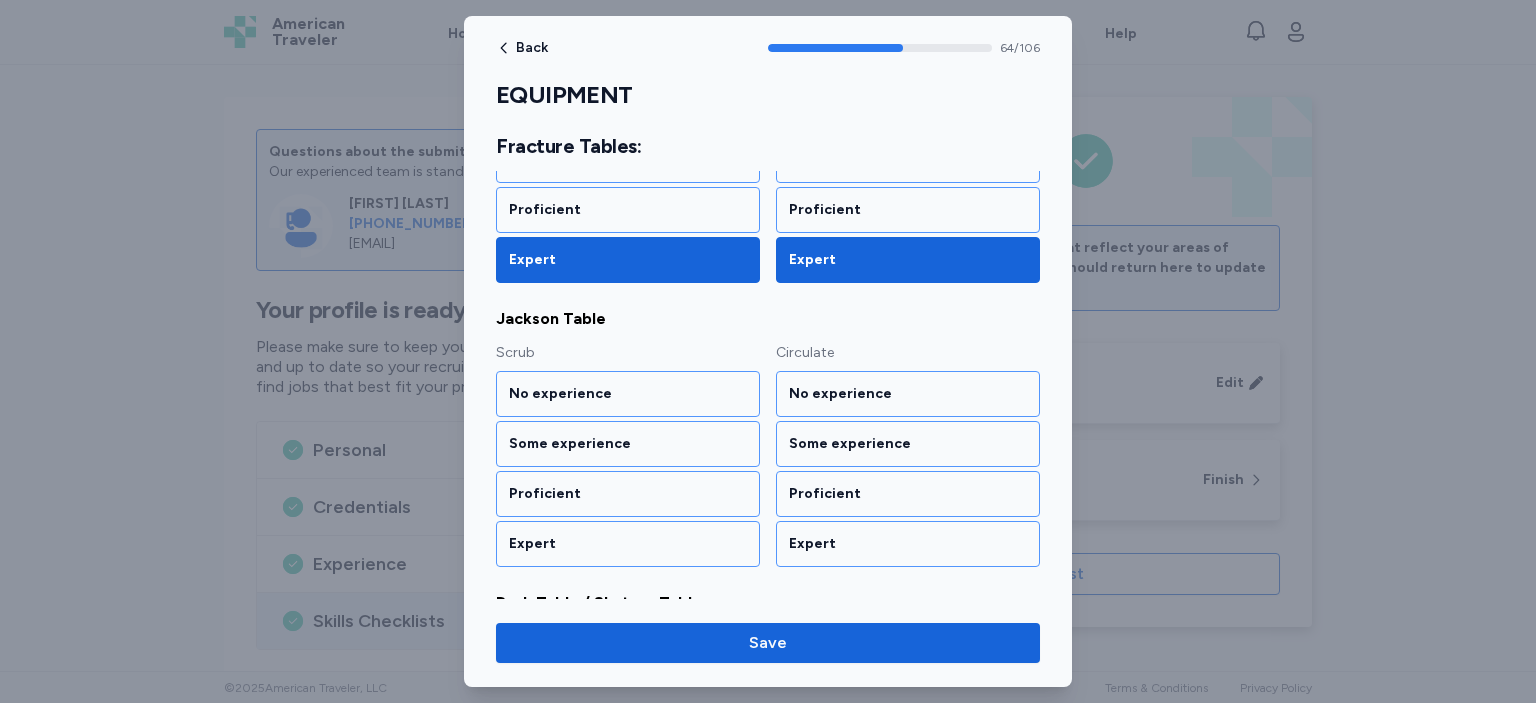 click on "Expert" at bounding box center (628, 544) 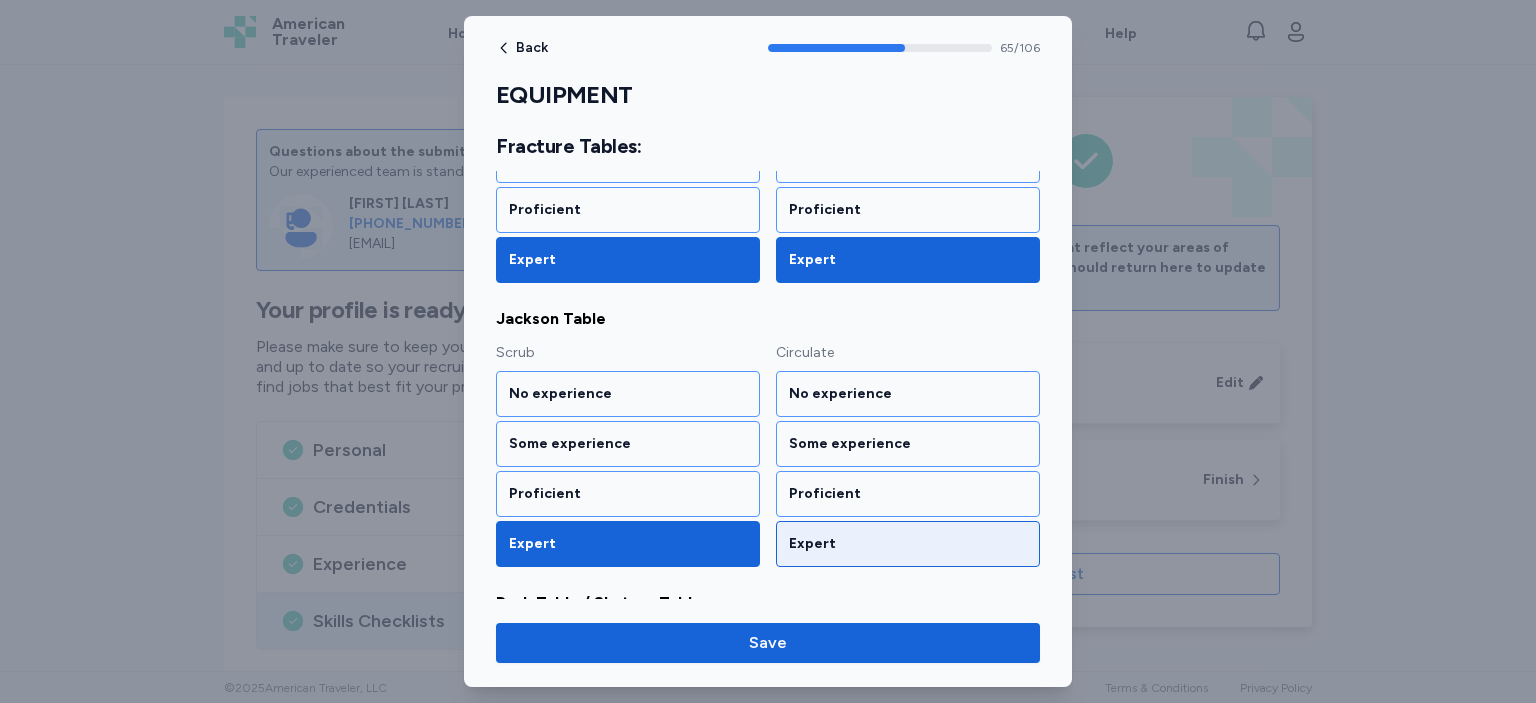 click on "Expert" at bounding box center [908, 544] 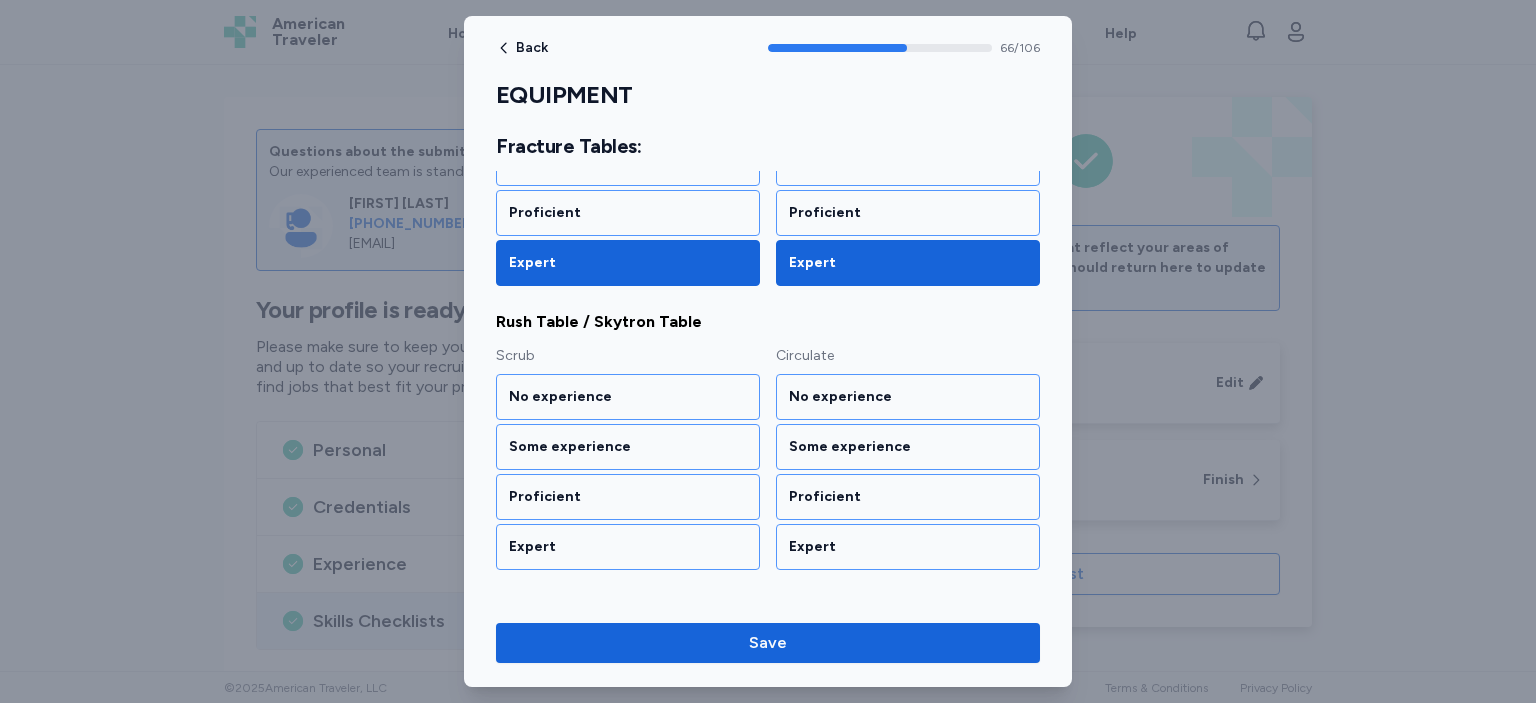 scroll, scrollTop: 9675, scrollLeft: 0, axis: vertical 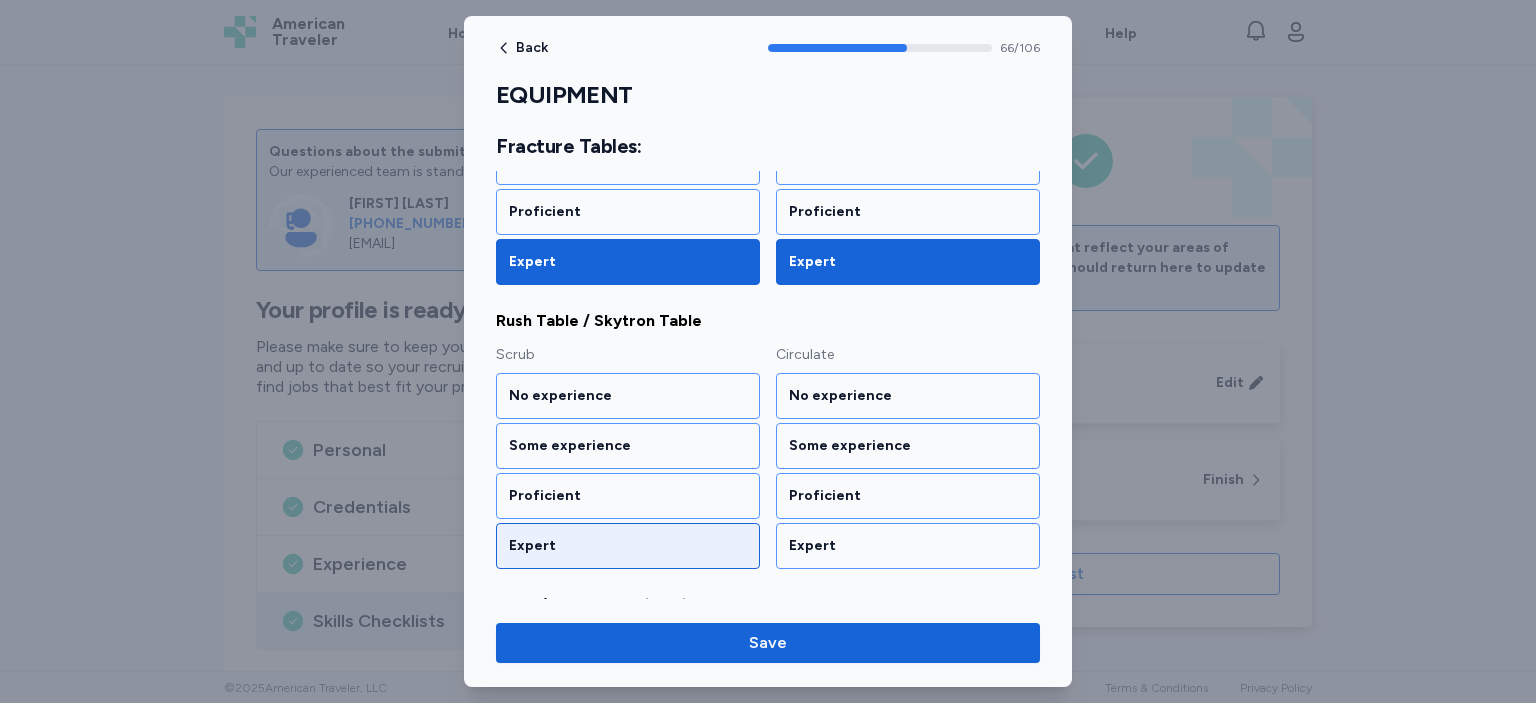 click on "Expert" at bounding box center (628, 546) 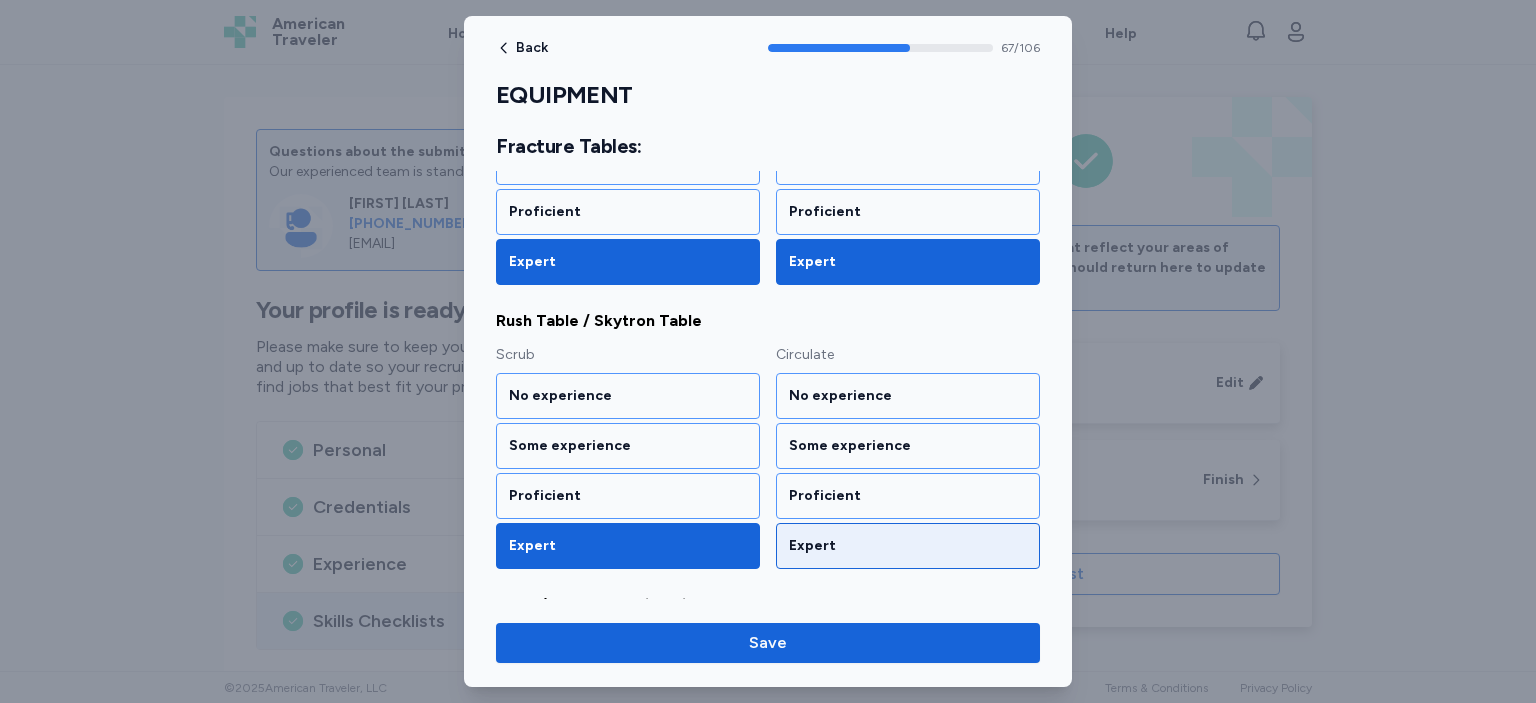 click on "Expert" at bounding box center [908, 546] 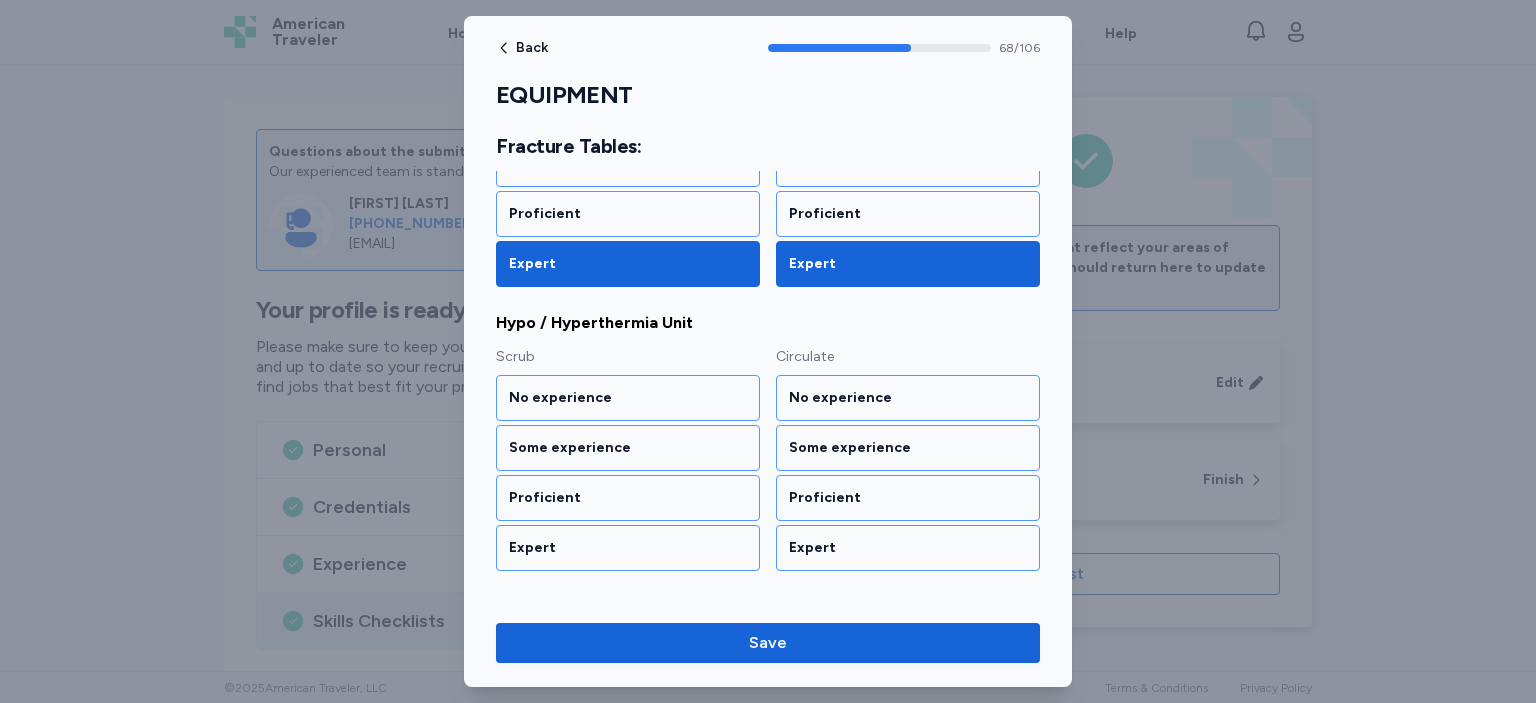 scroll, scrollTop: 9958, scrollLeft: 0, axis: vertical 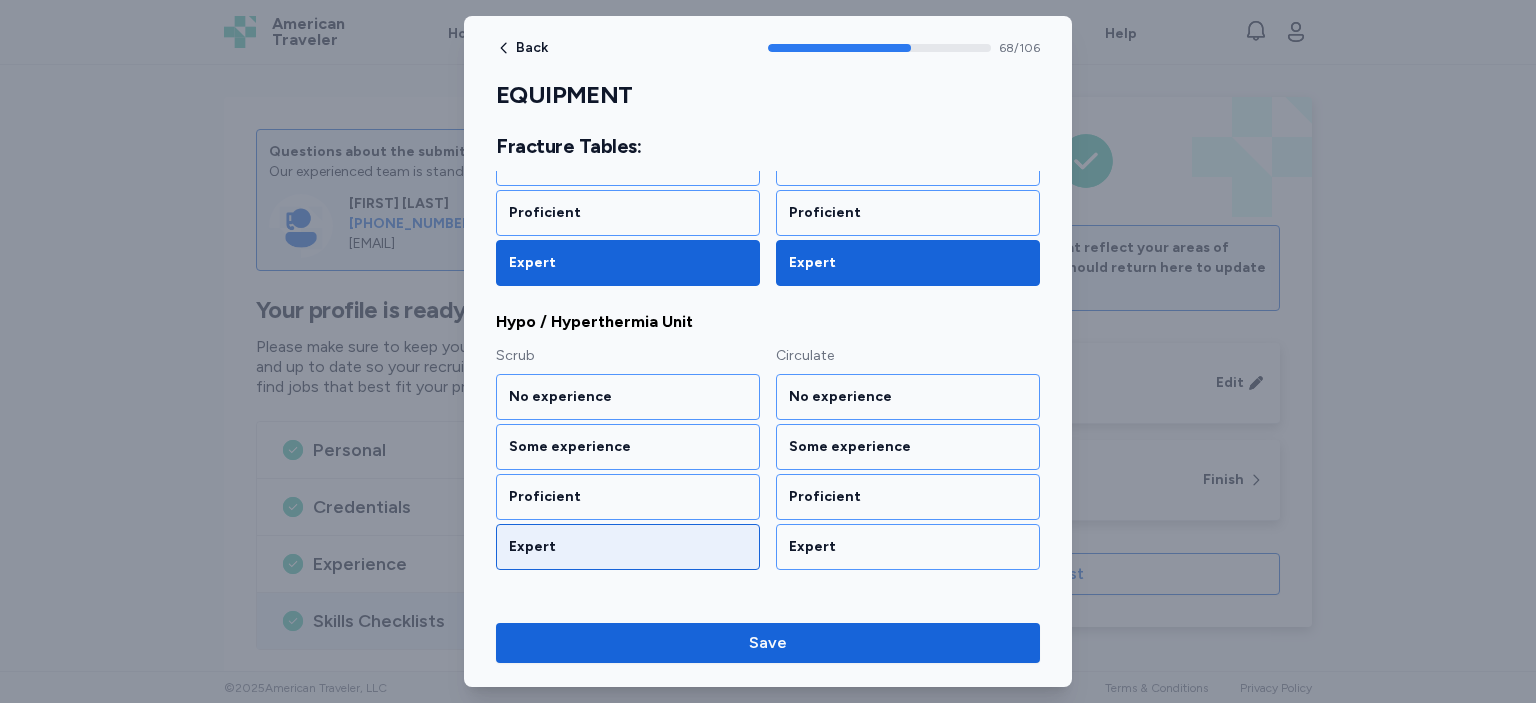 click on "Expert" at bounding box center (628, 547) 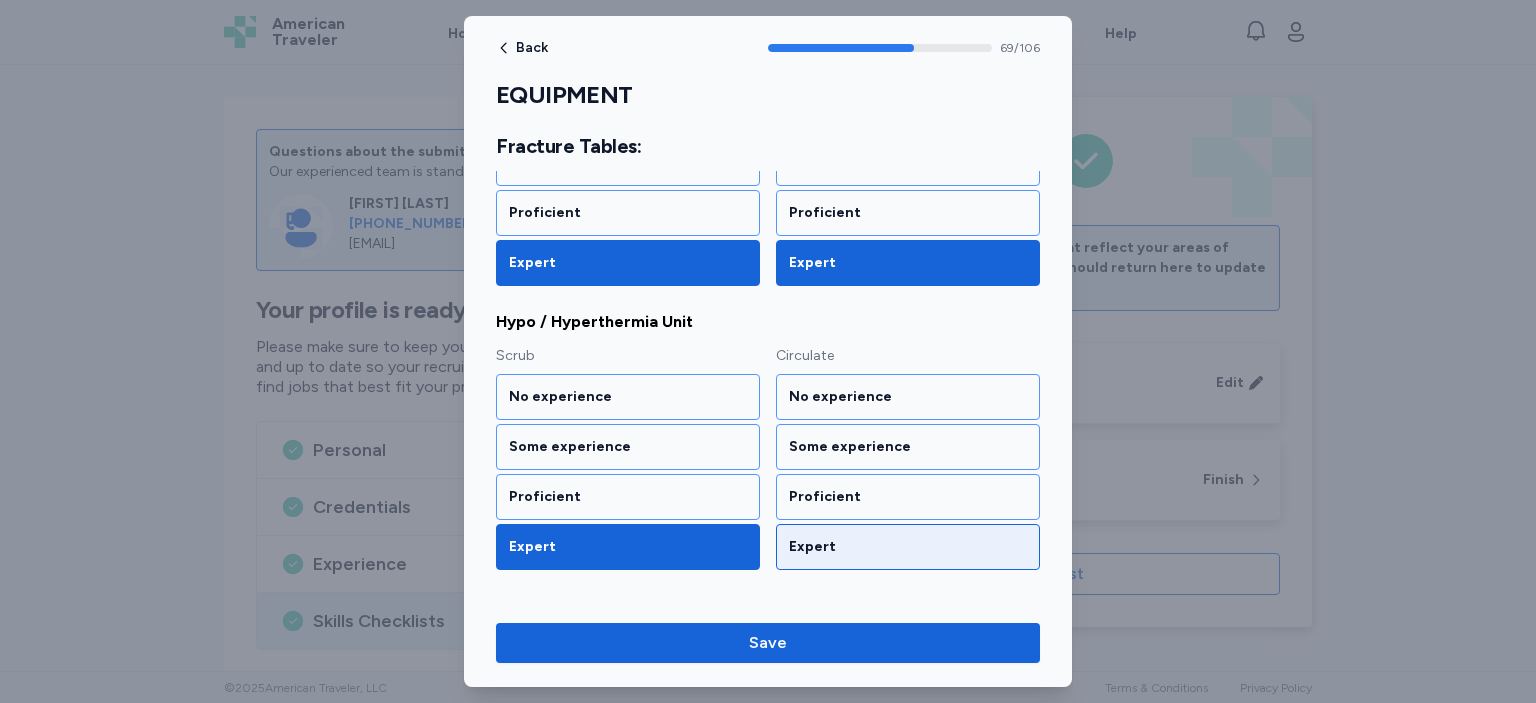 click on "Expert" at bounding box center [908, 547] 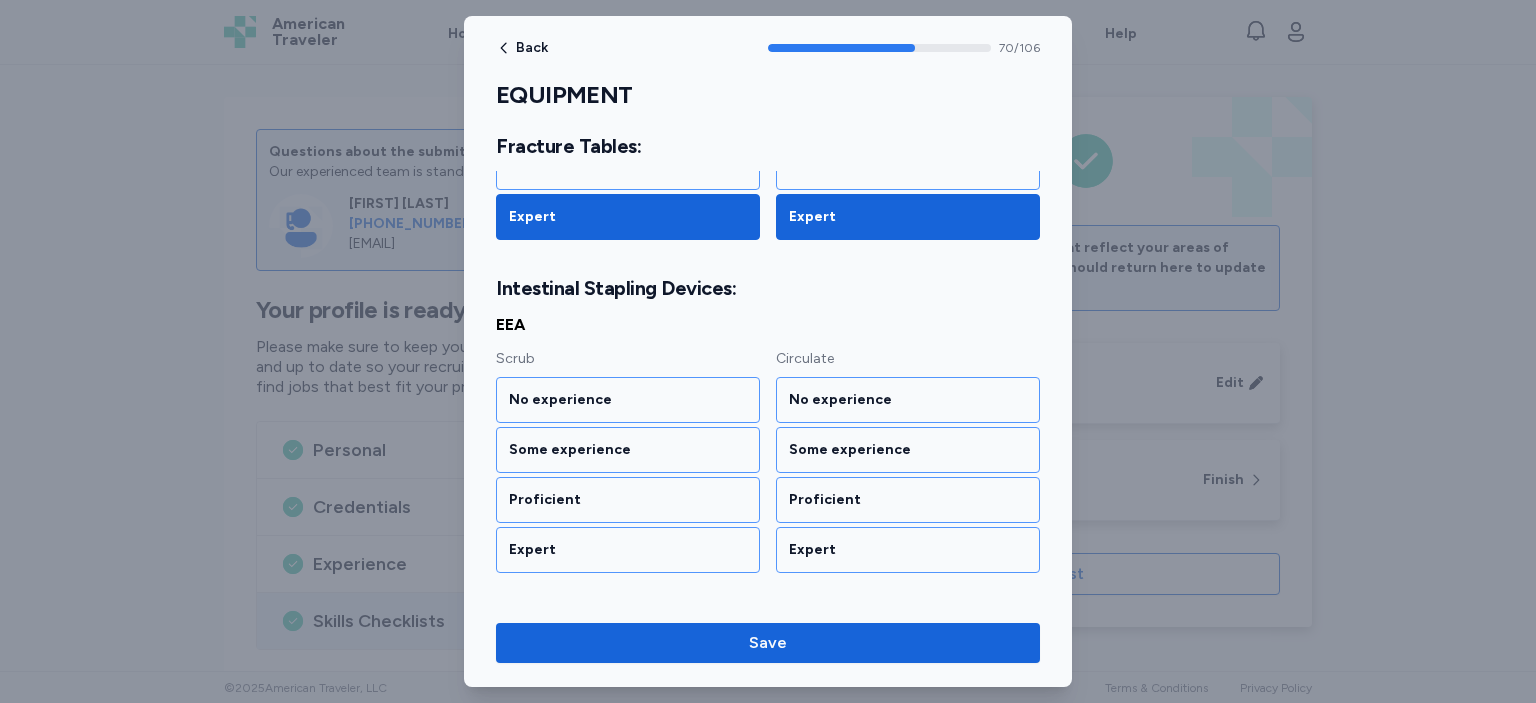 scroll, scrollTop: 10289, scrollLeft: 0, axis: vertical 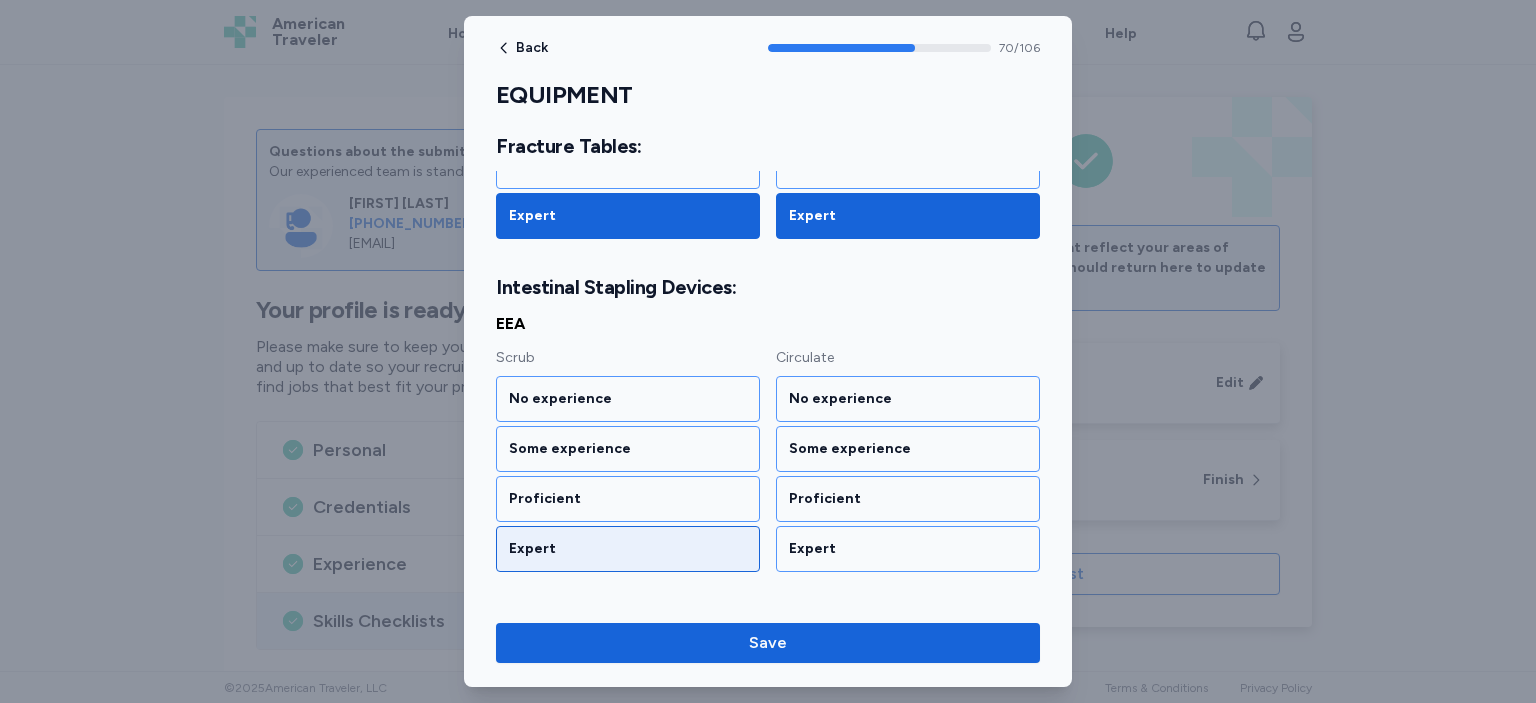 click on "Expert" at bounding box center [628, 549] 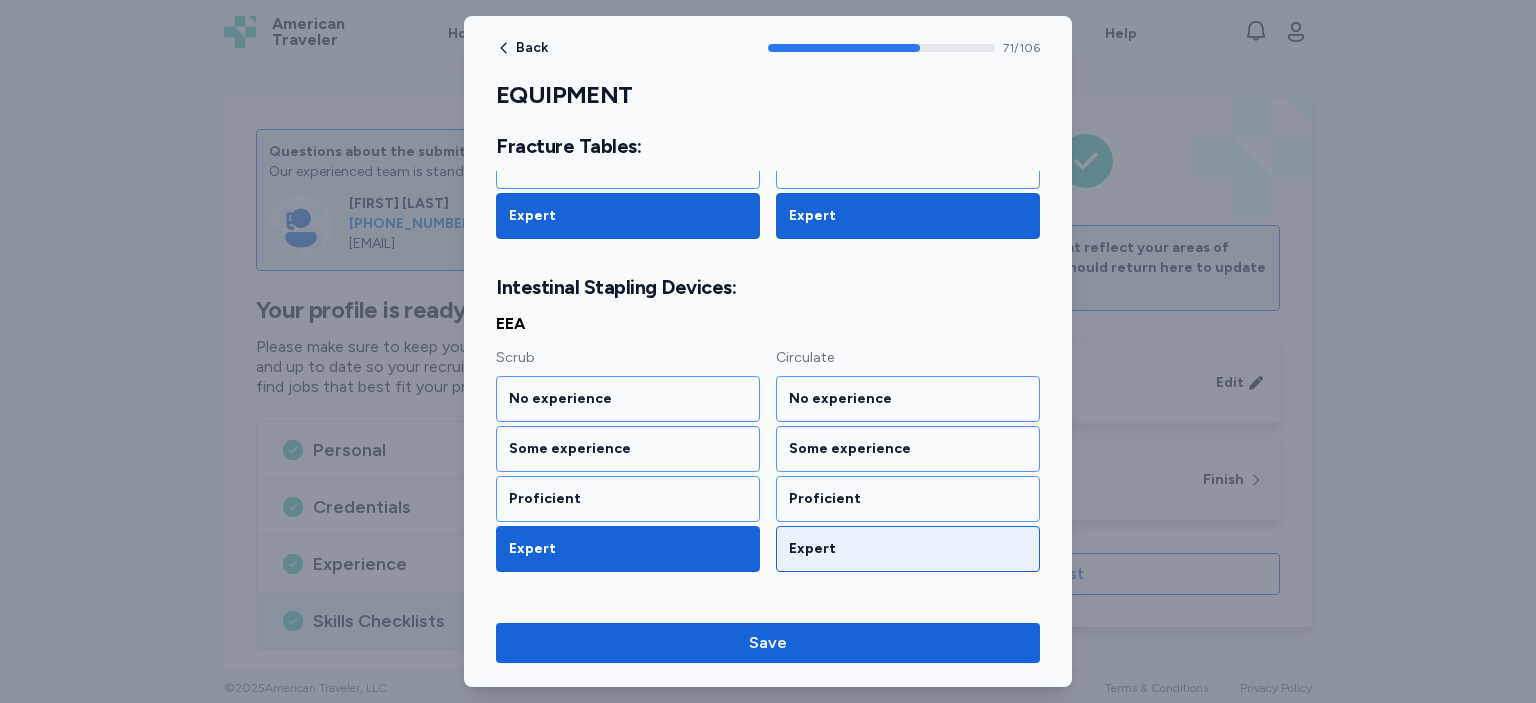 click on "Expert" at bounding box center [908, 549] 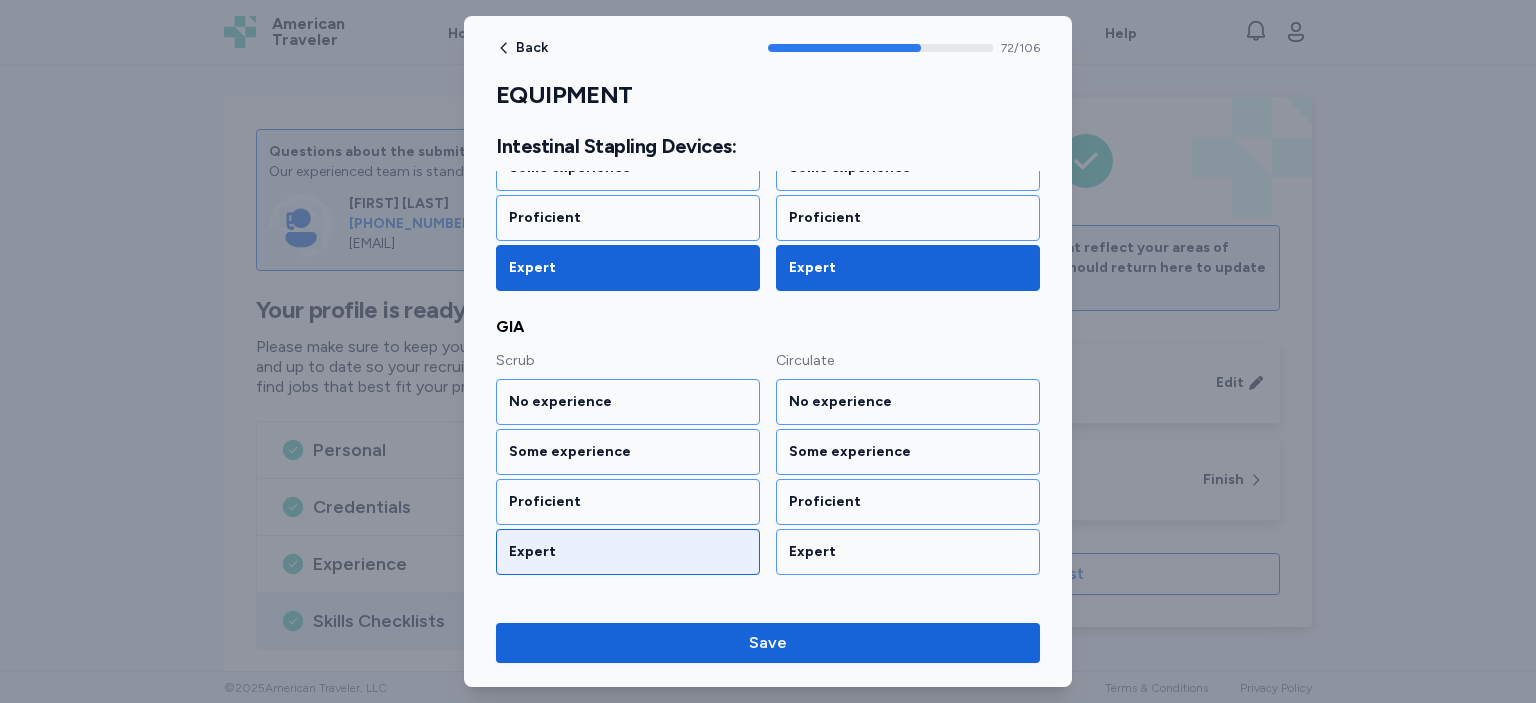 scroll, scrollTop: 10571, scrollLeft: 0, axis: vertical 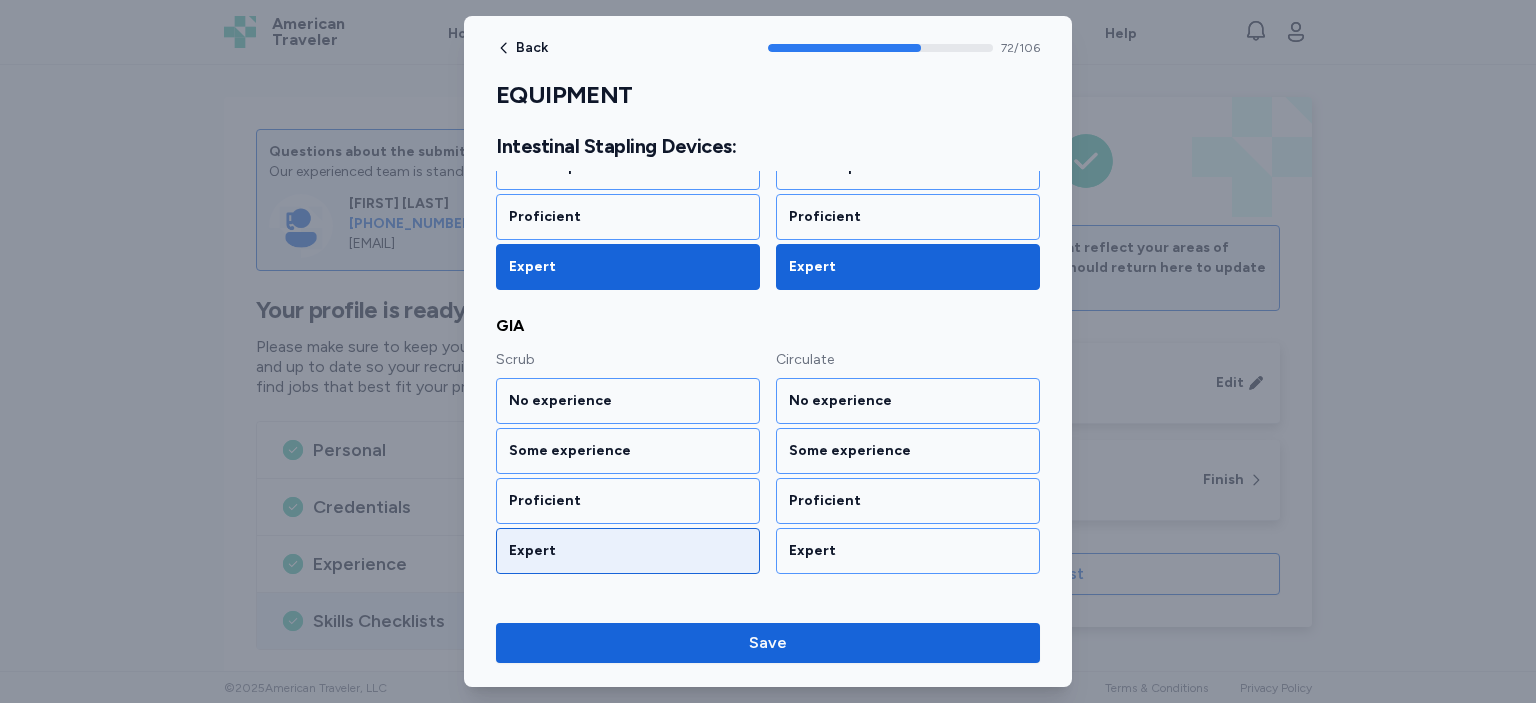 click on "Expert" at bounding box center (628, 551) 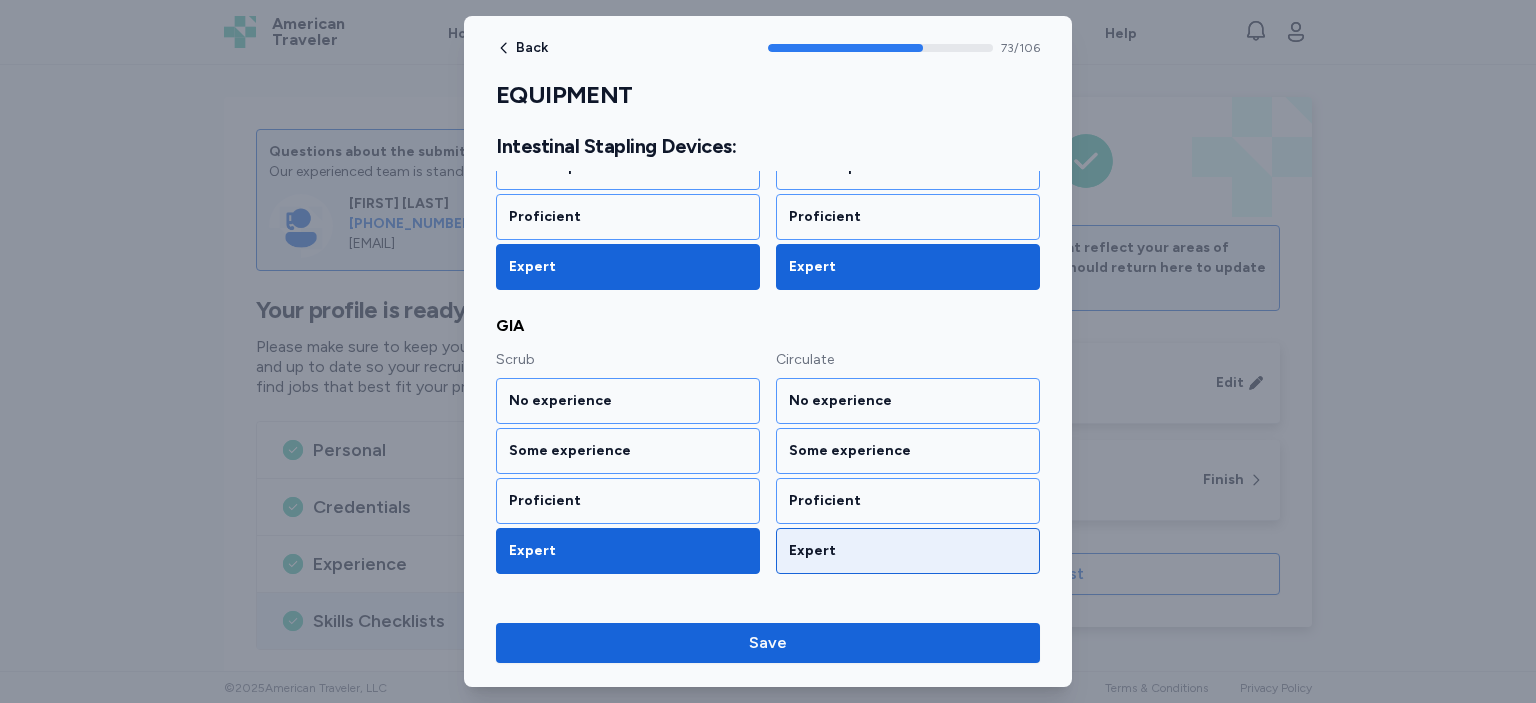 click on "Expert" at bounding box center [908, 551] 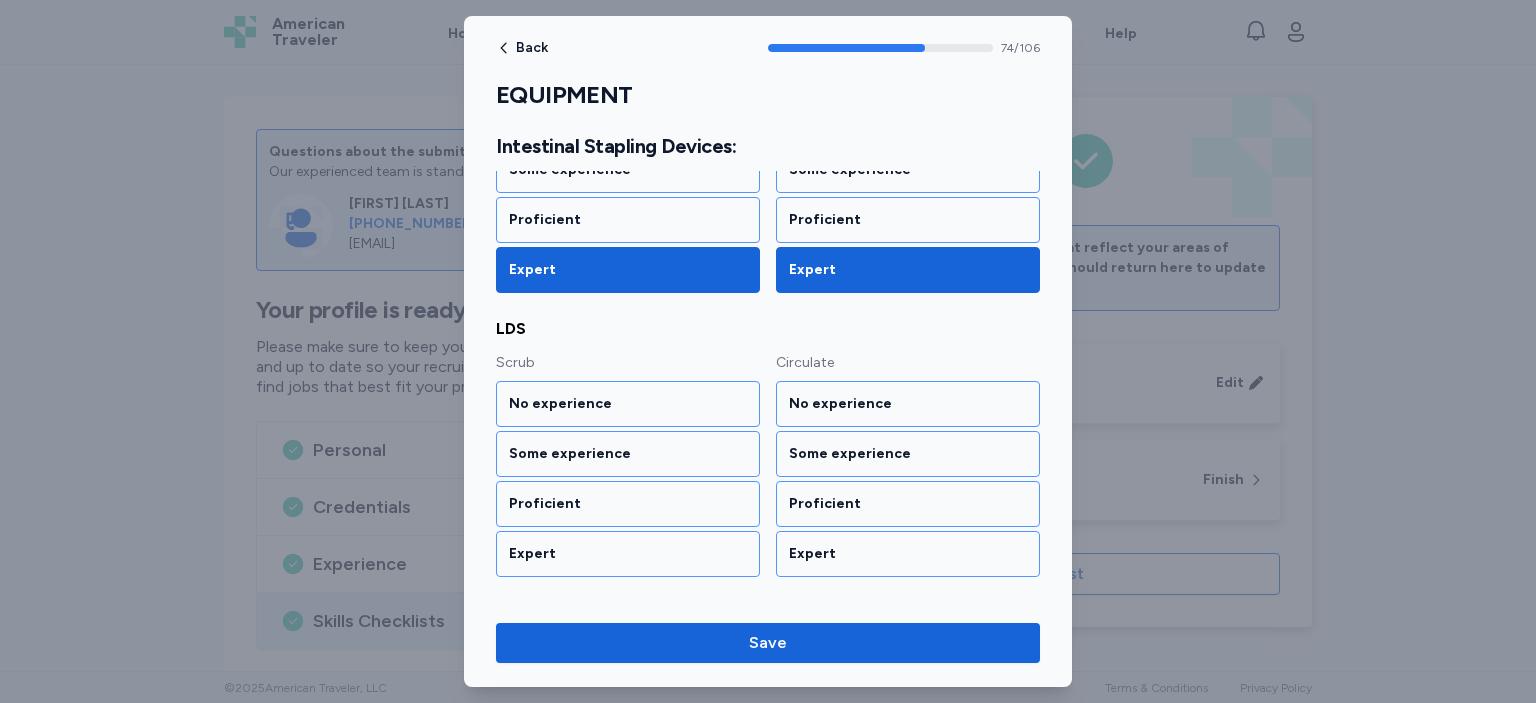 scroll, scrollTop: 10854, scrollLeft: 0, axis: vertical 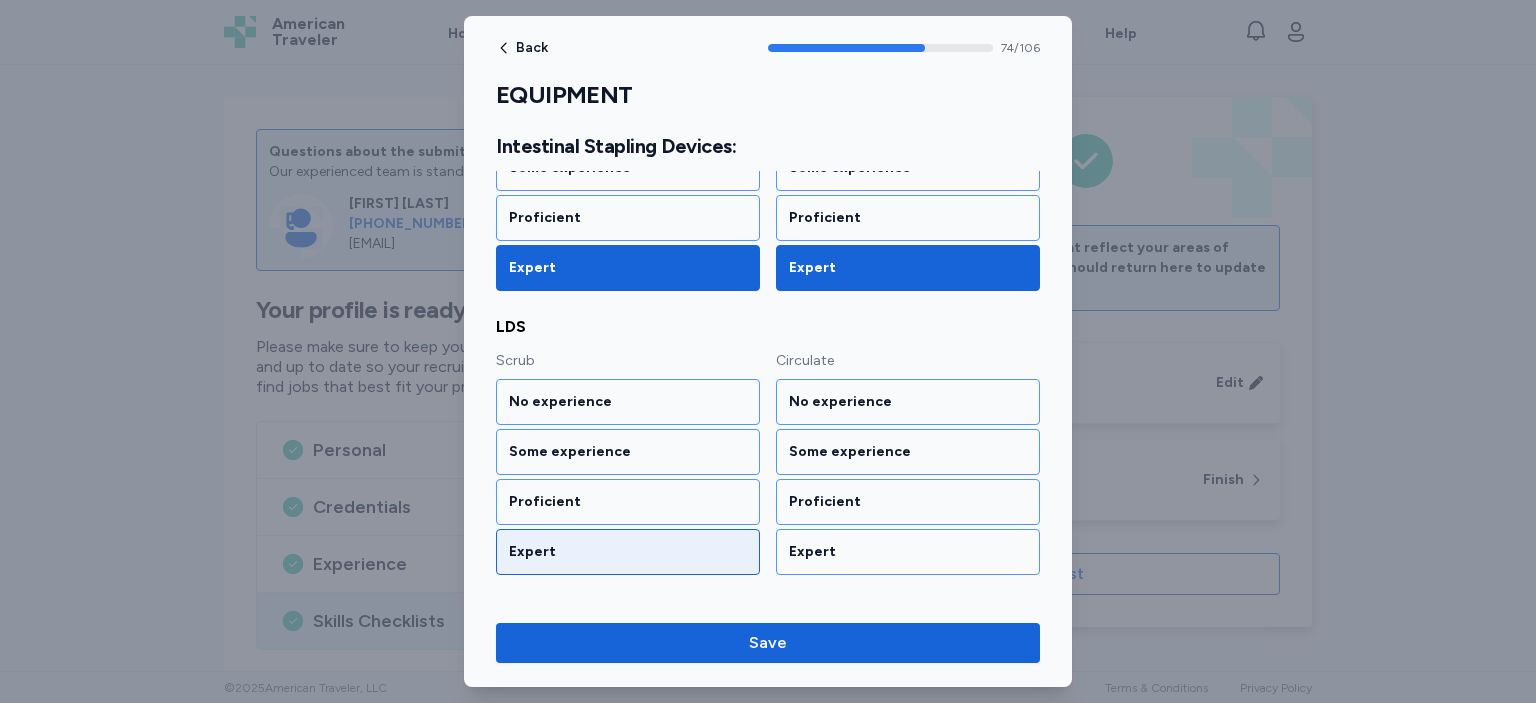 click on "Expert" at bounding box center (628, 552) 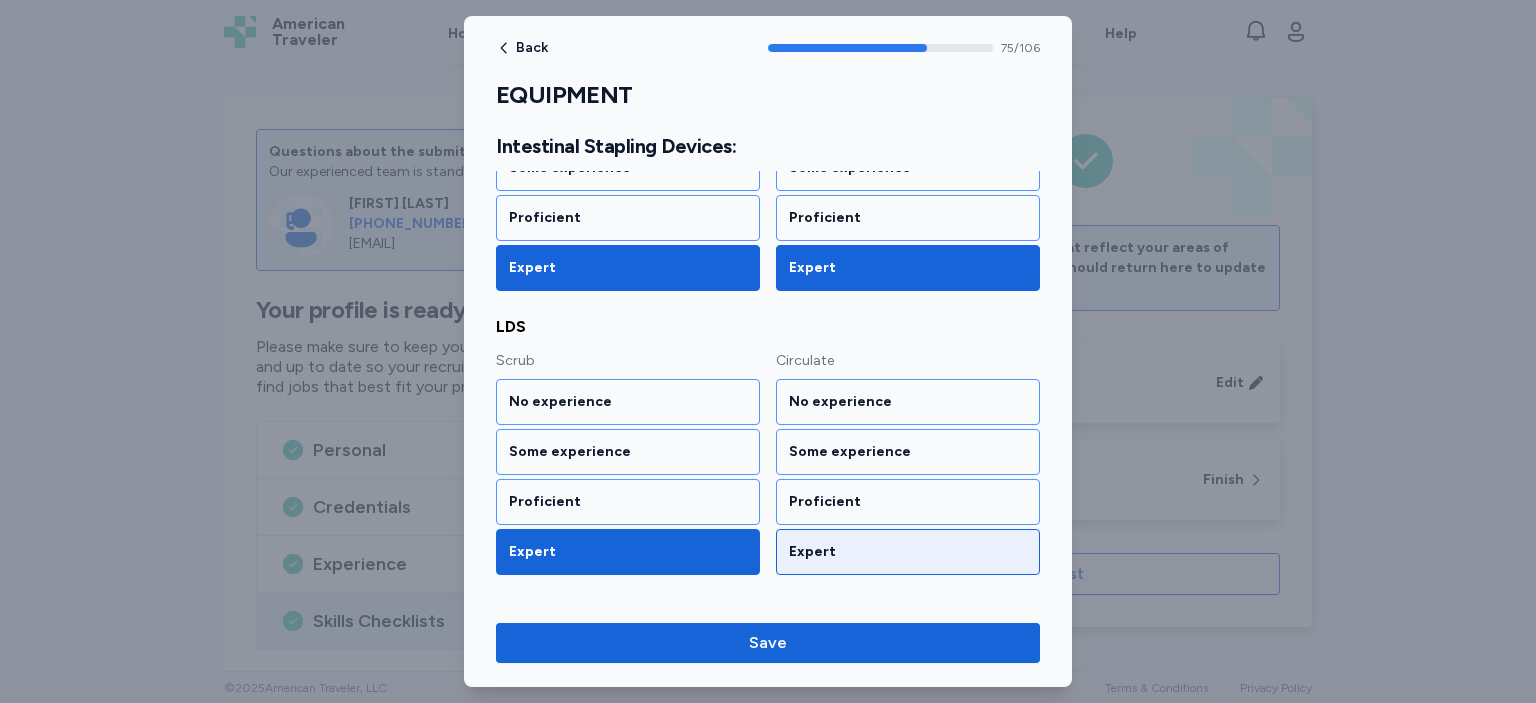 click on "Expert" at bounding box center (908, 552) 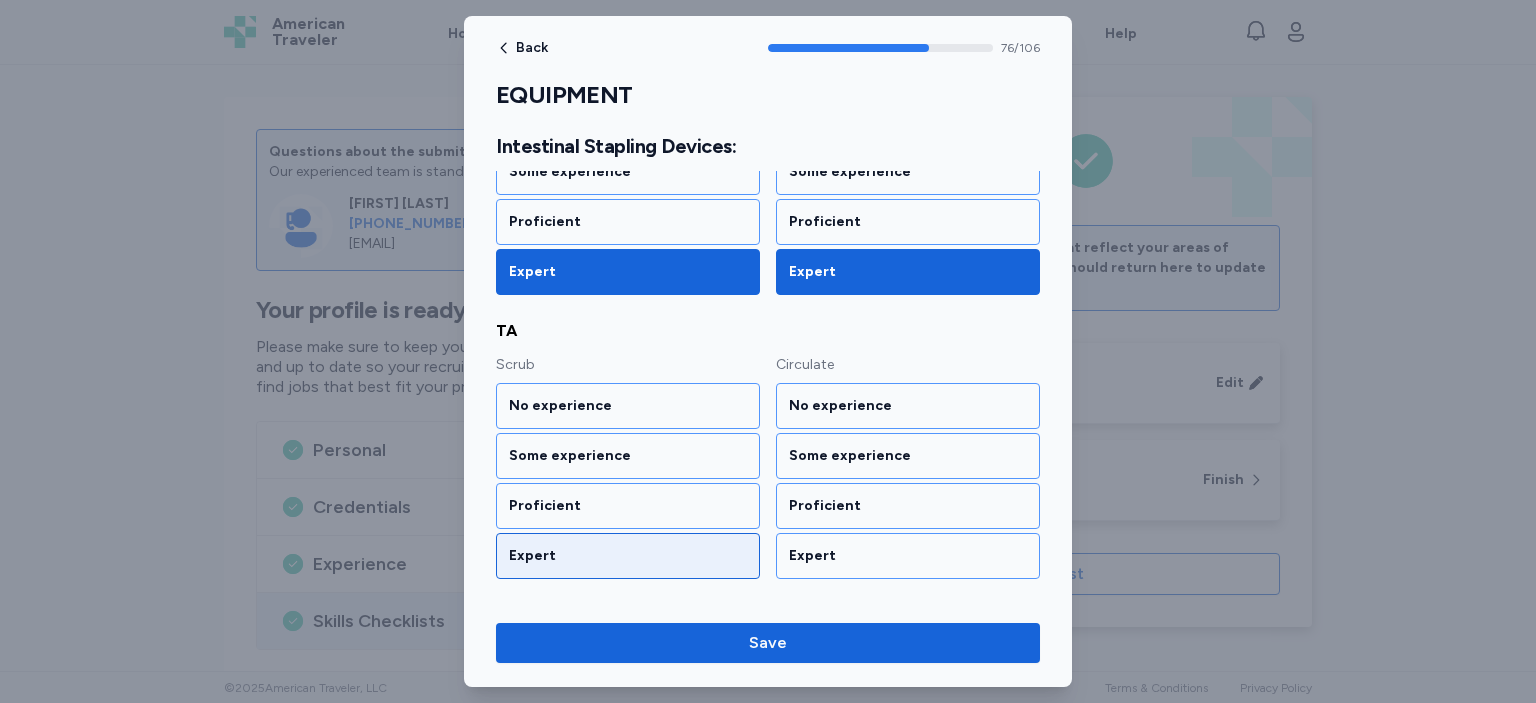 scroll, scrollTop: 11136, scrollLeft: 0, axis: vertical 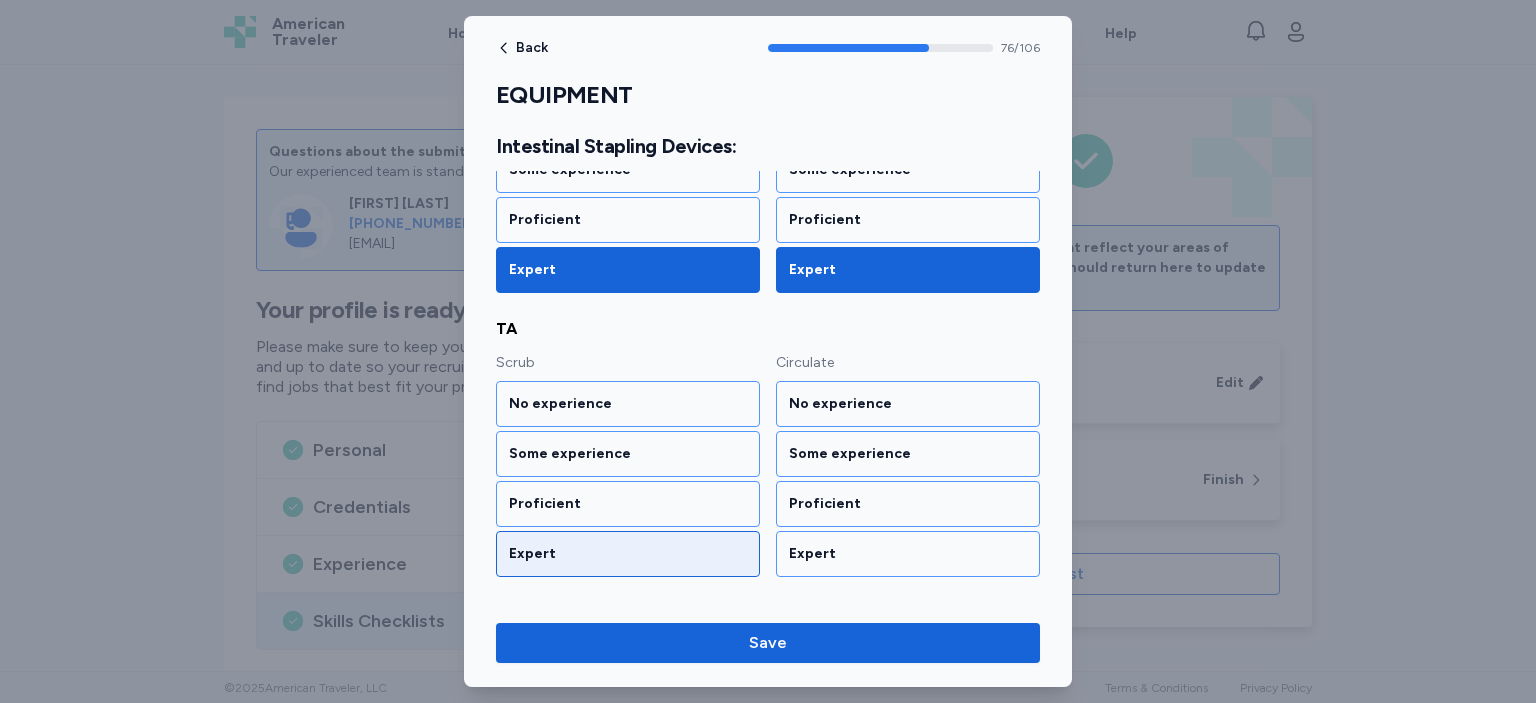 click on "Expert" at bounding box center (628, 554) 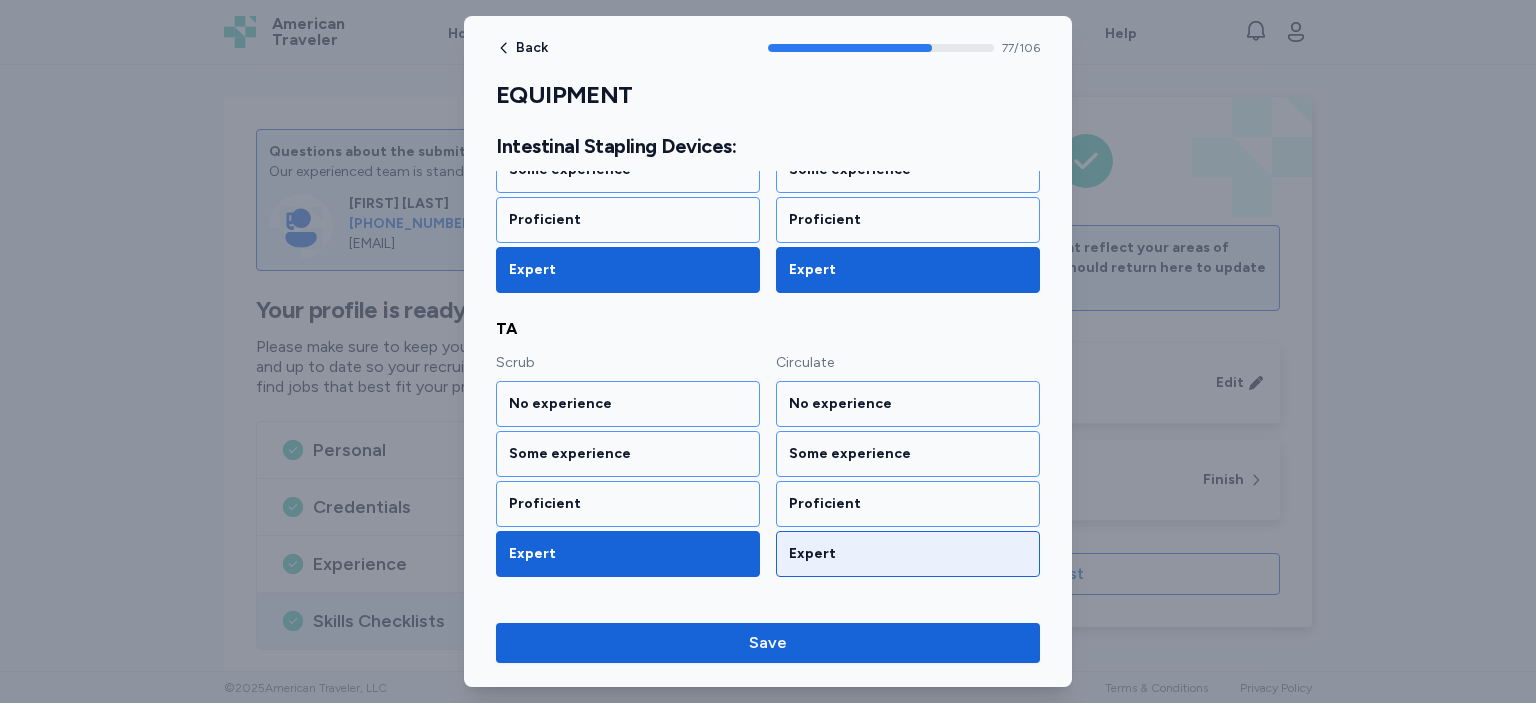 click on "Expert" at bounding box center (908, 554) 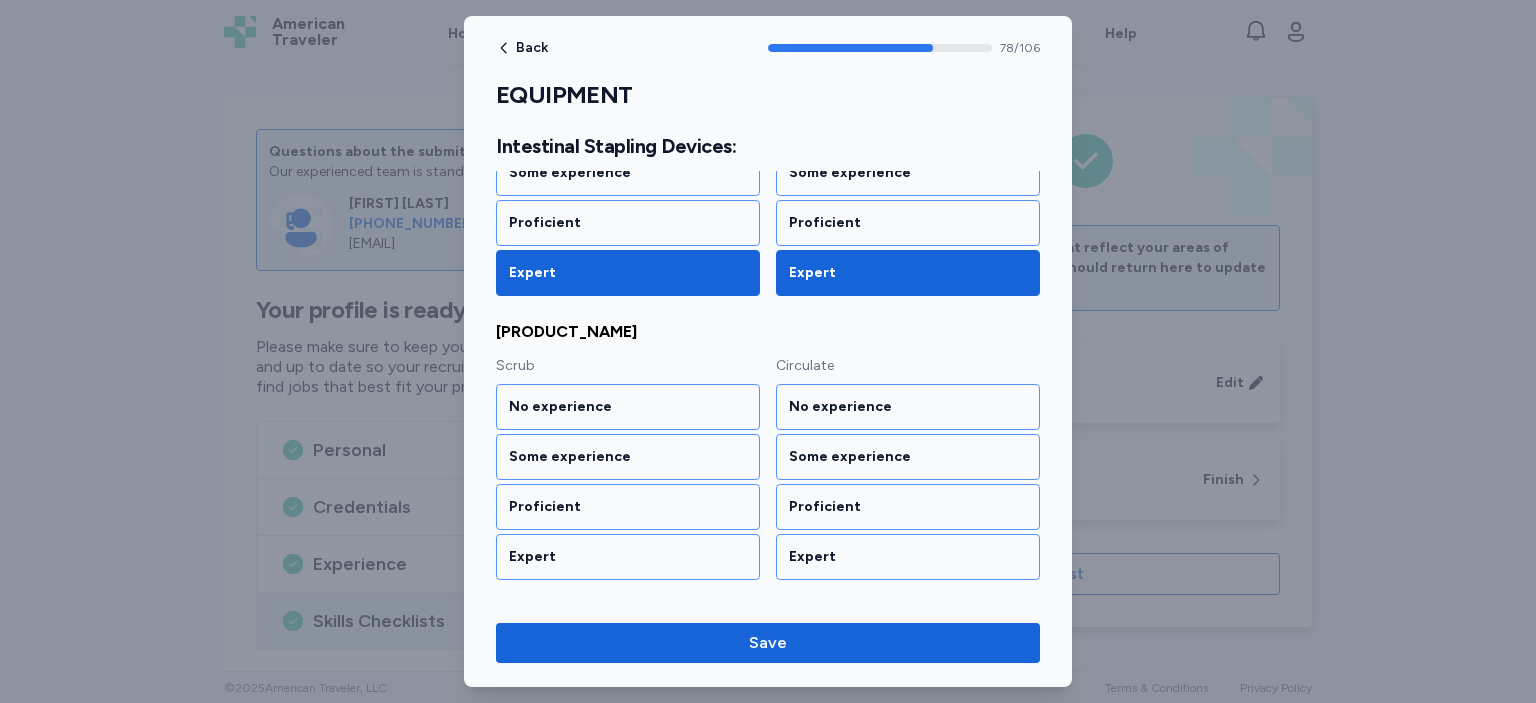 scroll, scrollTop: 11418, scrollLeft: 0, axis: vertical 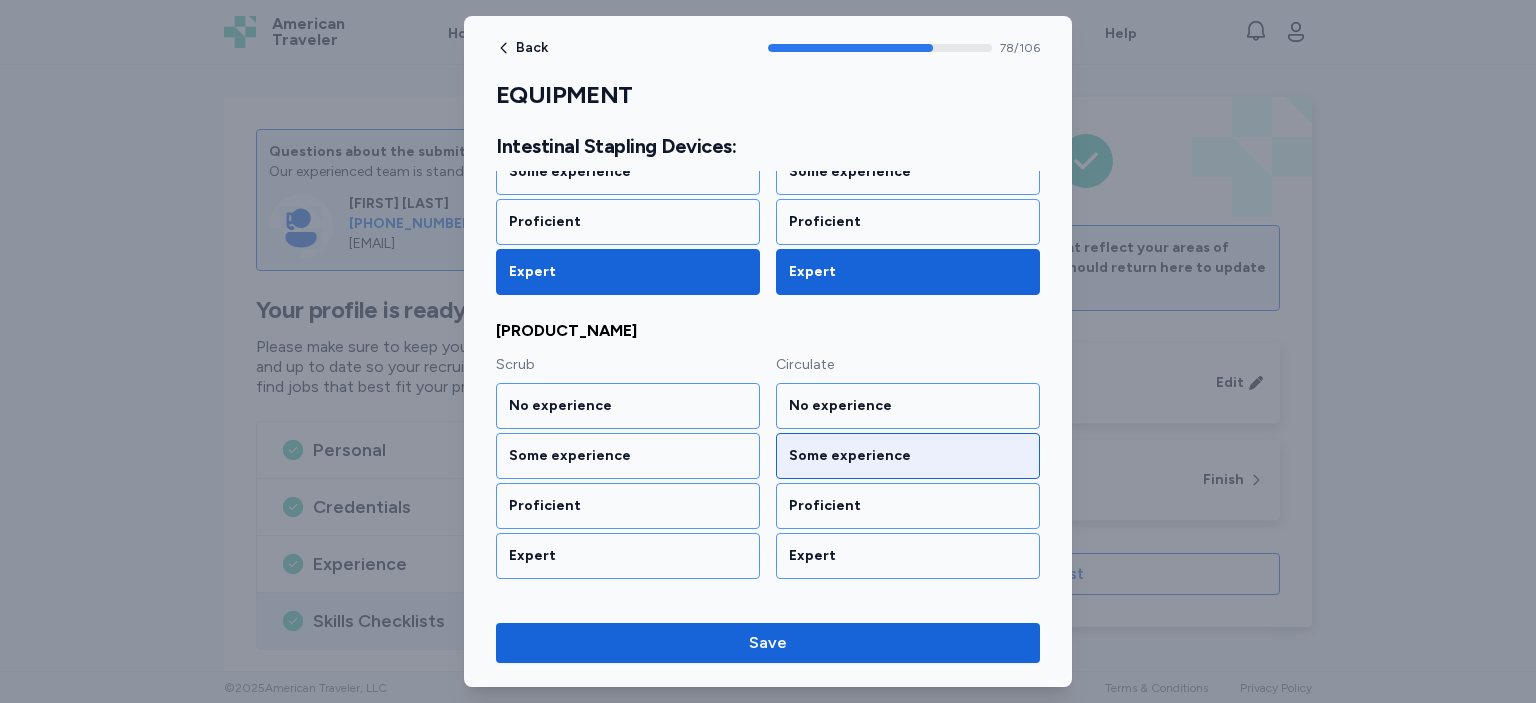 click on "Some experience" at bounding box center [908, 456] 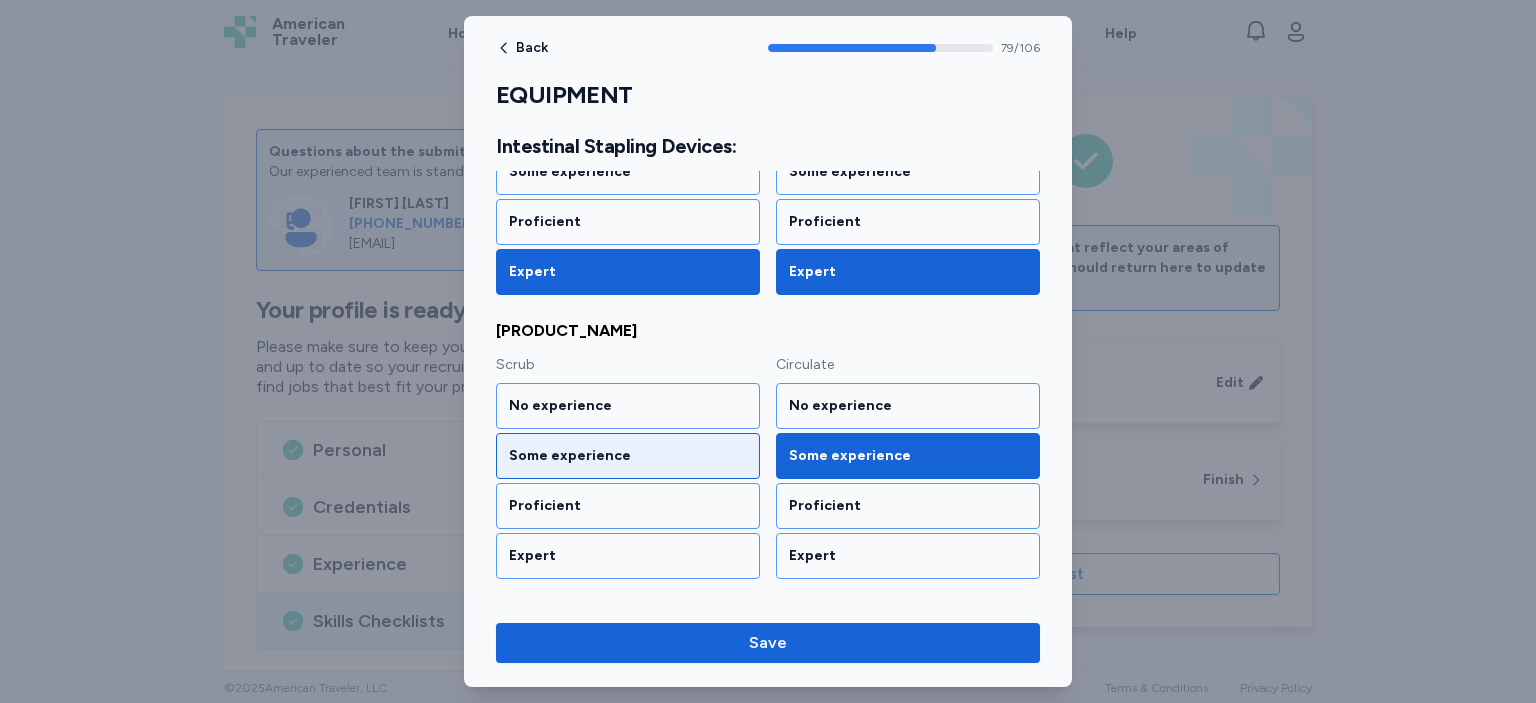 click on "Some experience" at bounding box center [628, 456] 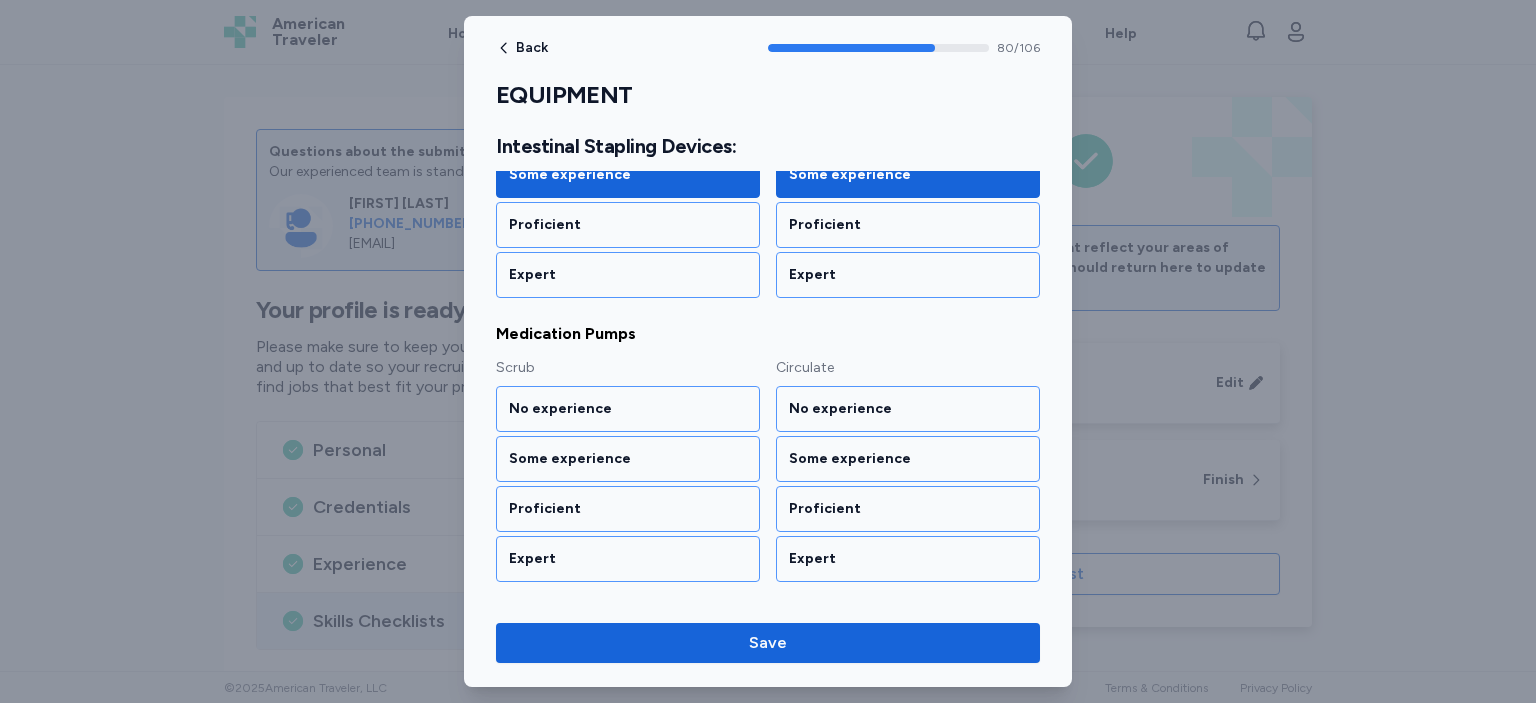 scroll, scrollTop: 11701, scrollLeft: 0, axis: vertical 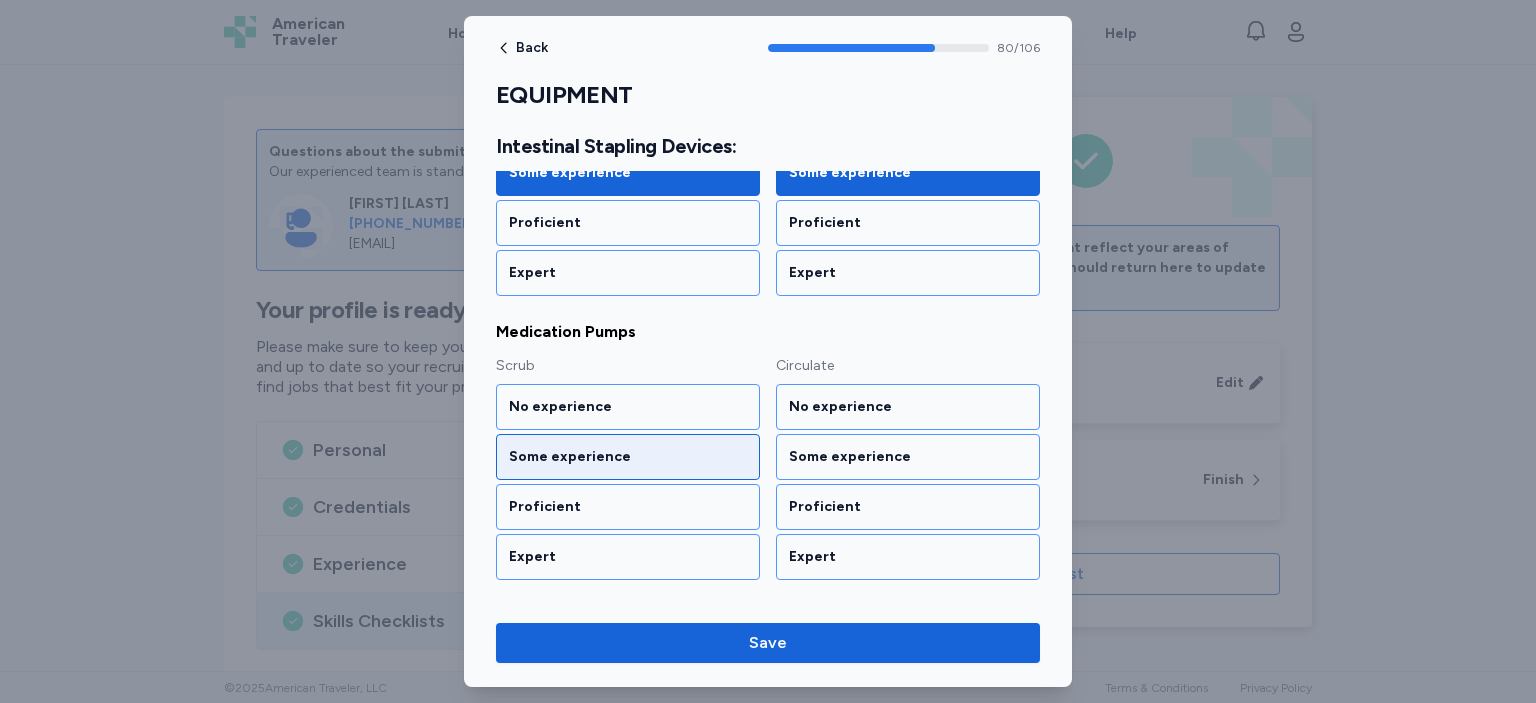 click on "Some experience" at bounding box center (628, 457) 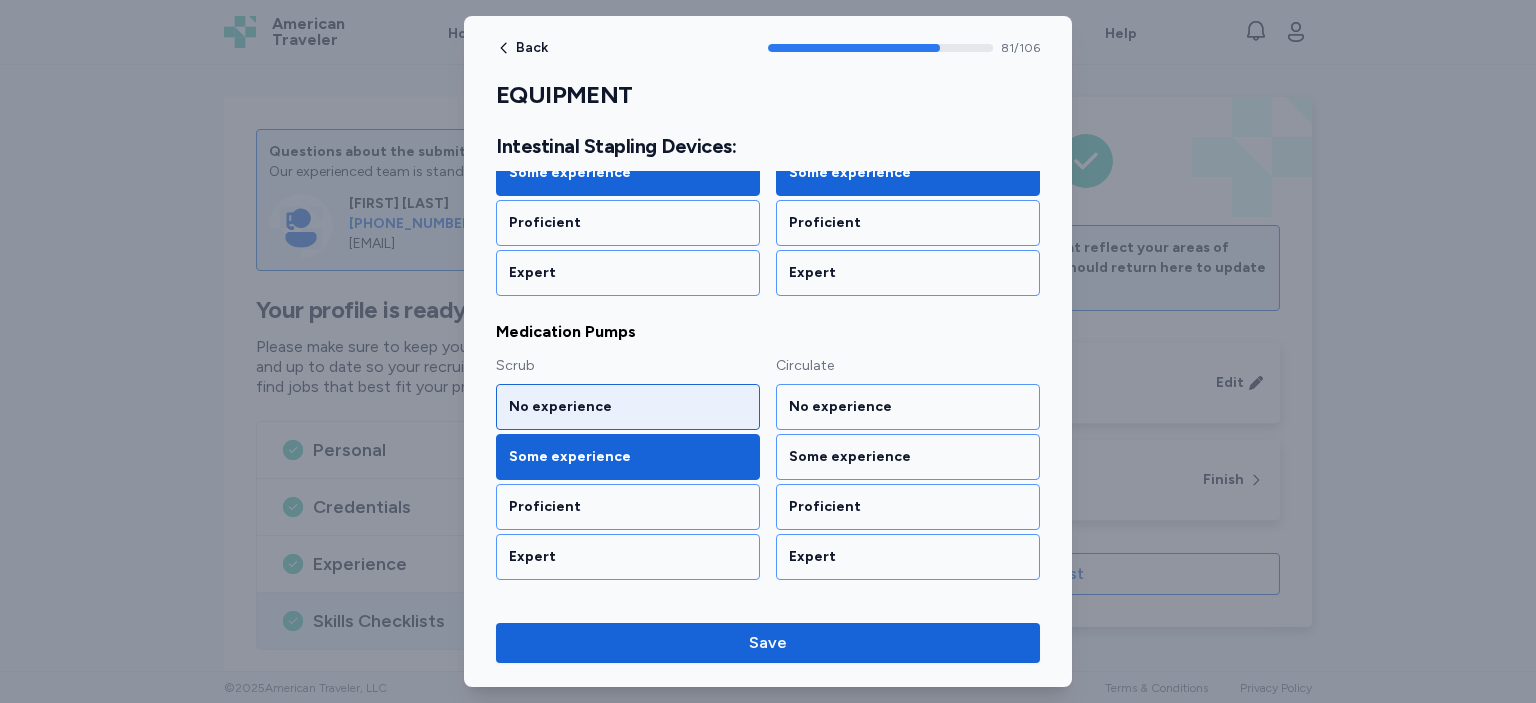 click on "No experience" at bounding box center [628, 407] 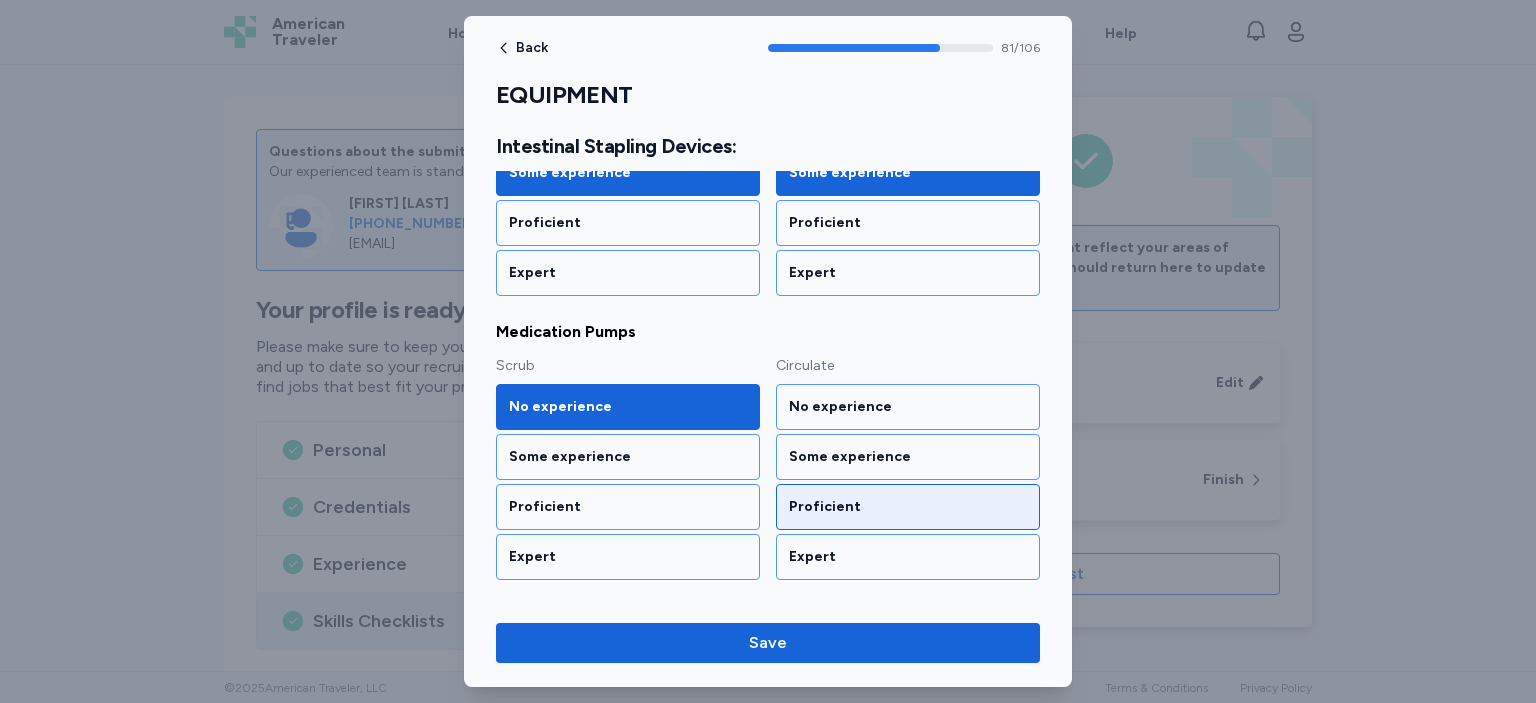 click on "Proficient" at bounding box center (908, 507) 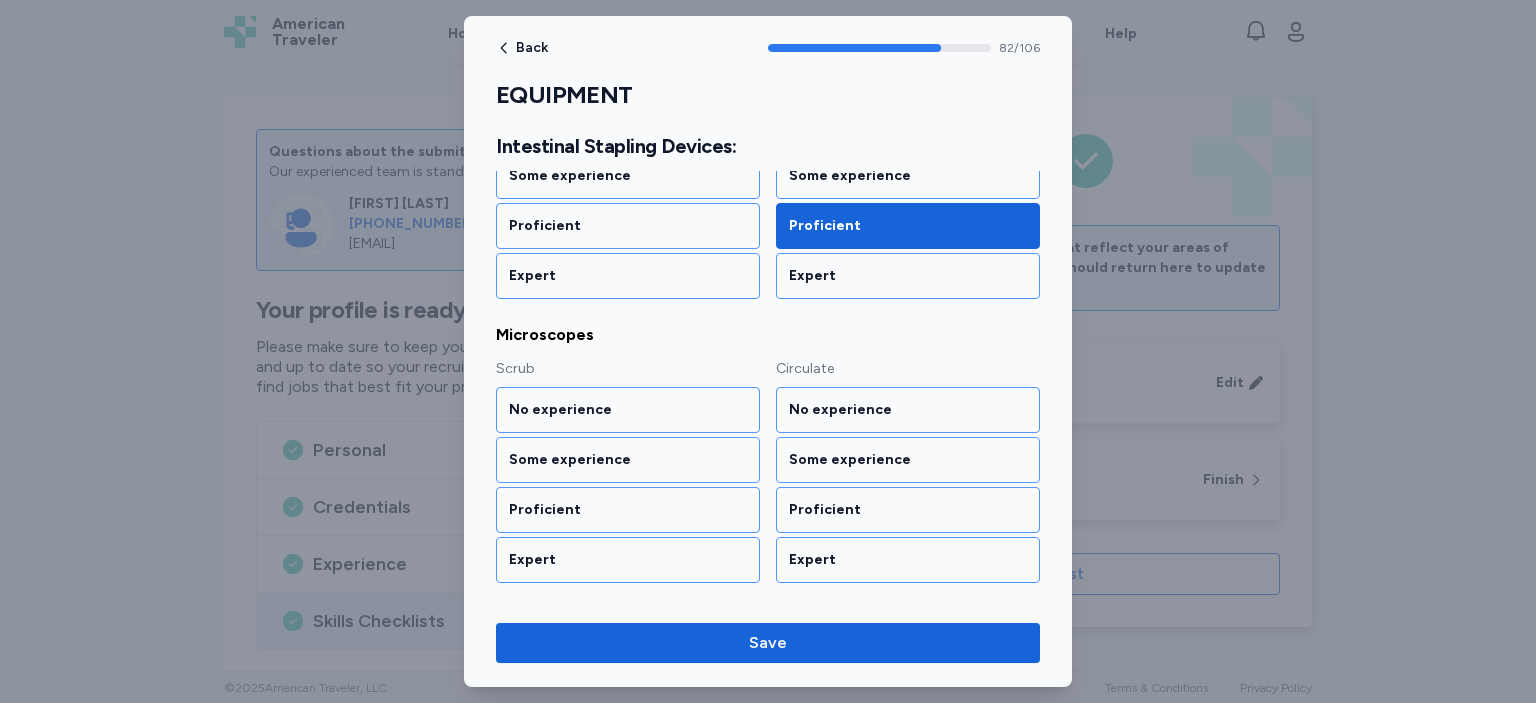 scroll, scrollTop: 11983, scrollLeft: 0, axis: vertical 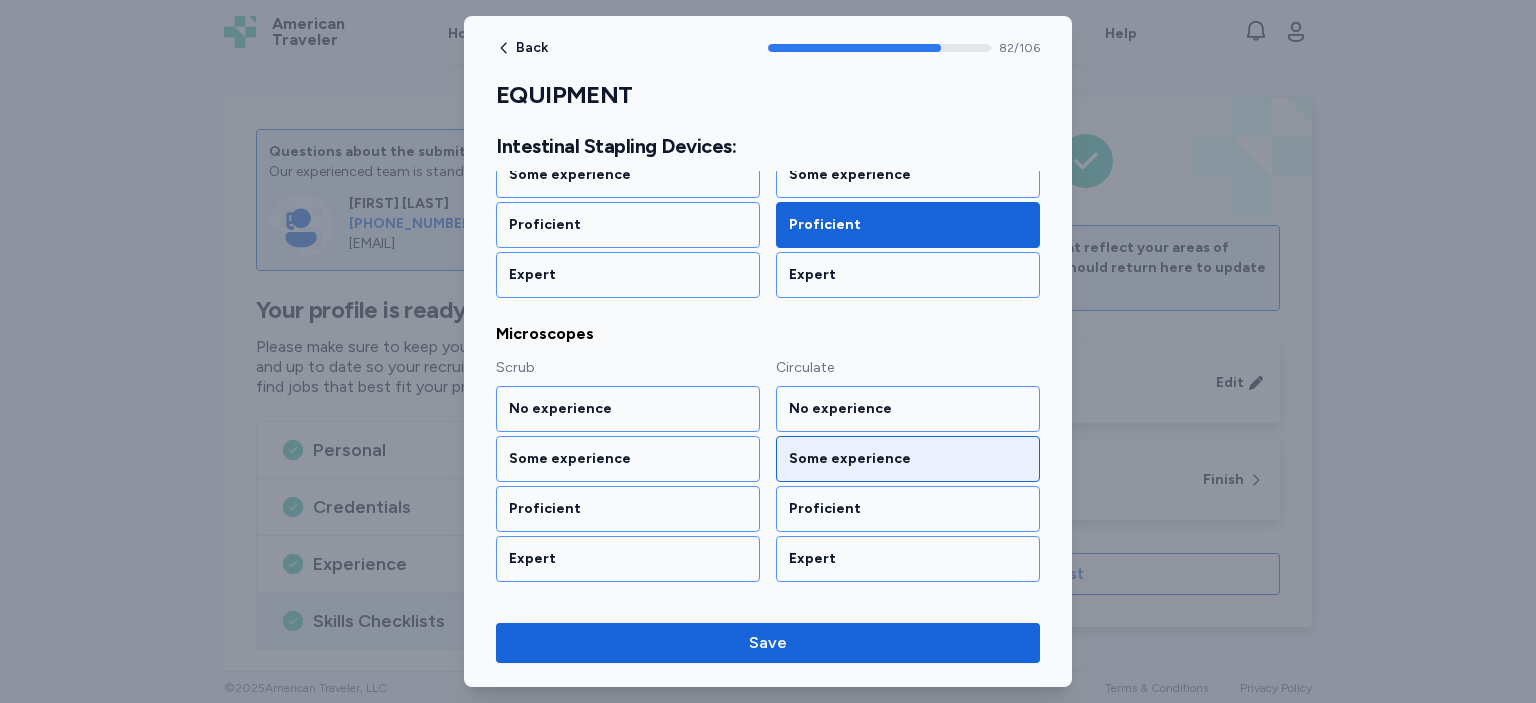click on "Some experience" at bounding box center (908, 459) 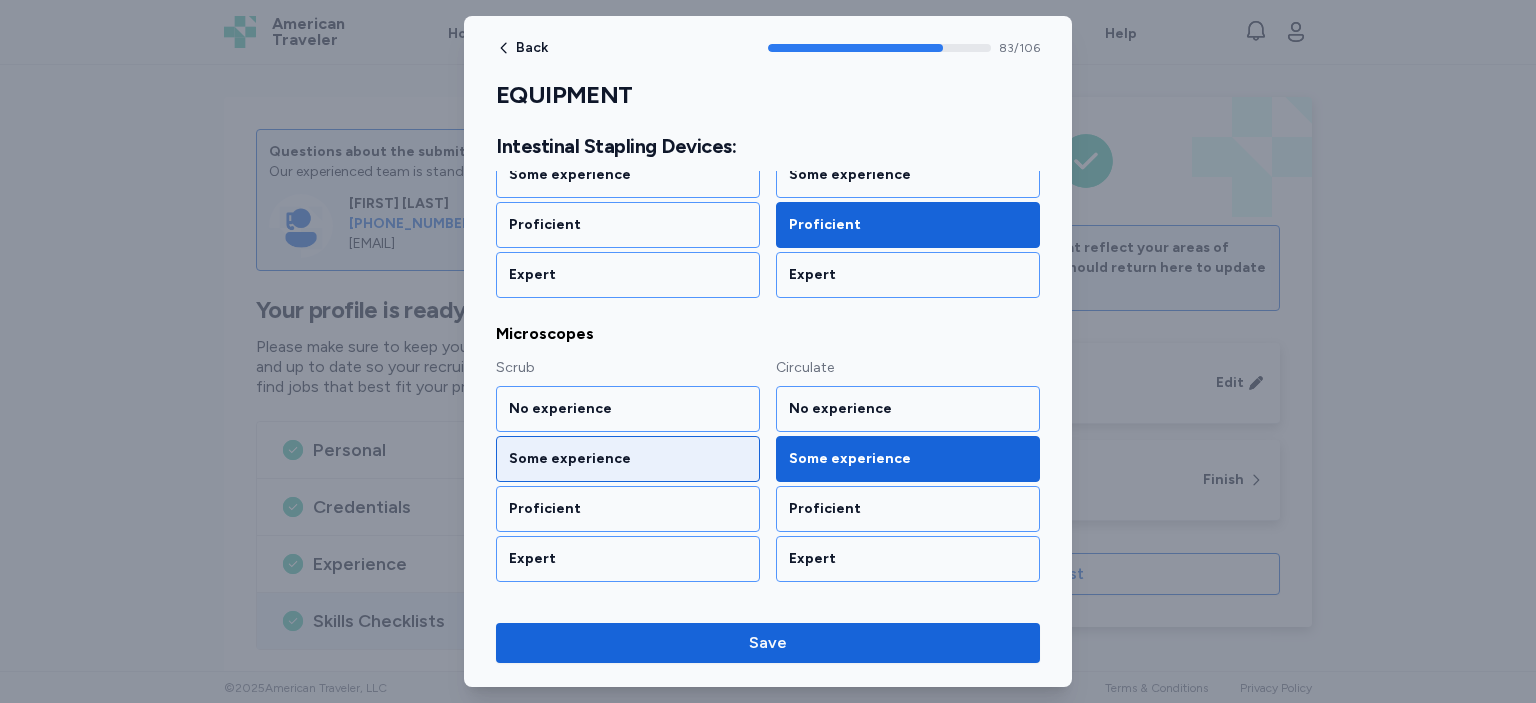 click on "Some experience" at bounding box center (628, 459) 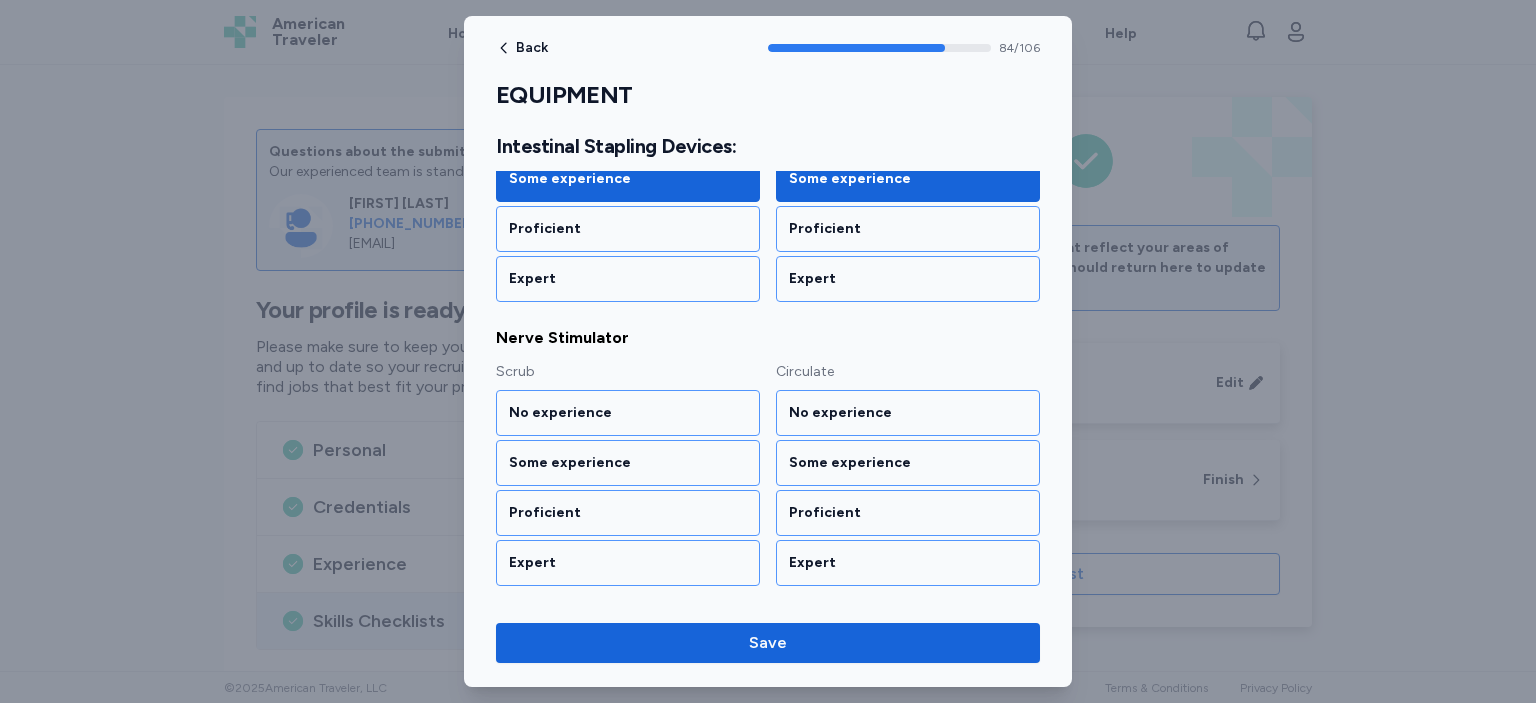 scroll, scrollTop: 12266, scrollLeft: 0, axis: vertical 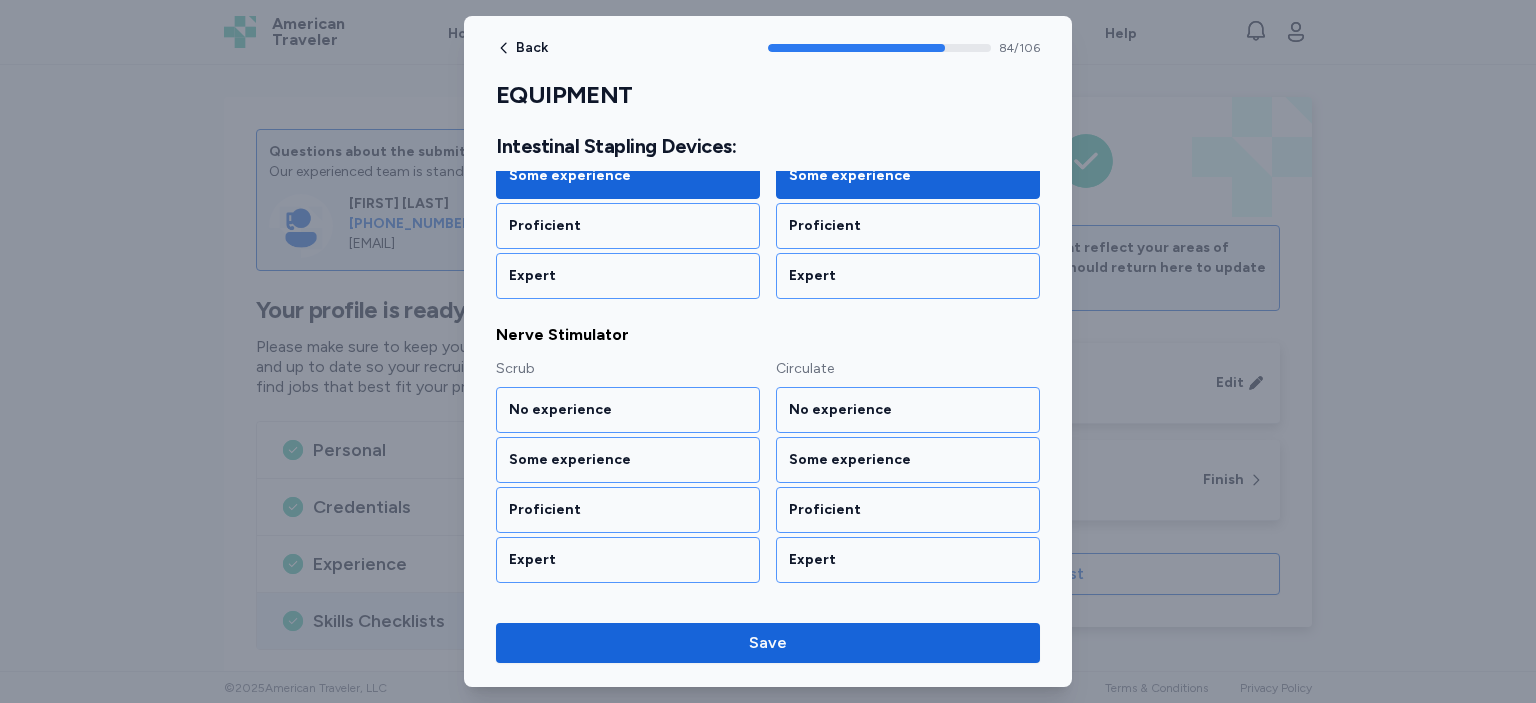 click on "Some experience" at bounding box center (628, 460) 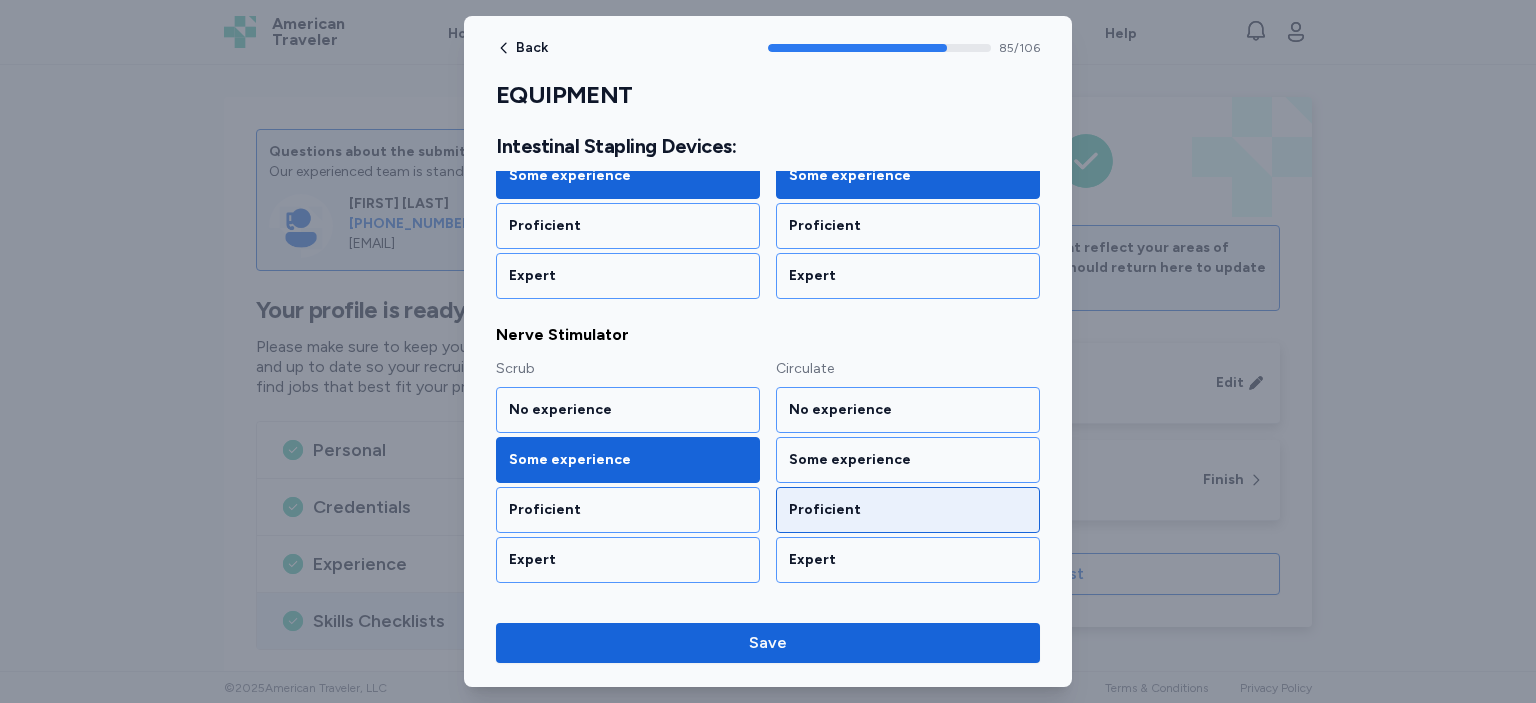 click on "Proficient" at bounding box center [908, 510] 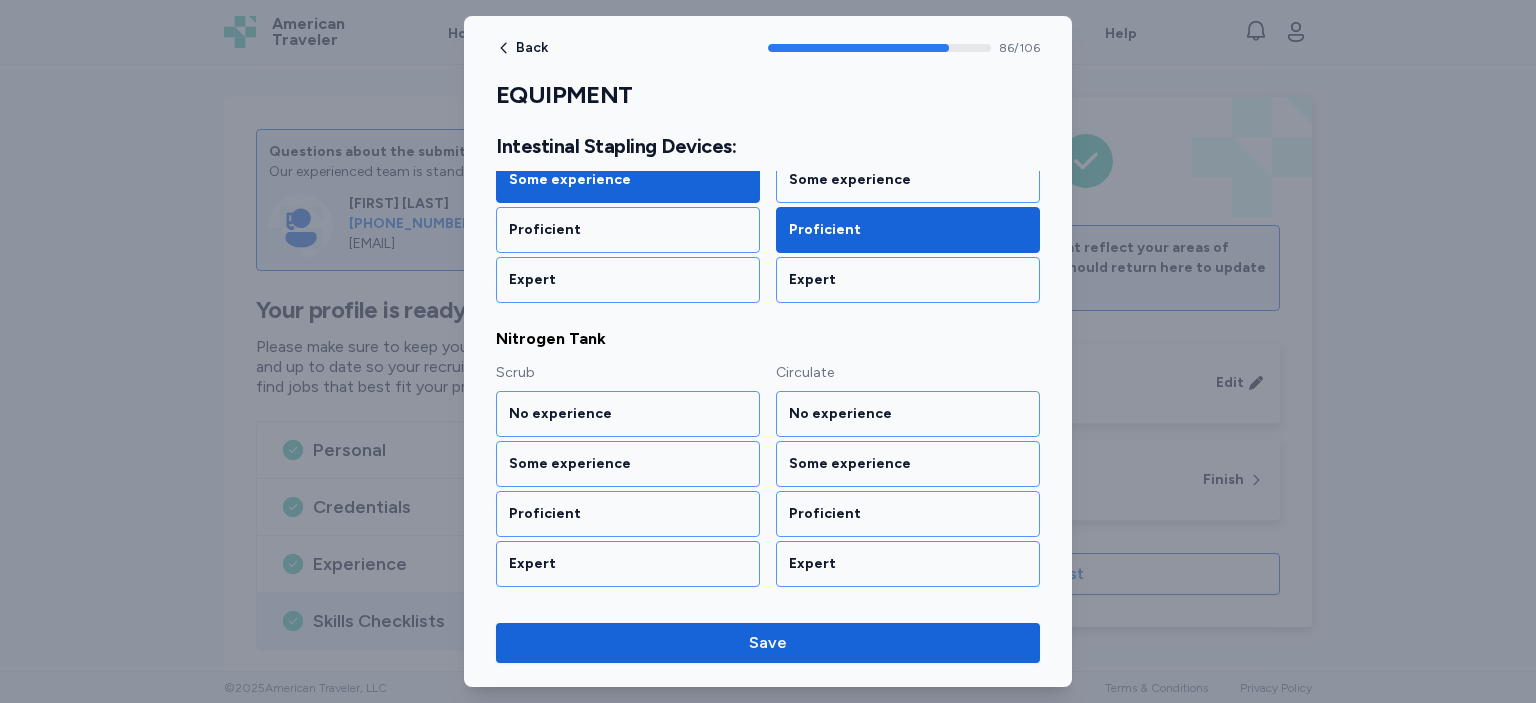 scroll, scrollTop: 12548, scrollLeft: 0, axis: vertical 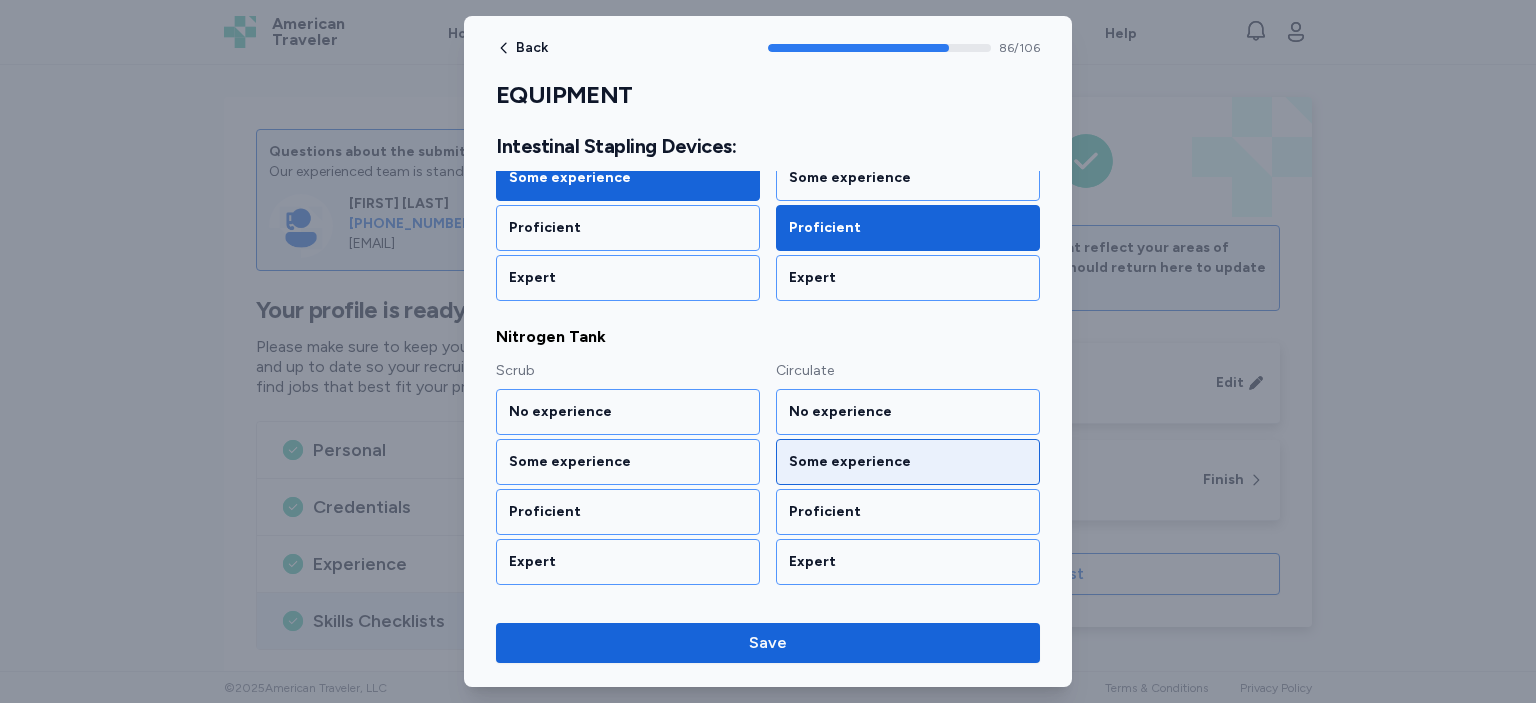 click on "Some experience" at bounding box center [908, 462] 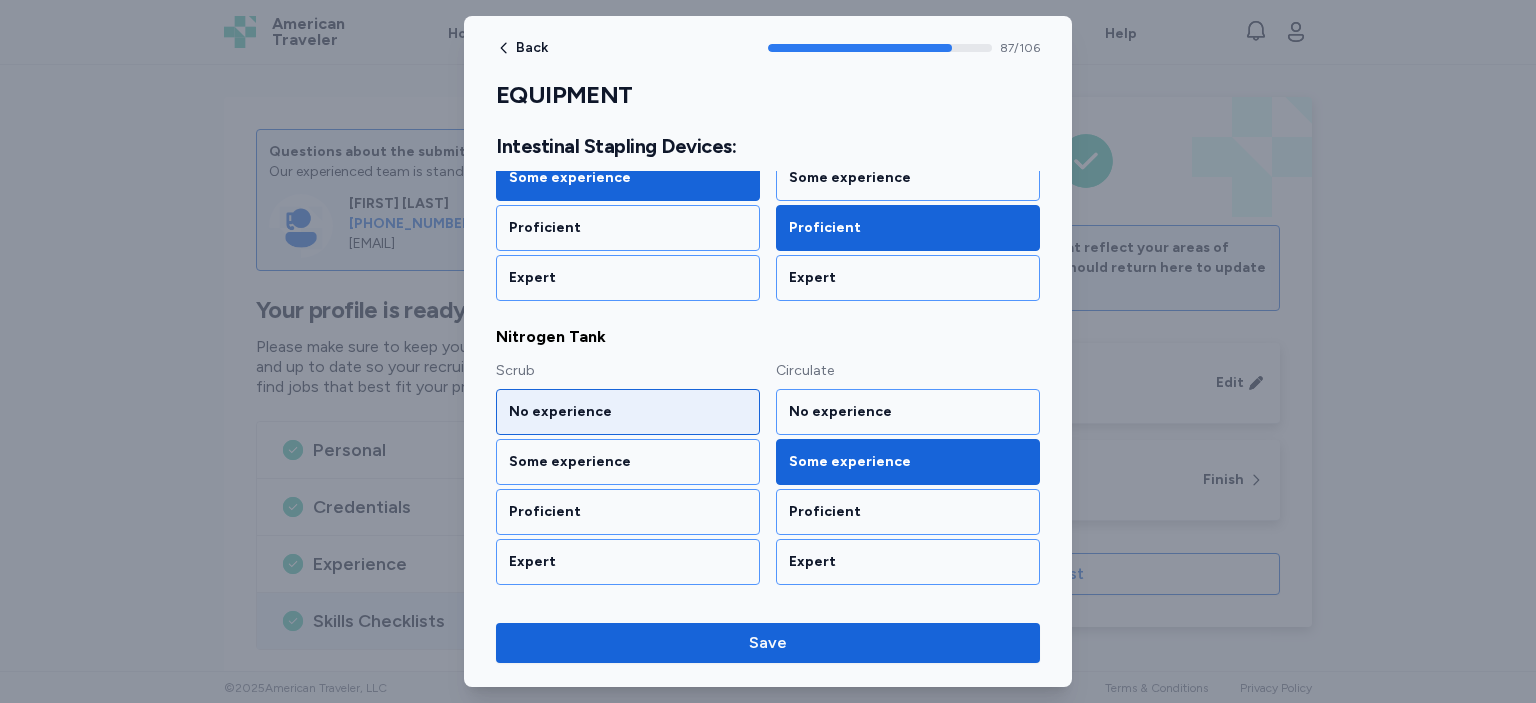 click on "No experience" at bounding box center [628, 412] 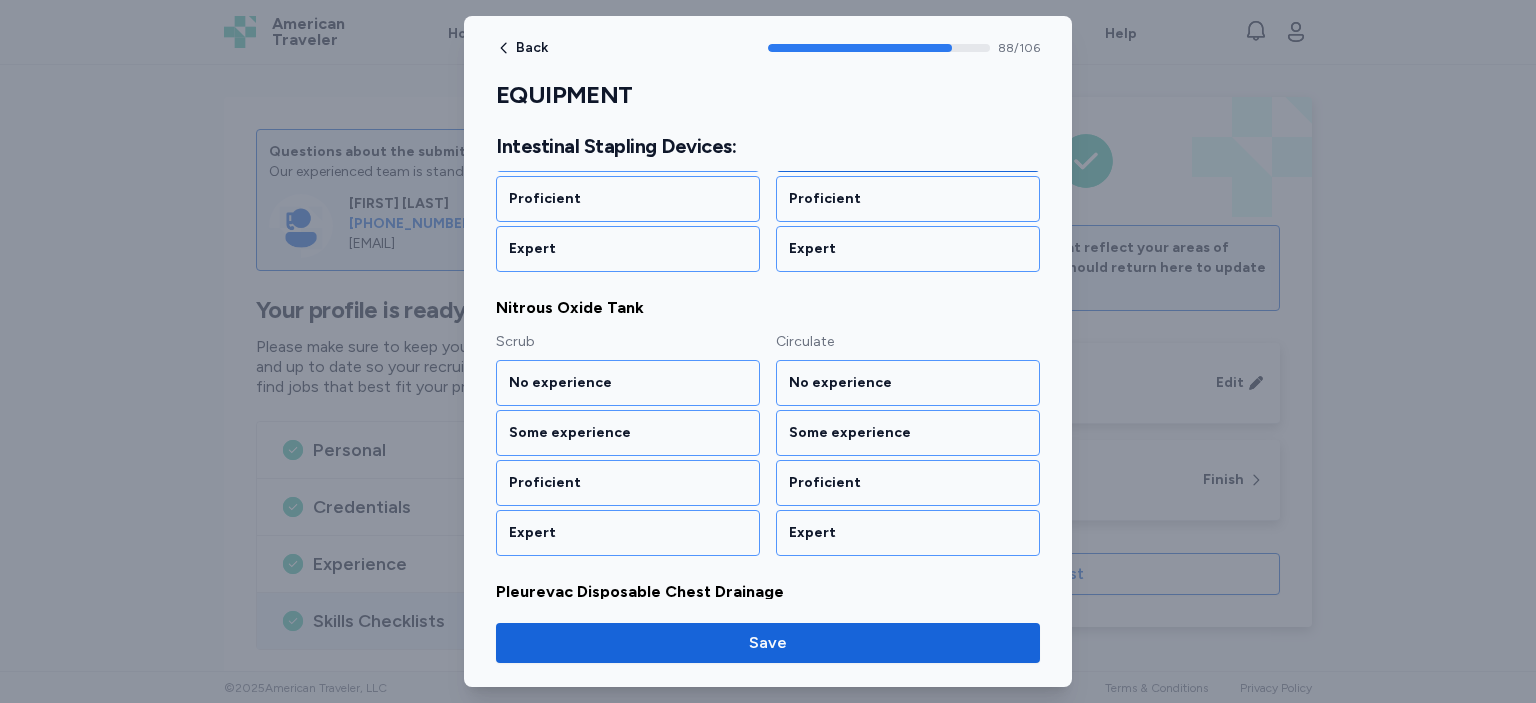 scroll, scrollTop: 12786, scrollLeft: 0, axis: vertical 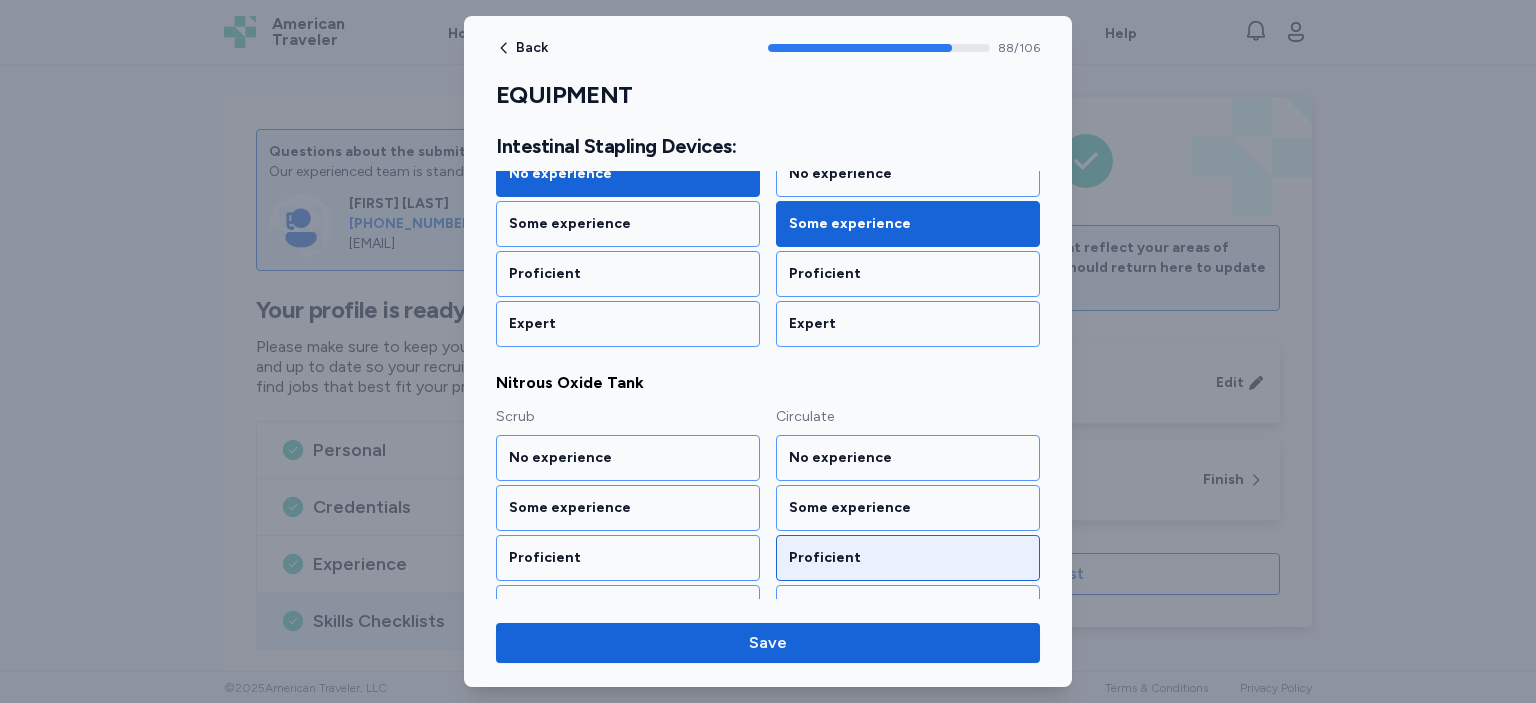 click on "Proficient" at bounding box center (908, 558) 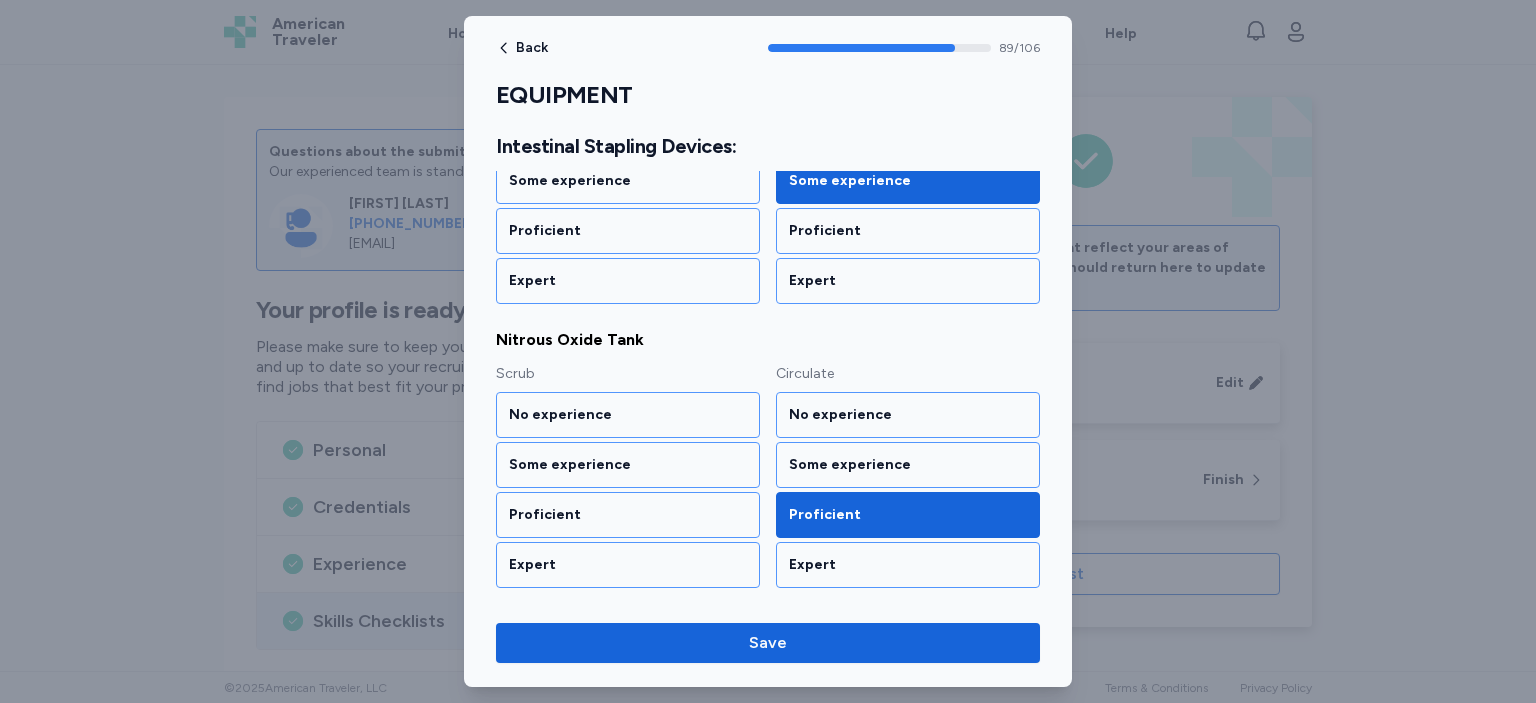 scroll, scrollTop: 12830, scrollLeft: 0, axis: vertical 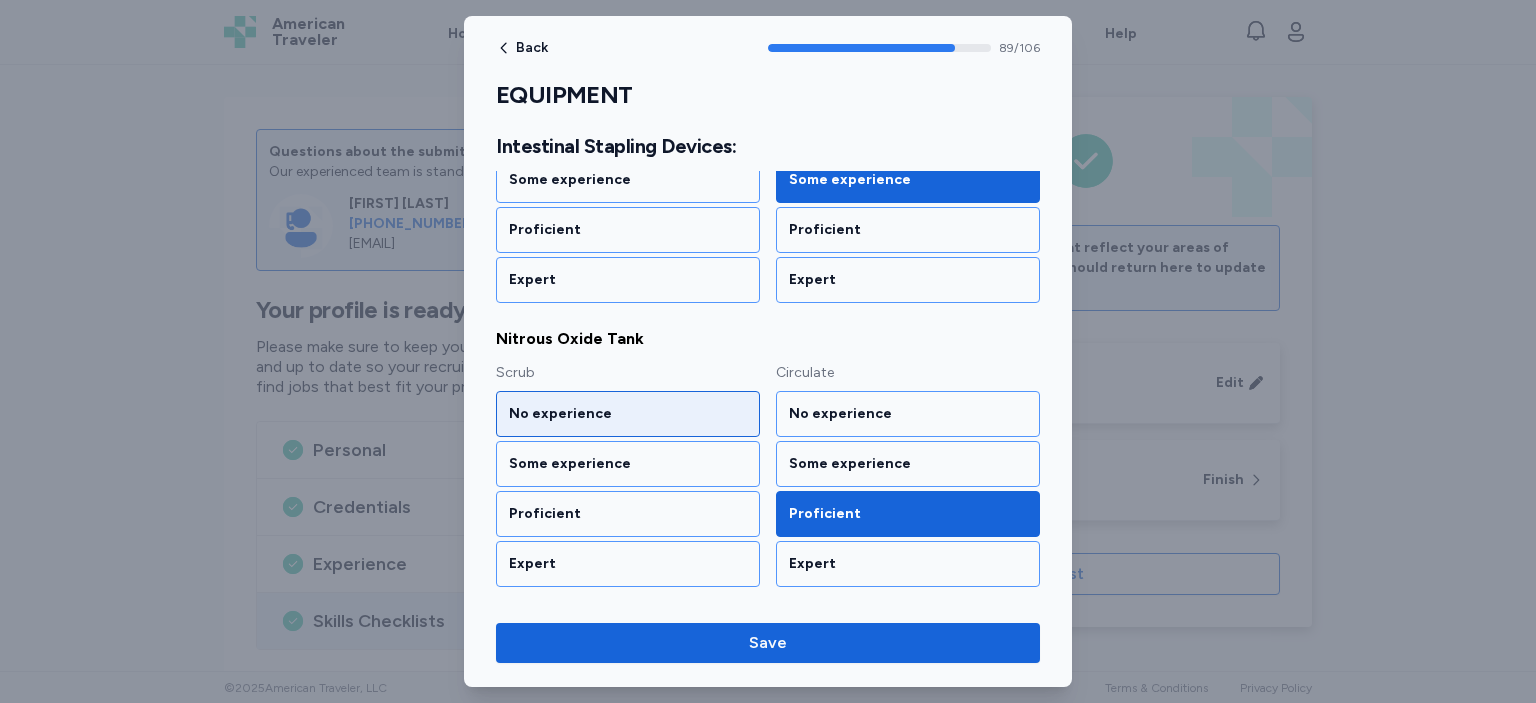 click on "No experience" at bounding box center (628, 414) 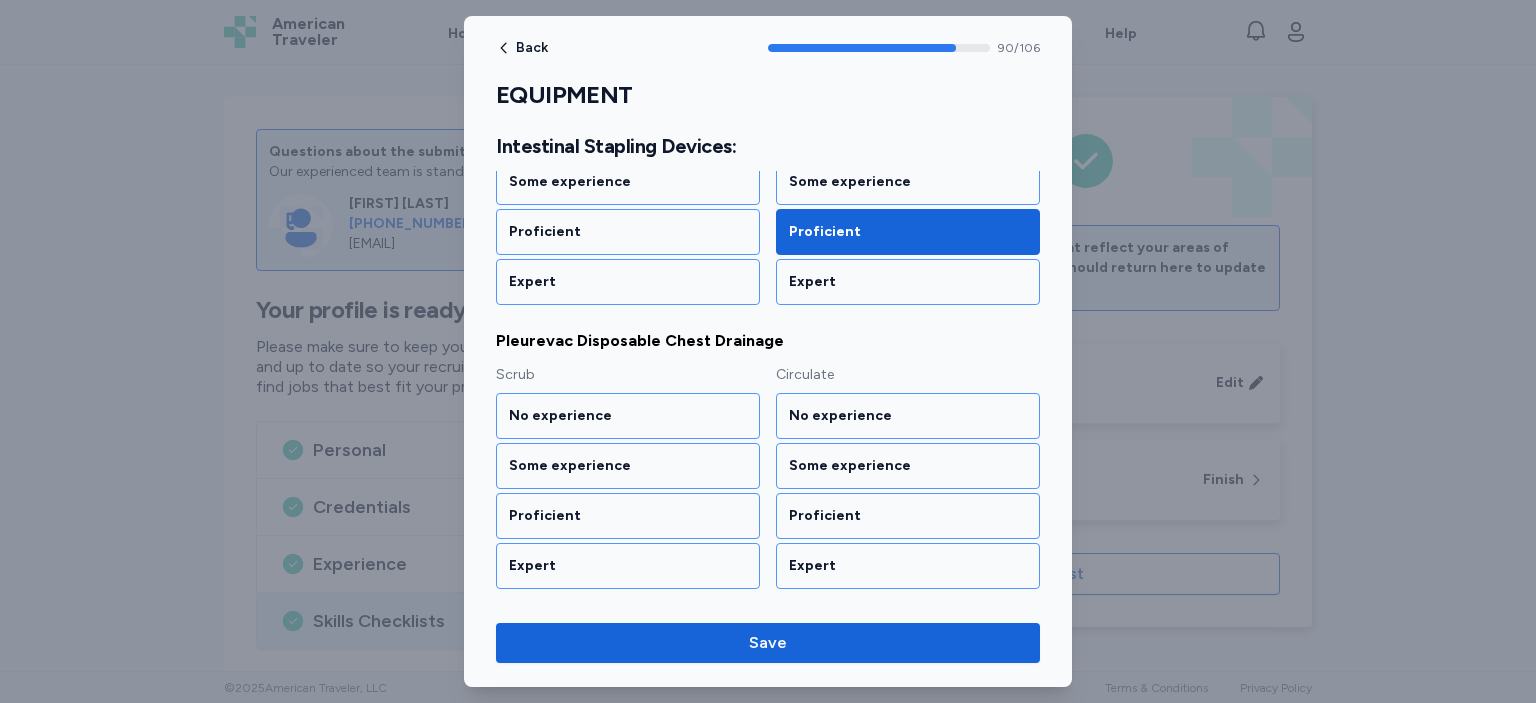 scroll, scrollTop: 13113, scrollLeft: 0, axis: vertical 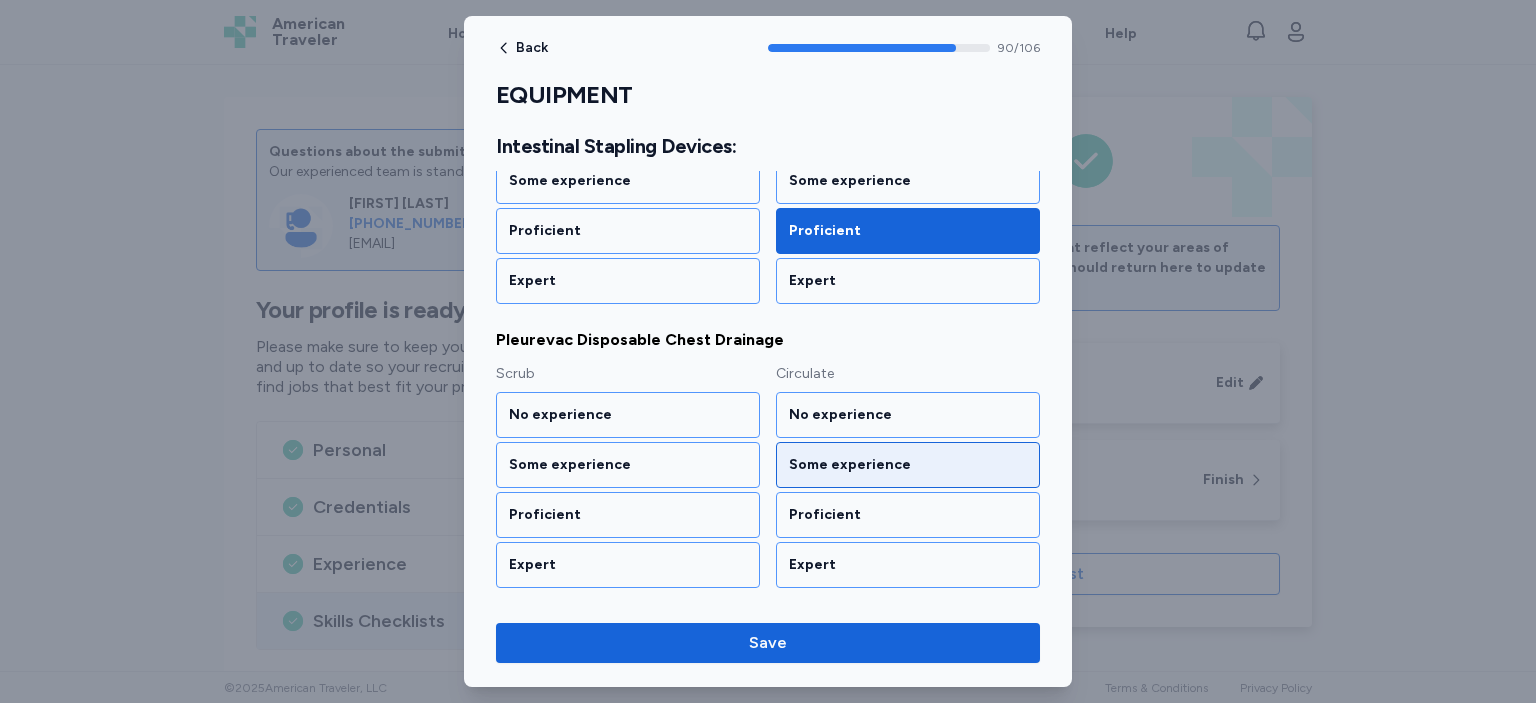 click on "Some experience" at bounding box center [908, 465] 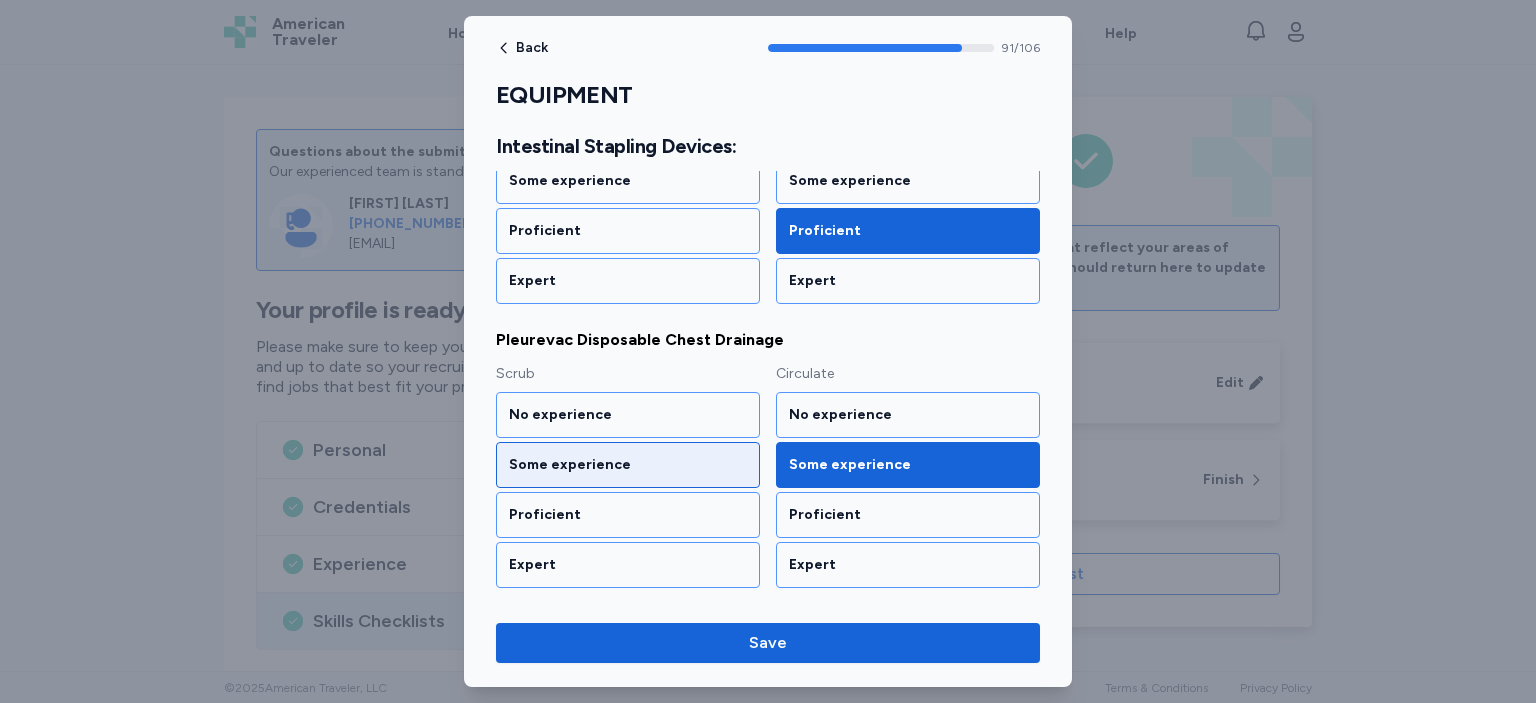 click on "Some experience" at bounding box center [628, 465] 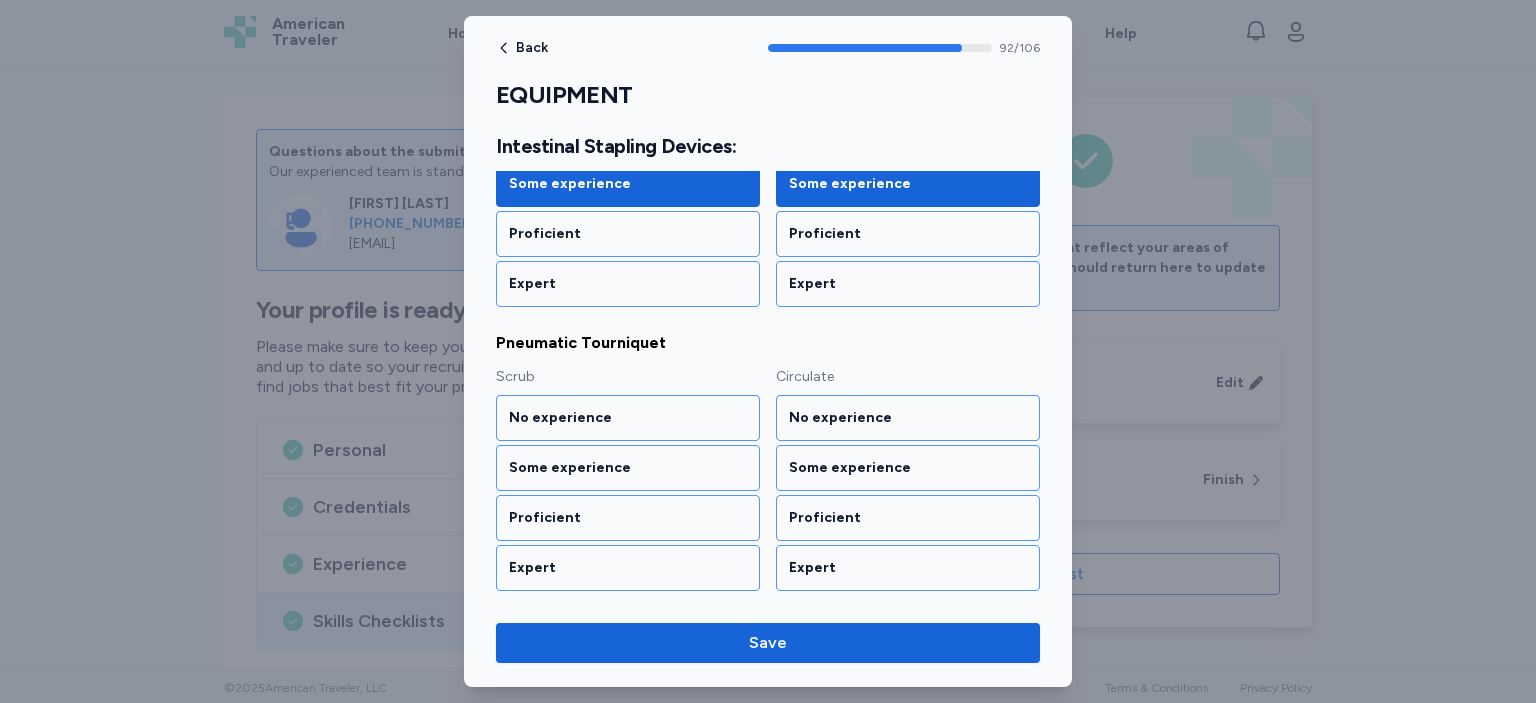 scroll, scrollTop: 13395, scrollLeft: 0, axis: vertical 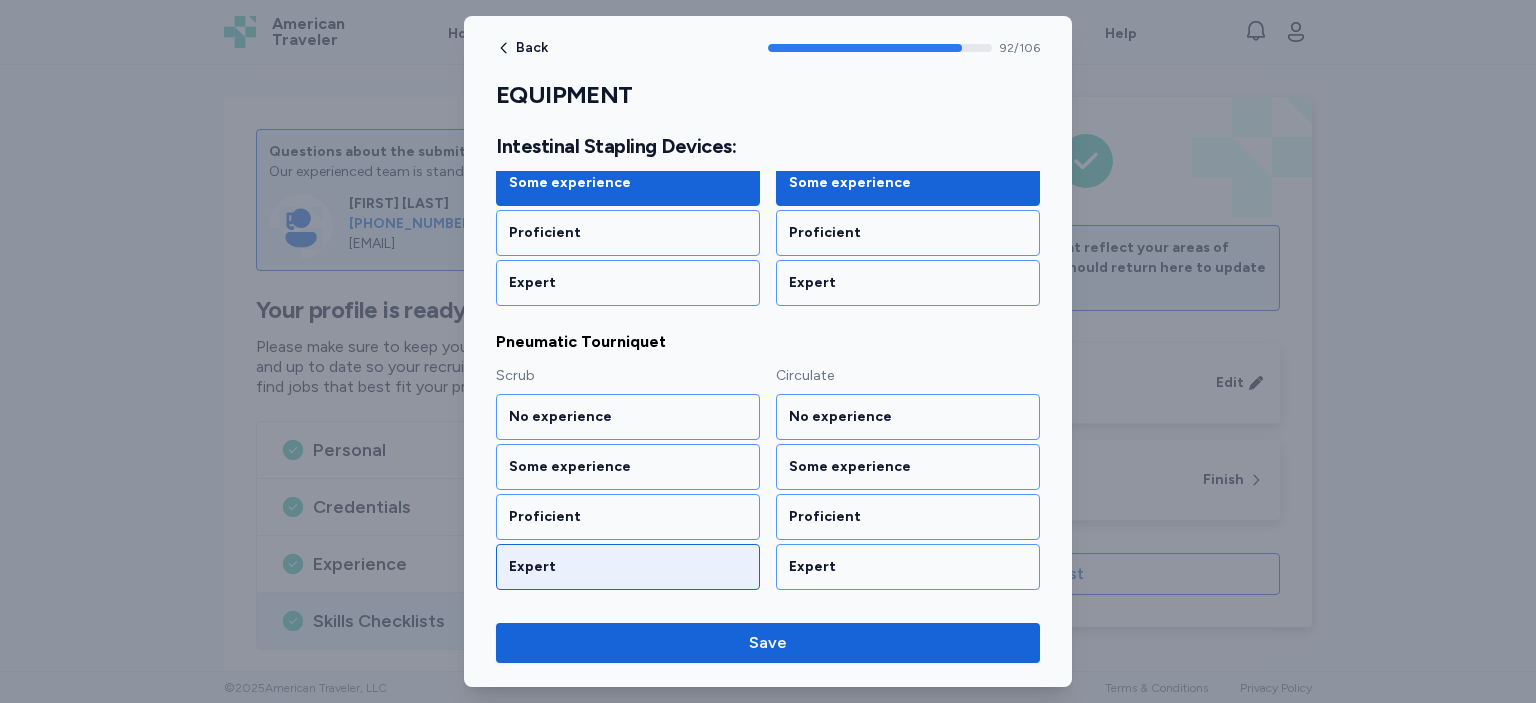 click on "Expert" at bounding box center (628, 567) 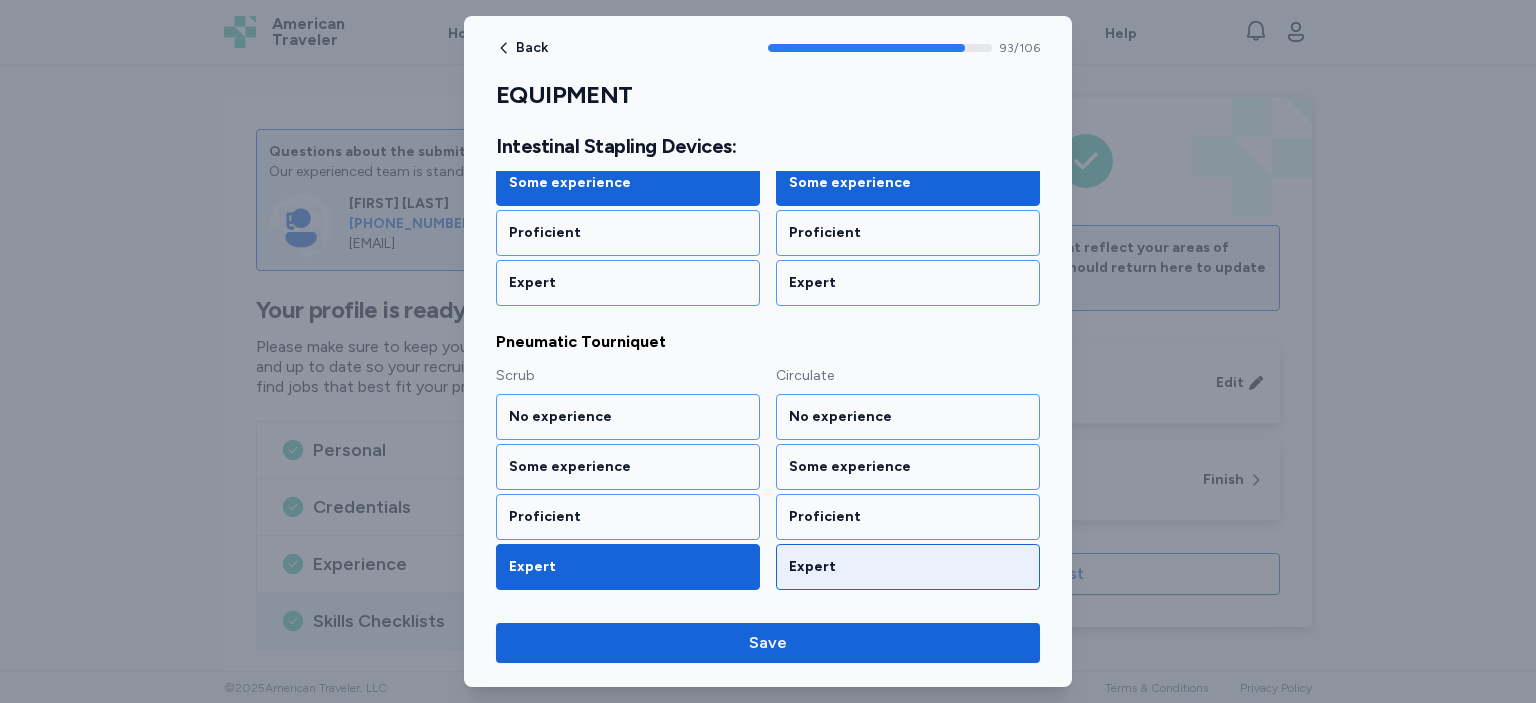 click on "Expert" at bounding box center (908, 567) 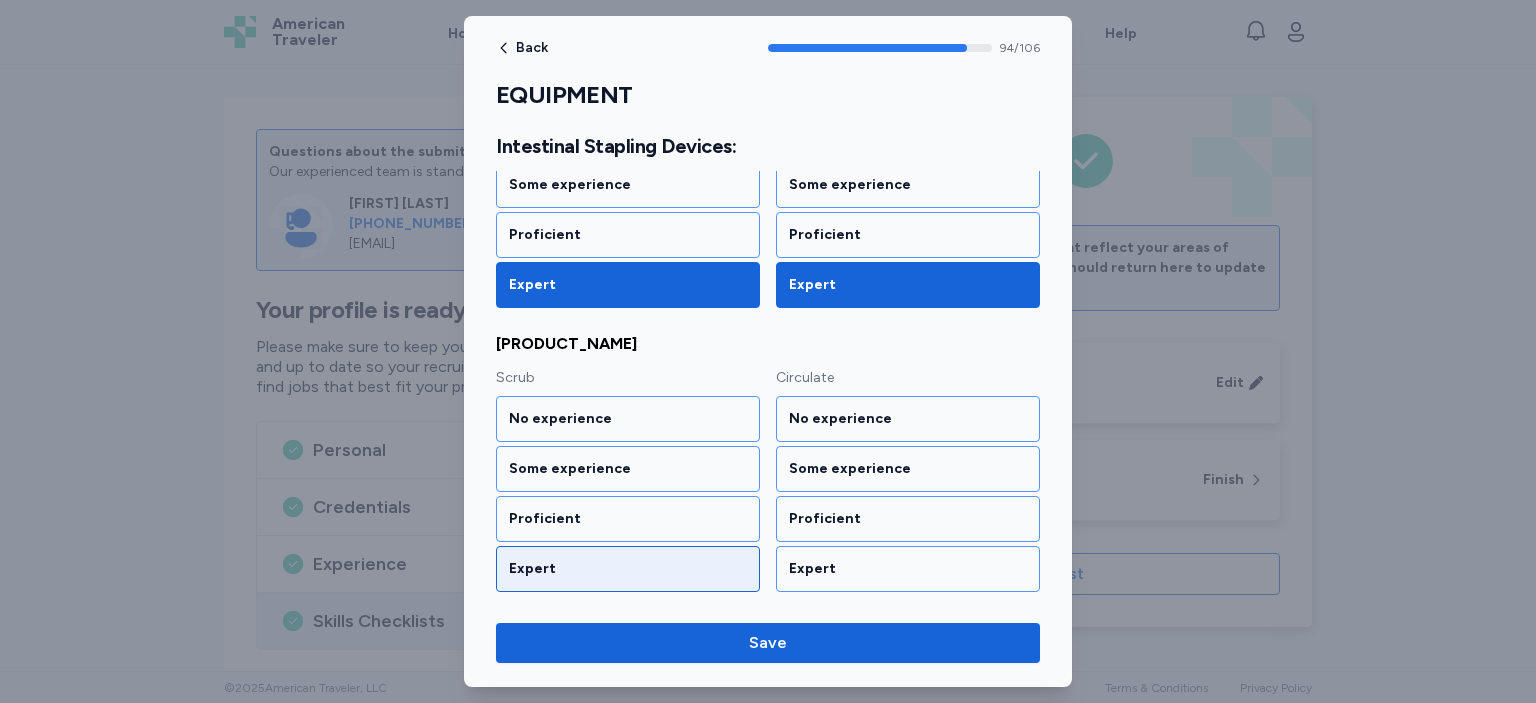 scroll, scrollTop: 13678, scrollLeft: 0, axis: vertical 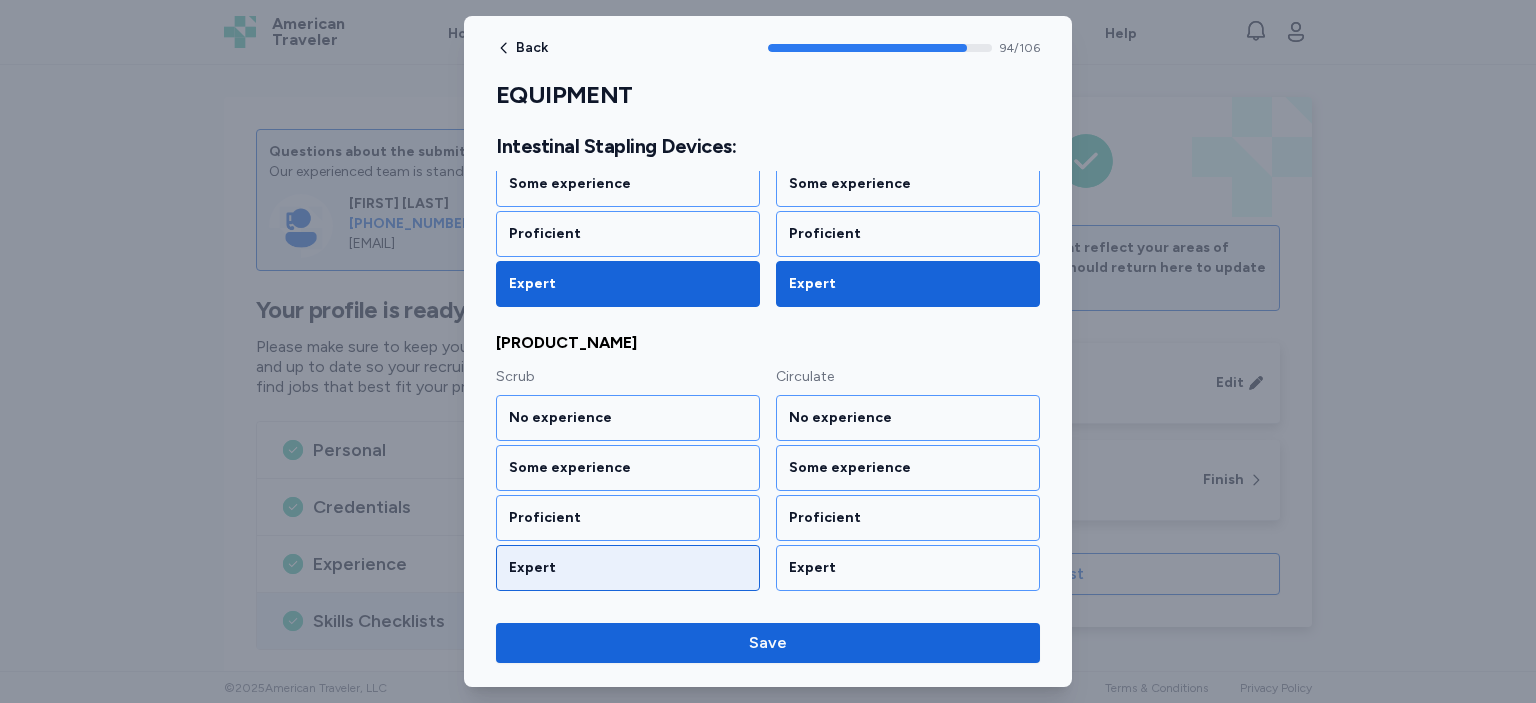 click on "Expert" at bounding box center (628, 568) 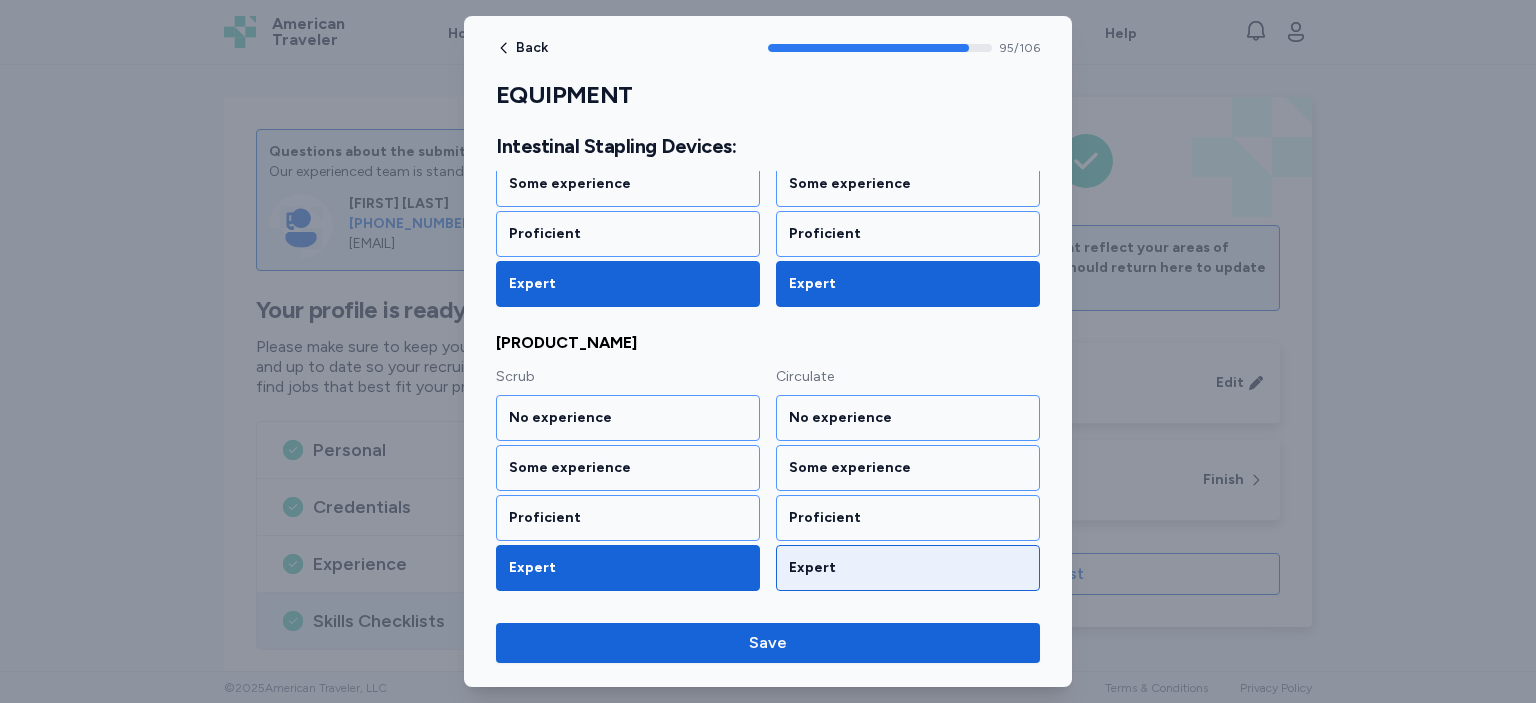 click on "Expert" at bounding box center (908, 568) 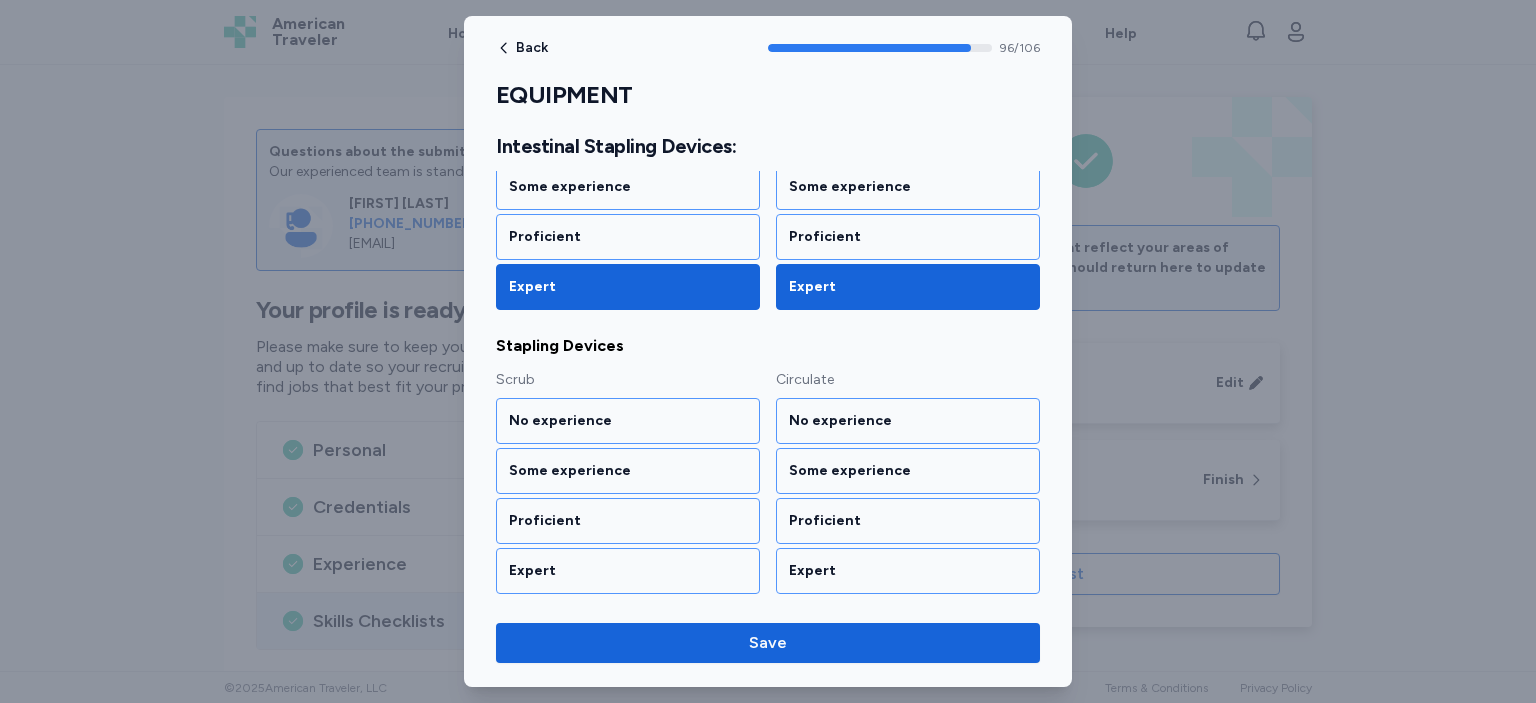 scroll, scrollTop: 13960, scrollLeft: 0, axis: vertical 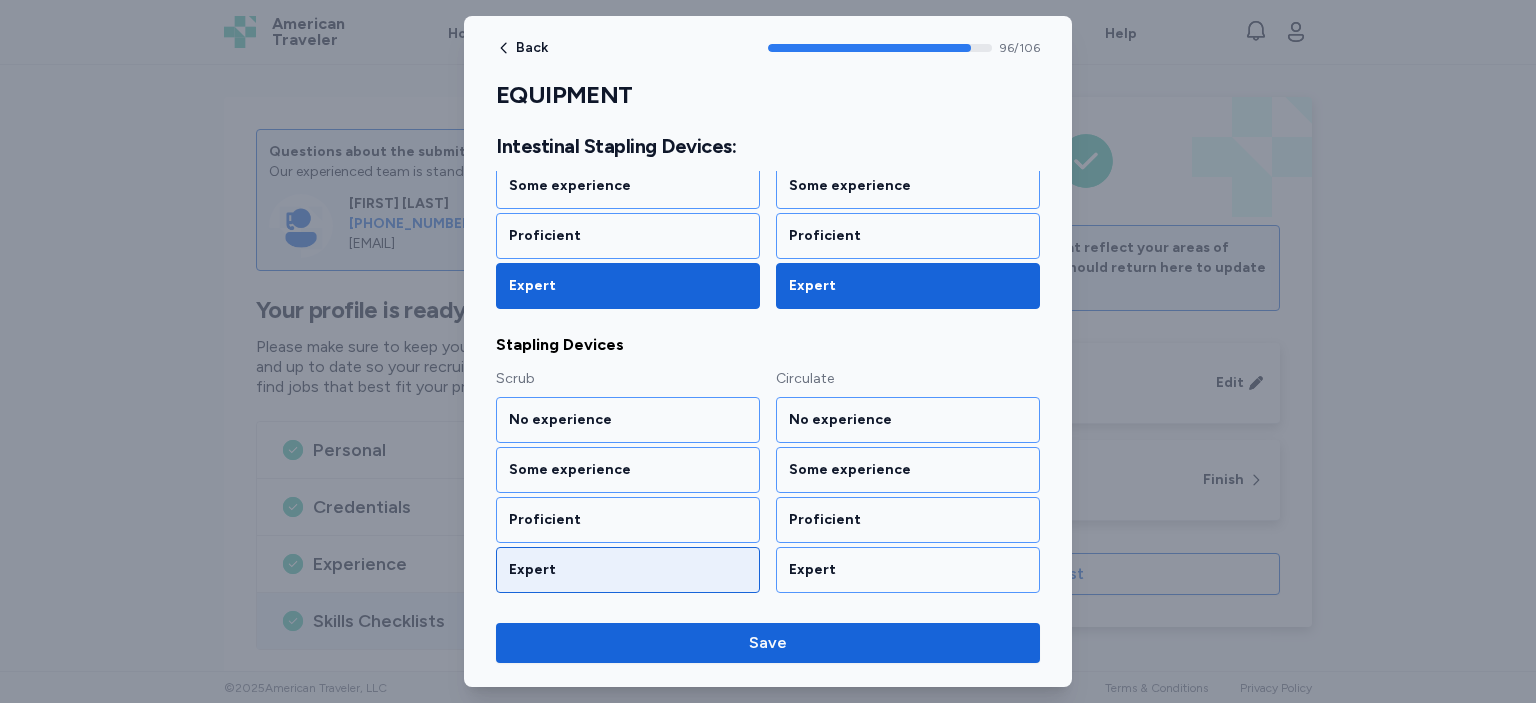 click on "Expert" at bounding box center (628, 570) 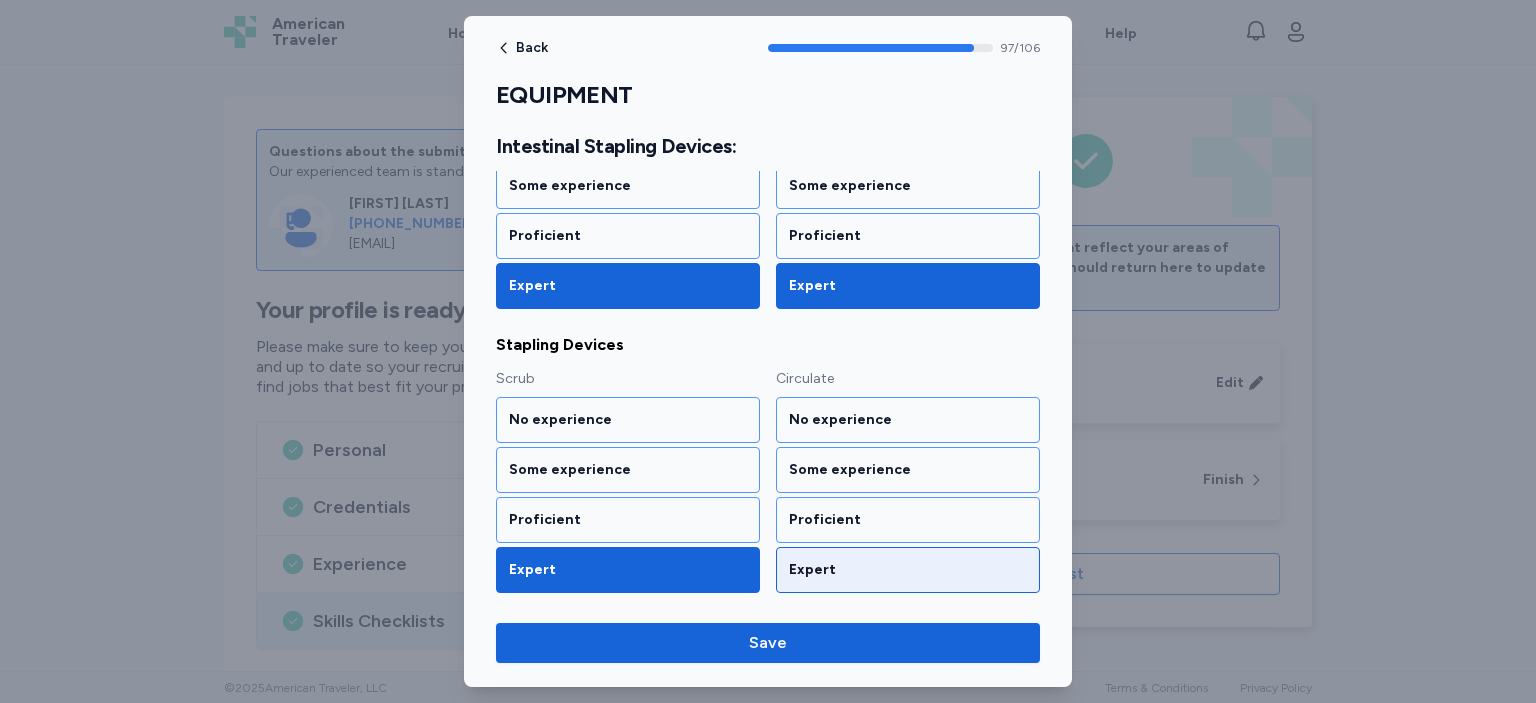 click on "Expert" at bounding box center (908, 570) 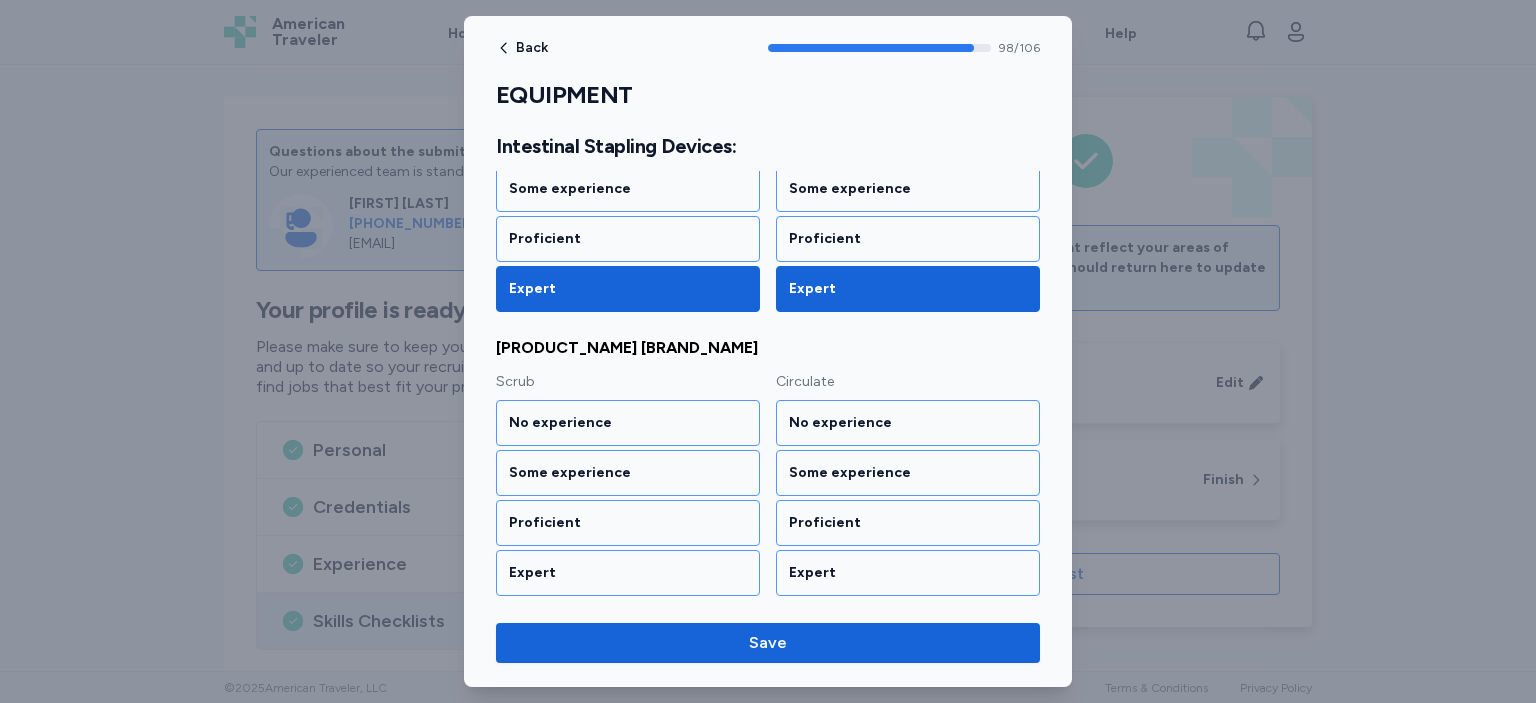 scroll, scrollTop: 14242, scrollLeft: 0, axis: vertical 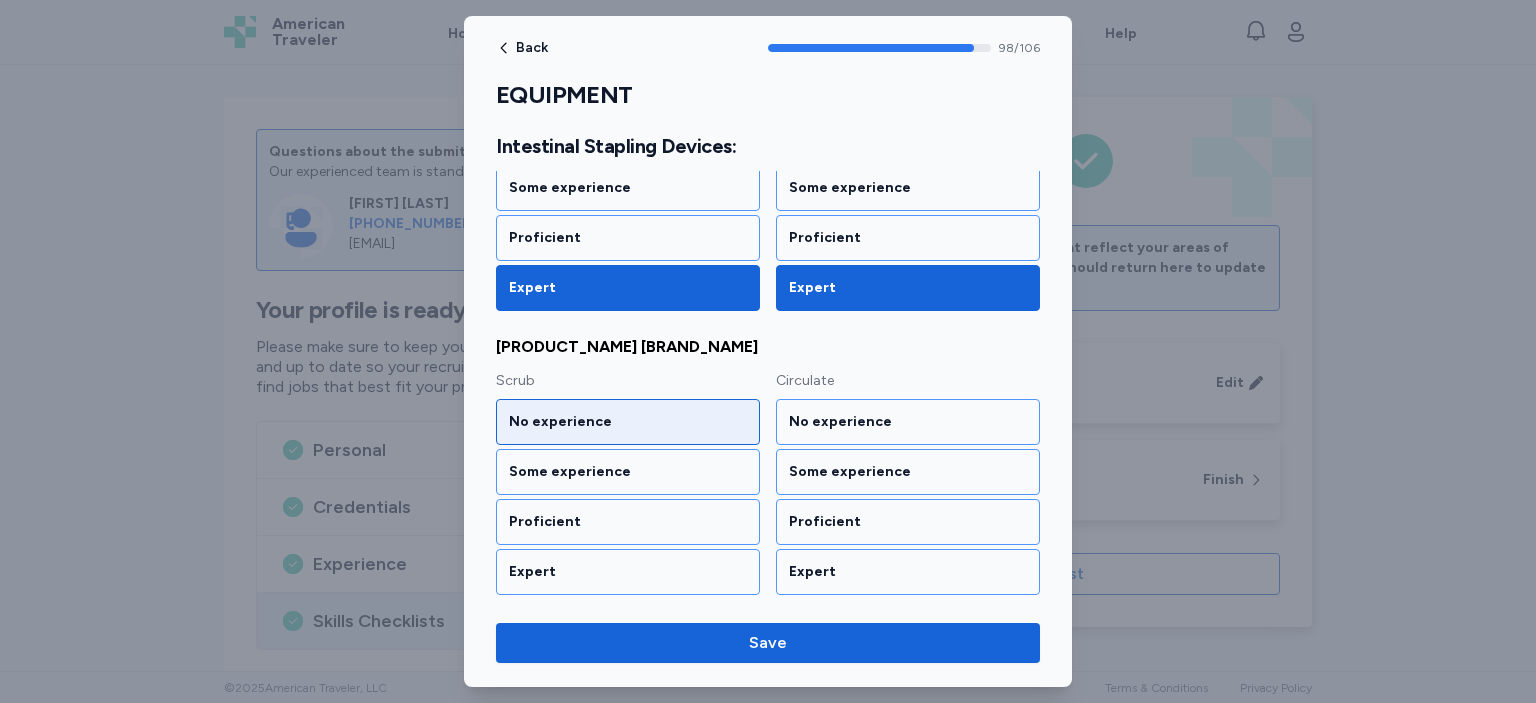 click on "No experience" at bounding box center [628, 422] 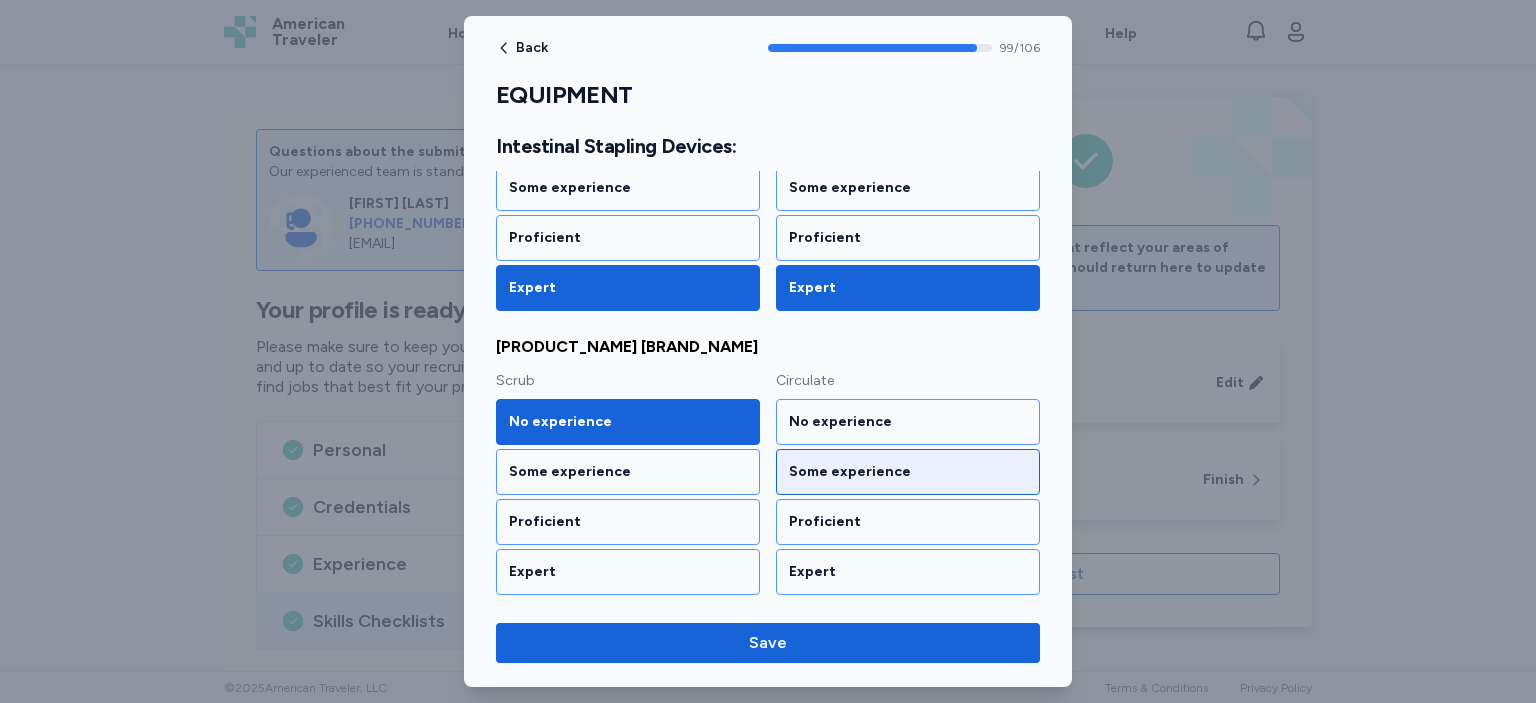 click on "Some experience" at bounding box center [908, 472] 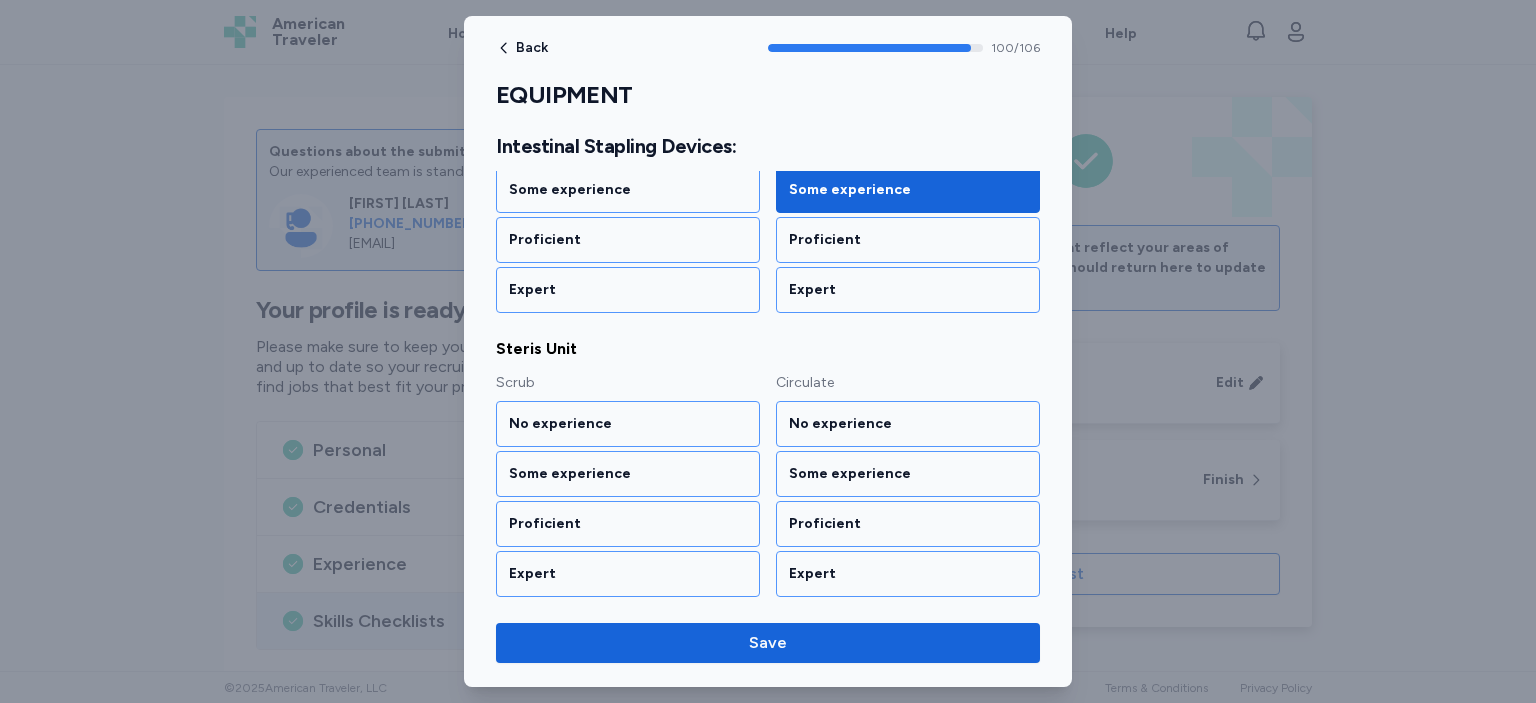 scroll, scrollTop: 14525, scrollLeft: 0, axis: vertical 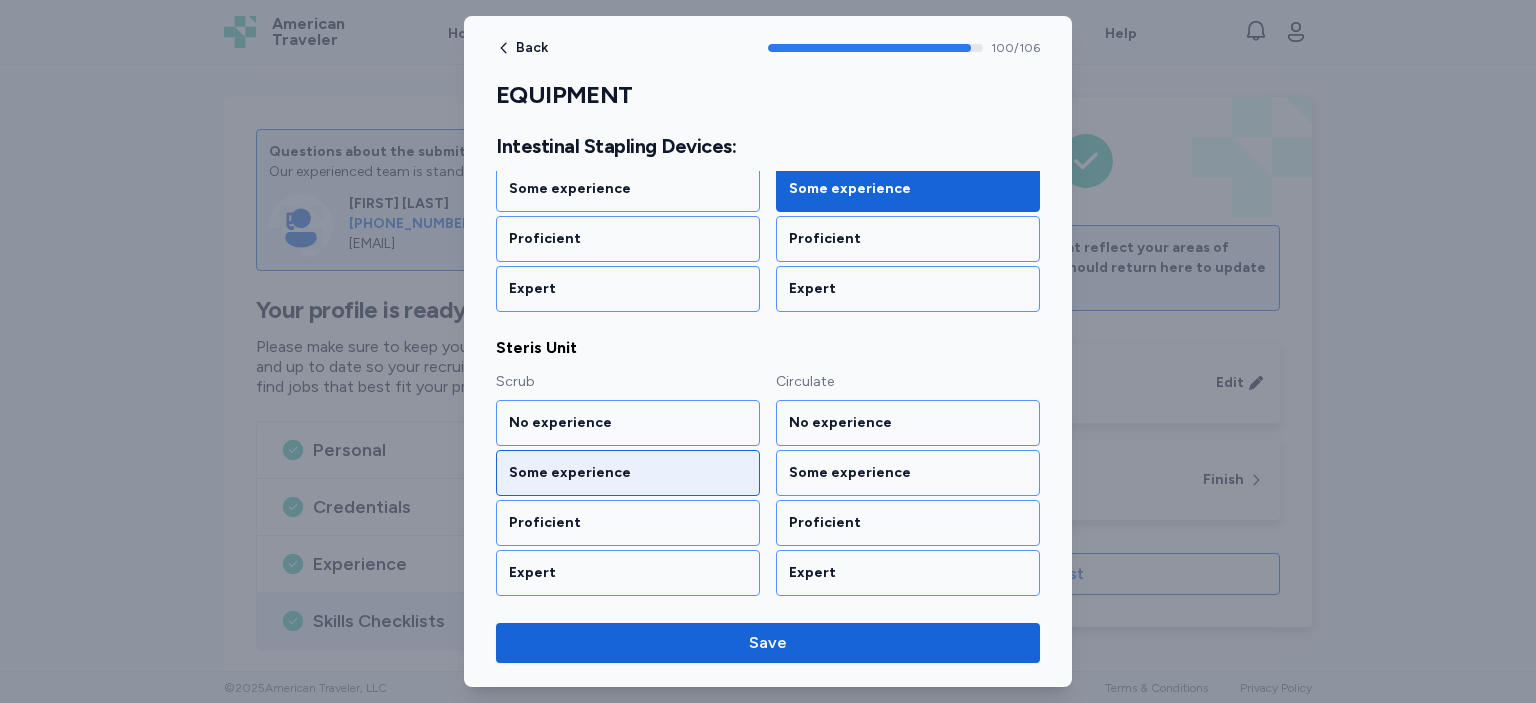 click on "Some experience" at bounding box center [628, 473] 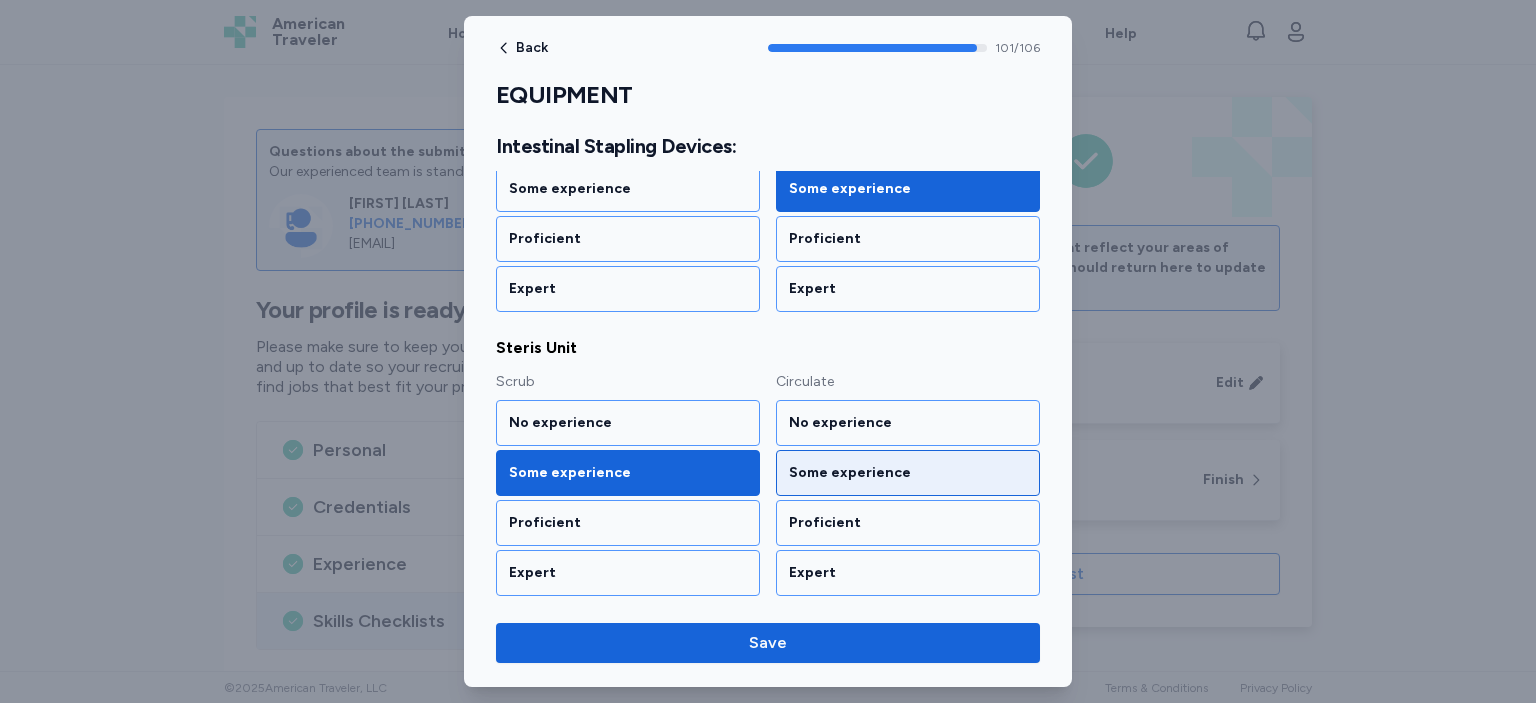 click on "Some experience" at bounding box center (908, 473) 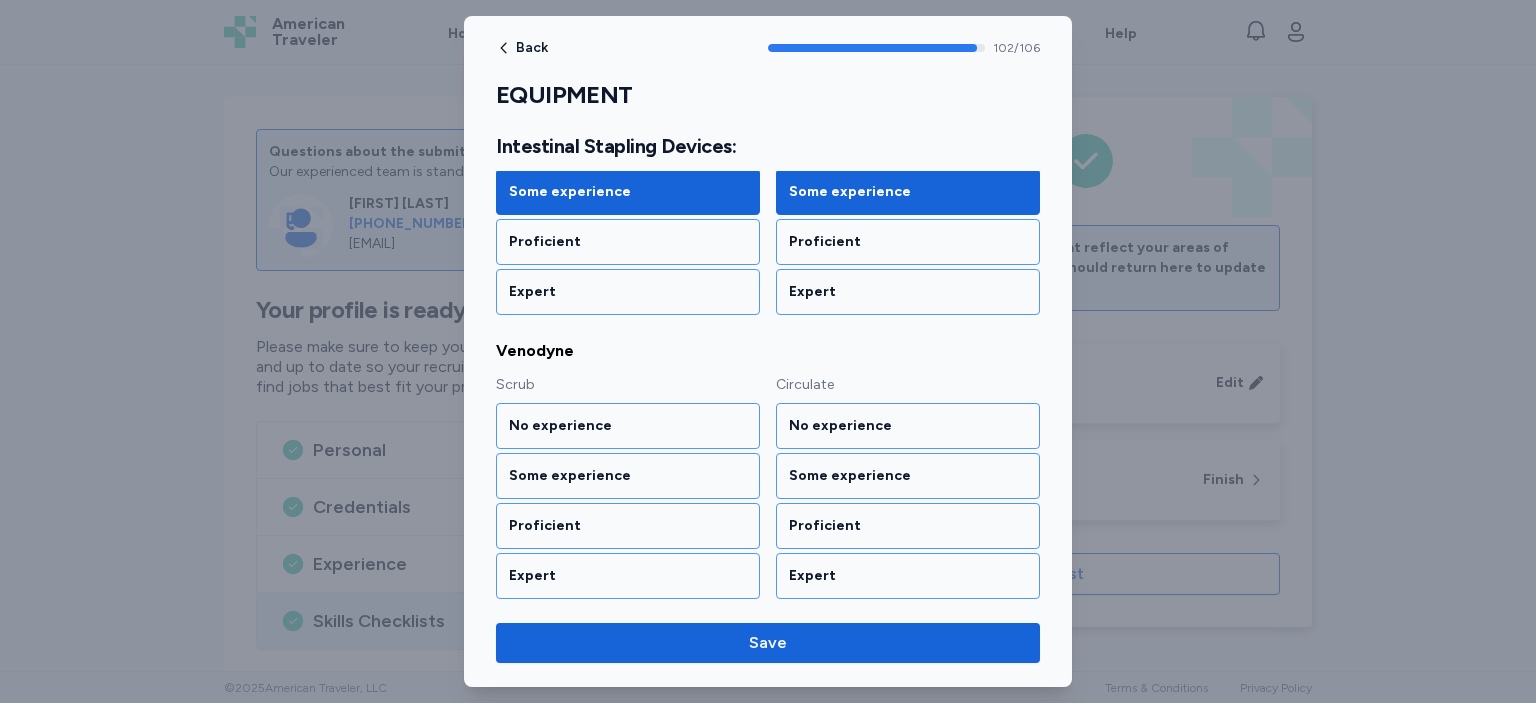 scroll, scrollTop: 14807, scrollLeft: 0, axis: vertical 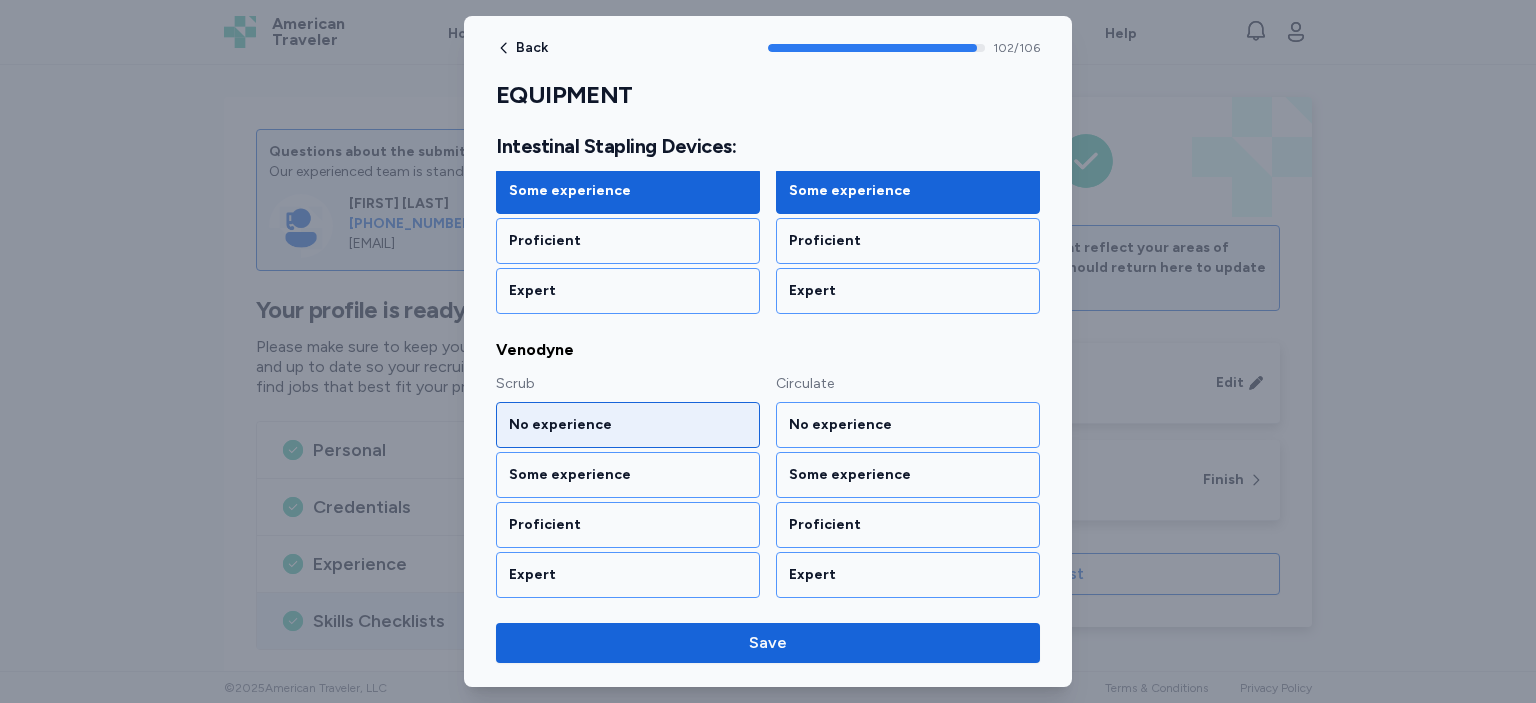 click on "No experience" at bounding box center [628, 425] 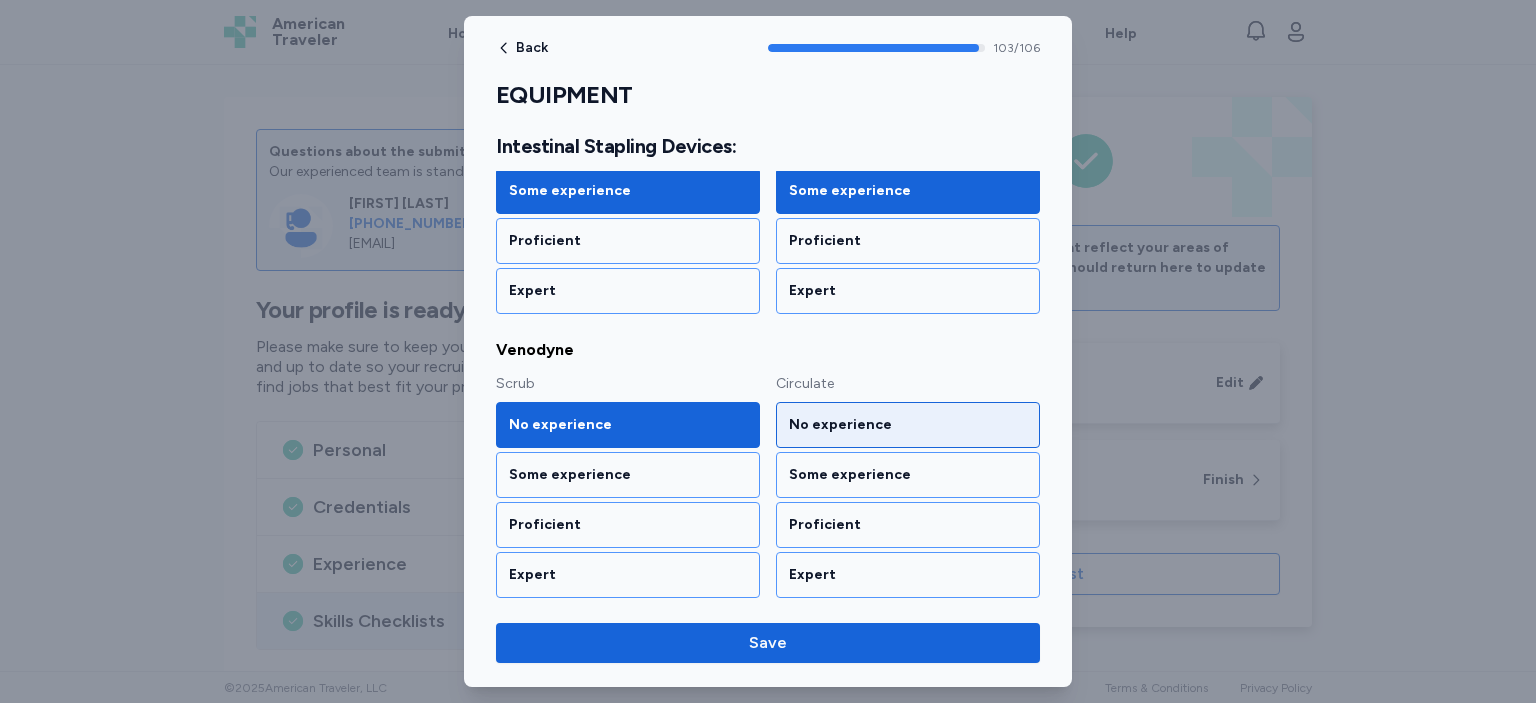 click on "No experience" at bounding box center (908, 425) 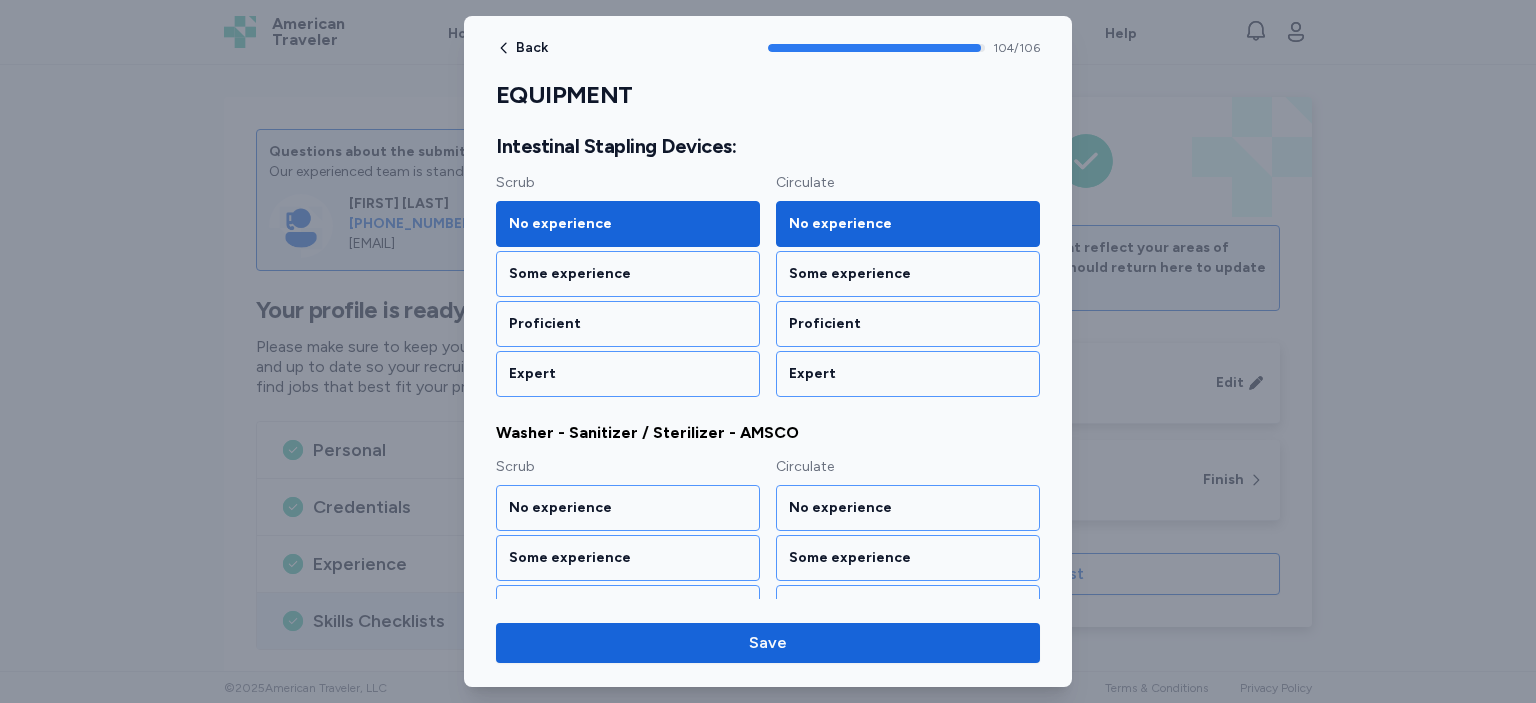 scroll, scrollTop: 15009, scrollLeft: 0, axis: vertical 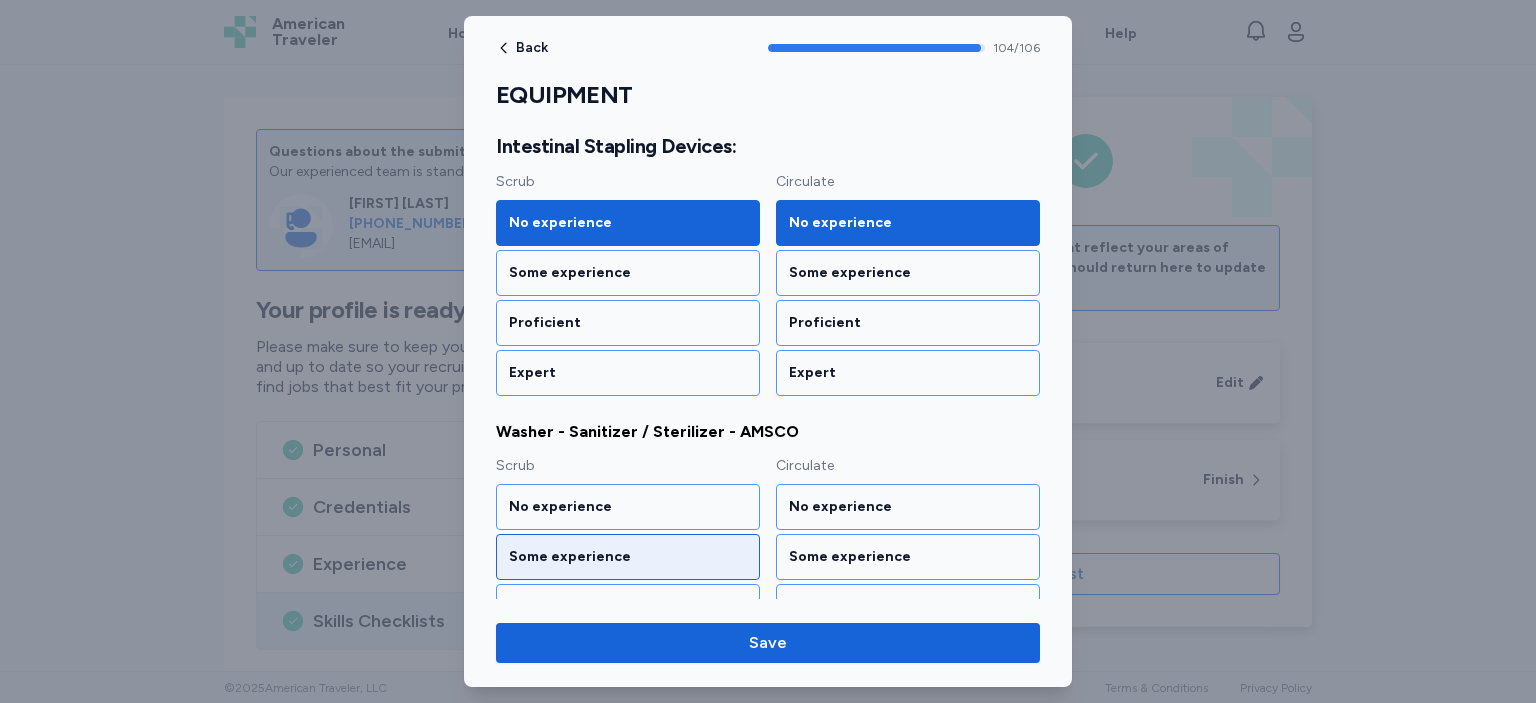 click on "Some experience" at bounding box center (628, 557) 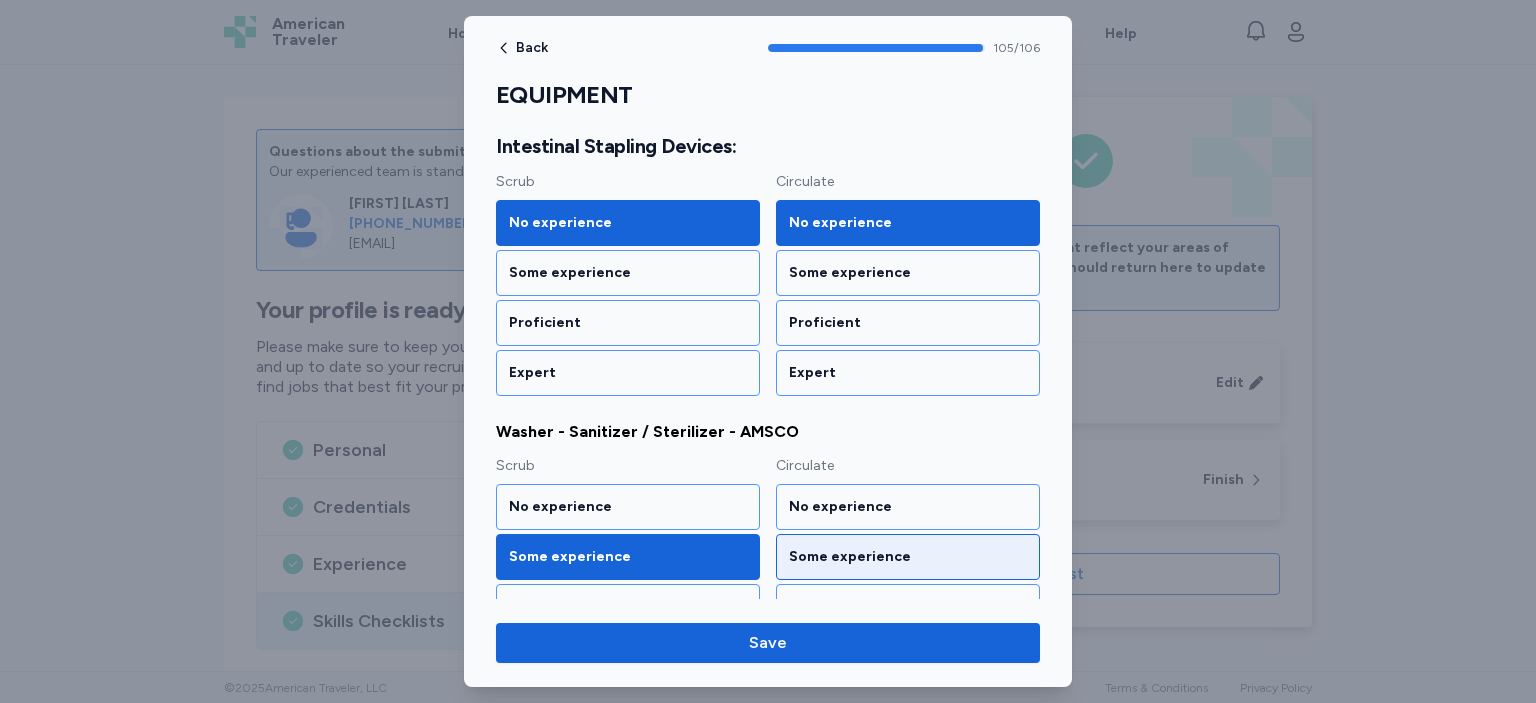 click on "Some experience" at bounding box center (908, 557) 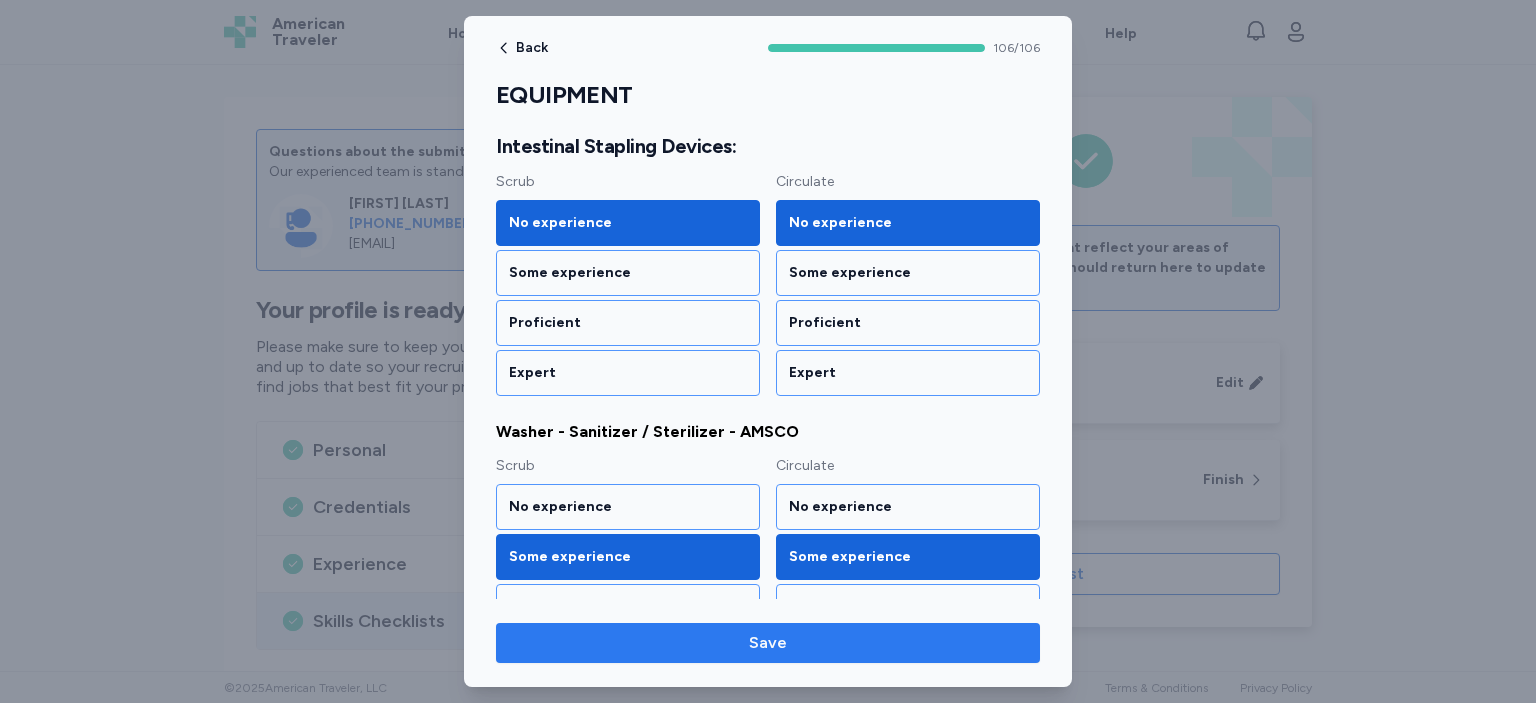 click on "Save" at bounding box center (768, 643) 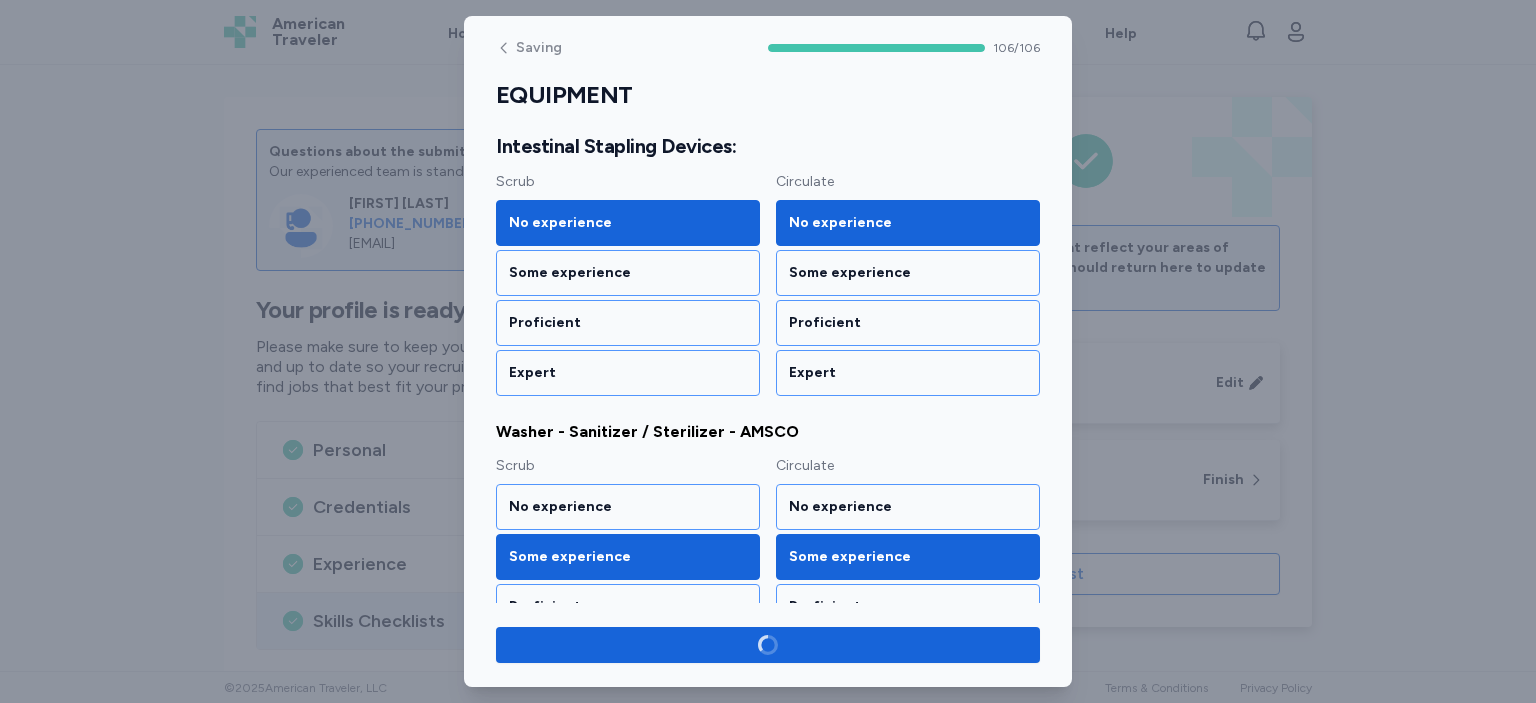 scroll, scrollTop: 15005, scrollLeft: 0, axis: vertical 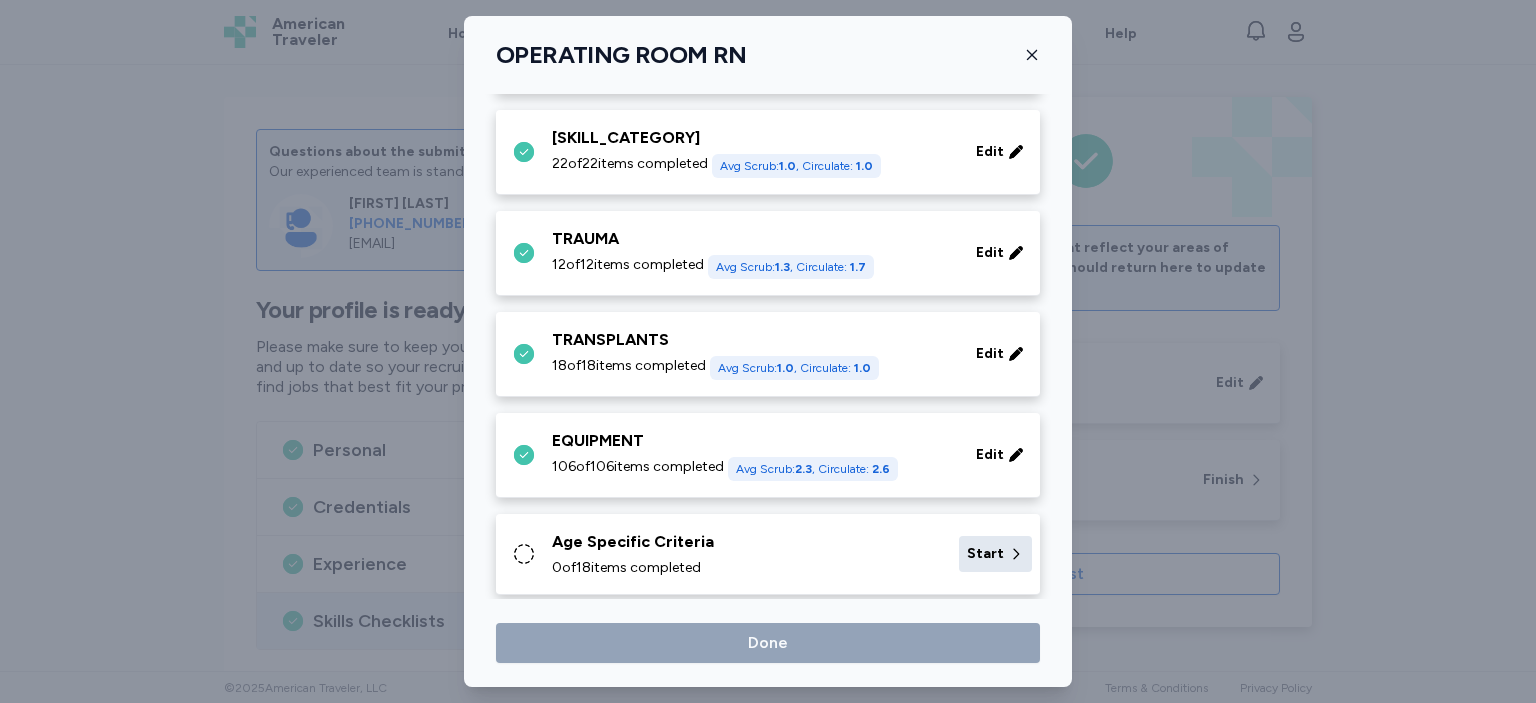 click on "Start" at bounding box center (995, 554) 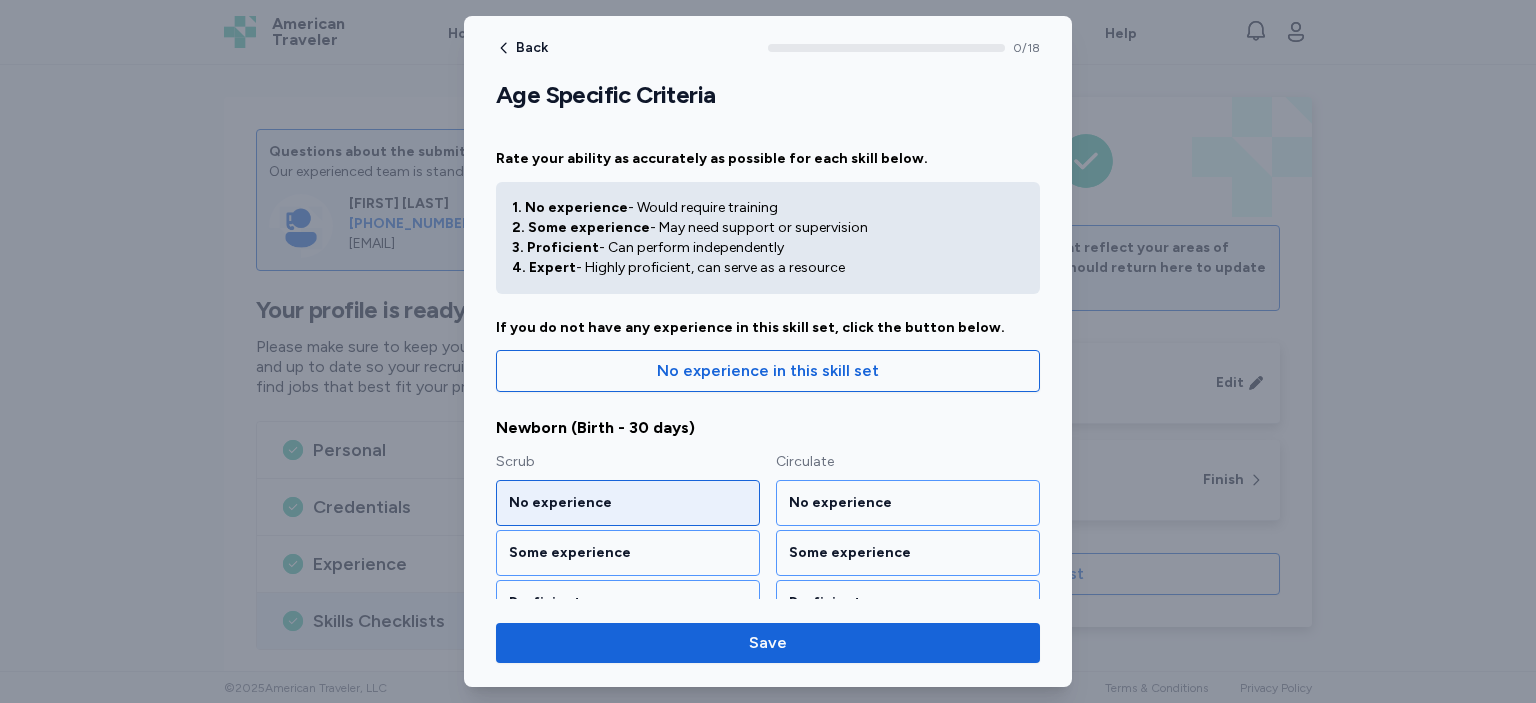 click on "No experience" at bounding box center (628, 503) 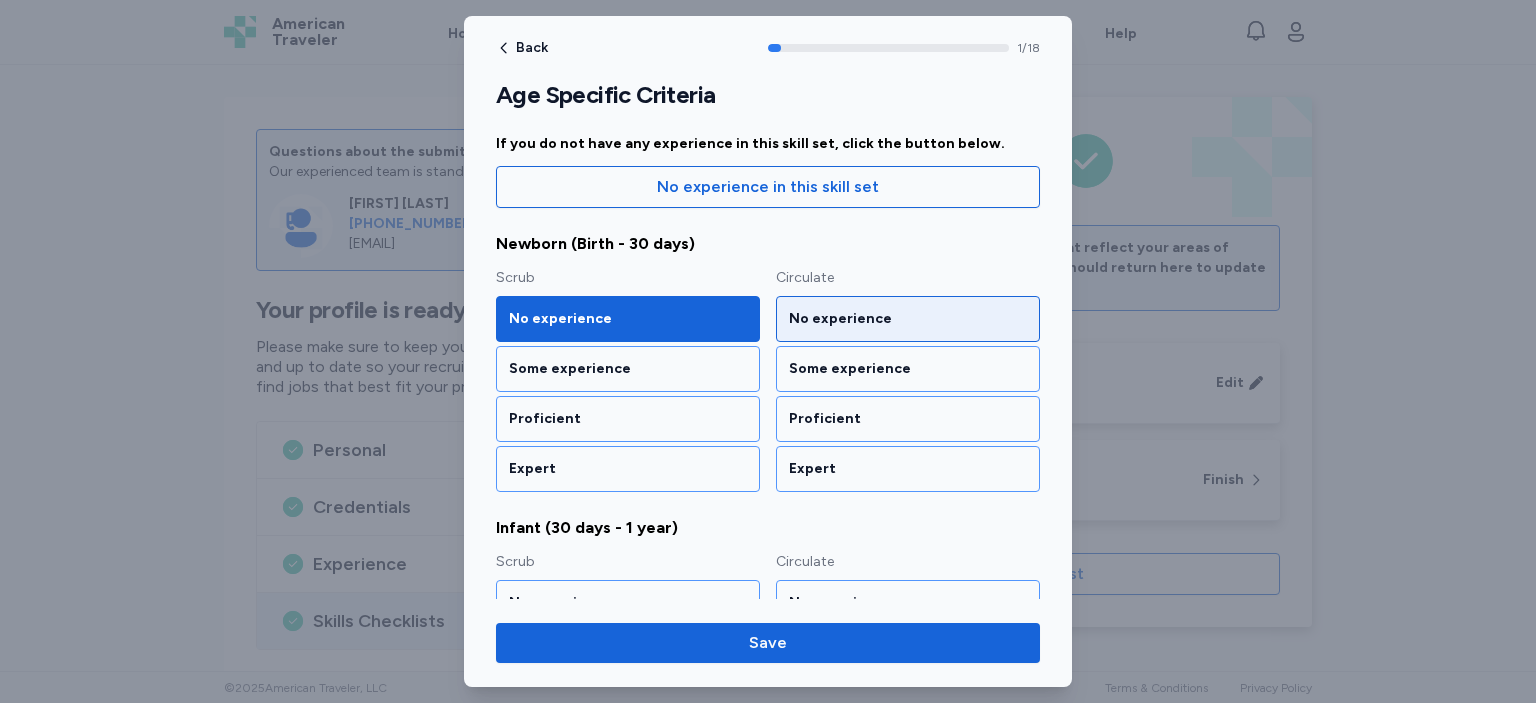 click on "No experience" at bounding box center [908, 319] 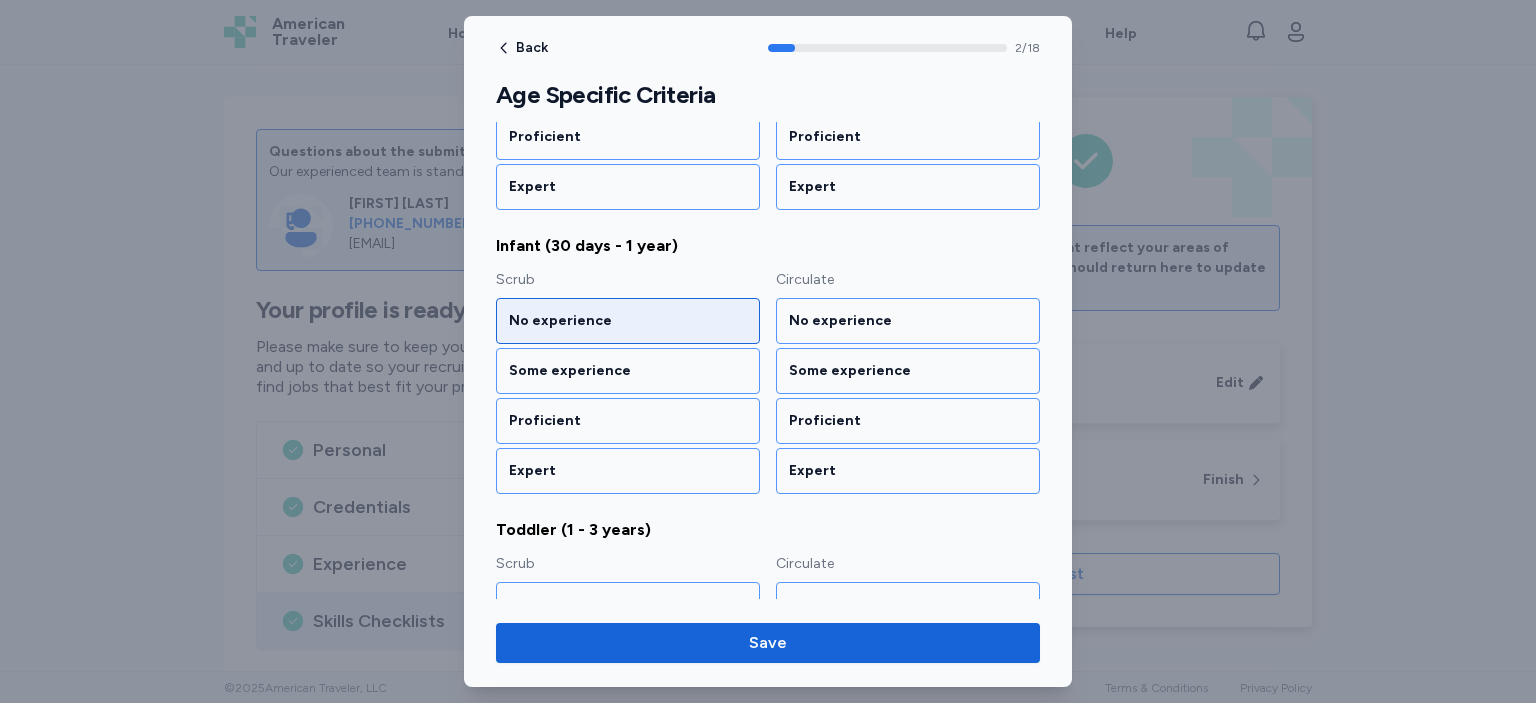 scroll, scrollTop: 466, scrollLeft: 0, axis: vertical 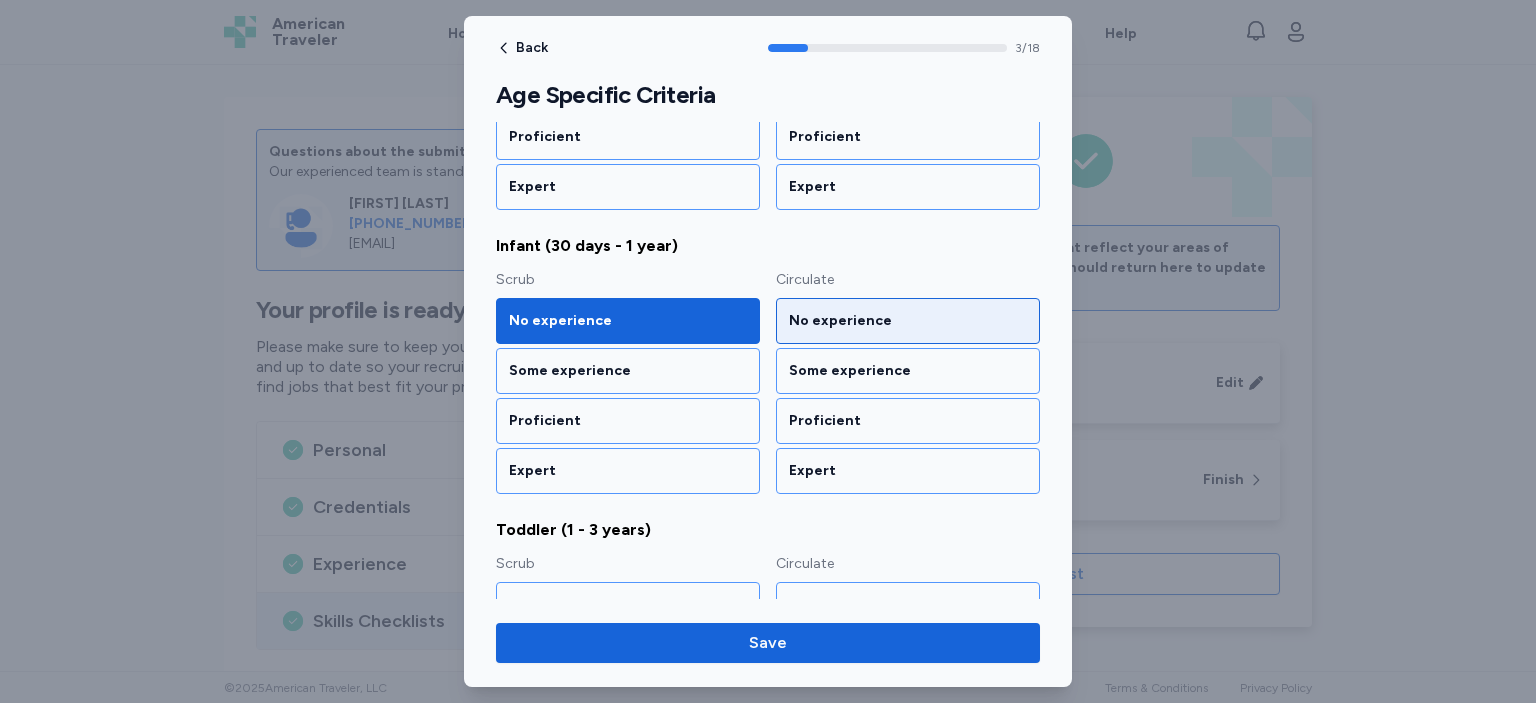 click on "No experience" at bounding box center (908, 321) 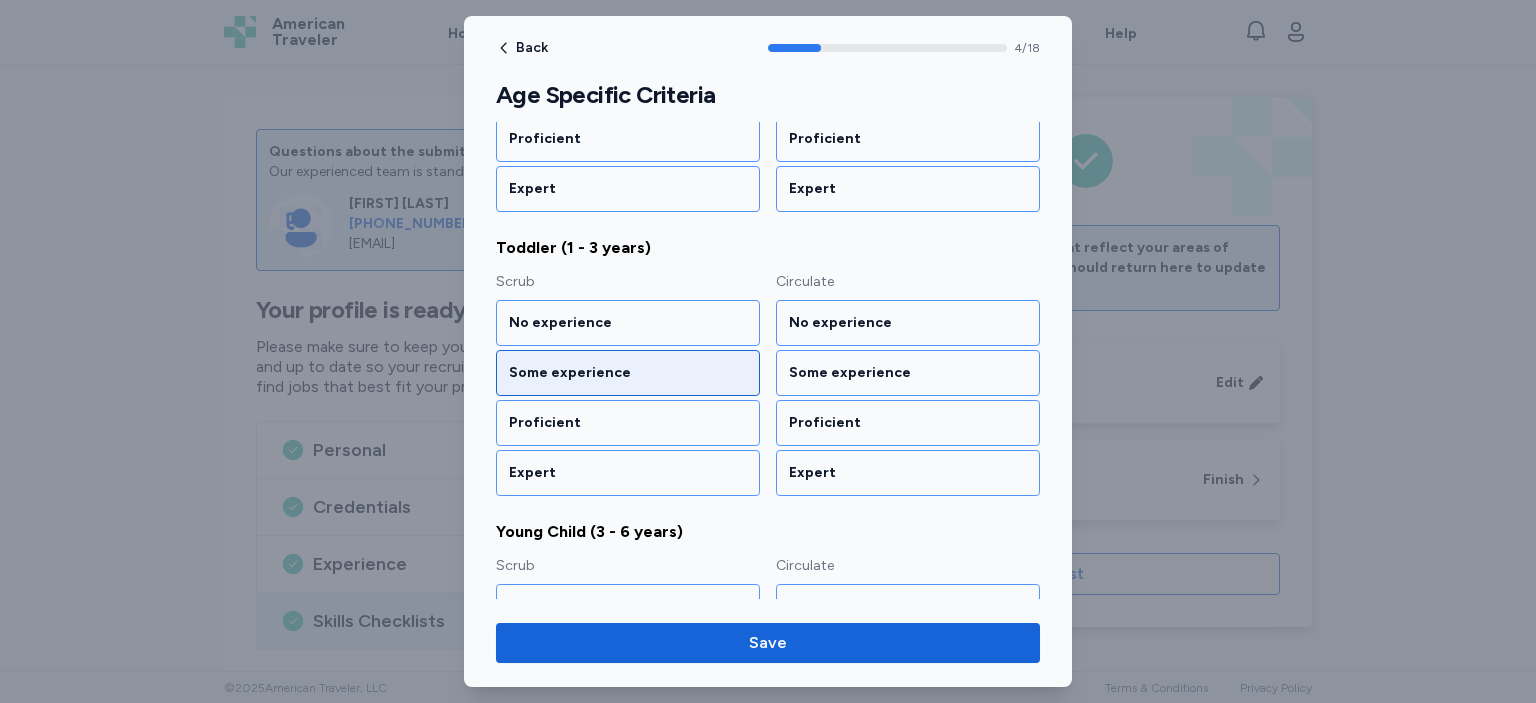 scroll, scrollTop: 749, scrollLeft: 0, axis: vertical 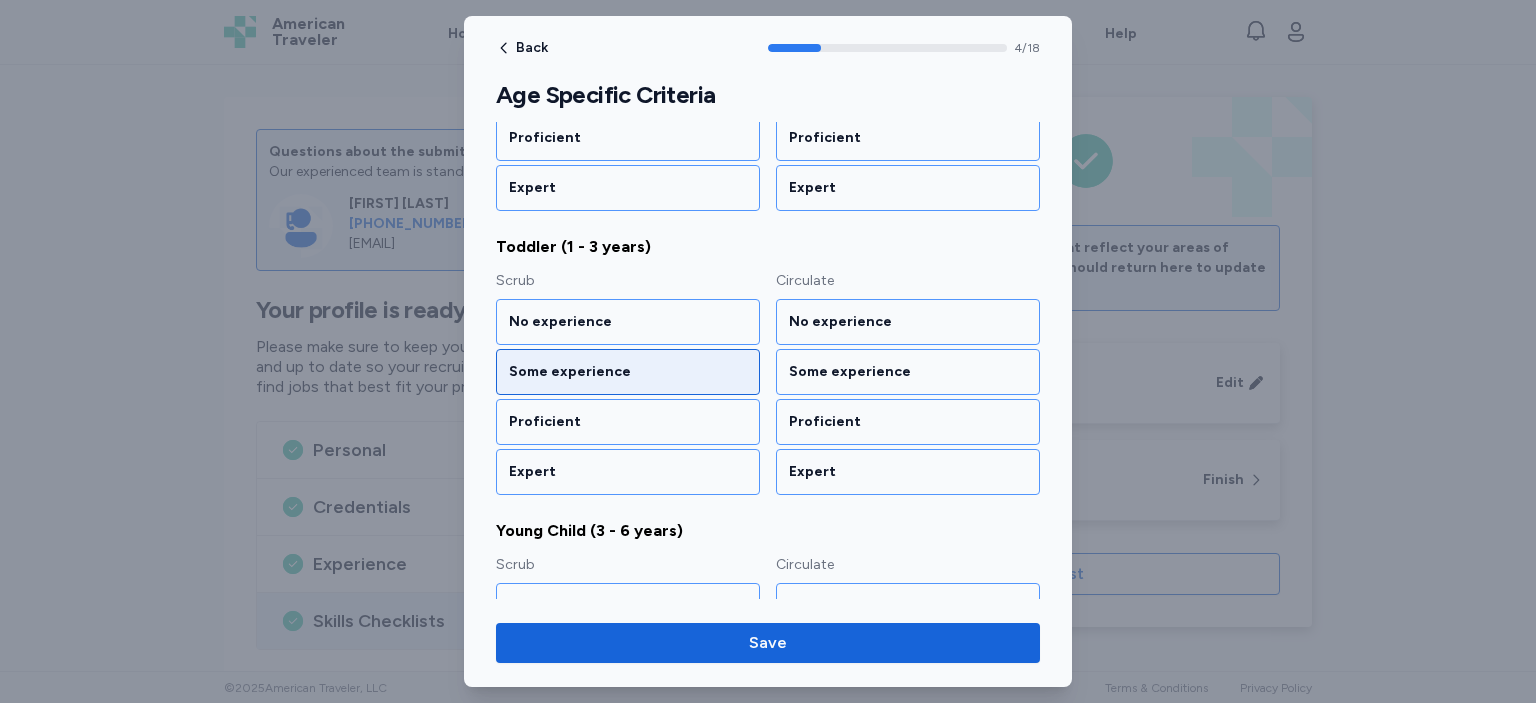 click on "Some experience" at bounding box center [628, 372] 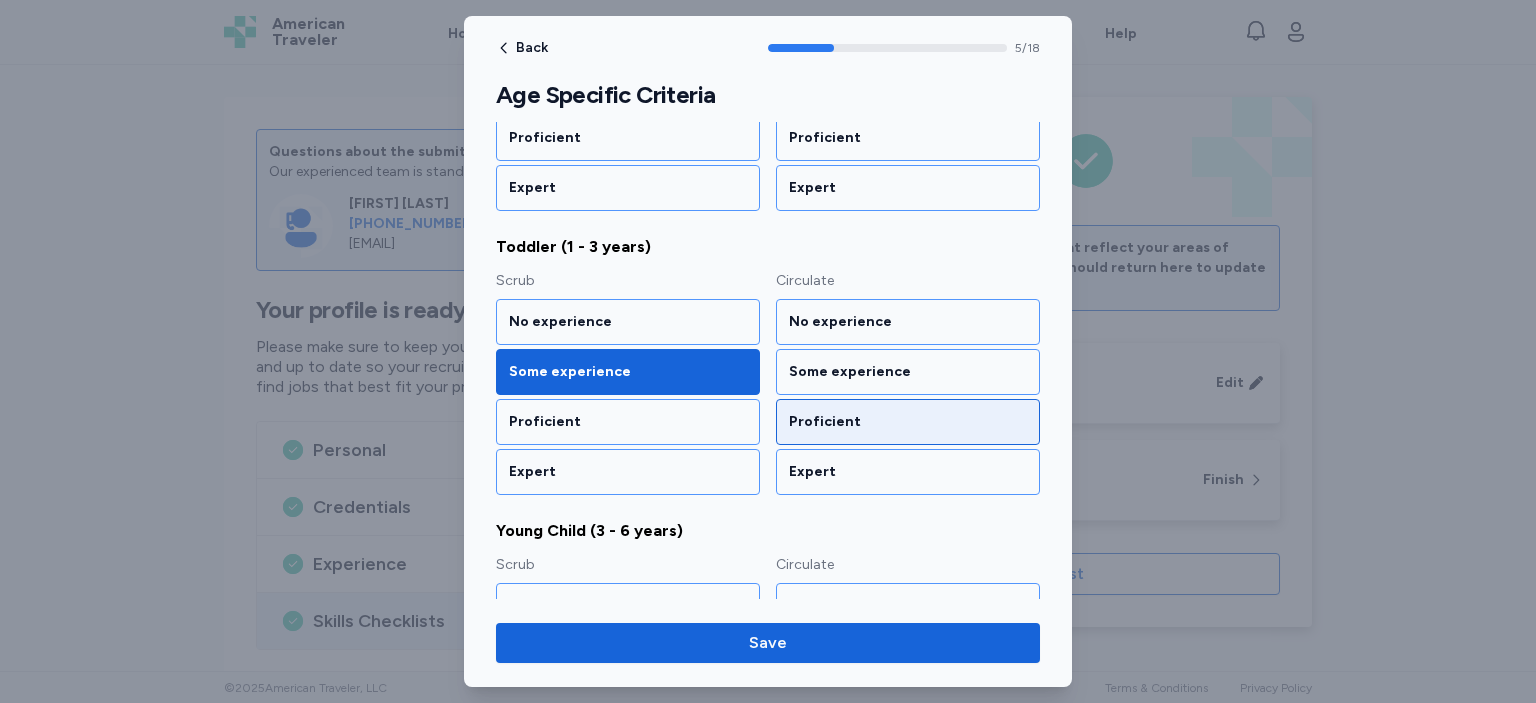 click on "Proficient" at bounding box center (908, 422) 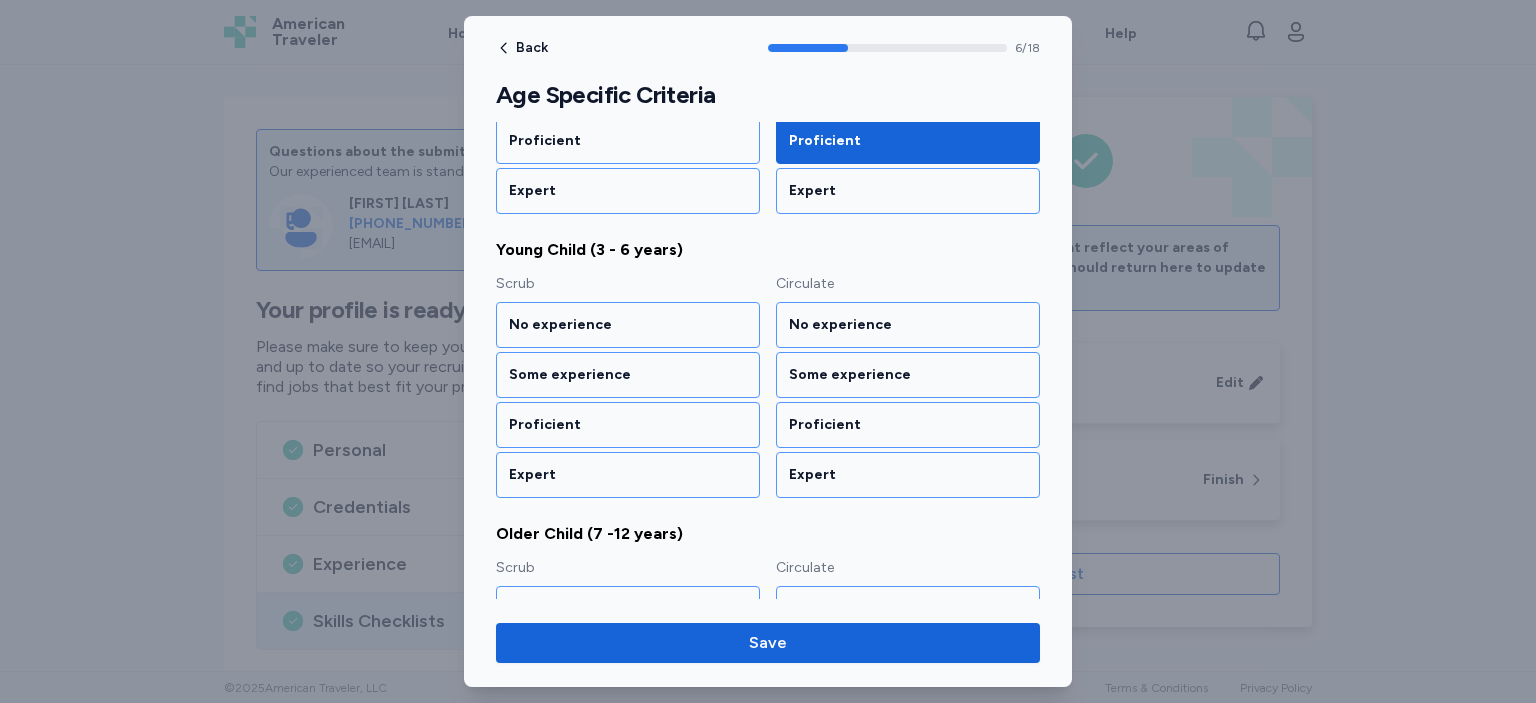 scroll, scrollTop: 1031, scrollLeft: 0, axis: vertical 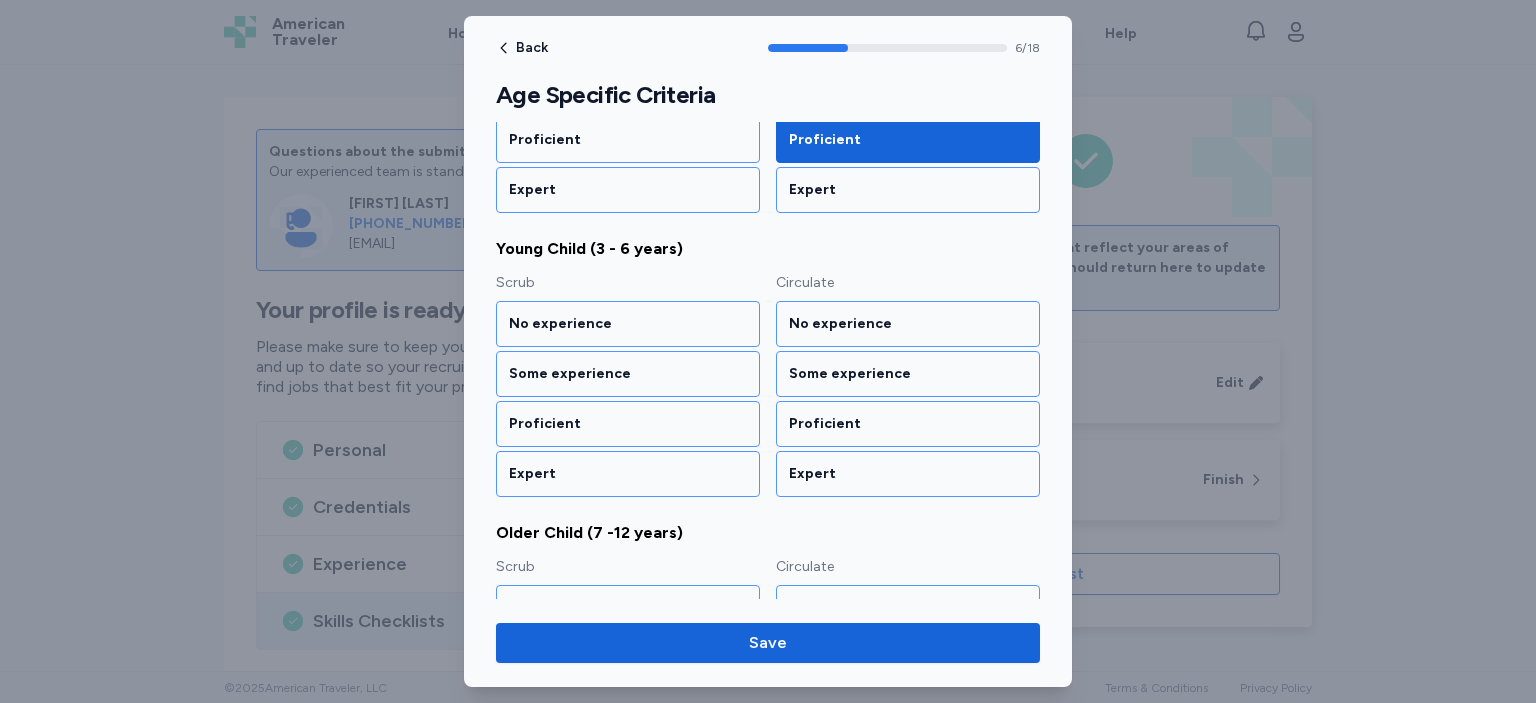 click on "Proficient" at bounding box center (908, 424) 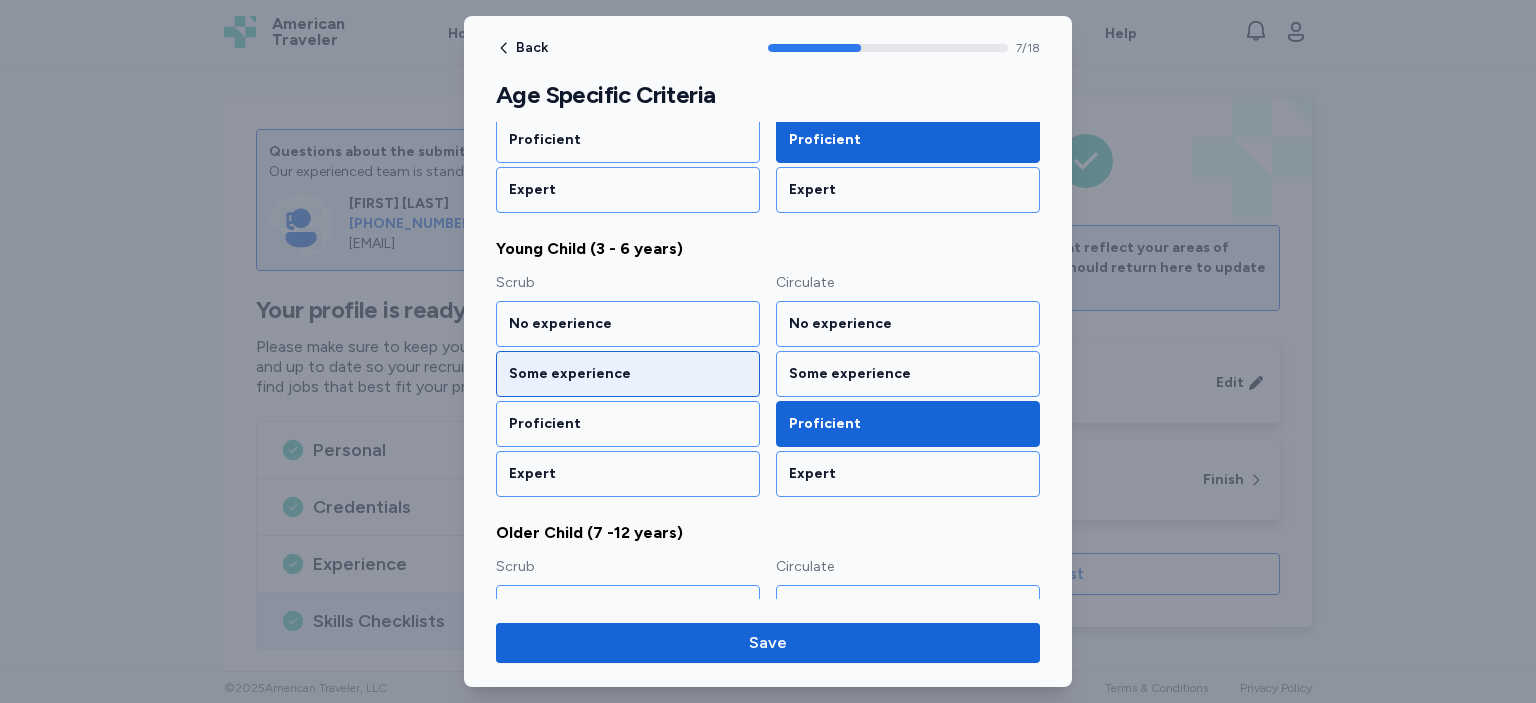 click on "Some experience" at bounding box center [628, 374] 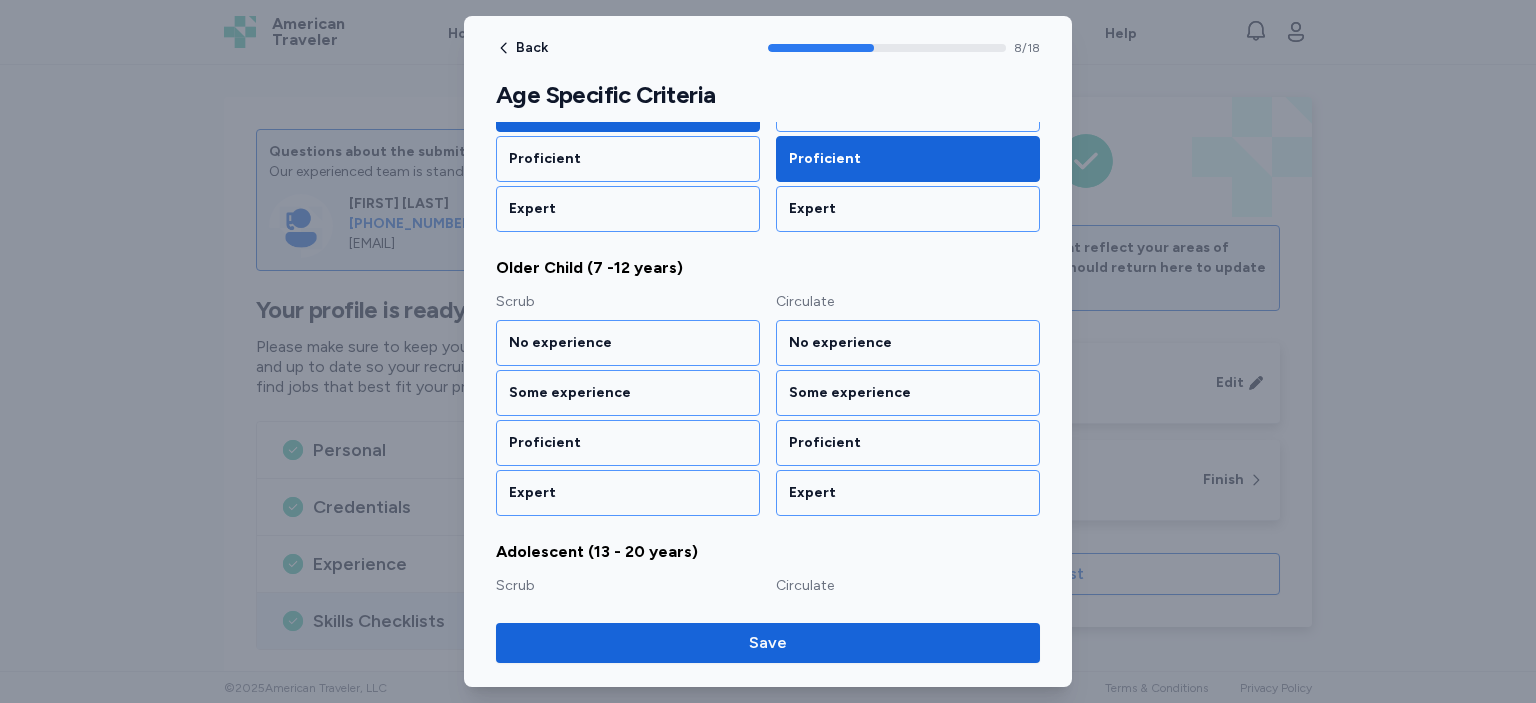 scroll, scrollTop: 1314, scrollLeft: 0, axis: vertical 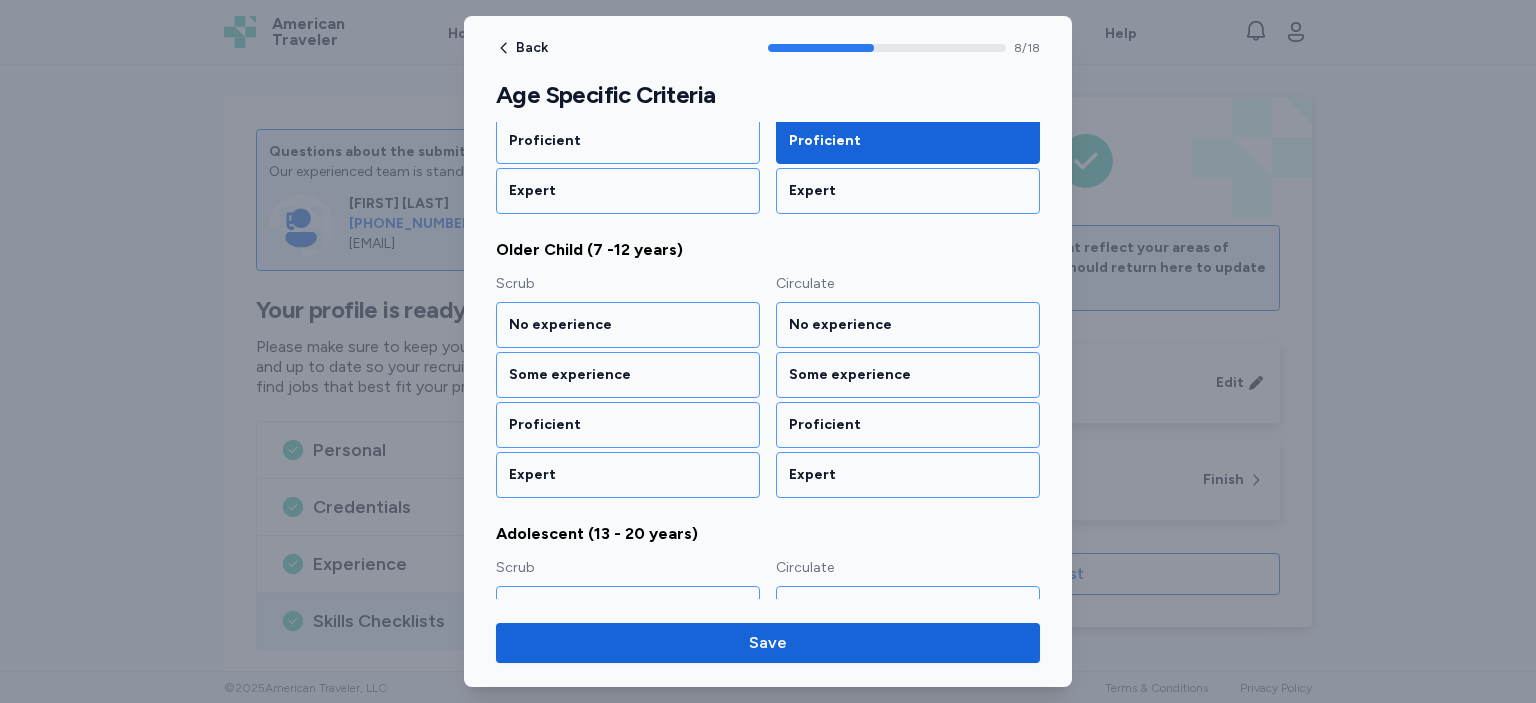 click on "Some experience" at bounding box center [628, 375] 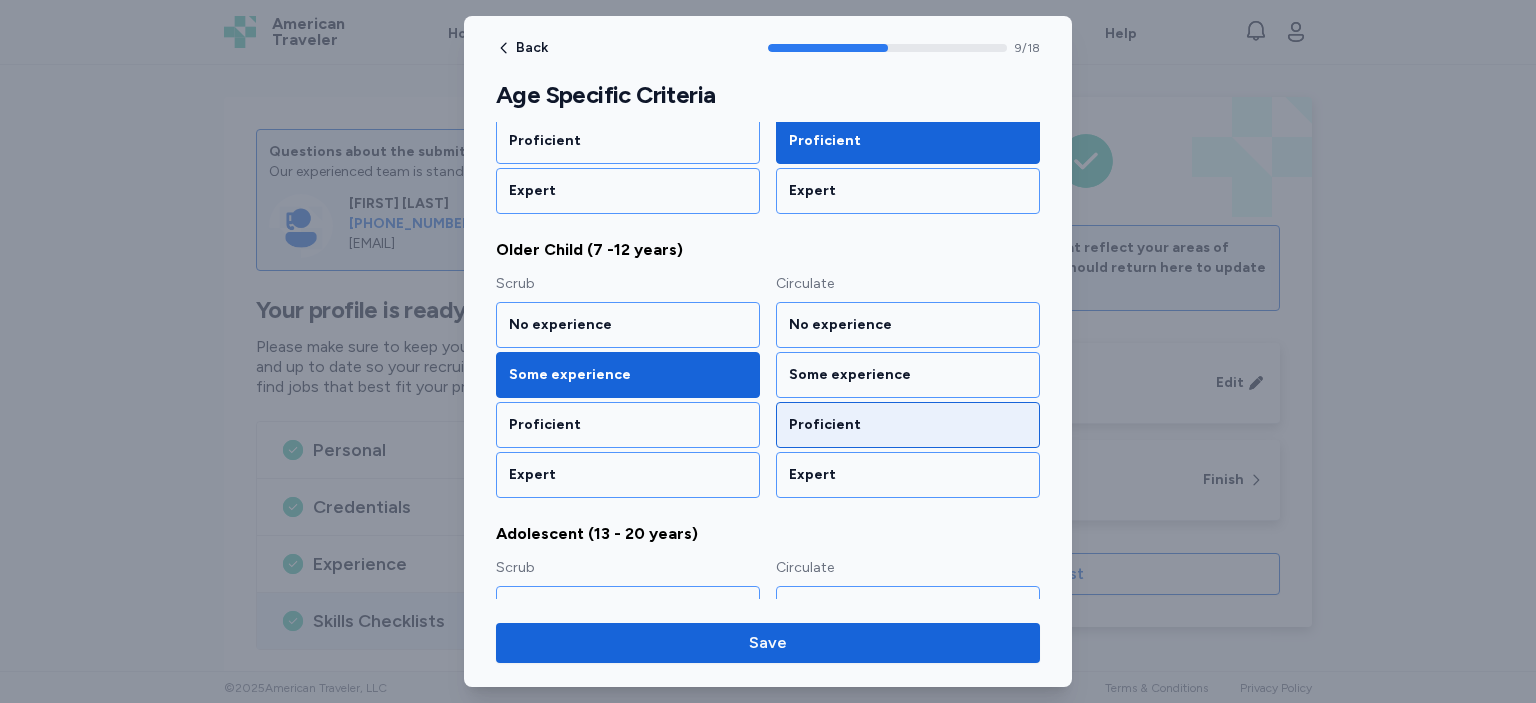 click on "Proficient" at bounding box center (908, 425) 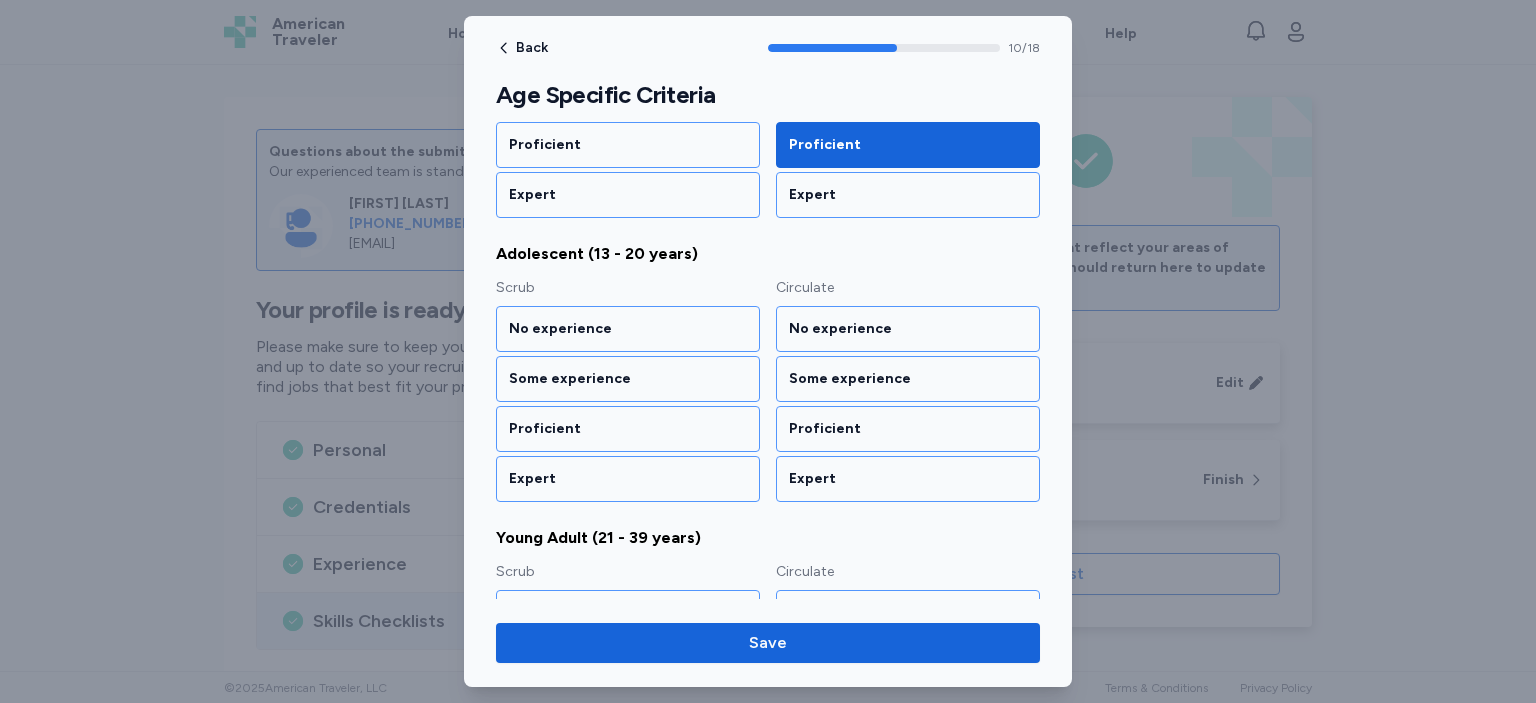 scroll, scrollTop: 1596, scrollLeft: 0, axis: vertical 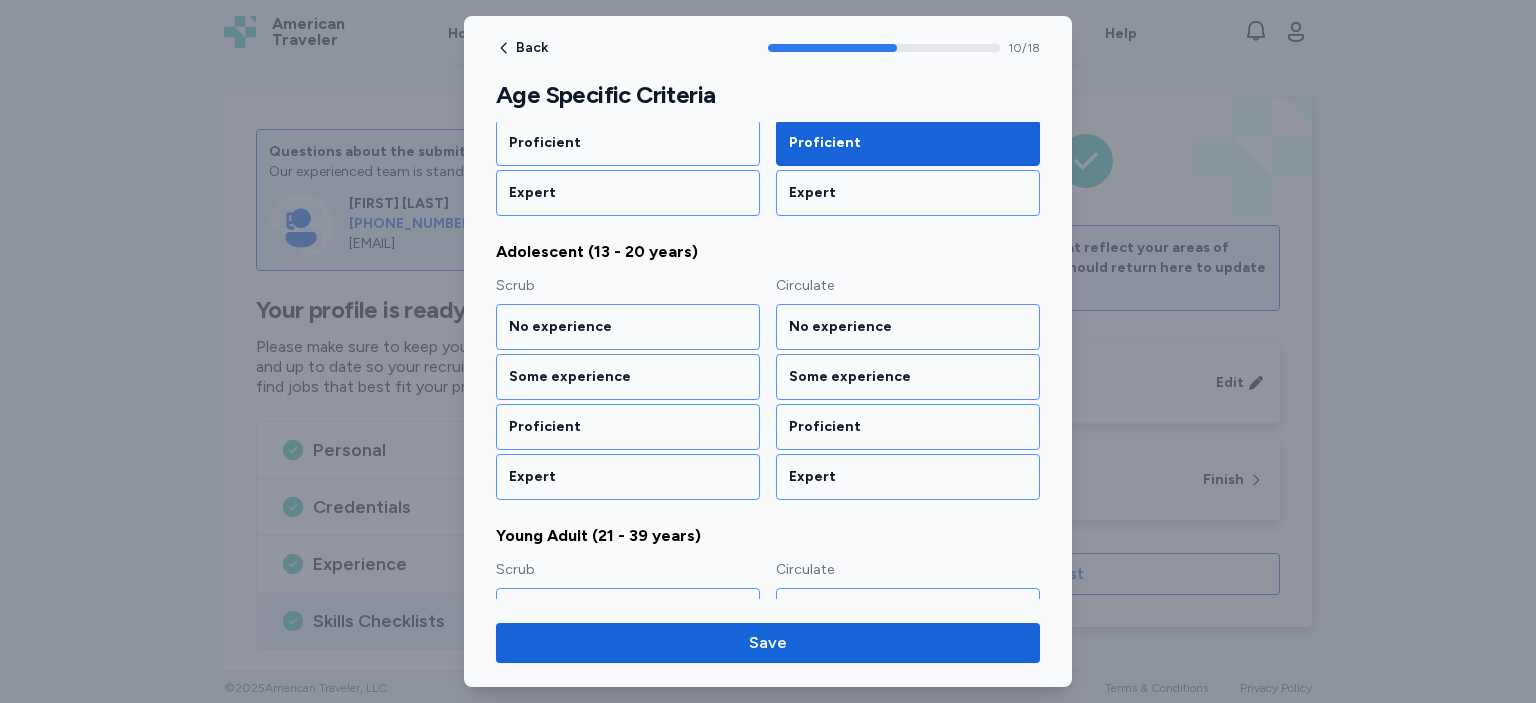 click on "Proficient" at bounding box center (908, 427) 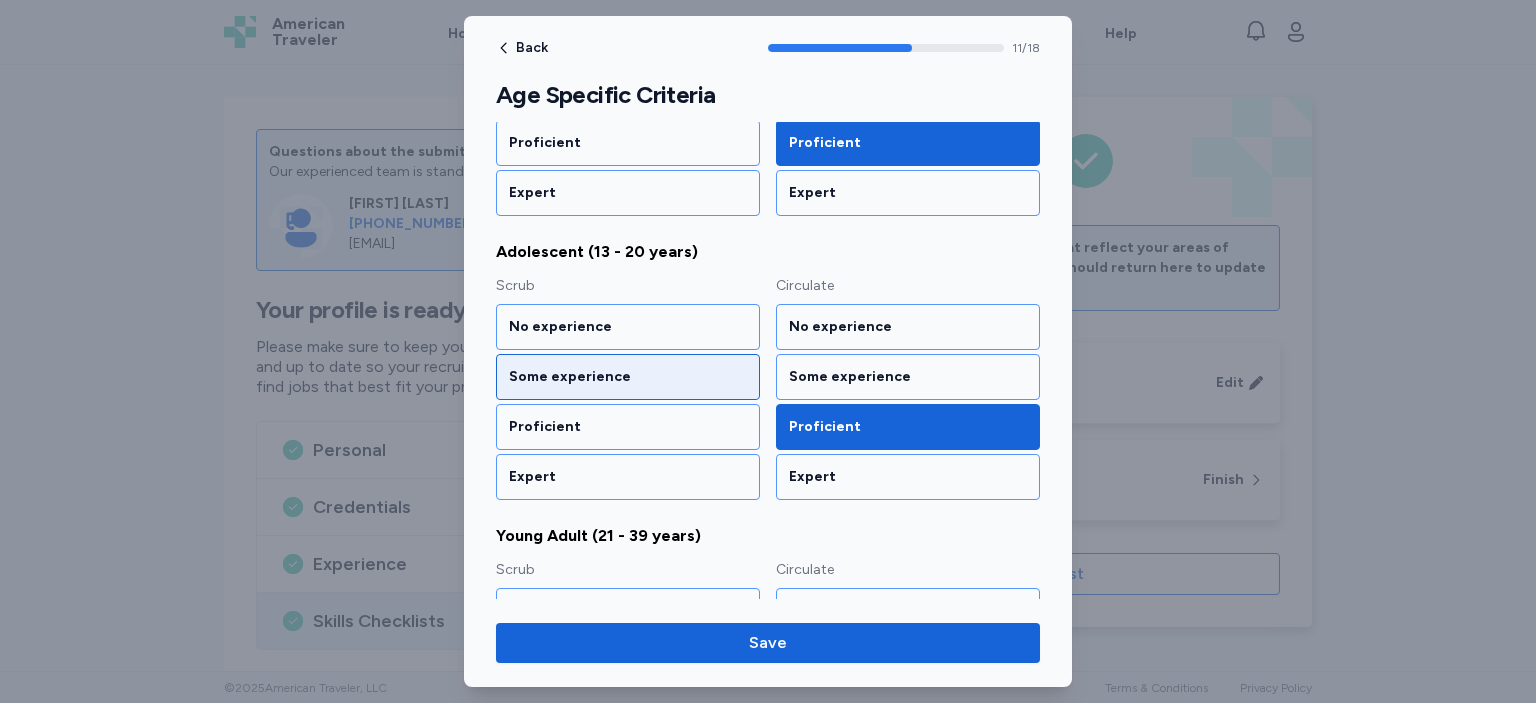 click on "Some experience" at bounding box center (628, 377) 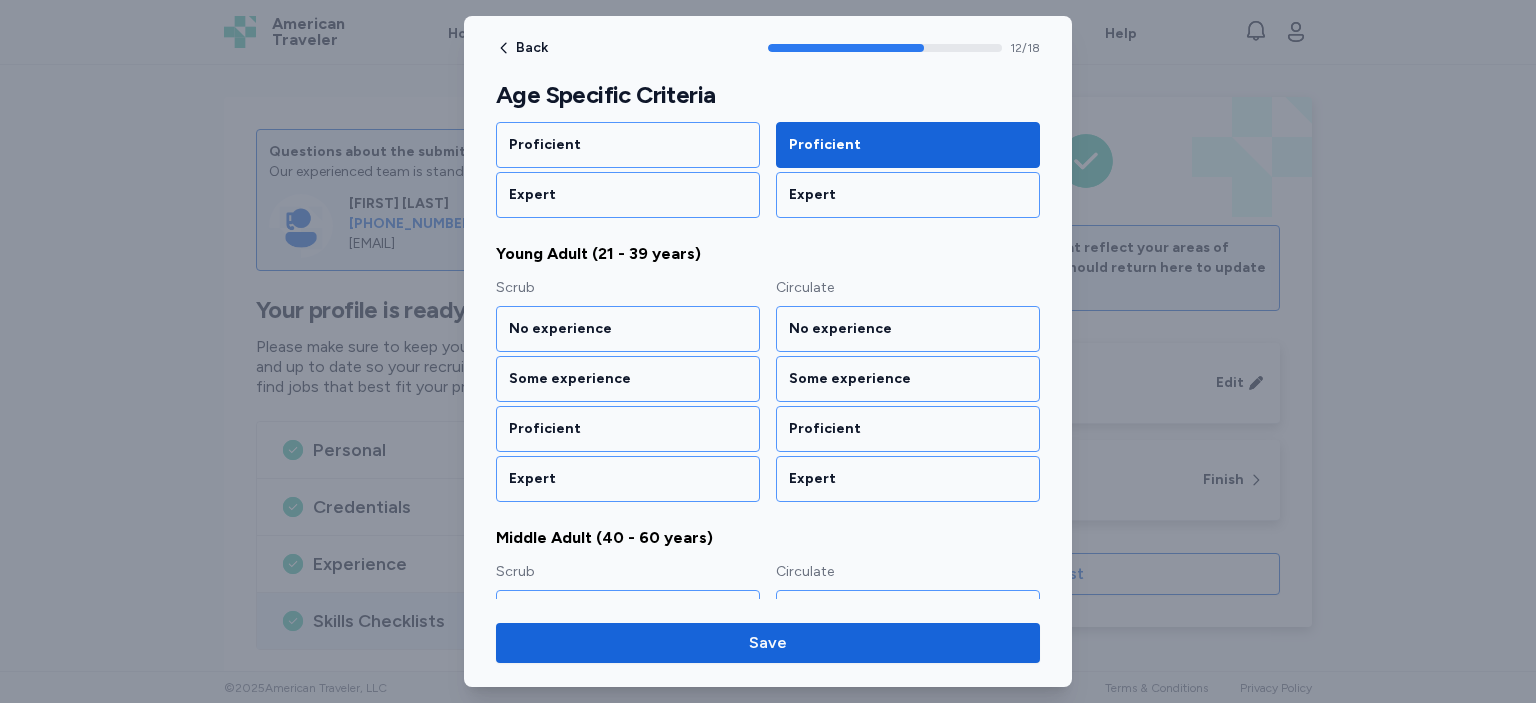 scroll, scrollTop: 1878, scrollLeft: 0, axis: vertical 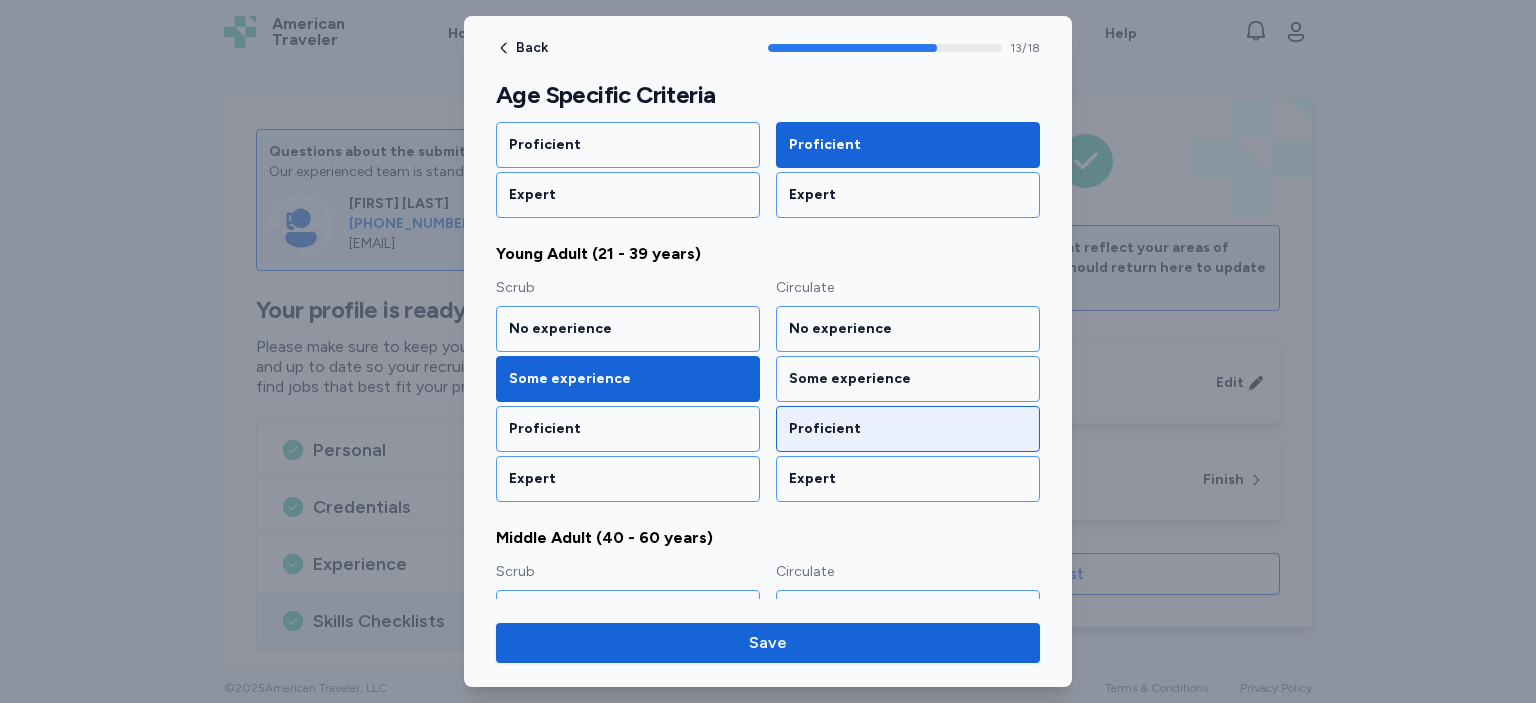 click on "Proficient" at bounding box center [908, 429] 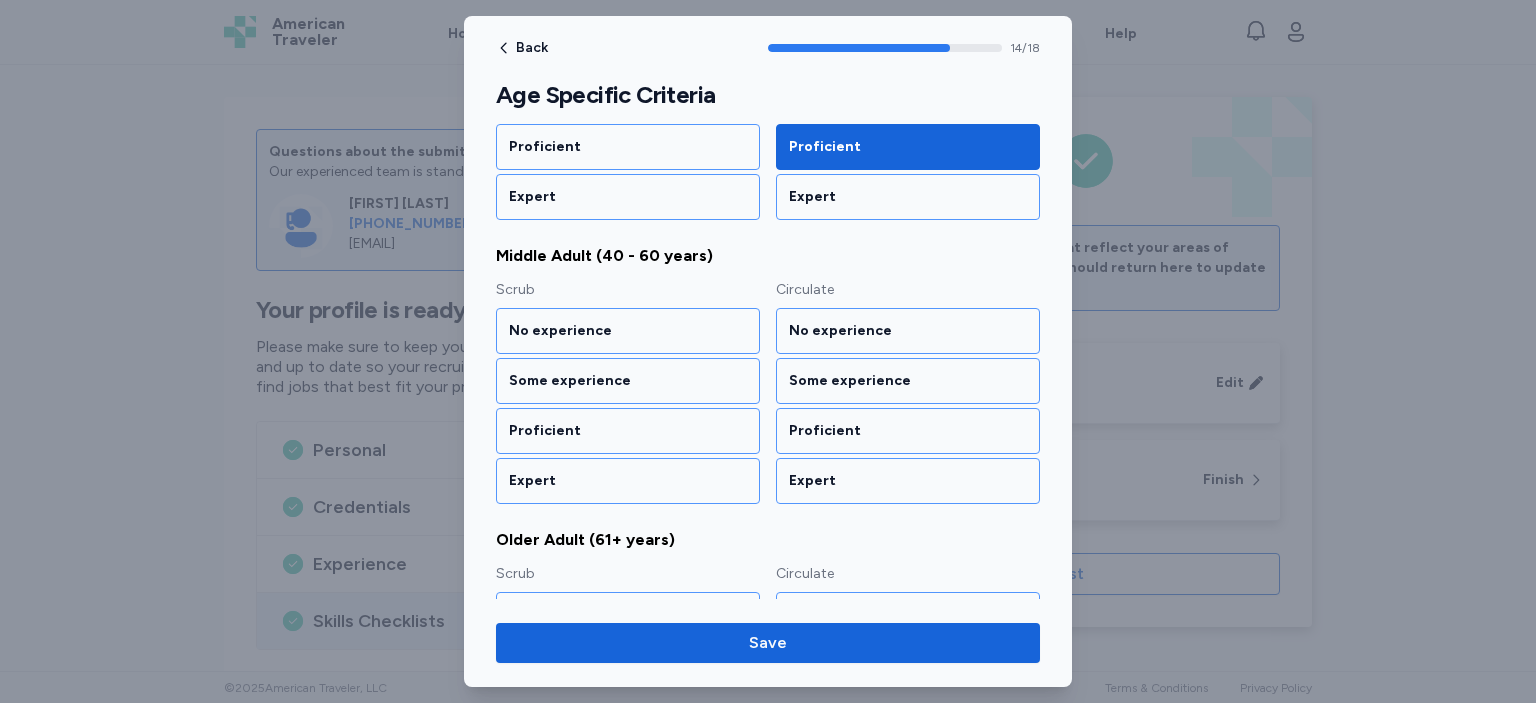 scroll, scrollTop: 2161, scrollLeft: 0, axis: vertical 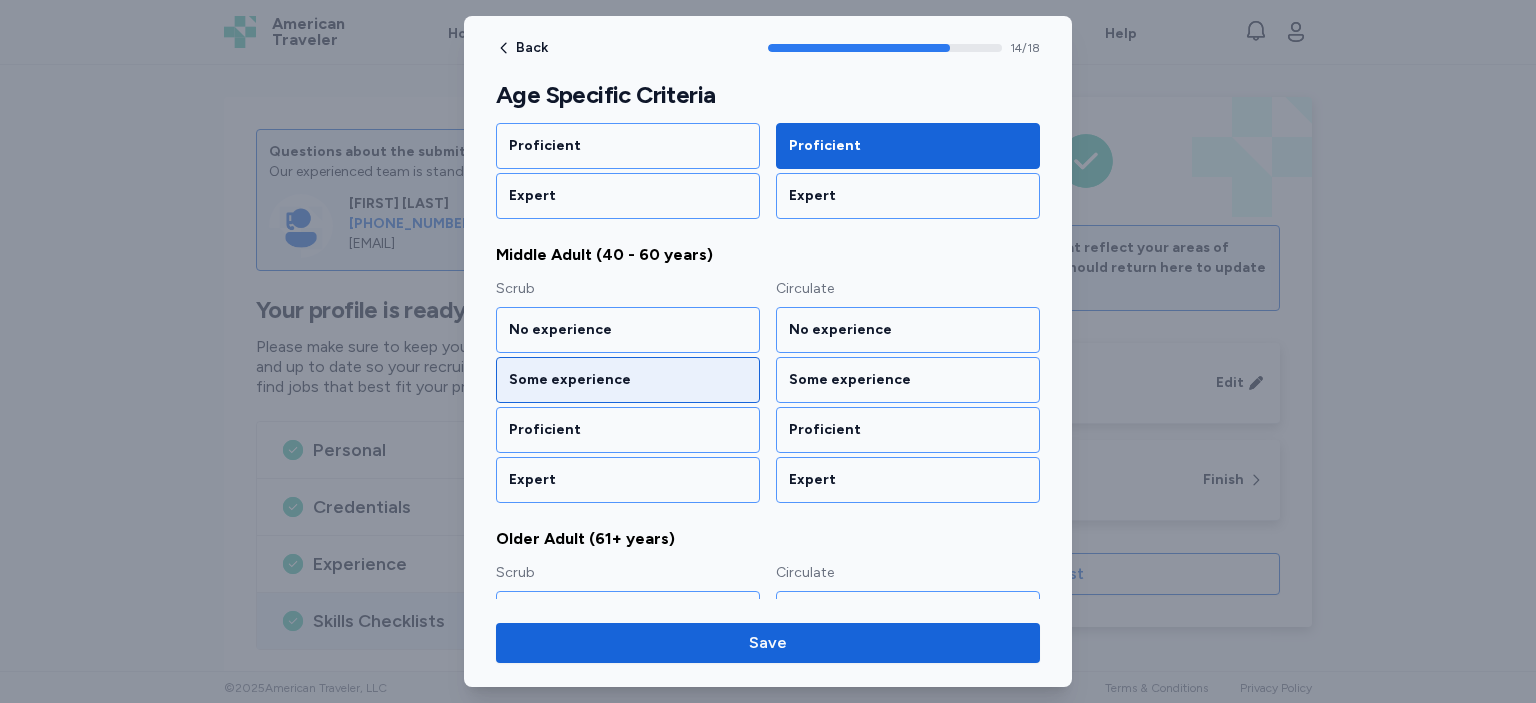 click on "Some experience" at bounding box center [628, 380] 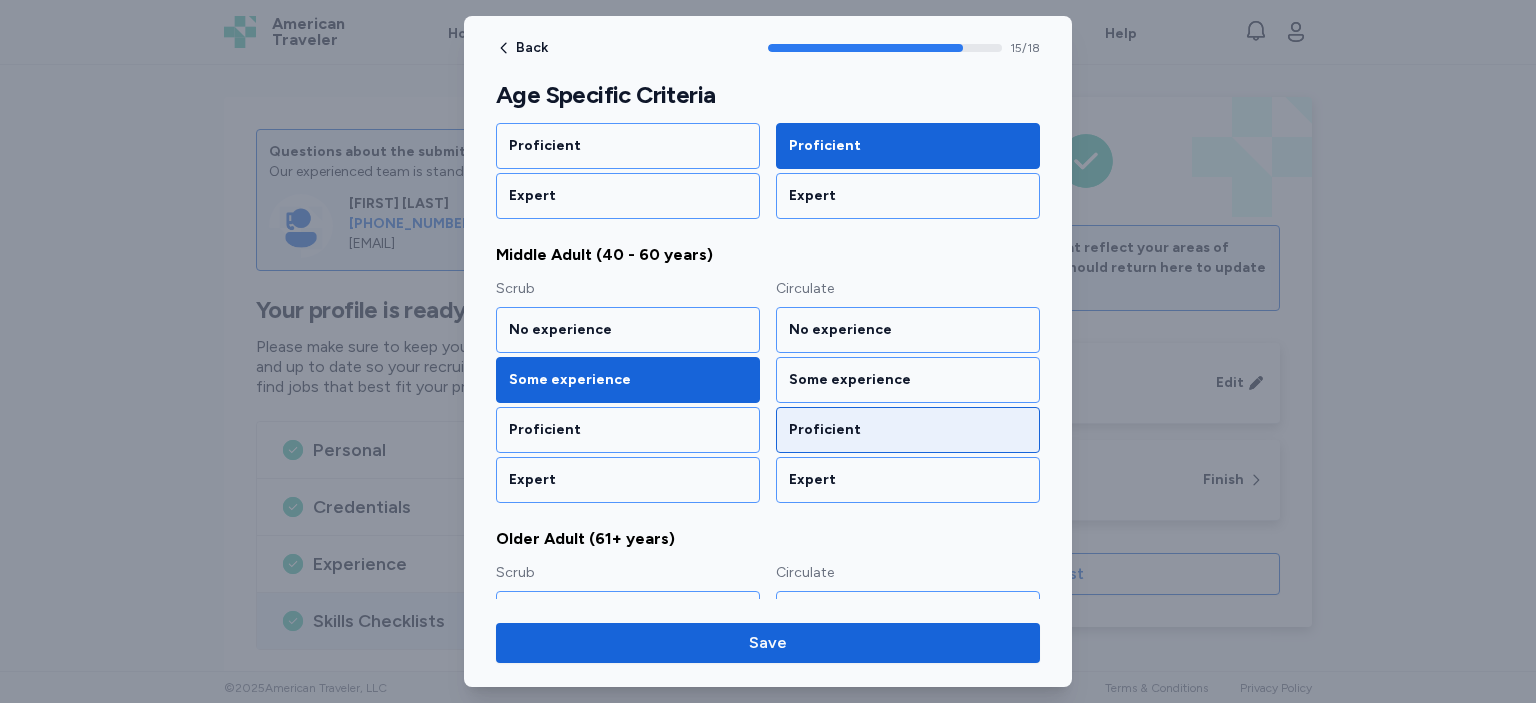 click on "Proficient" at bounding box center [908, 430] 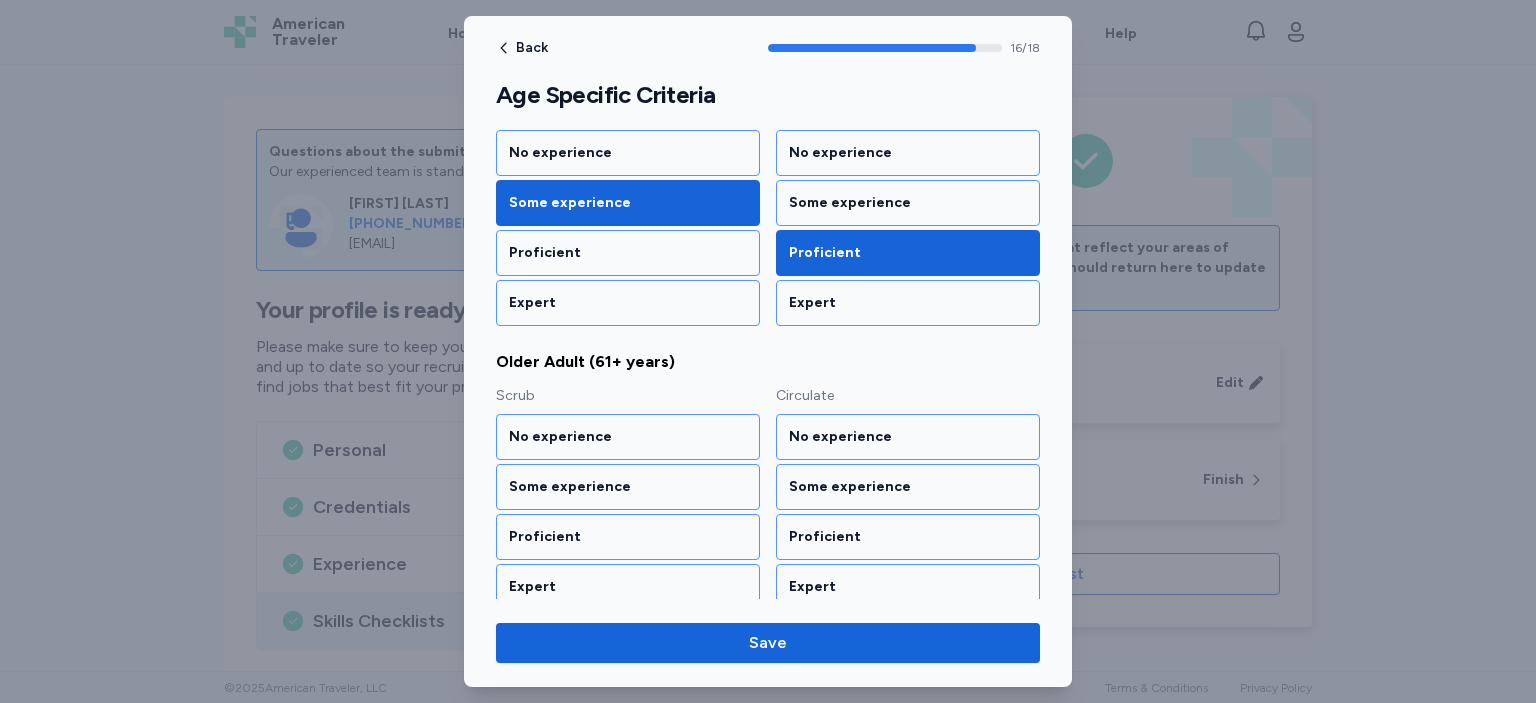 scroll, scrollTop: 2338, scrollLeft: 0, axis: vertical 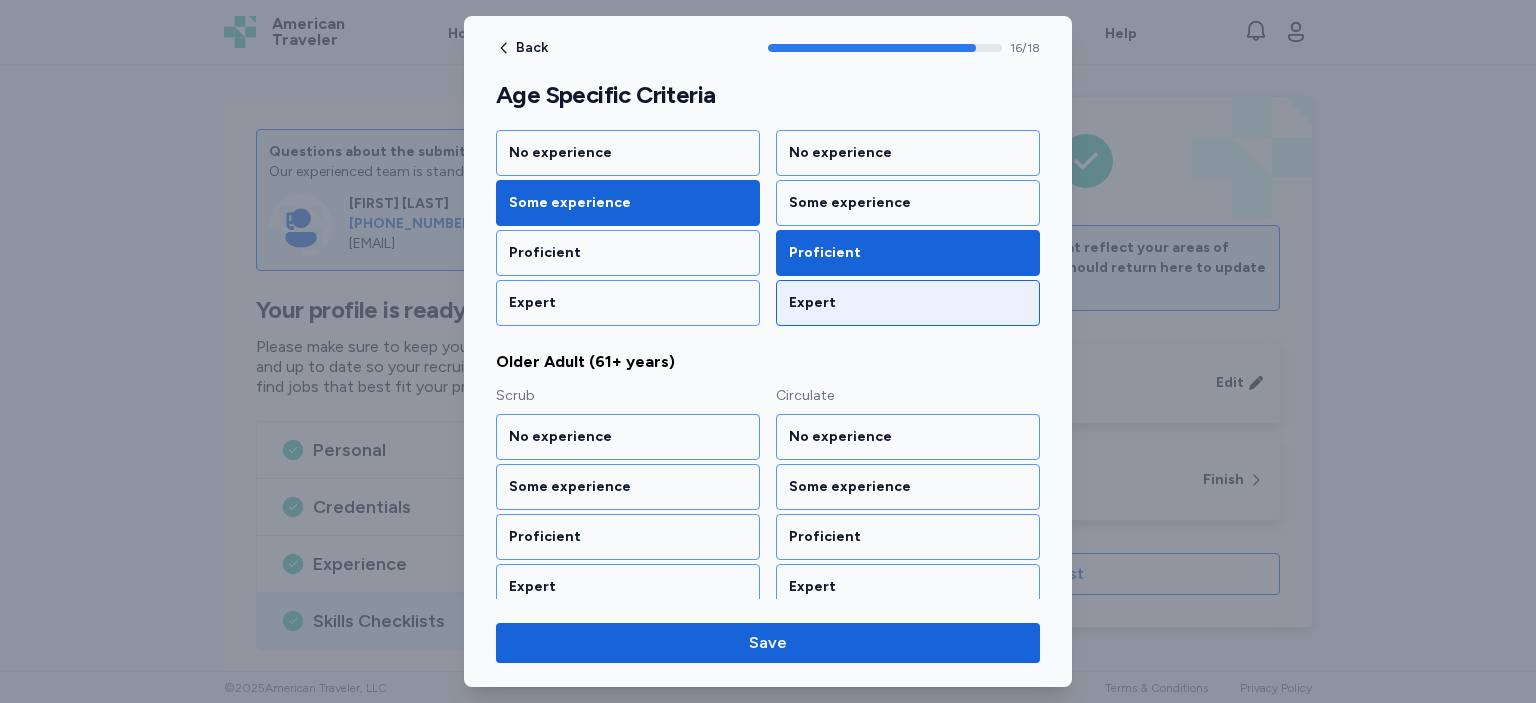 click on "Expert" at bounding box center [908, 303] 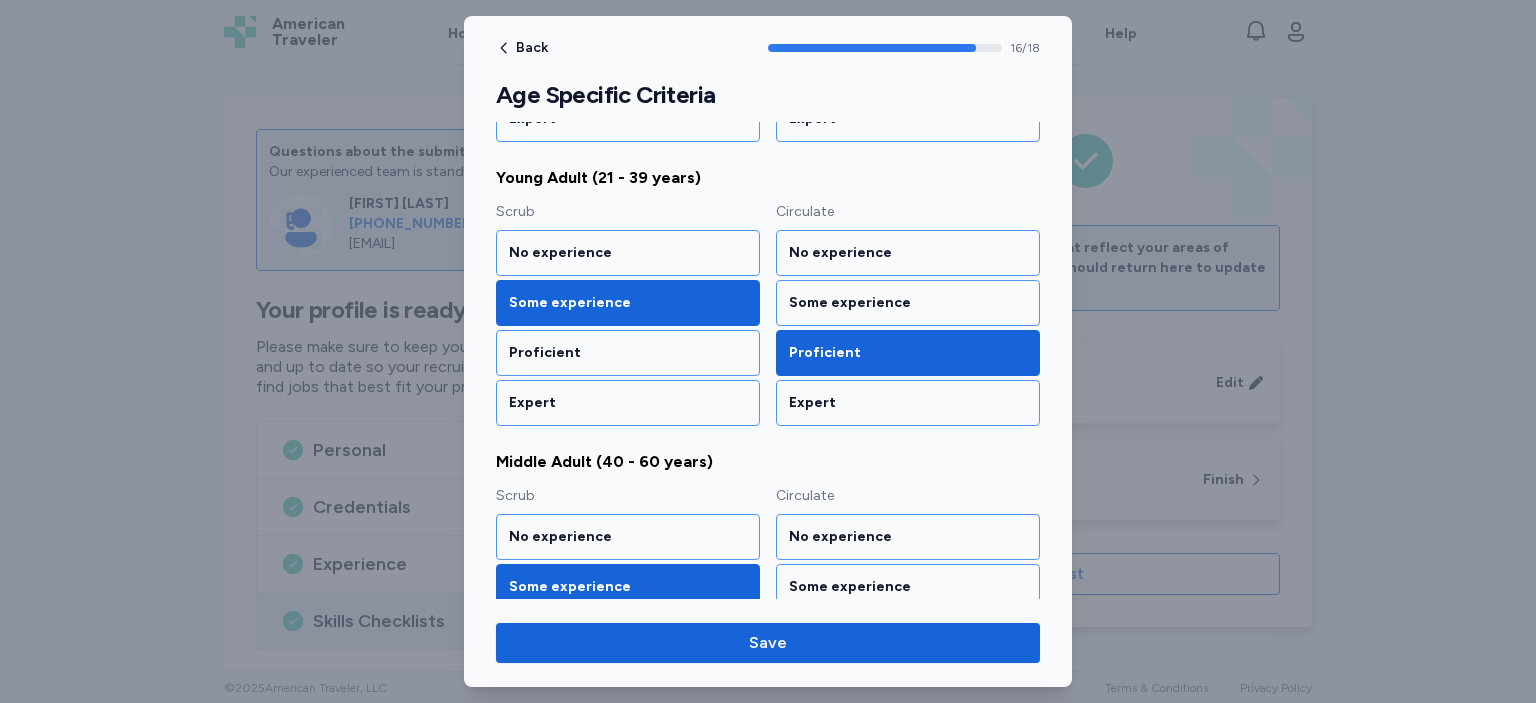scroll, scrollTop: 1945, scrollLeft: 0, axis: vertical 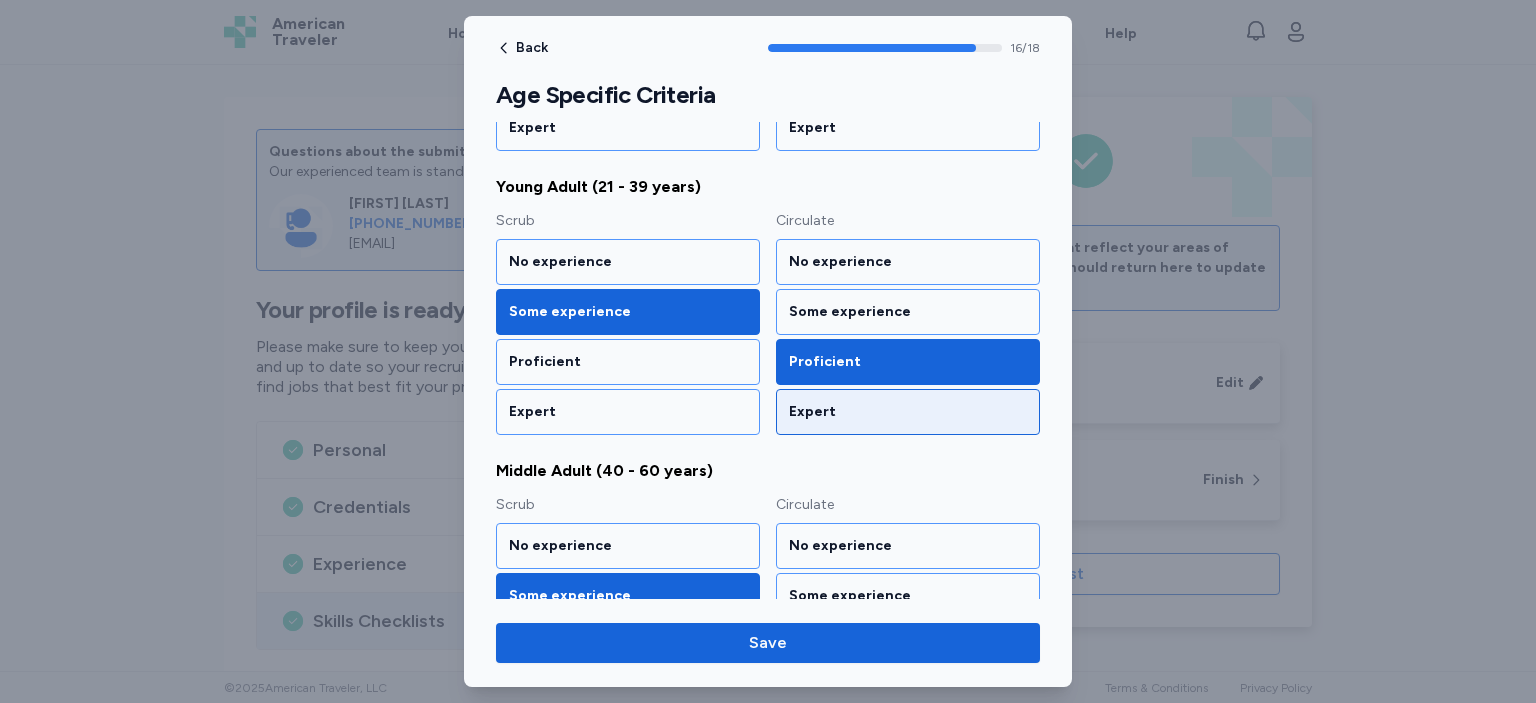 click on "Expert" at bounding box center [908, 412] 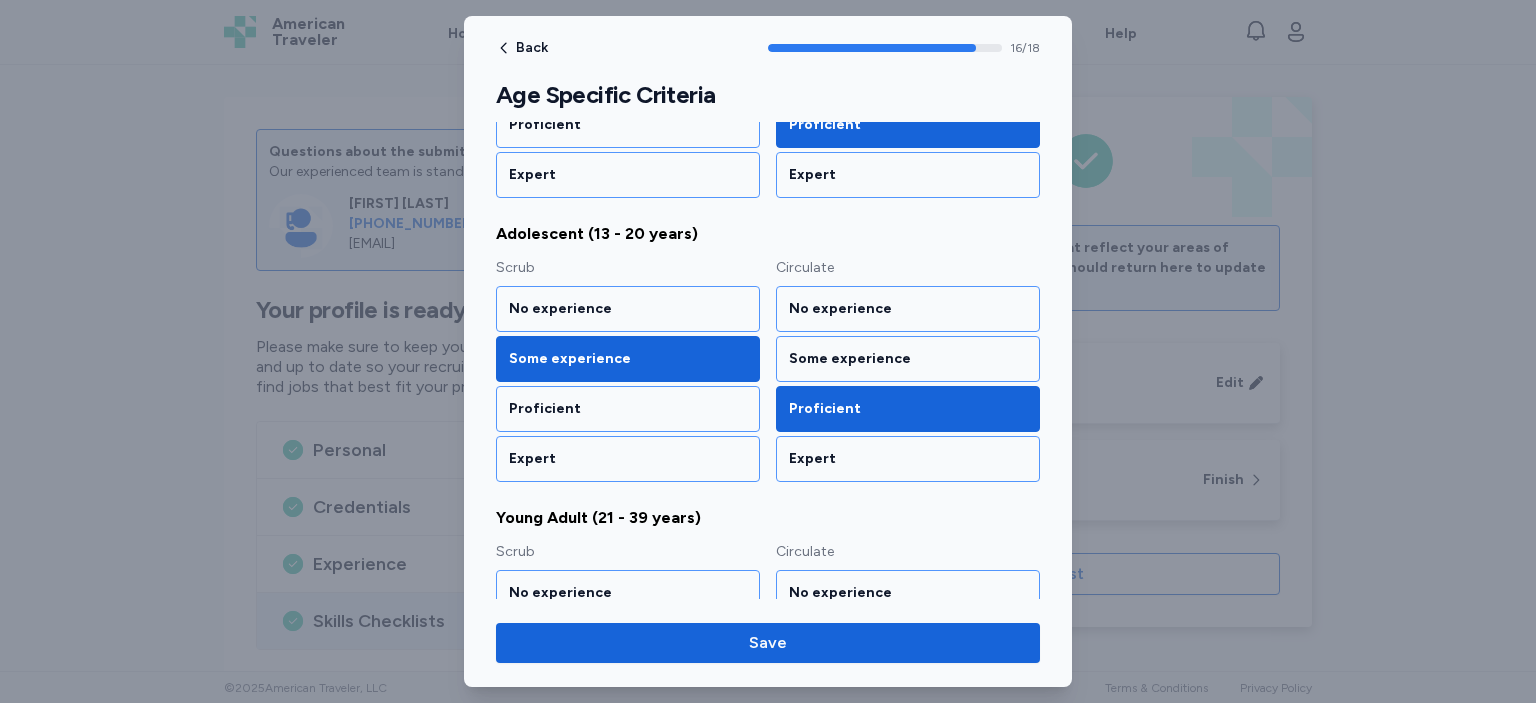 scroll, scrollTop: 1610, scrollLeft: 0, axis: vertical 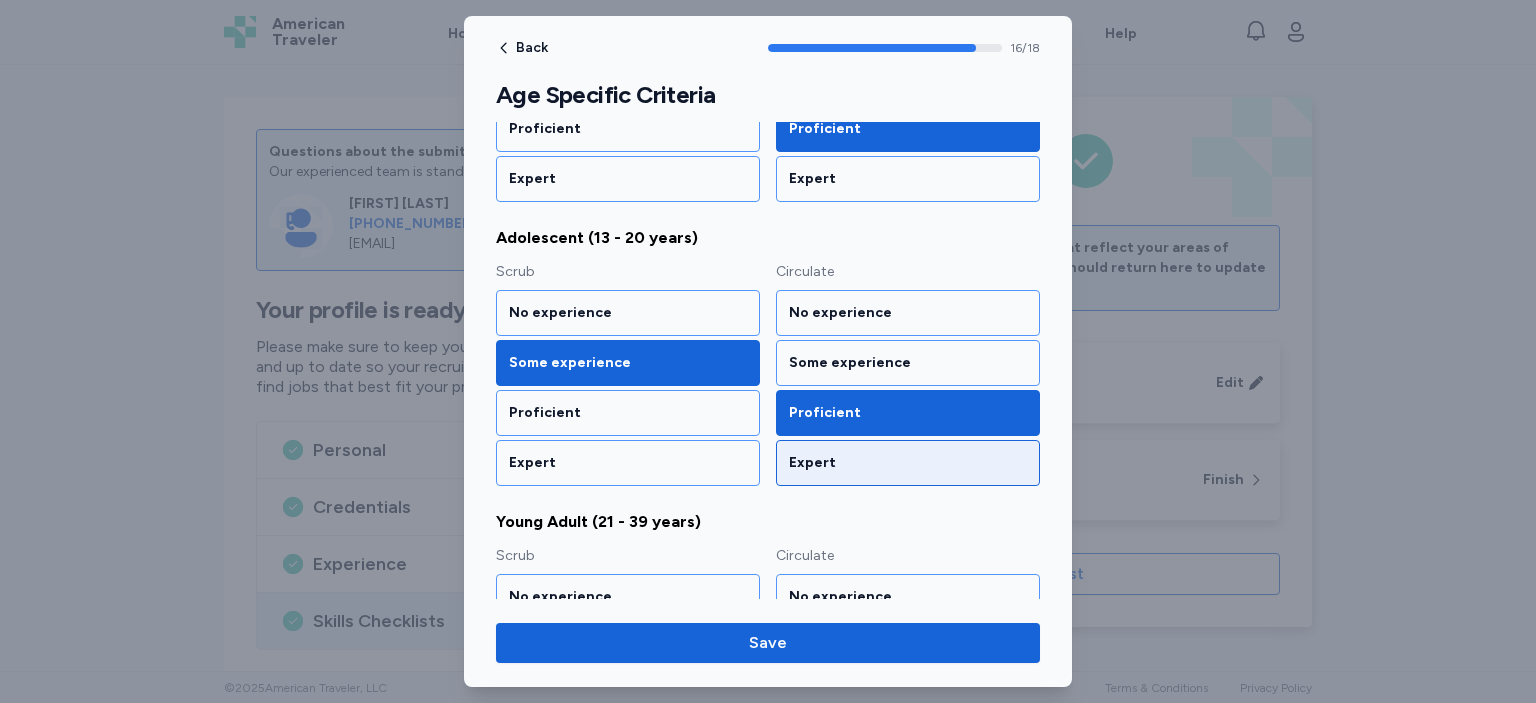 click on "Expert" at bounding box center [908, 463] 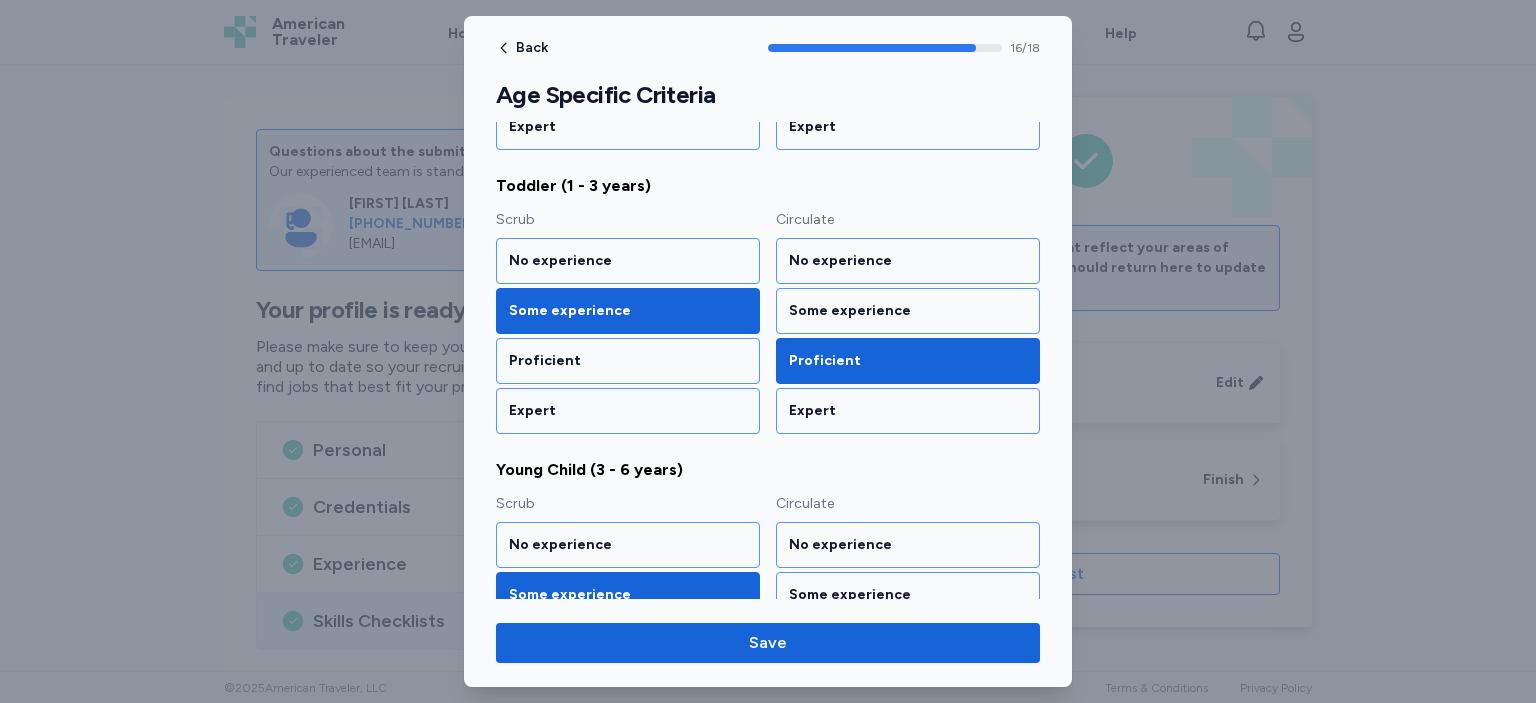 scroll, scrollTop: 850, scrollLeft: 0, axis: vertical 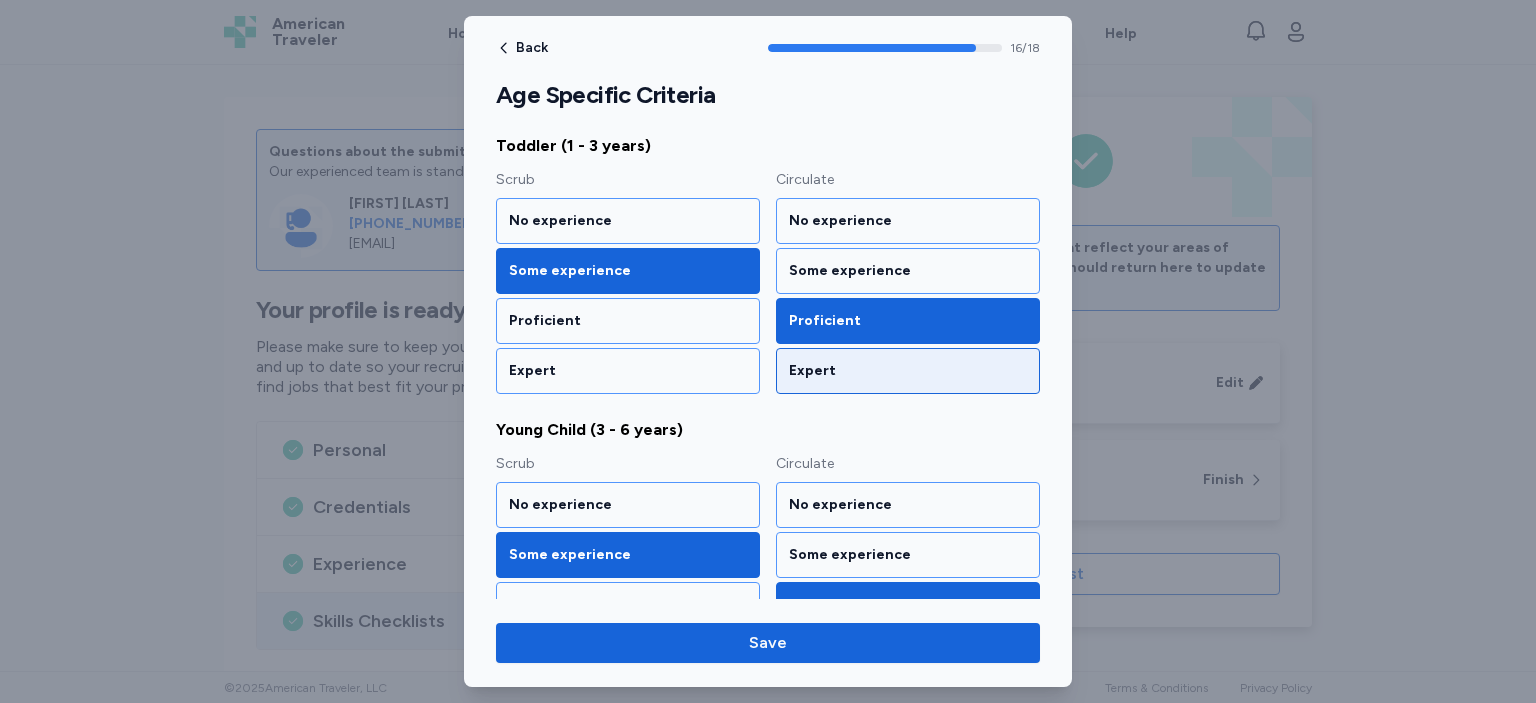 click on "Expert" at bounding box center (908, 371) 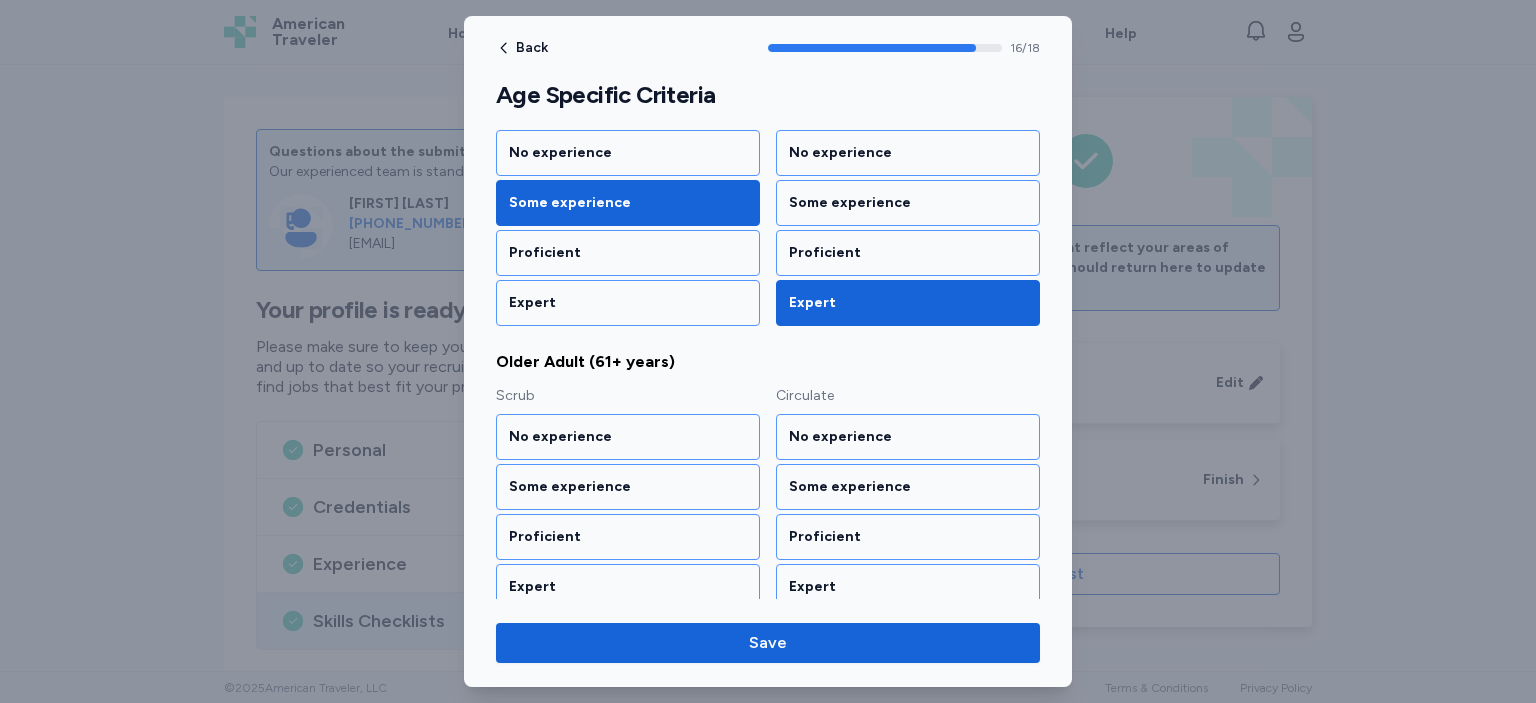 scroll, scrollTop: 2338, scrollLeft: 0, axis: vertical 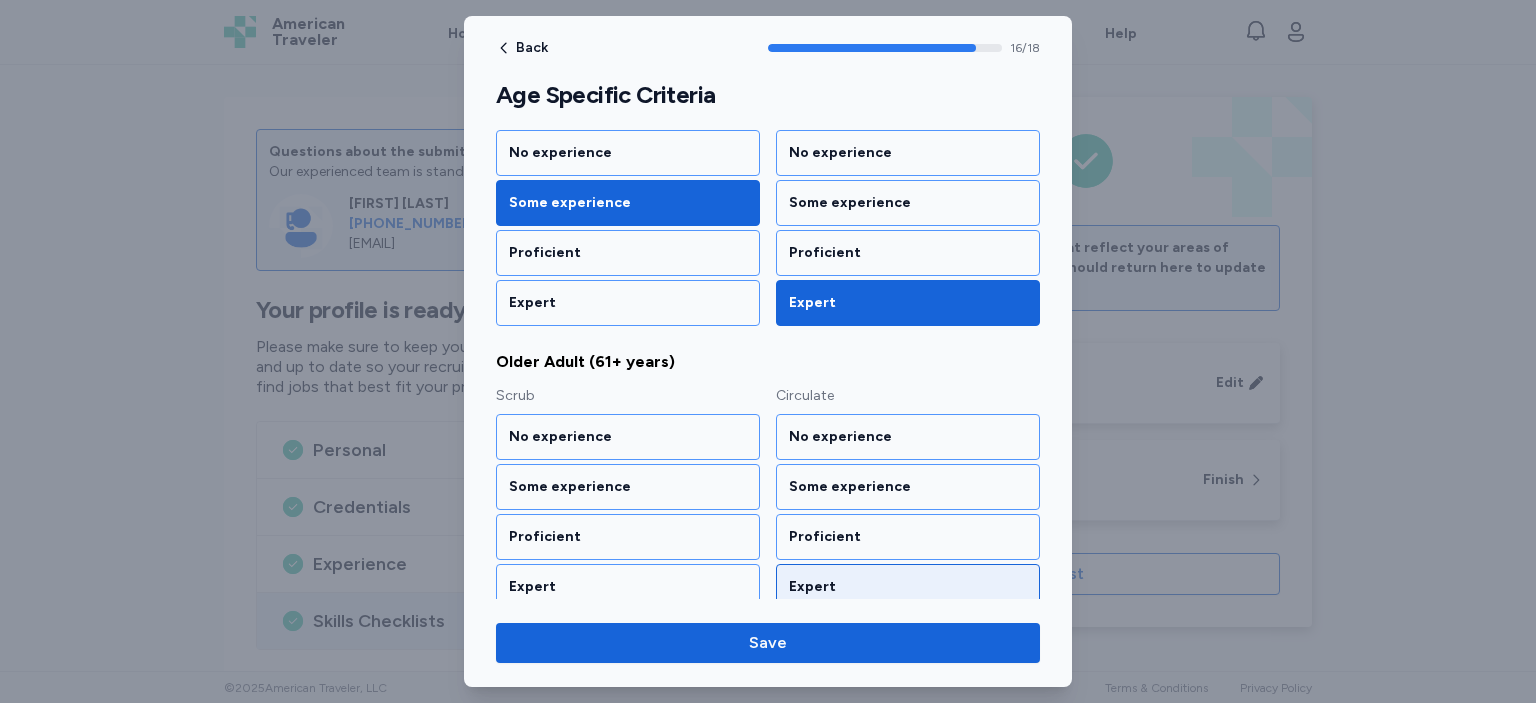 click on "Expert" at bounding box center (908, 587) 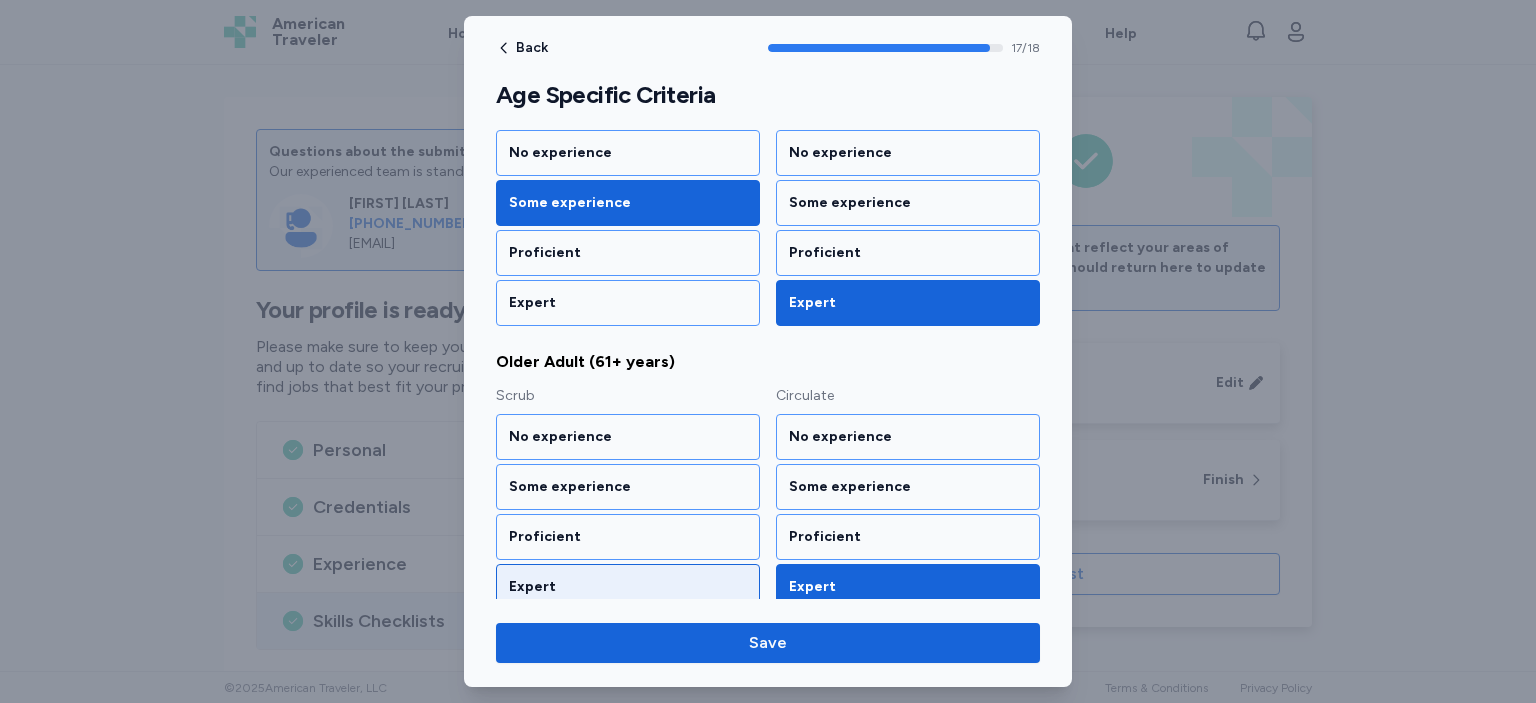 click on "Expert" at bounding box center [628, 587] 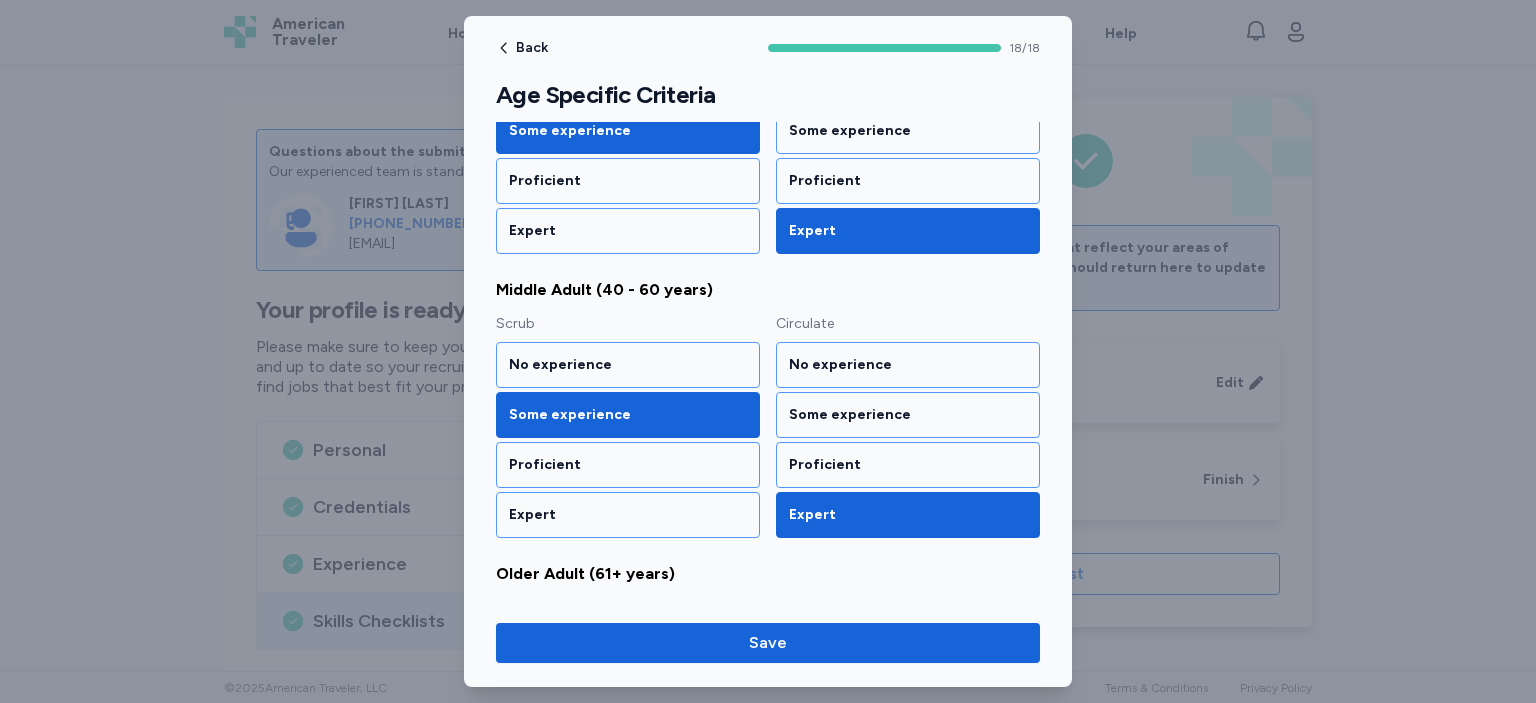 scroll, scrollTop: 2103, scrollLeft: 0, axis: vertical 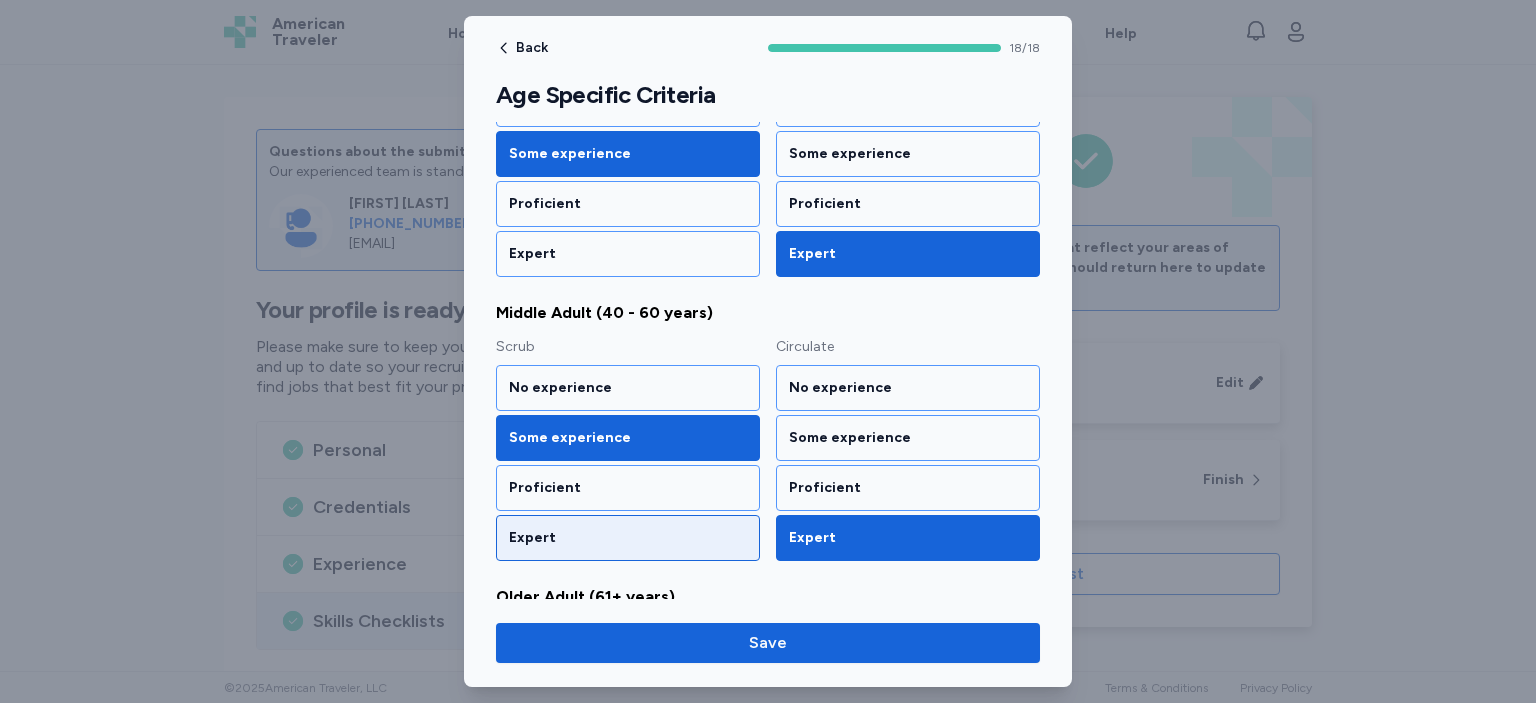 click on "Expert" at bounding box center (628, 538) 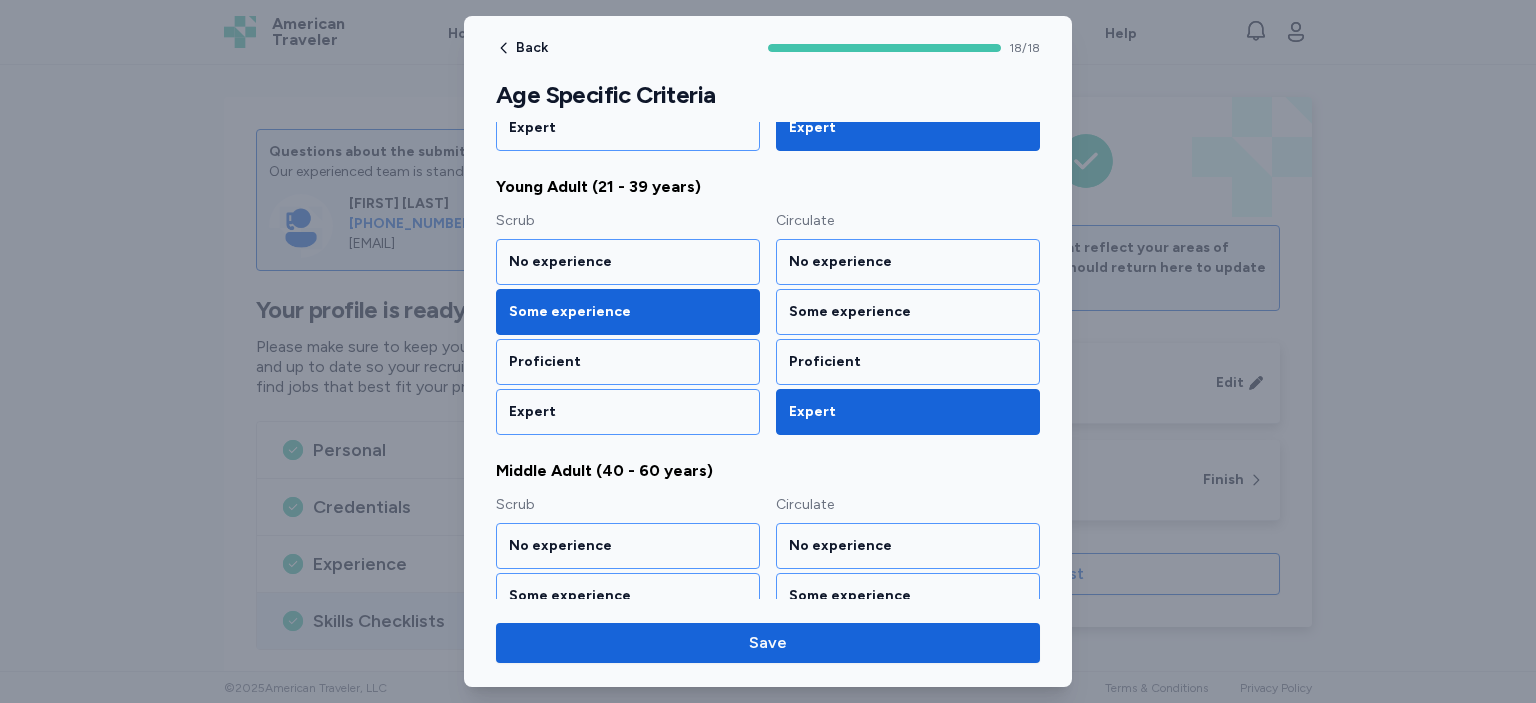 scroll, scrollTop: 1922, scrollLeft: 0, axis: vertical 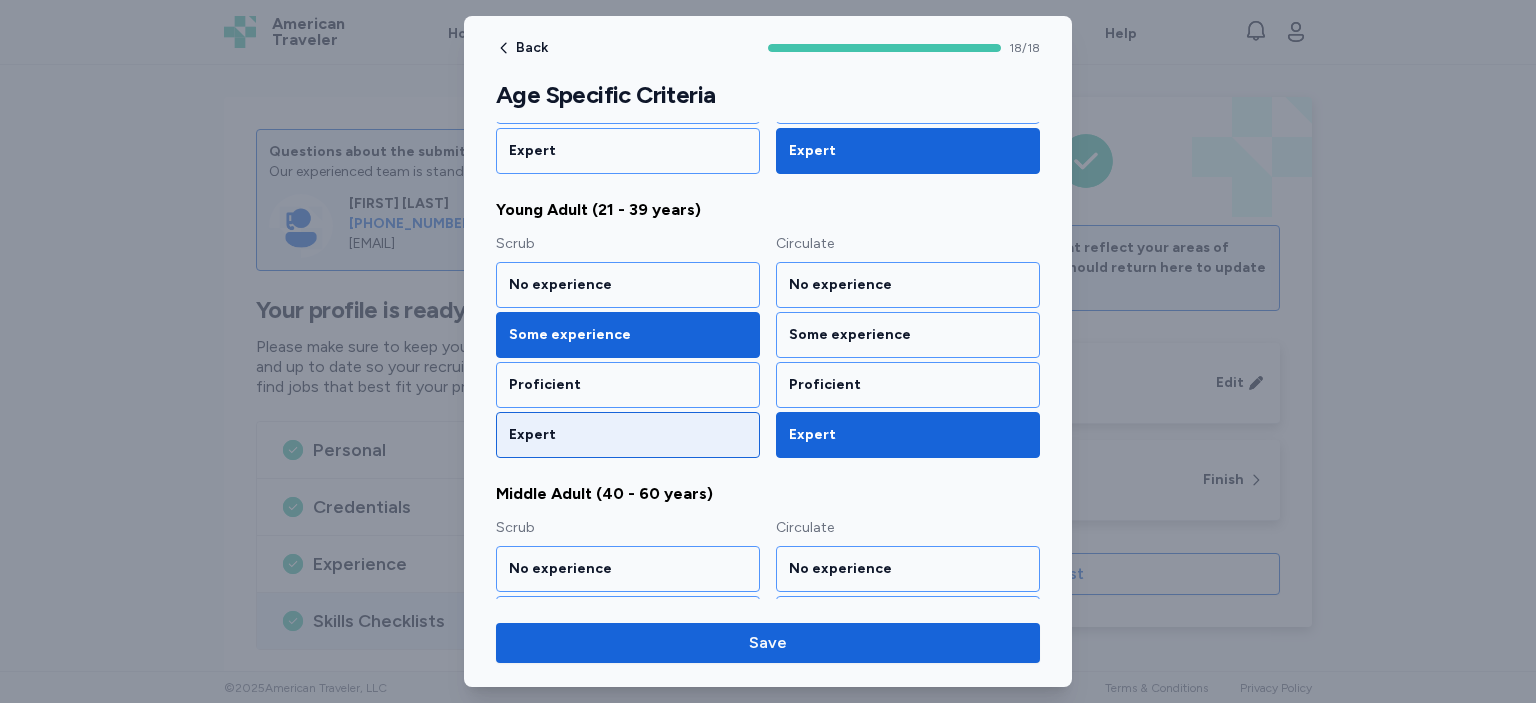click on "Expert" at bounding box center (628, 435) 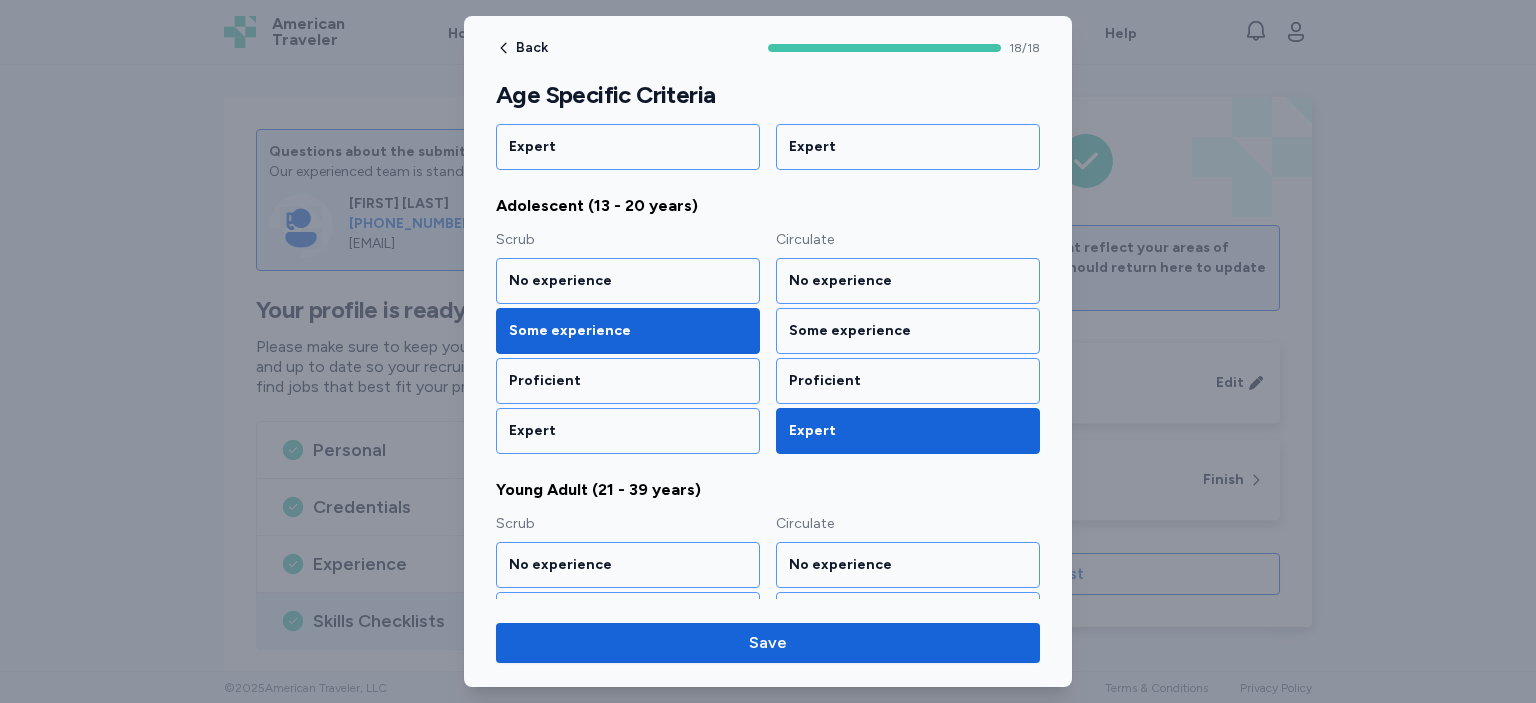 scroll, scrollTop: 1633, scrollLeft: 0, axis: vertical 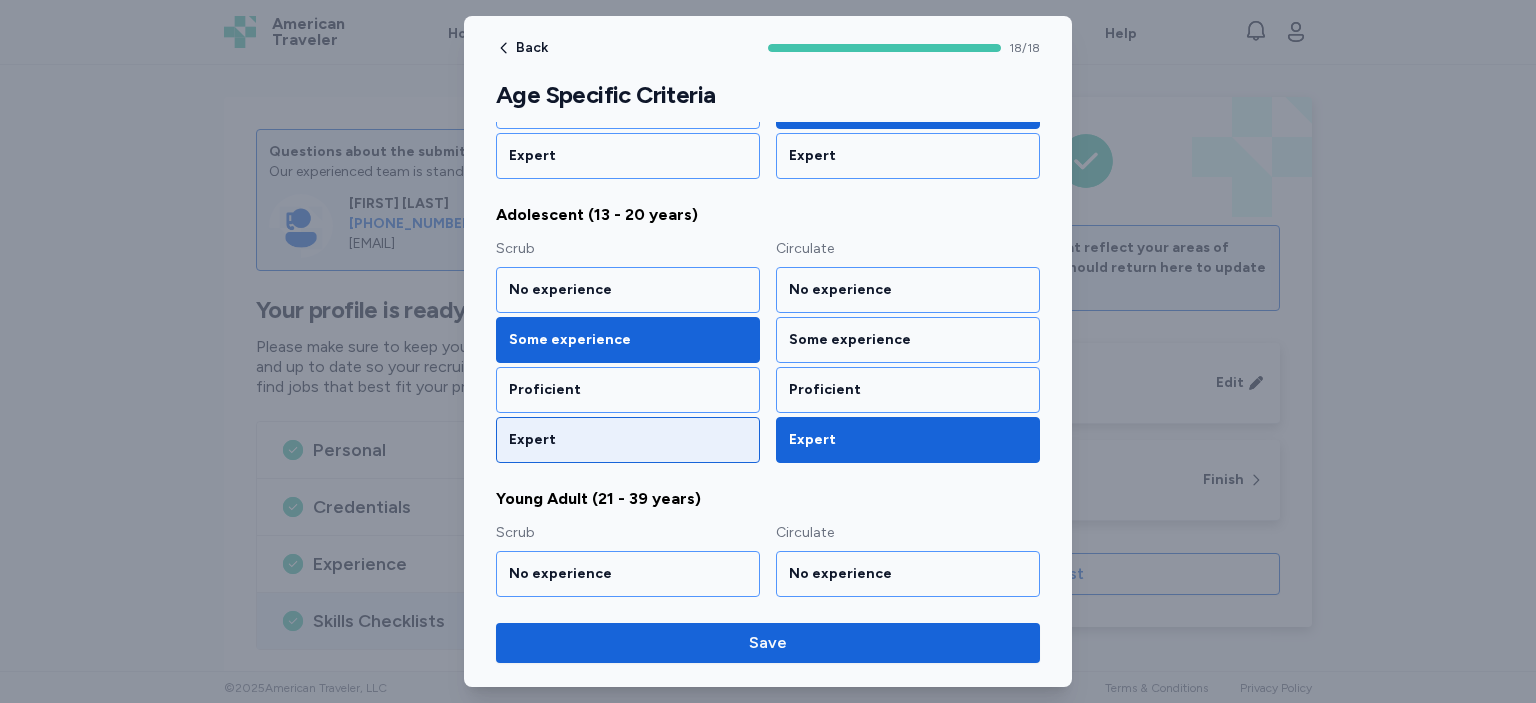 click on "Expert" at bounding box center (628, 440) 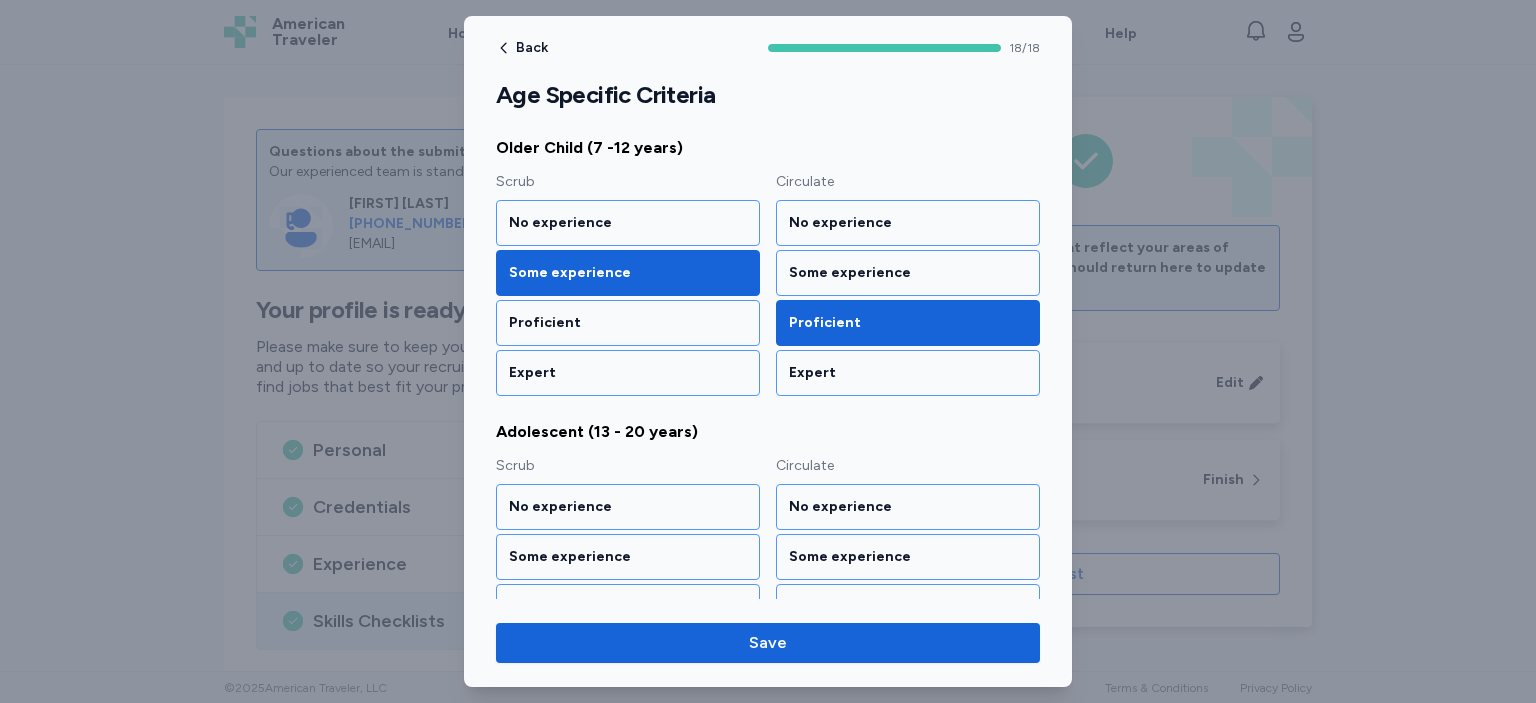scroll, scrollTop: 1294, scrollLeft: 0, axis: vertical 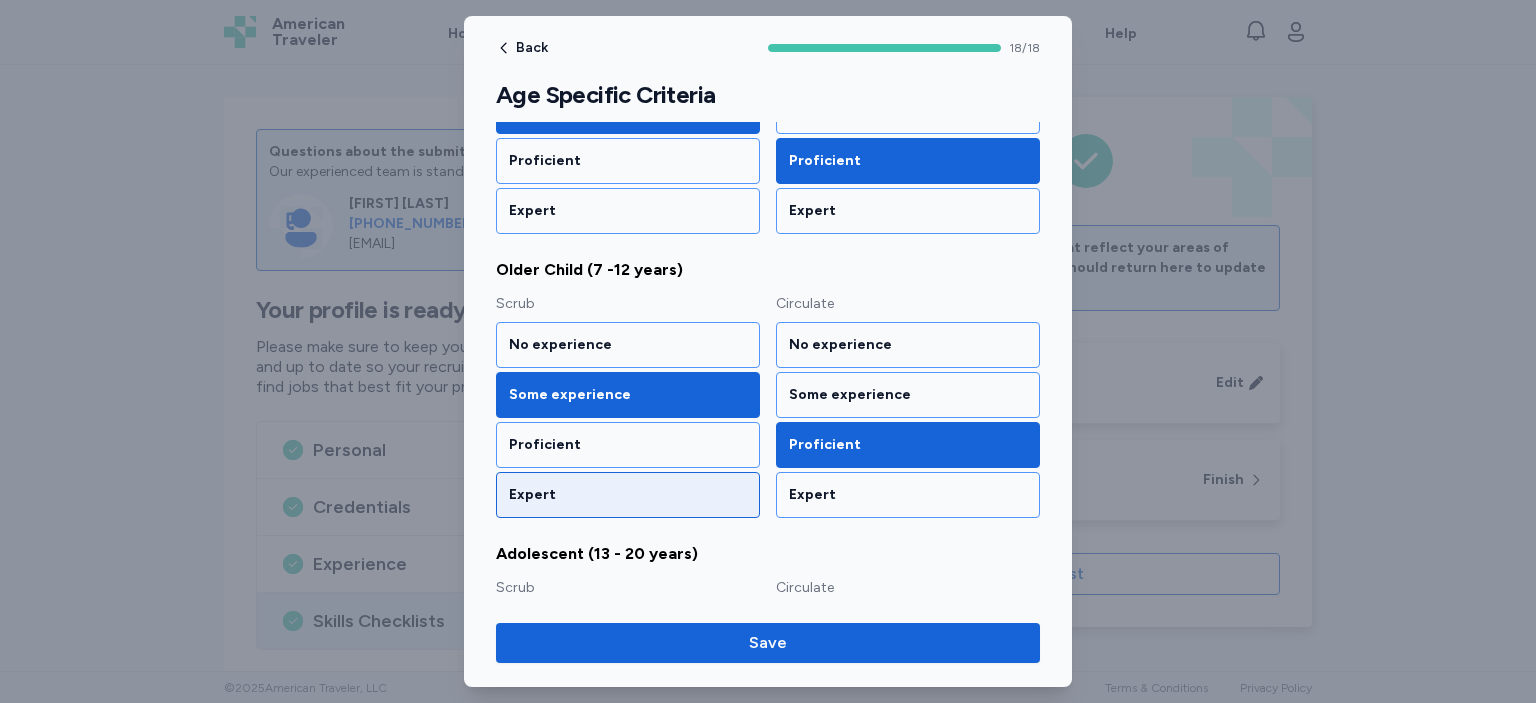 click on "Expert" at bounding box center (628, 495) 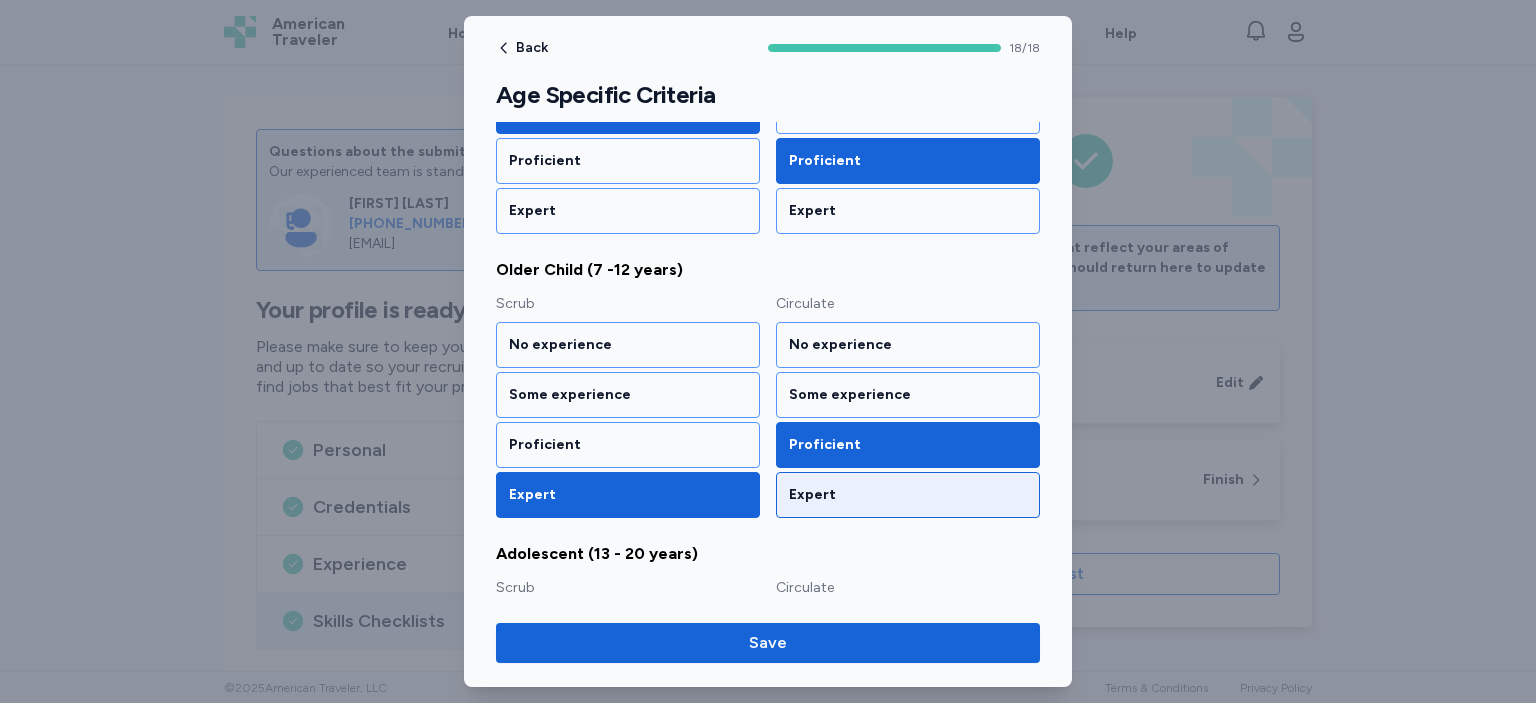click on "Expert" at bounding box center (908, 495) 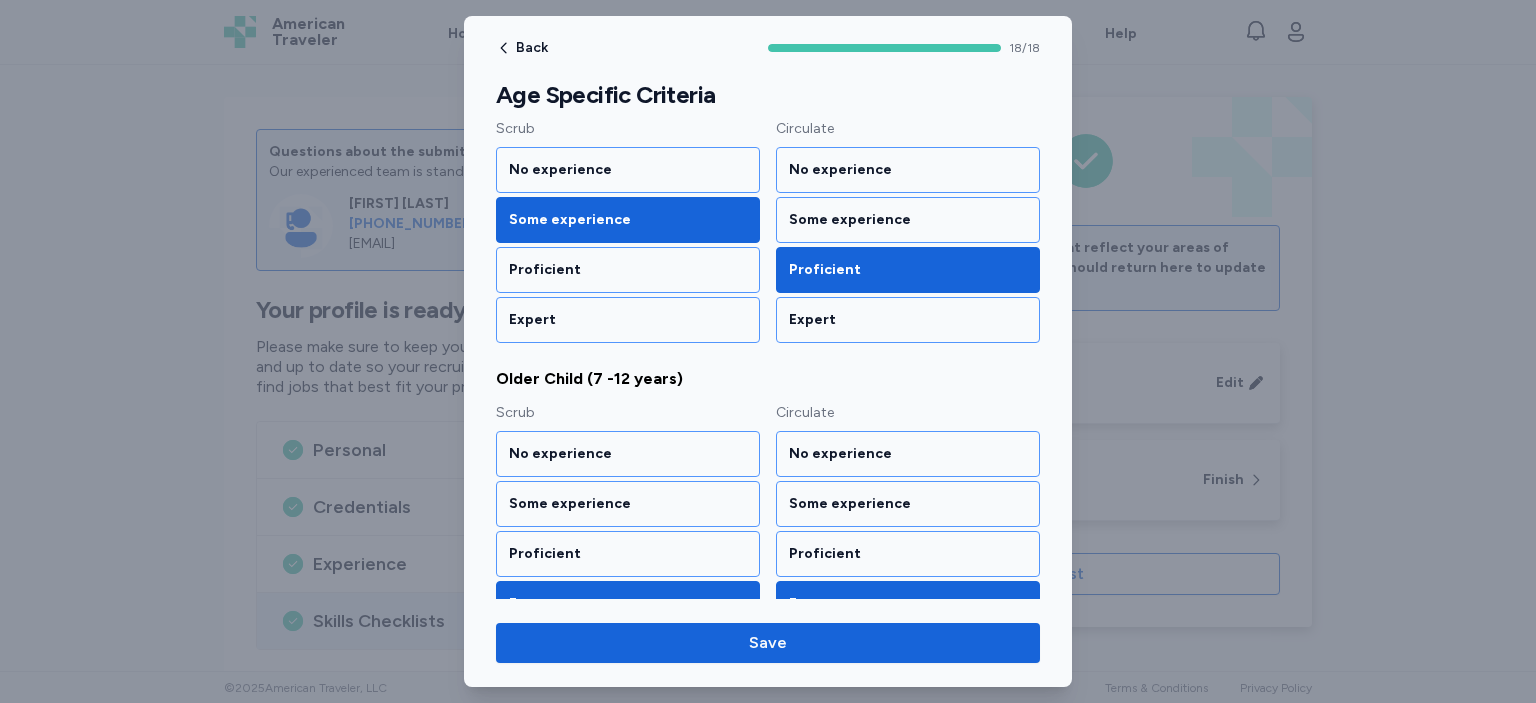 scroll, scrollTop: 1104, scrollLeft: 0, axis: vertical 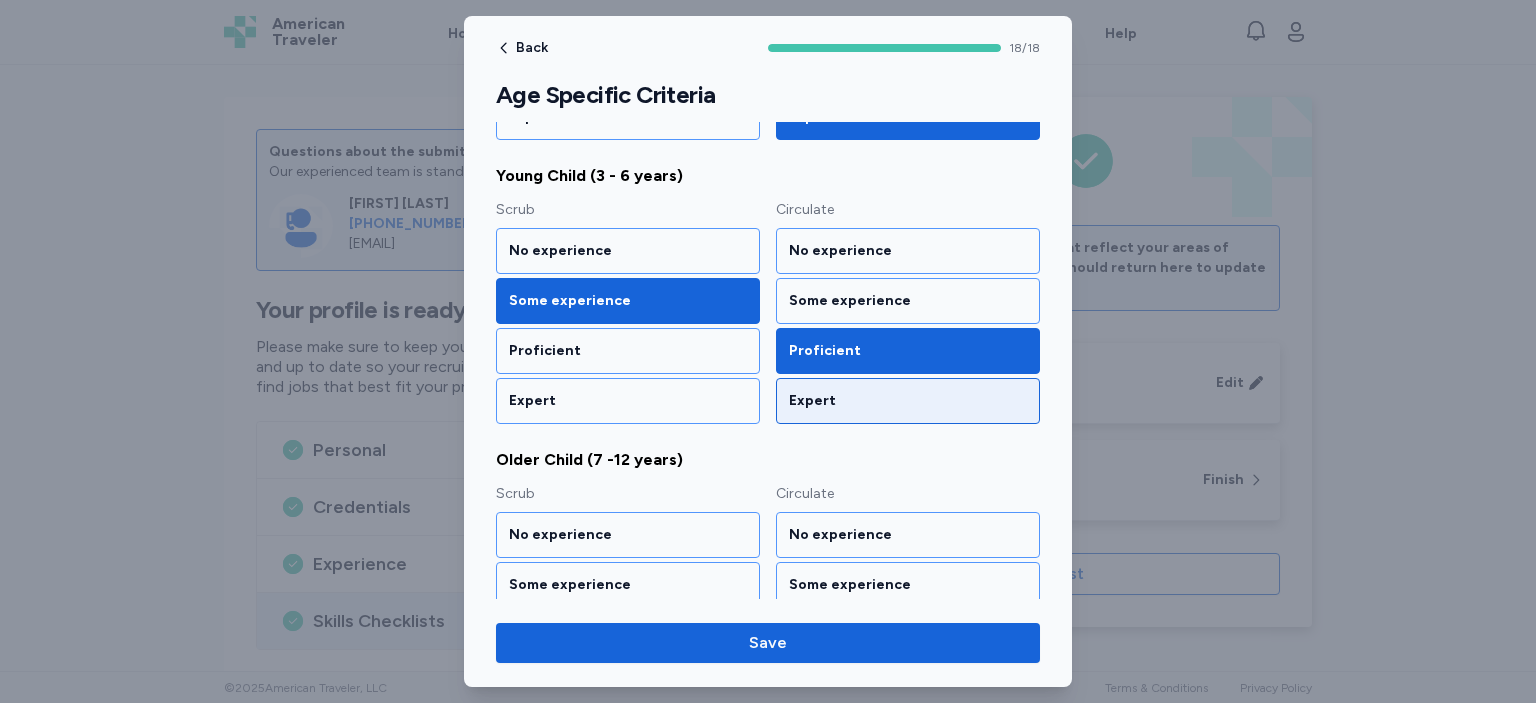 click on "Expert" at bounding box center [908, 401] 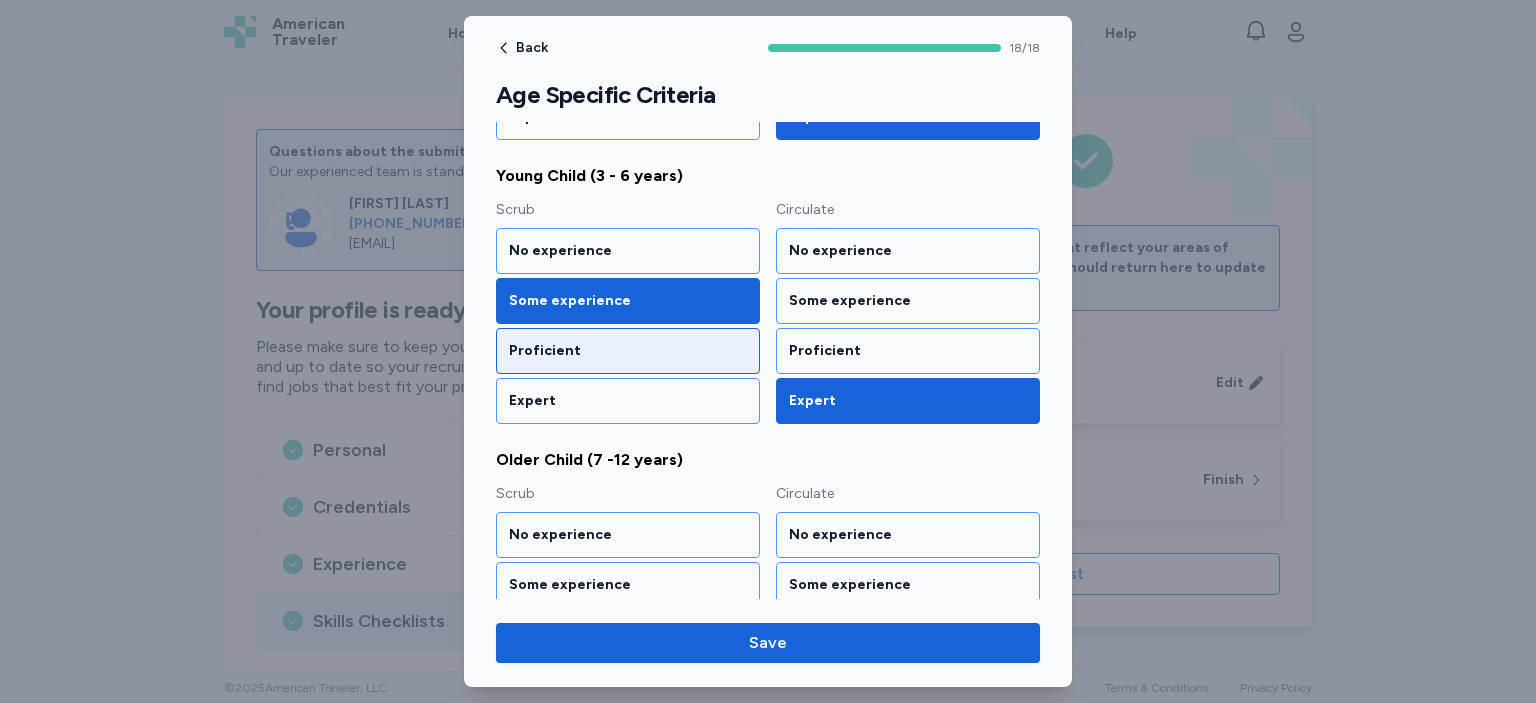 click on "Proficient" at bounding box center [628, 351] 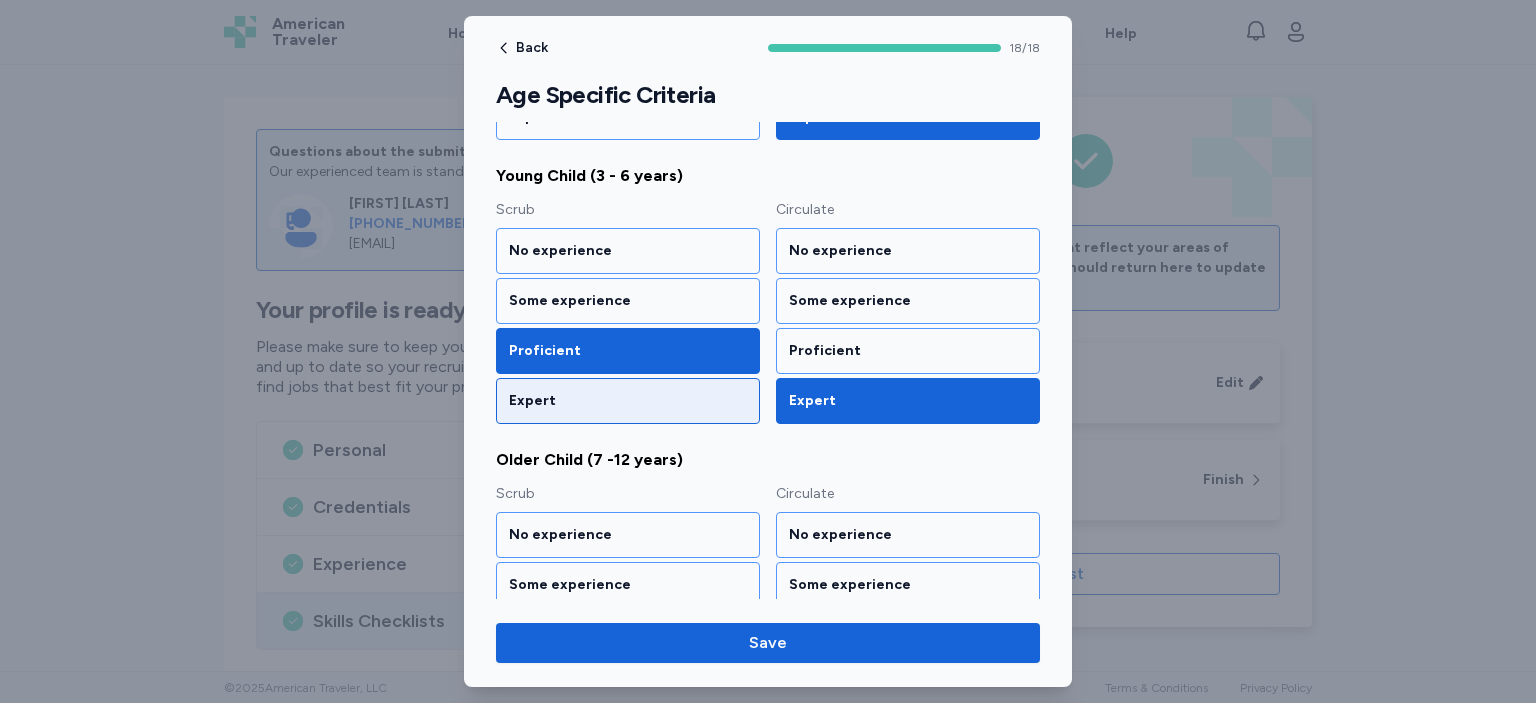 click on "Expert" at bounding box center [628, 401] 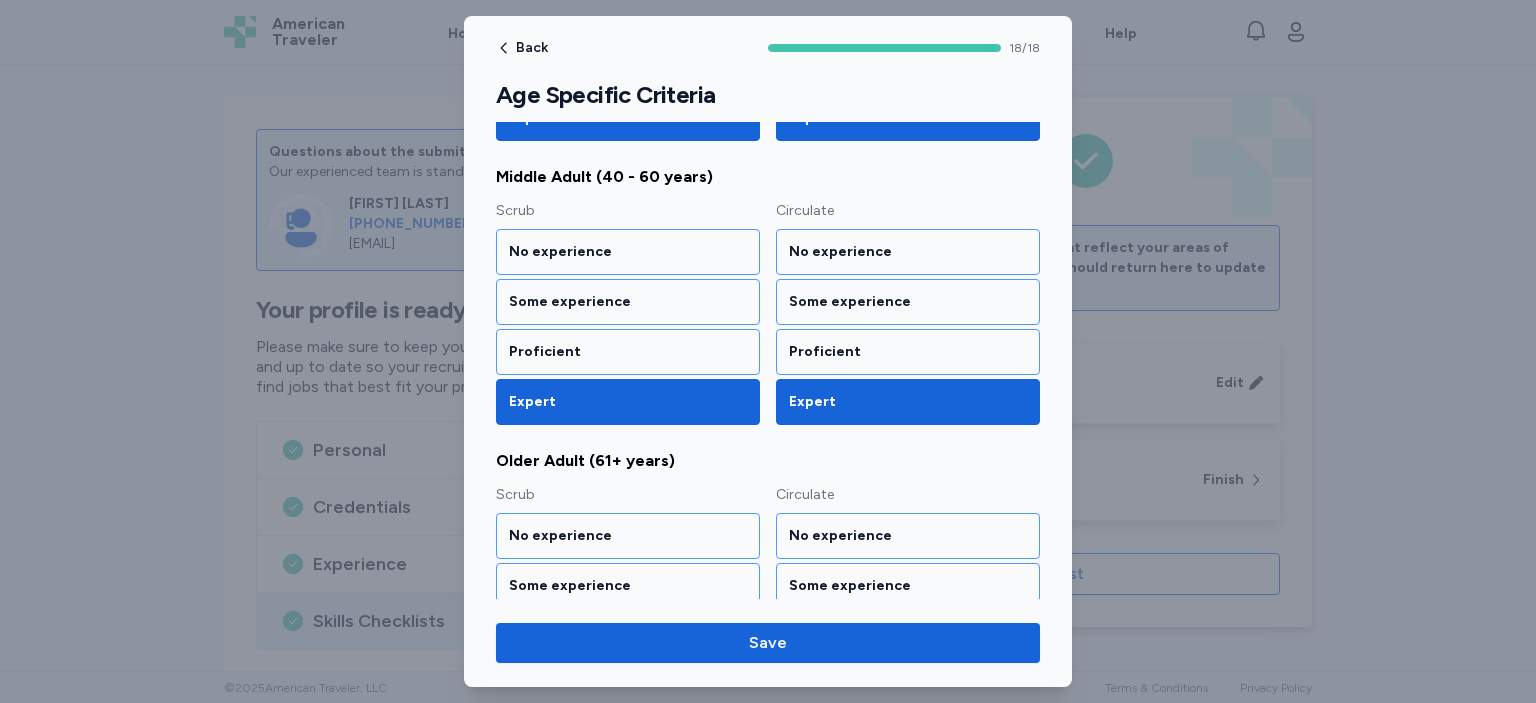 scroll, scrollTop: 2338, scrollLeft: 0, axis: vertical 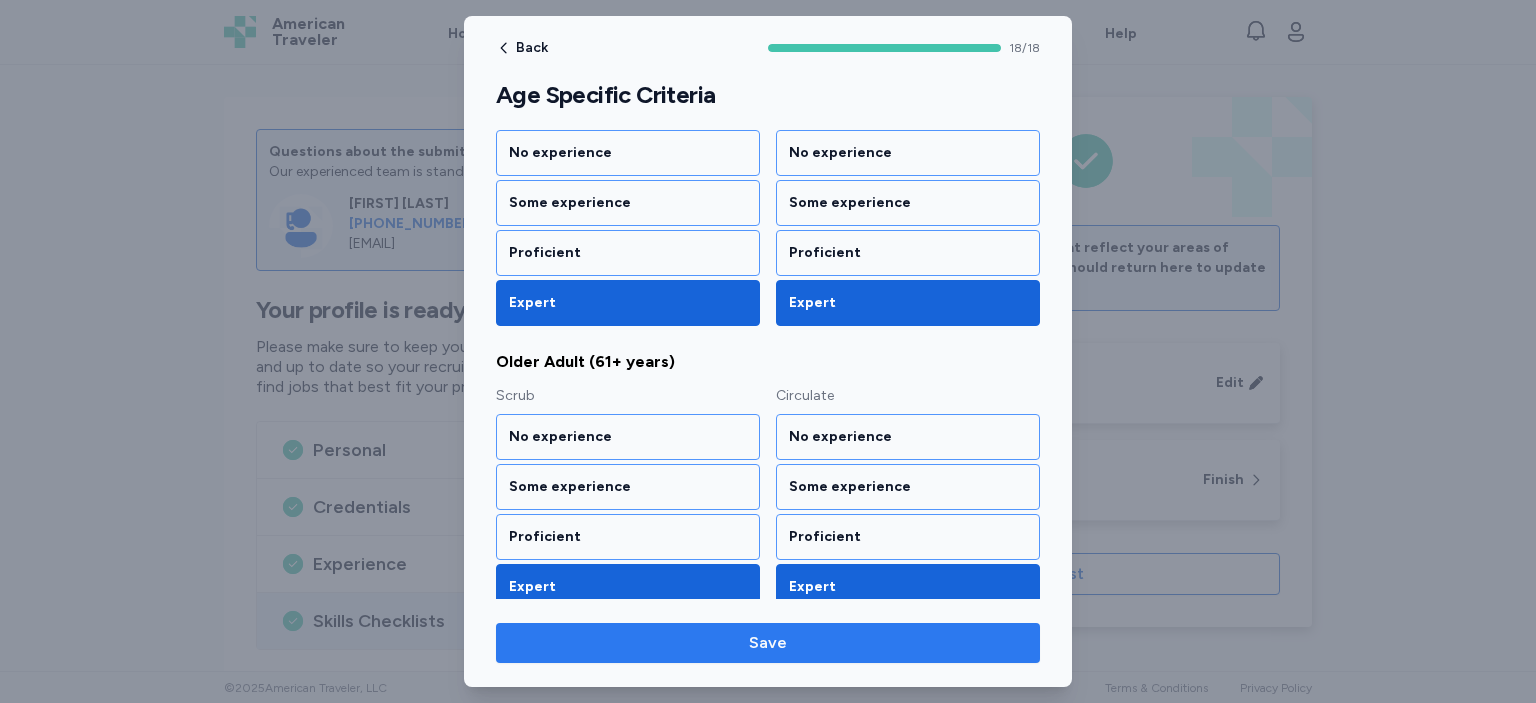 click on "Save" at bounding box center [768, 643] 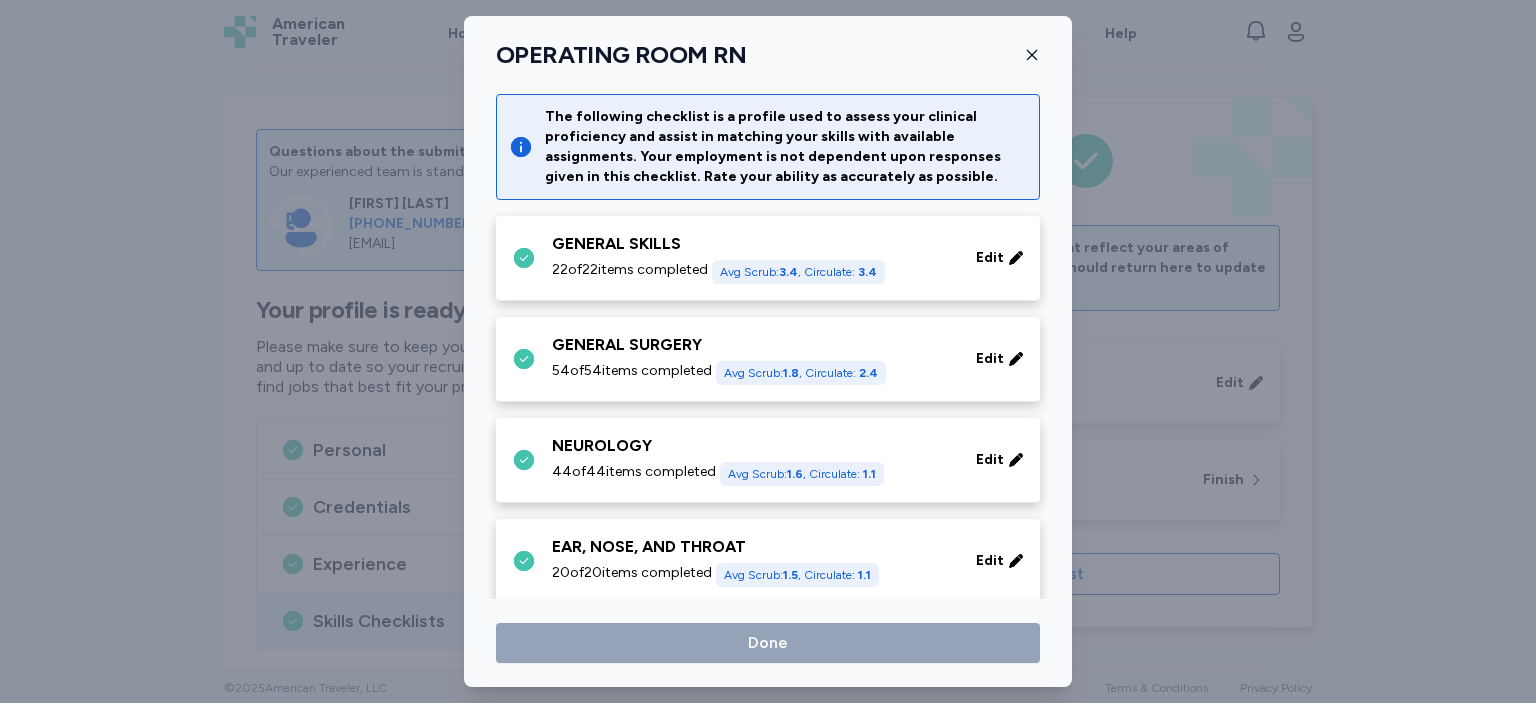 scroll, scrollTop: 1318, scrollLeft: 0, axis: vertical 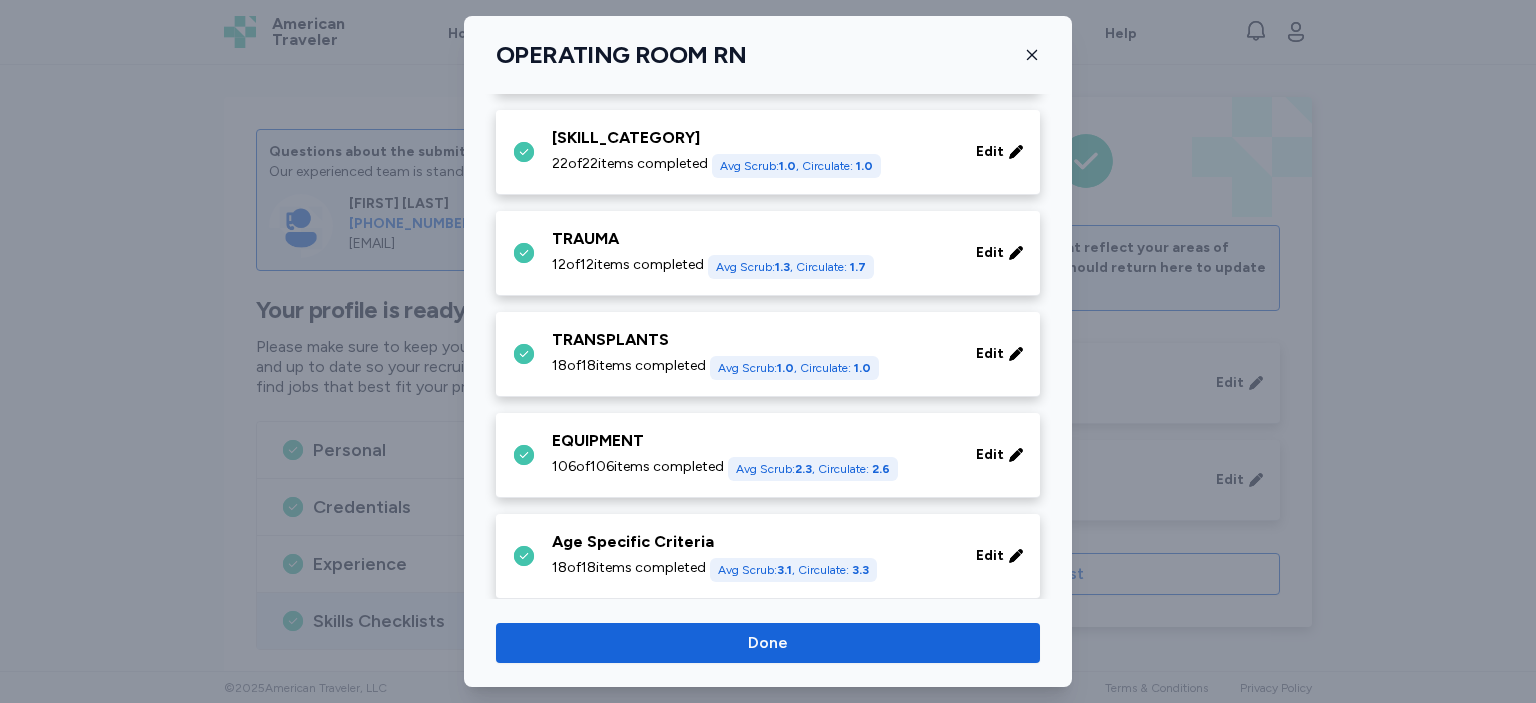 click on "Done" at bounding box center (768, 643) 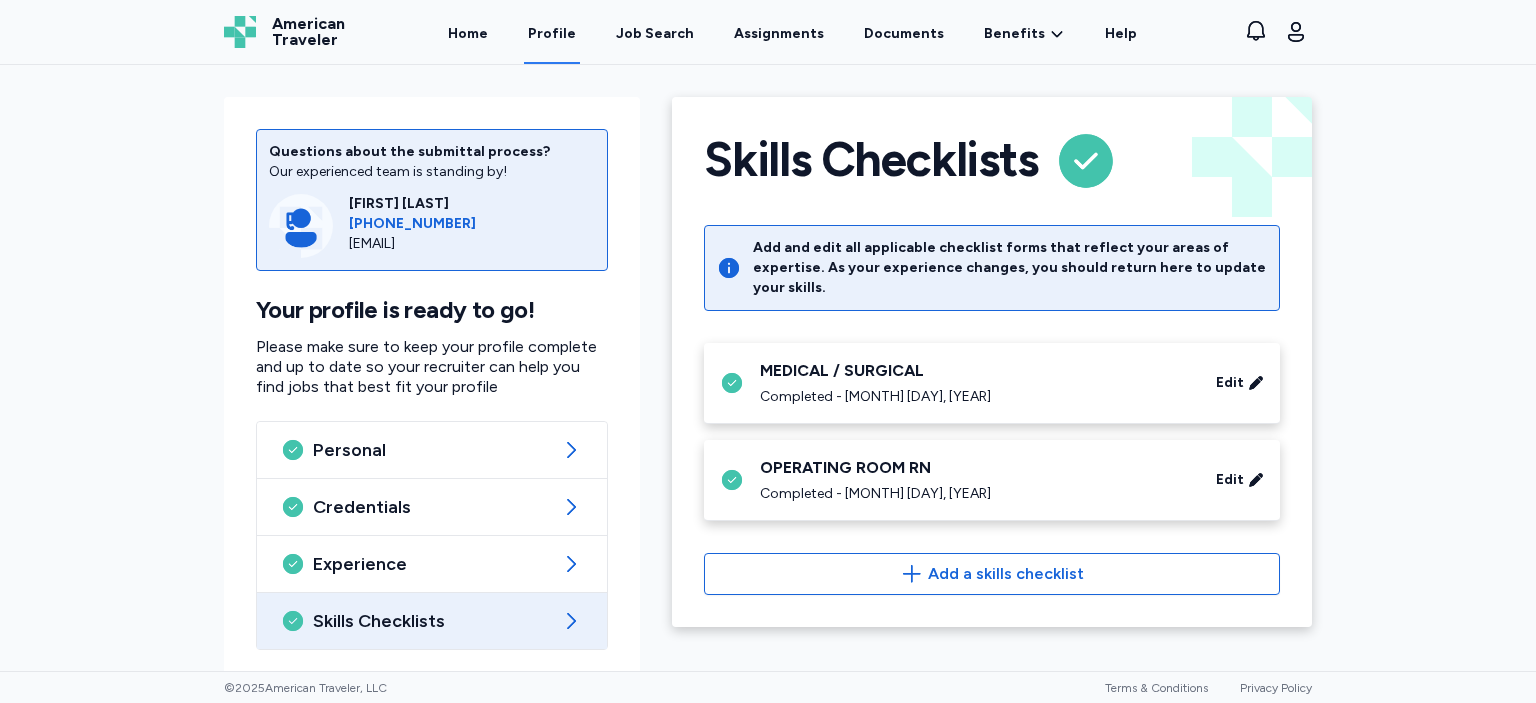 click on "OPERATING ROOM RN" at bounding box center [976, 468] 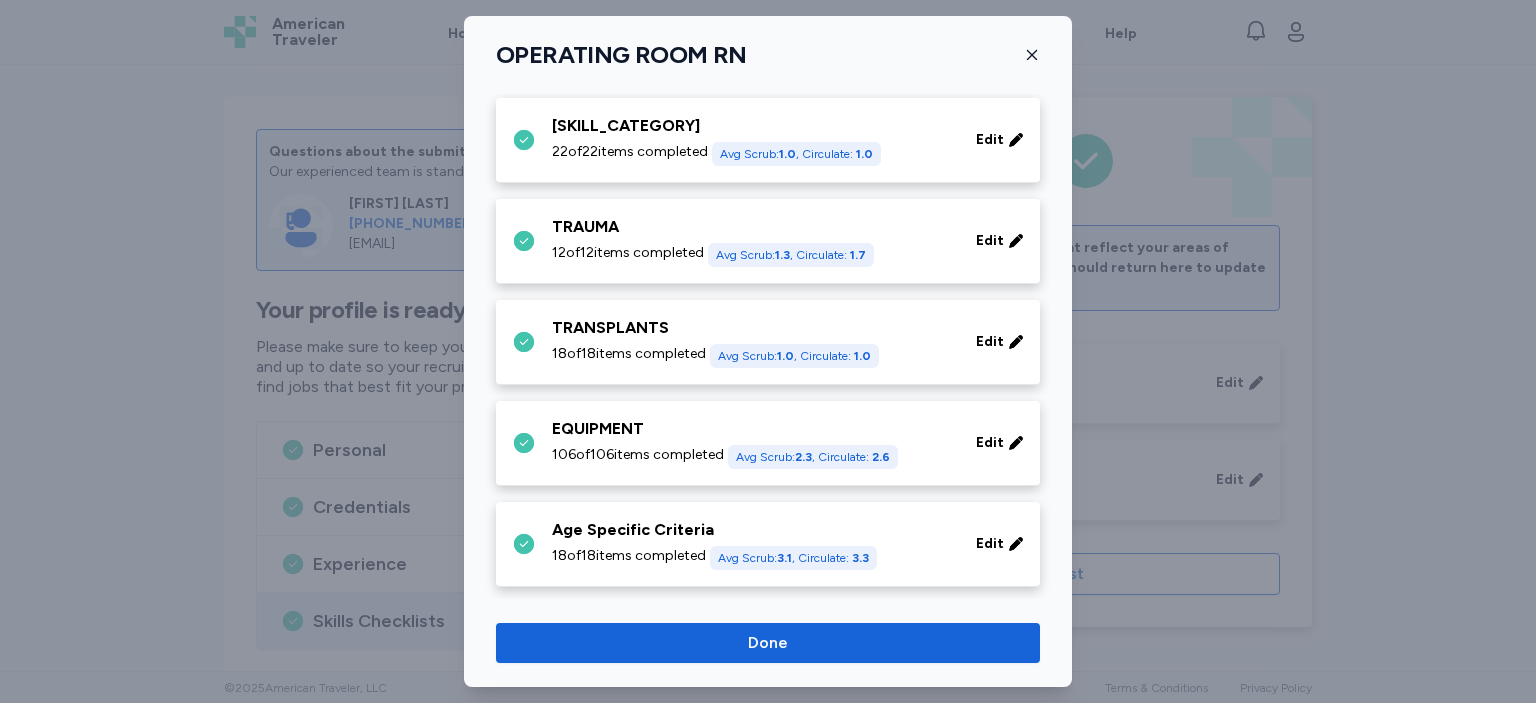 scroll, scrollTop: 1334, scrollLeft: 0, axis: vertical 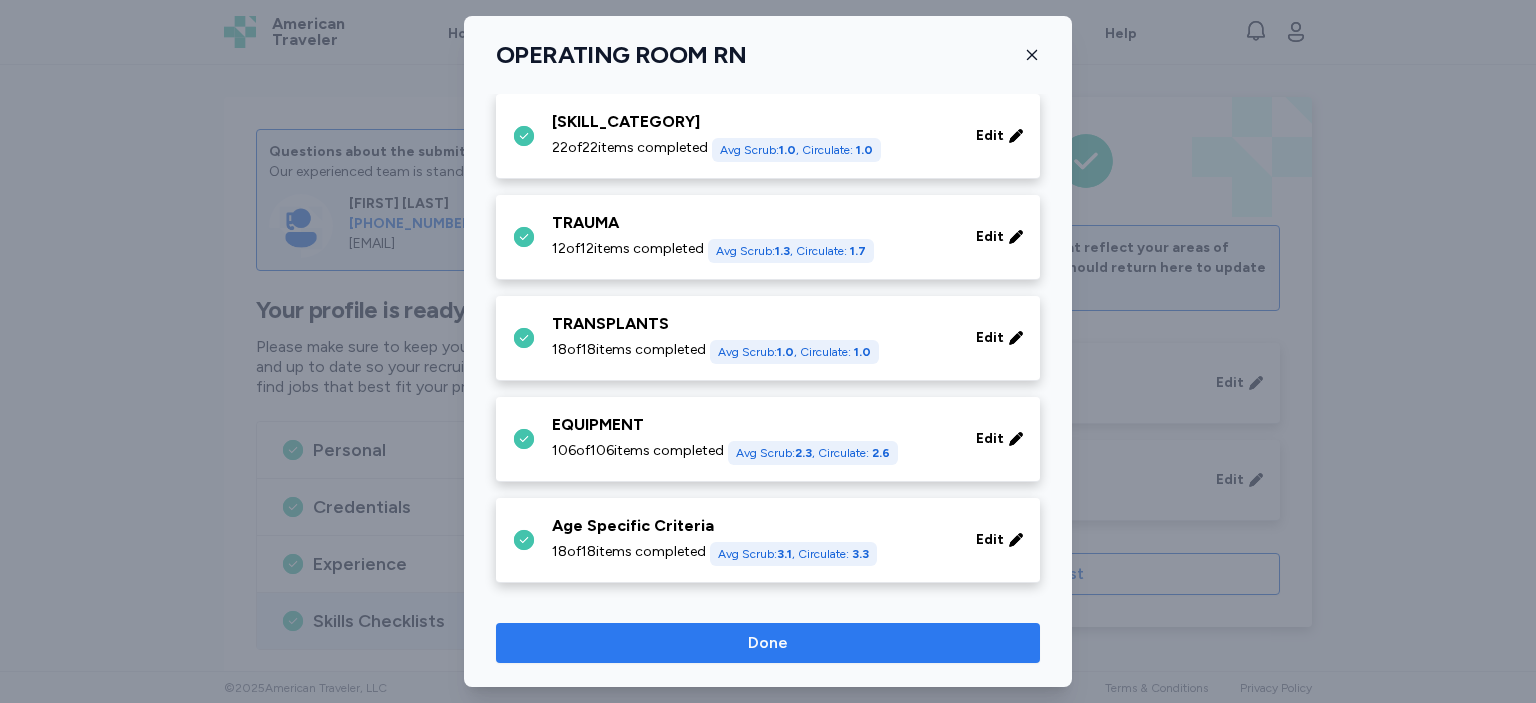 click on "Done" at bounding box center [768, 643] 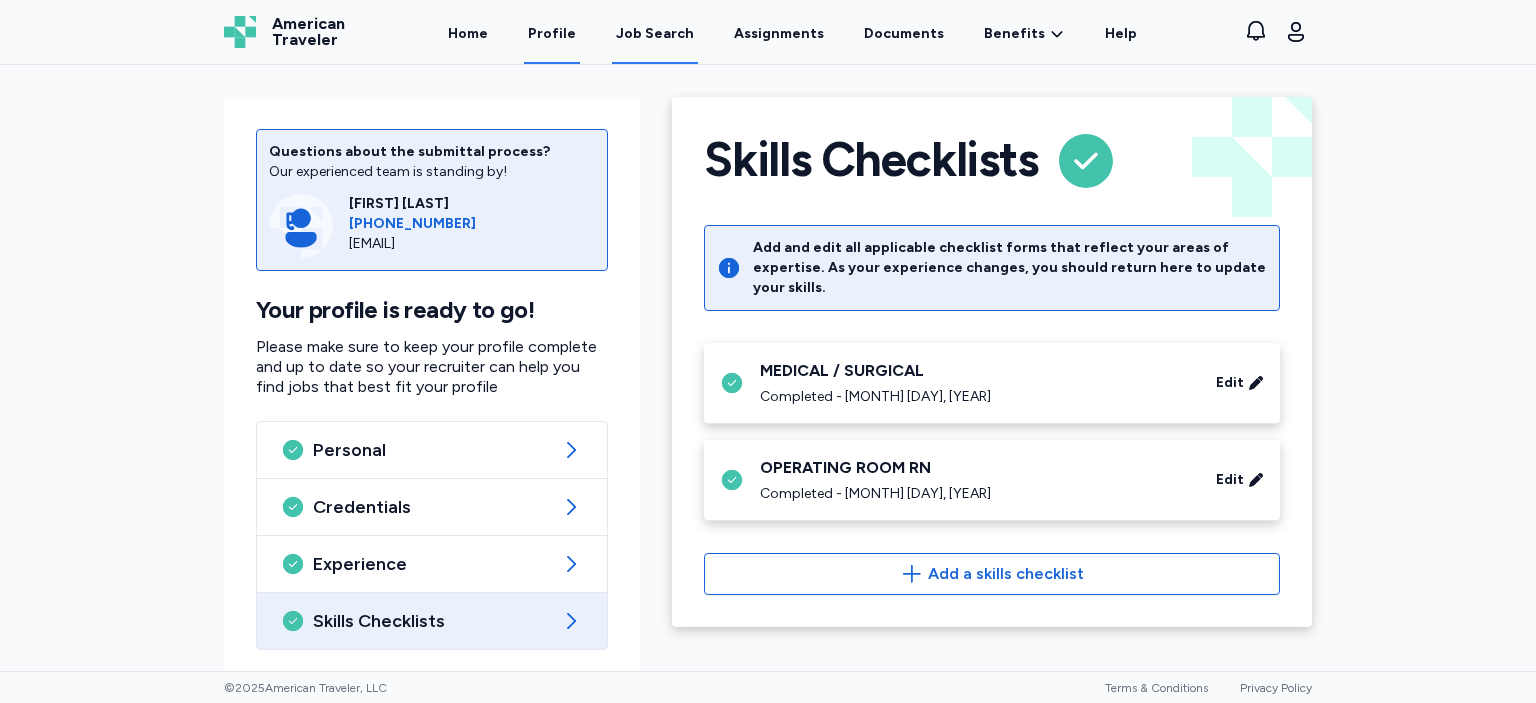 click on "Job Search" at bounding box center [655, 34] 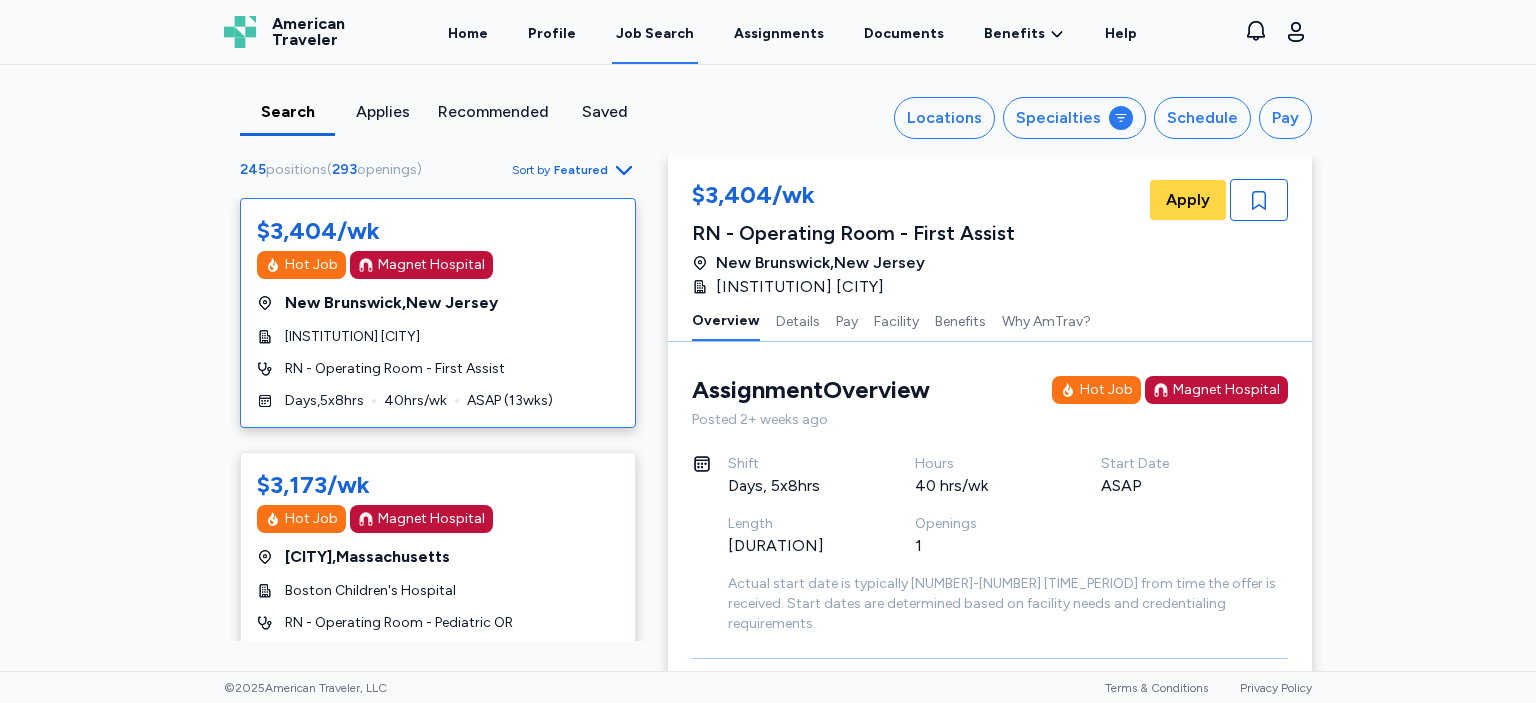 click on "Recommended" at bounding box center [493, 112] 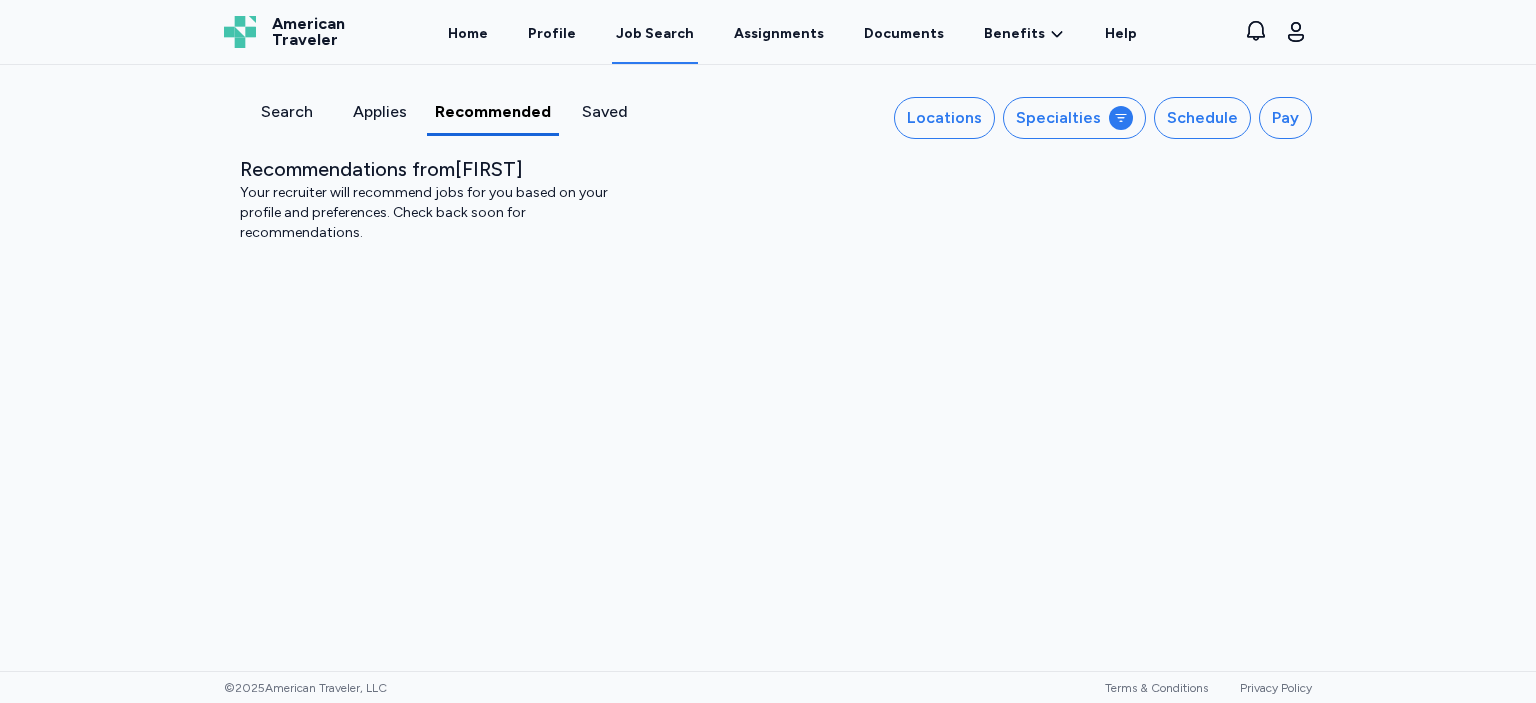 click on "Applies" at bounding box center (379, 112) 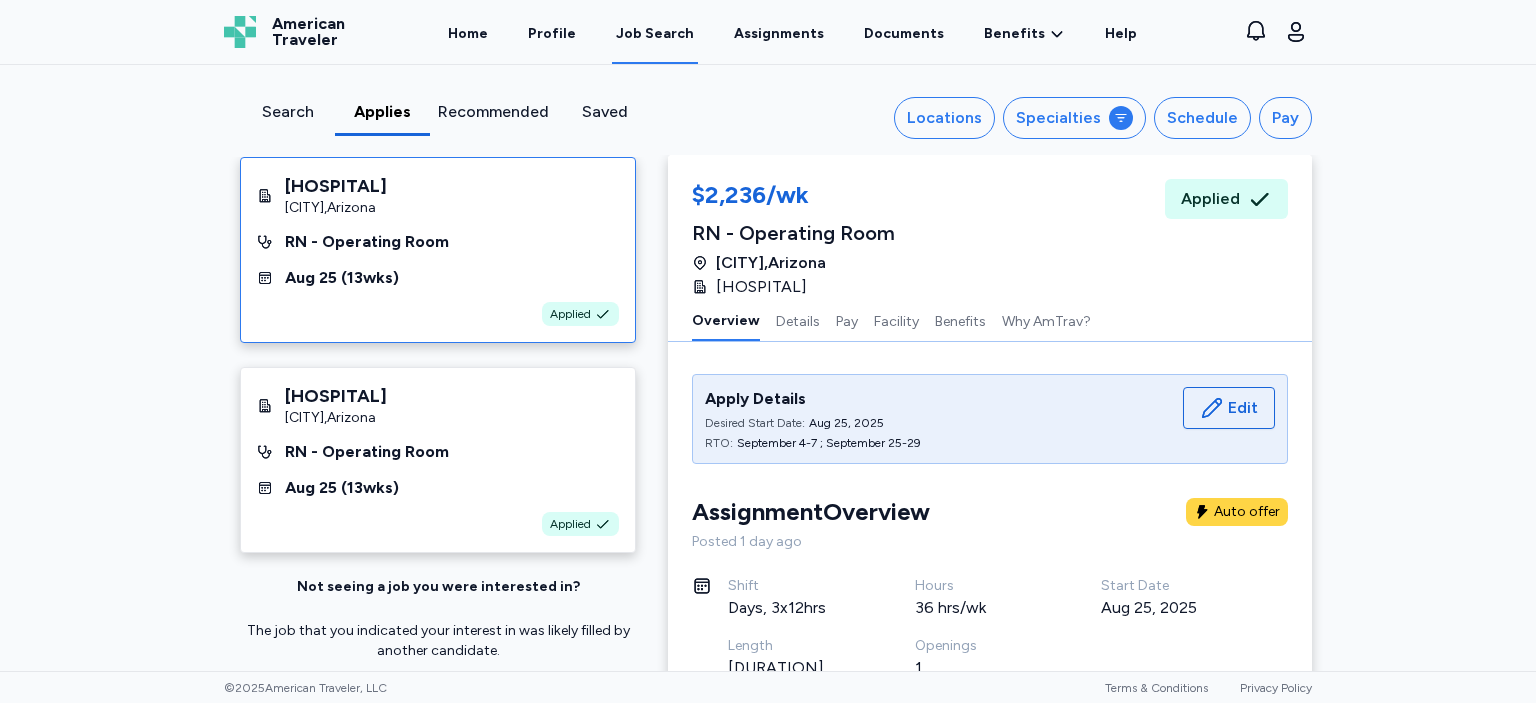 click on "Saved" at bounding box center (604, 112) 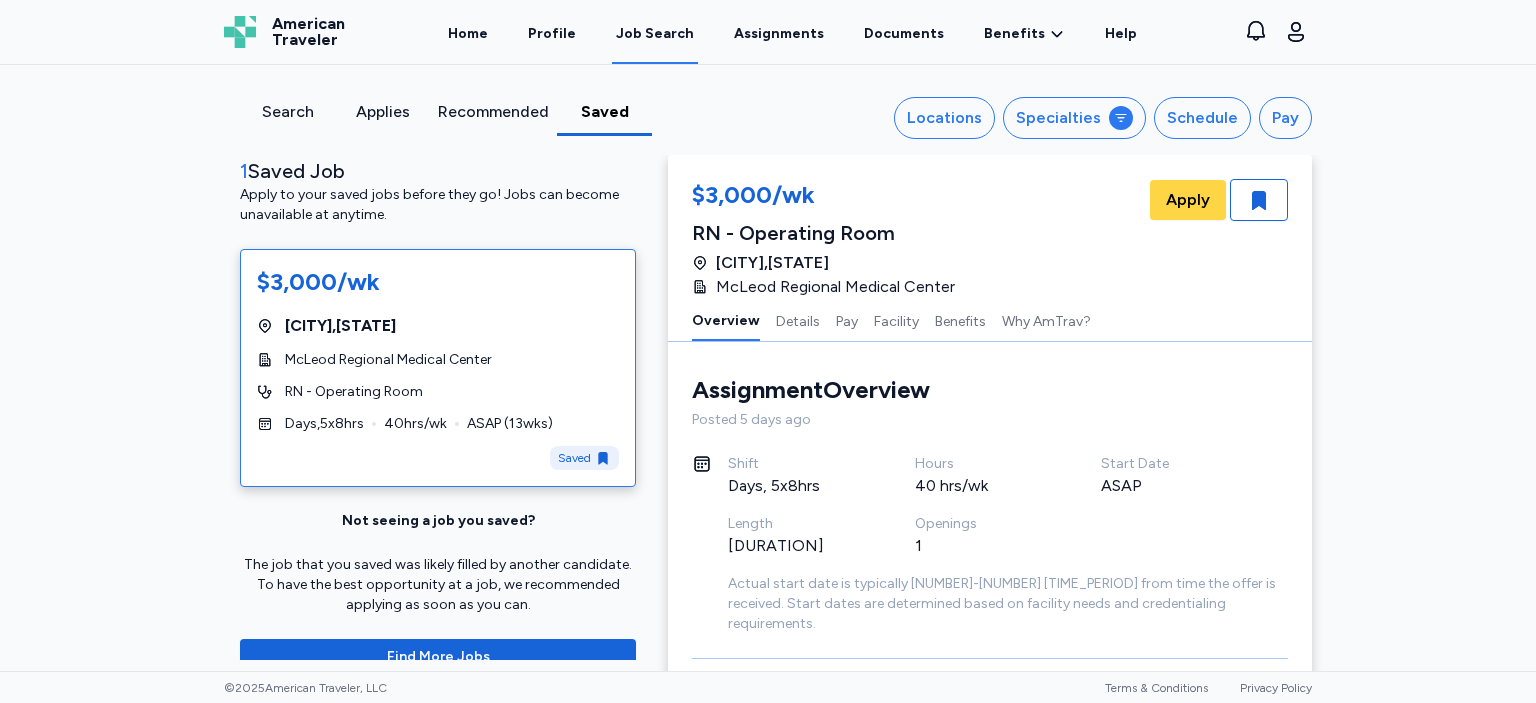 click on "Assignment  Overview Overview" at bounding box center (990, 390) 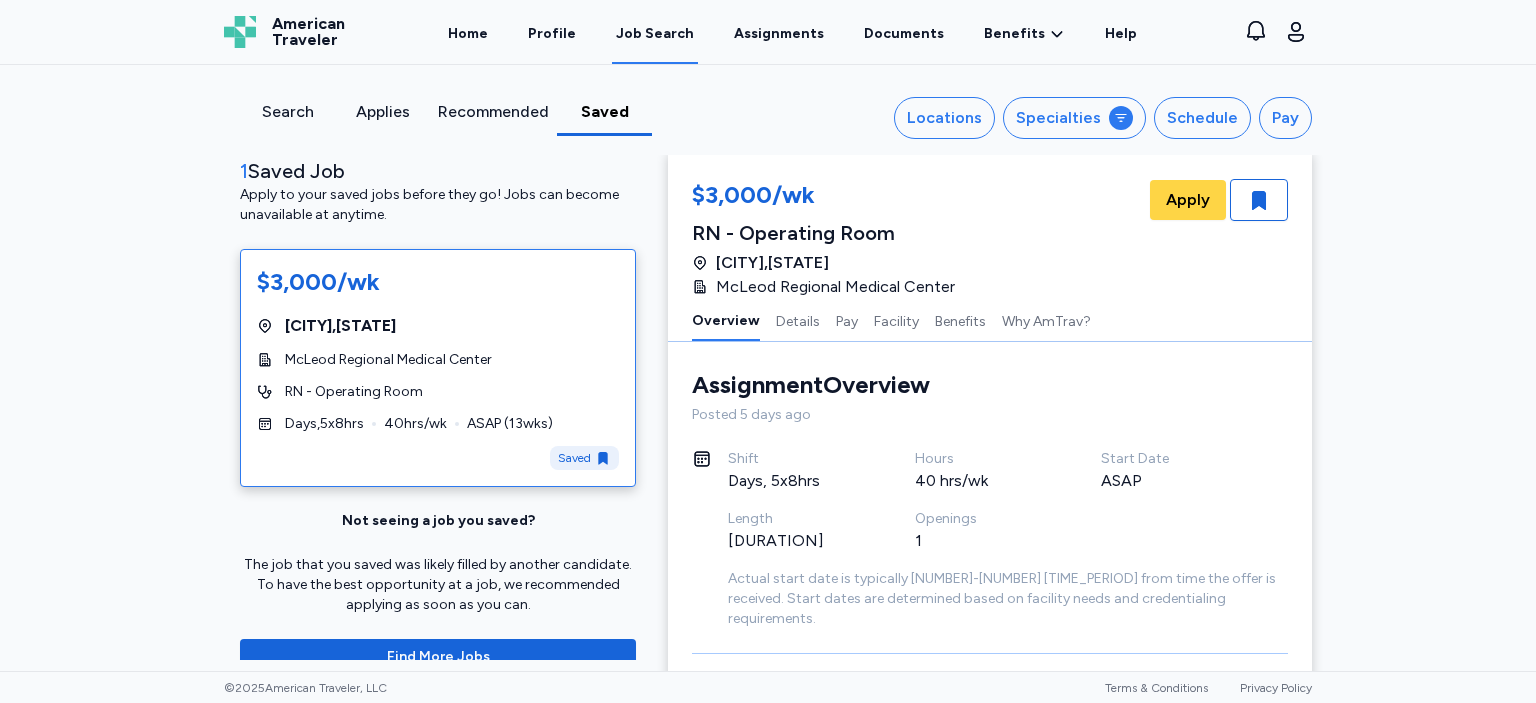 scroll, scrollTop: 0, scrollLeft: 0, axis: both 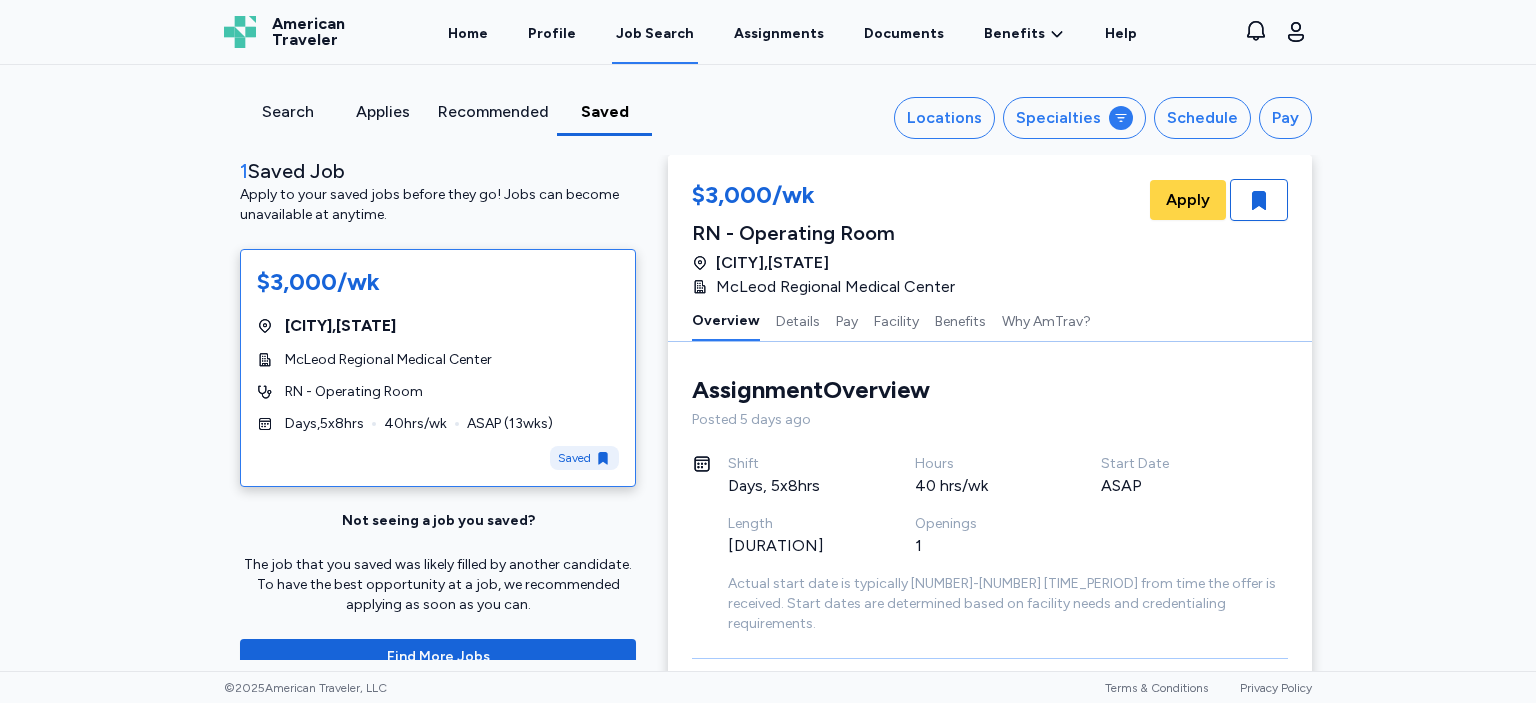 click on "[TERM] [TERM] [TERM] [TERM] [TERM] [TERM] [TERM]" at bounding box center (768, 118) 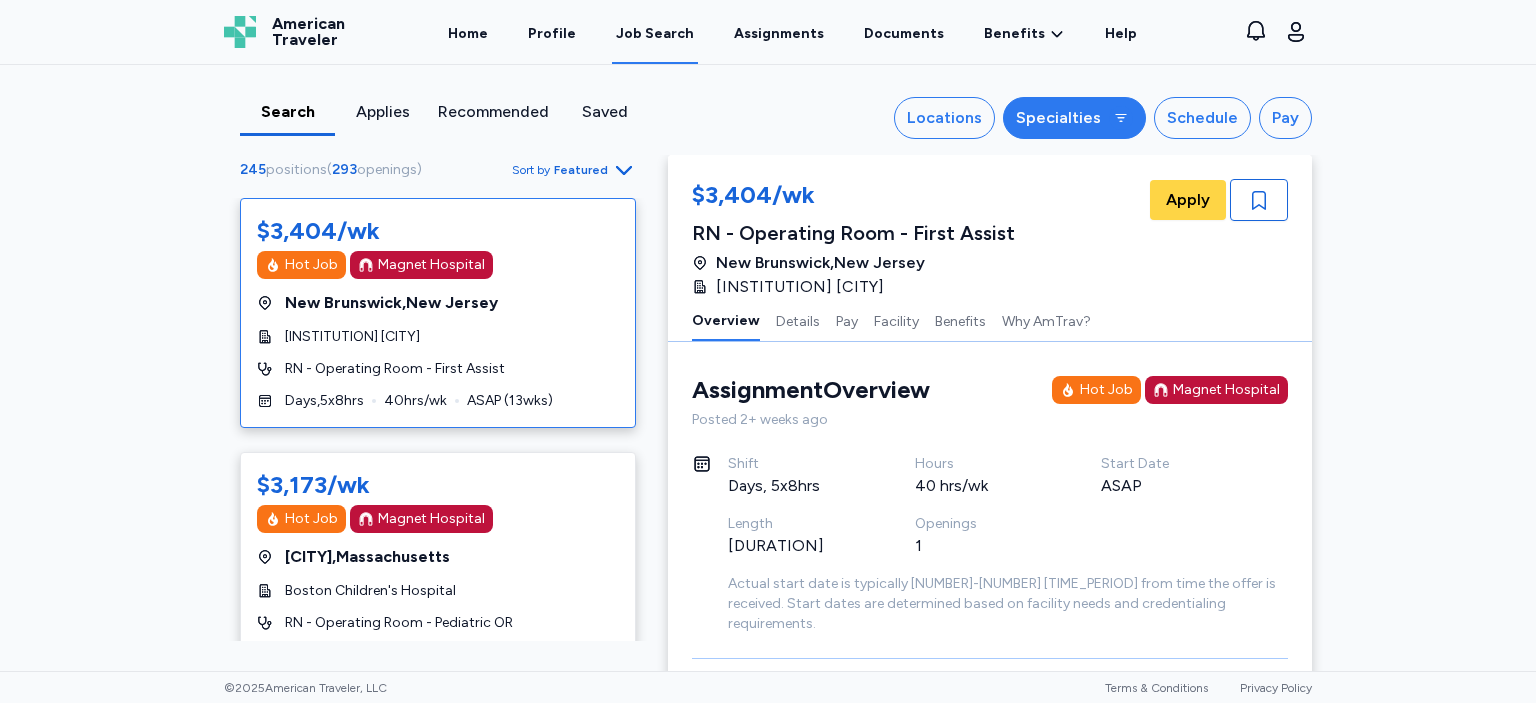 click on "Specialties" at bounding box center (1058, 118) 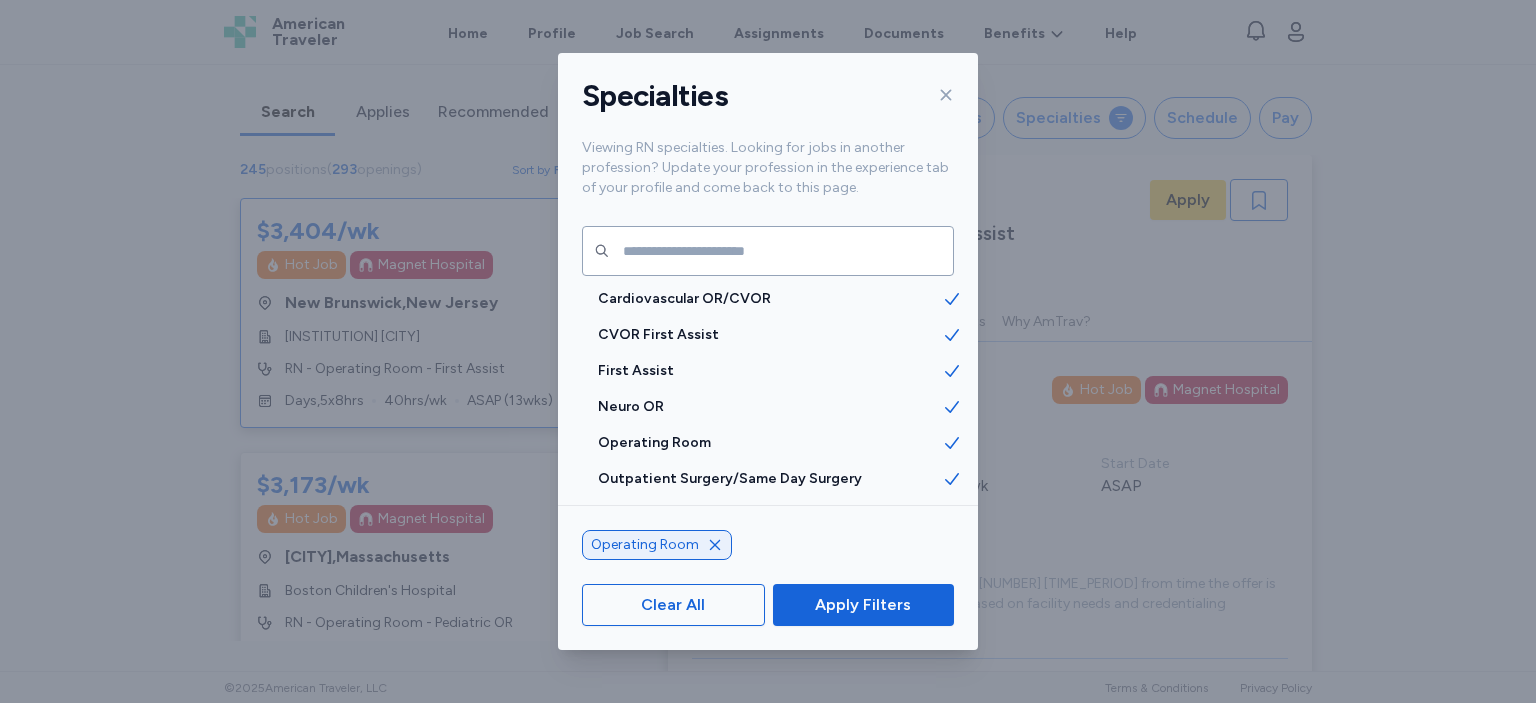scroll, scrollTop: 3406, scrollLeft: 0, axis: vertical 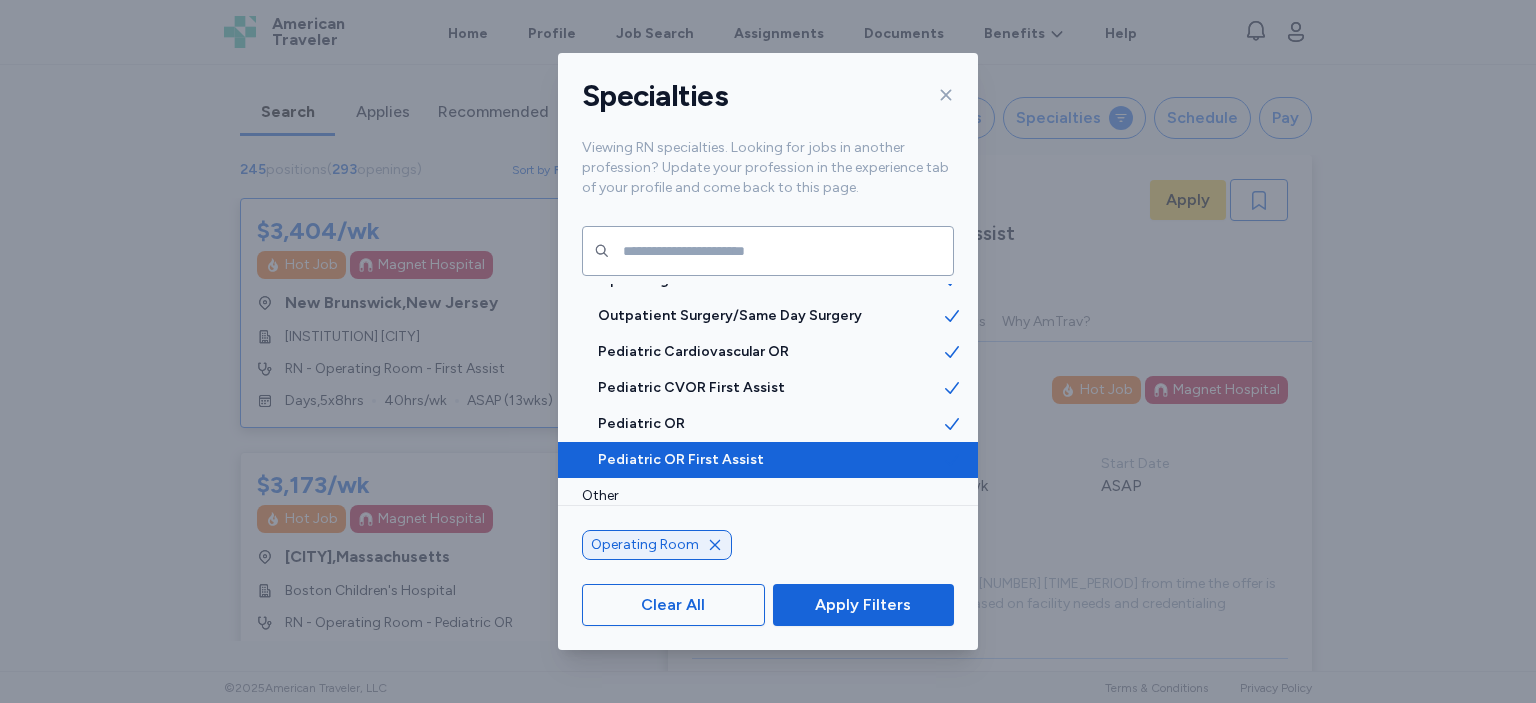click 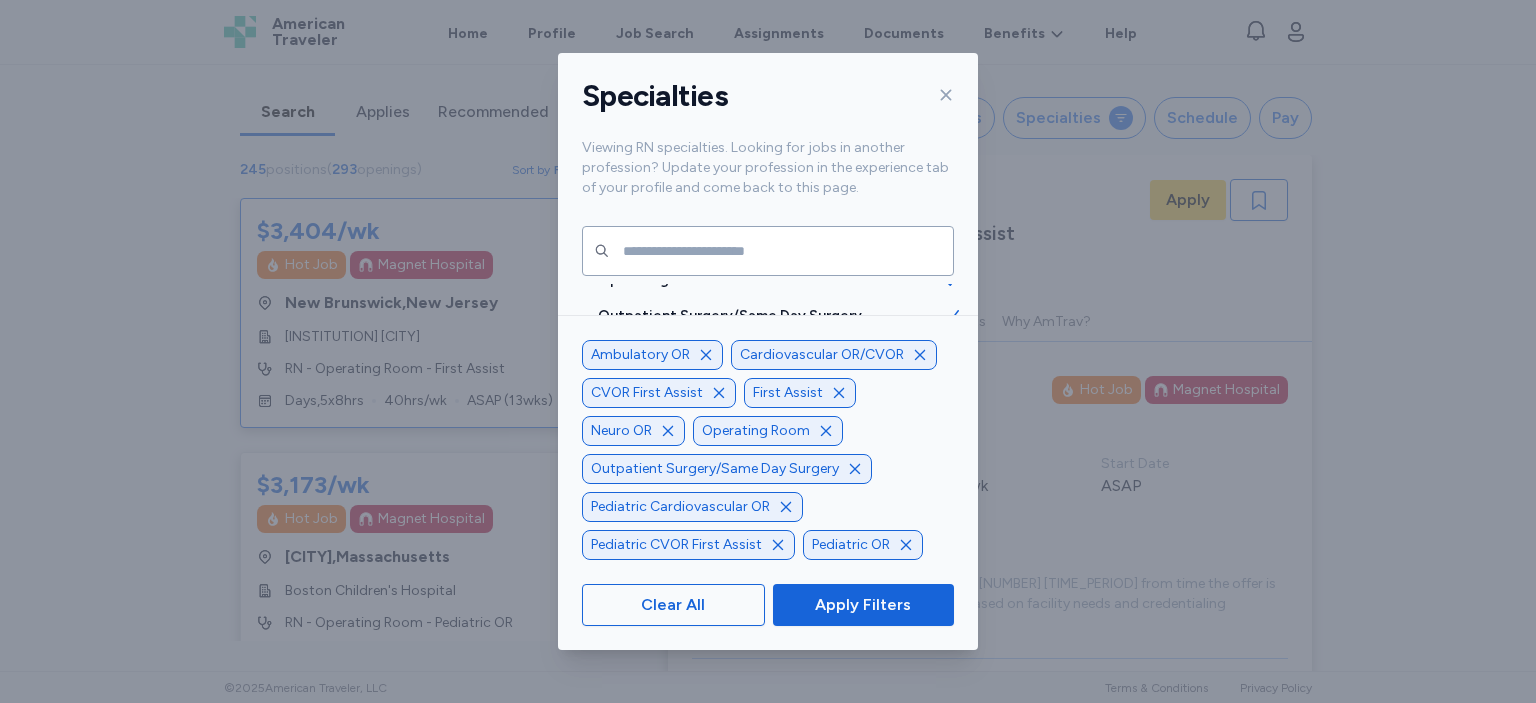 click 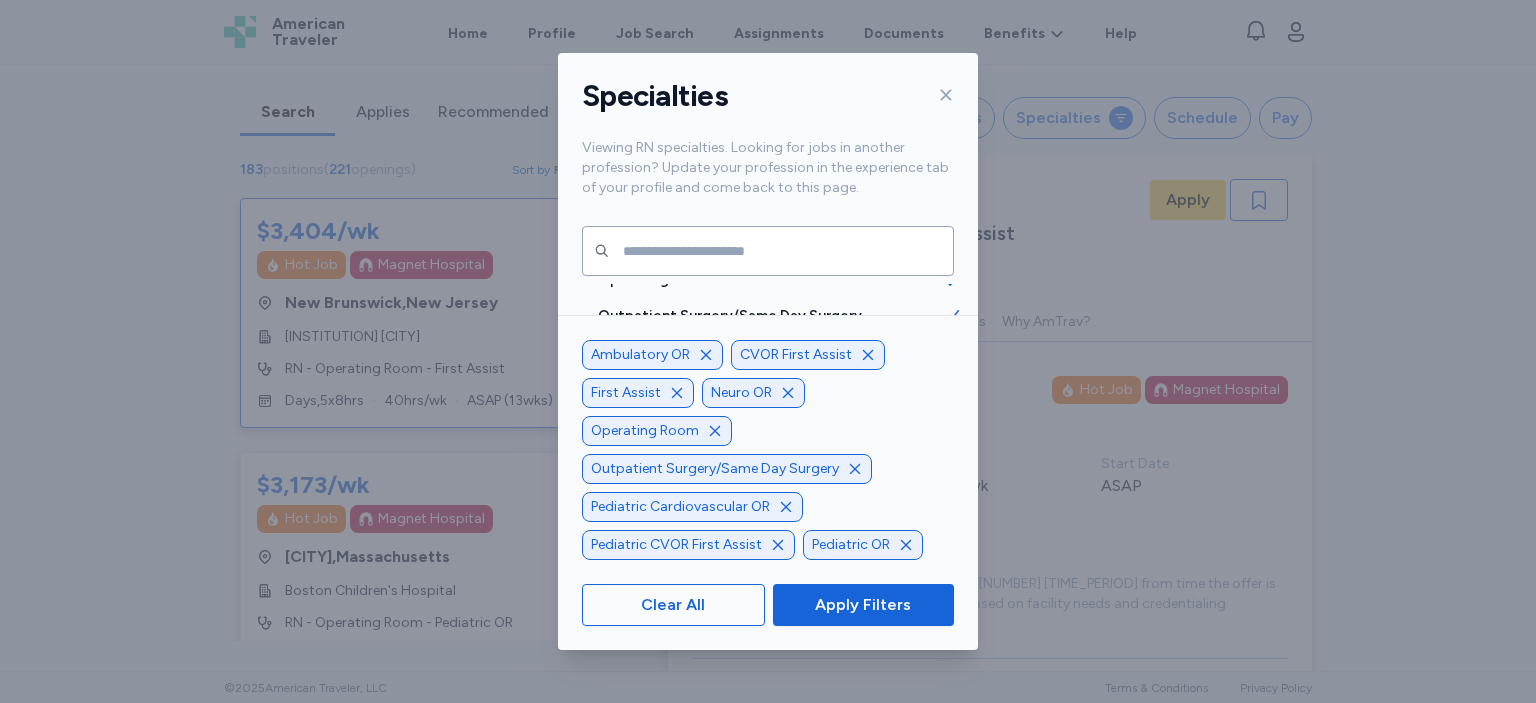 click 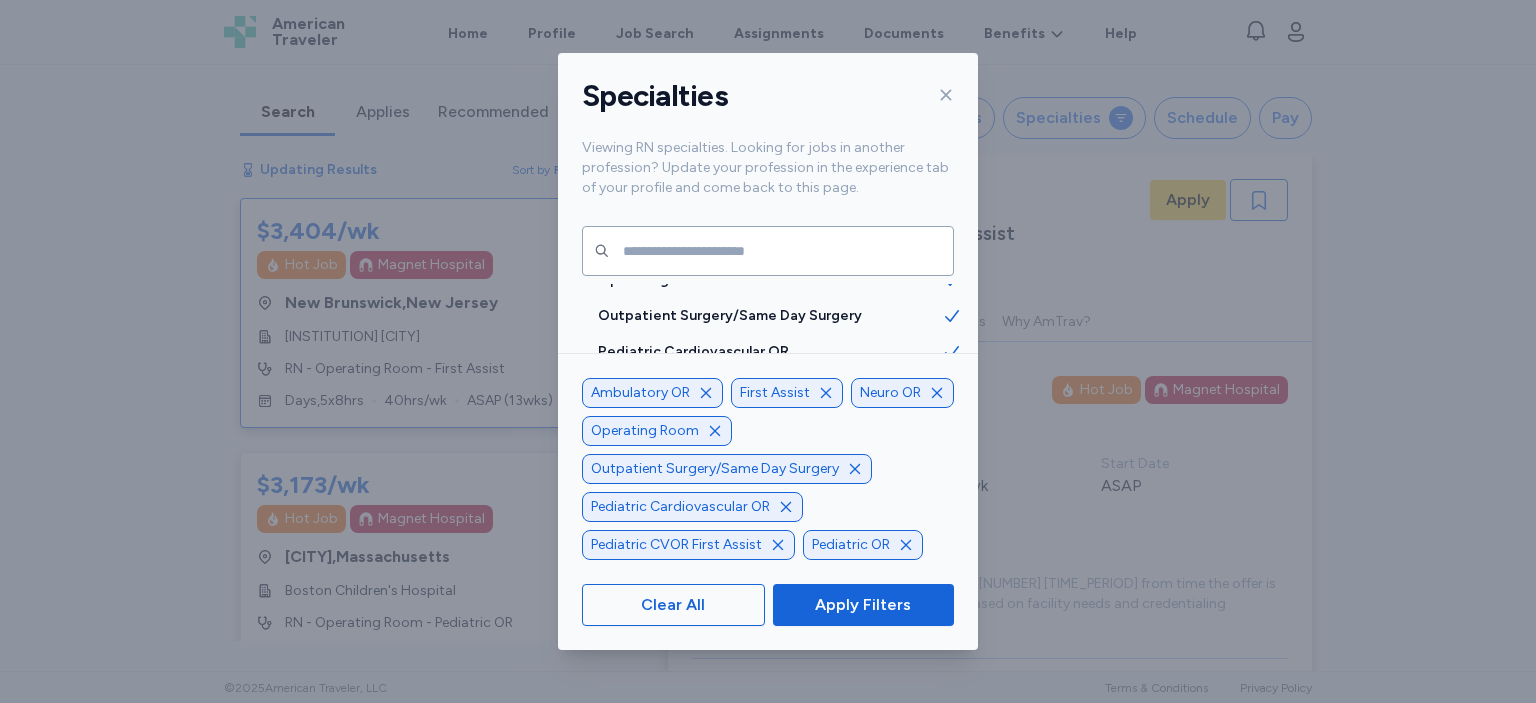 click on "First Assist" at bounding box center (787, 393) 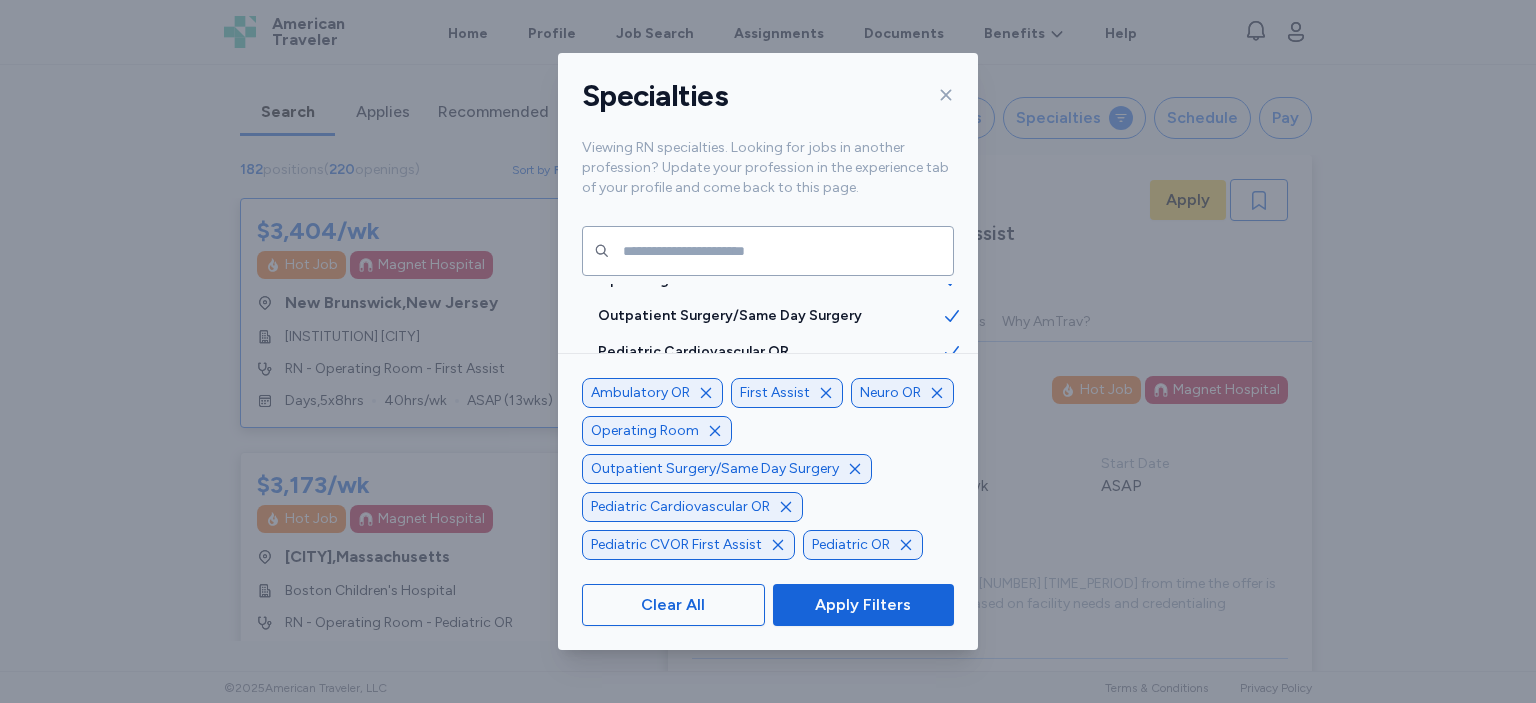 click 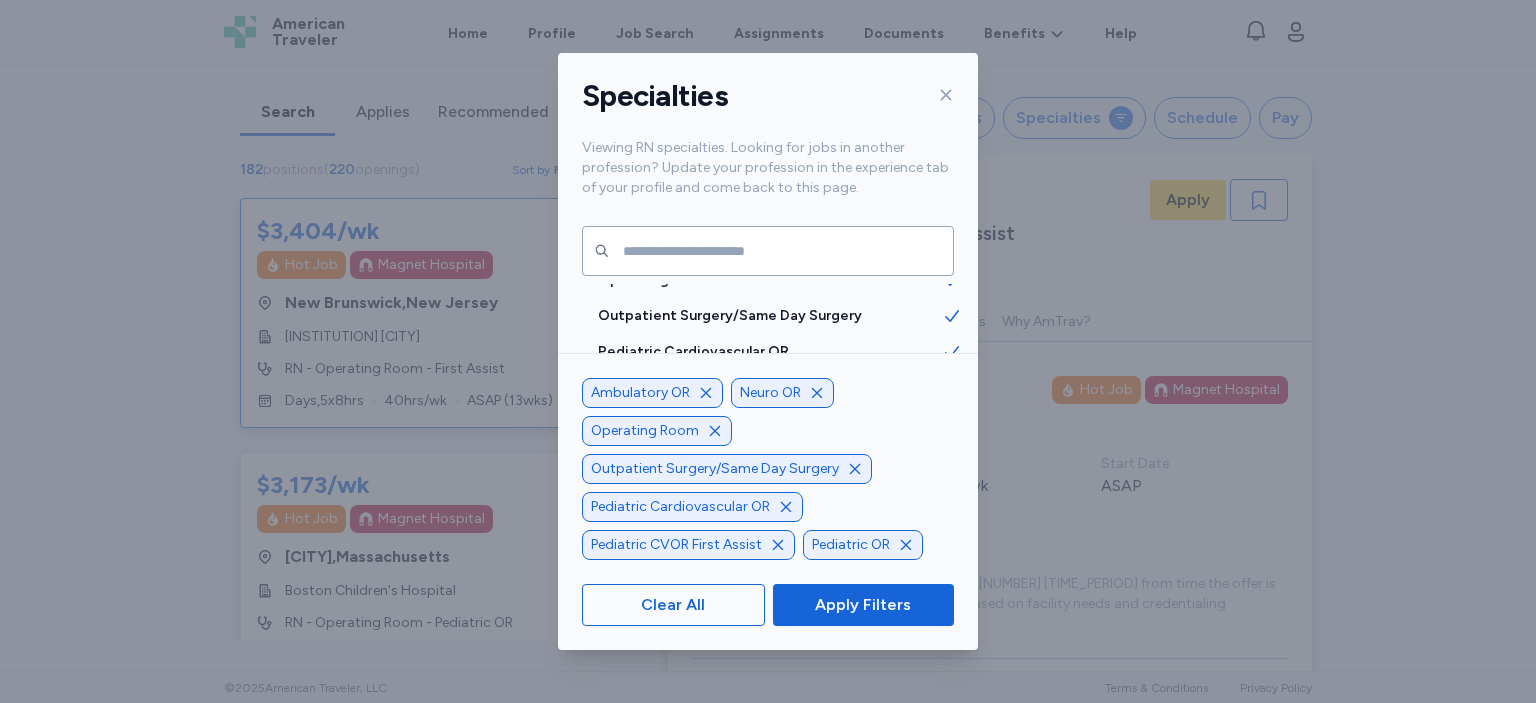 click 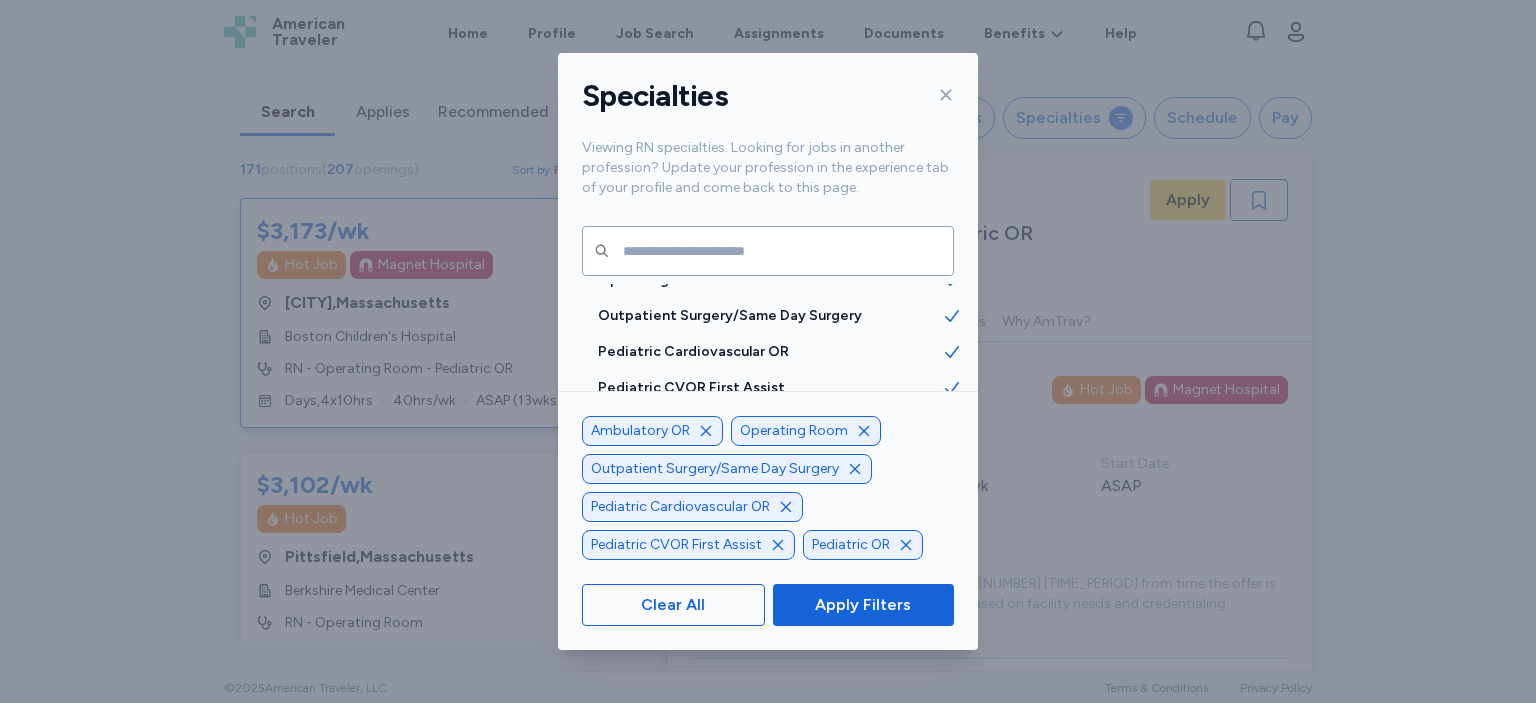 scroll, scrollTop: 2, scrollLeft: 0, axis: vertical 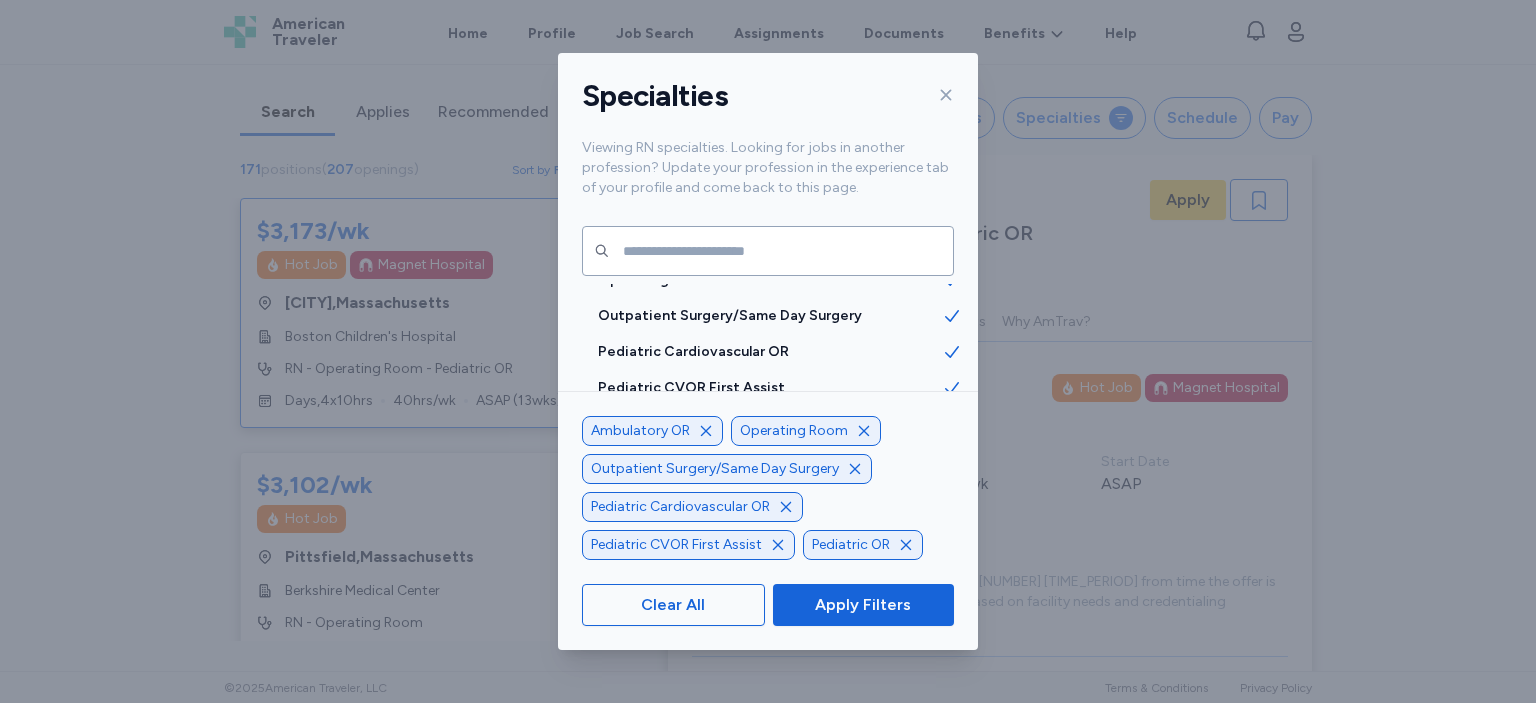 click 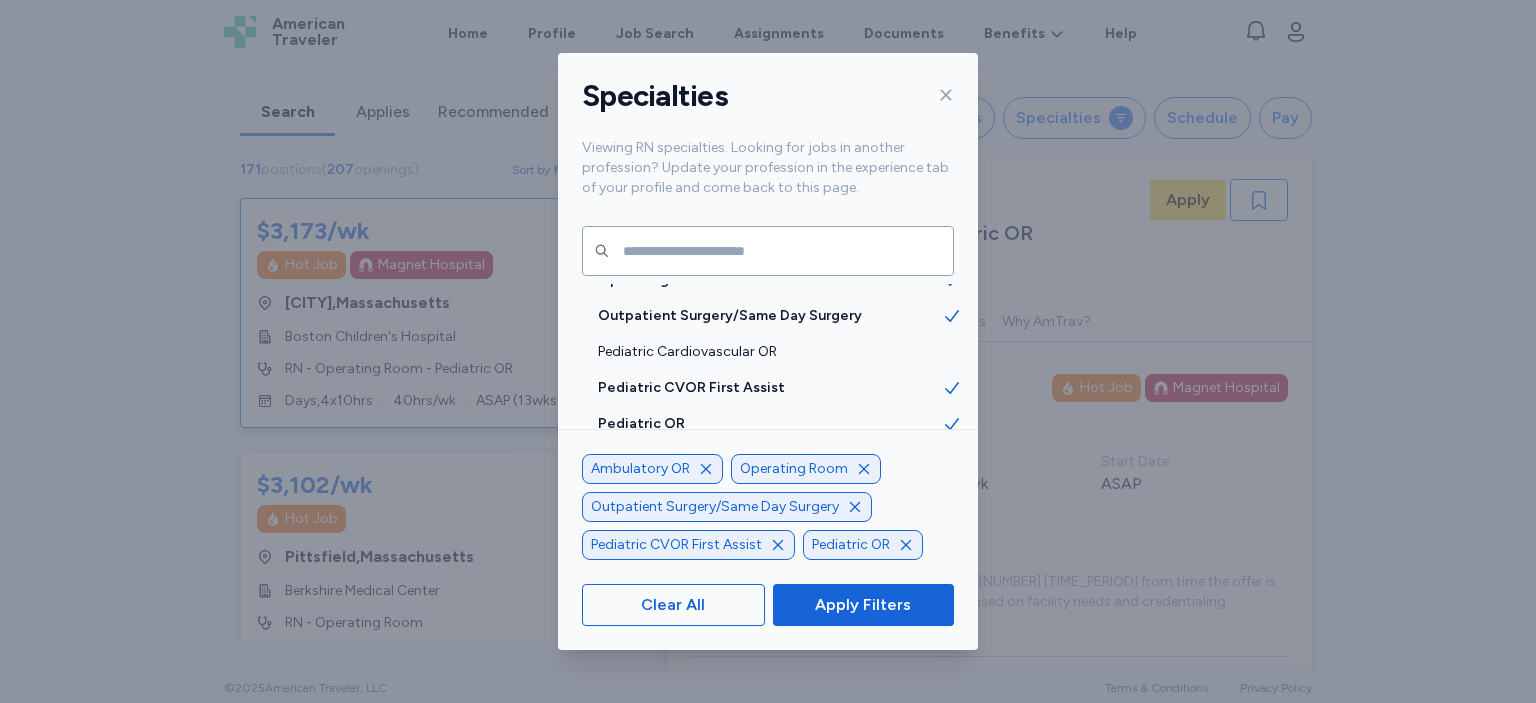 click 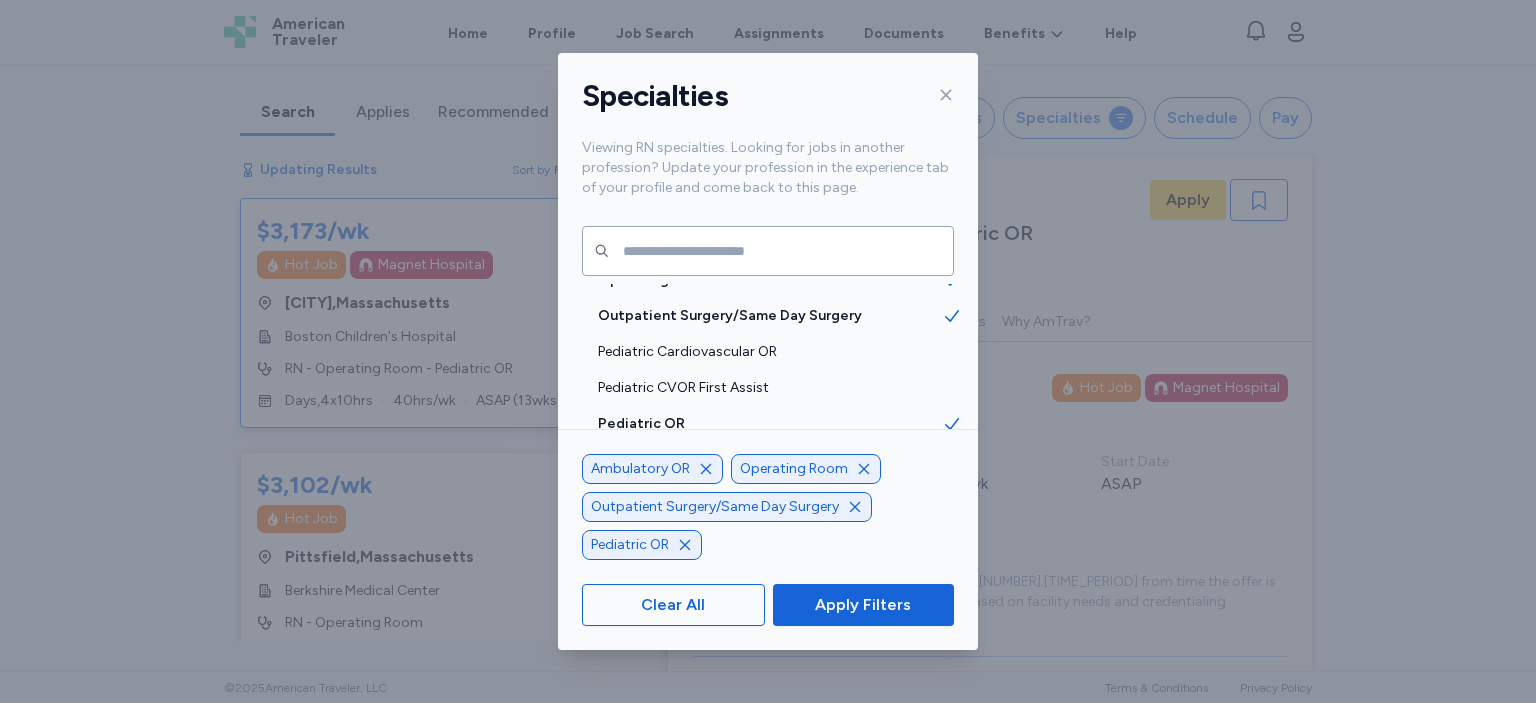 click 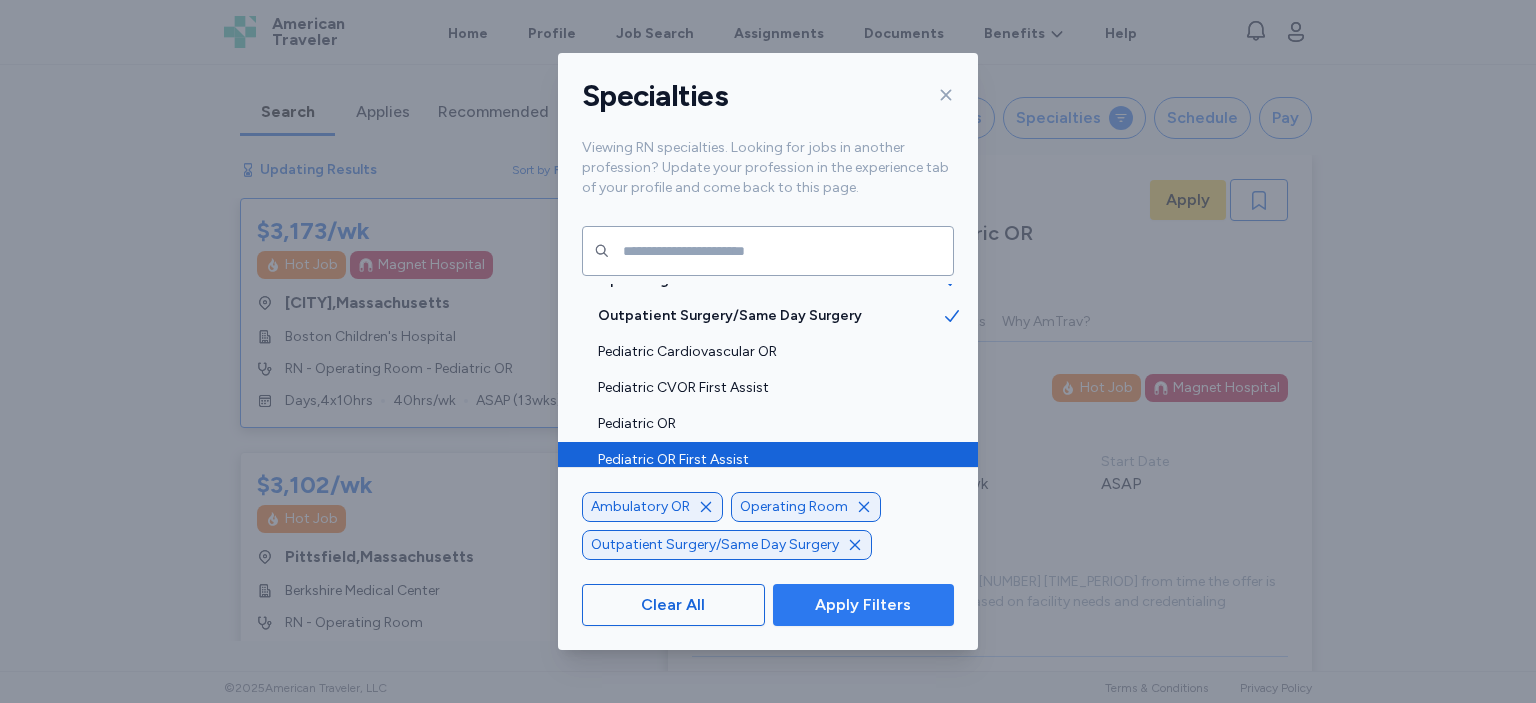 click on "Apply Filters" at bounding box center [863, 605] 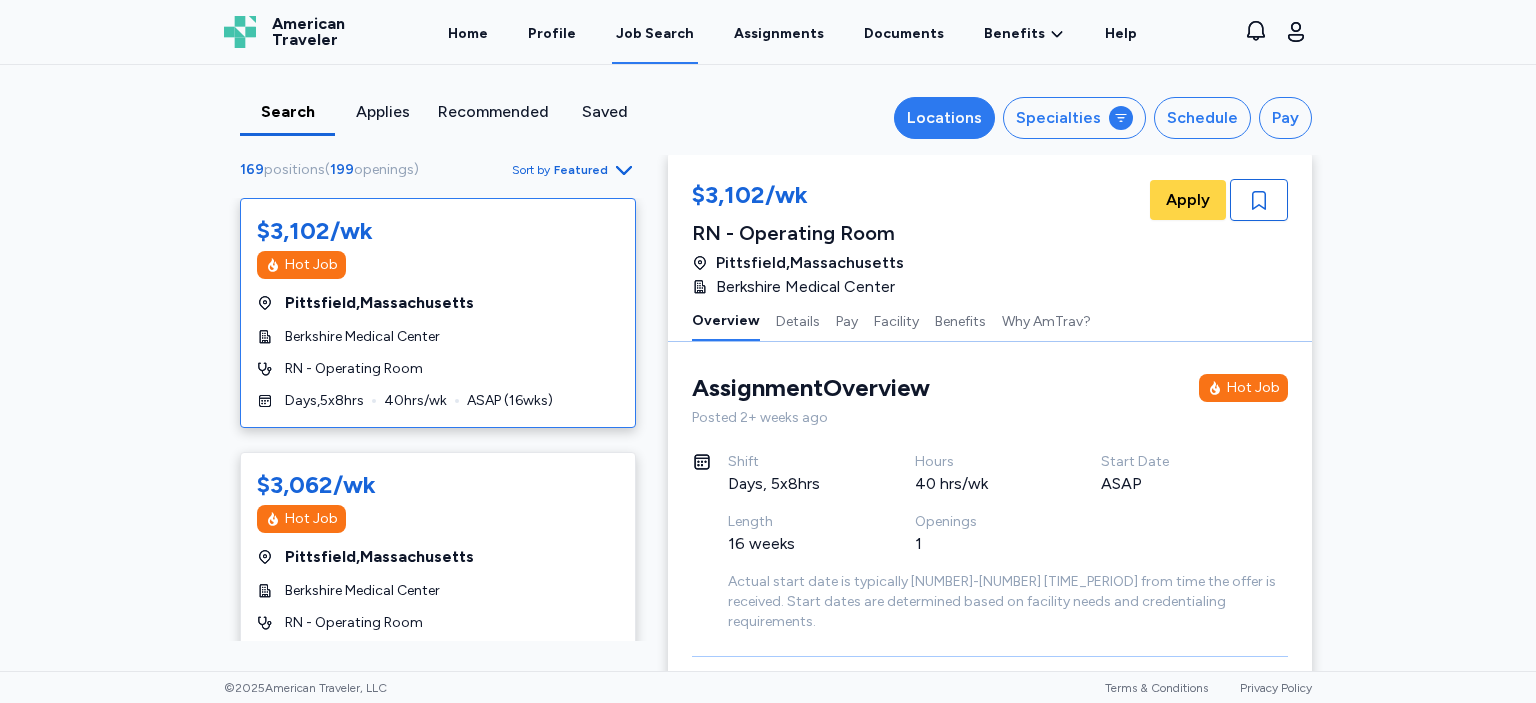 click on "Locations" at bounding box center [944, 118] 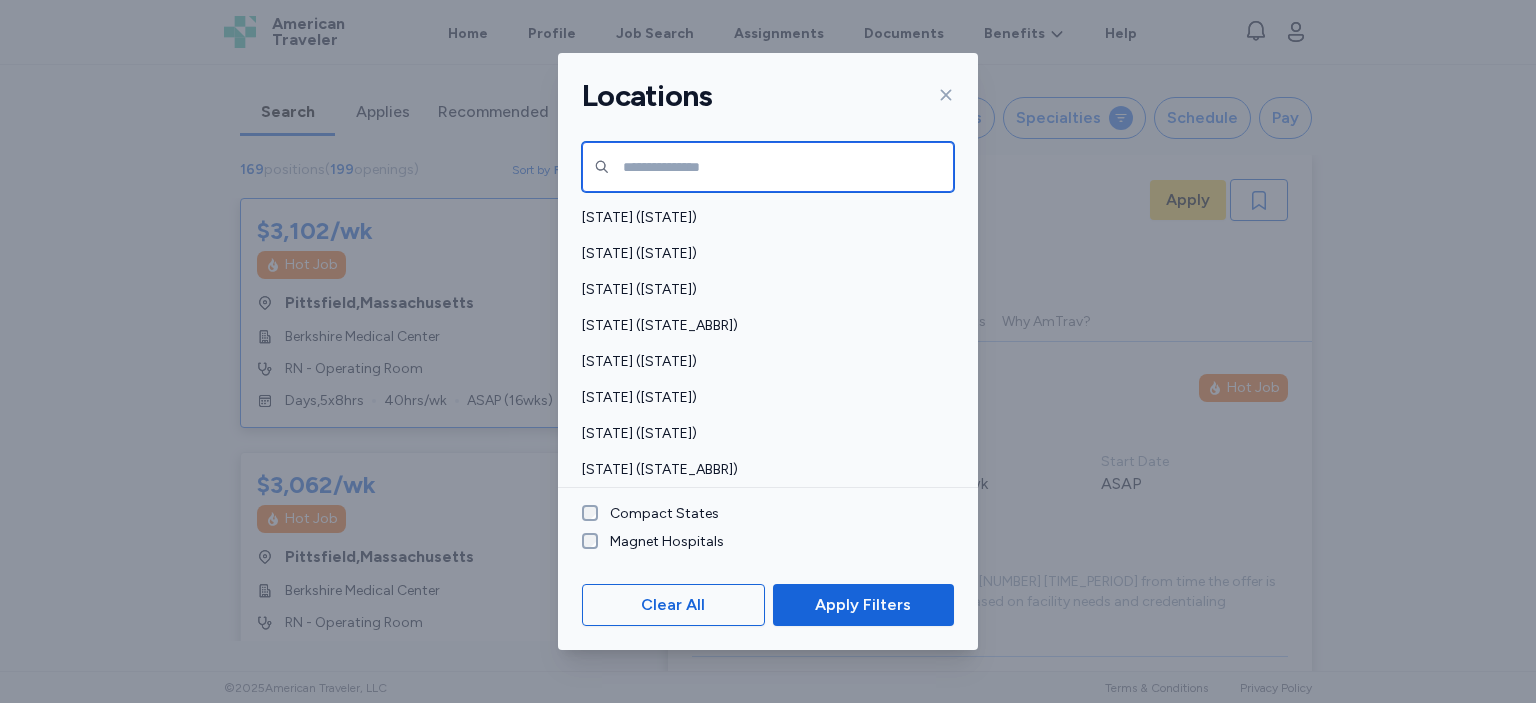 click at bounding box center (768, 167) 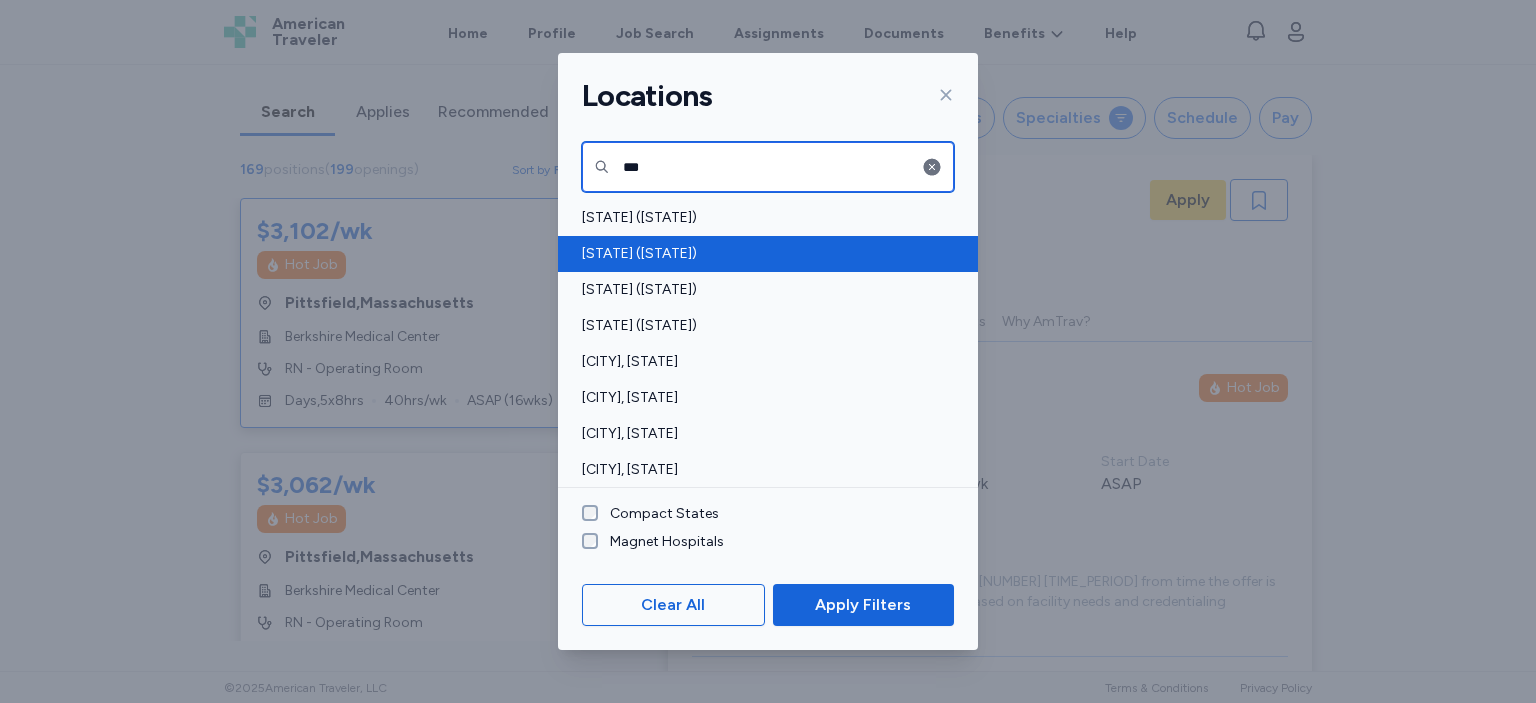 type on "***" 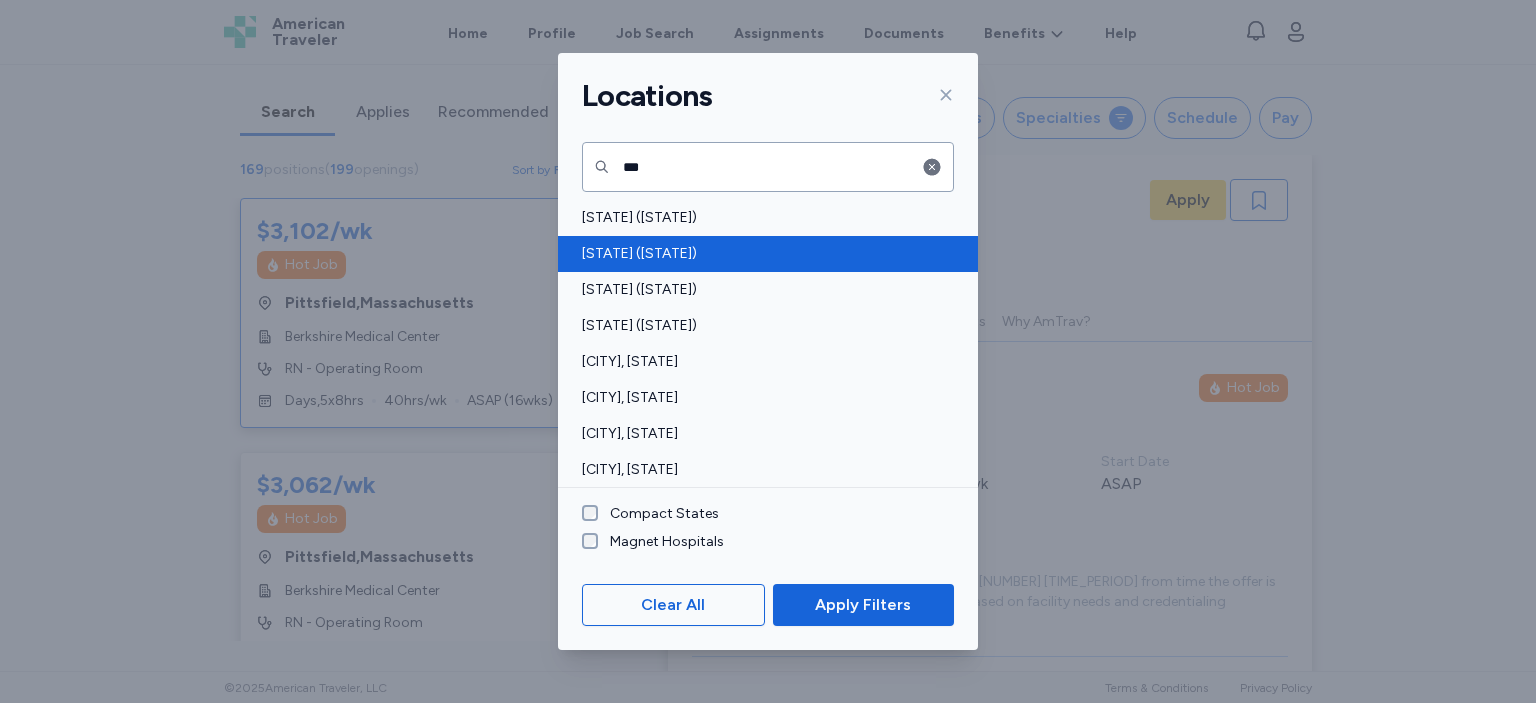 click on "[STATE] ([STATE])" at bounding box center (762, 254) 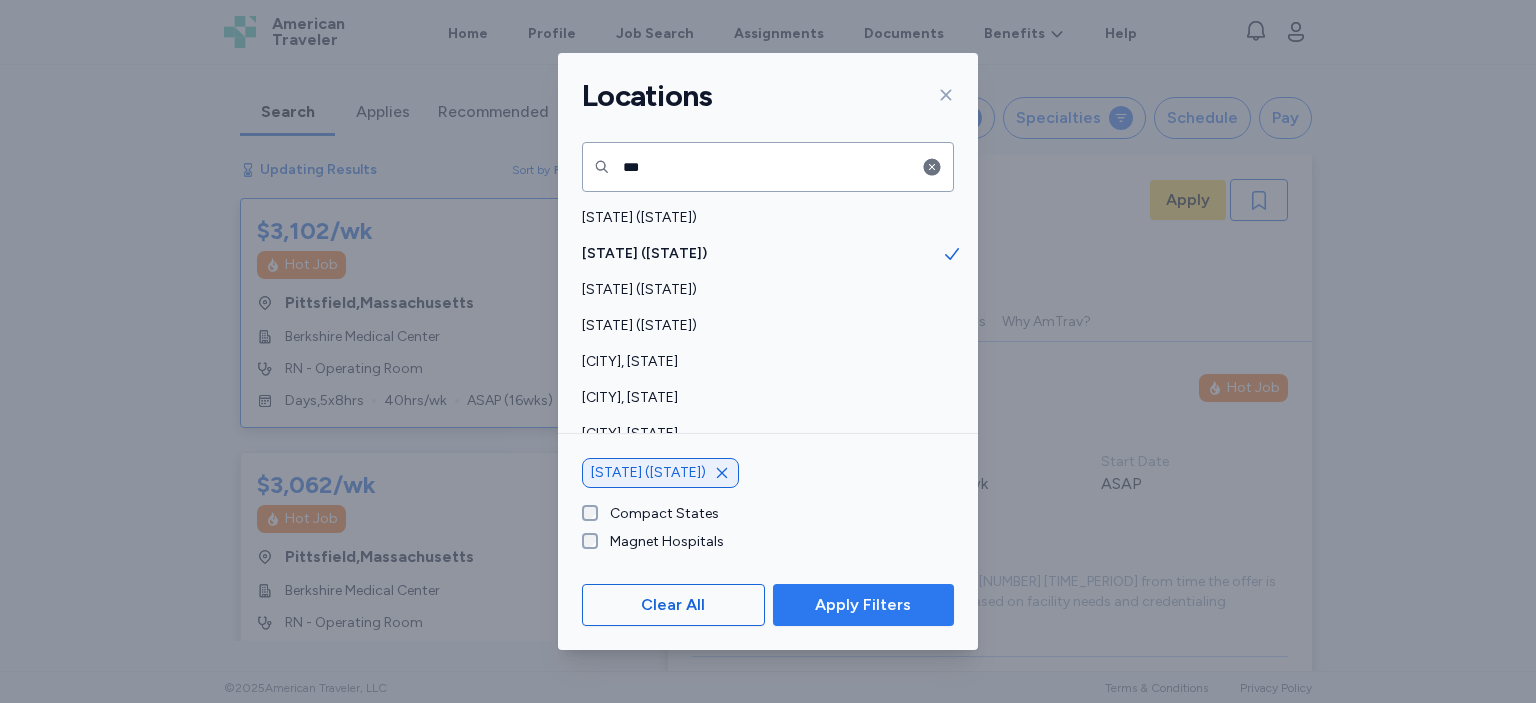 click on "Apply Filters" at bounding box center [863, 605] 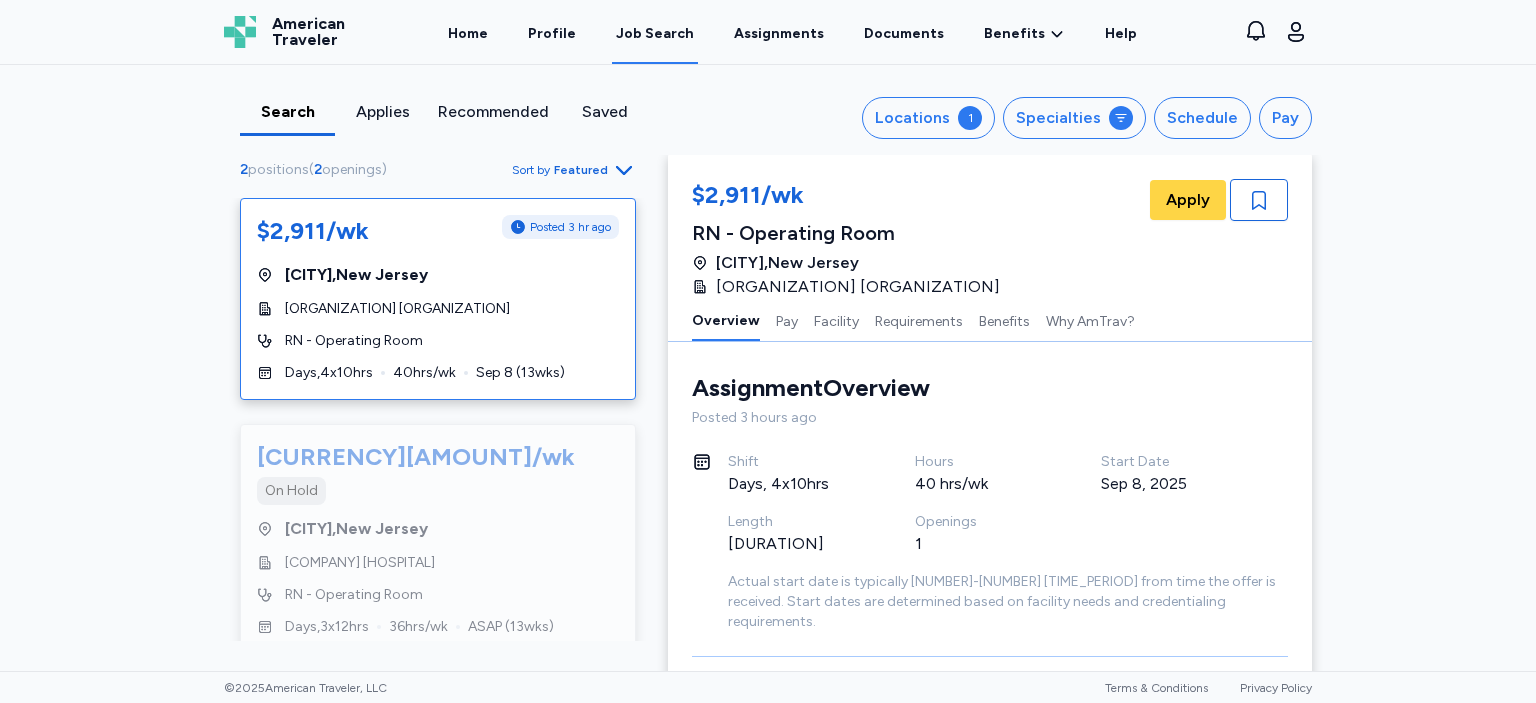 click on "Actual start date is typically [NUMBER]-[NUMBER] [TIME_PERIOD] from time the offer is received. Start dates are determined based on facility needs and credentialing requirements." at bounding box center (1008, 602) 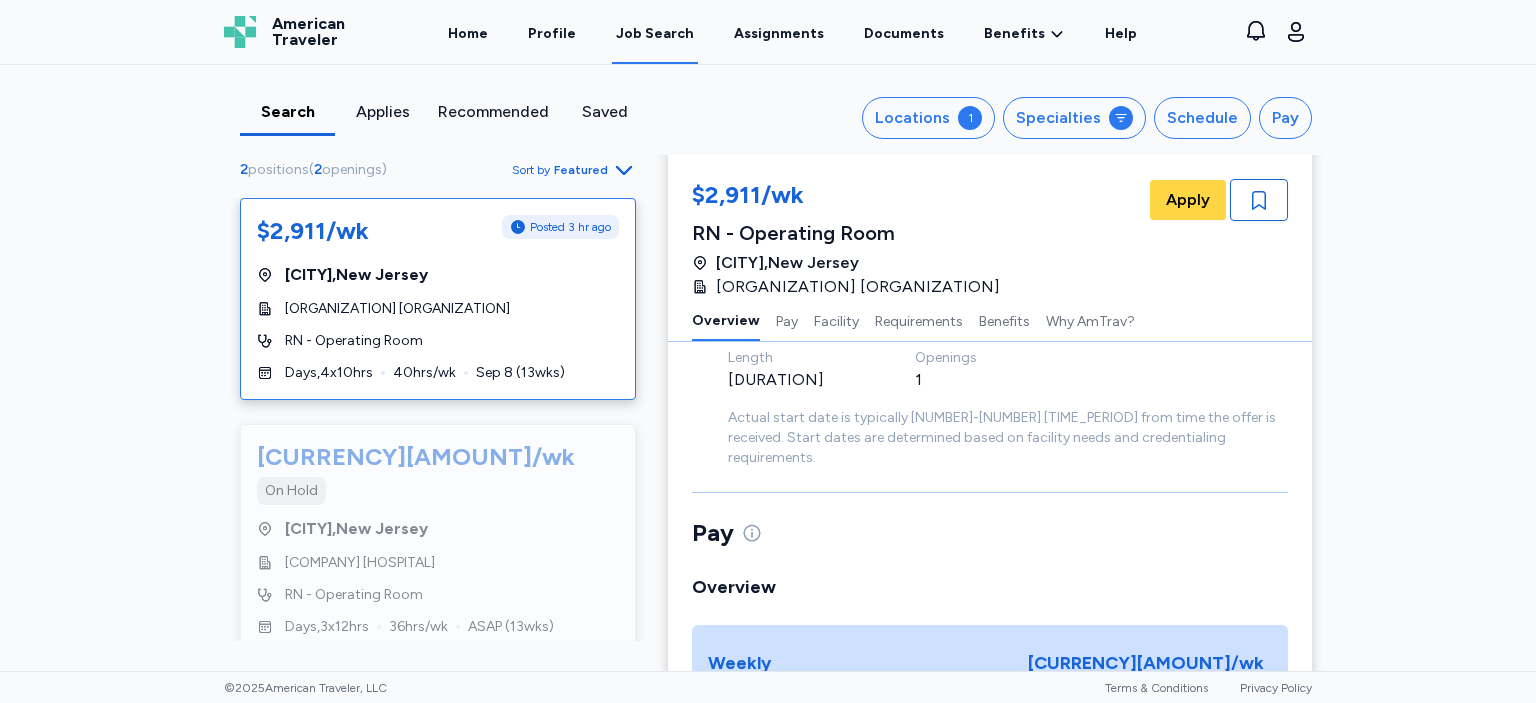 scroll, scrollTop: 0, scrollLeft: 0, axis: both 